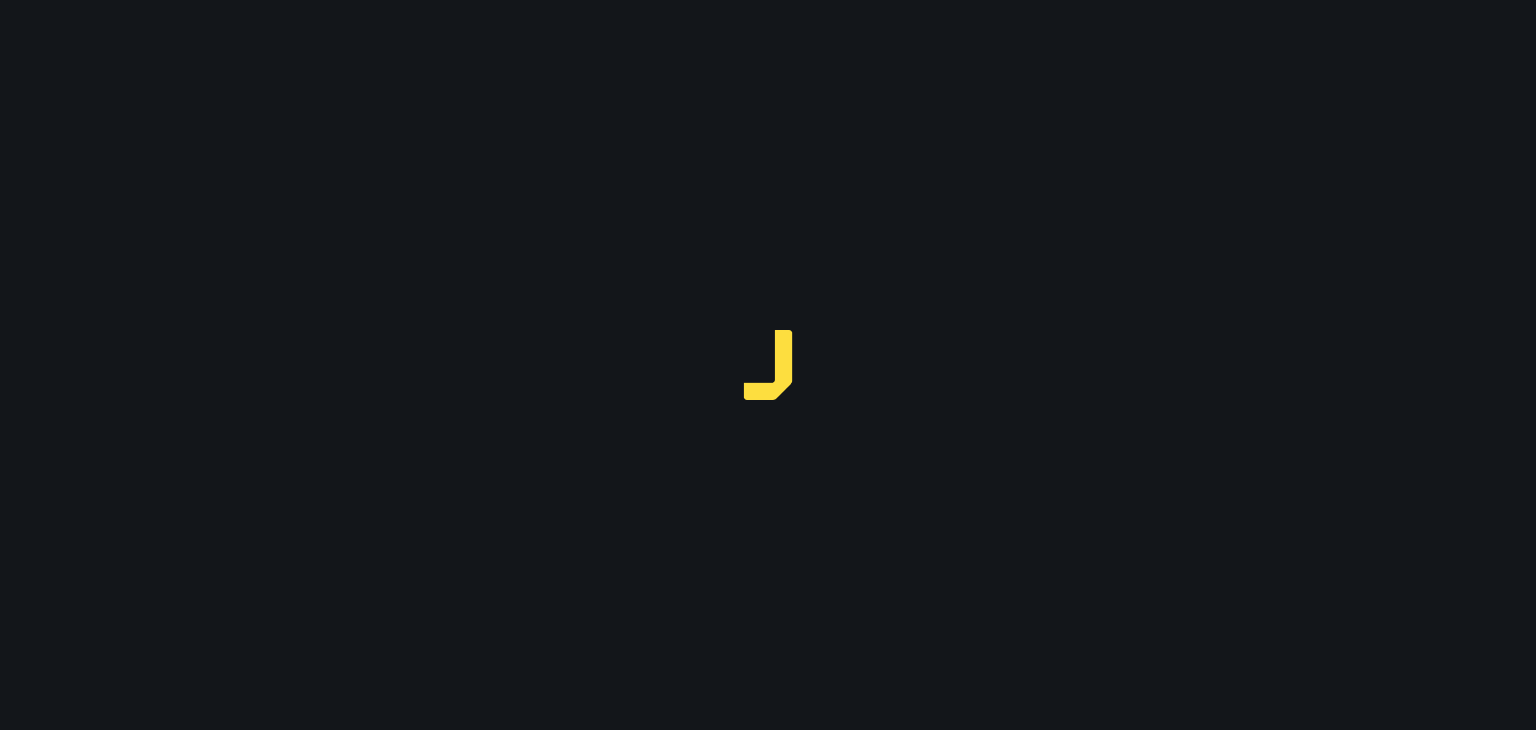 scroll, scrollTop: 0, scrollLeft: 0, axis: both 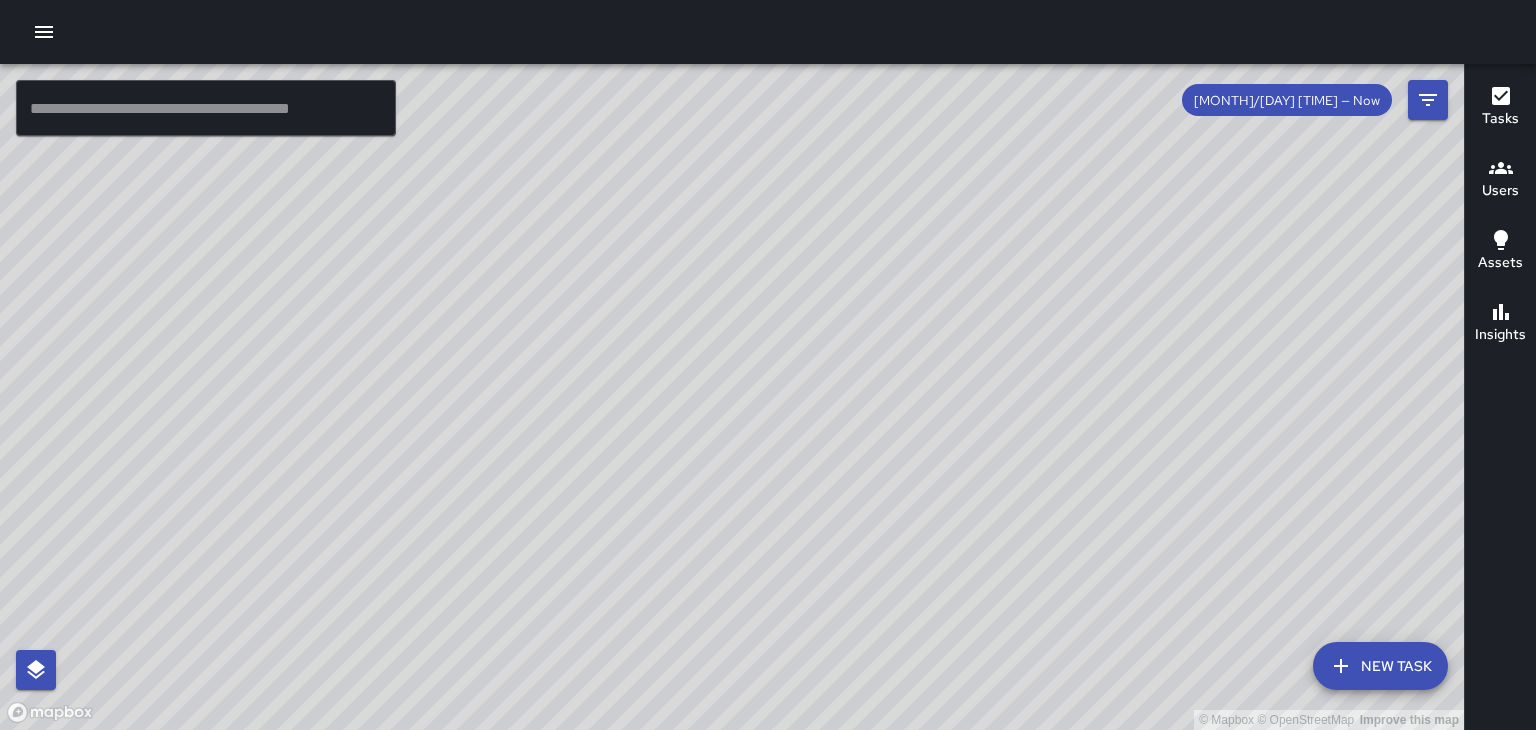 click 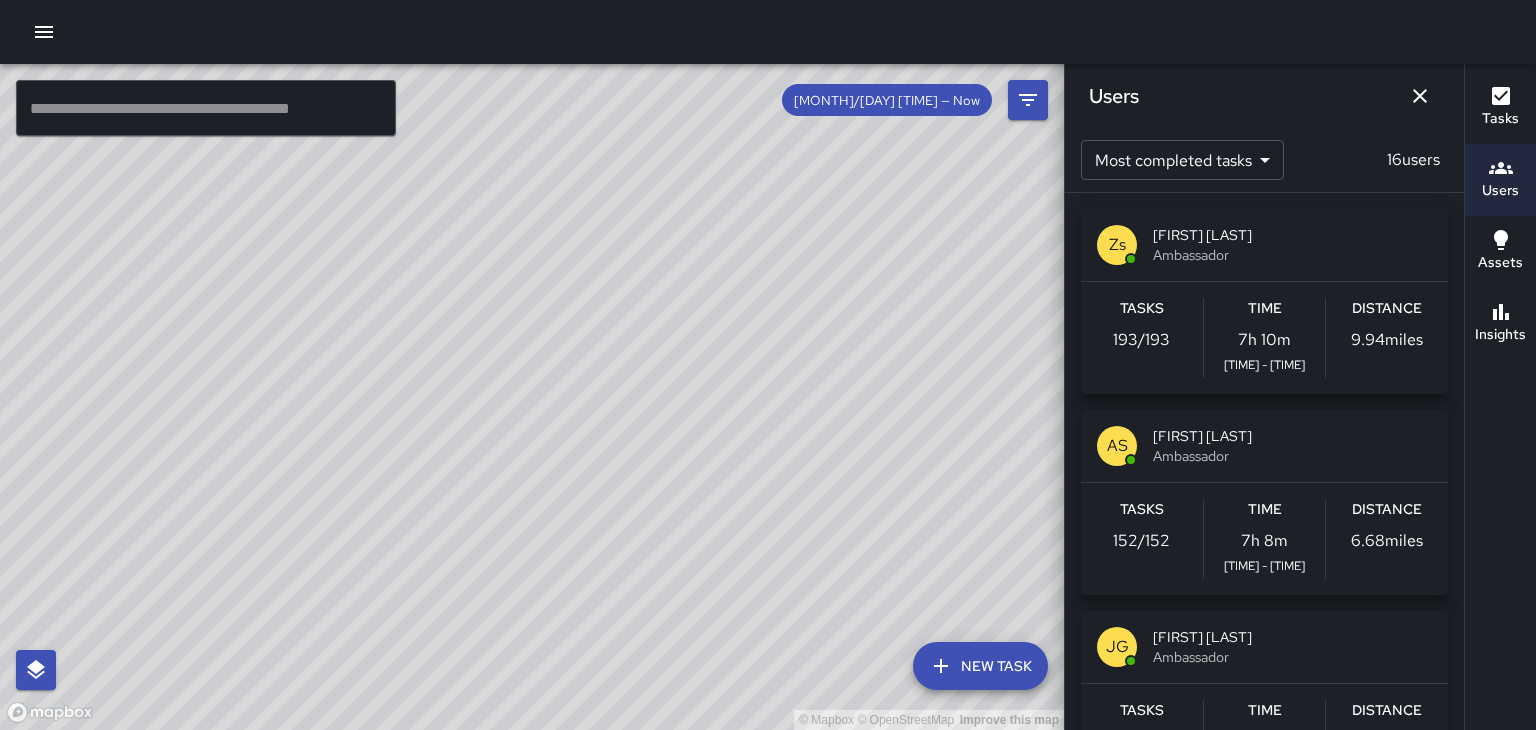 click on "[FIRST] [LAST]" at bounding box center (1292, 637) 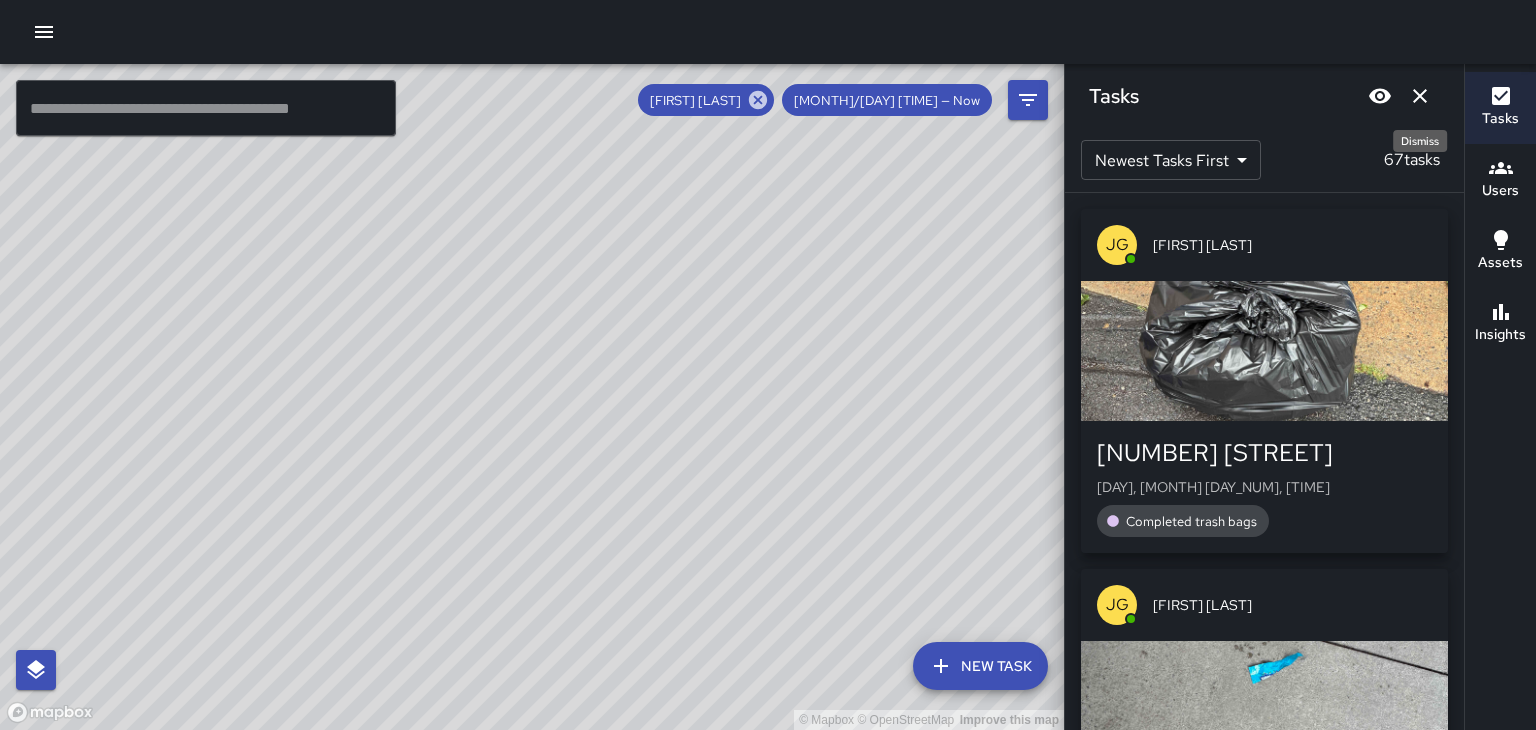 click 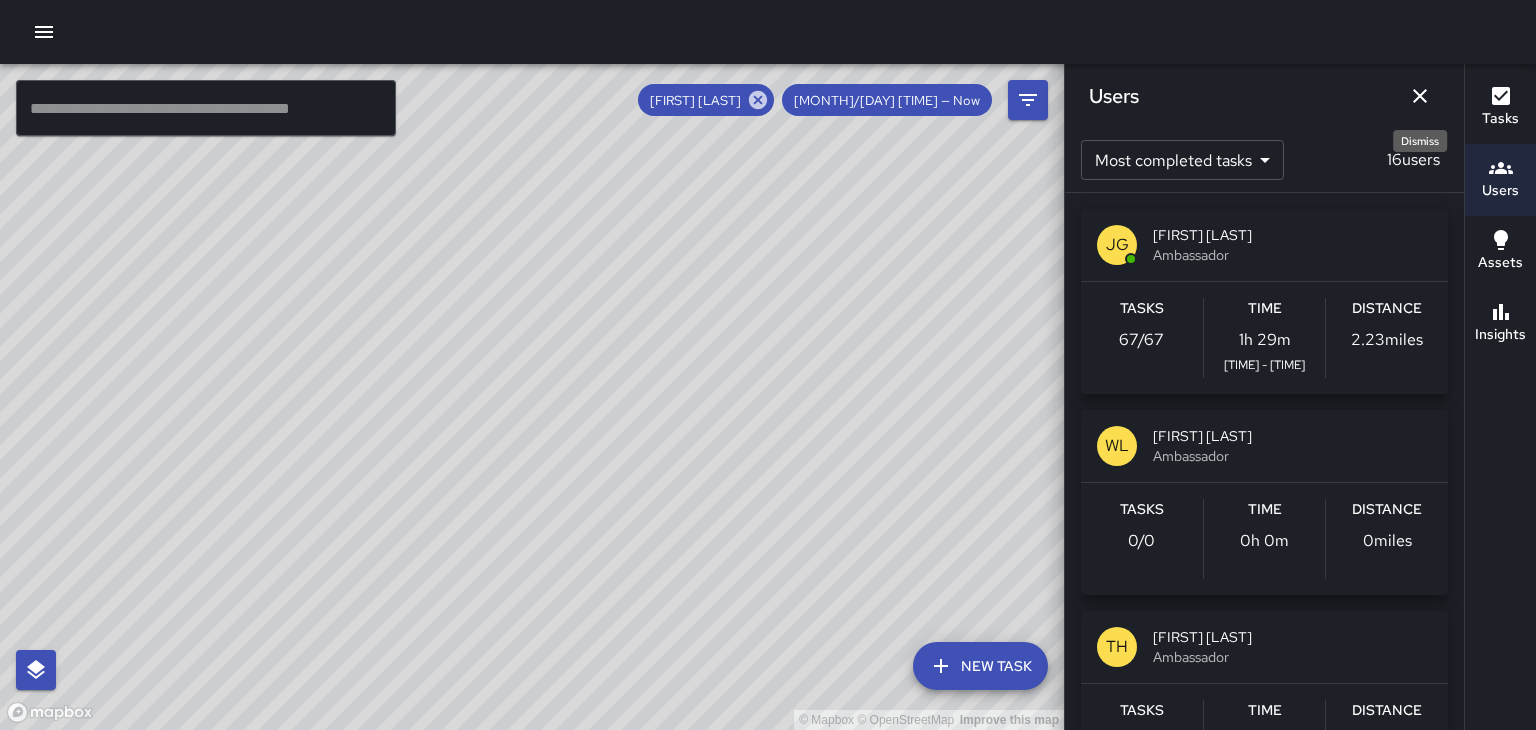 click 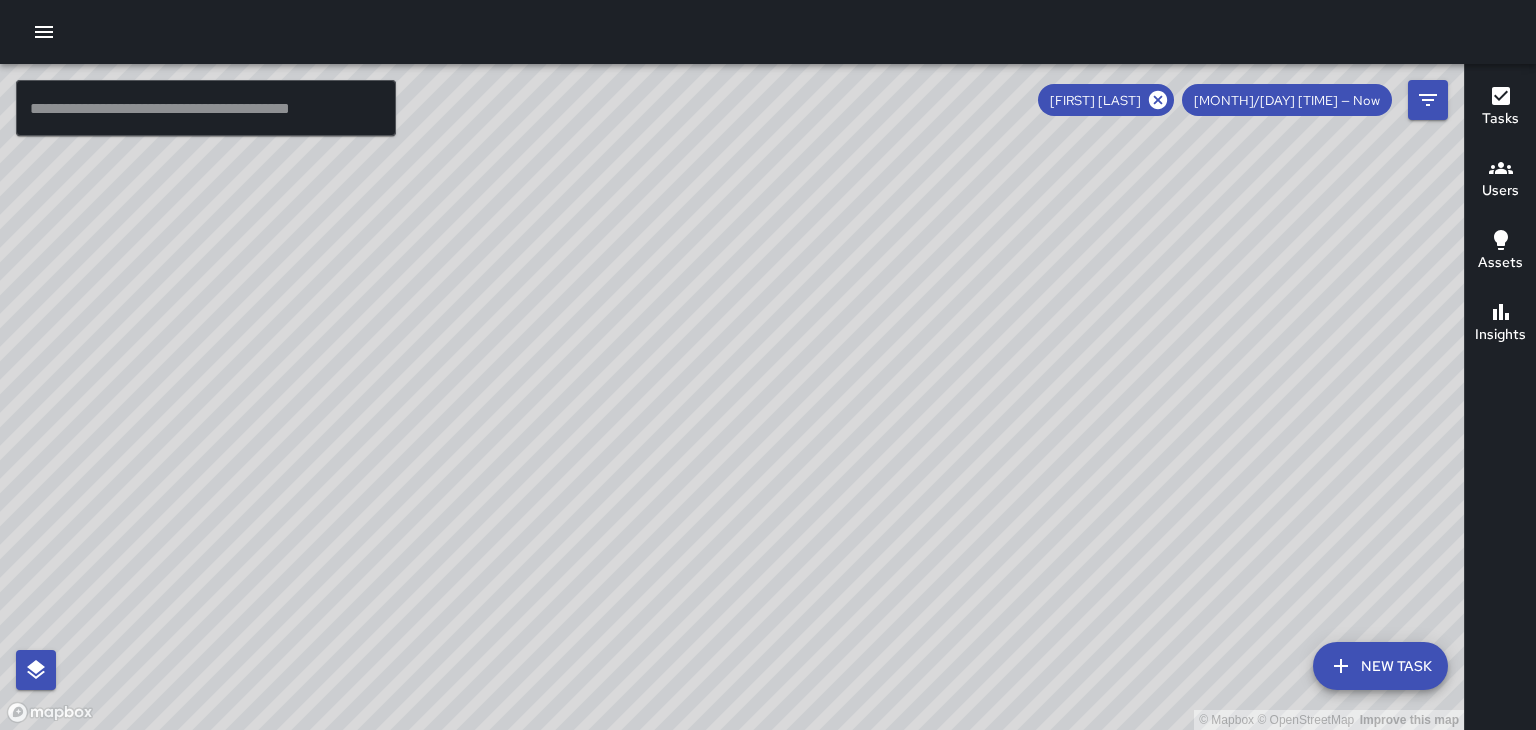 click 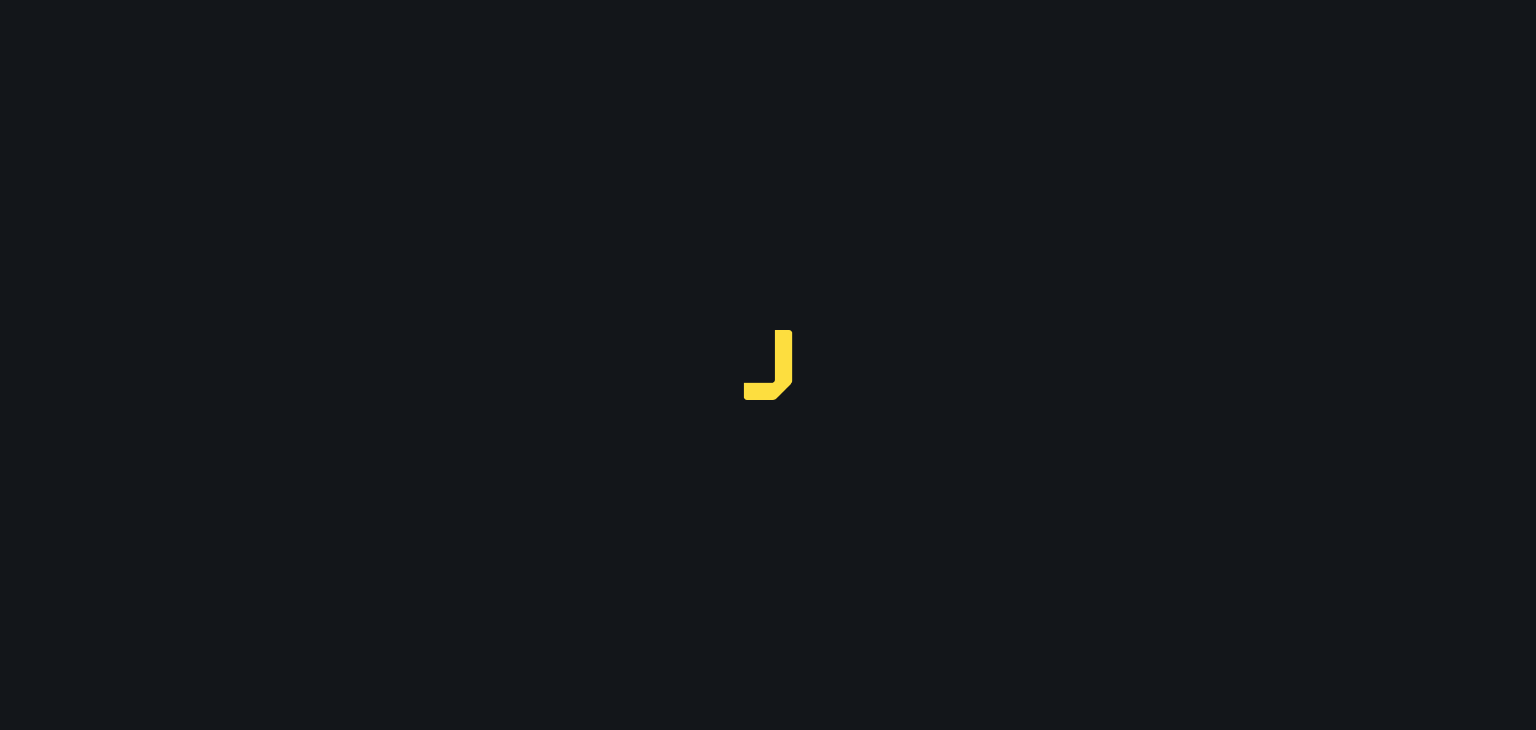 scroll, scrollTop: 0, scrollLeft: 0, axis: both 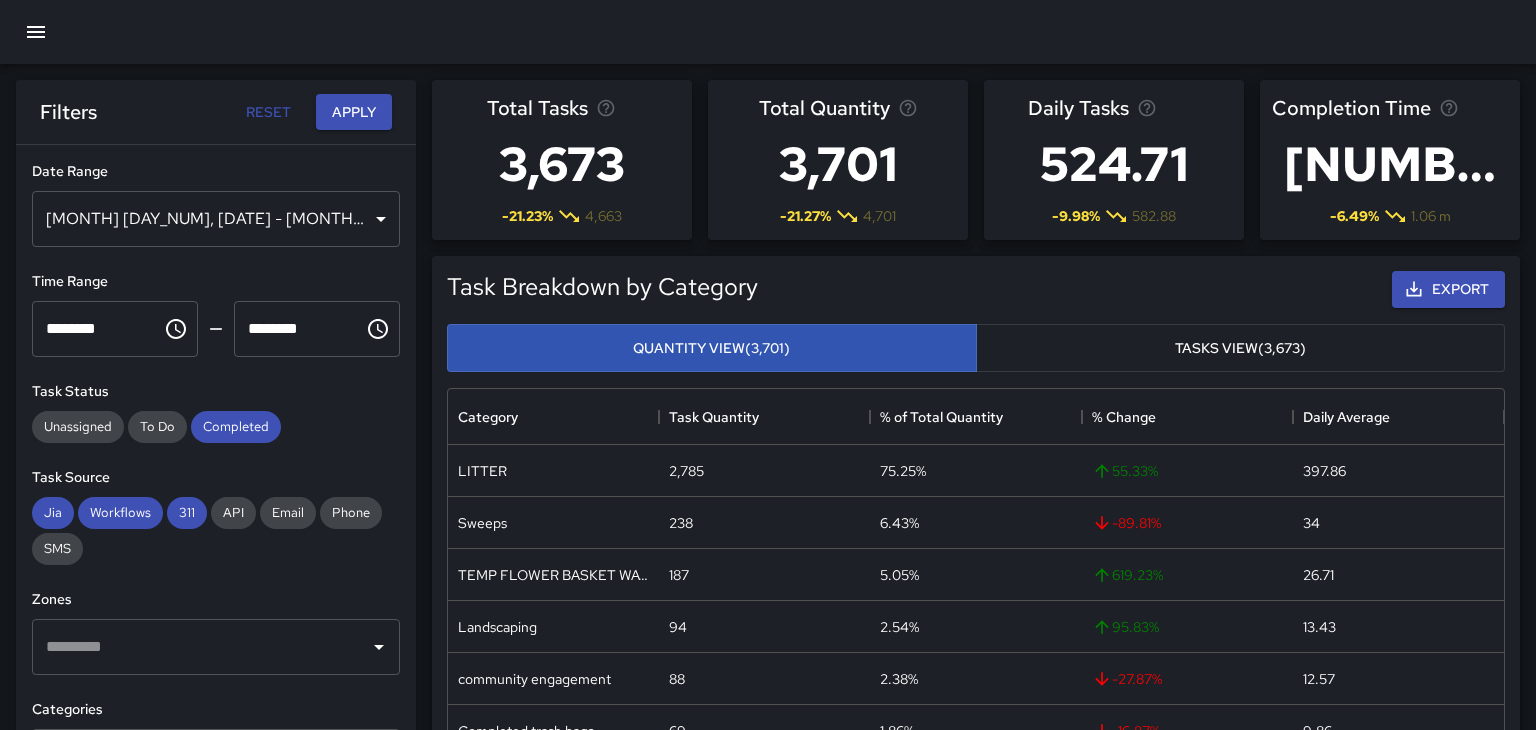 click on "Jul 28, 2025 - Aug 03, 2025" at bounding box center [216, 219] 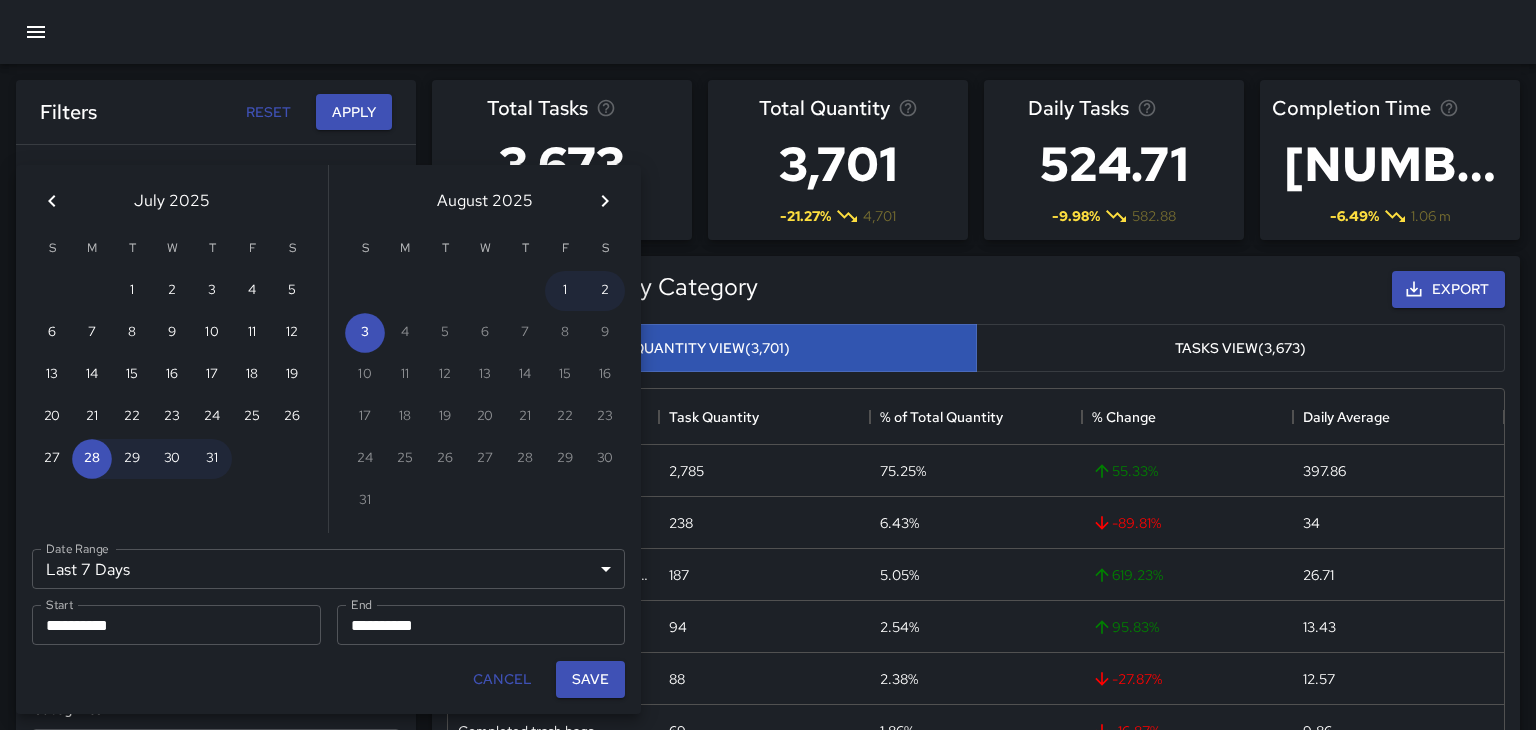 click 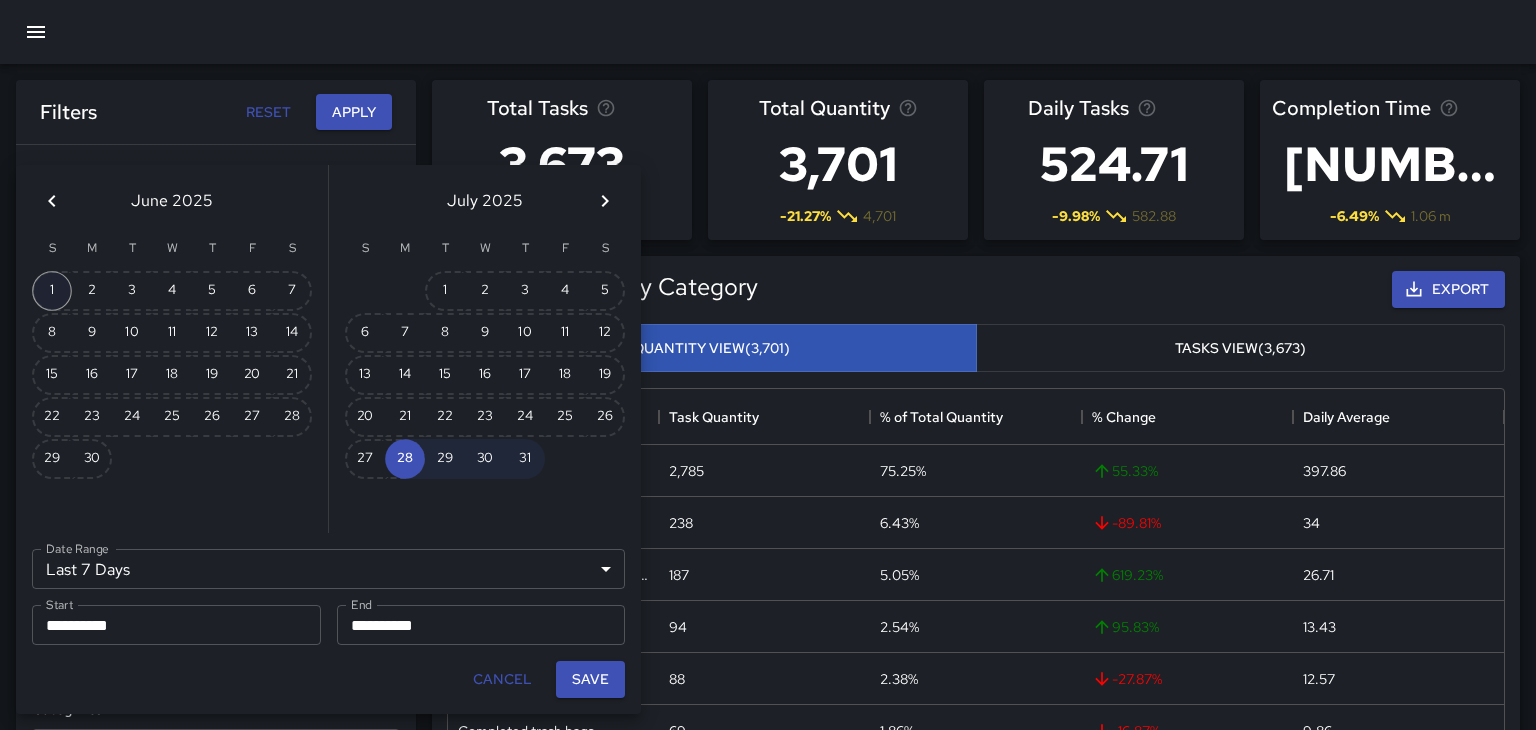 click on "1" at bounding box center (52, 291) 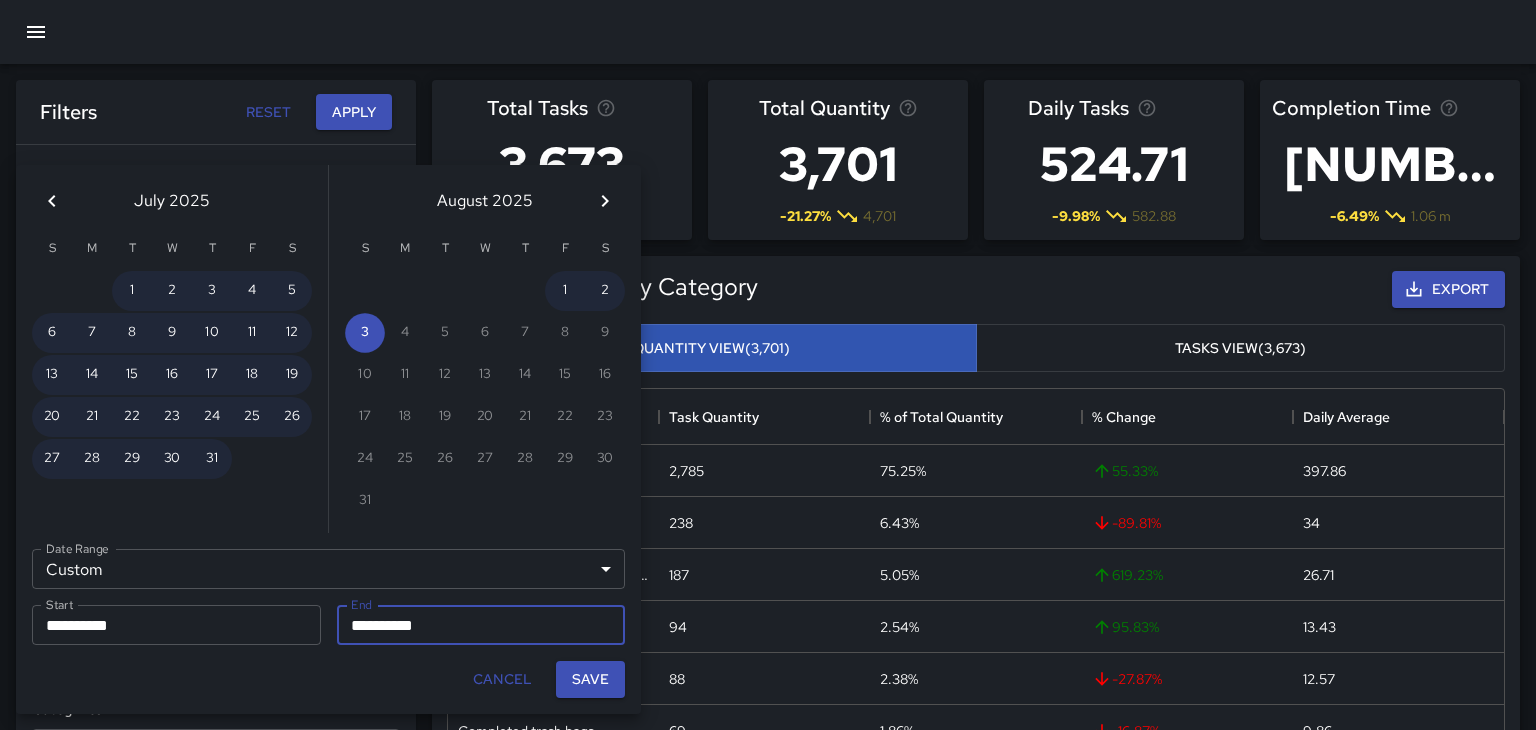 click 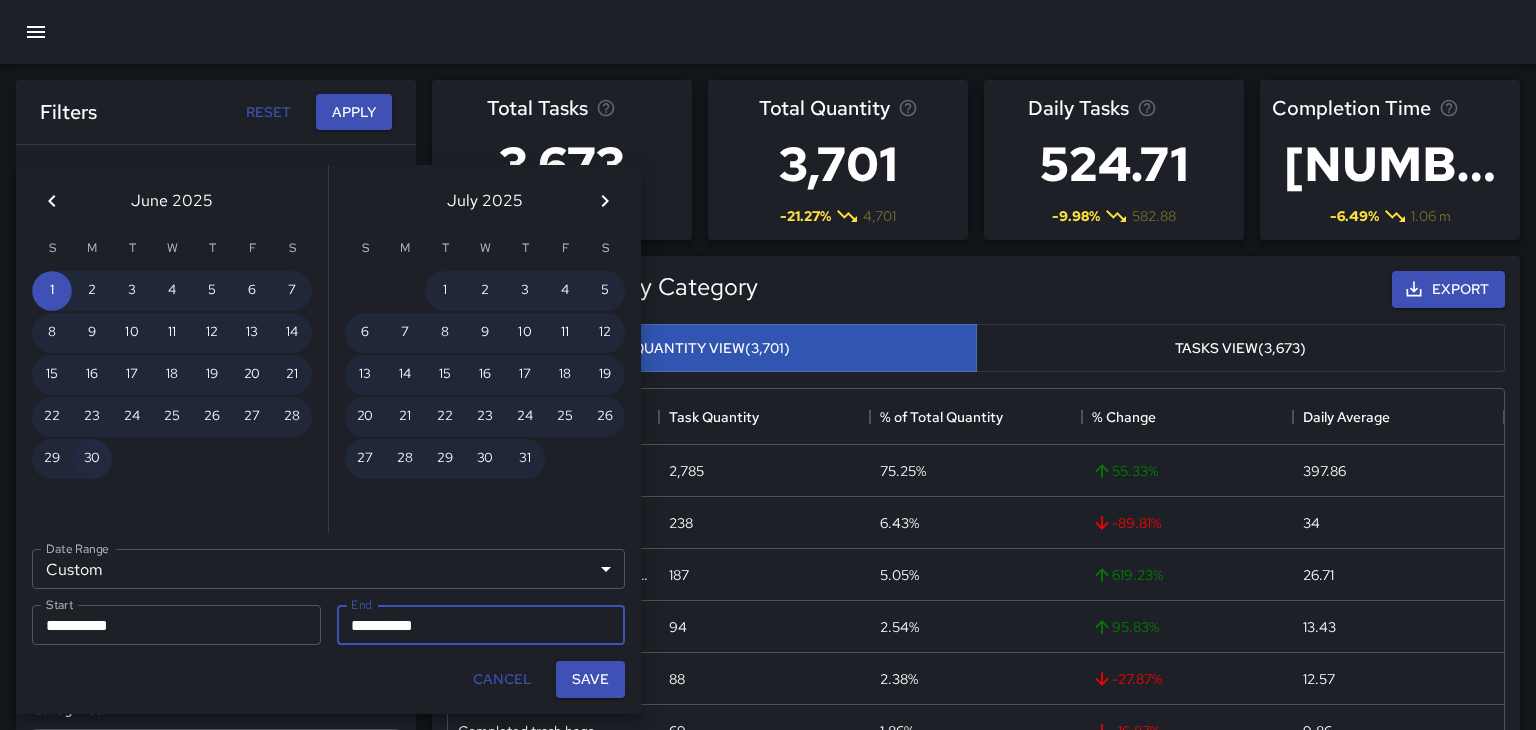 click on "30" at bounding box center (92, 459) 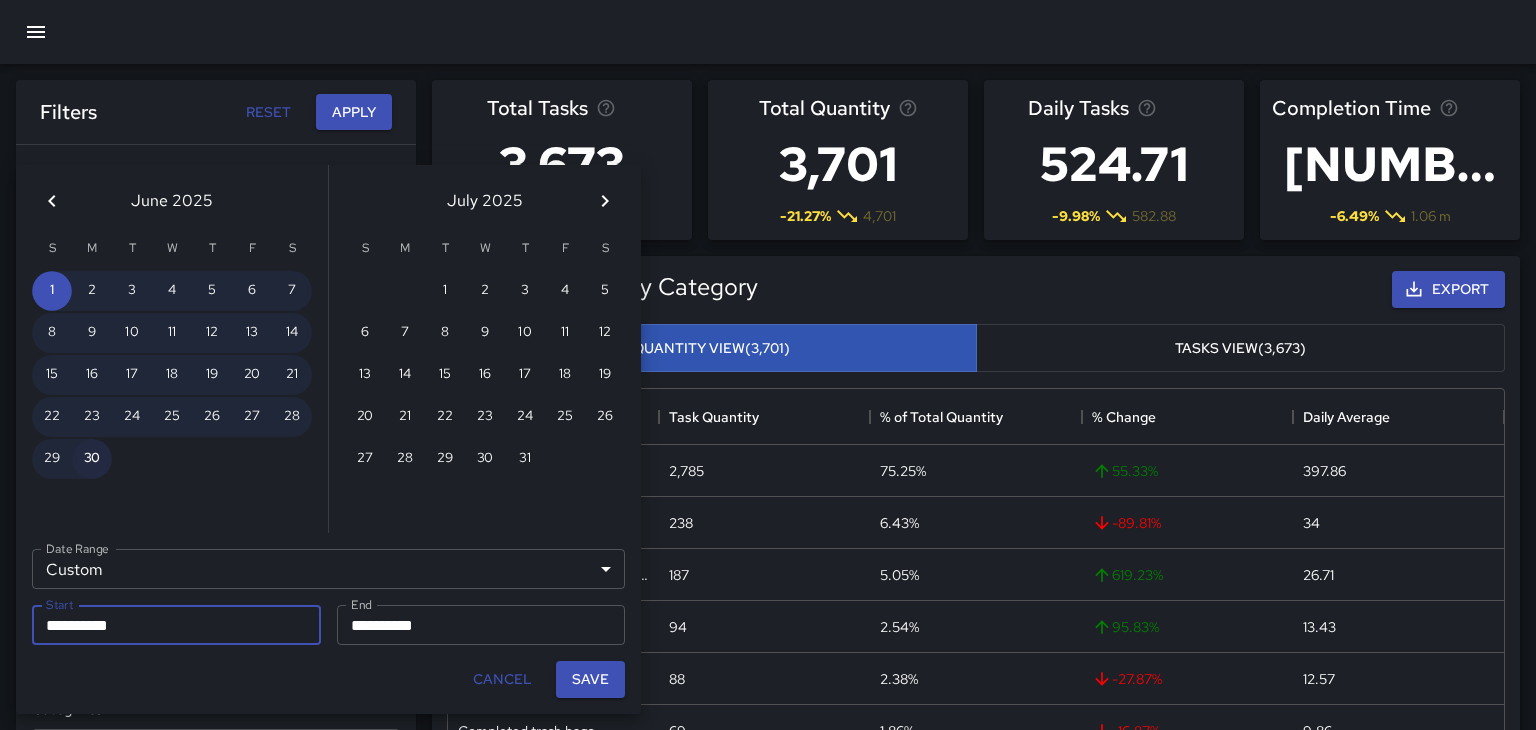 type on "**********" 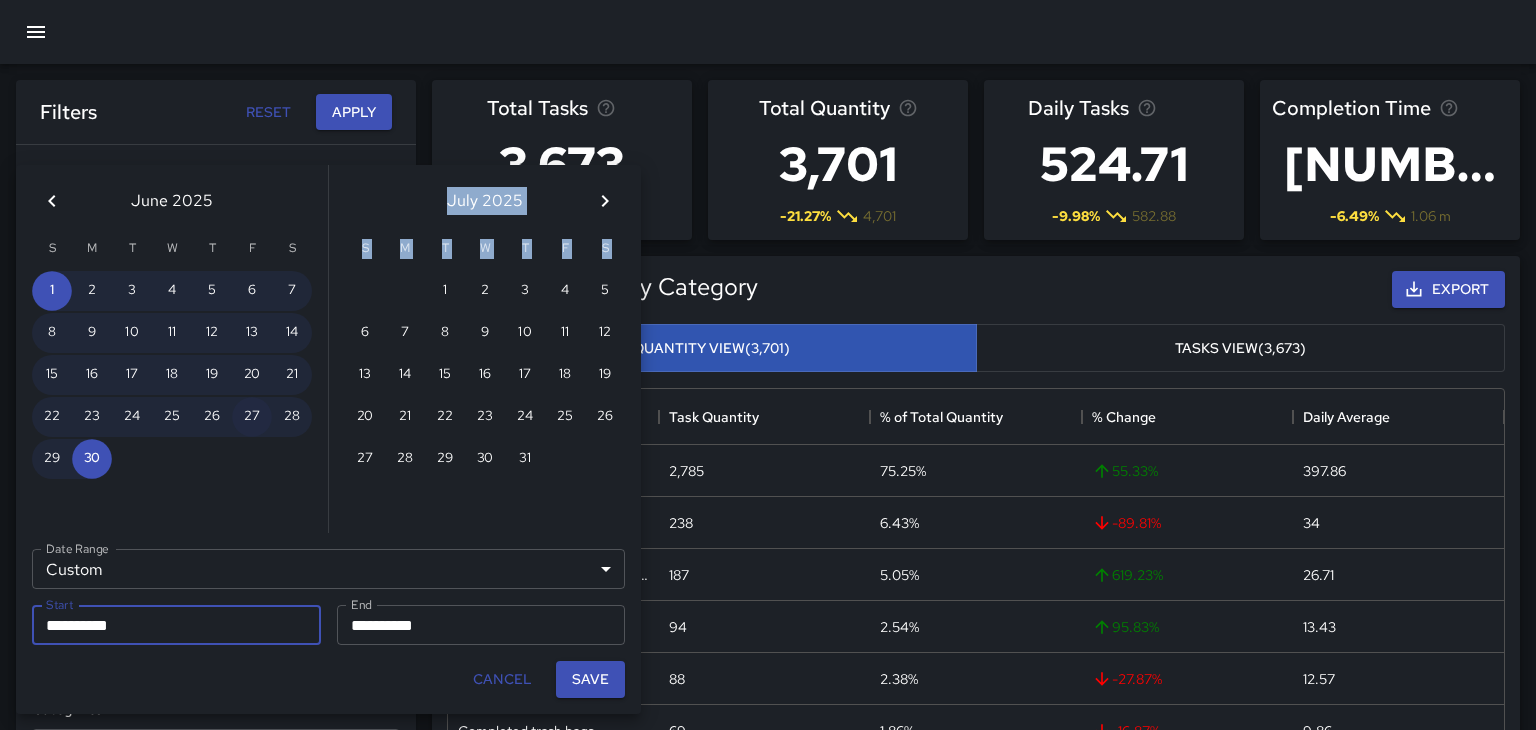 drag, startPoint x: 210, startPoint y: 544, endPoint x: 249, endPoint y: 414, distance: 135.72398 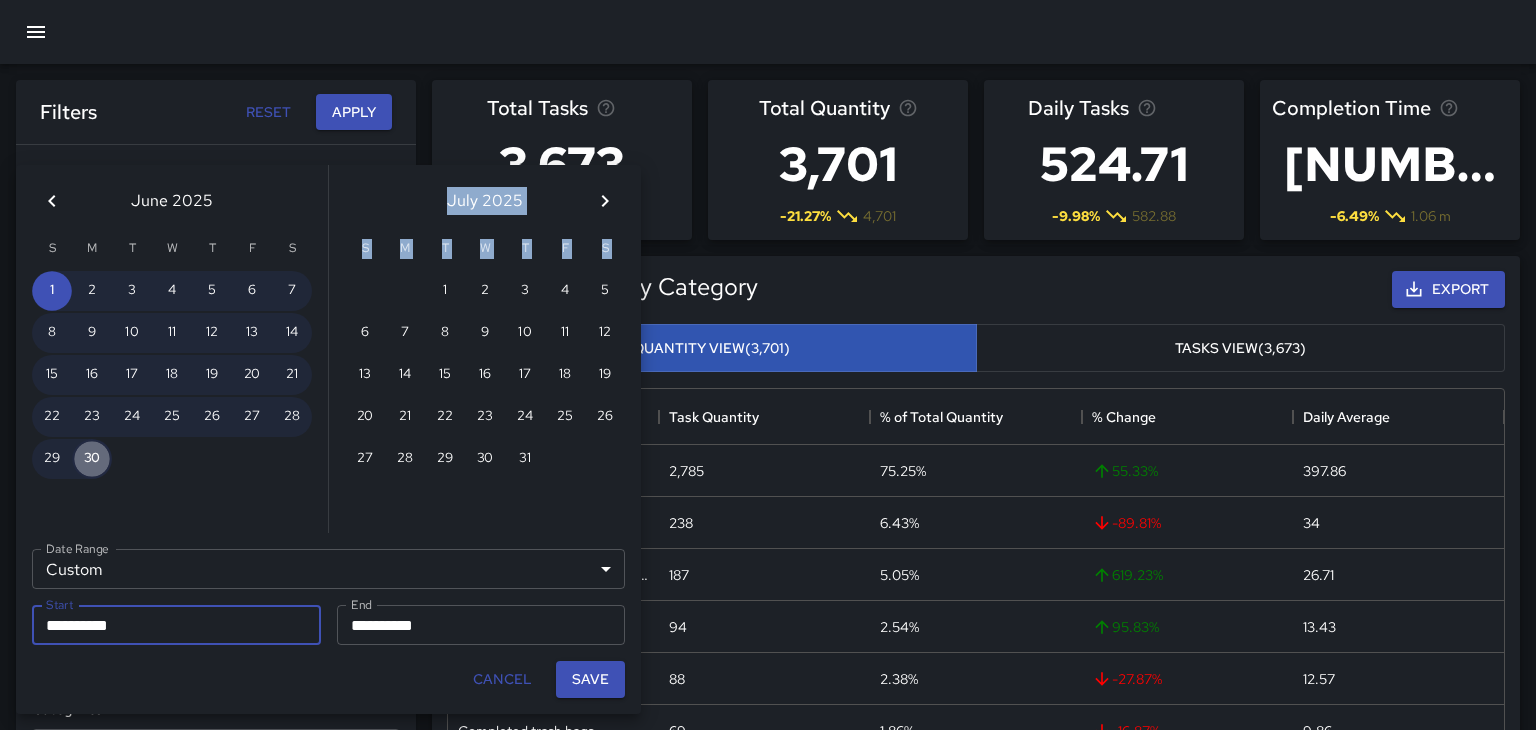 click on "30" at bounding box center [92, 459] 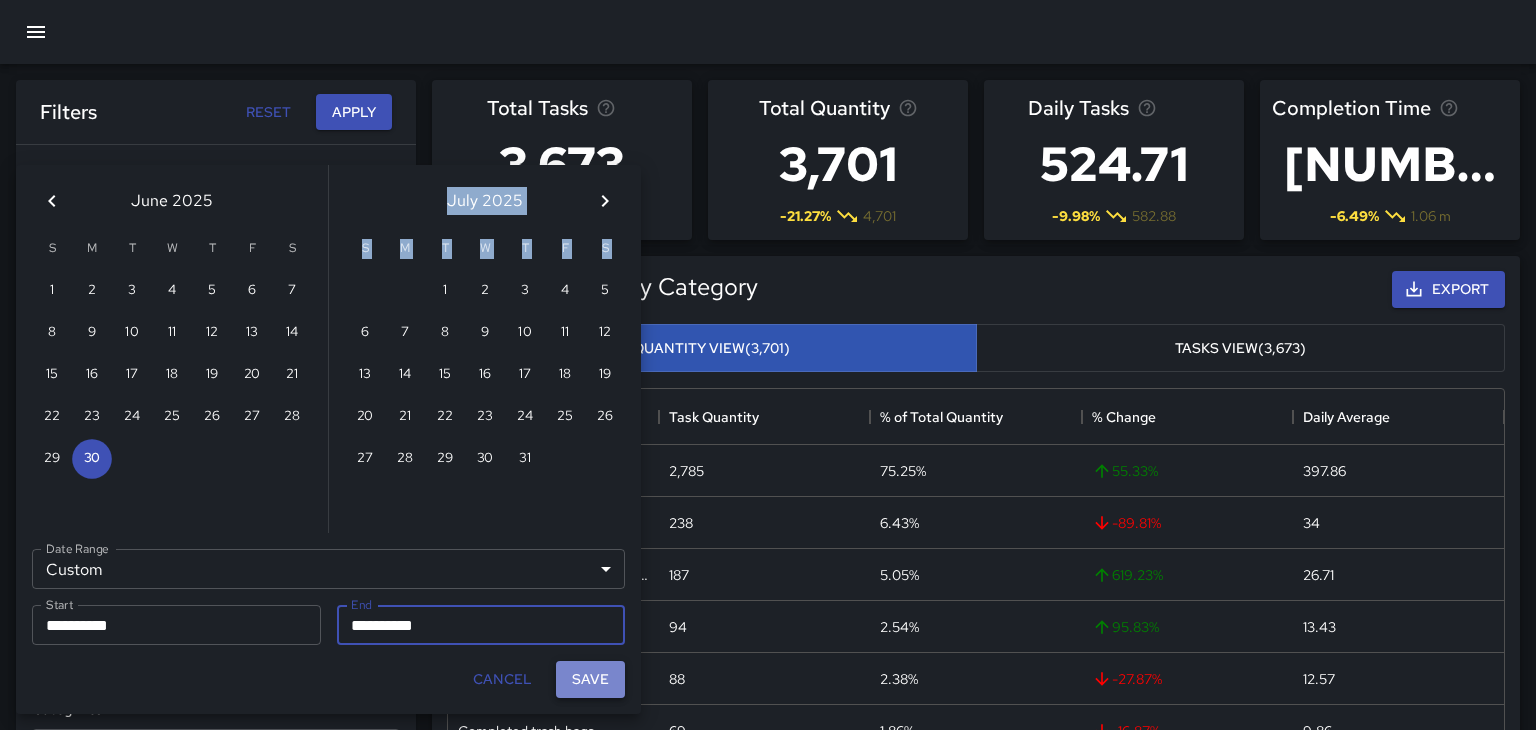 click on "Save" at bounding box center [590, 679] 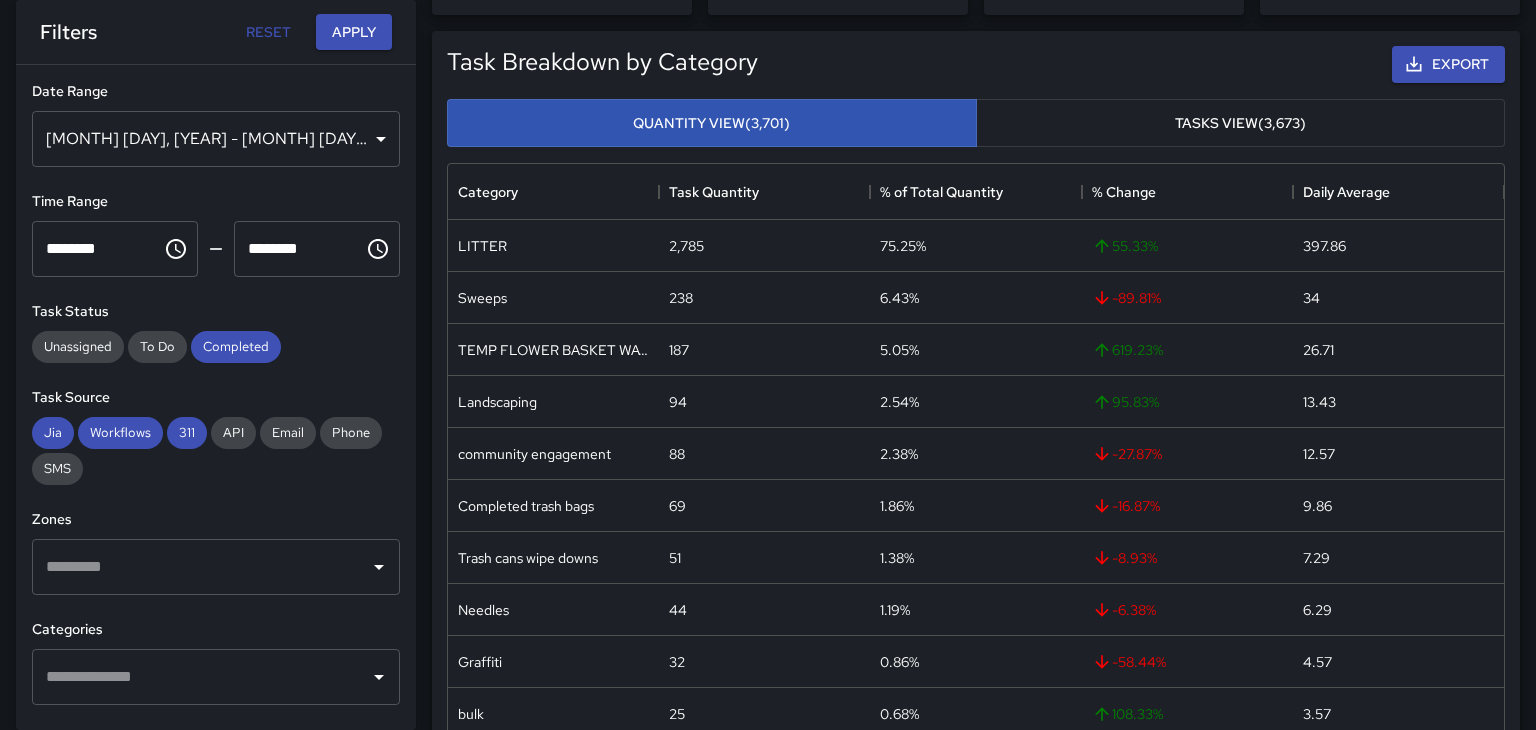 scroll, scrollTop: 228, scrollLeft: 0, axis: vertical 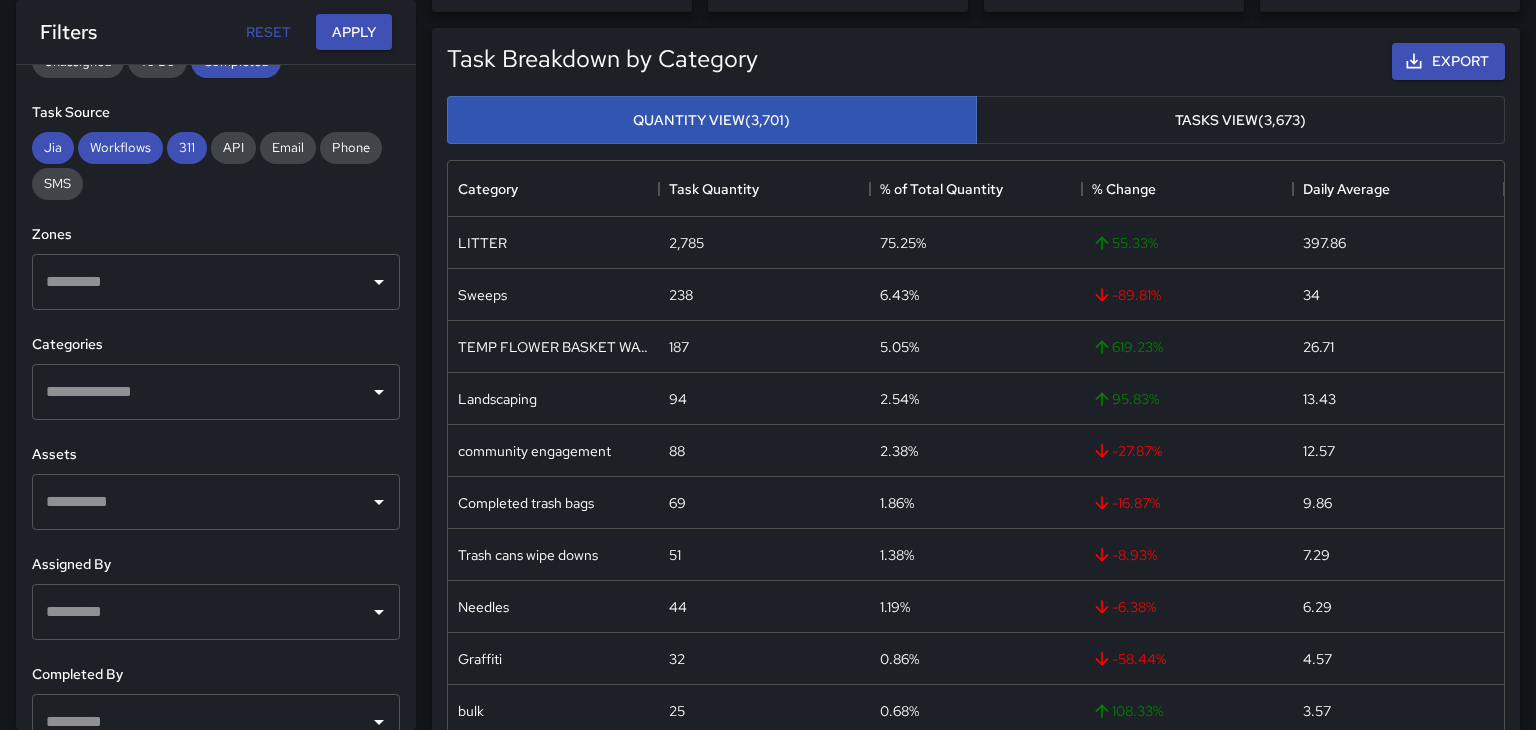 click at bounding box center [201, 392] 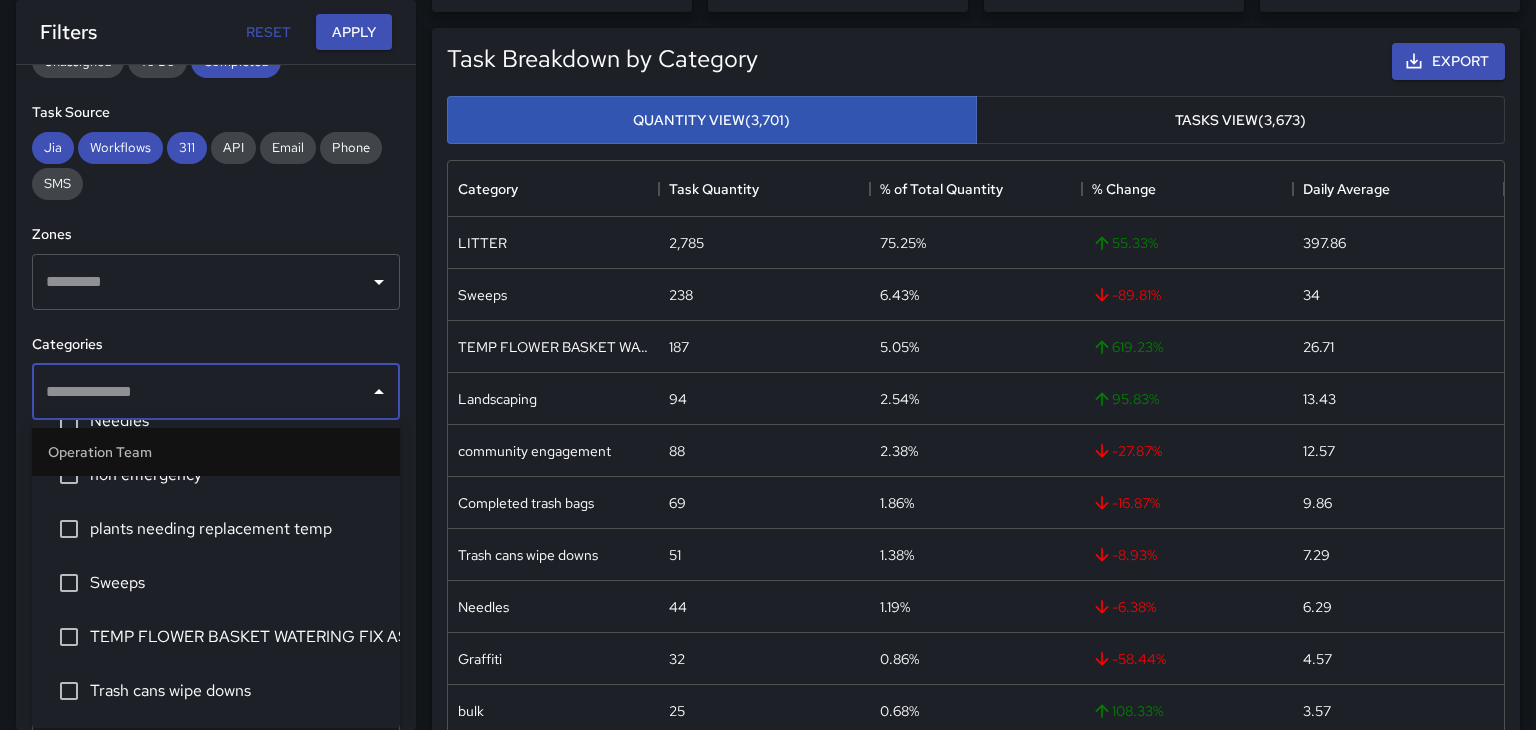 scroll, scrollTop: 890, scrollLeft: 0, axis: vertical 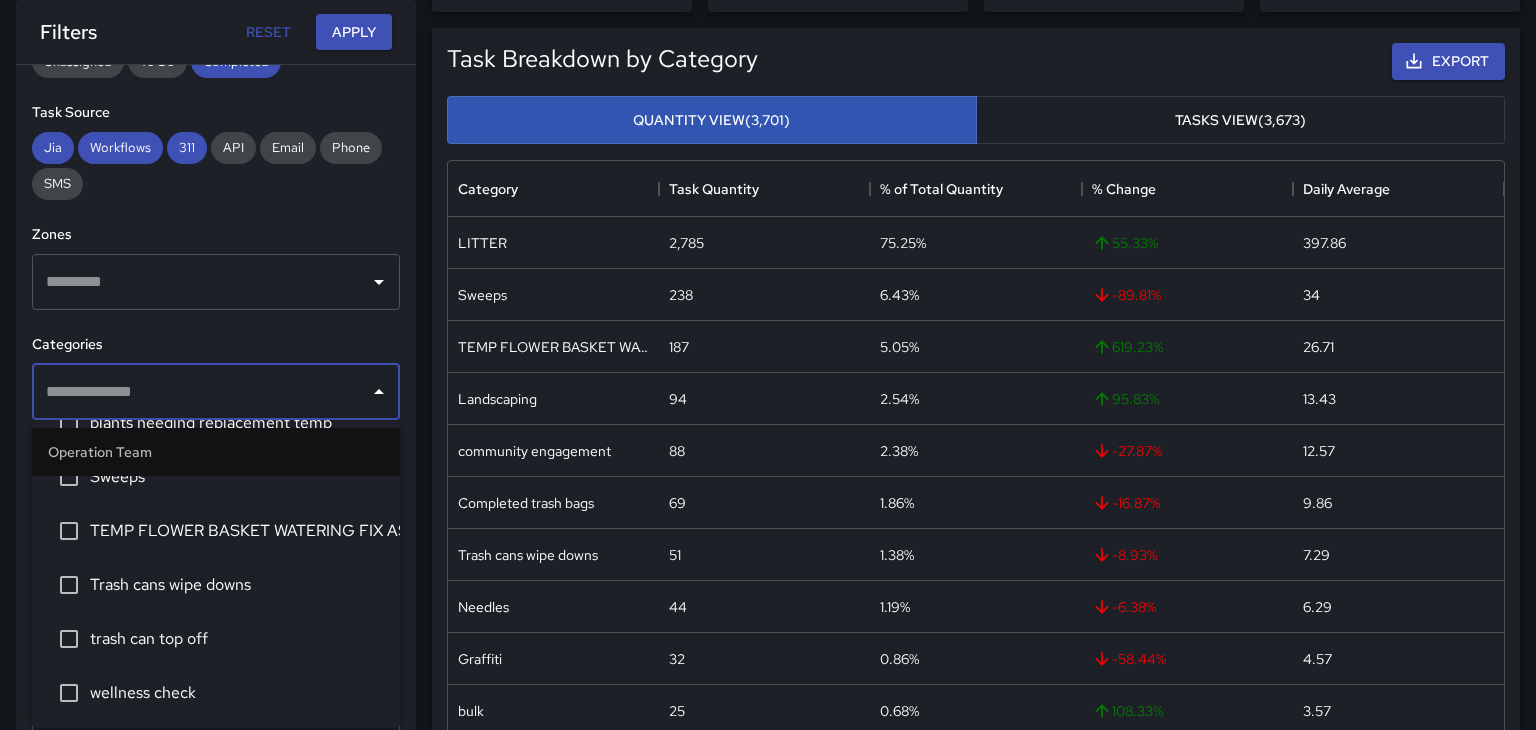 click on "Trash cans wipe downs" at bounding box center [237, 585] 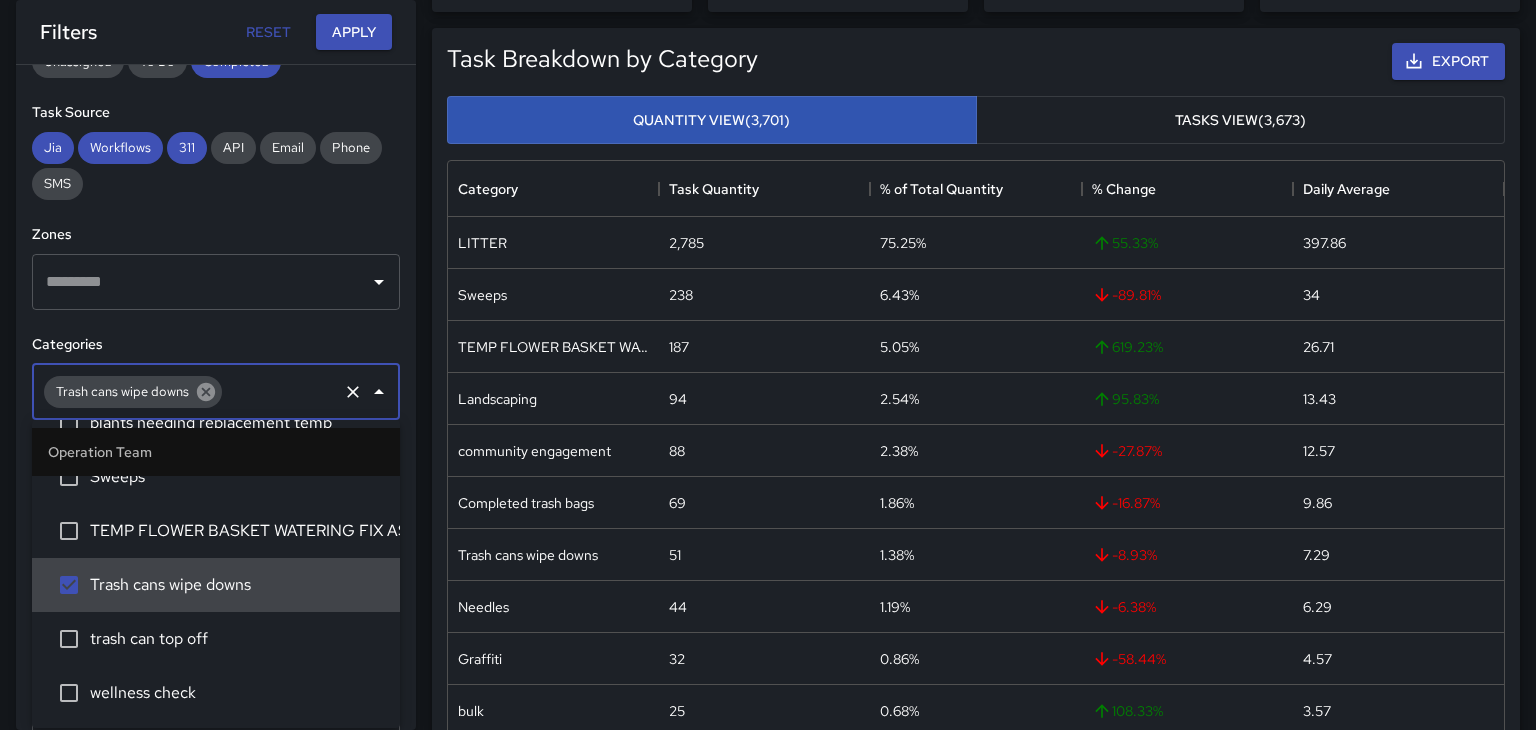click 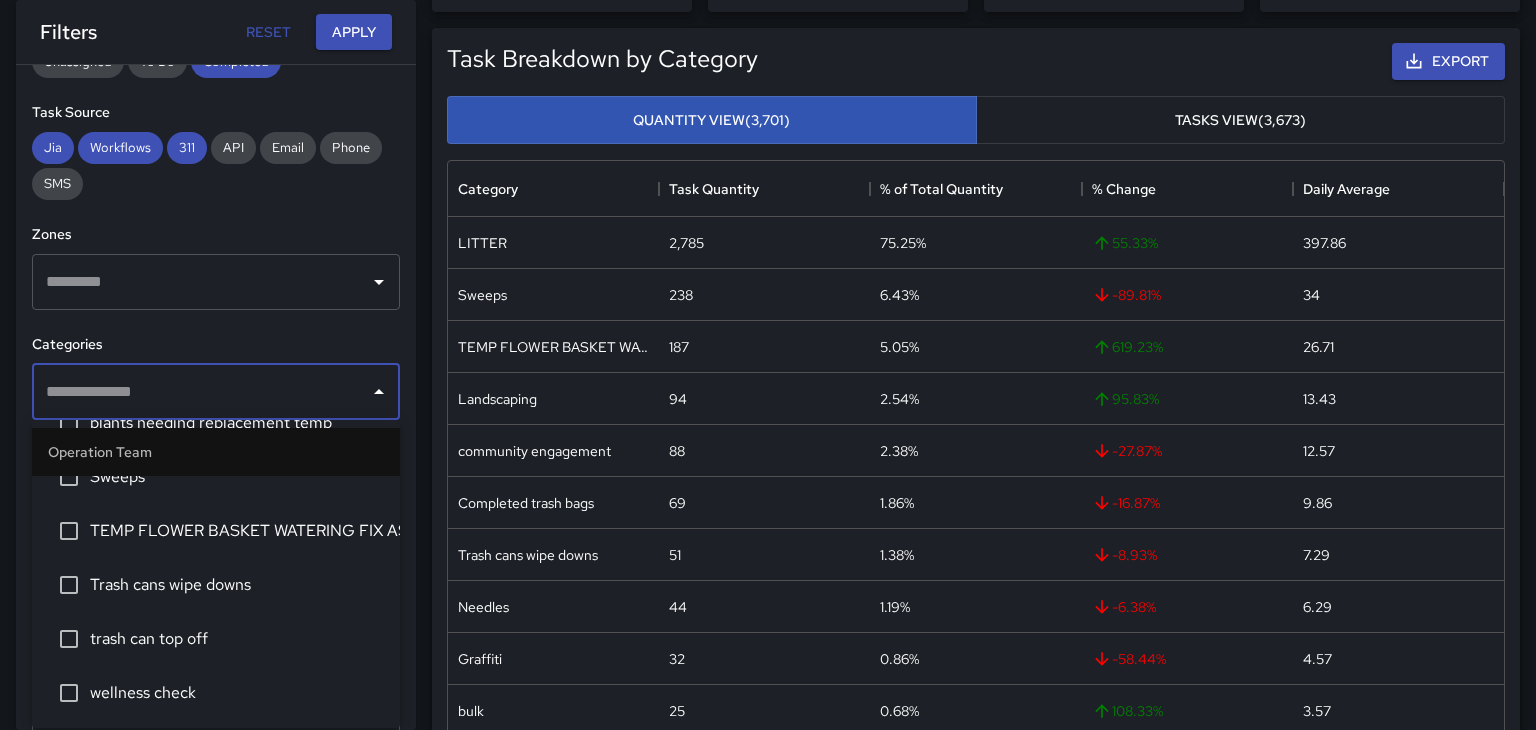 click on "trash can top off" at bounding box center (237, 639) 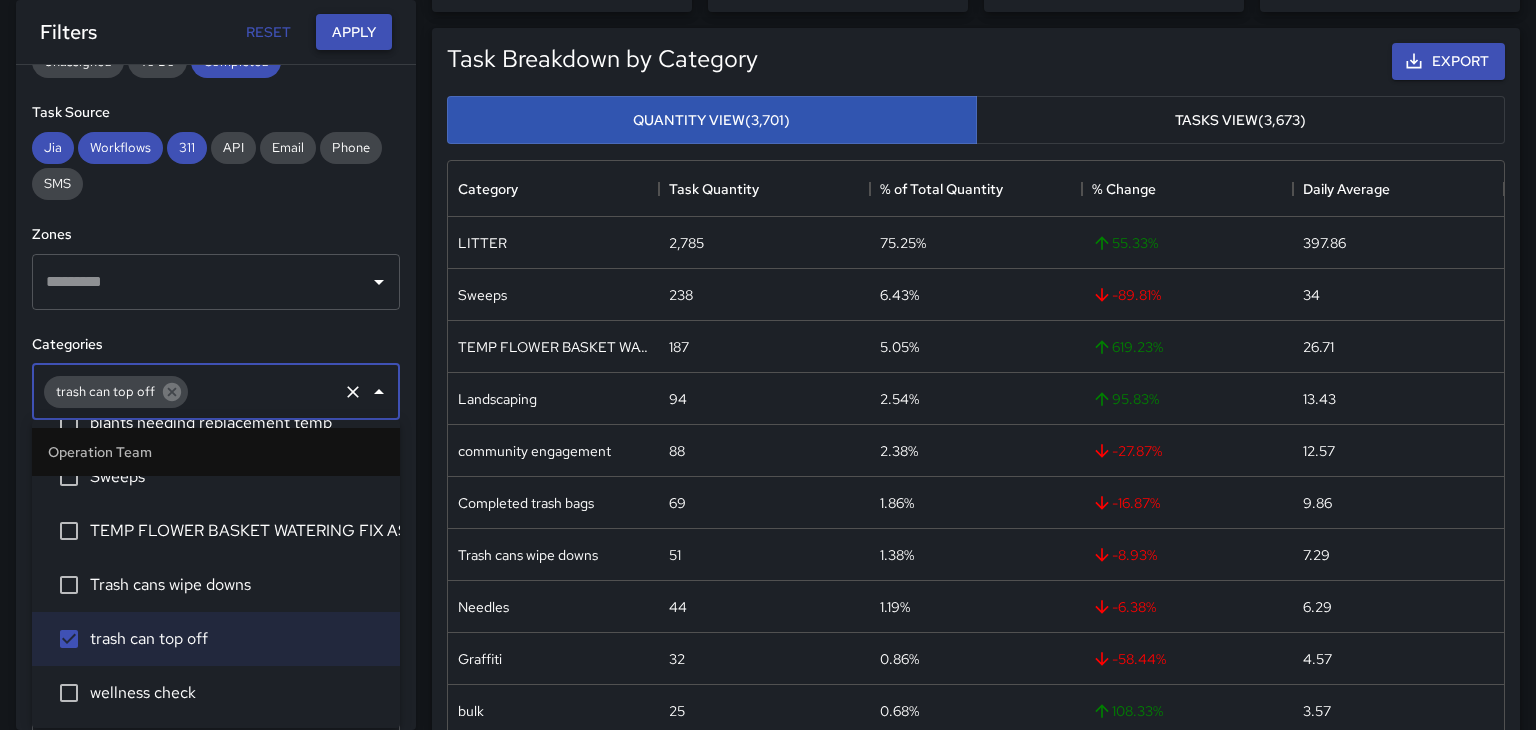 click on "Apply" at bounding box center (354, 32) 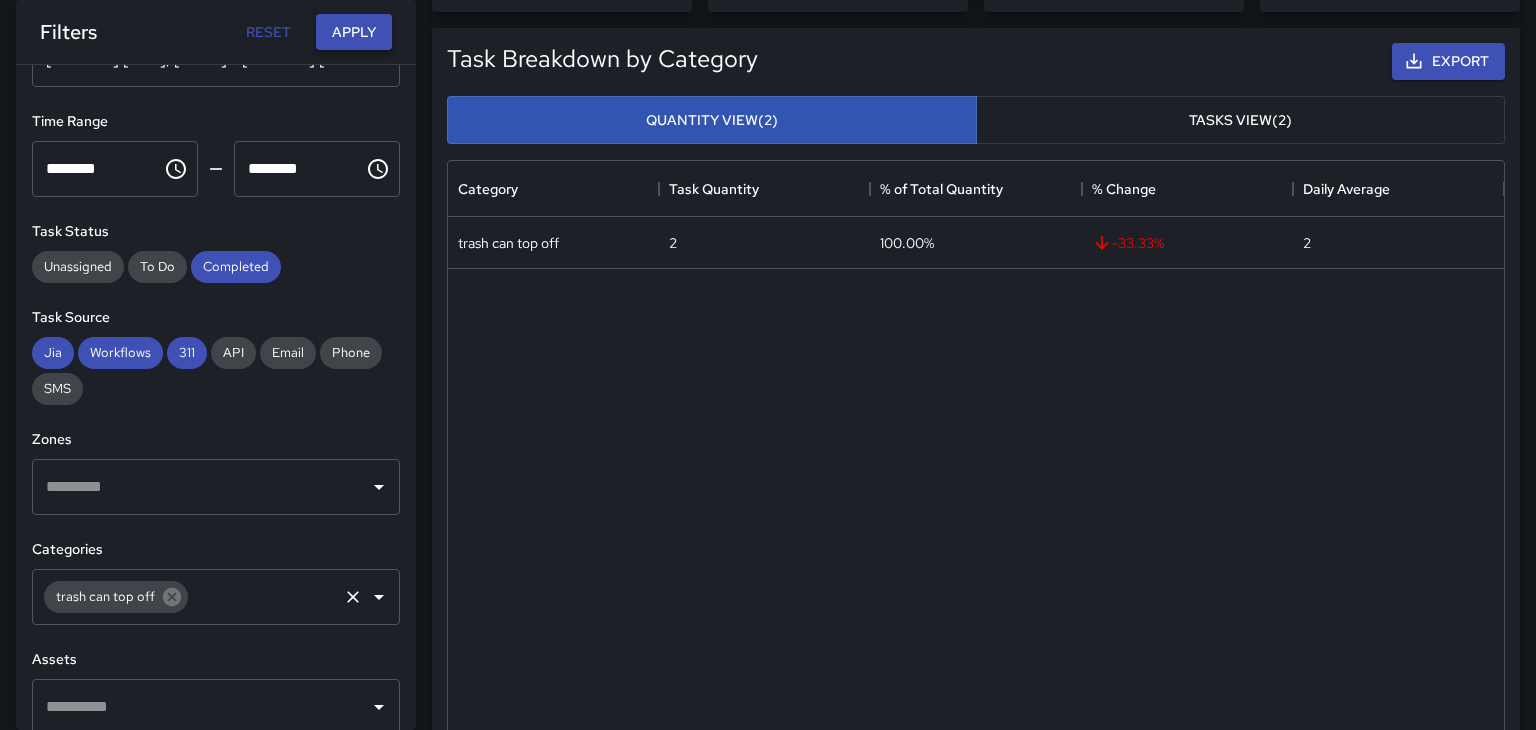 scroll, scrollTop: 0, scrollLeft: 0, axis: both 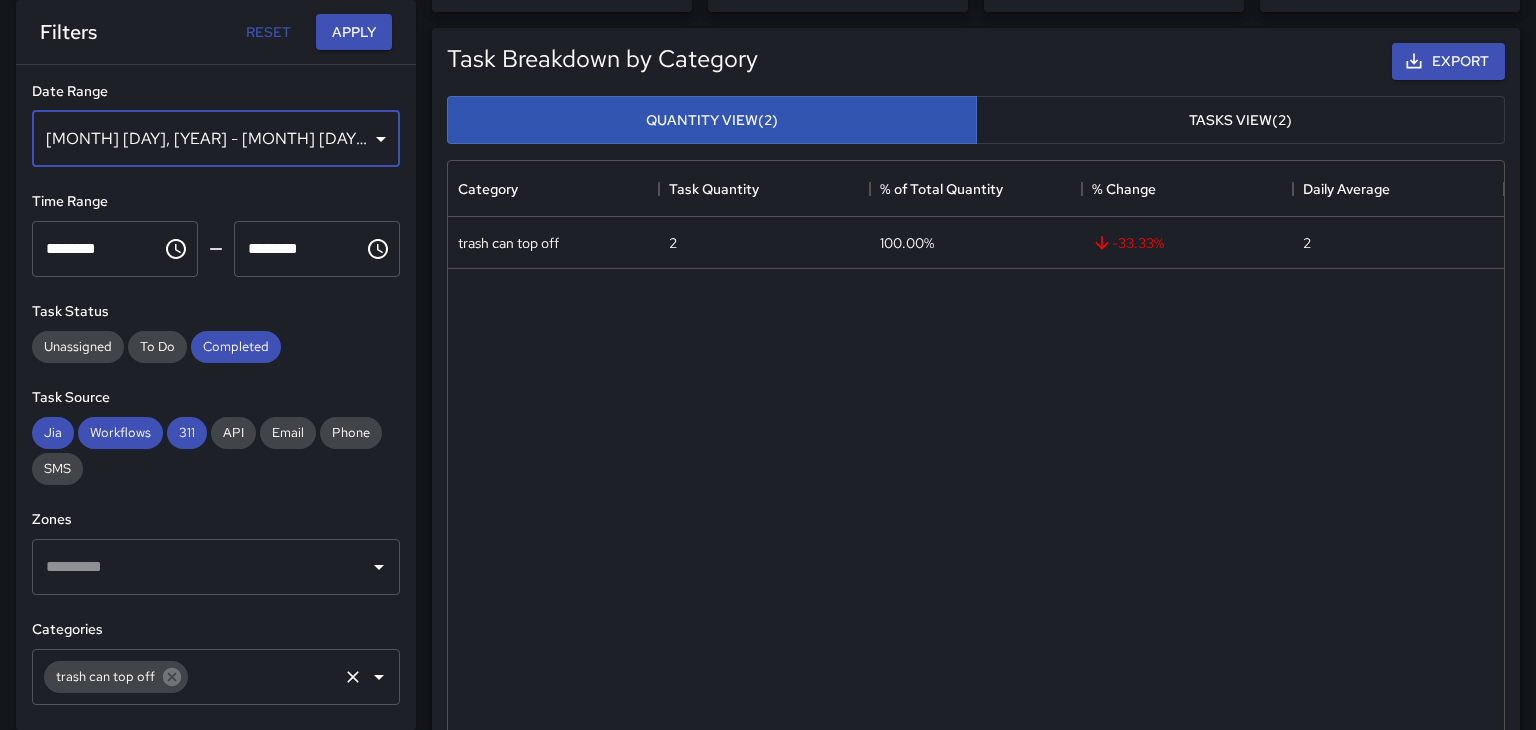 click on "Jun 30, 2025 - Jun 30, 2025" at bounding box center (216, 139) 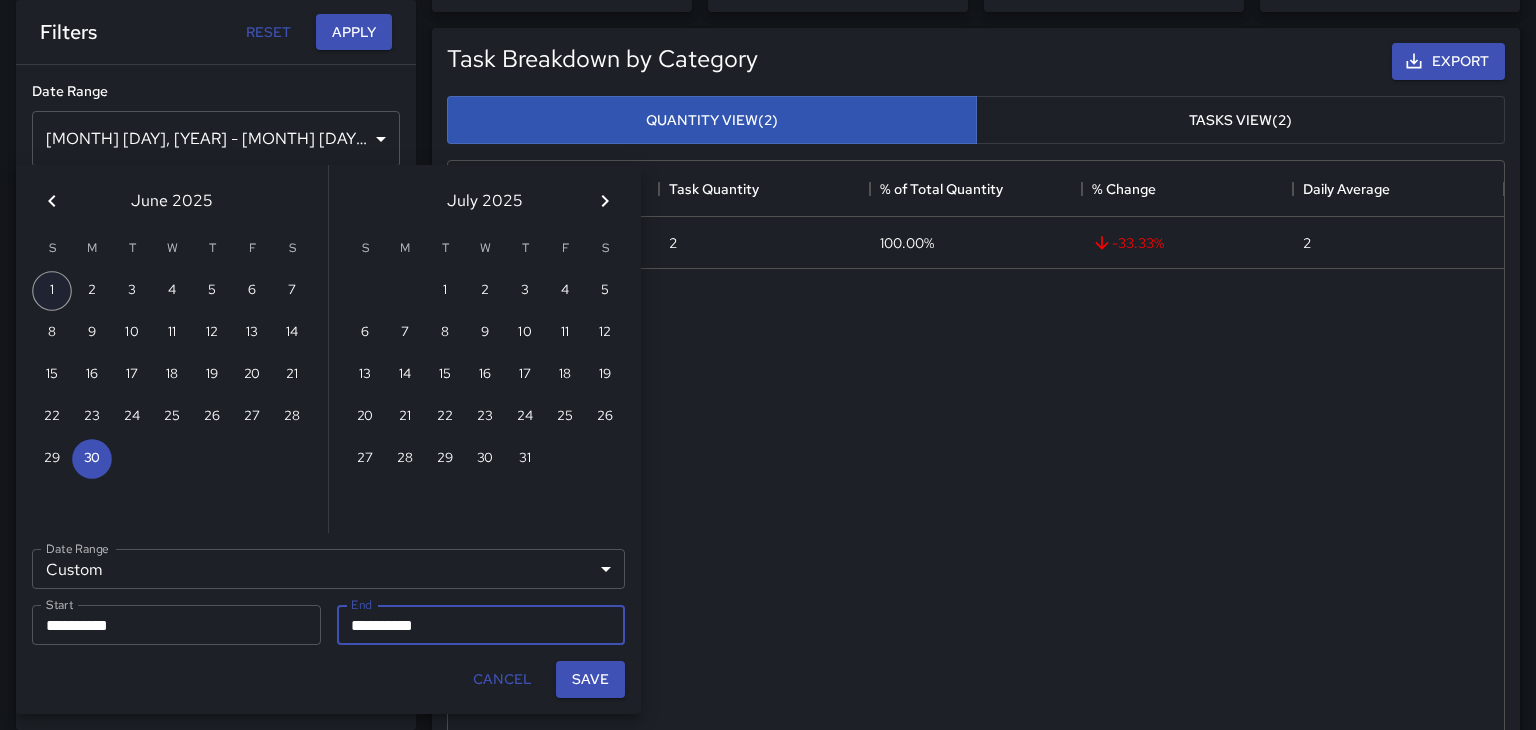 click on "1" at bounding box center (52, 291) 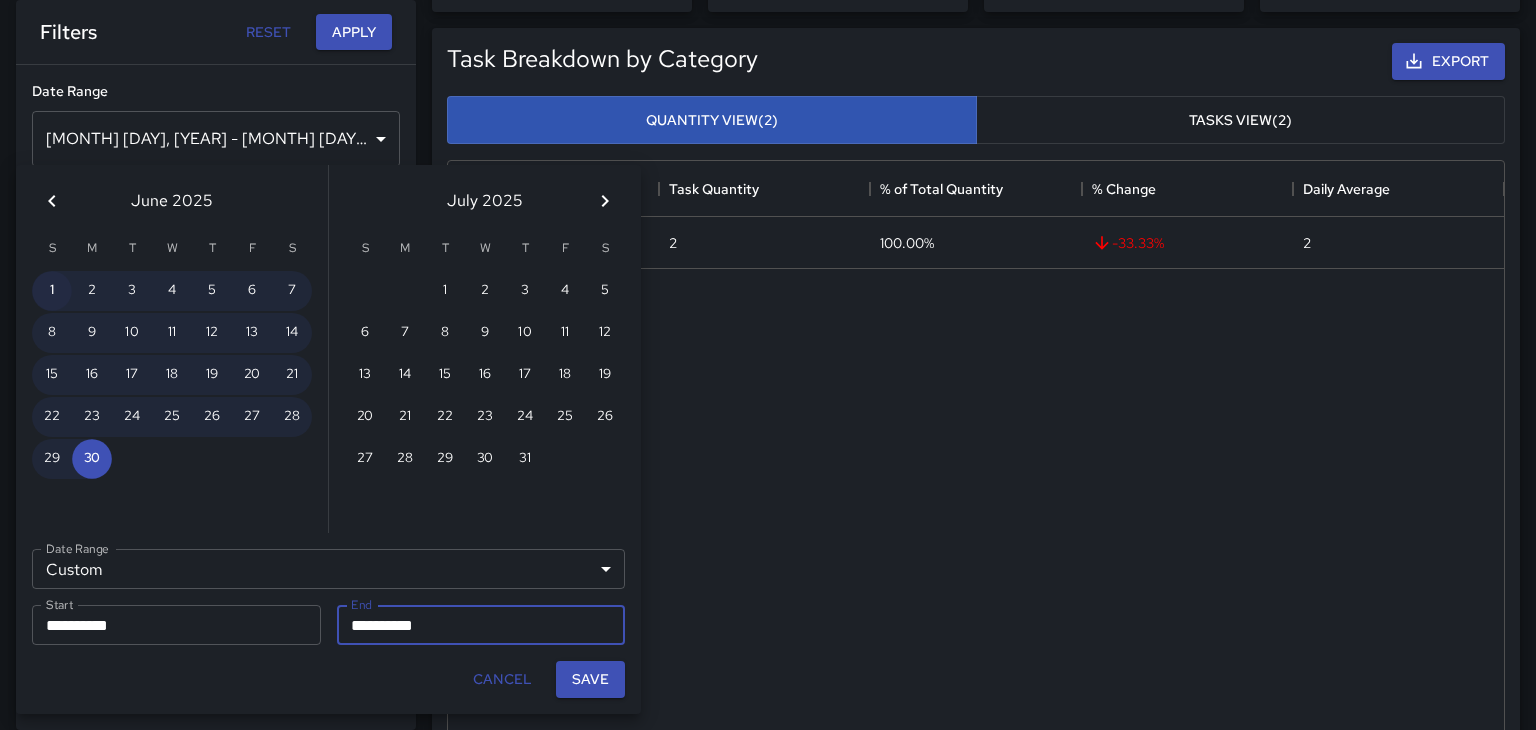 type on "**********" 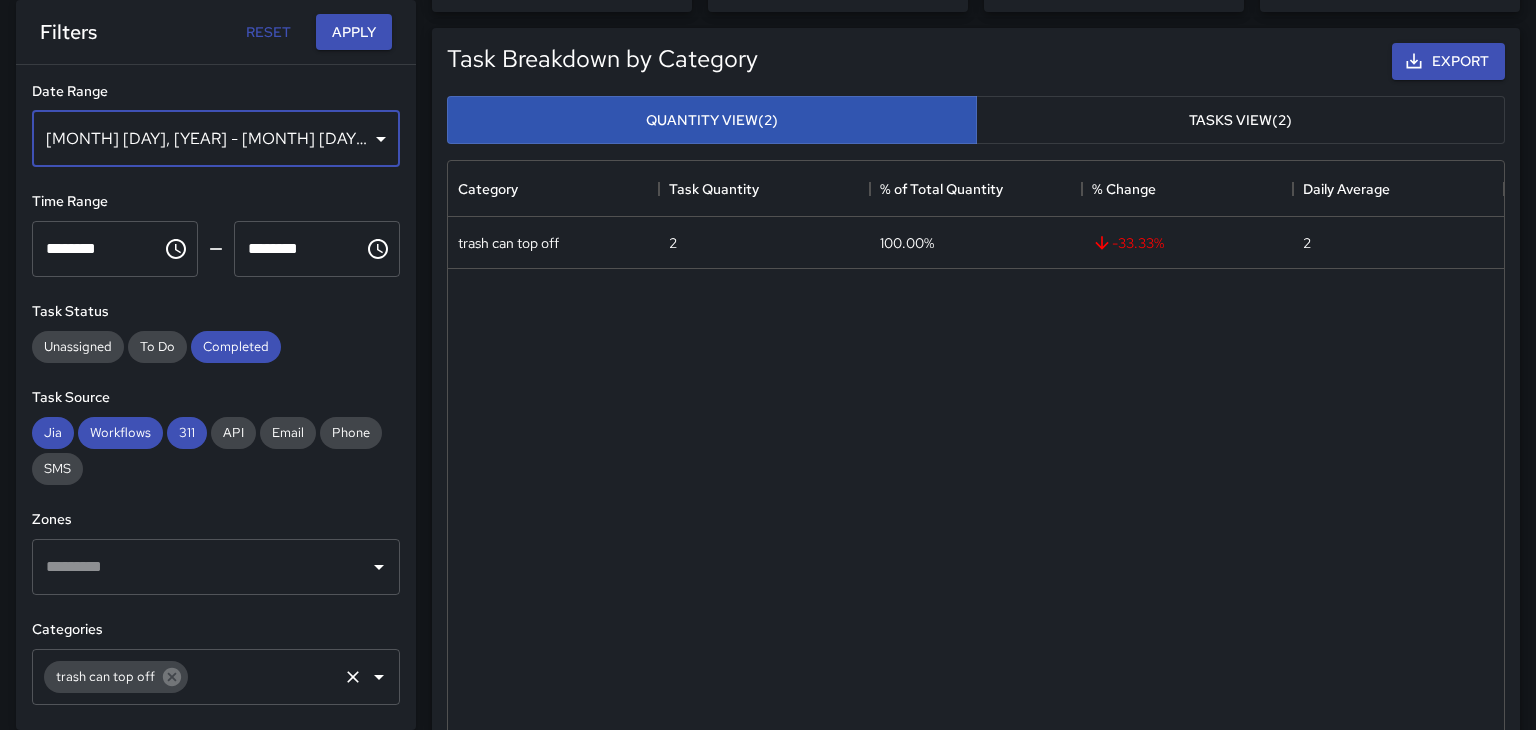 click on "Jun 30, 2025 - Jun 30, 2025" at bounding box center [216, 139] 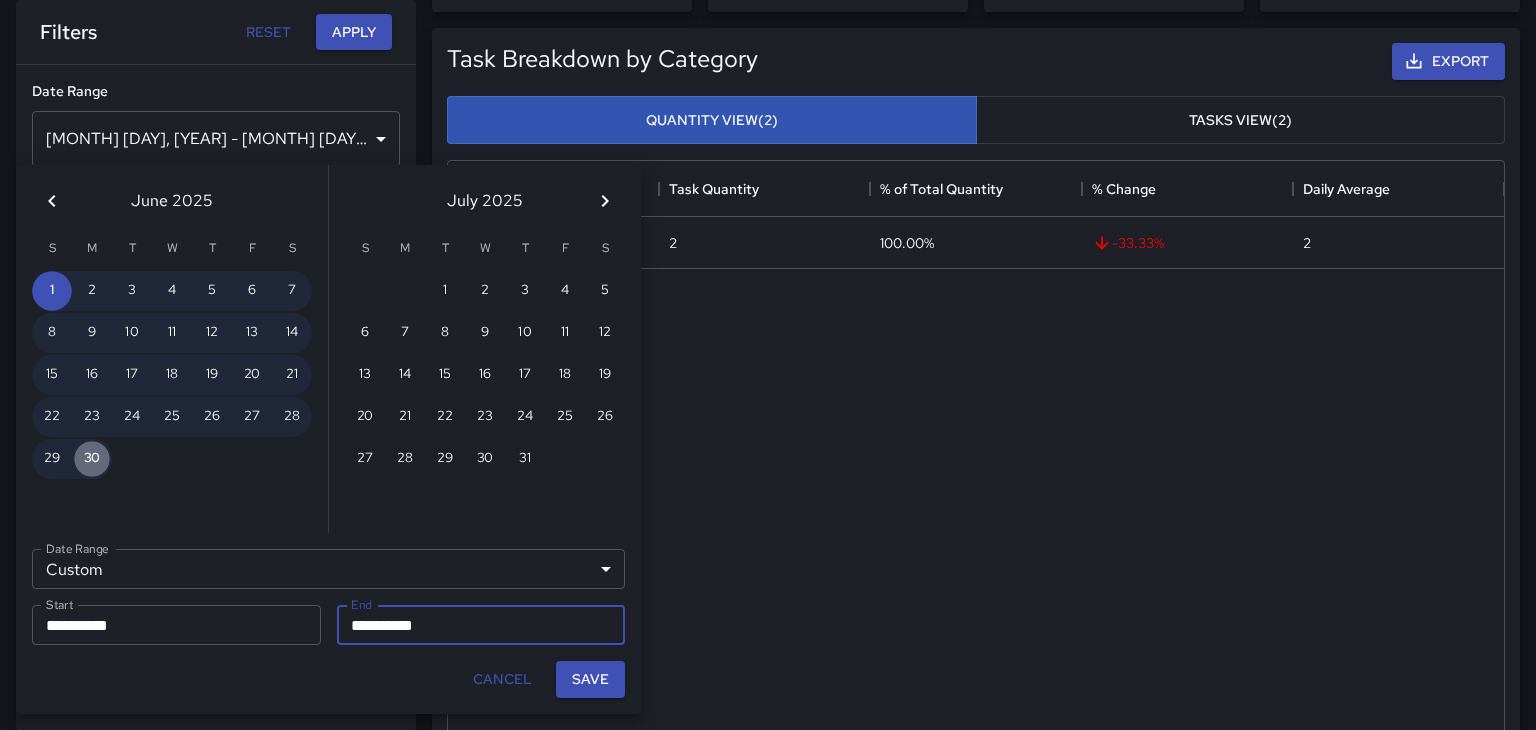 click on "30" at bounding box center (92, 459) 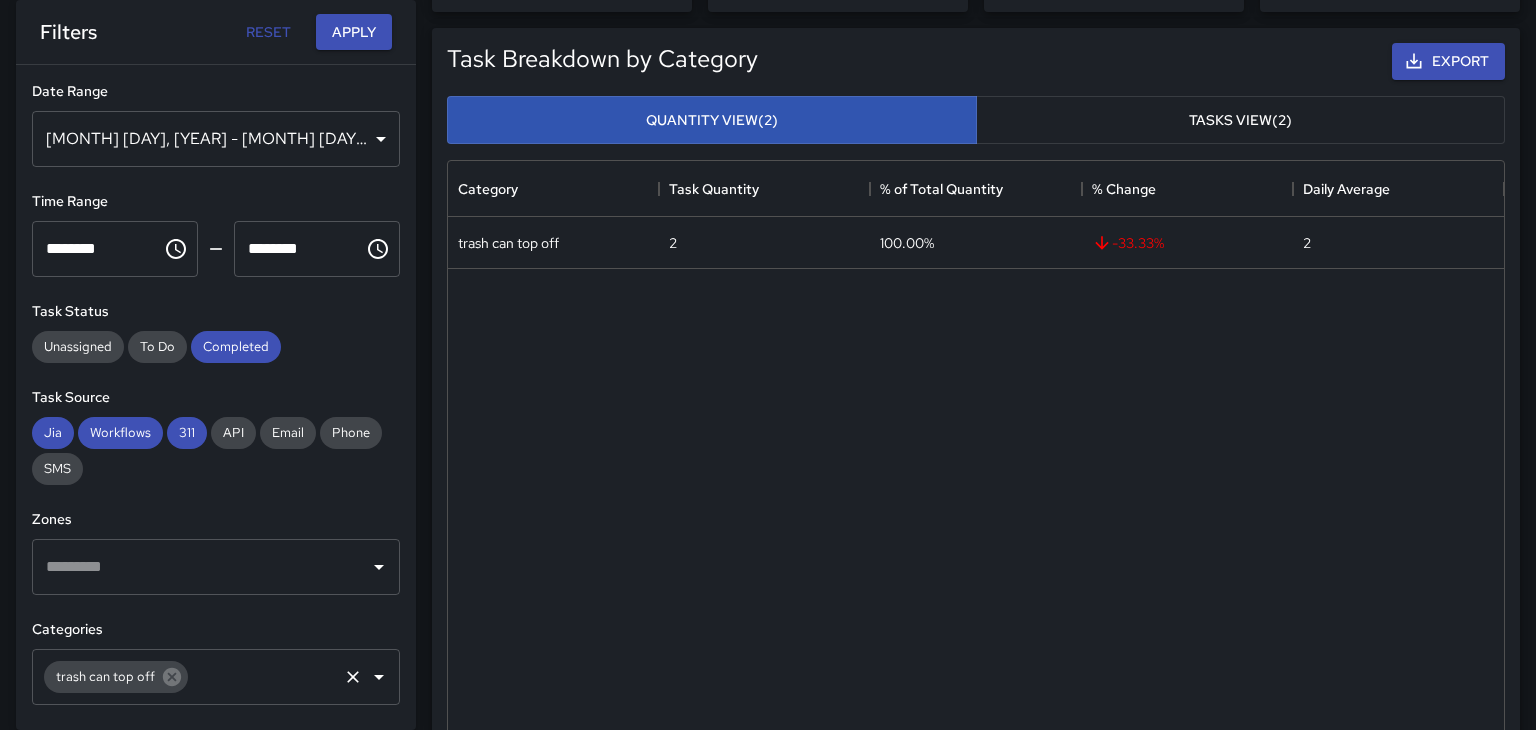 click on "Apply" at bounding box center (354, 32) 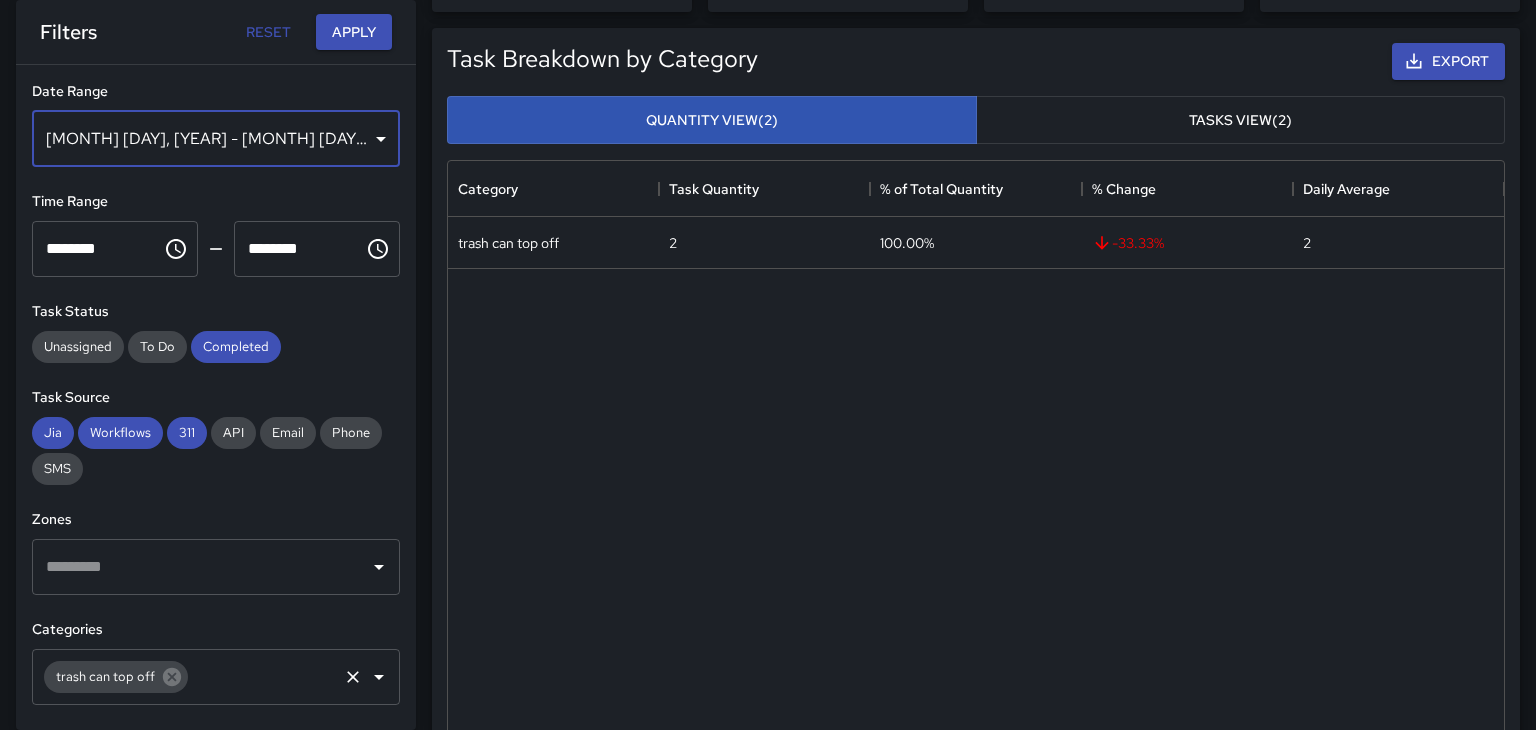 click on "Jun 30, 2025 - Jun 30, 2025" at bounding box center [216, 139] 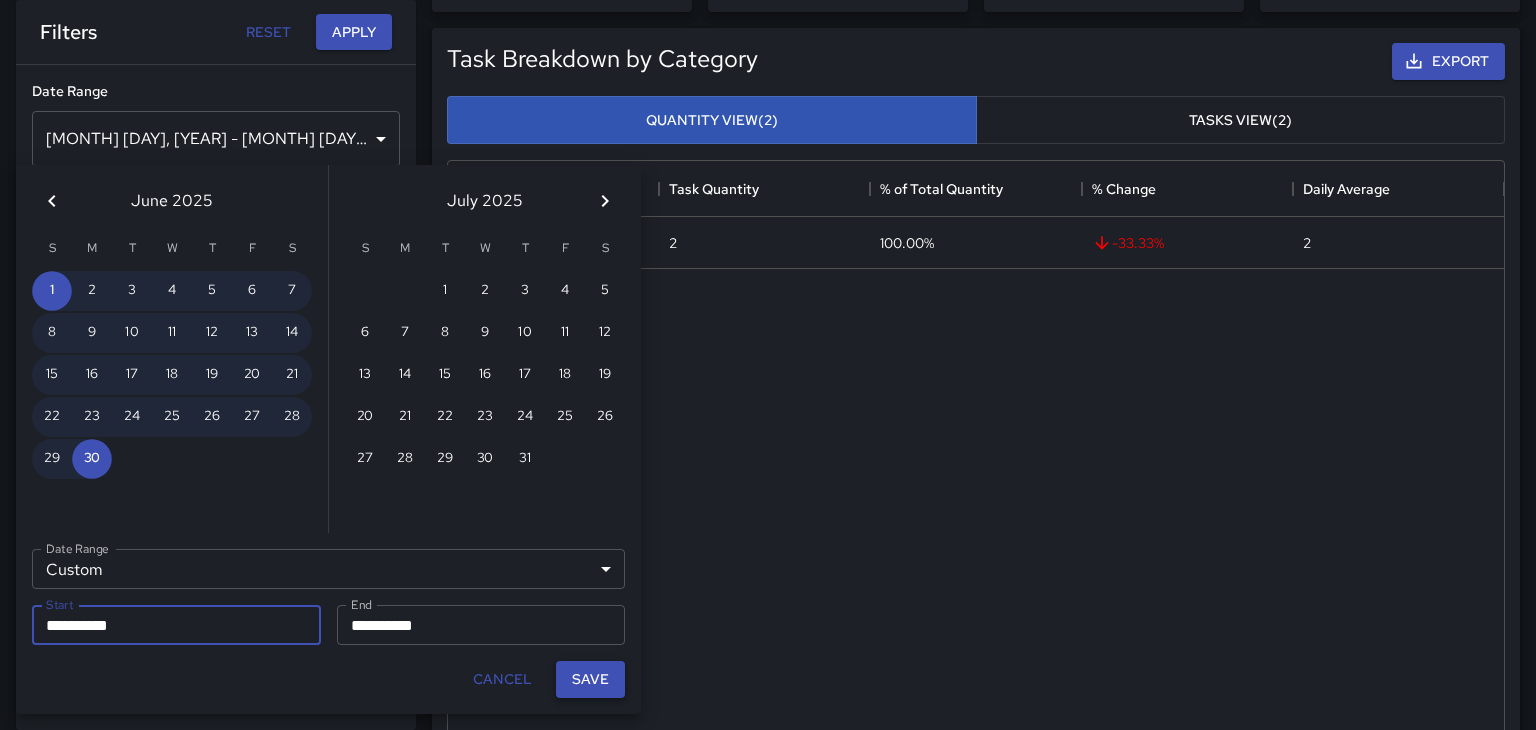 click on "Save" at bounding box center [590, 679] 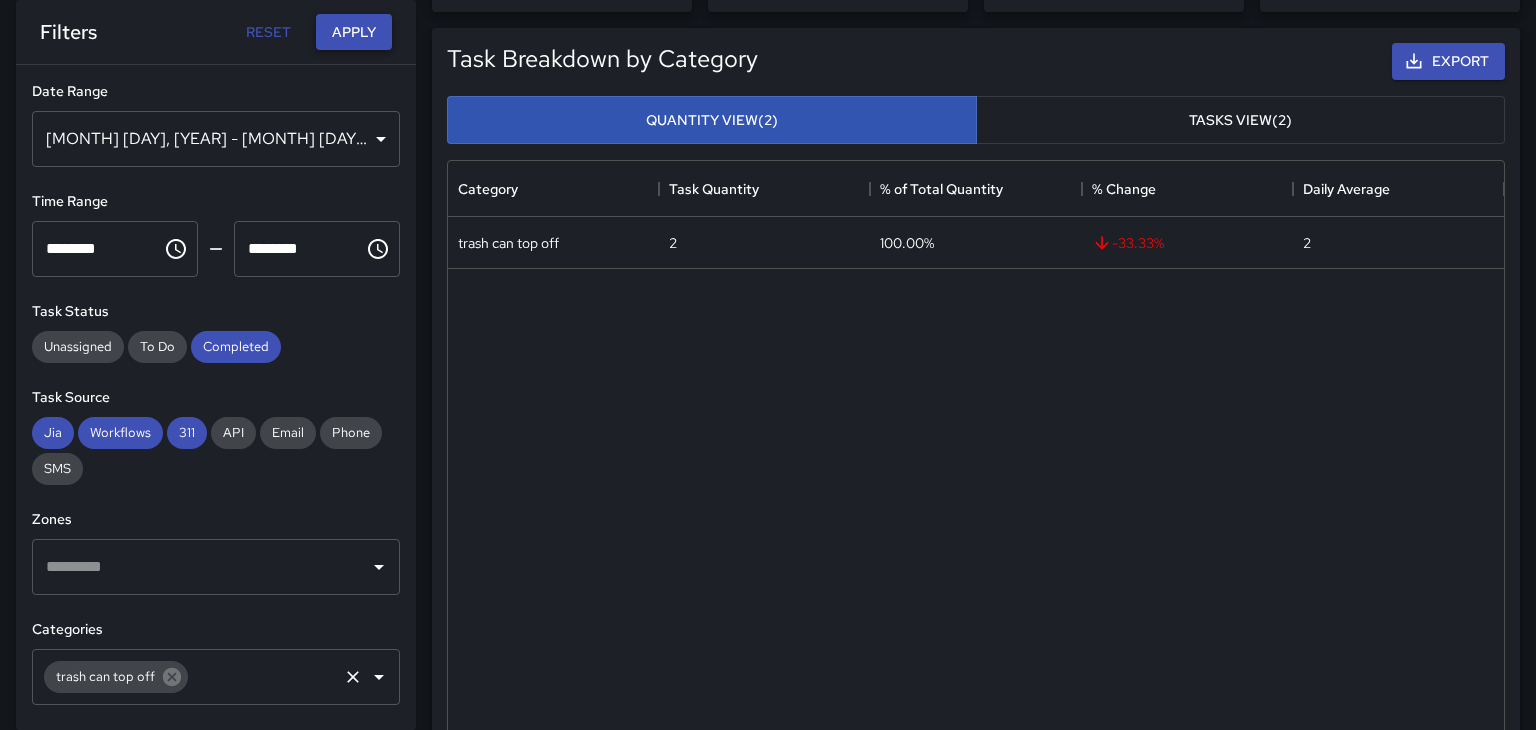 click on "Apply" at bounding box center (354, 32) 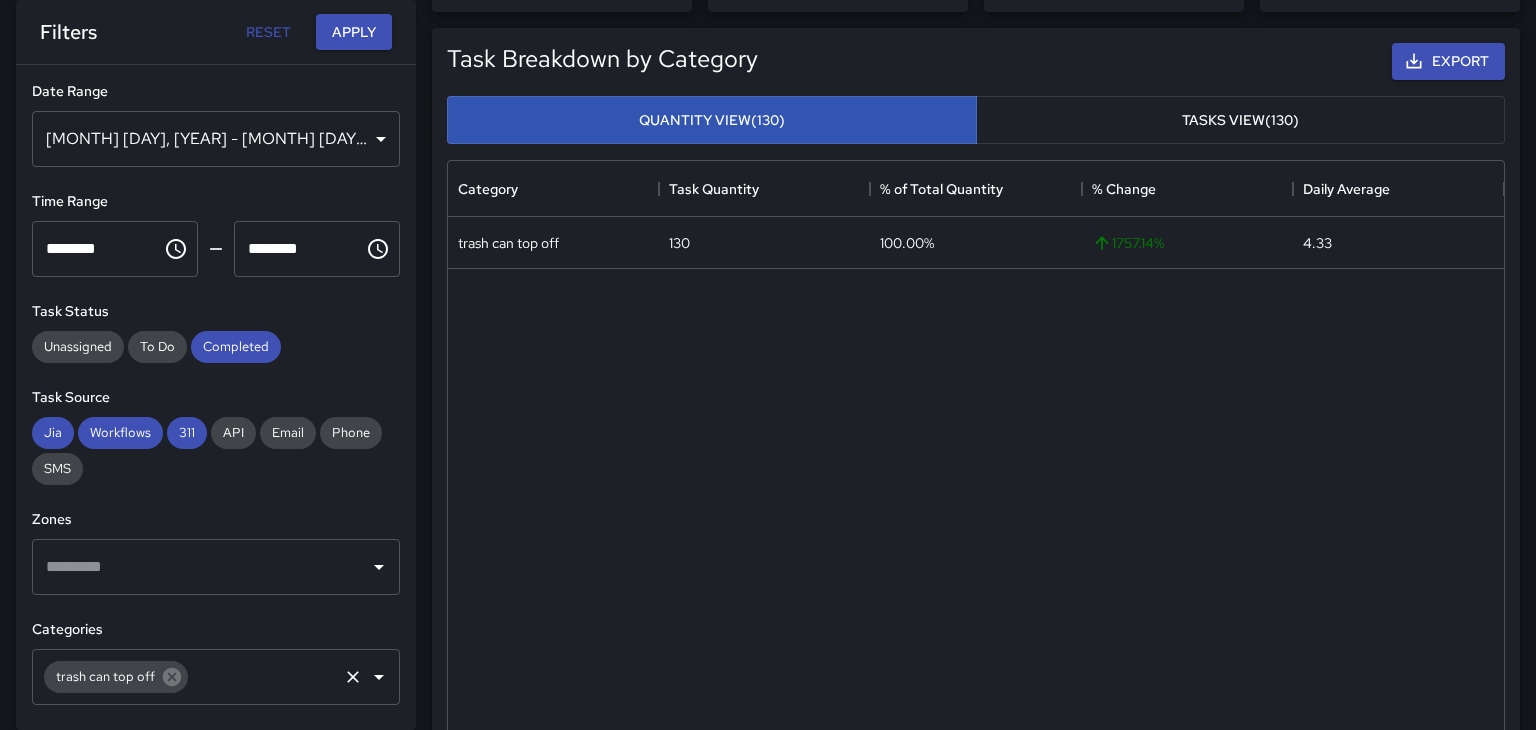 click on "Tasks View  (130)" at bounding box center (1241, 120) 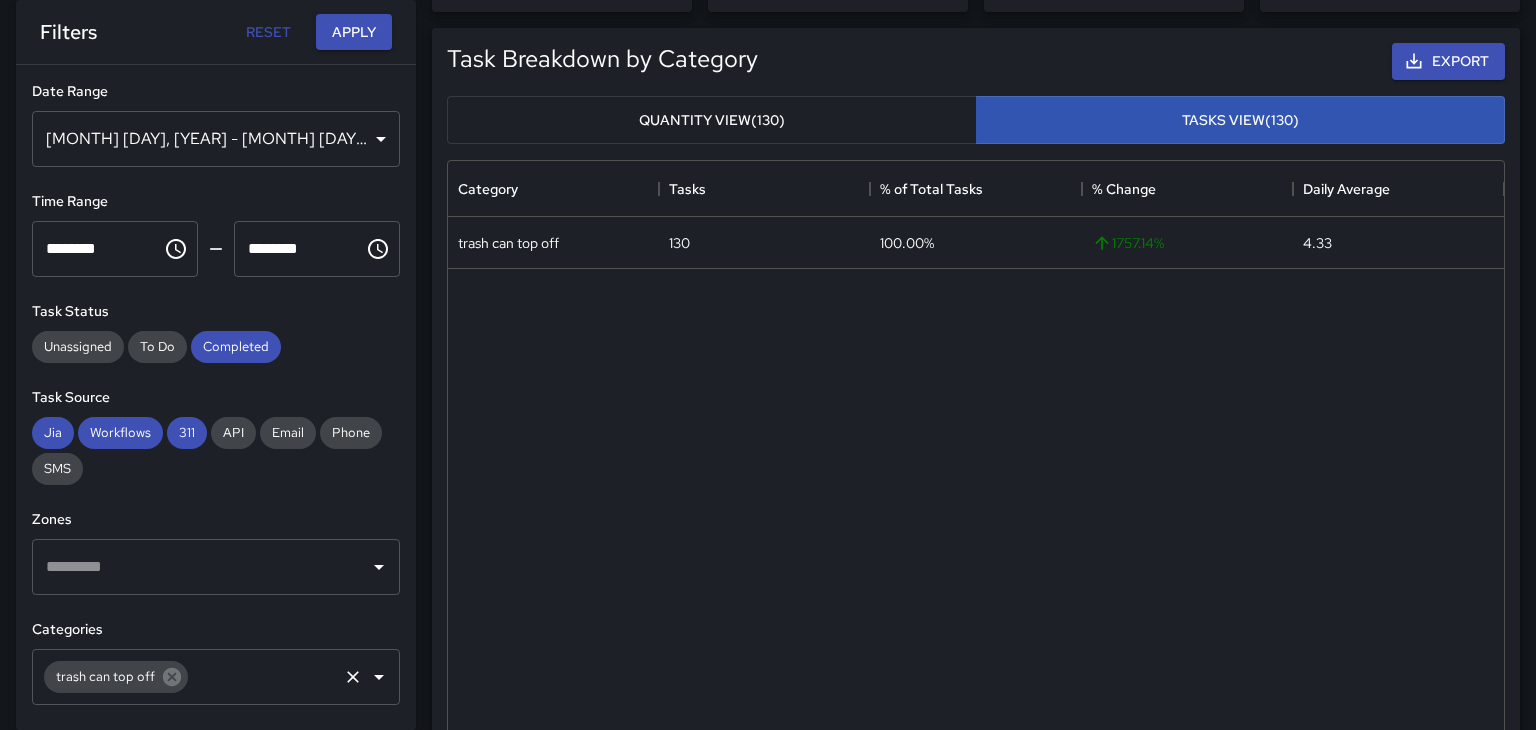 drag, startPoint x: 628, startPoint y: 508, endPoint x: 637, endPoint y: 455, distance: 53.75872 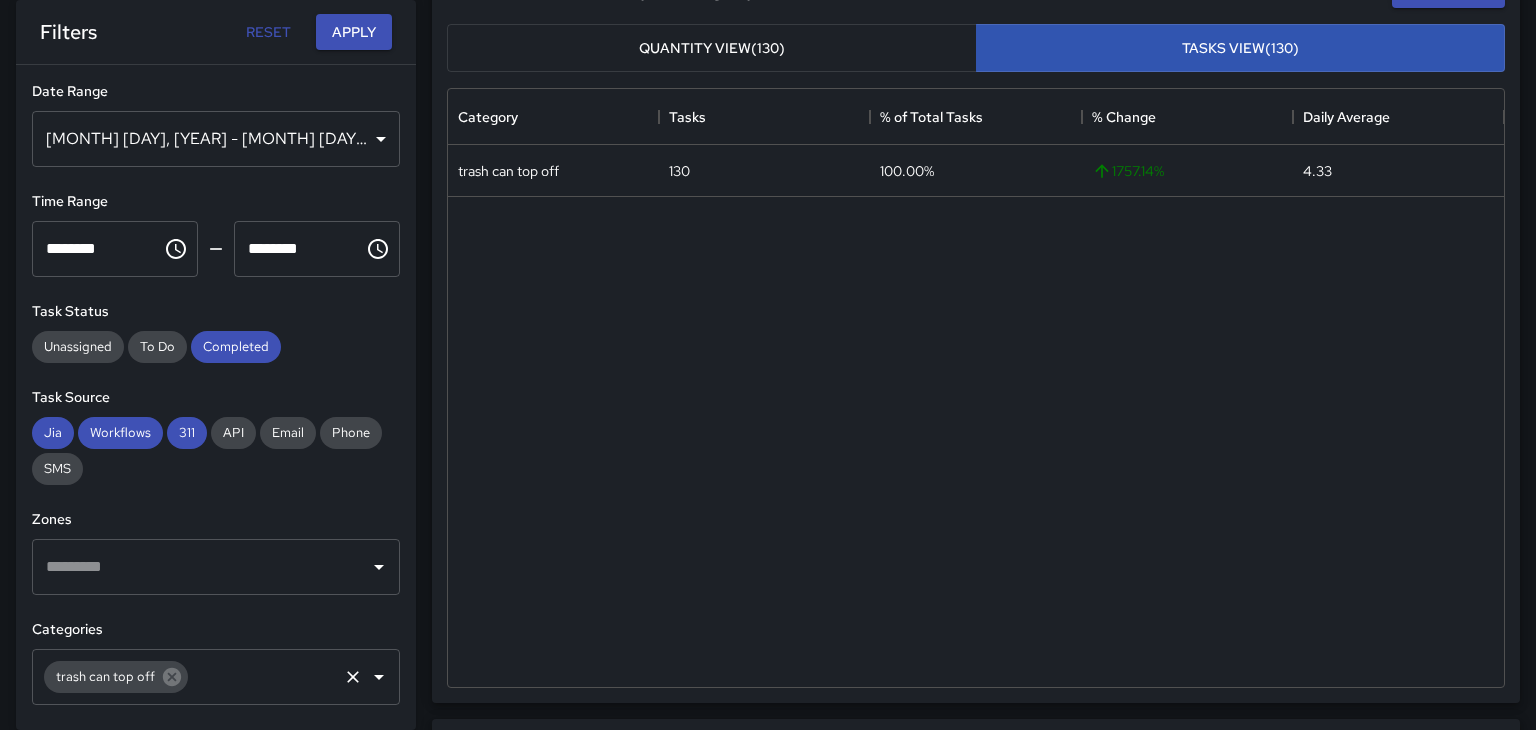 scroll, scrollTop: 321, scrollLeft: 0, axis: vertical 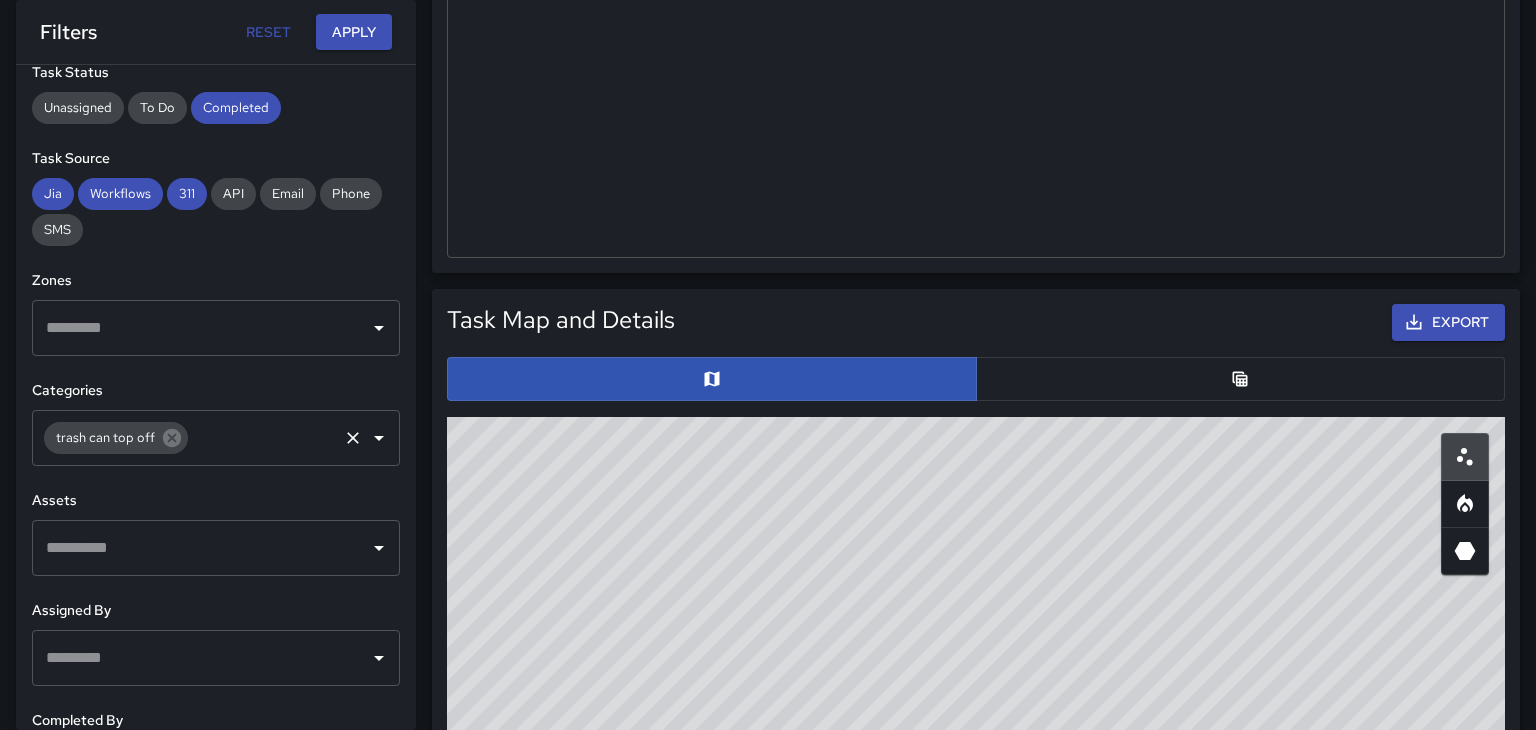 click 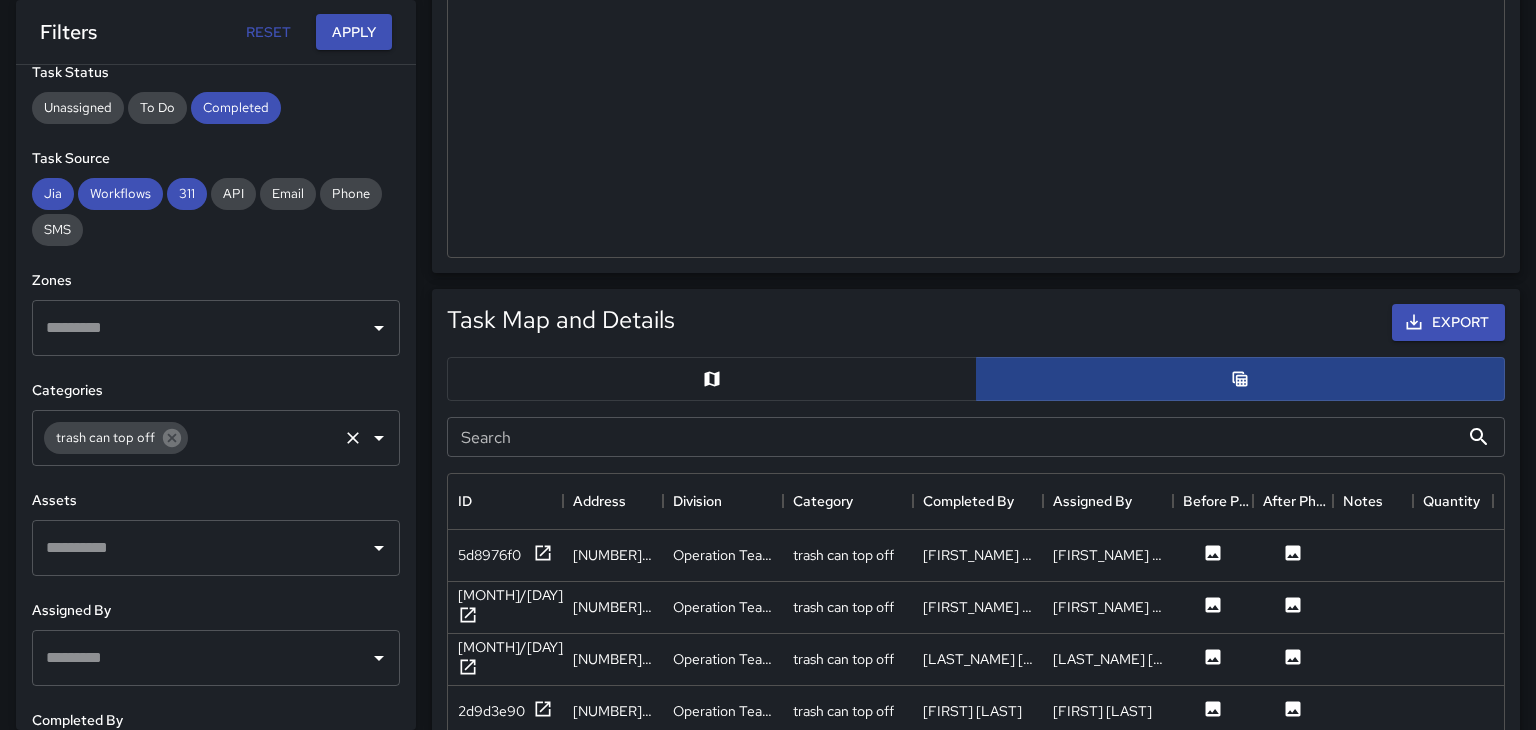 scroll, scrollTop: 745, scrollLeft: 1056, axis: both 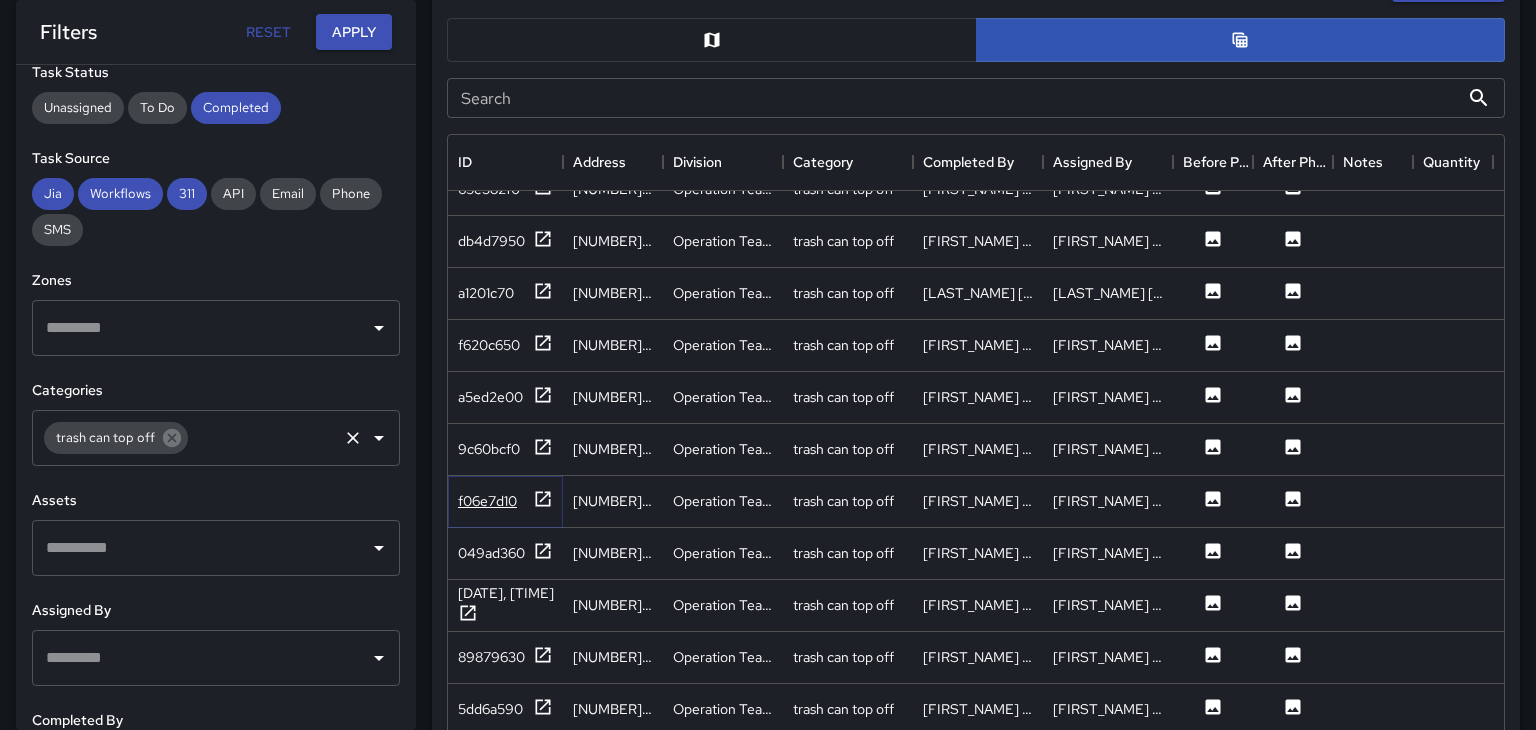 click 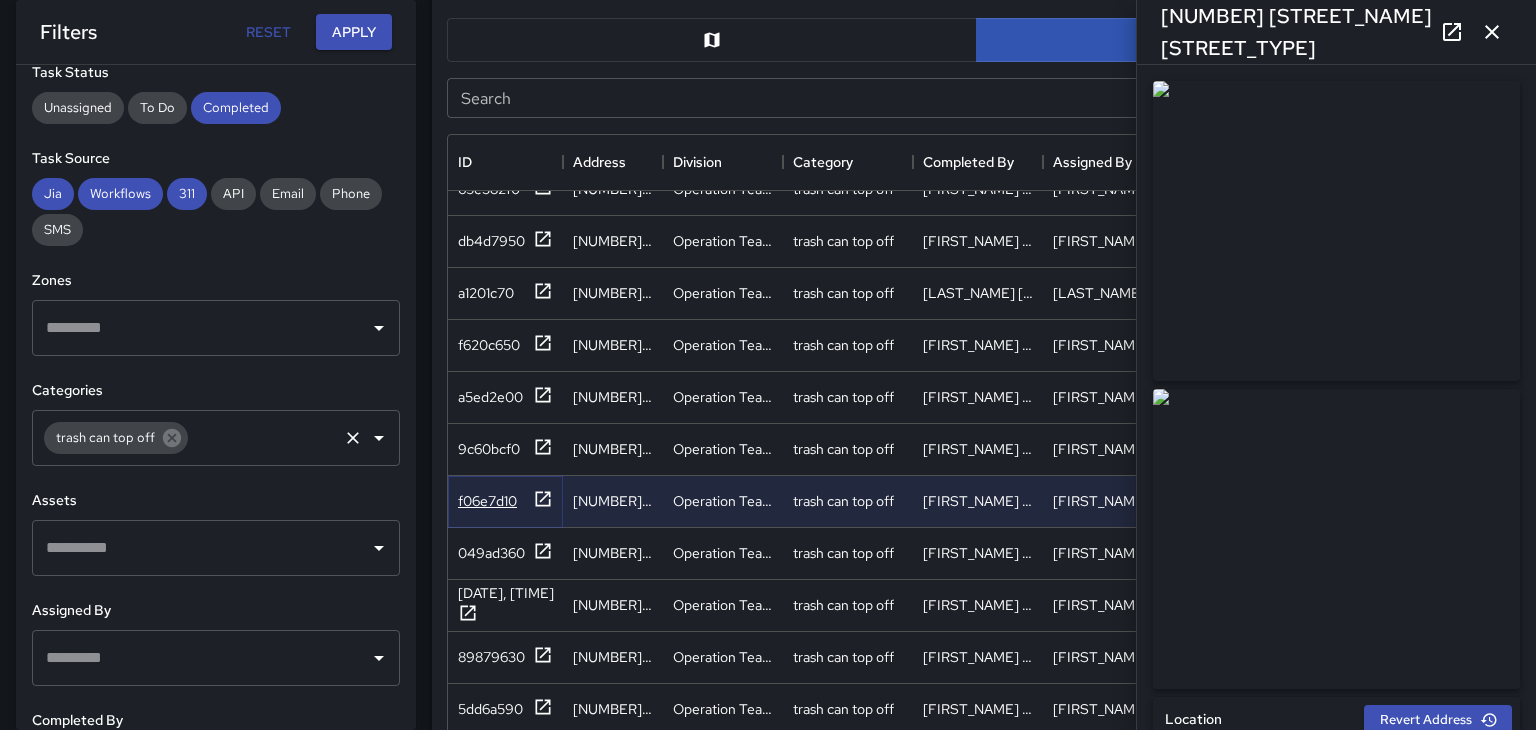 type on "**********" 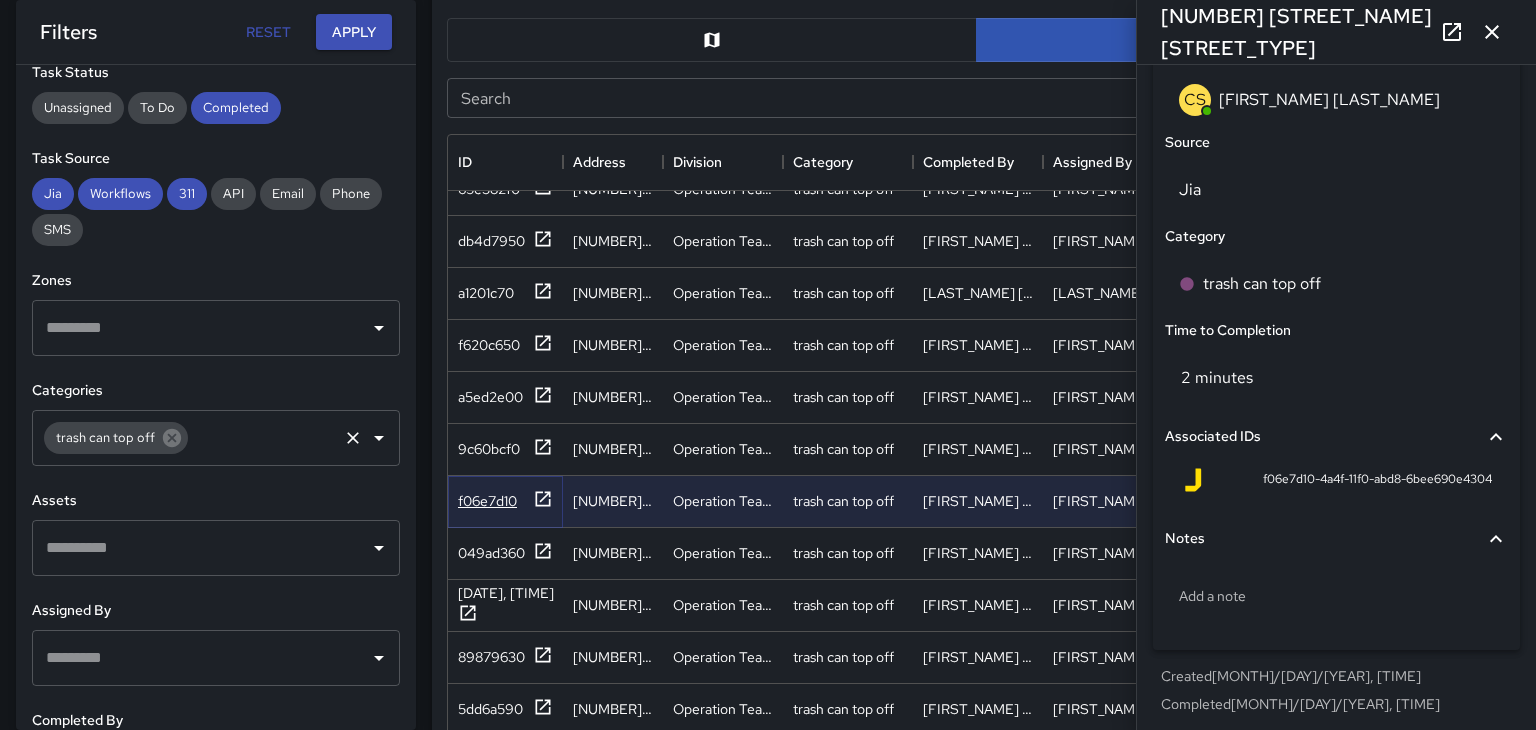 scroll, scrollTop: 1180, scrollLeft: 0, axis: vertical 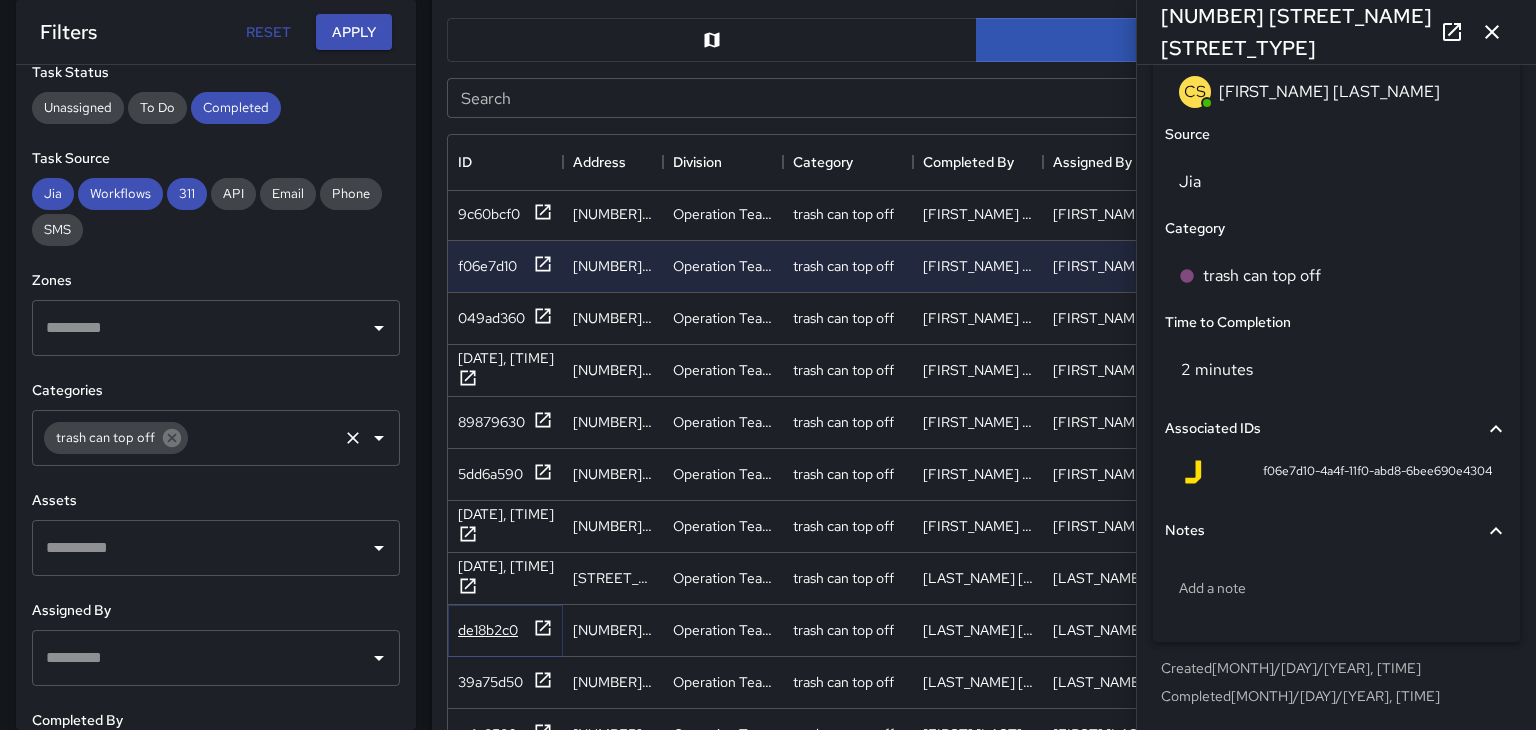 click 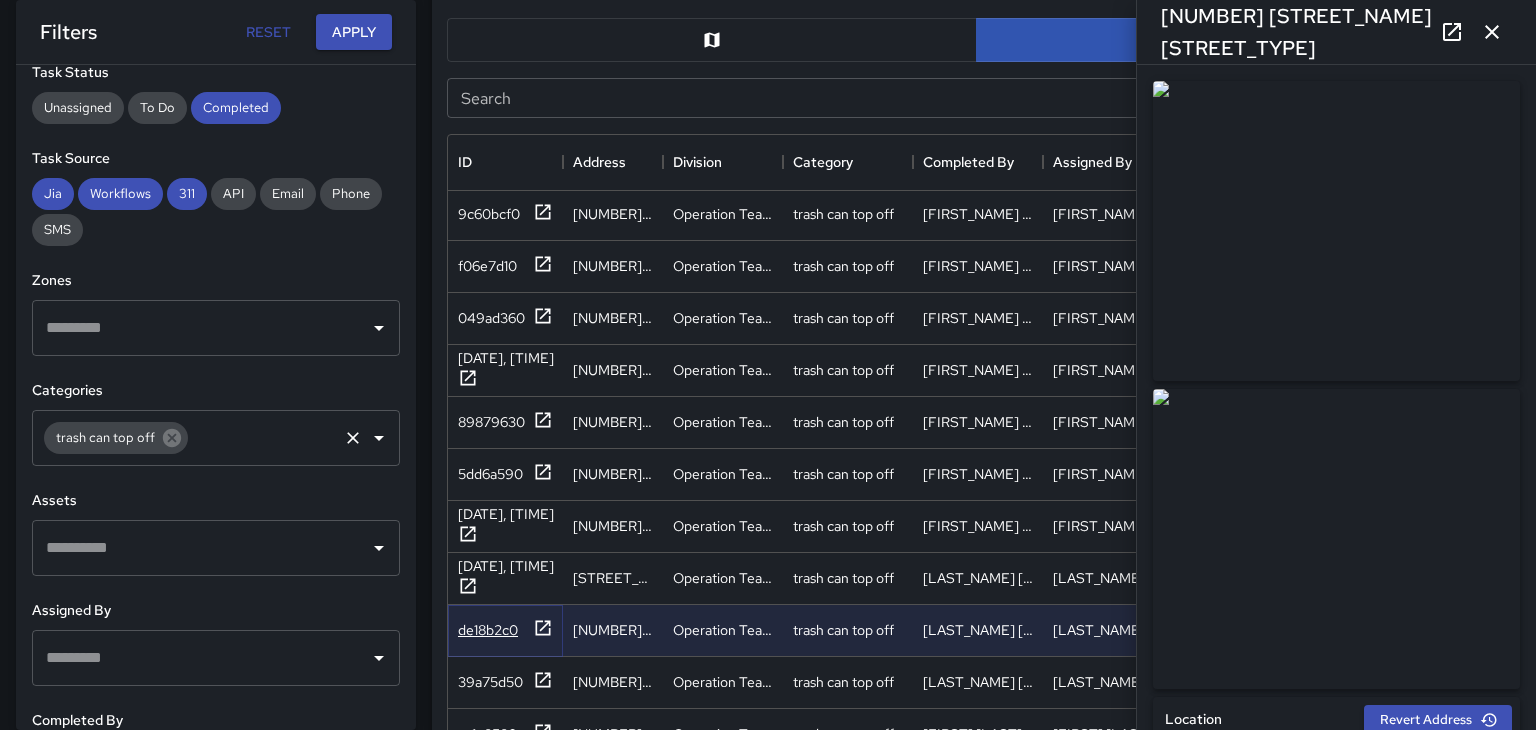 type on "**********" 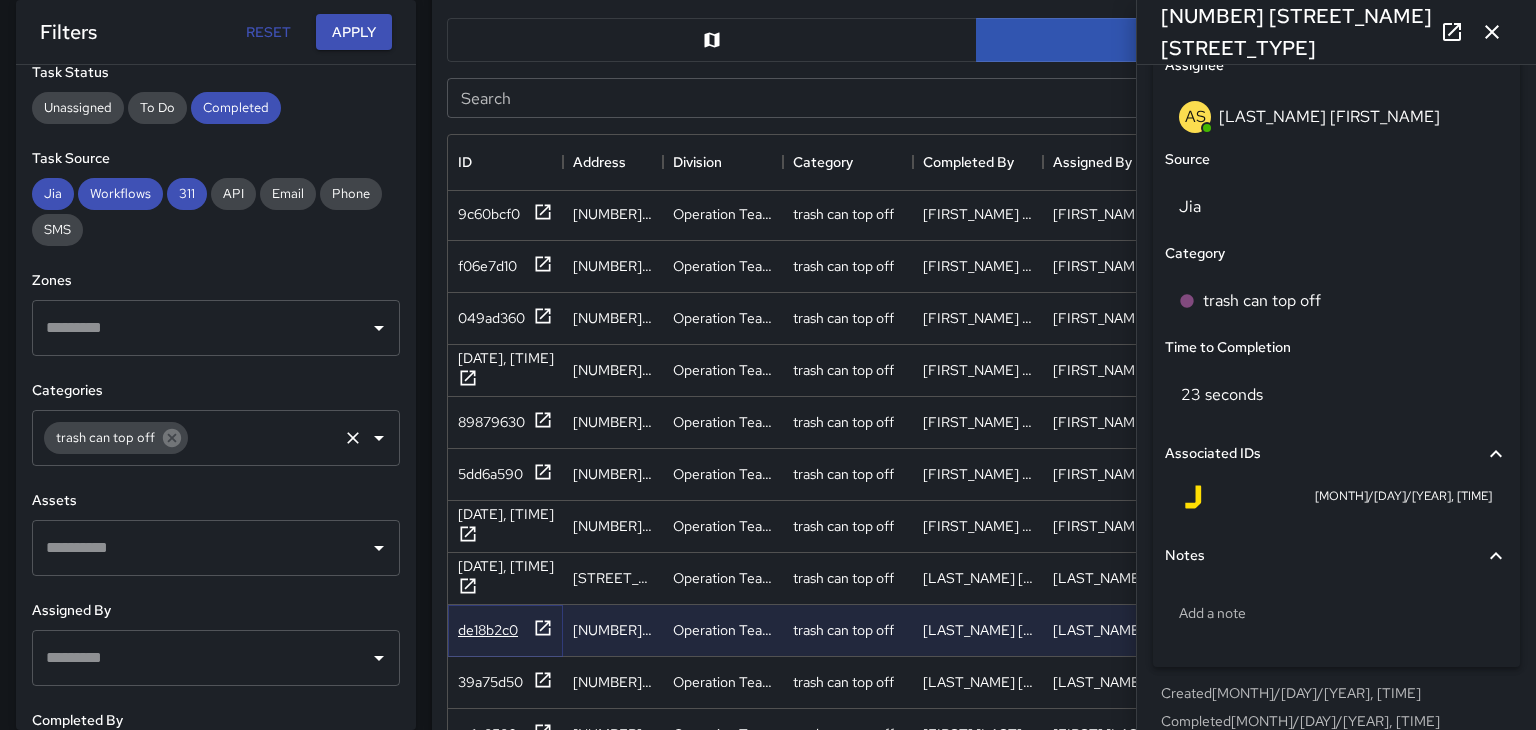 scroll, scrollTop: 1180, scrollLeft: 0, axis: vertical 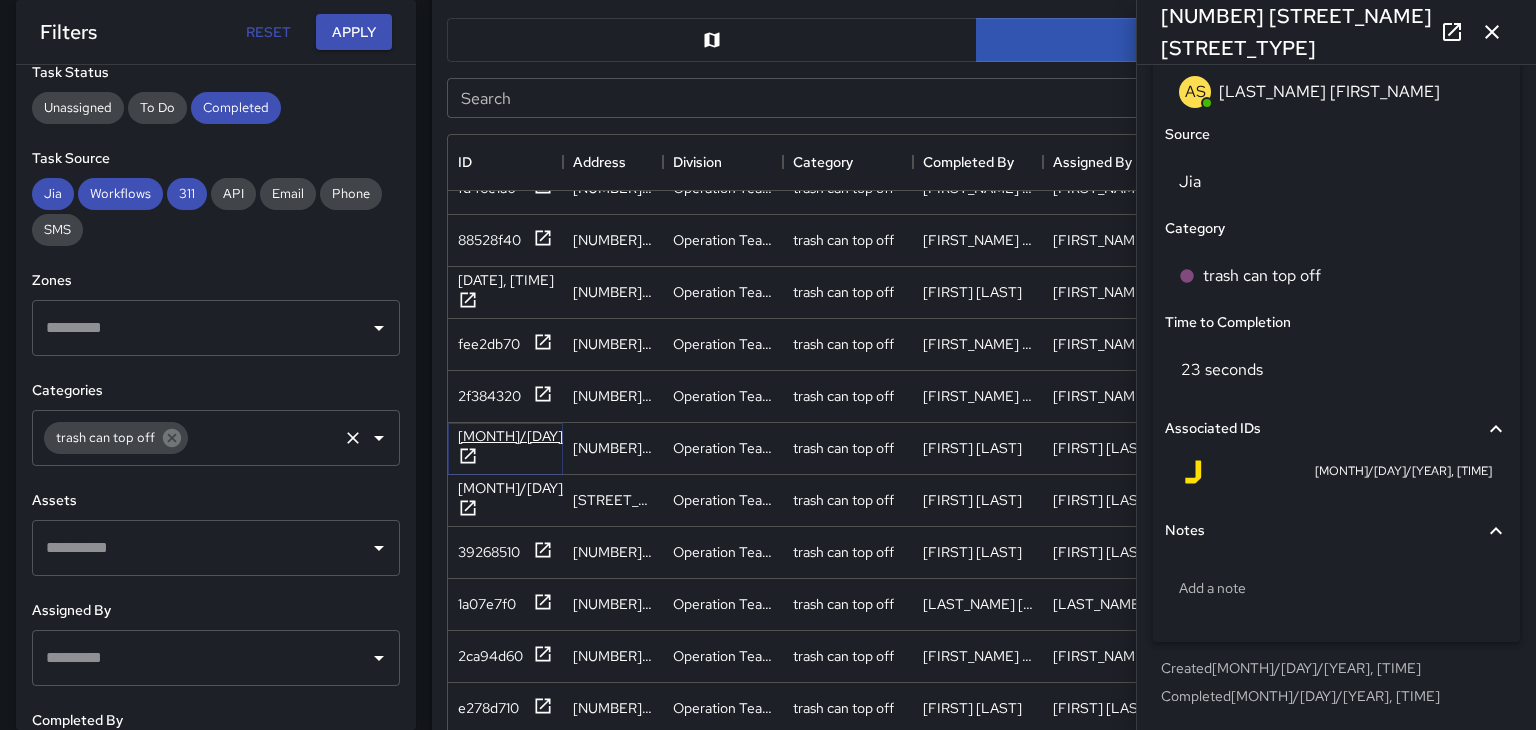 click 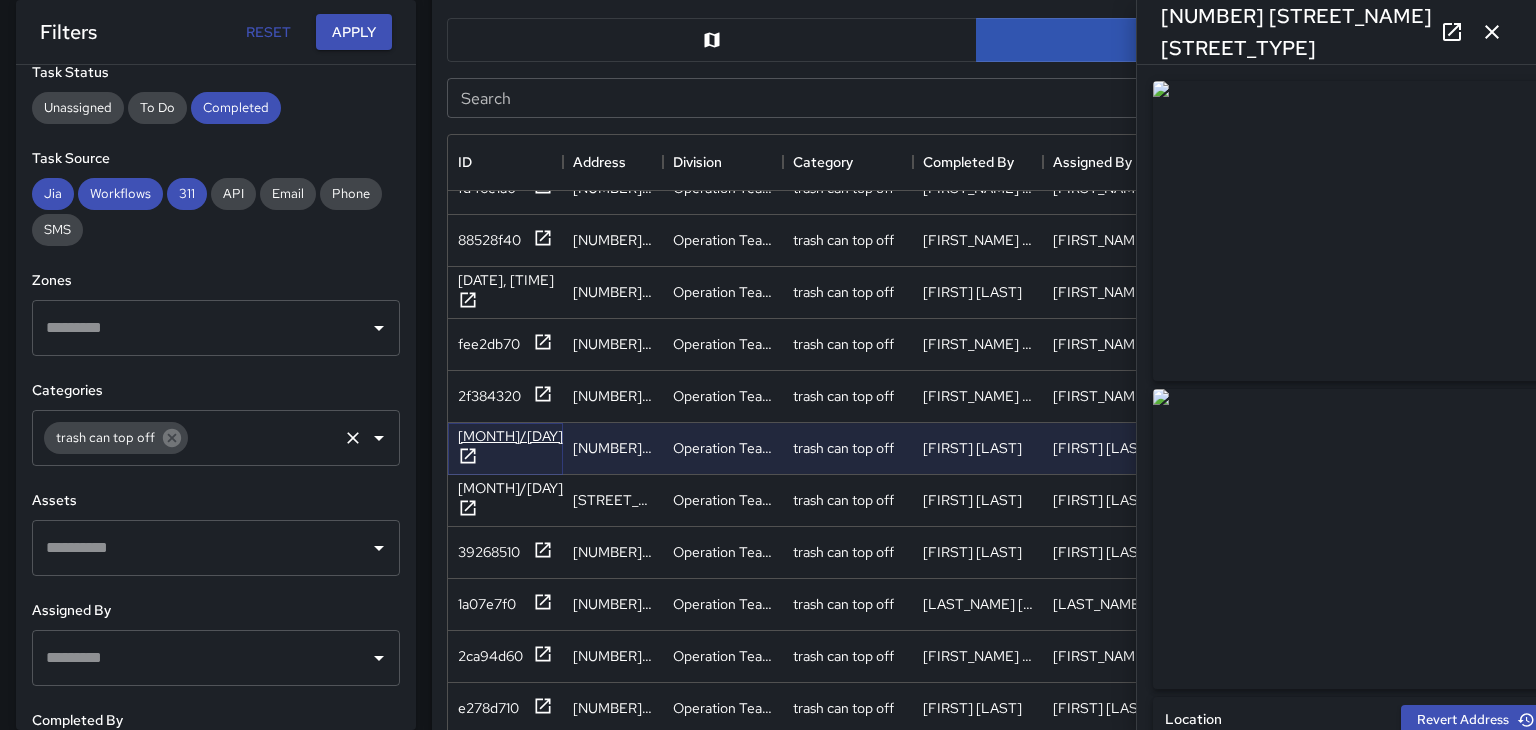 type on "**********" 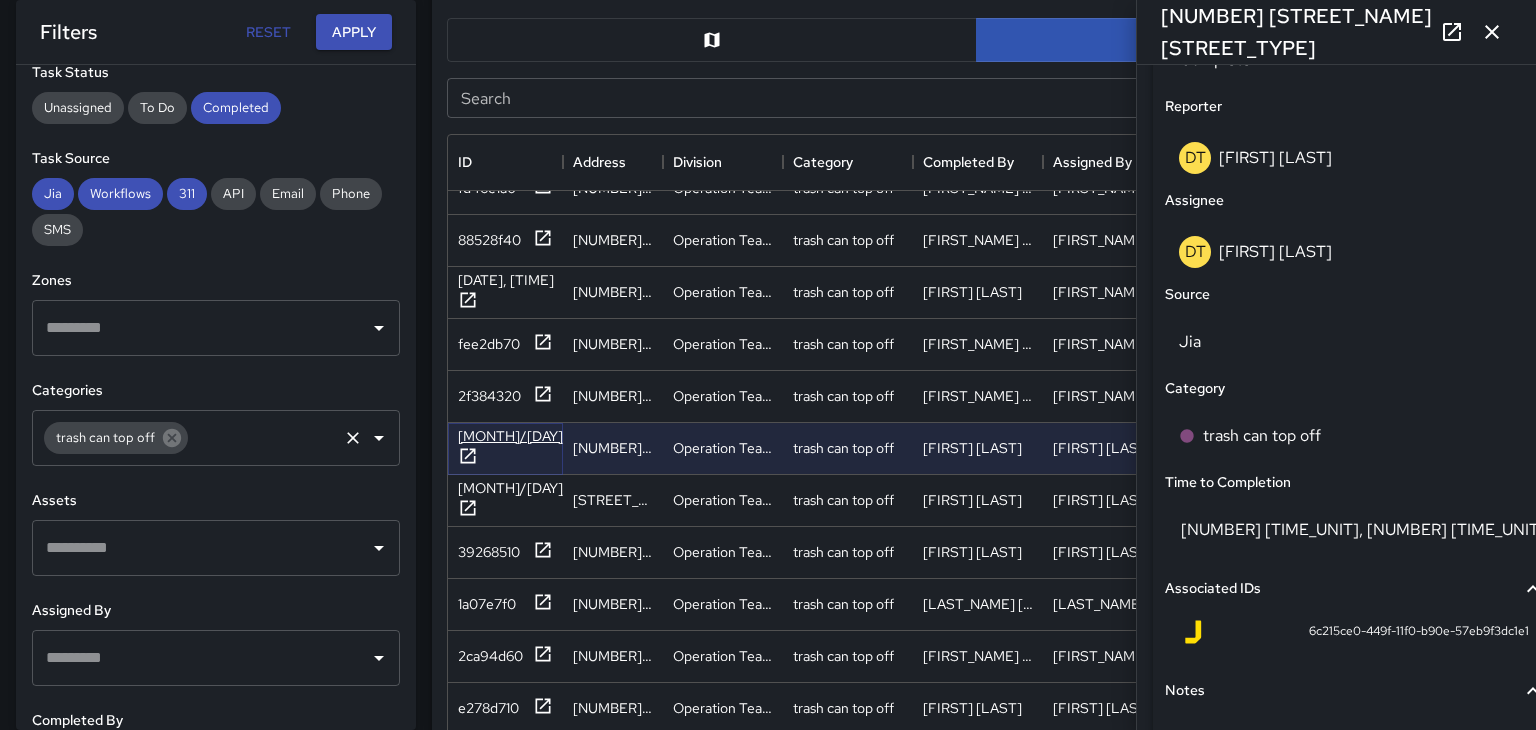 scroll, scrollTop: 1180, scrollLeft: 0, axis: vertical 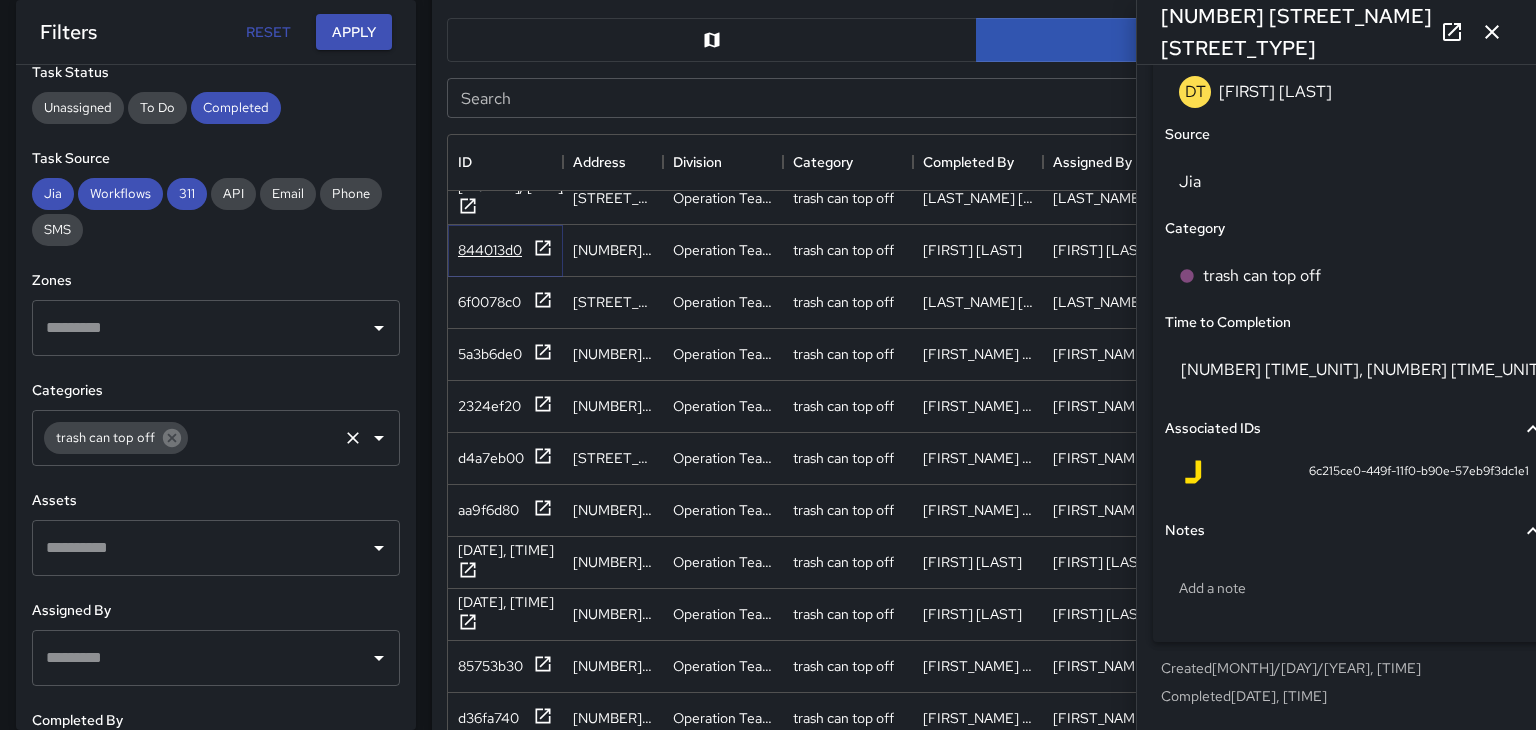 click 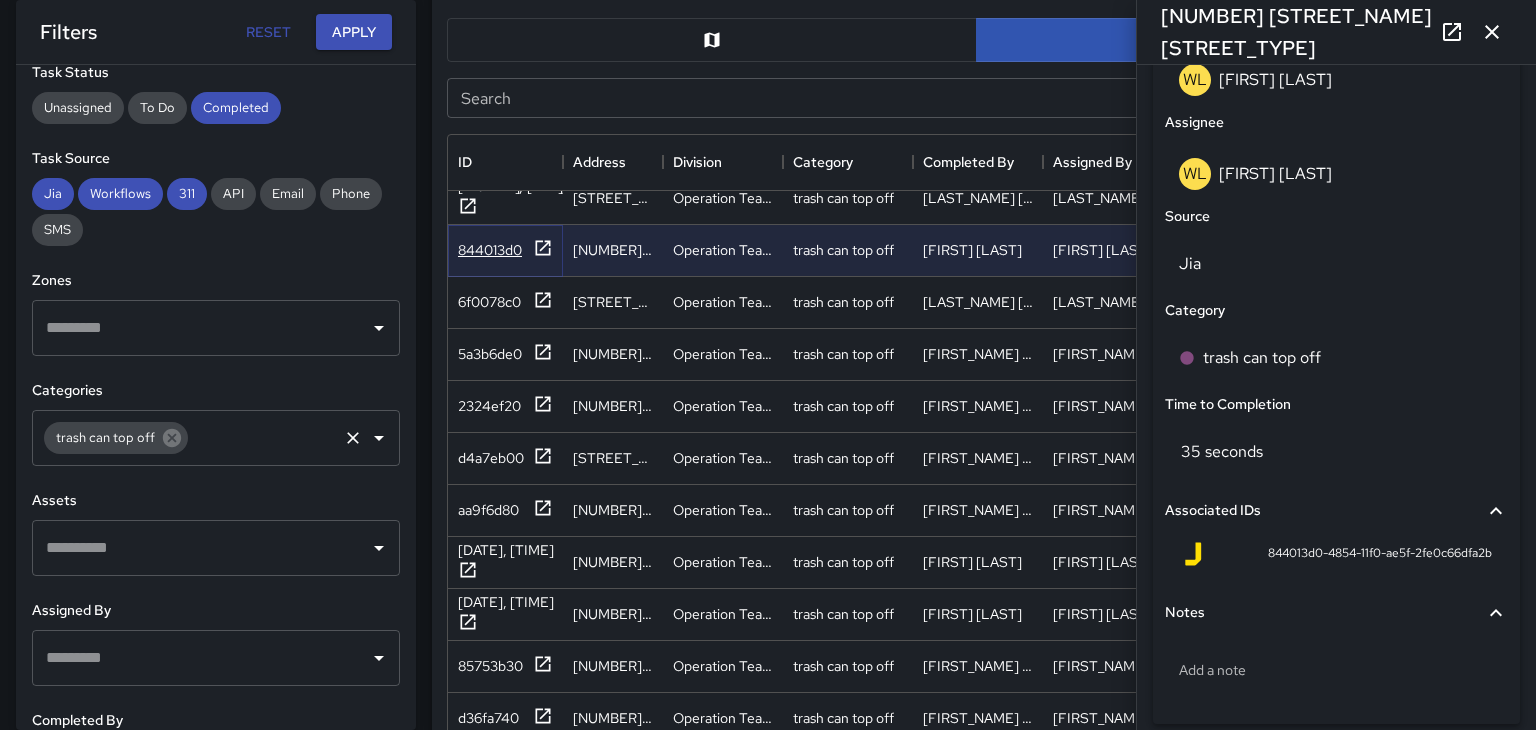 scroll, scrollTop: 1180, scrollLeft: 0, axis: vertical 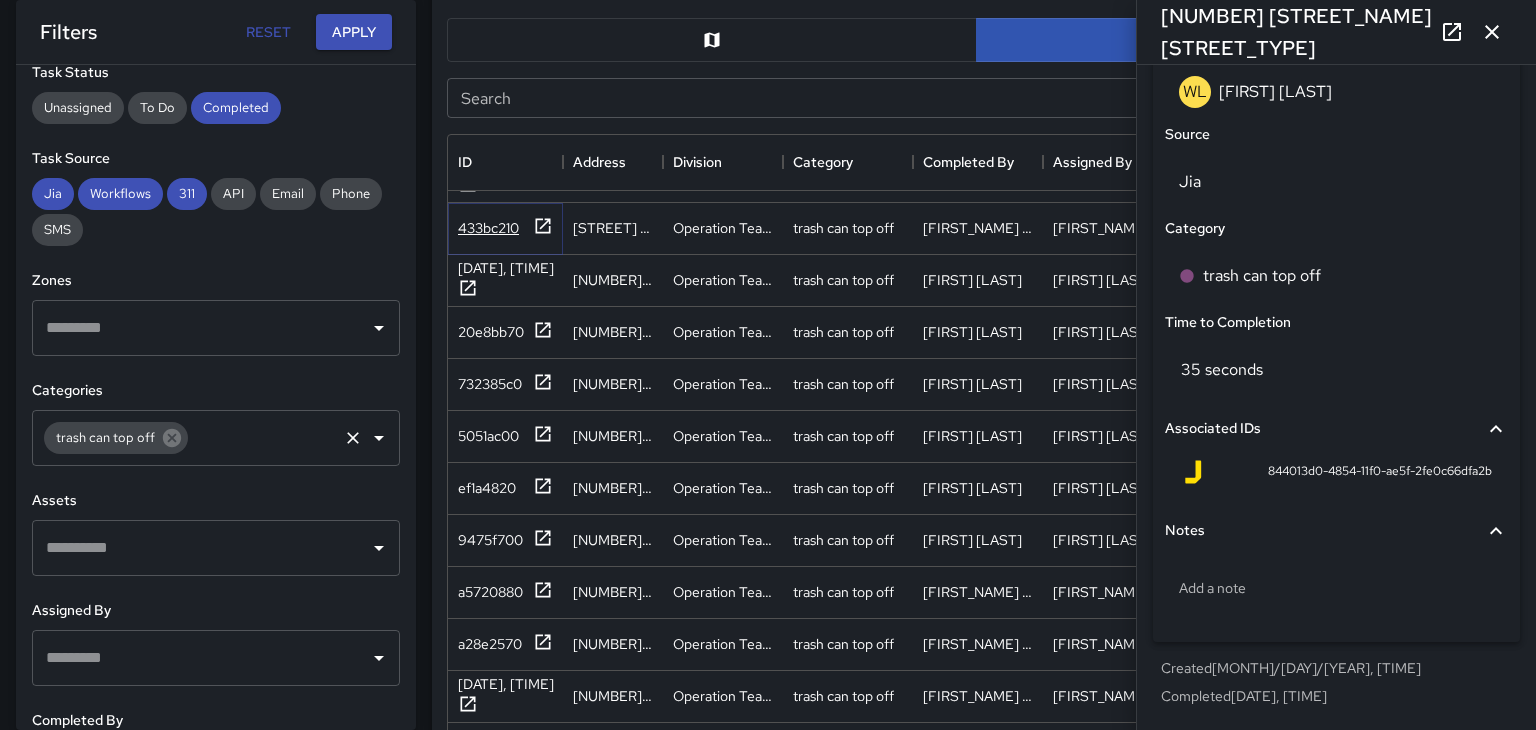 click 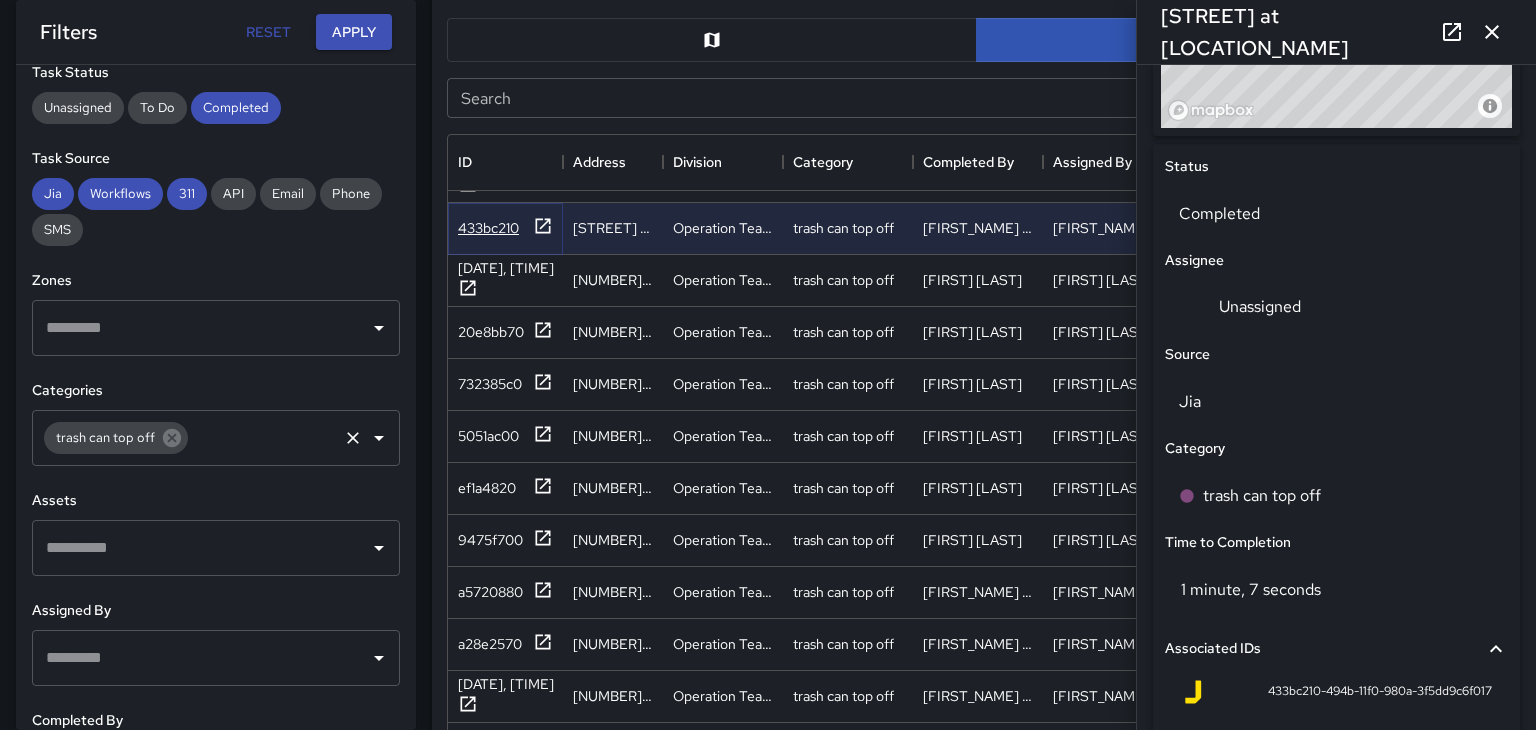 scroll, scrollTop: 876, scrollLeft: 0, axis: vertical 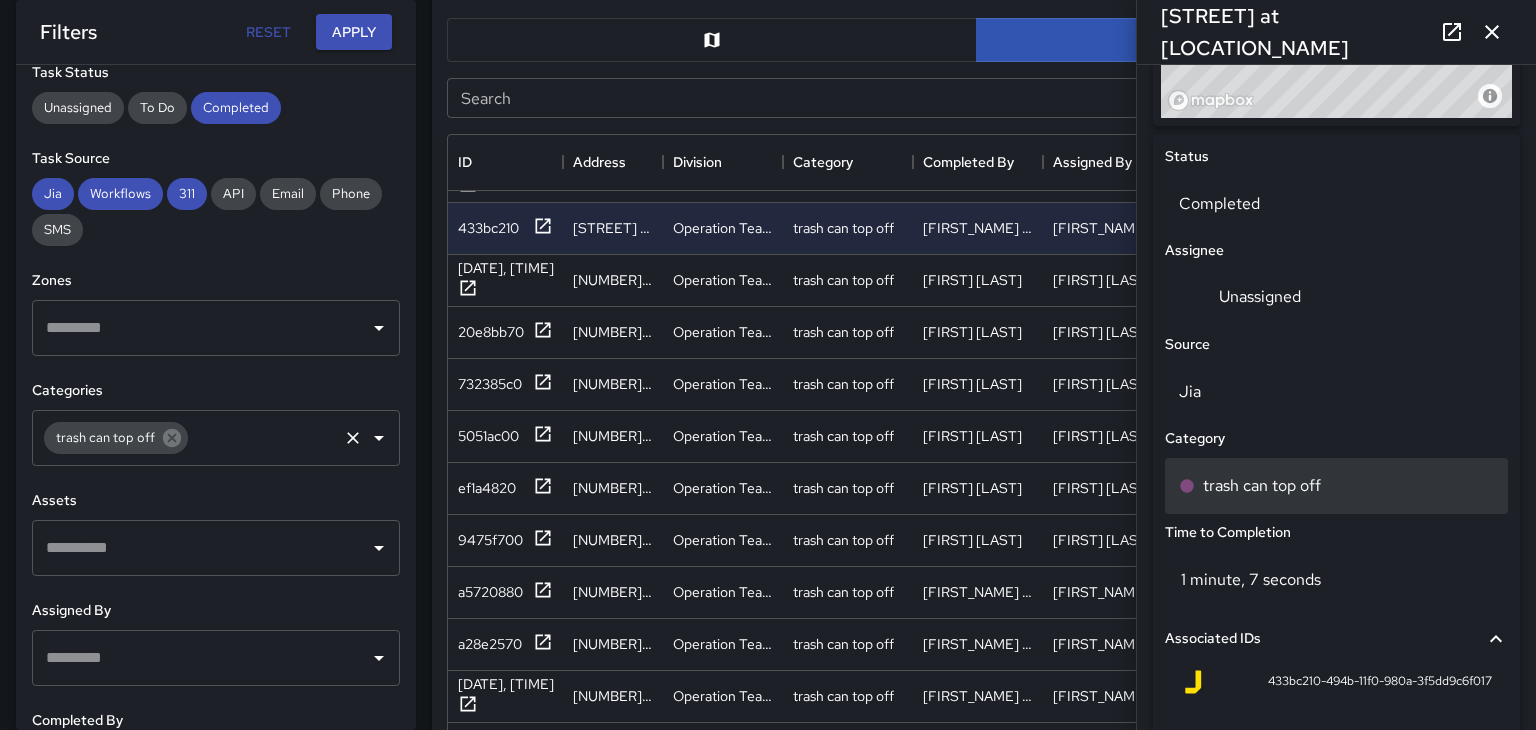 click on "trash can top off" at bounding box center (1336, 486) 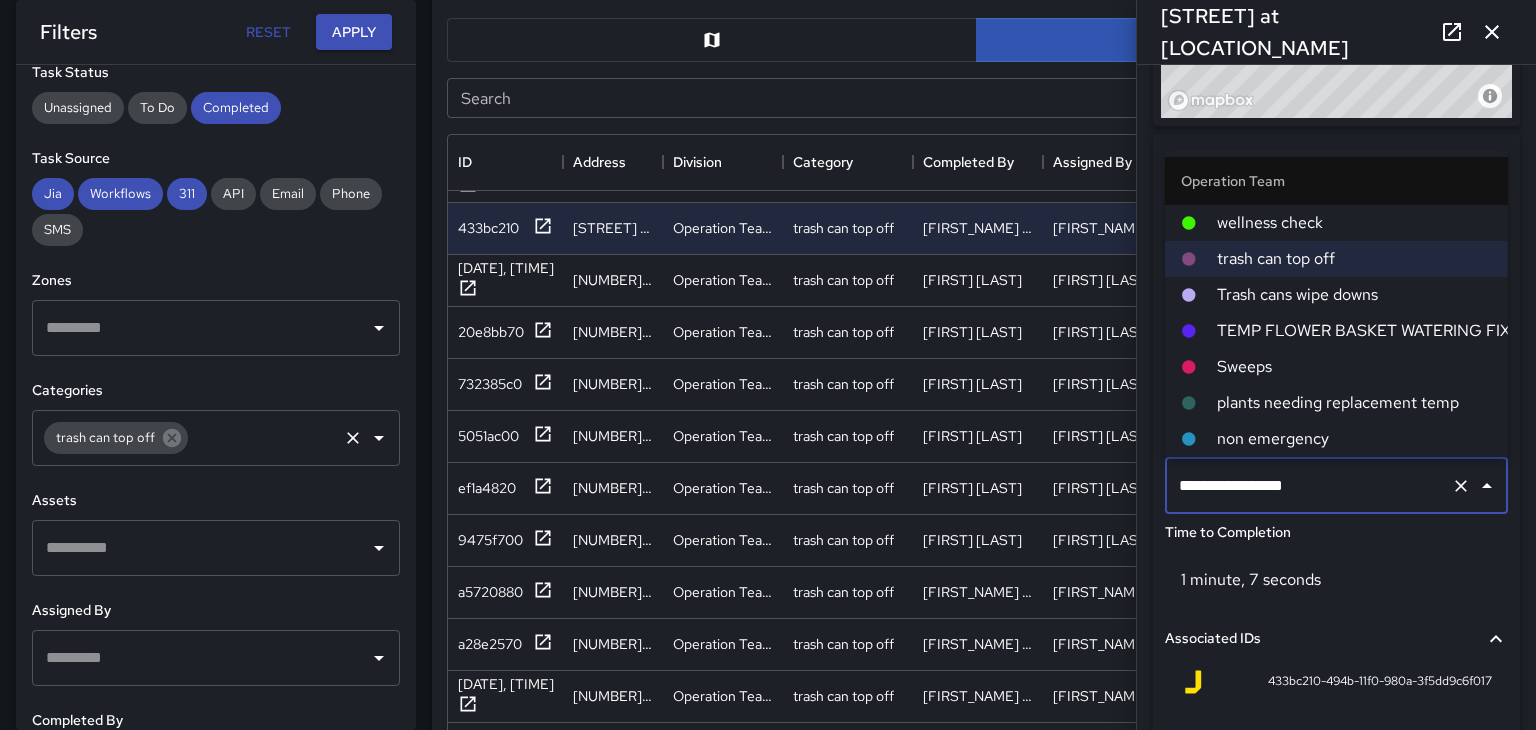 click on "Trash cans wipe downs" at bounding box center (1354, 295) 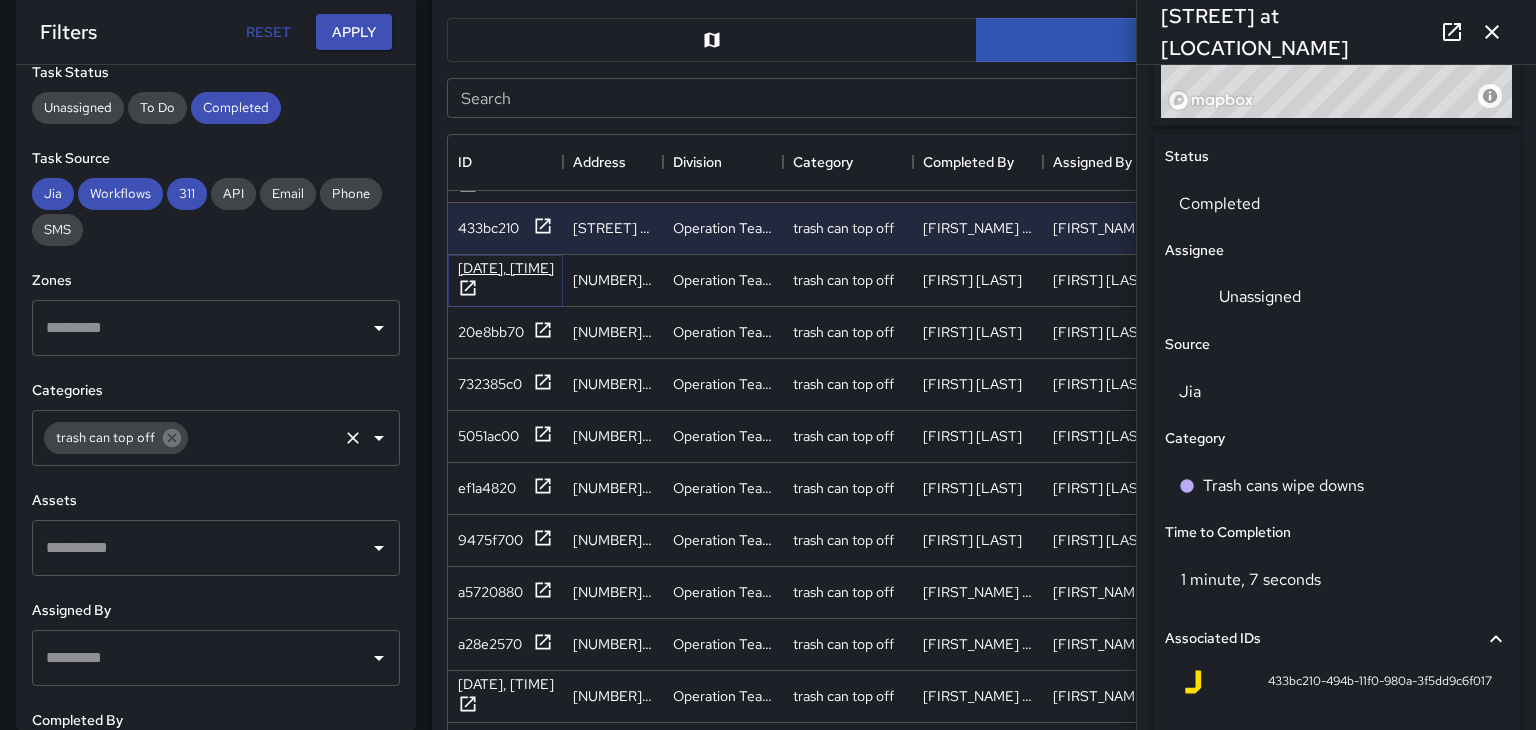 click 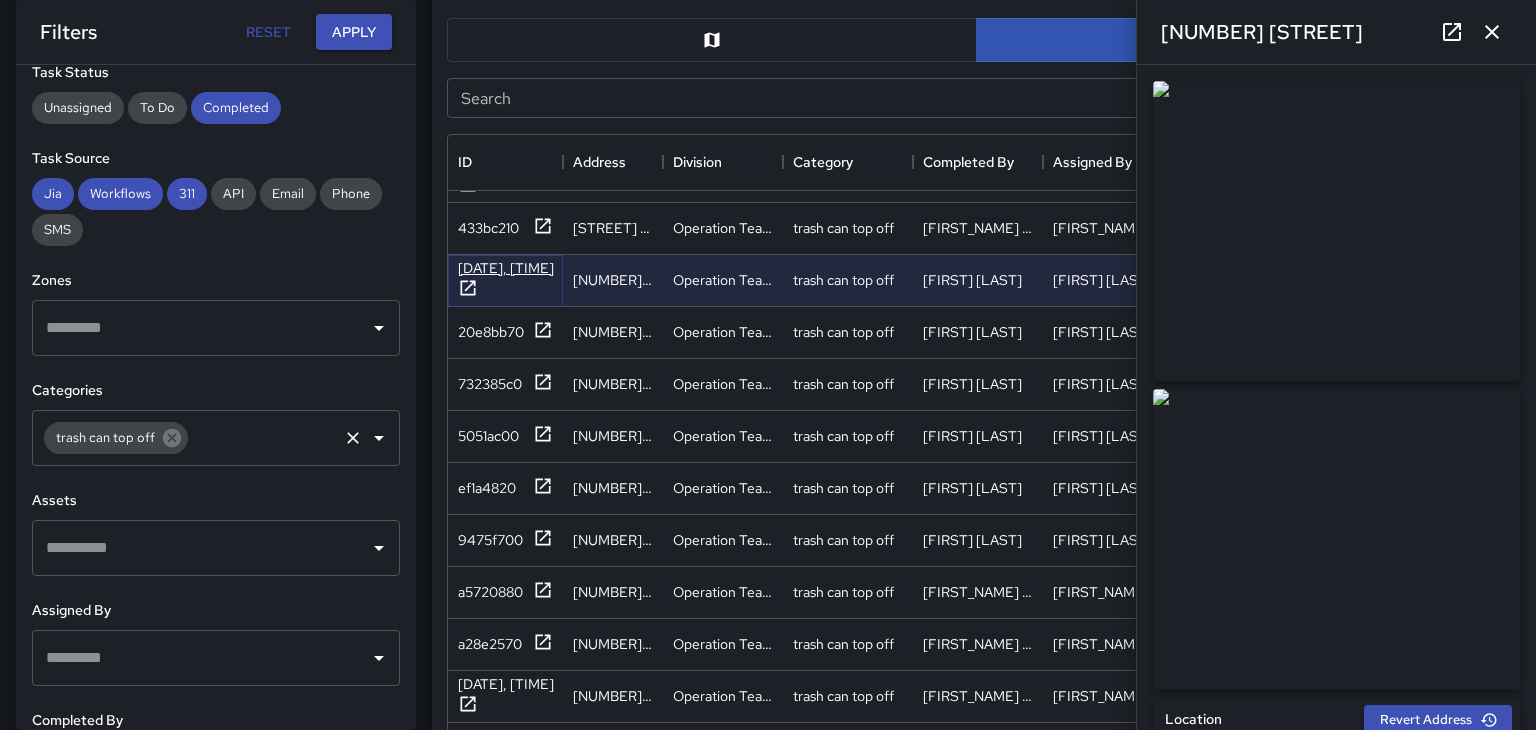 type on "**********" 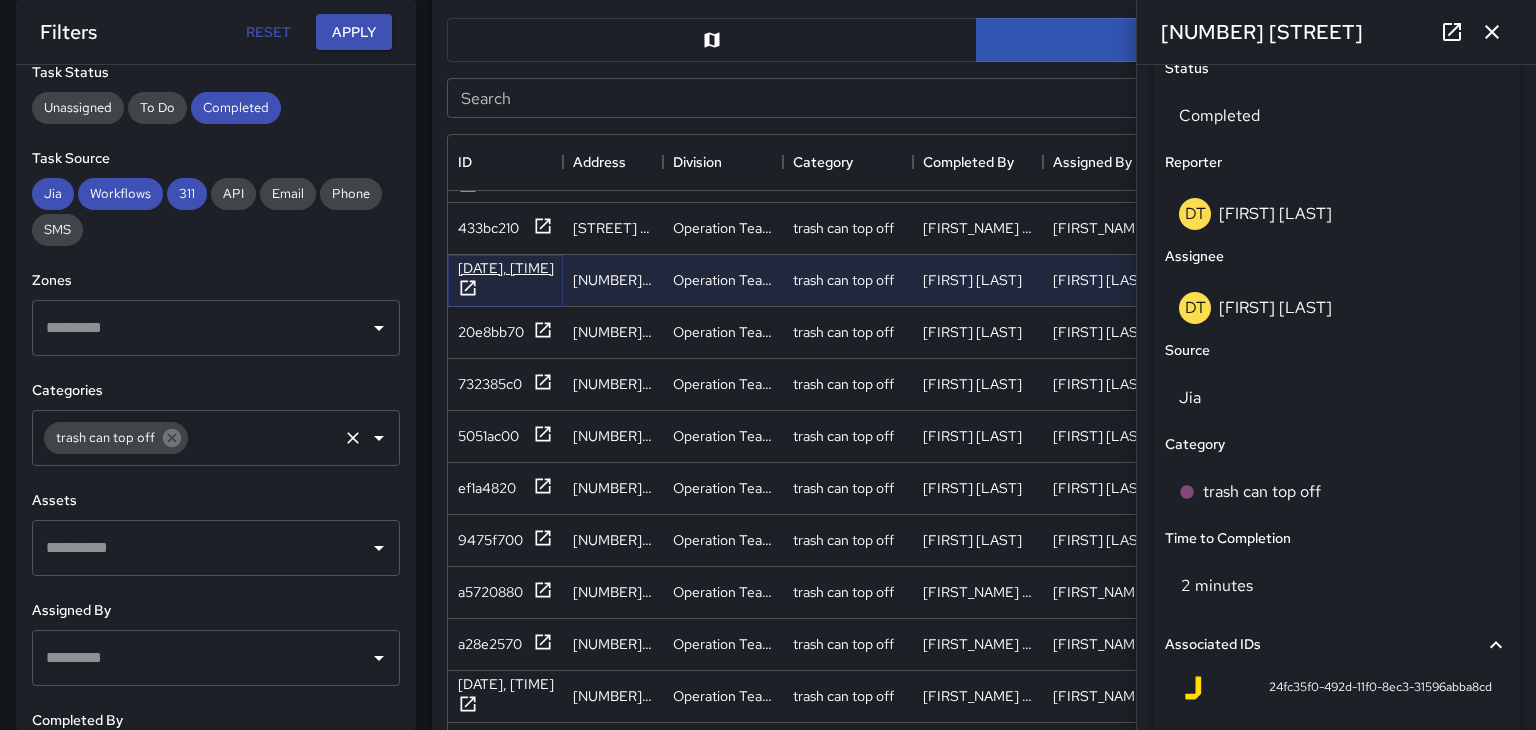 scroll, scrollTop: 966, scrollLeft: 0, axis: vertical 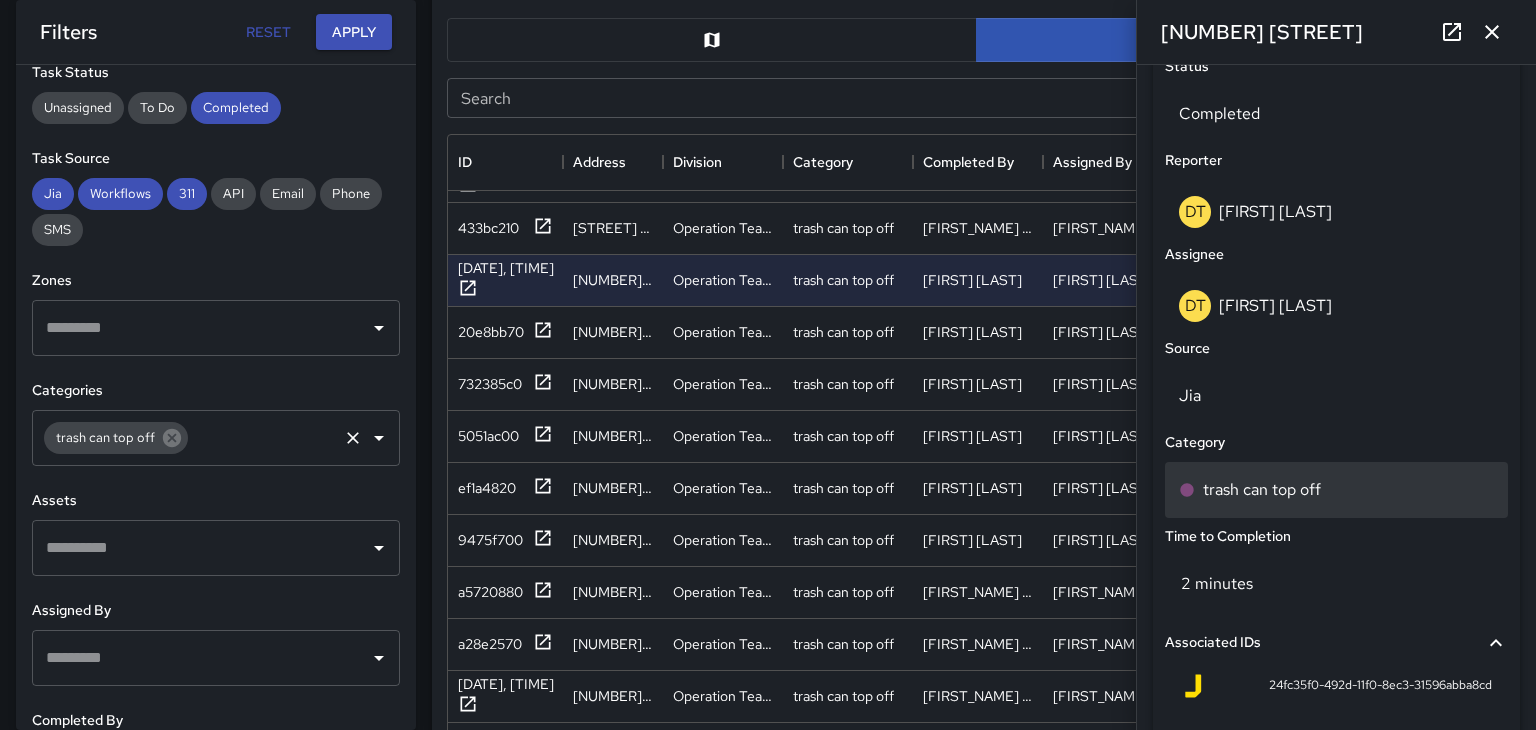 click on "trash can top off" at bounding box center (1262, 490) 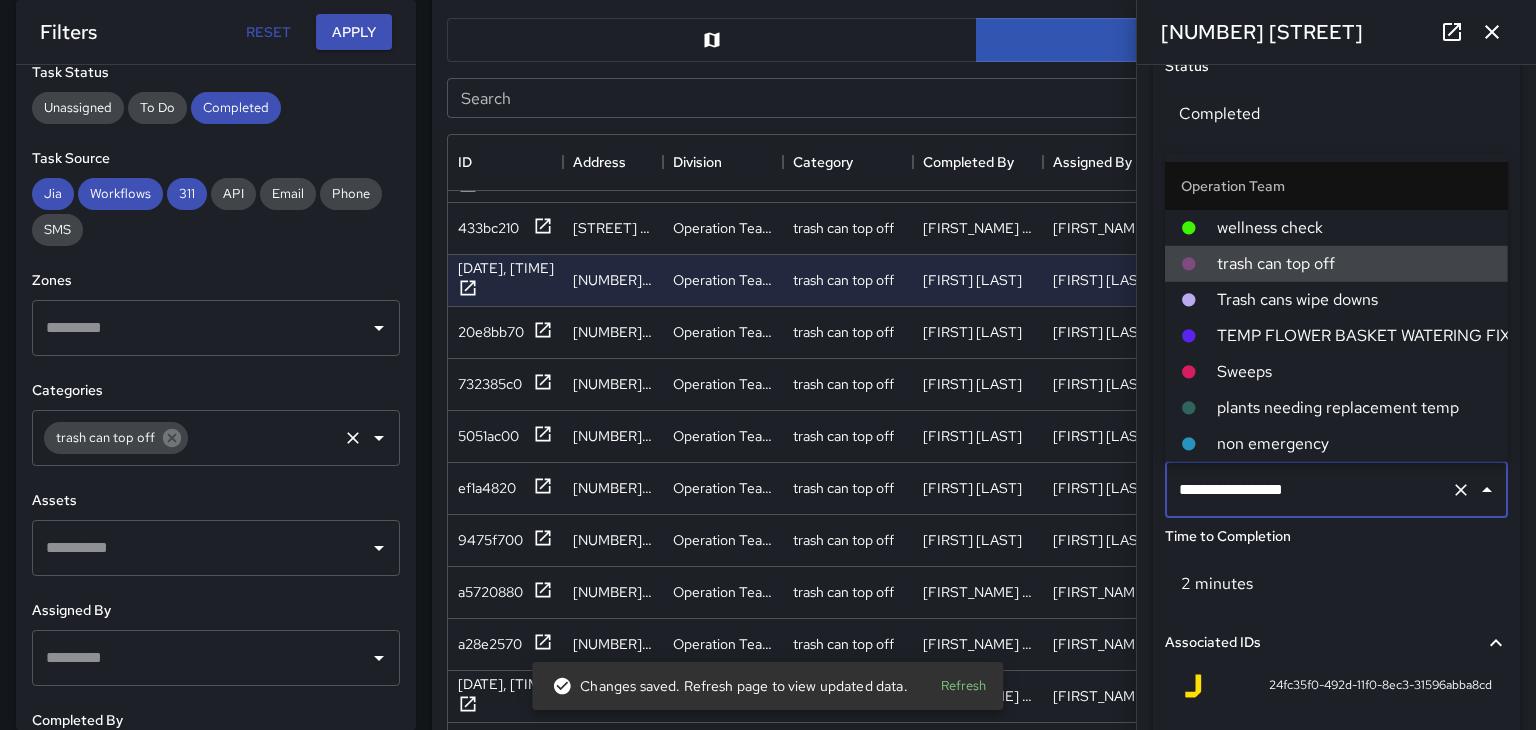click on "Trash cans wipe downs" at bounding box center [1354, 300] 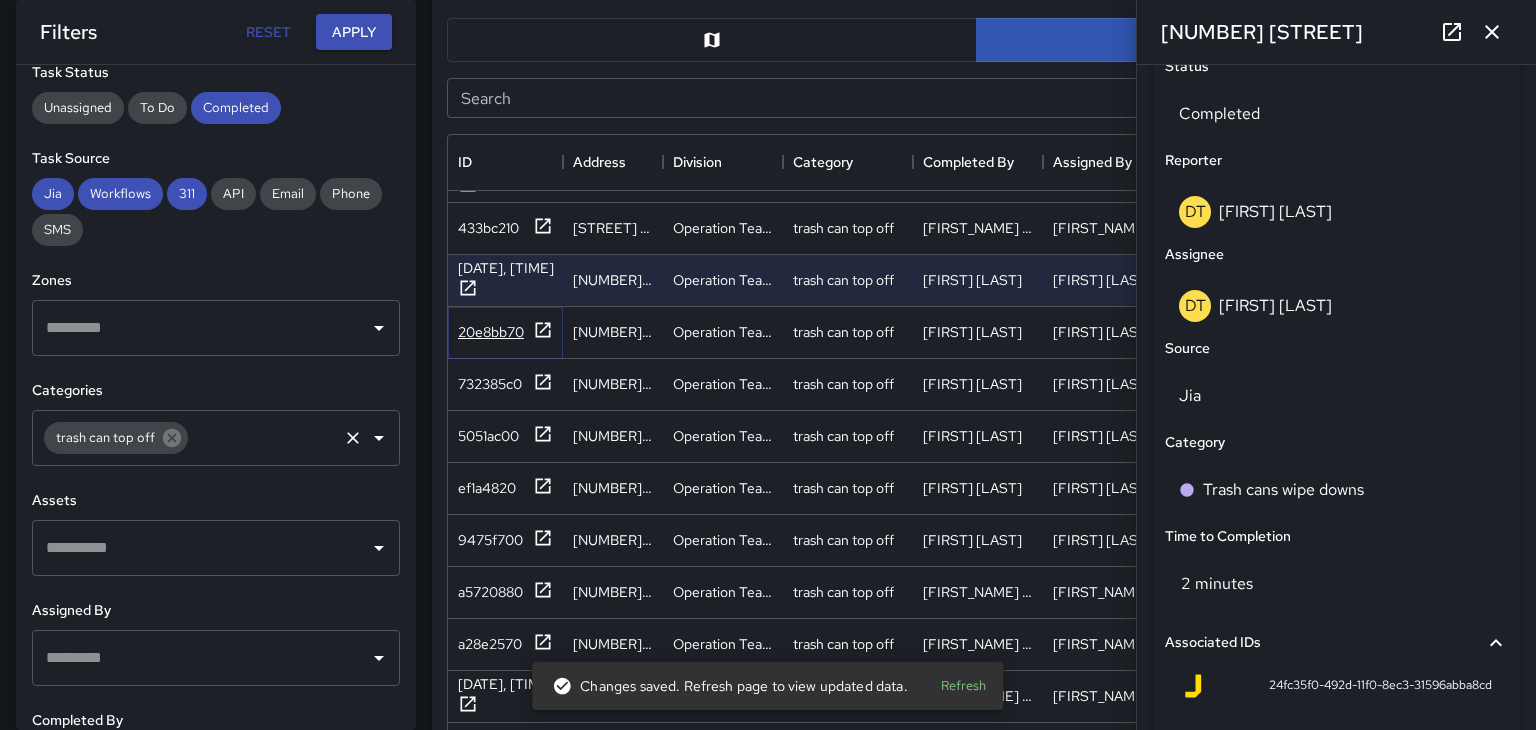 click 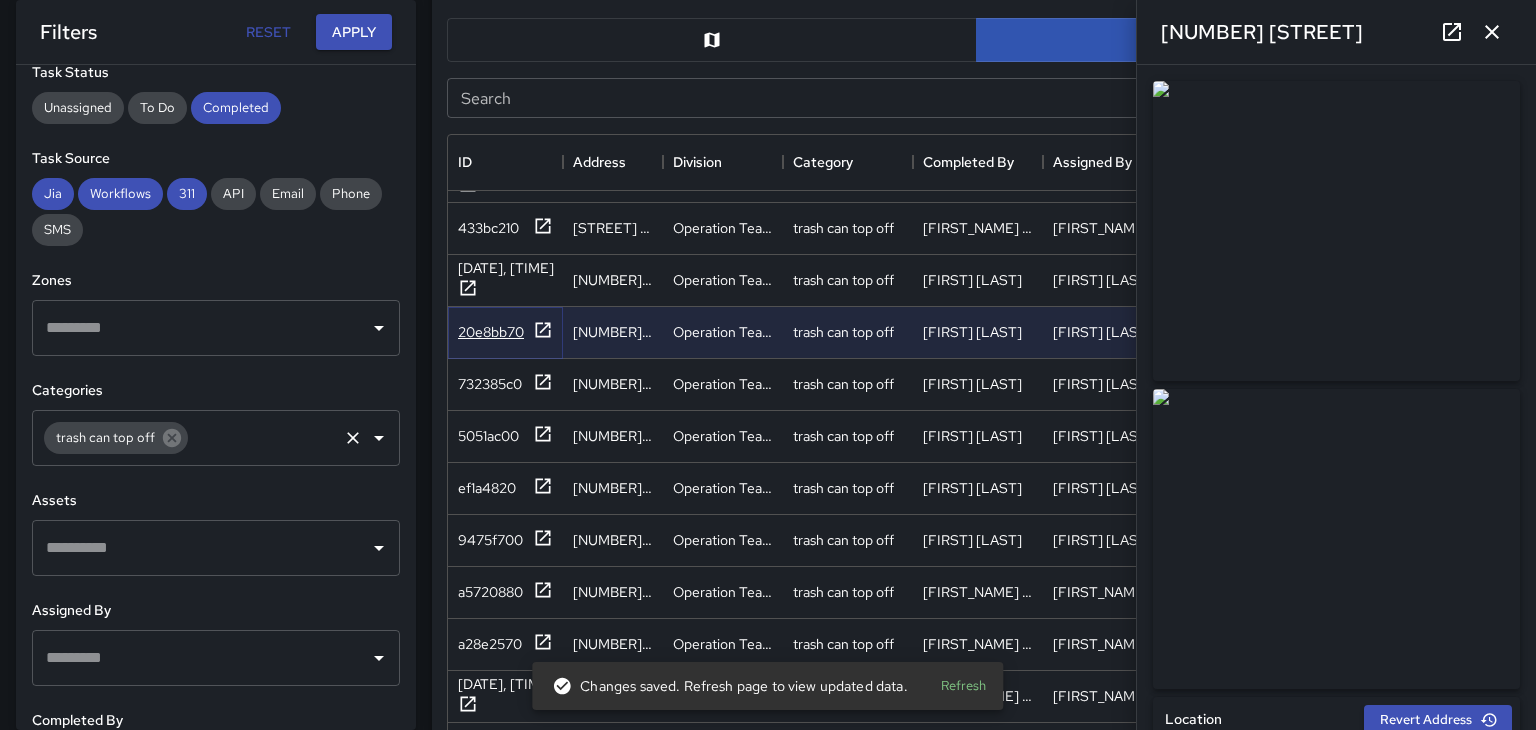 type on "**********" 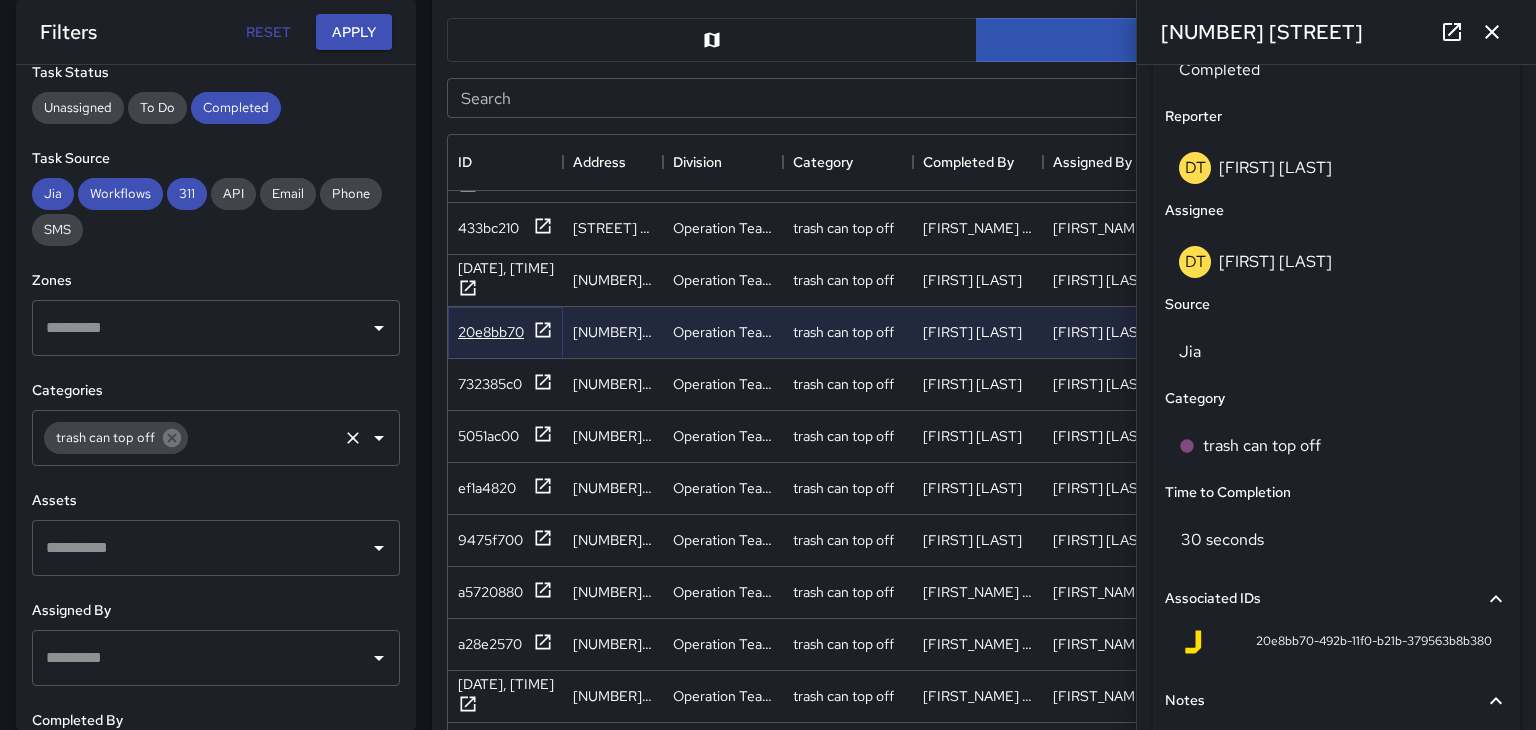scroll, scrollTop: 1016, scrollLeft: 0, axis: vertical 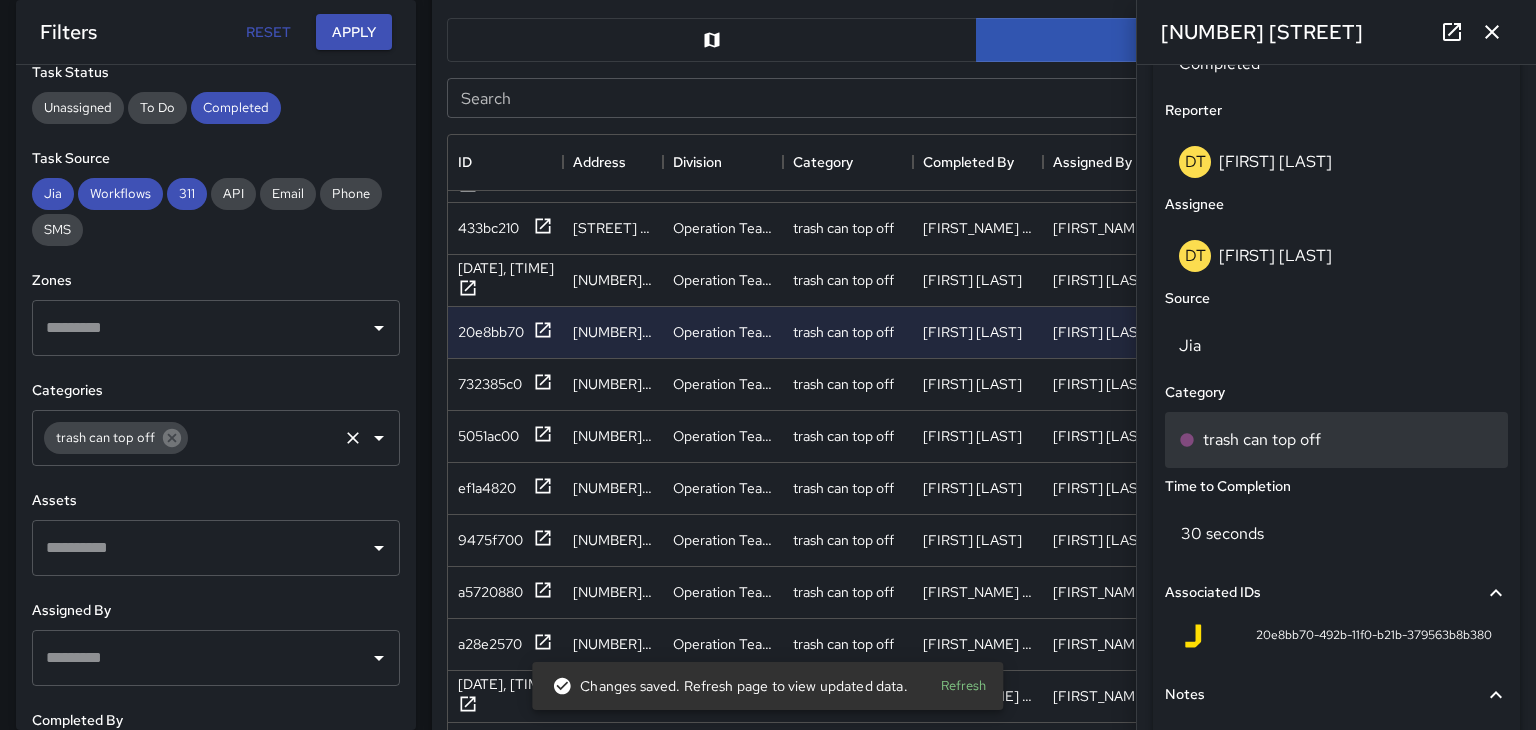 click on "trash can top off" at bounding box center [1262, 440] 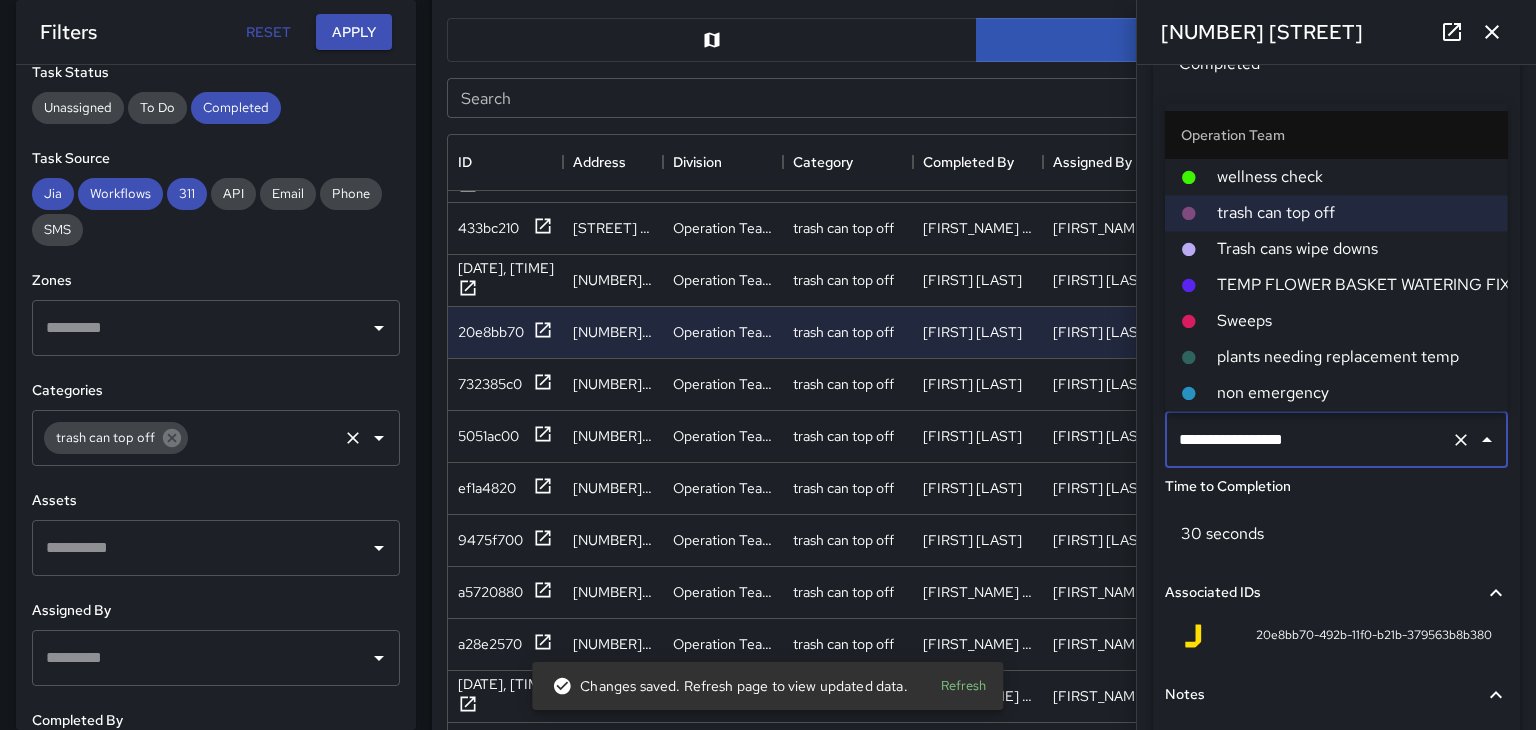 click on "Trash cans wipe downs" at bounding box center [1354, 249] 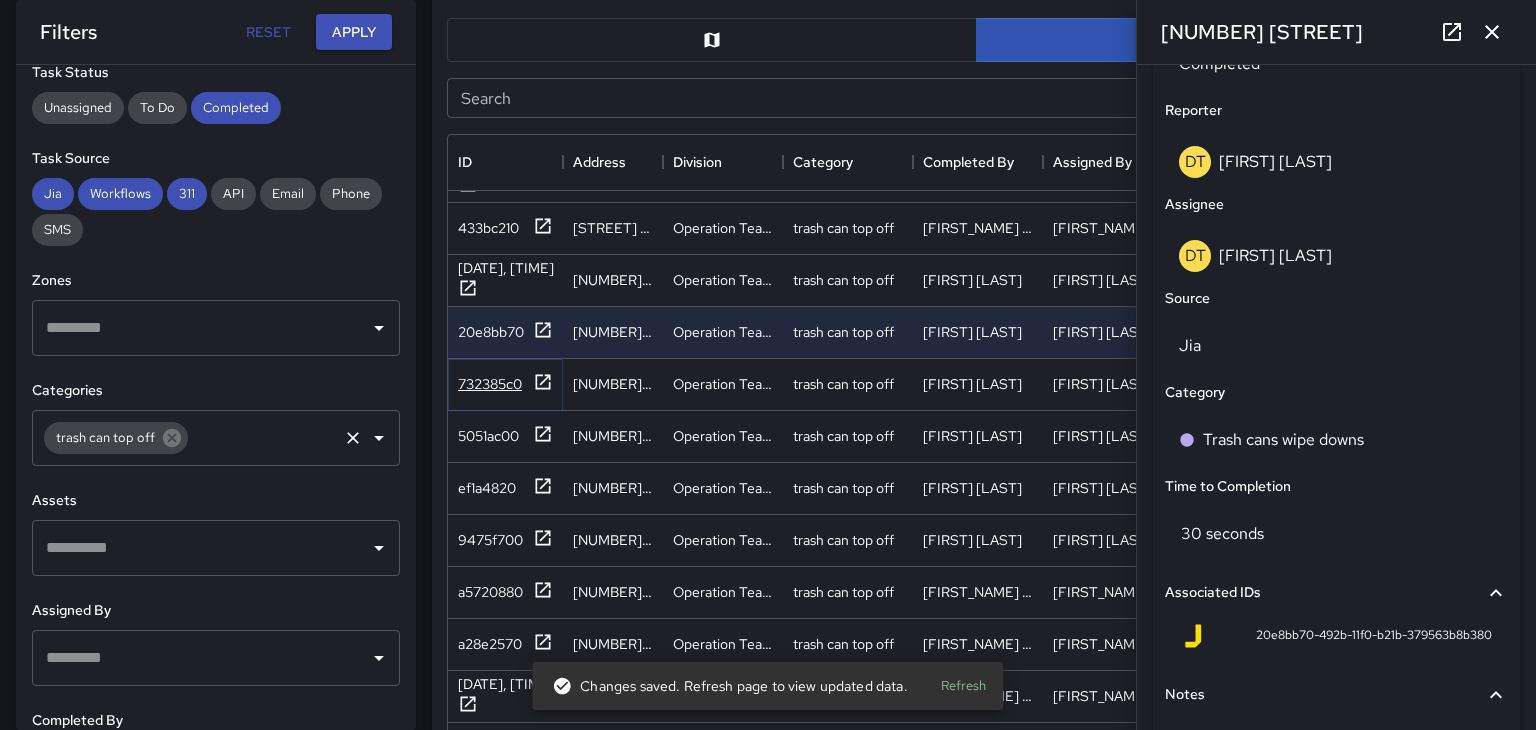 click 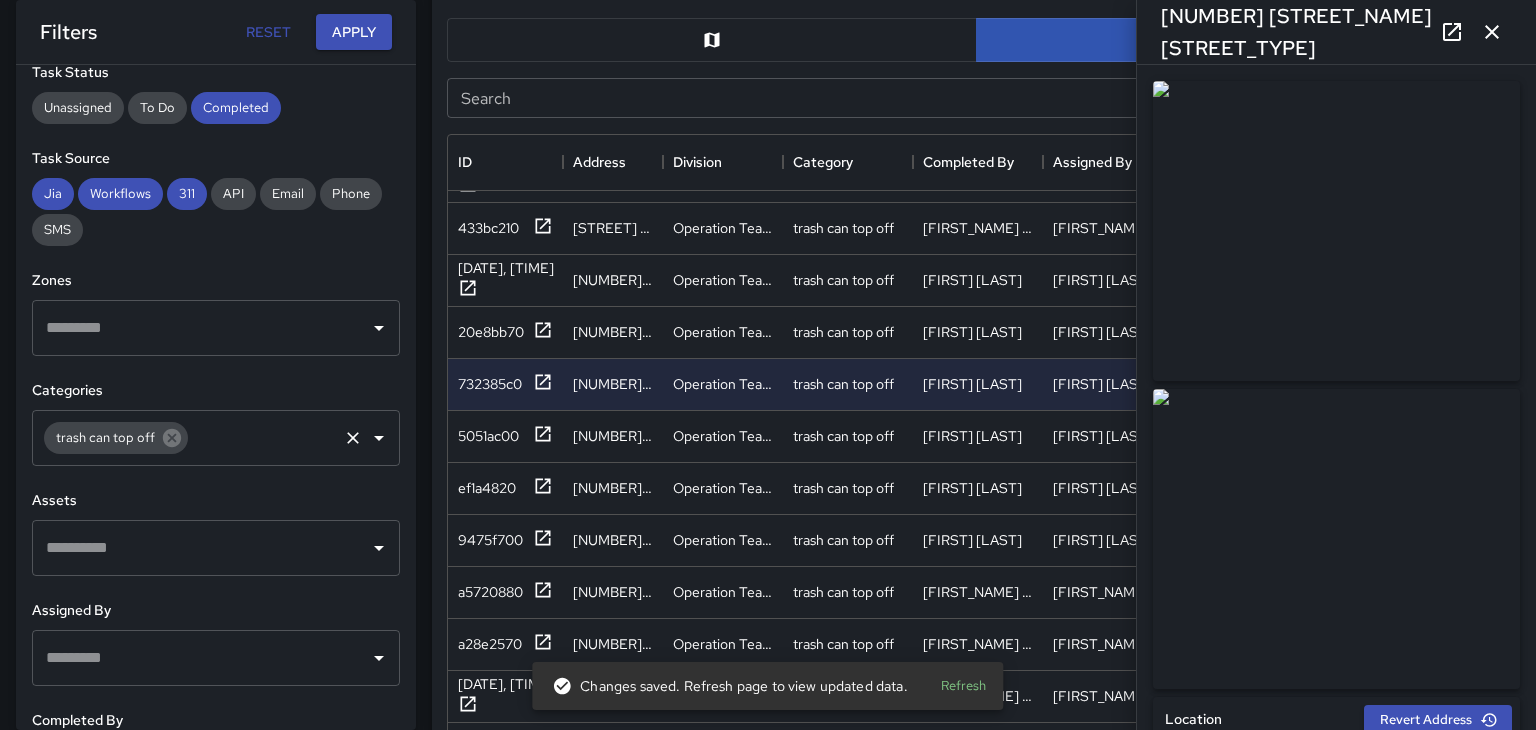 click 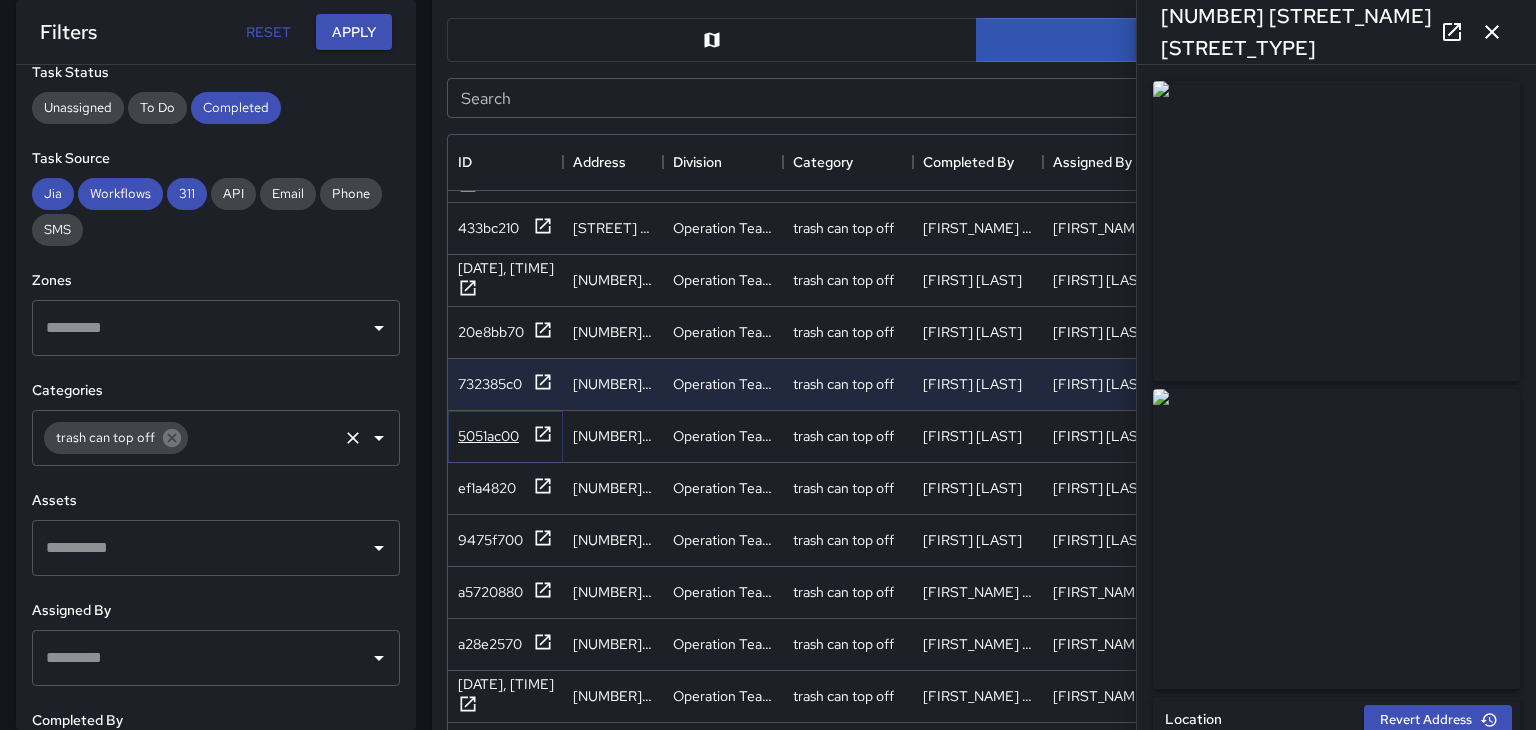 click 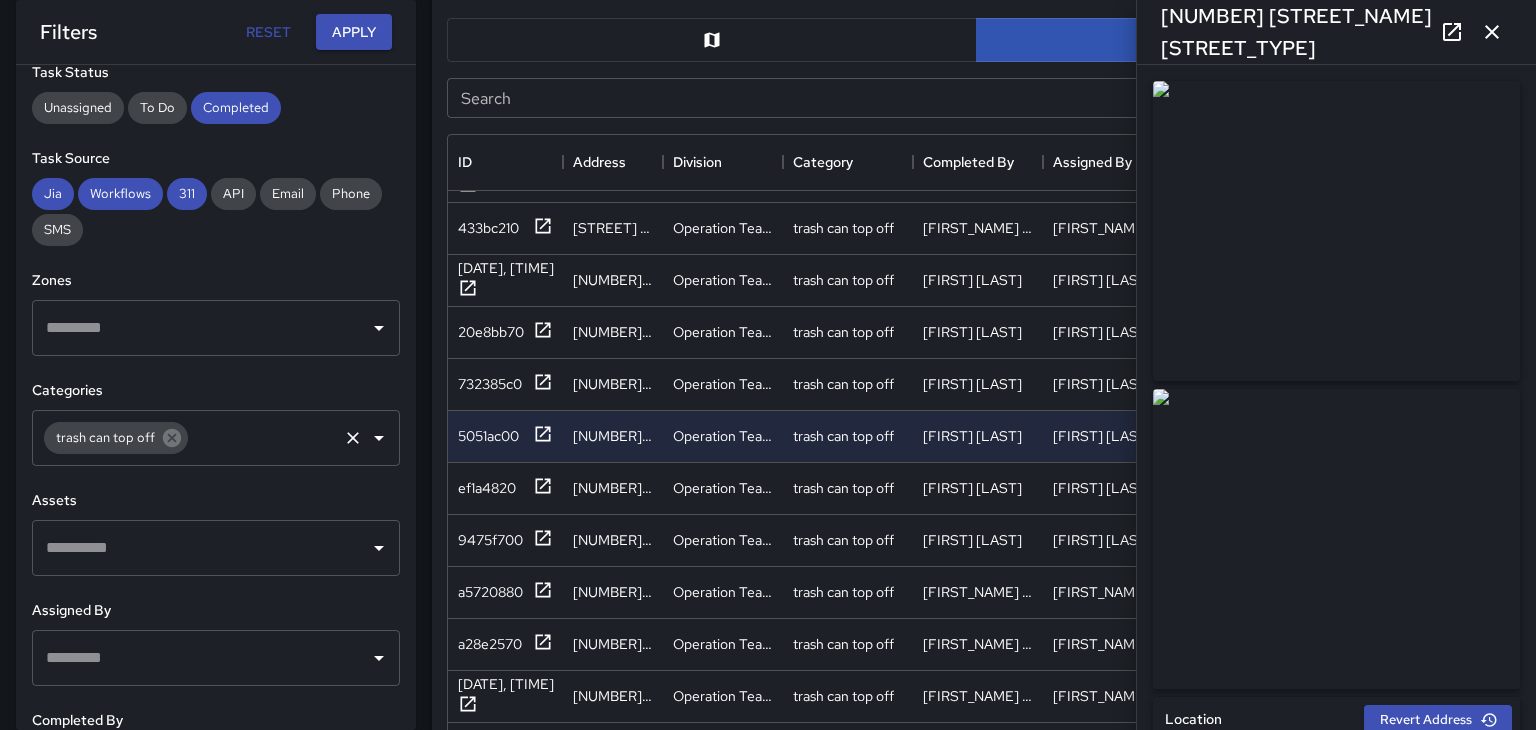 click 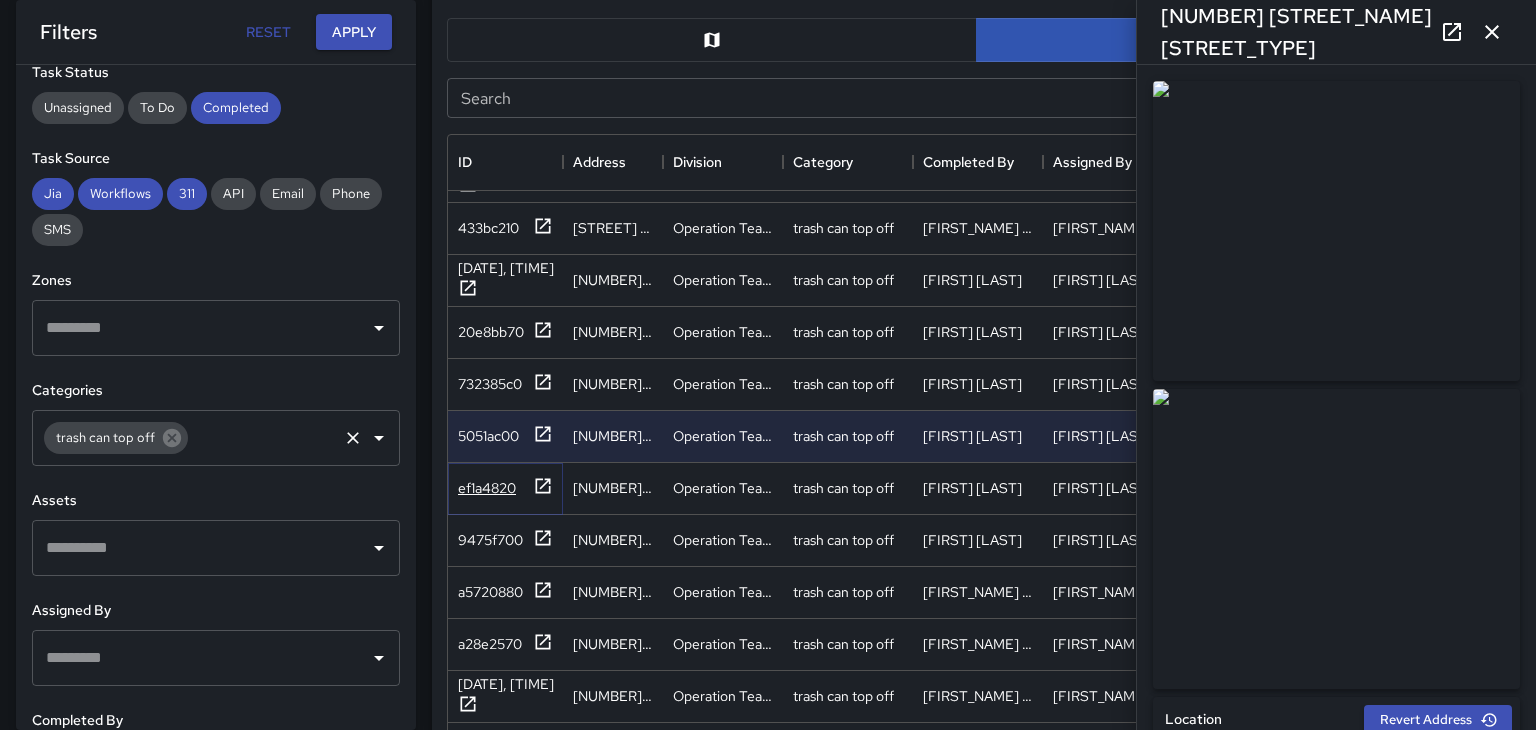 click 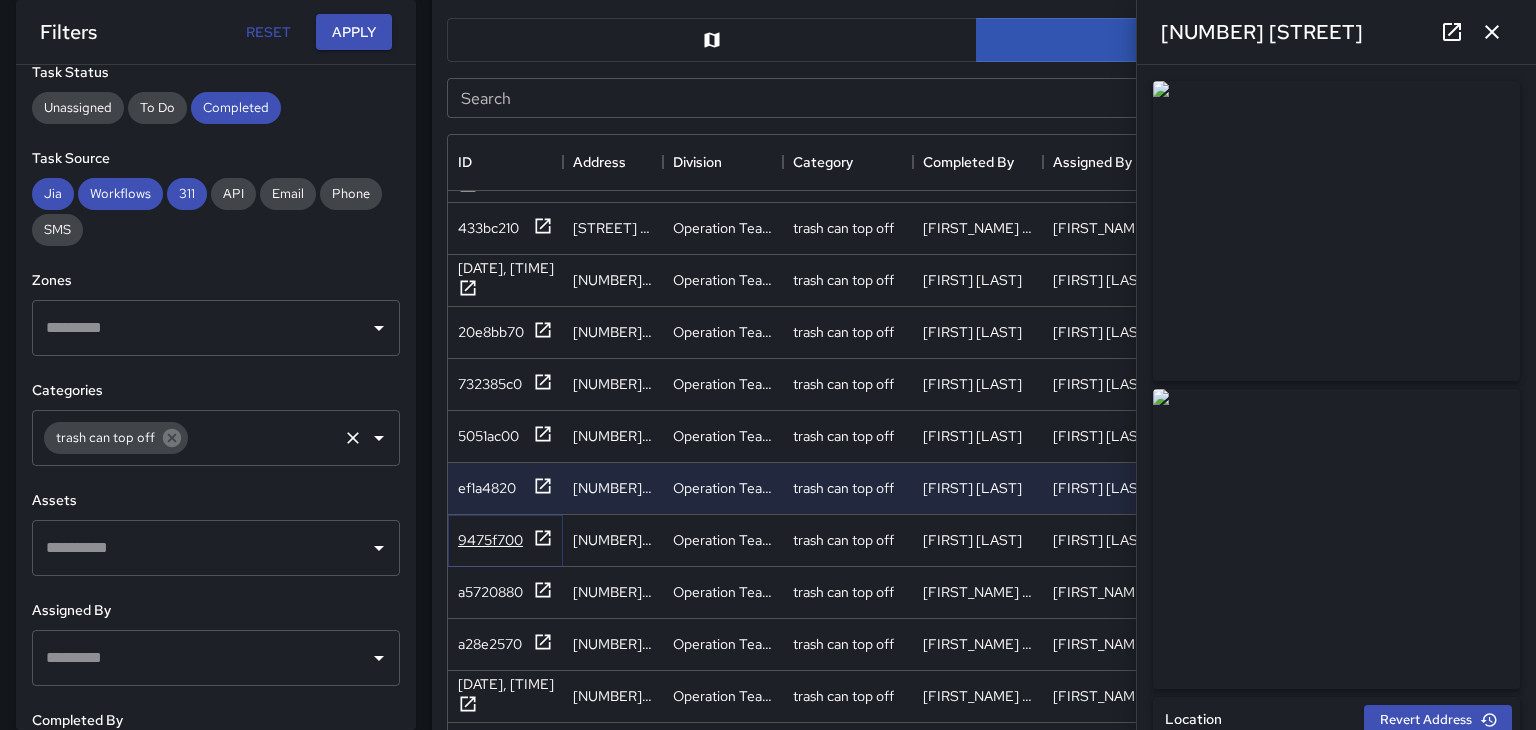 click 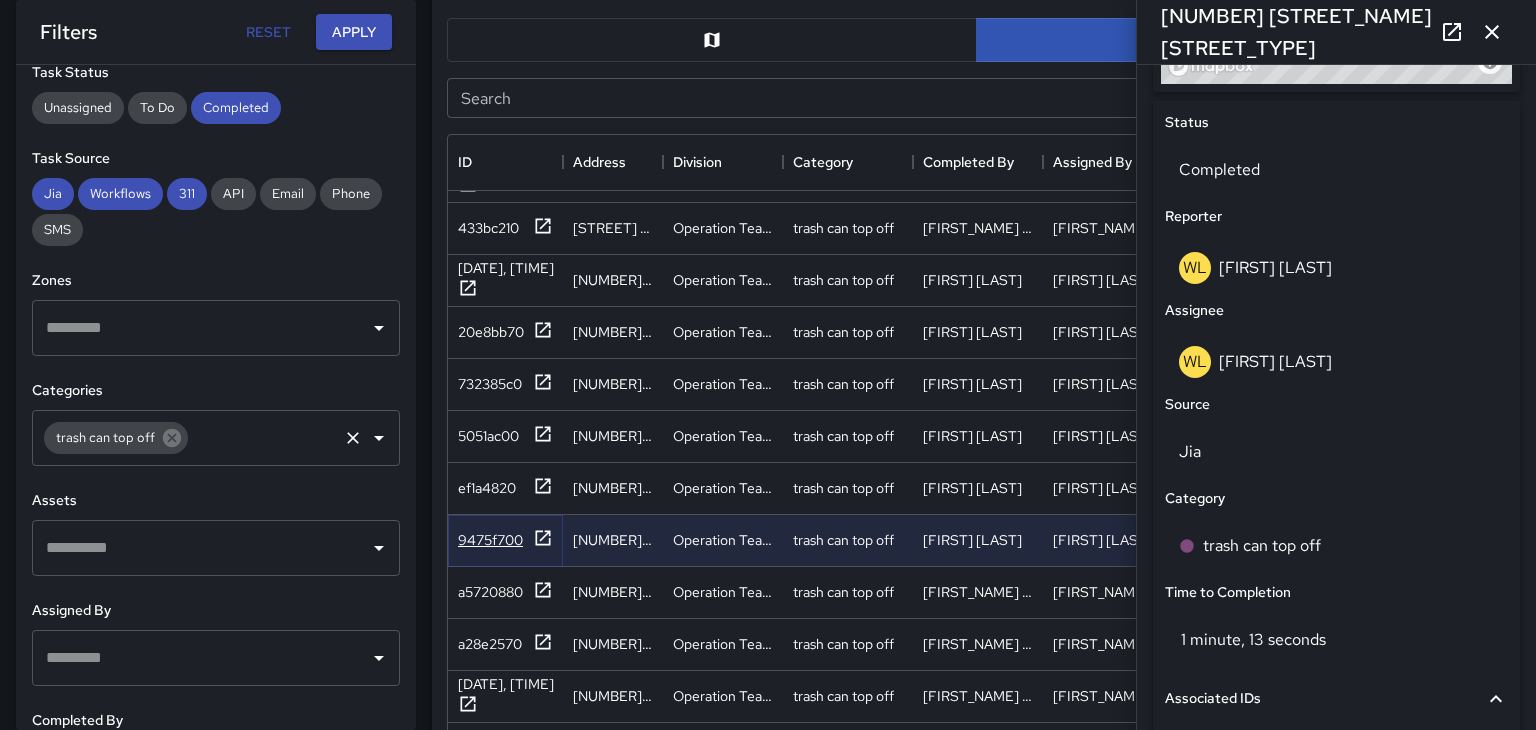scroll, scrollTop: 914, scrollLeft: 0, axis: vertical 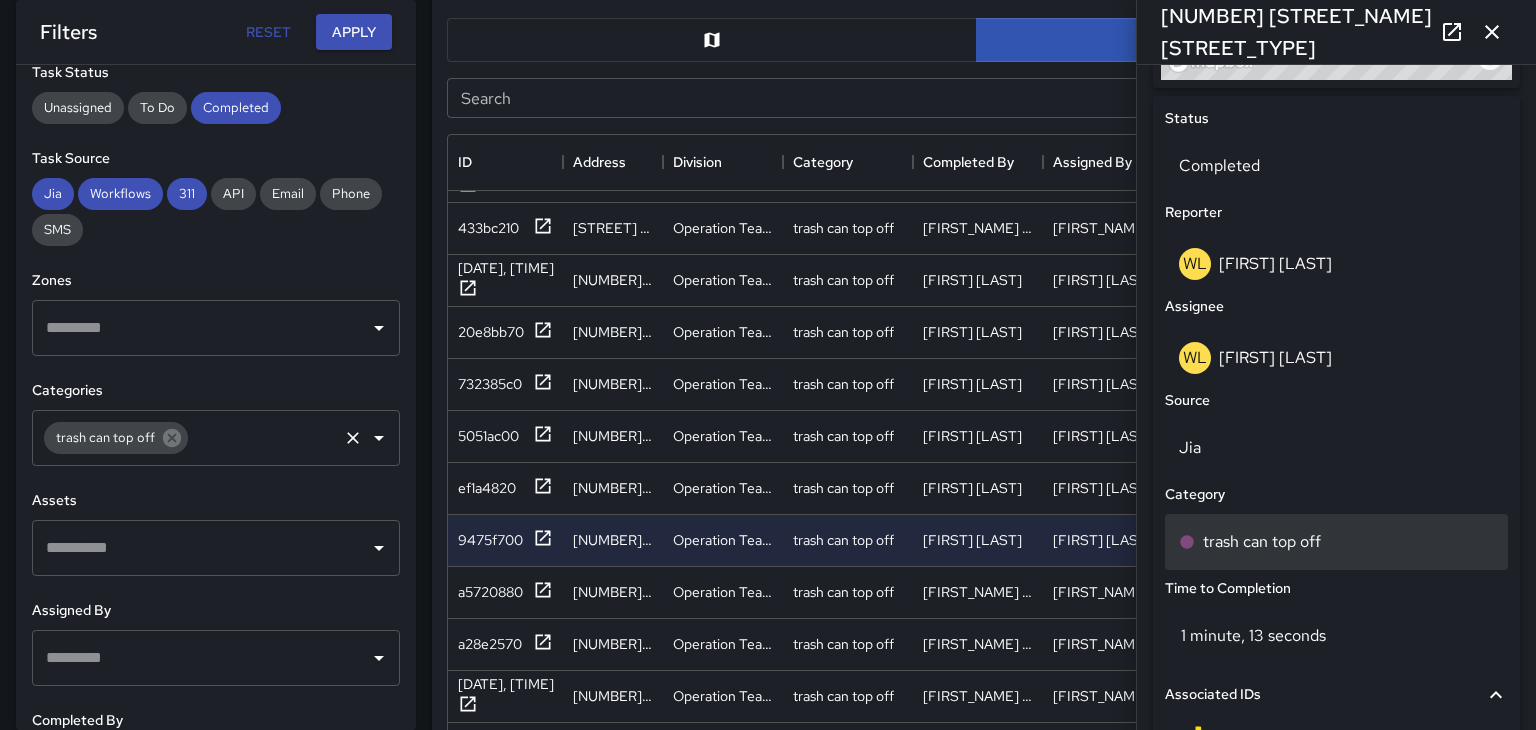 click on "trash can top off" at bounding box center [1262, 542] 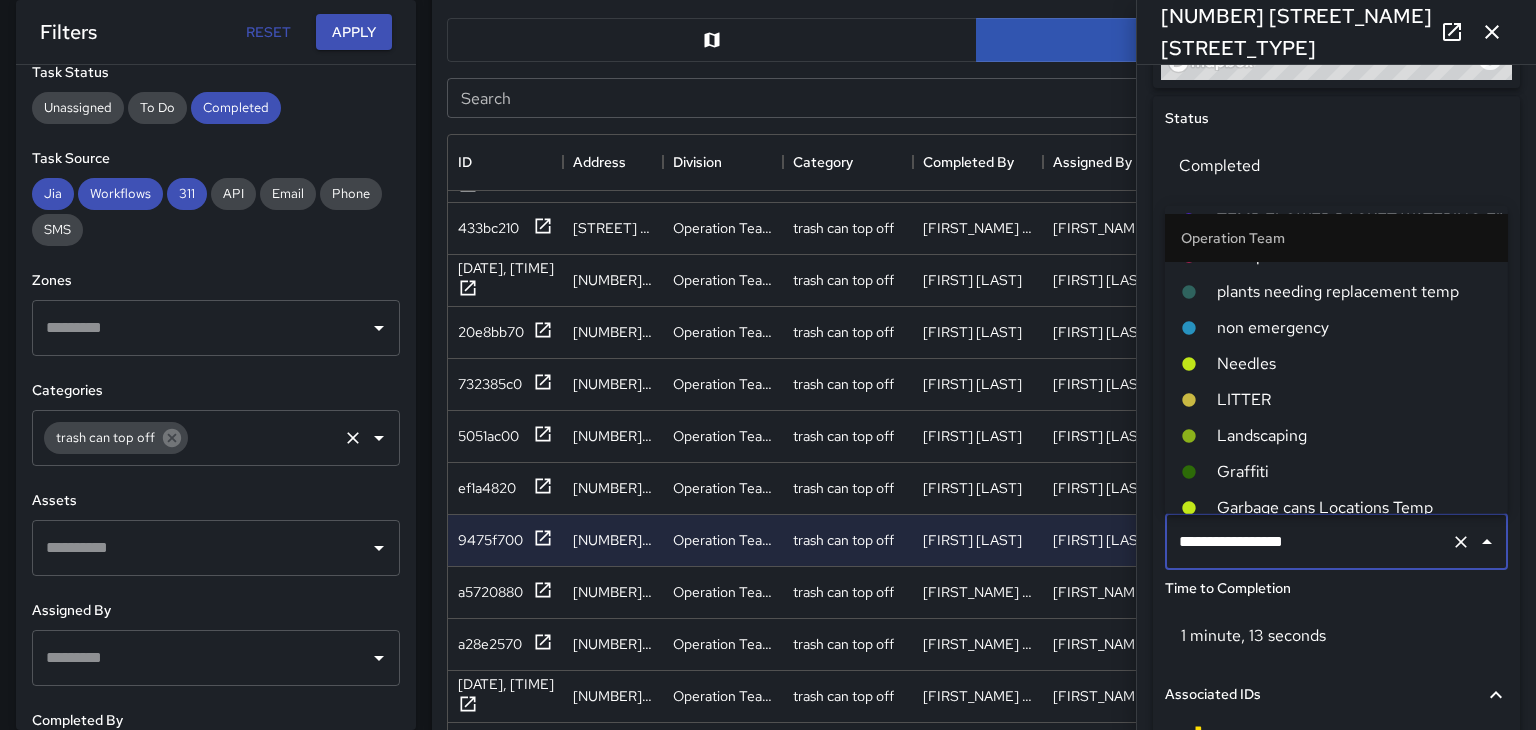 scroll, scrollTop: 169, scrollLeft: 0, axis: vertical 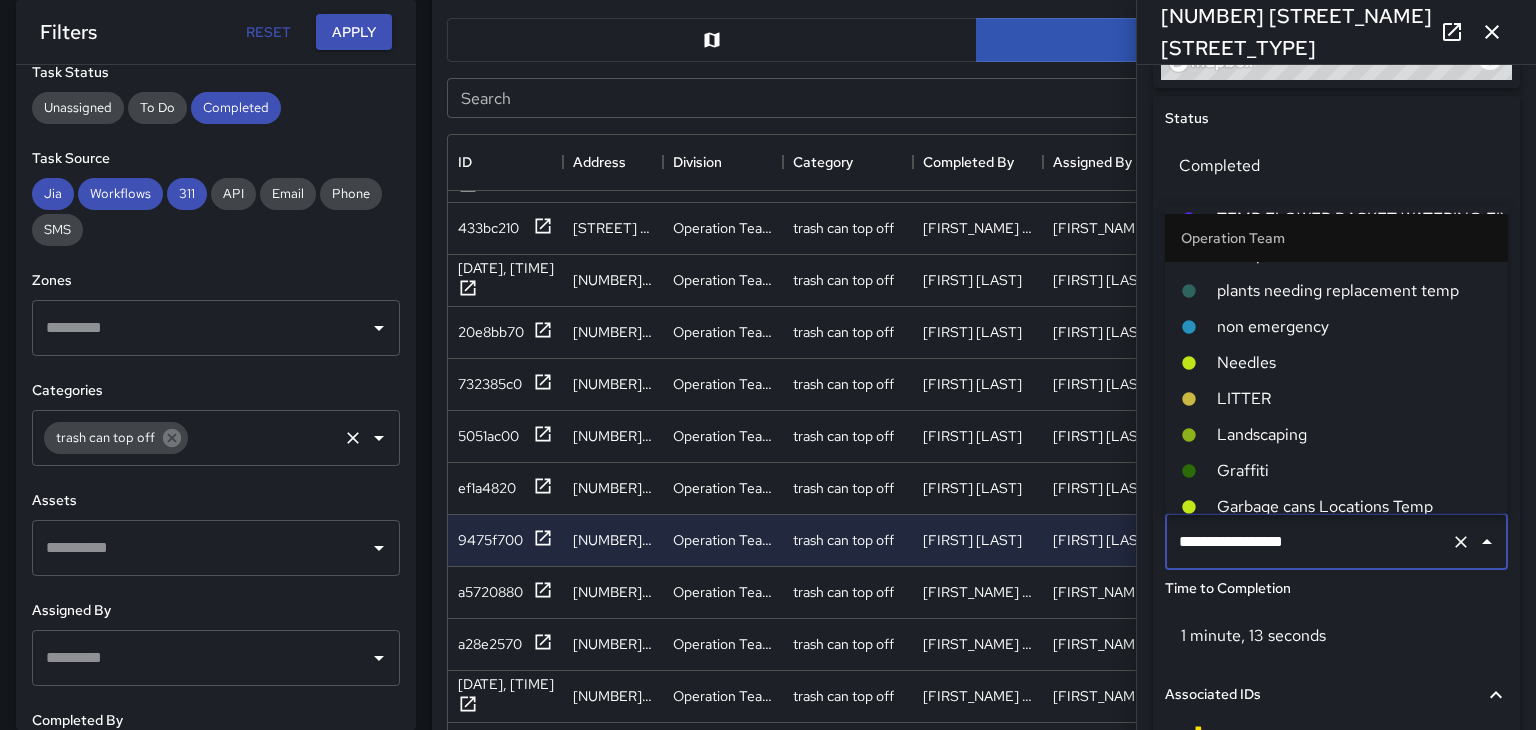click on "LITTER" at bounding box center [1354, 399] 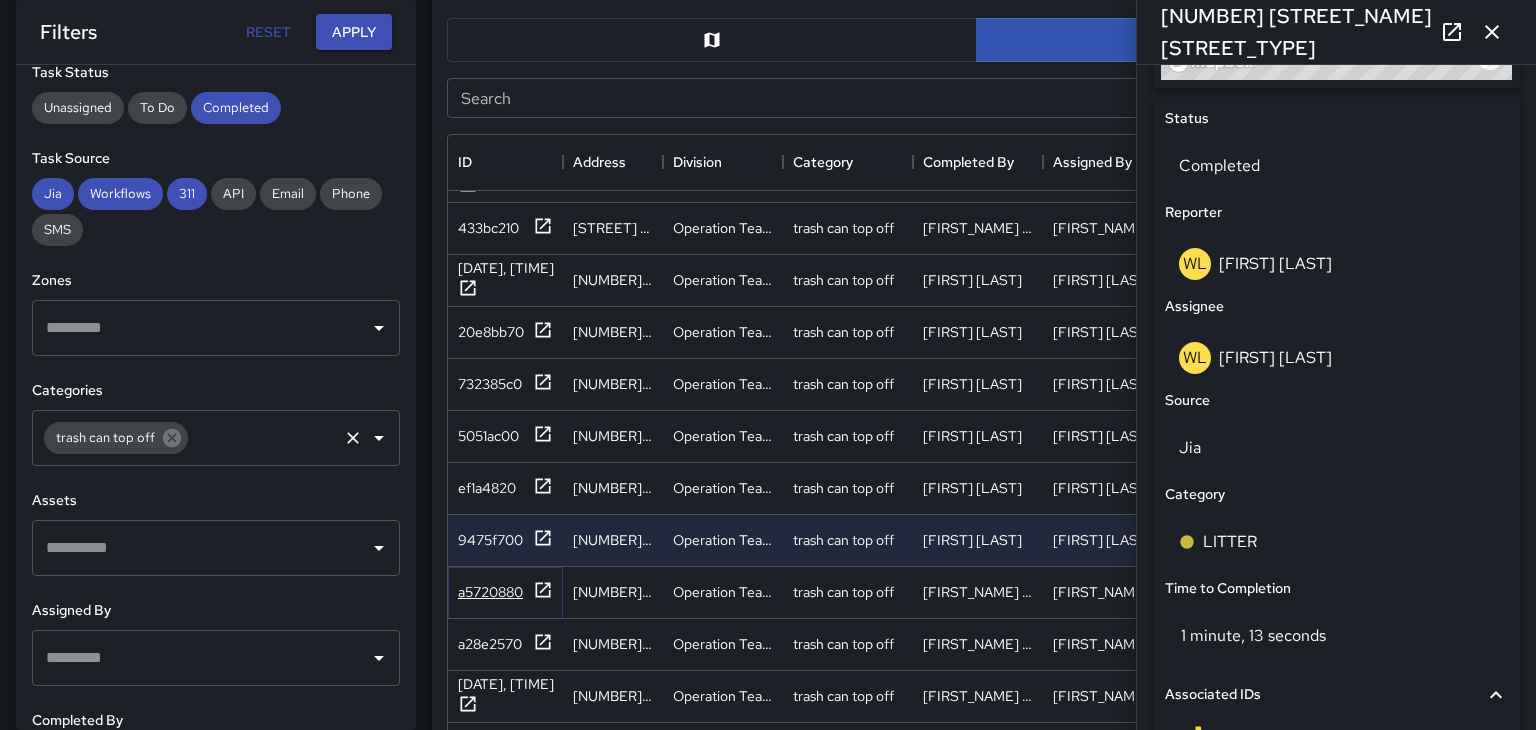 click 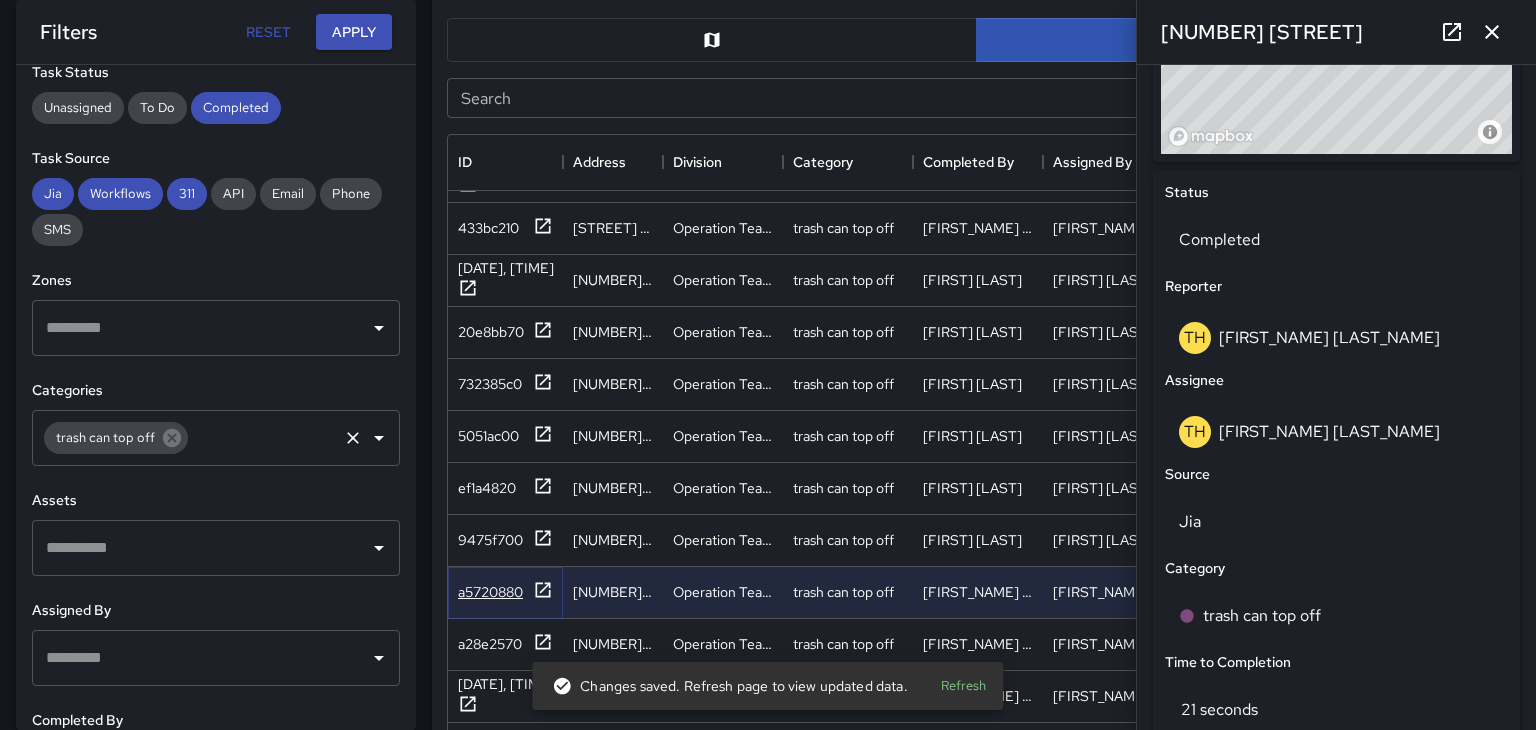 scroll, scrollTop: 864, scrollLeft: 0, axis: vertical 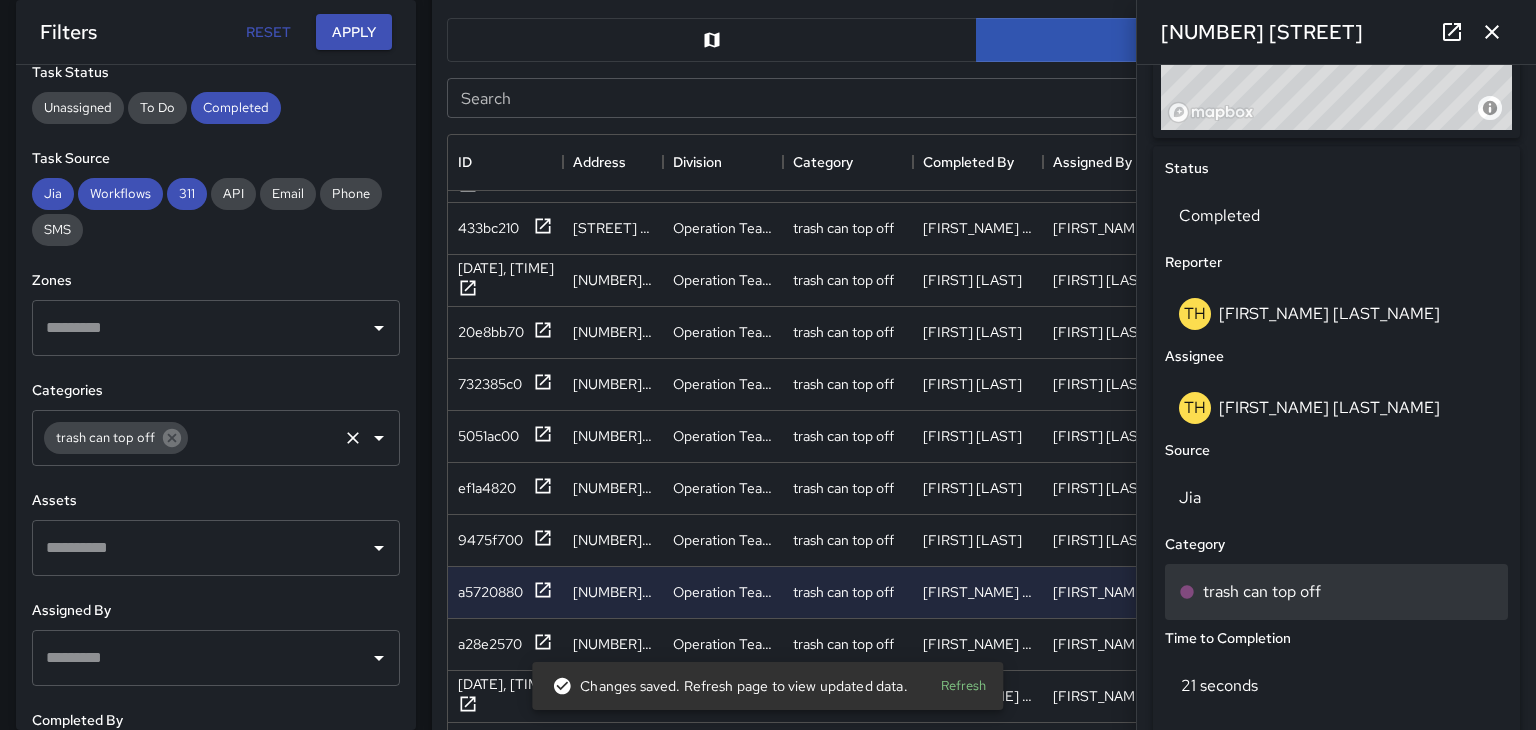 click on "trash can top off" at bounding box center [1262, 592] 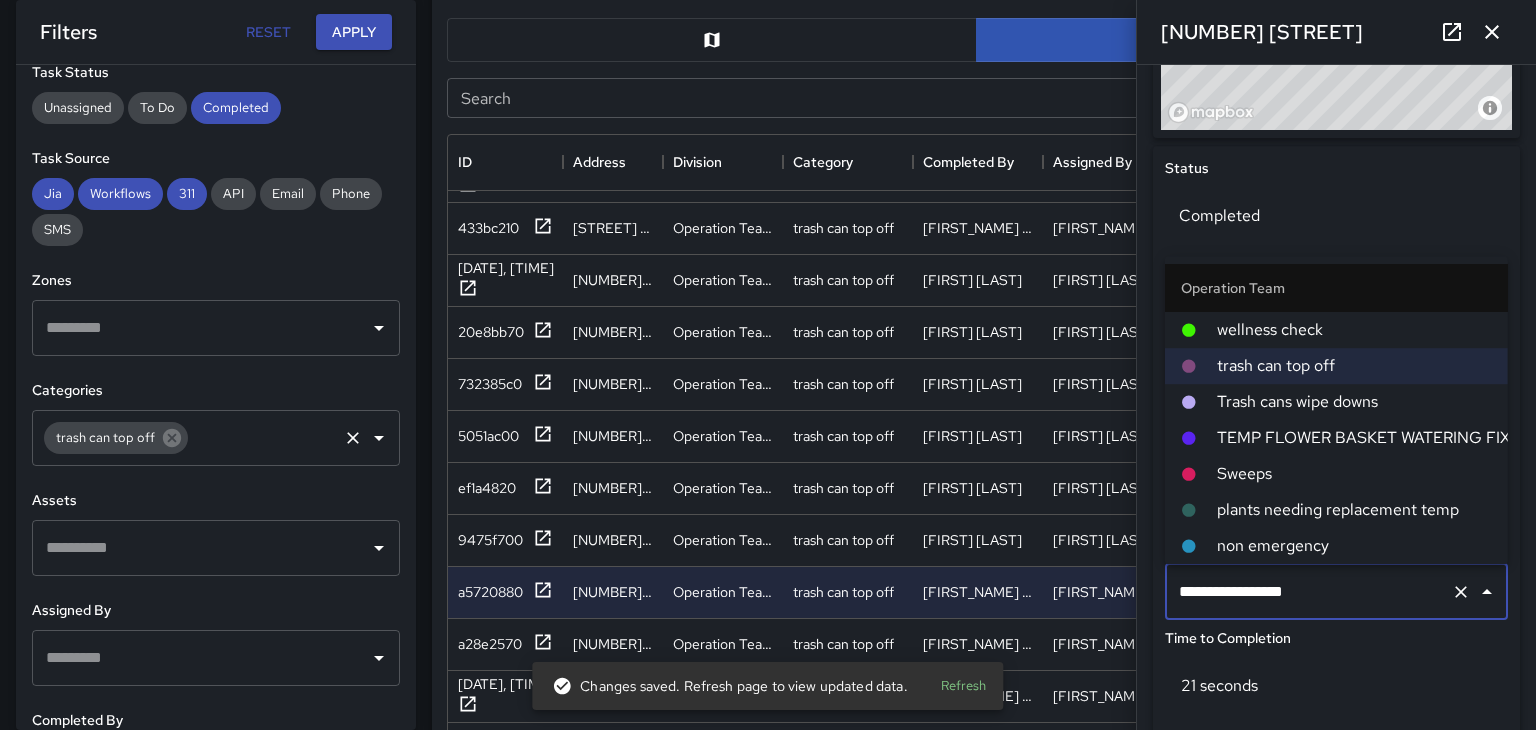 click on "Trash cans wipe downs" at bounding box center (1336, 402) 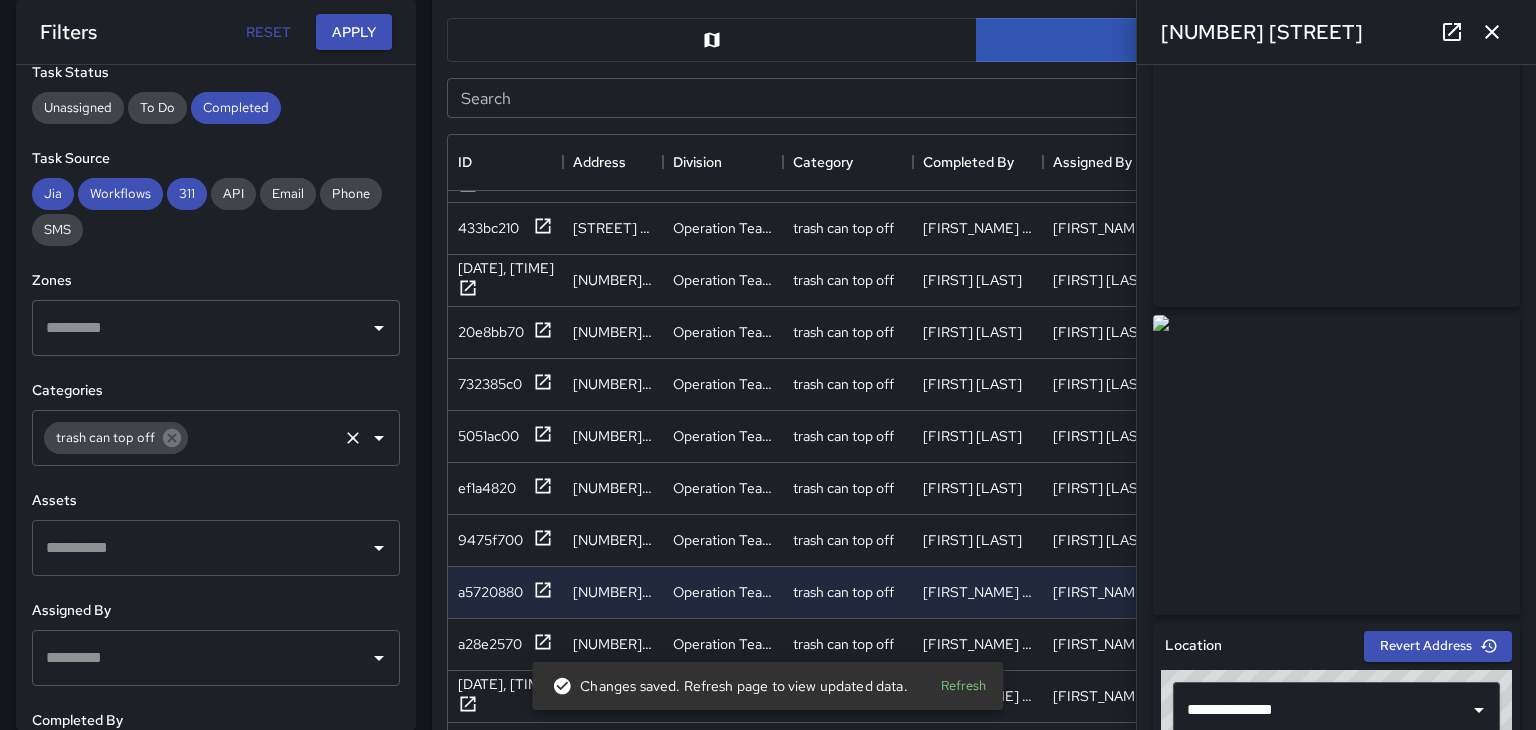 scroll, scrollTop: 0, scrollLeft: 0, axis: both 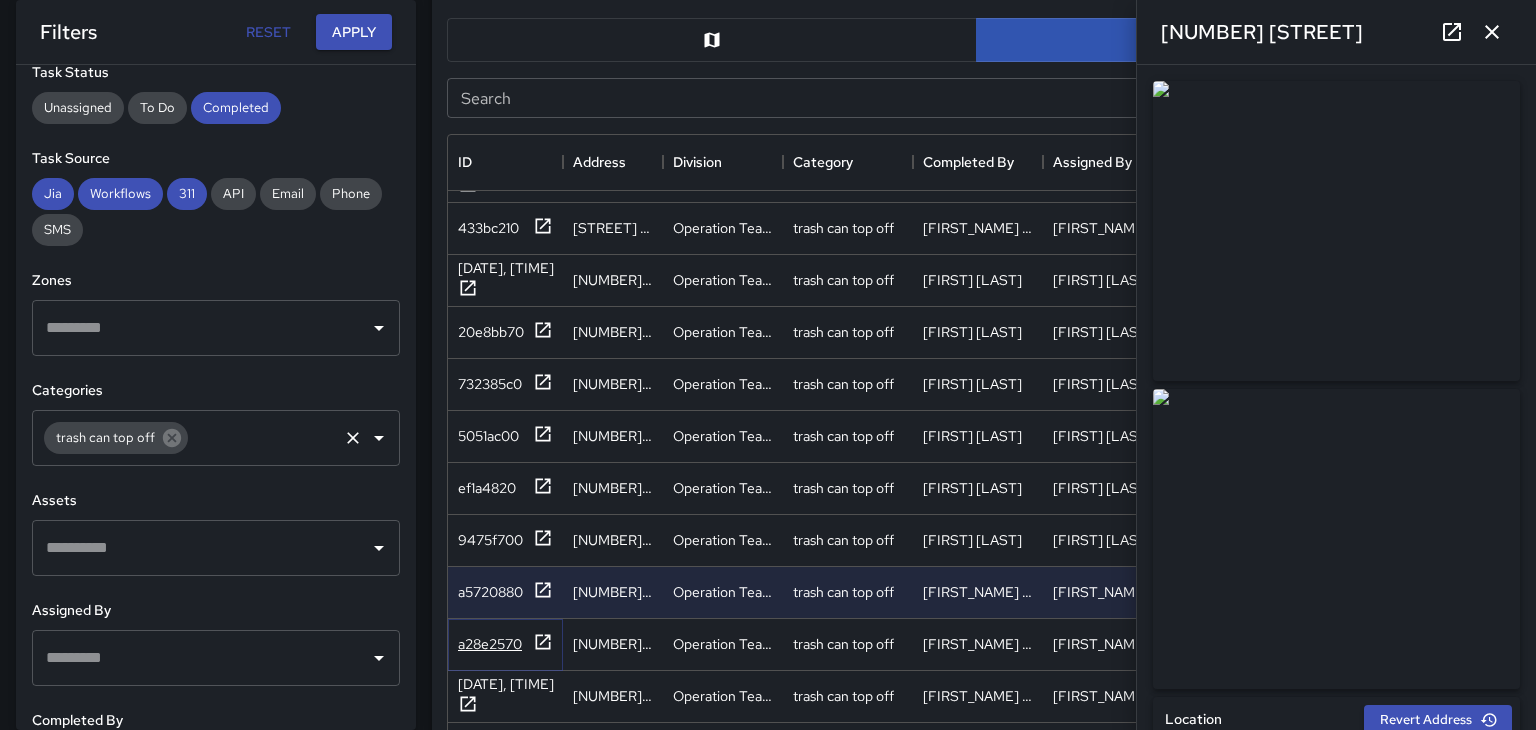 click 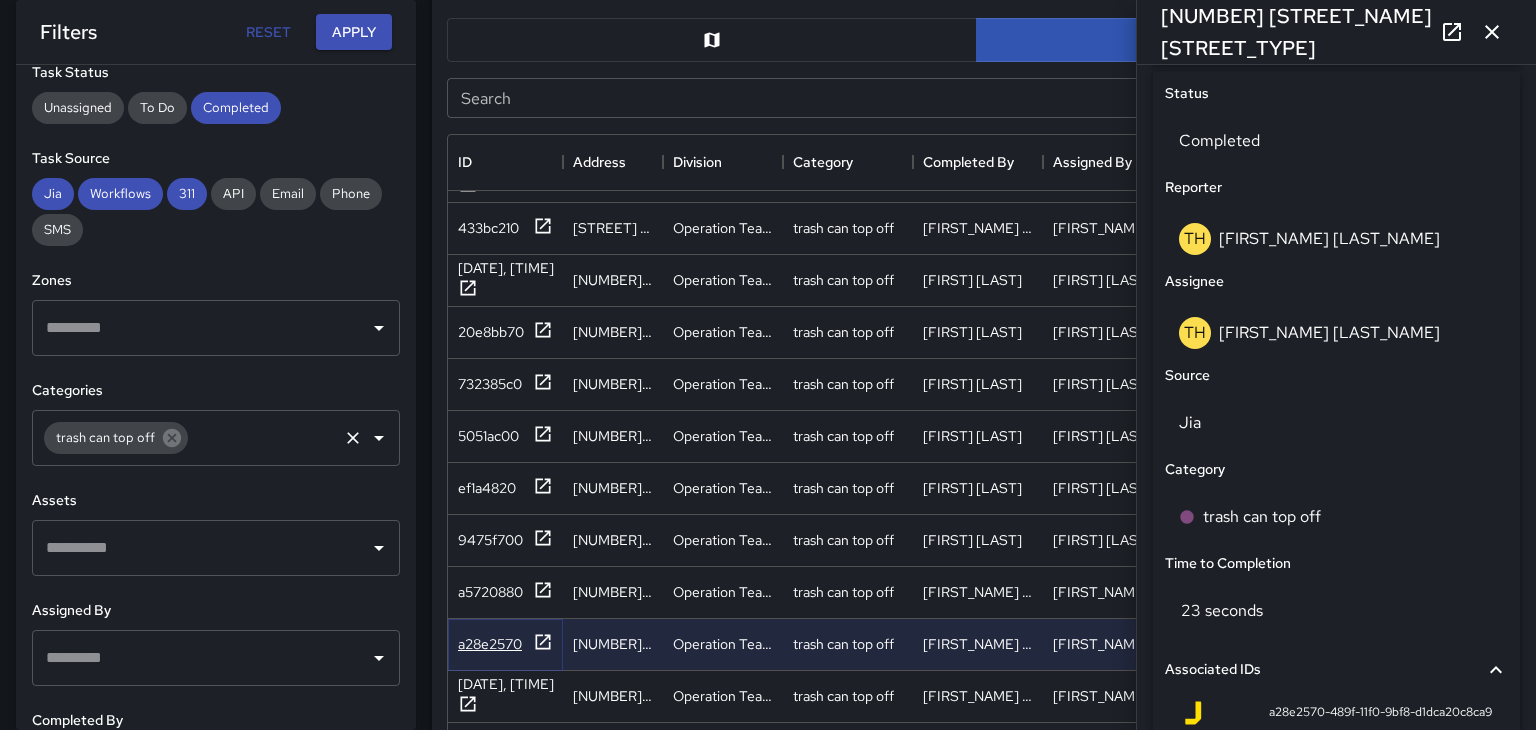scroll, scrollTop: 960, scrollLeft: 0, axis: vertical 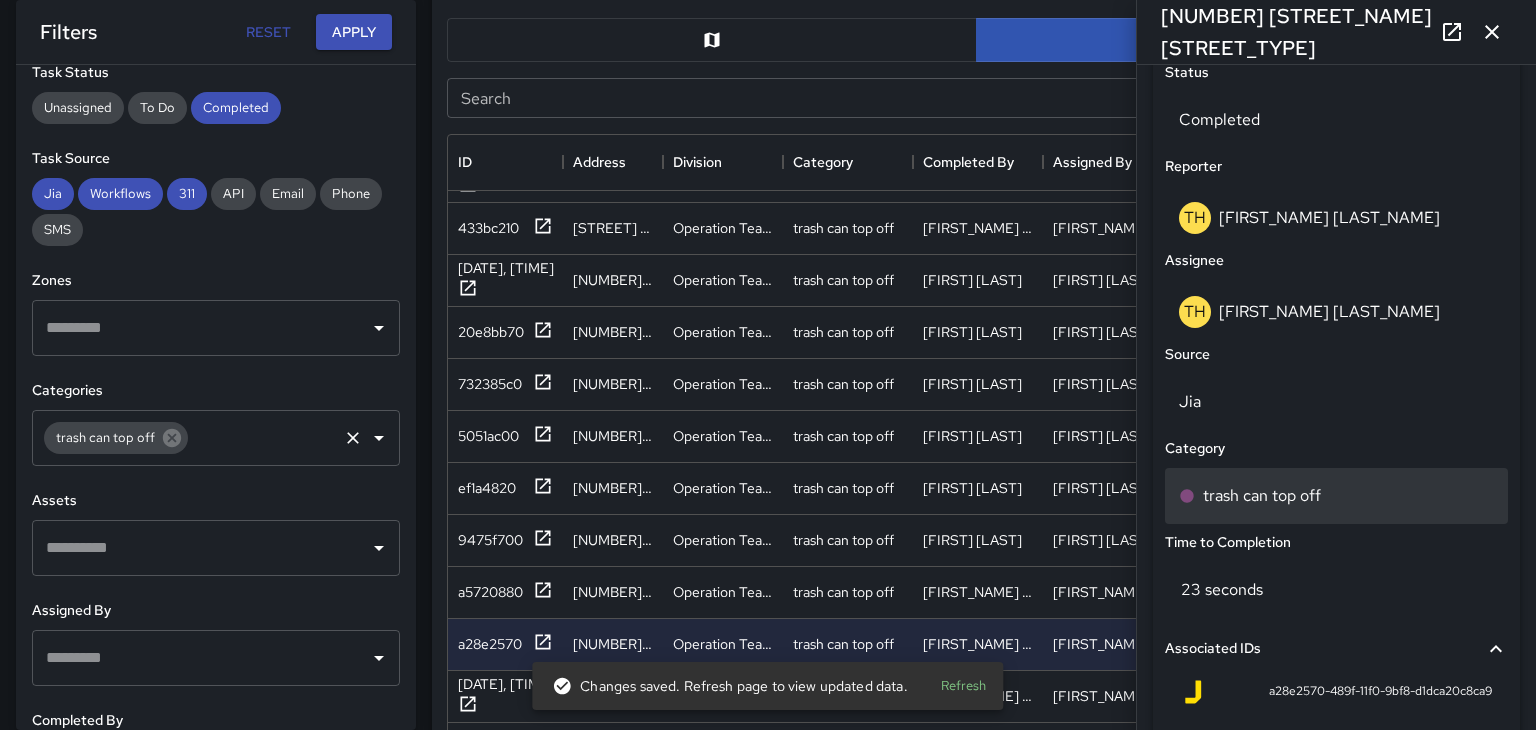 click on "trash can top off" at bounding box center [1262, 496] 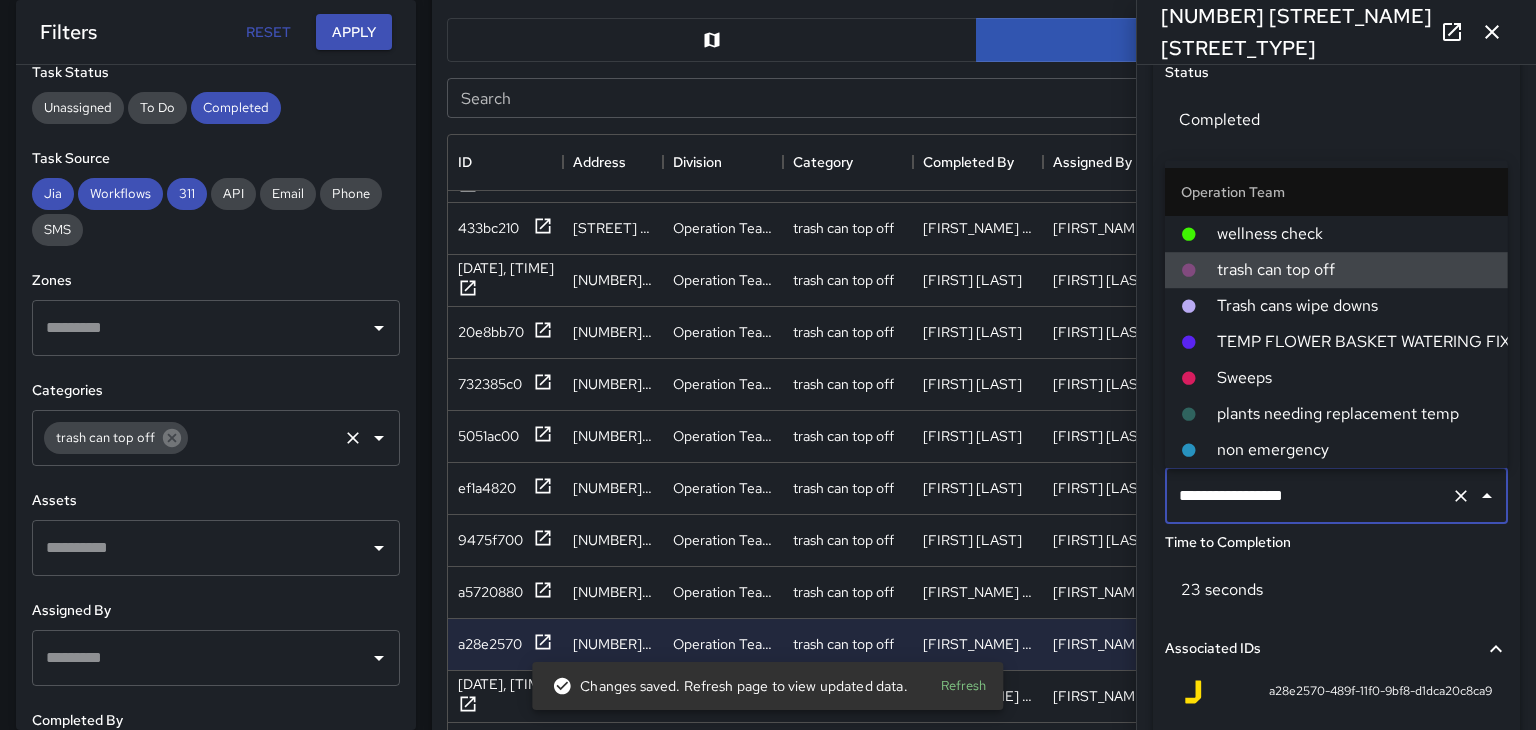 click on "Trash cans wipe downs" at bounding box center [1336, 306] 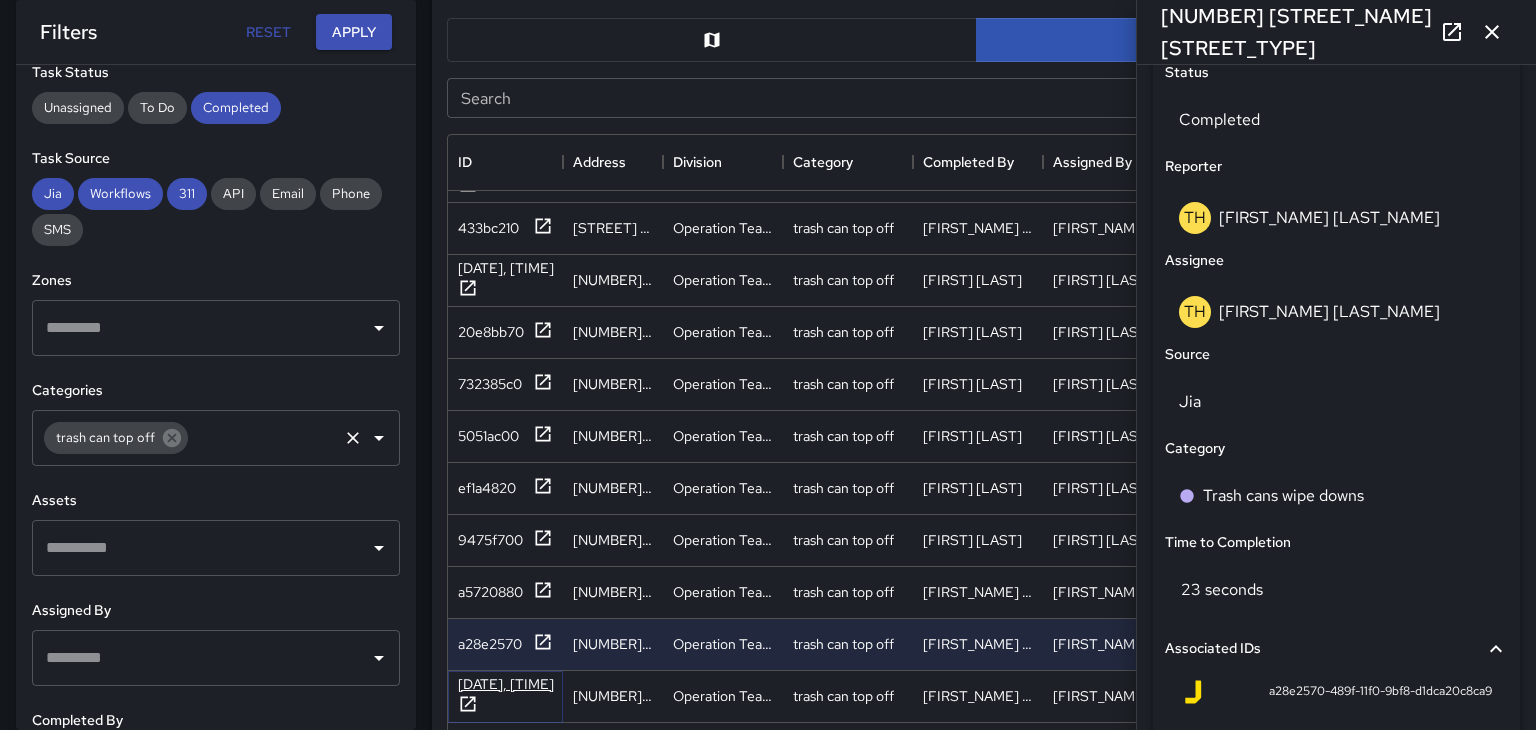 click 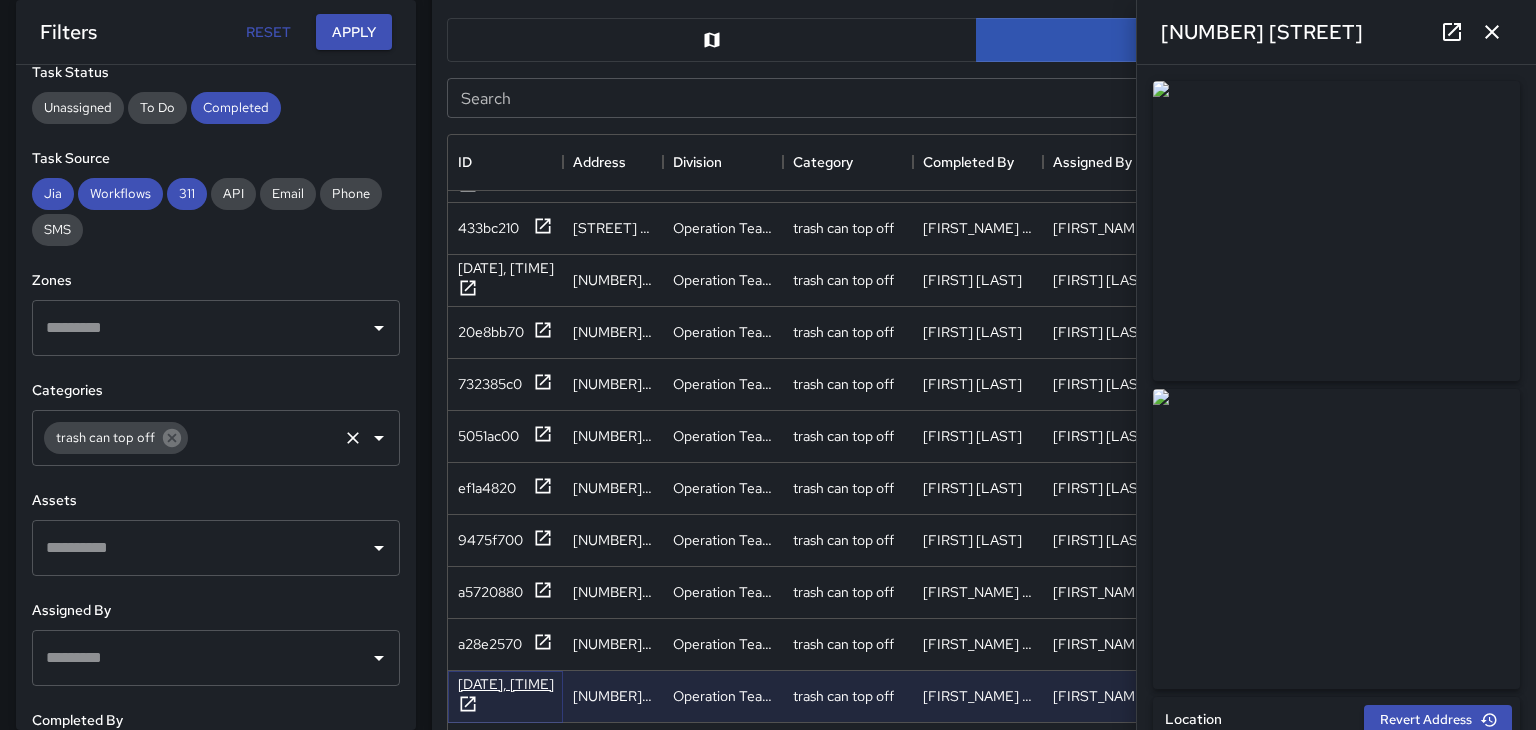 type on "**********" 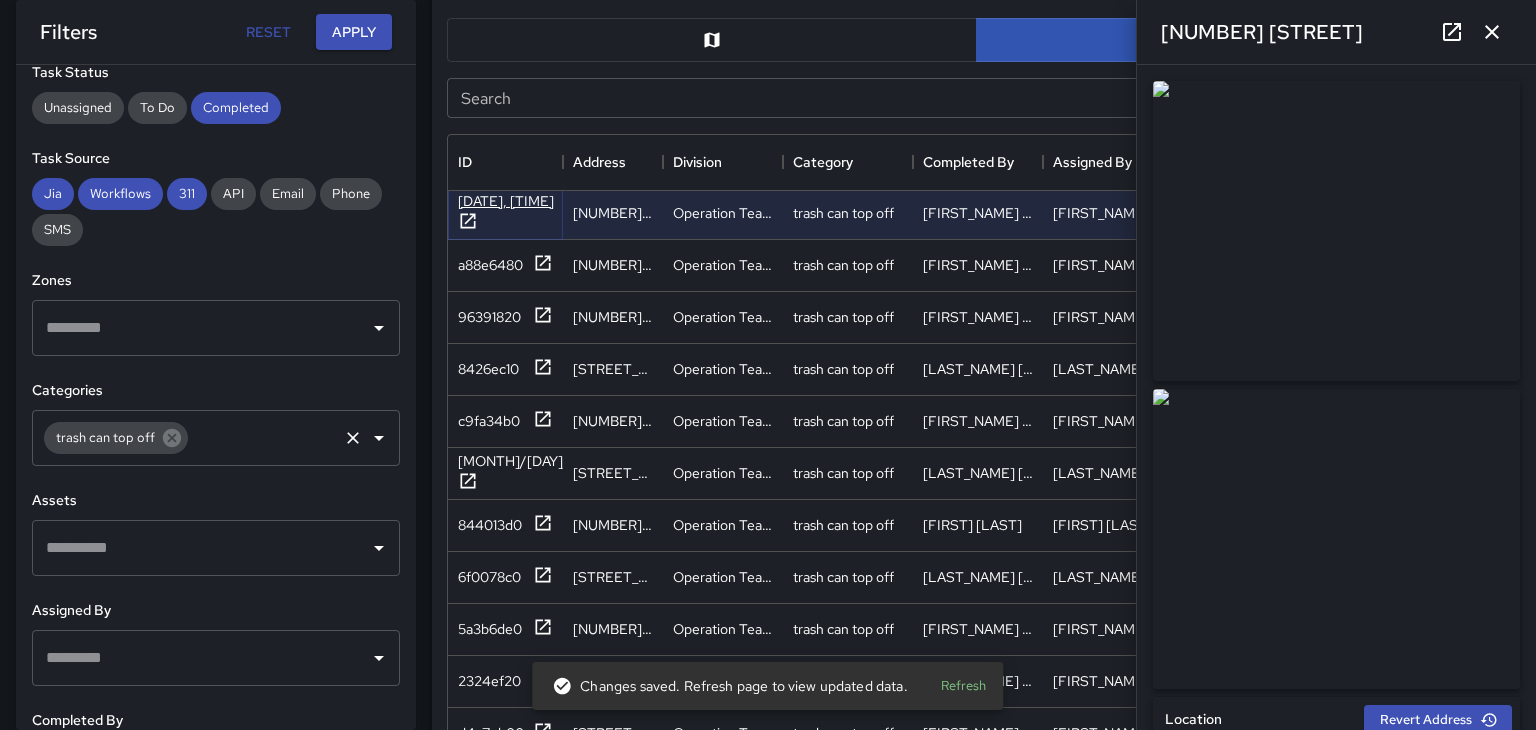 scroll, scrollTop: 2292, scrollLeft: 0, axis: vertical 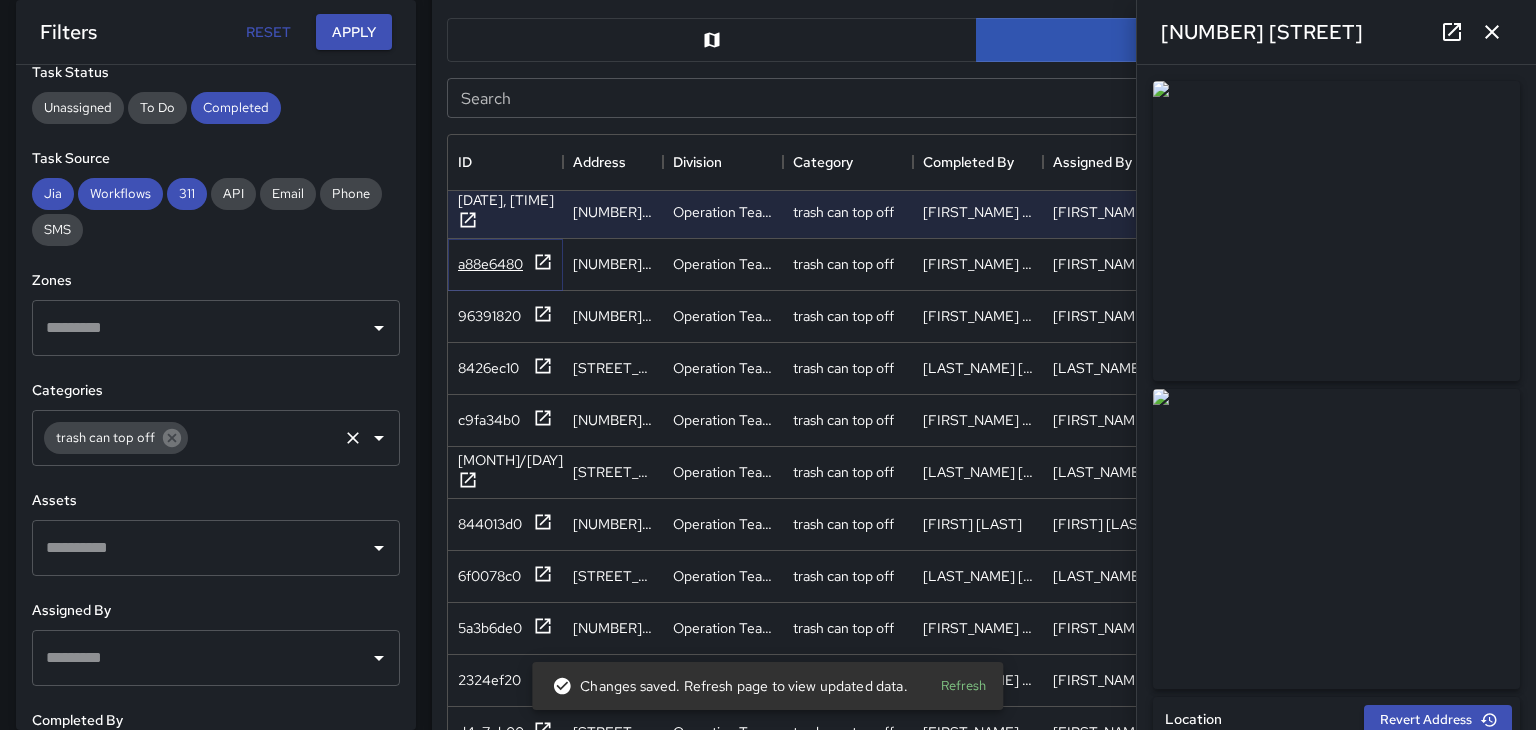 click 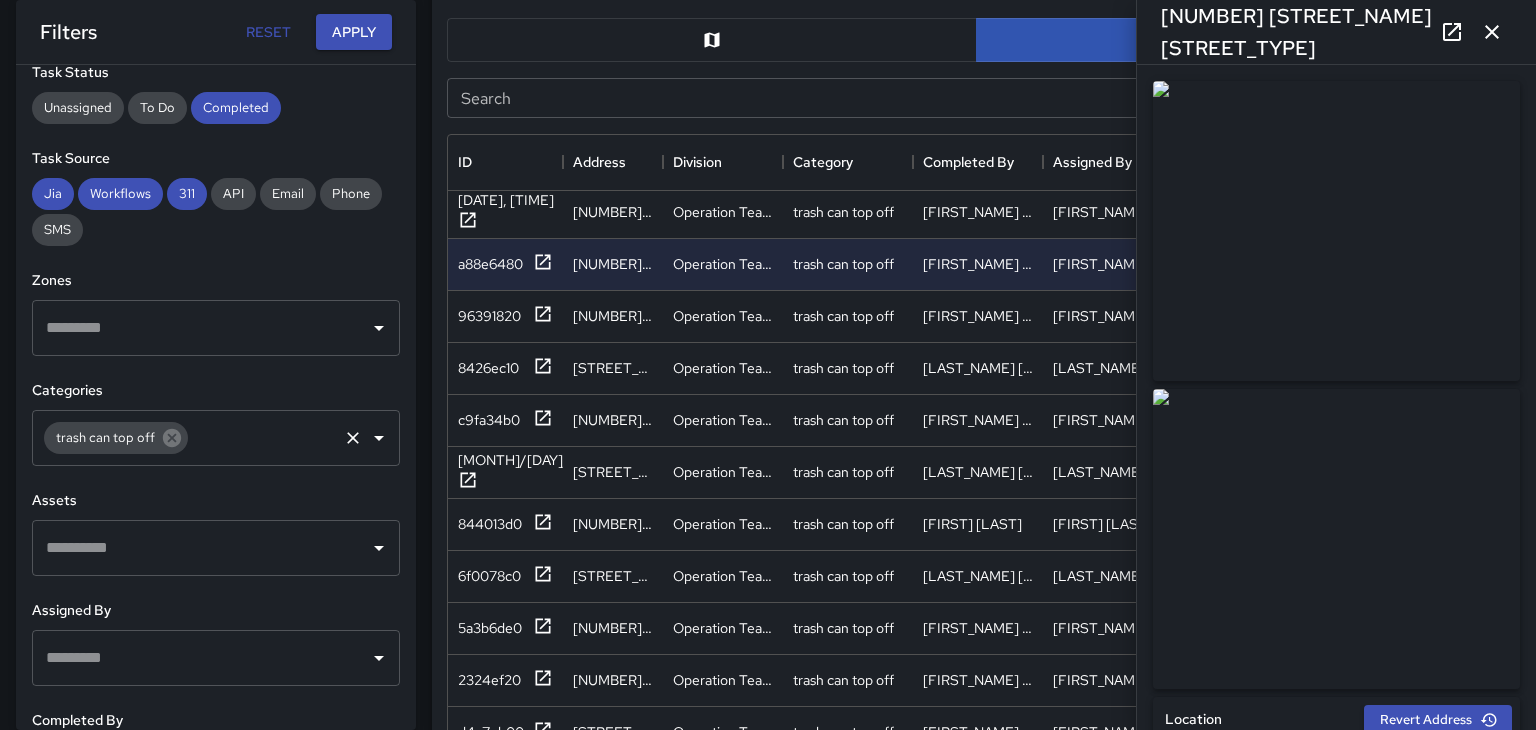 click 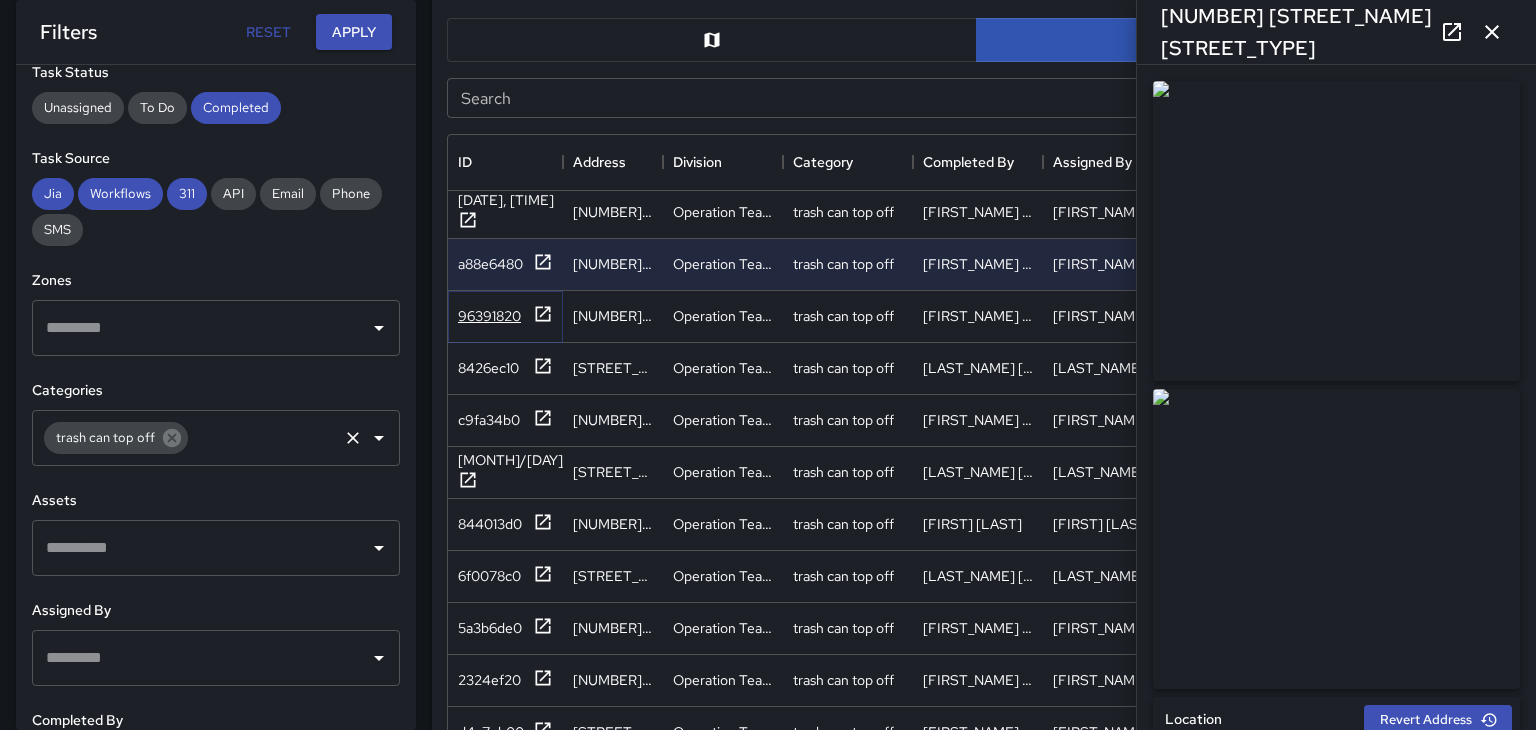click 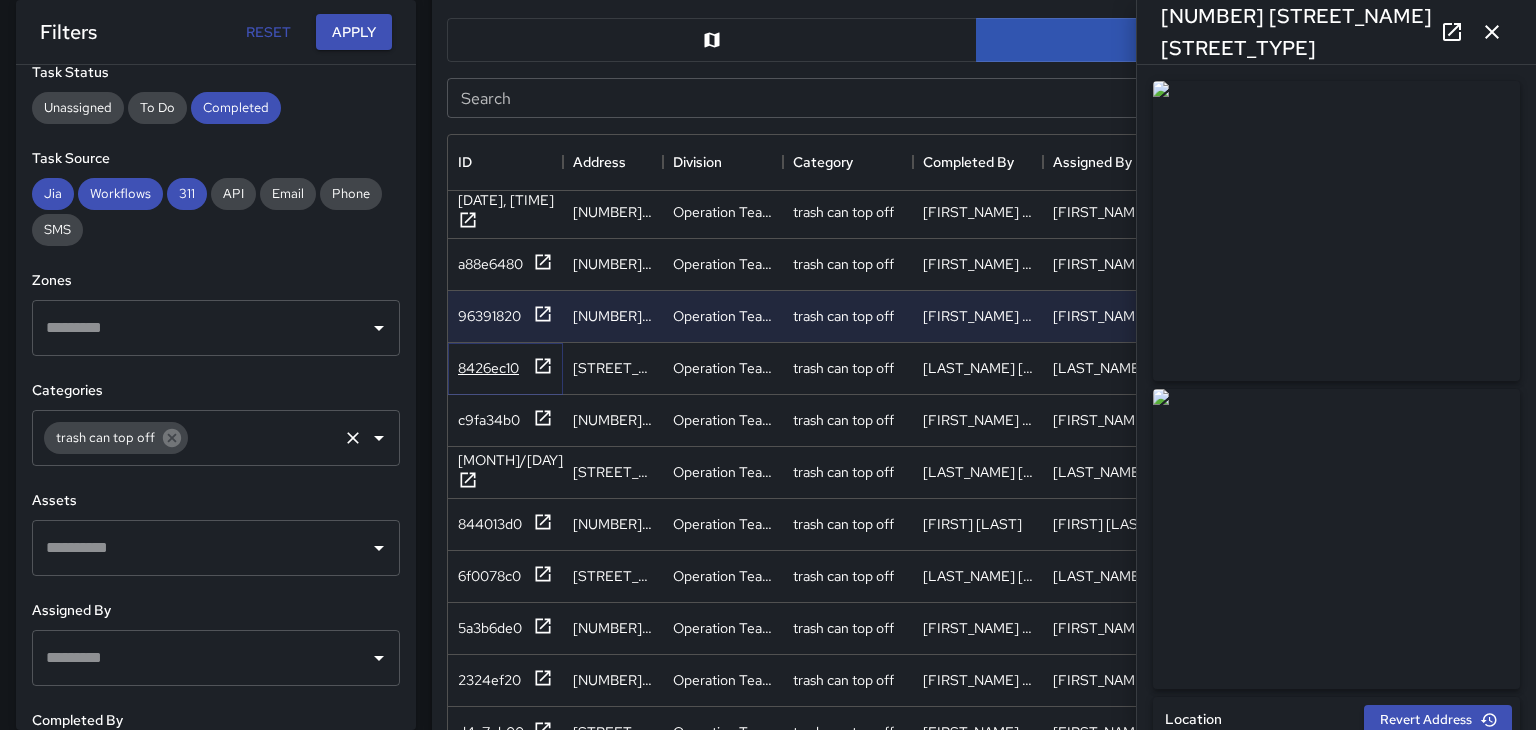click 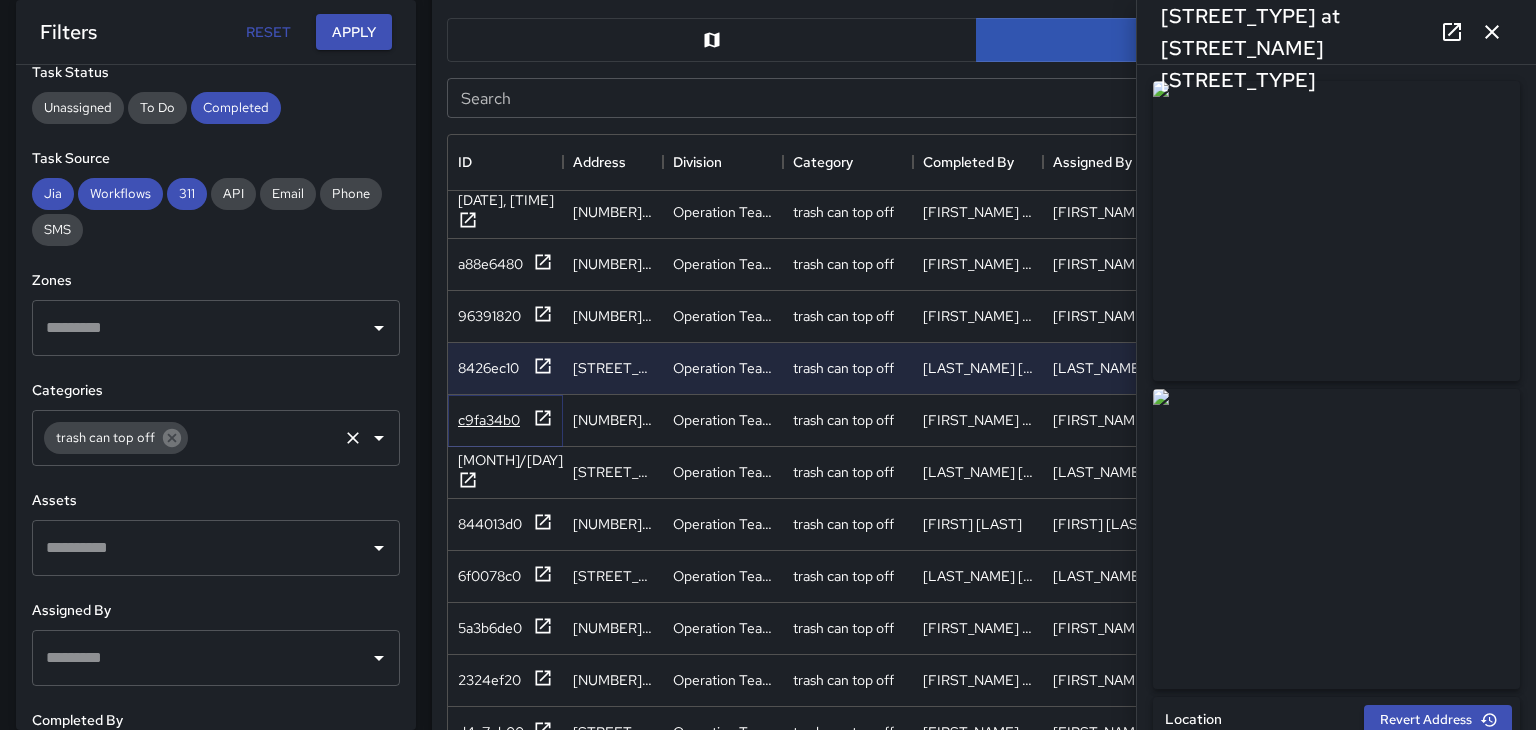 click 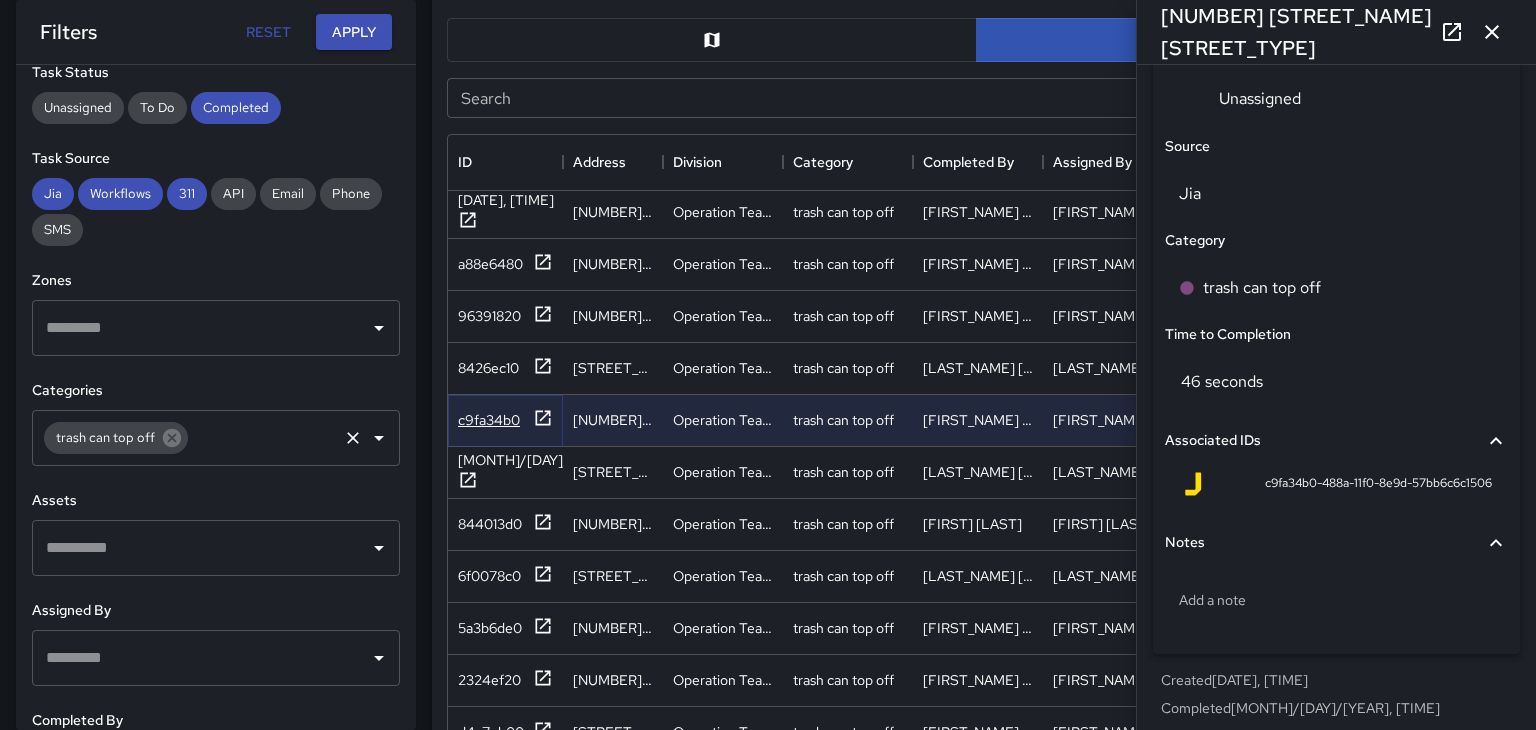 scroll, scrollTop: 1085, scrollLeft: 0, axis: vertical 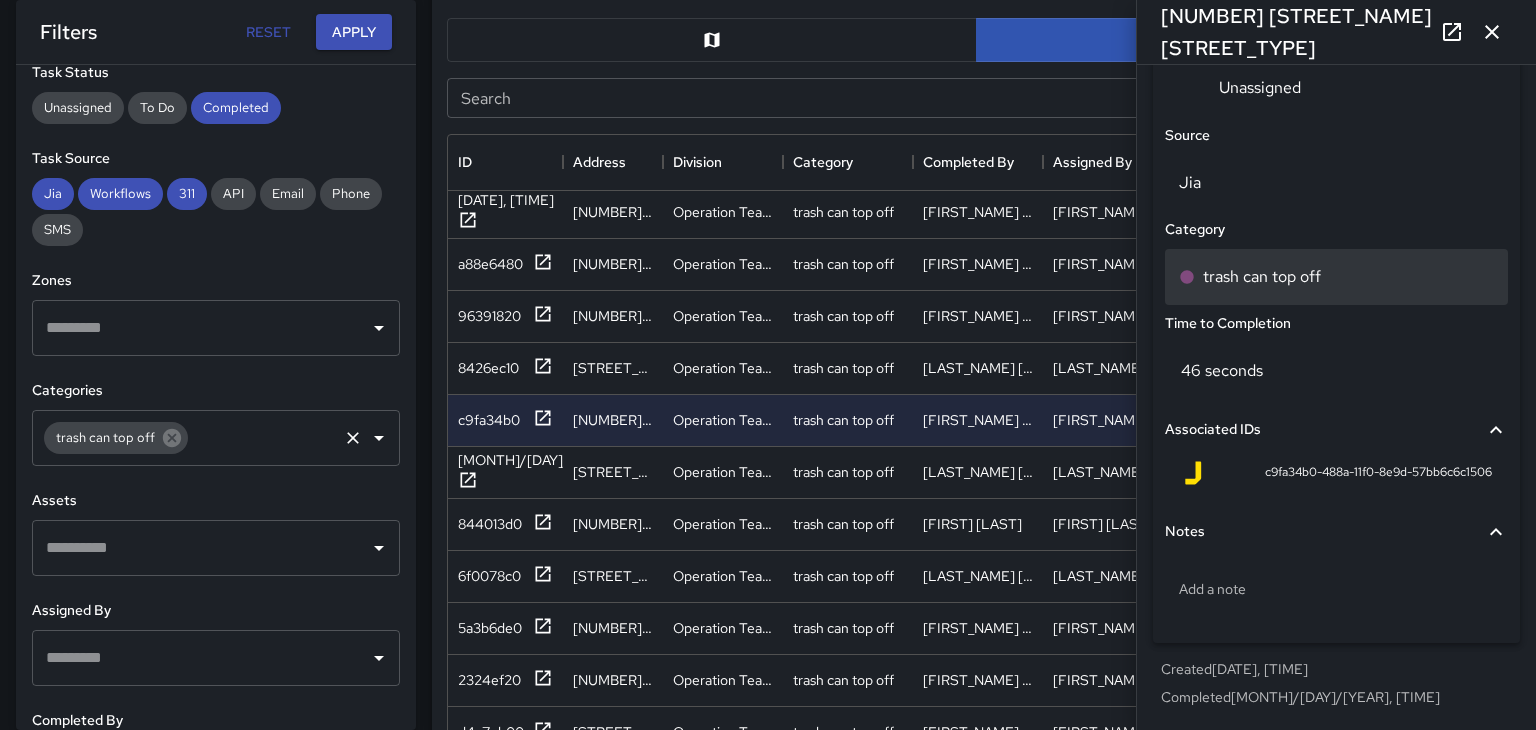 click on "trash can top off" at bounding box center [1336, 277] 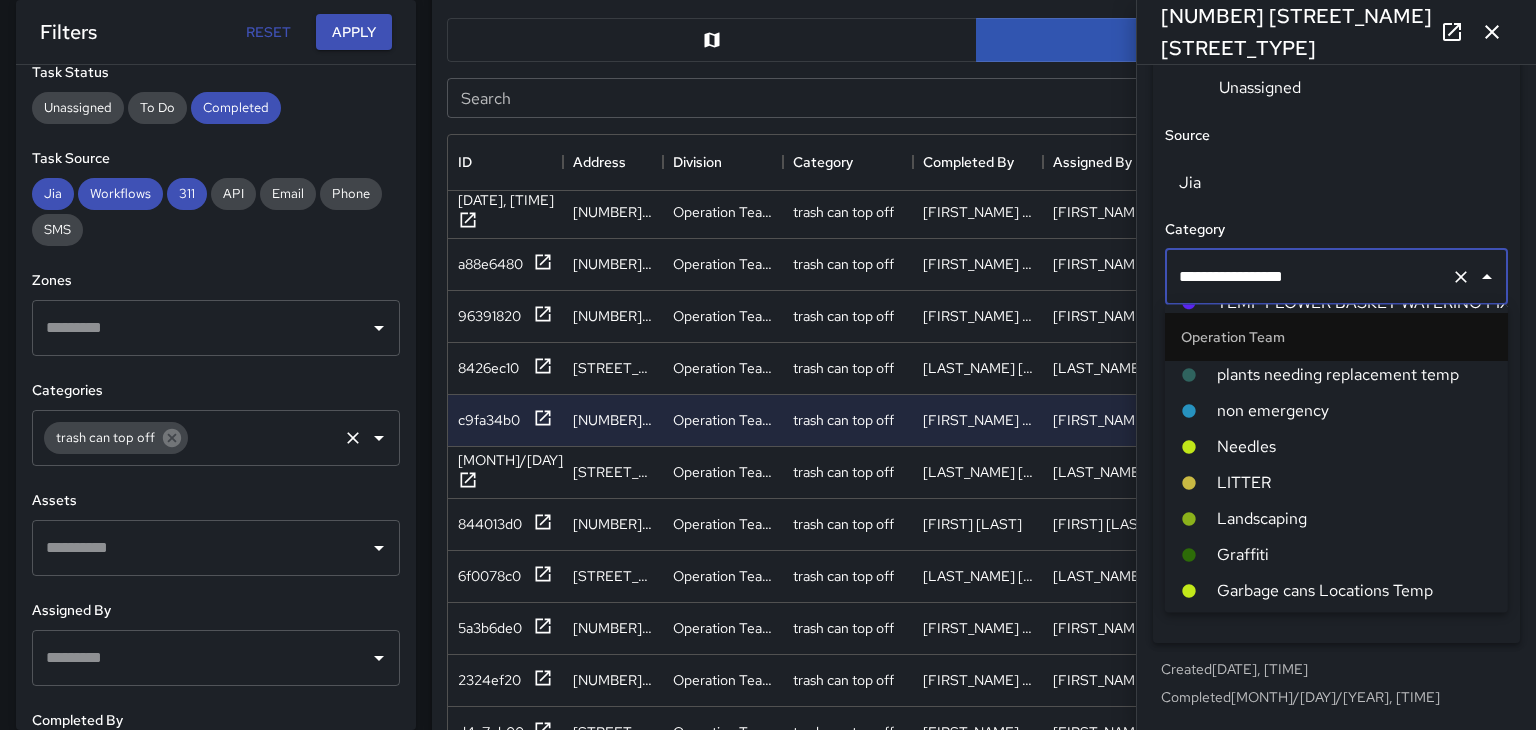 scroll, scrollTop: 194, scrollLeft: 0, axis: vertical 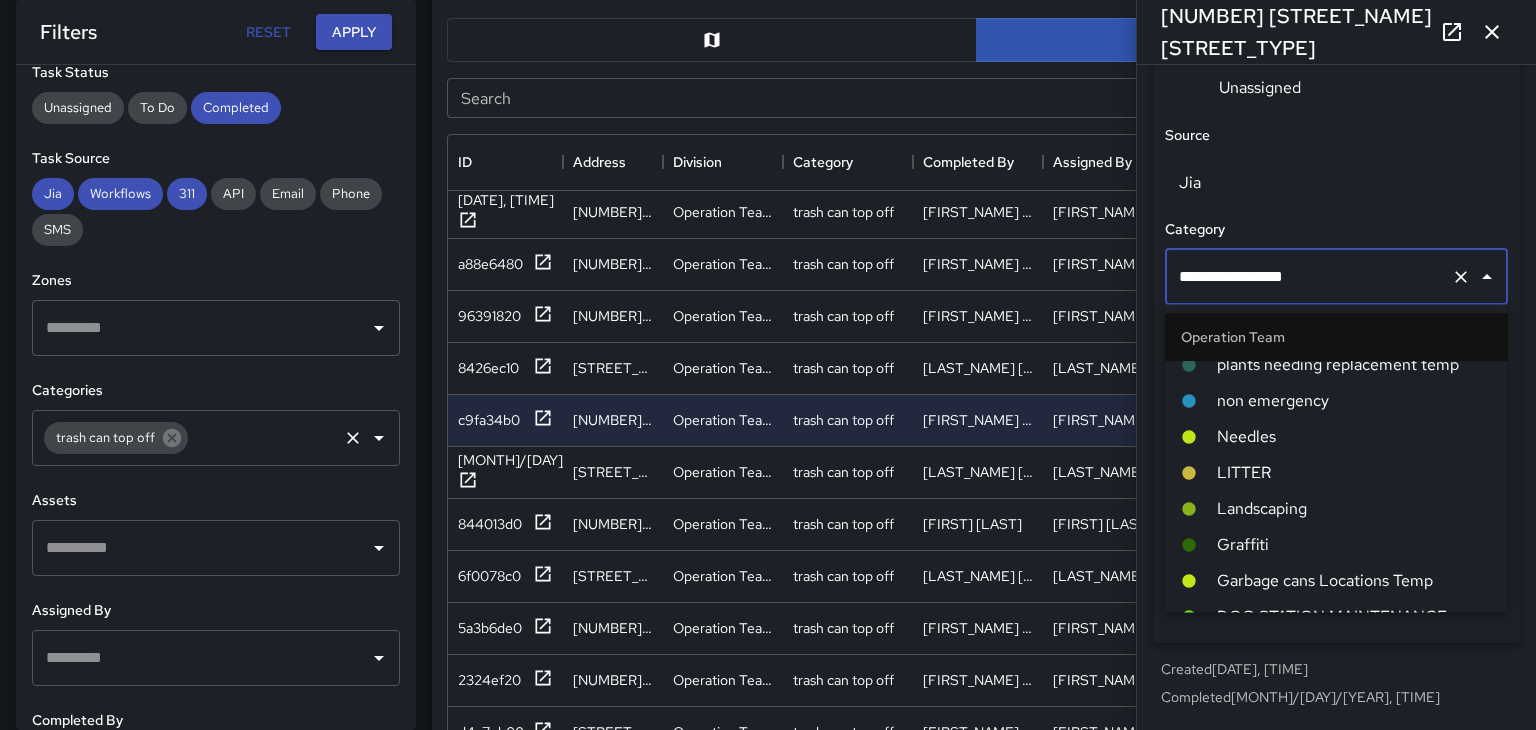 click on "LITTER" at bounding box center (1336, 473) 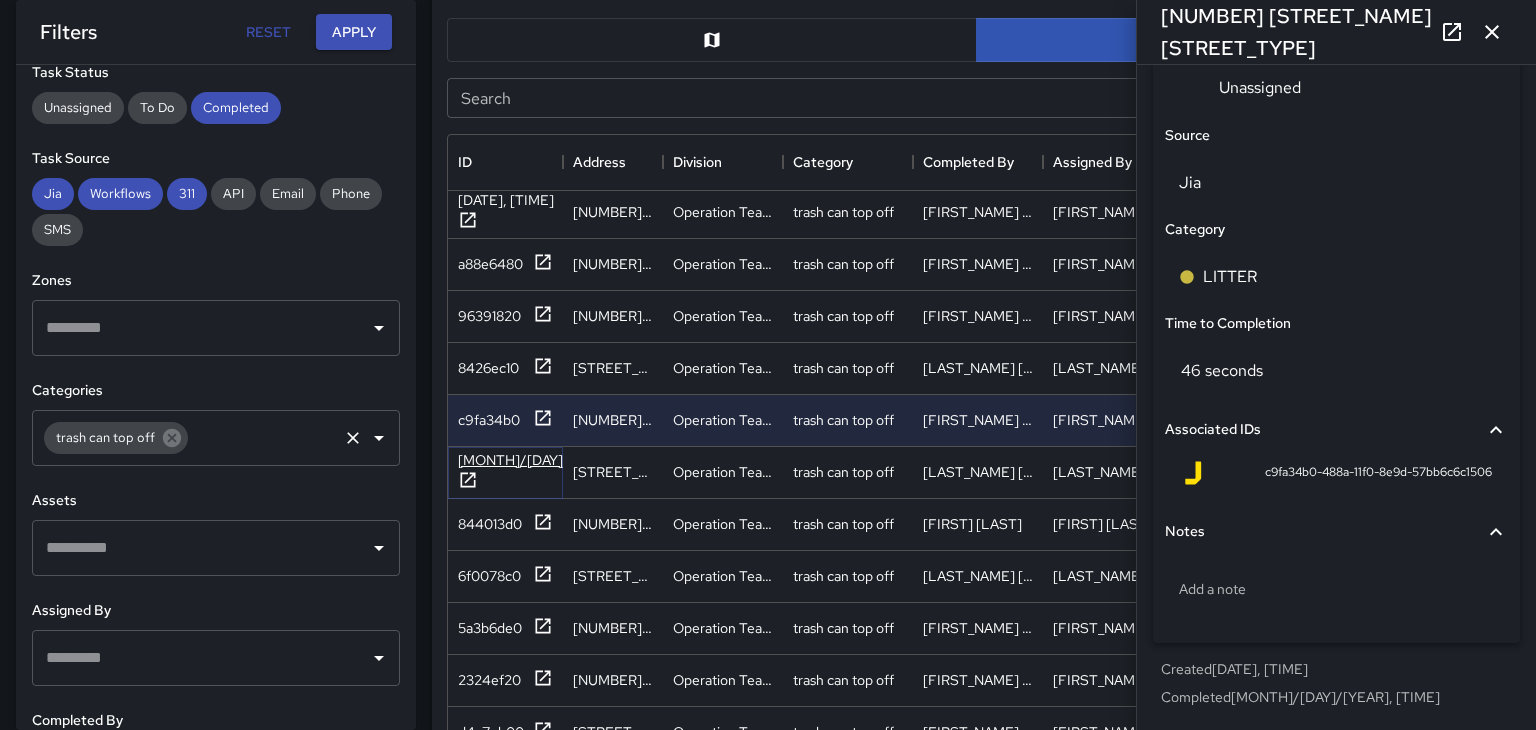 click 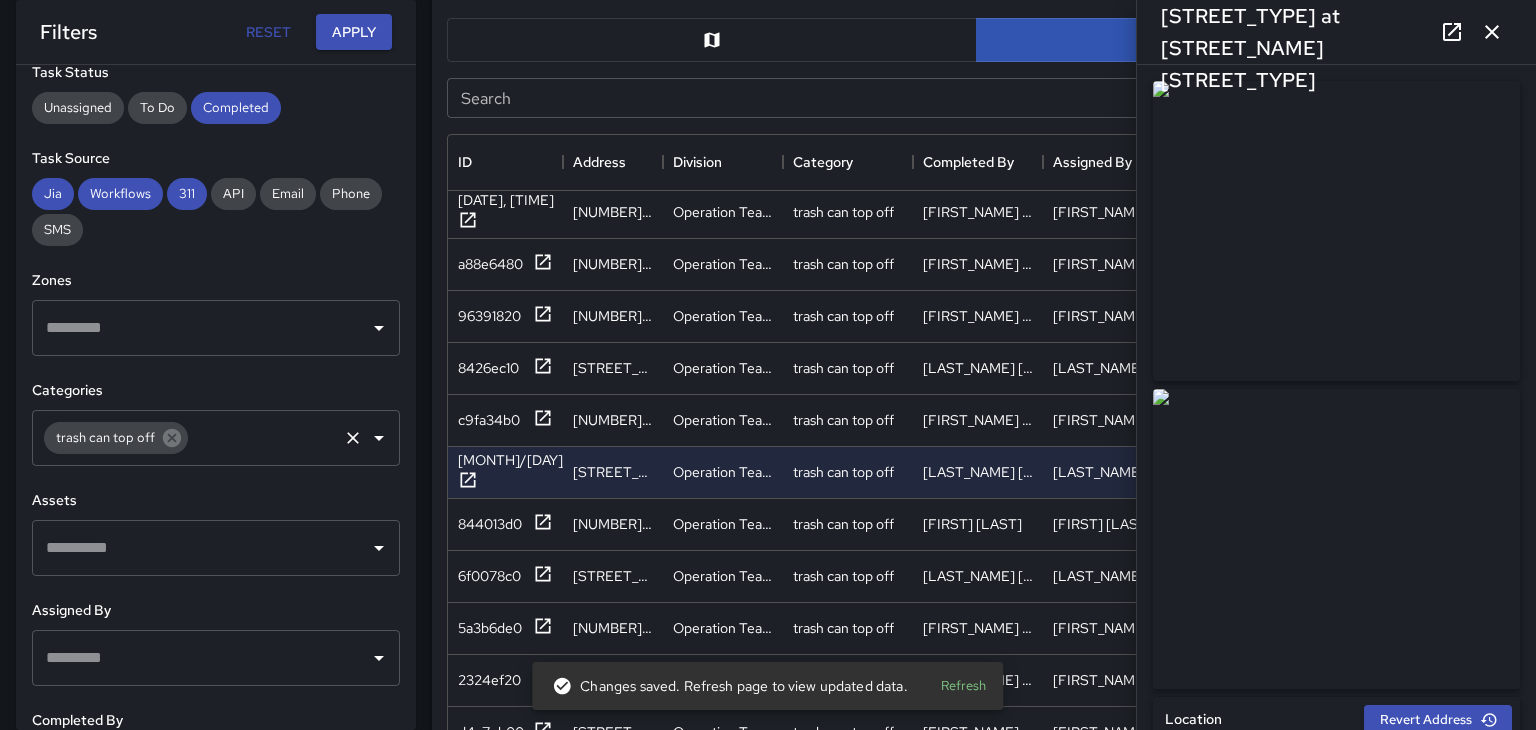 click 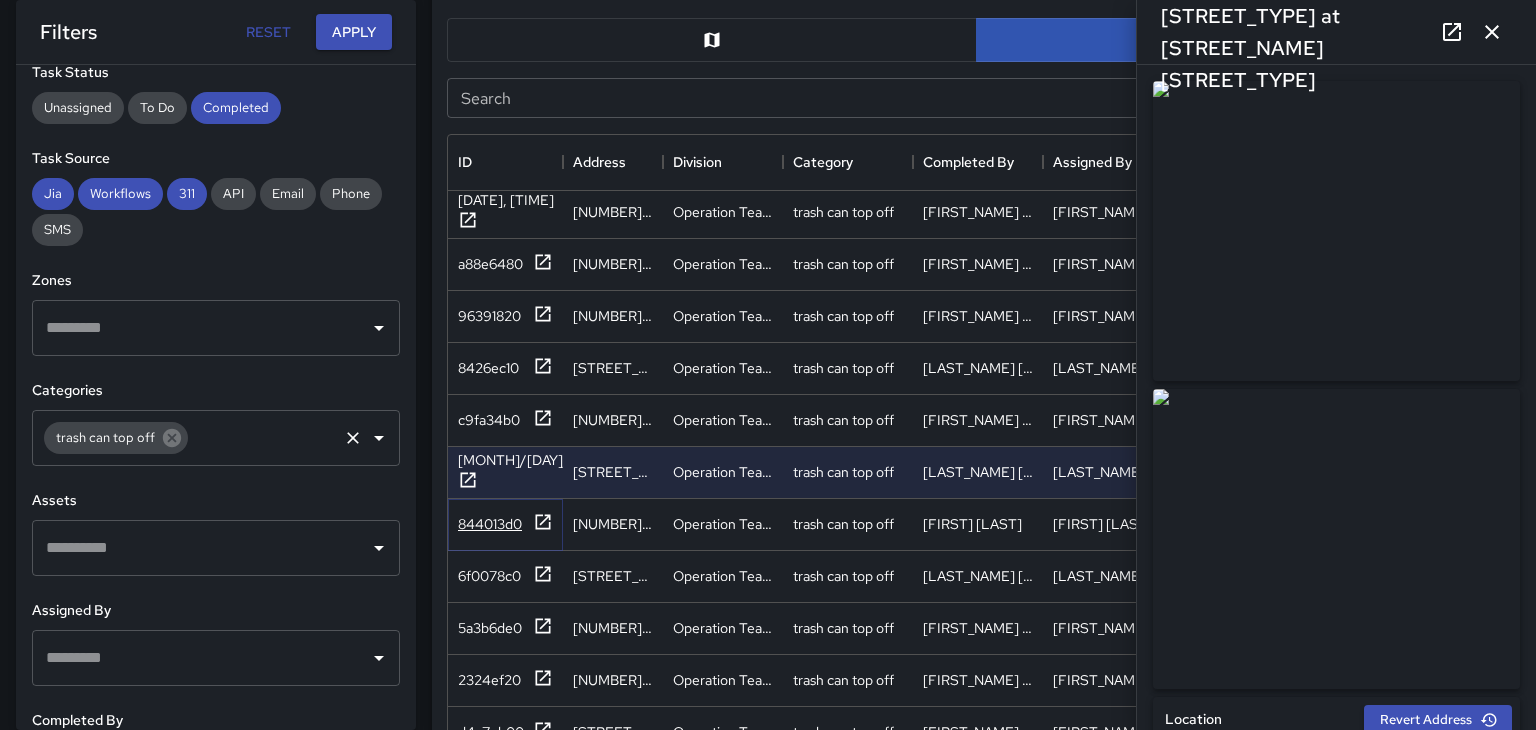 click 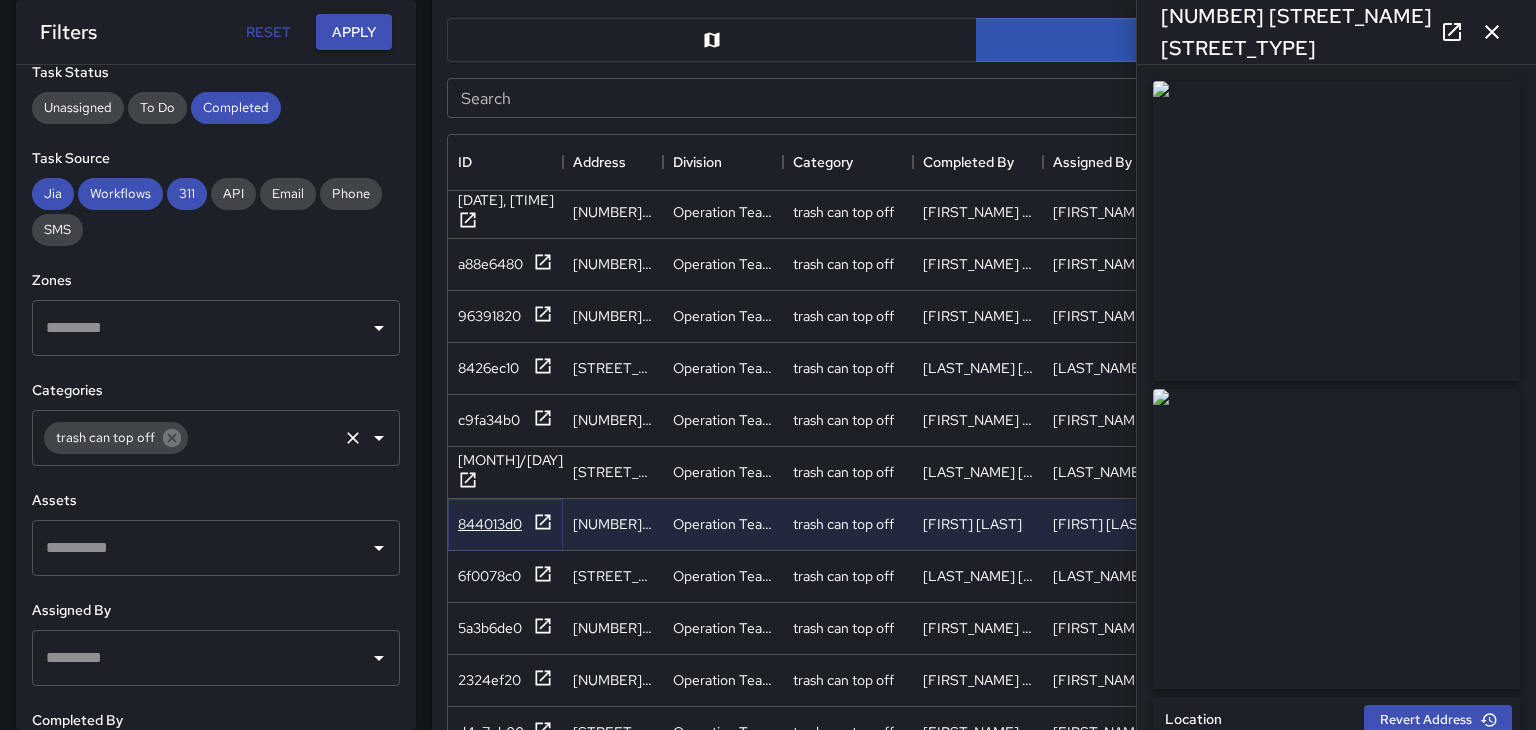 type on "**********" 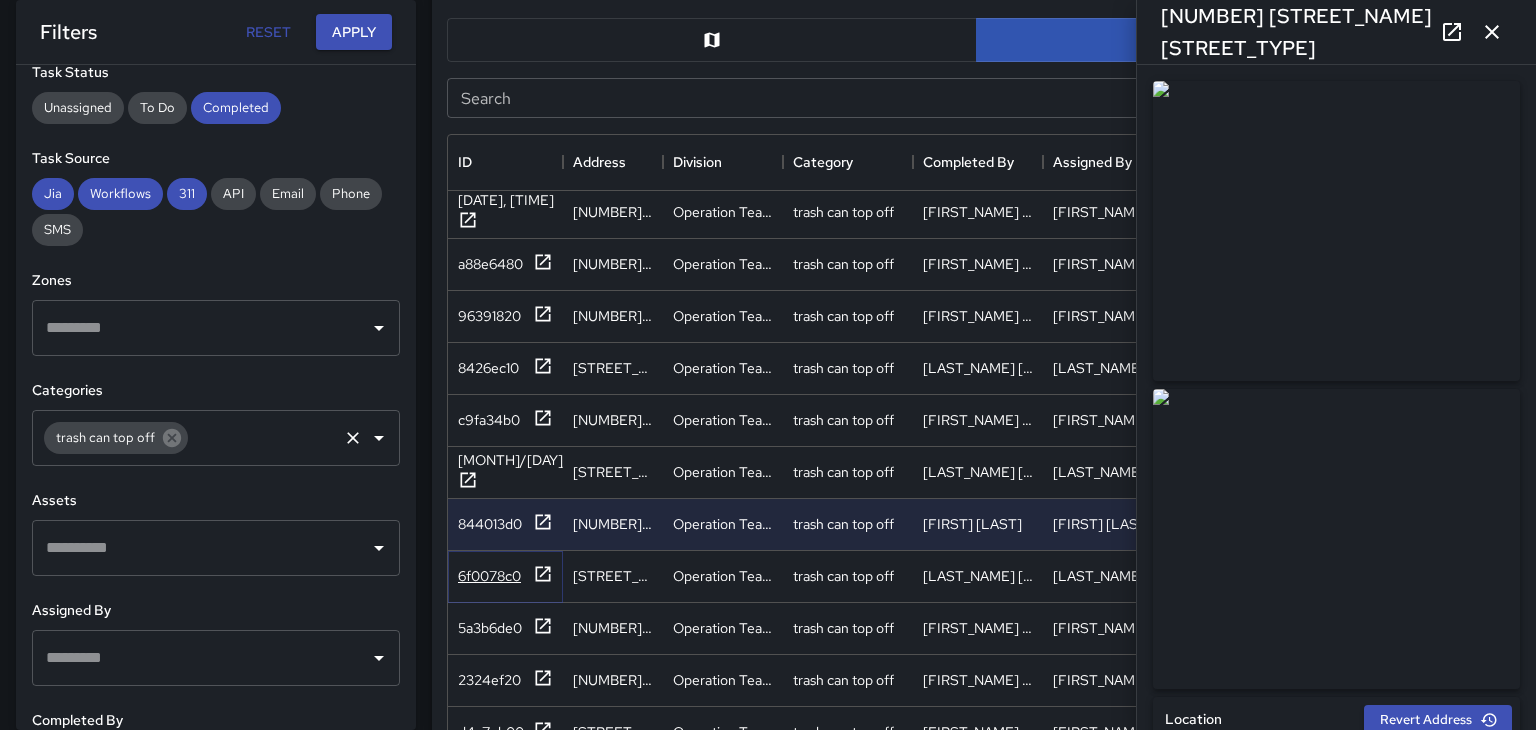 click 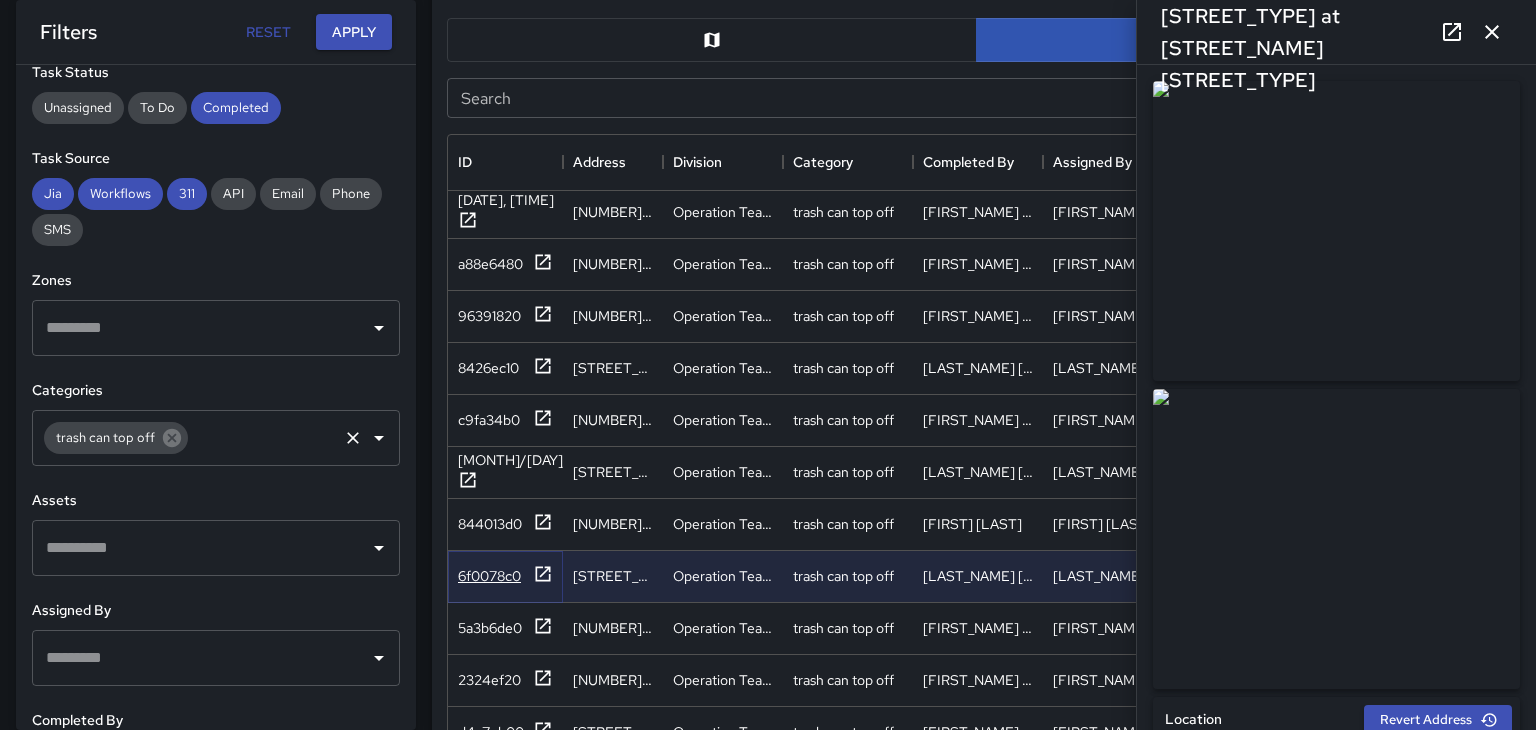 type on "**********" 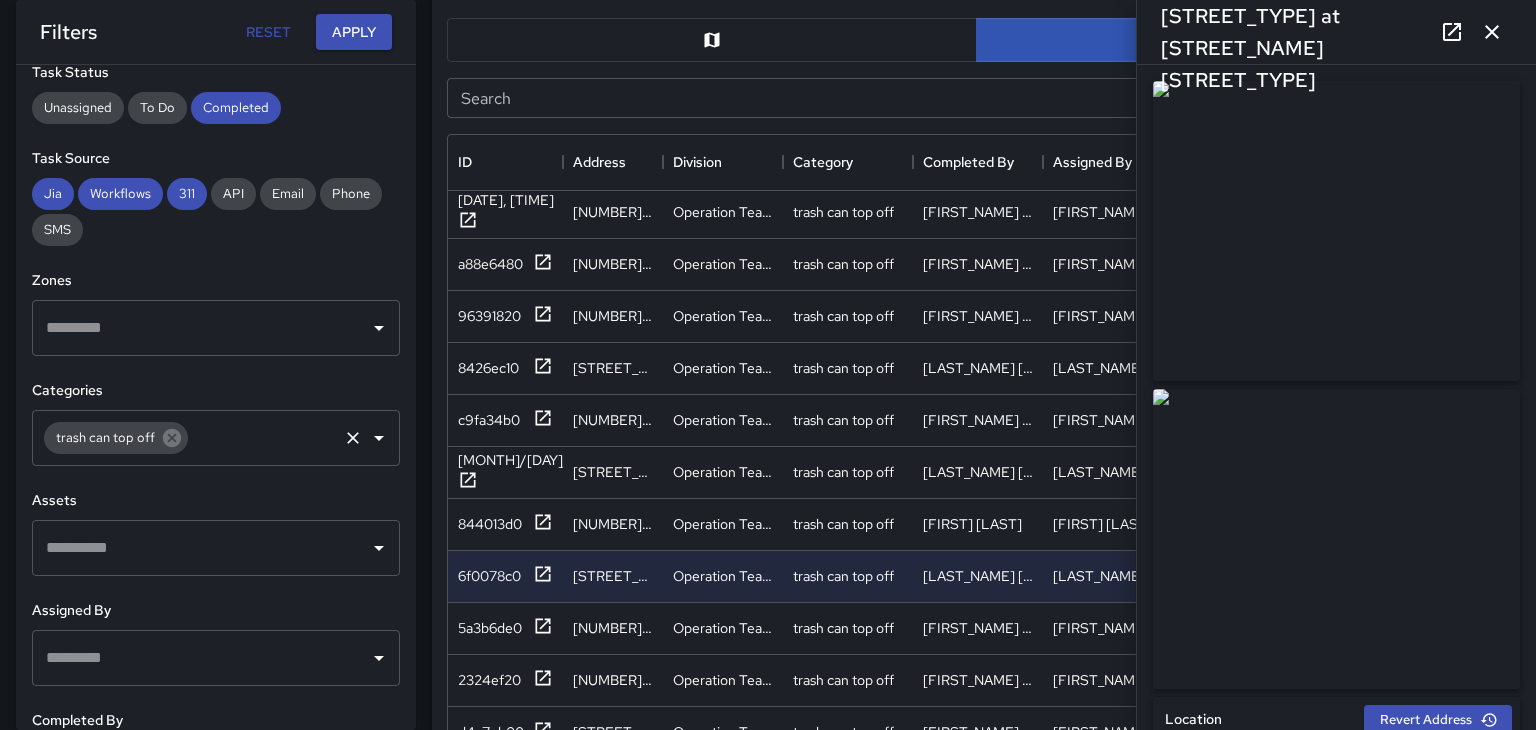 click 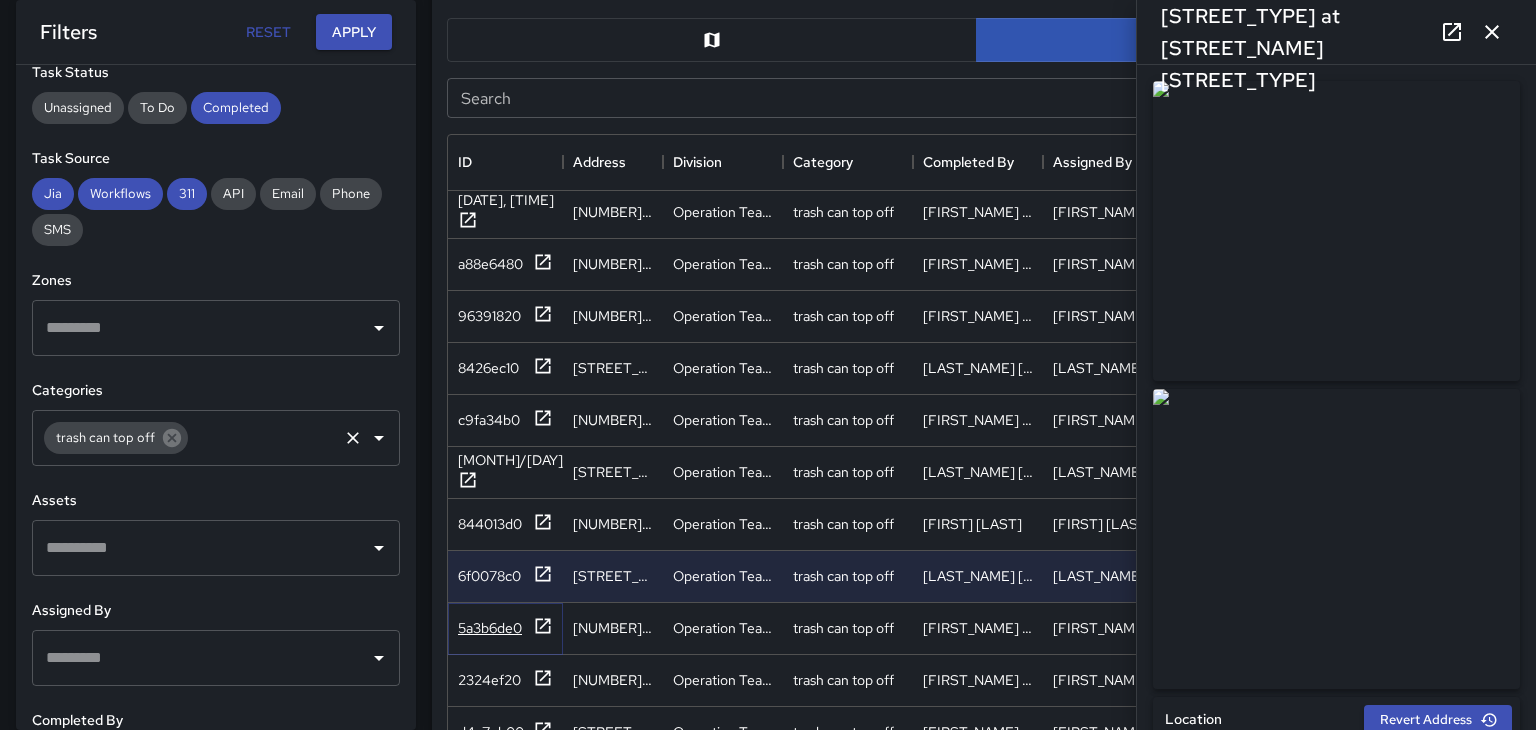 click 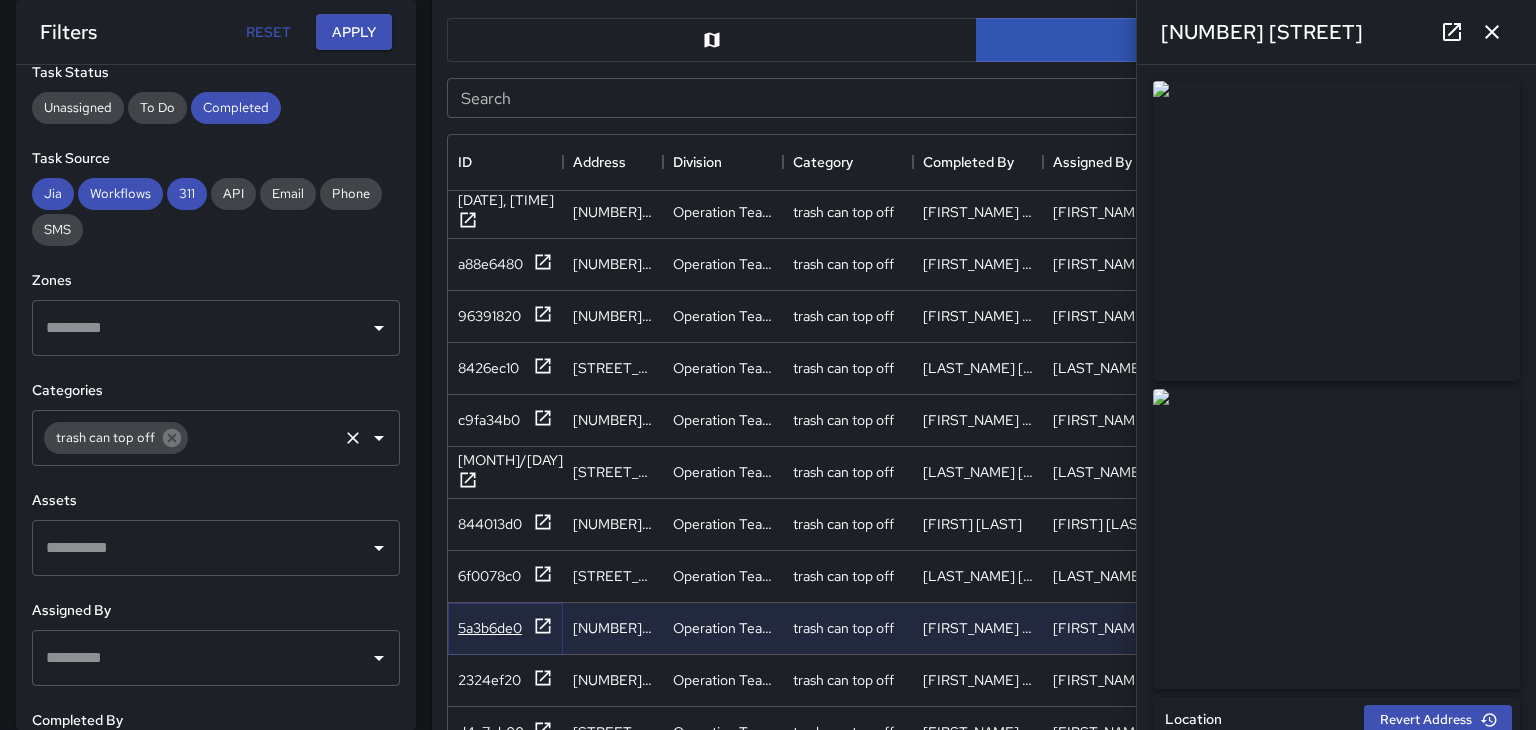 type on "**********" 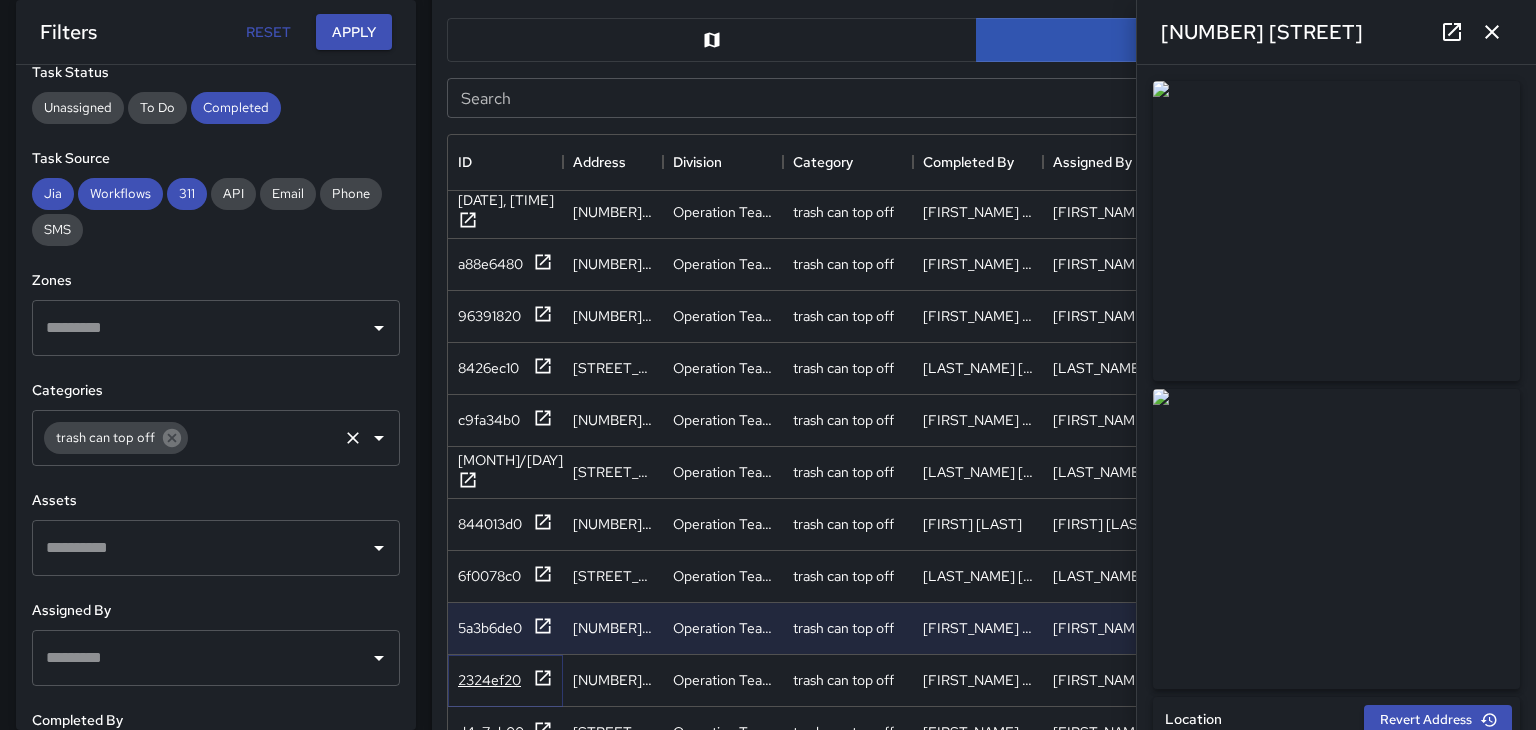click 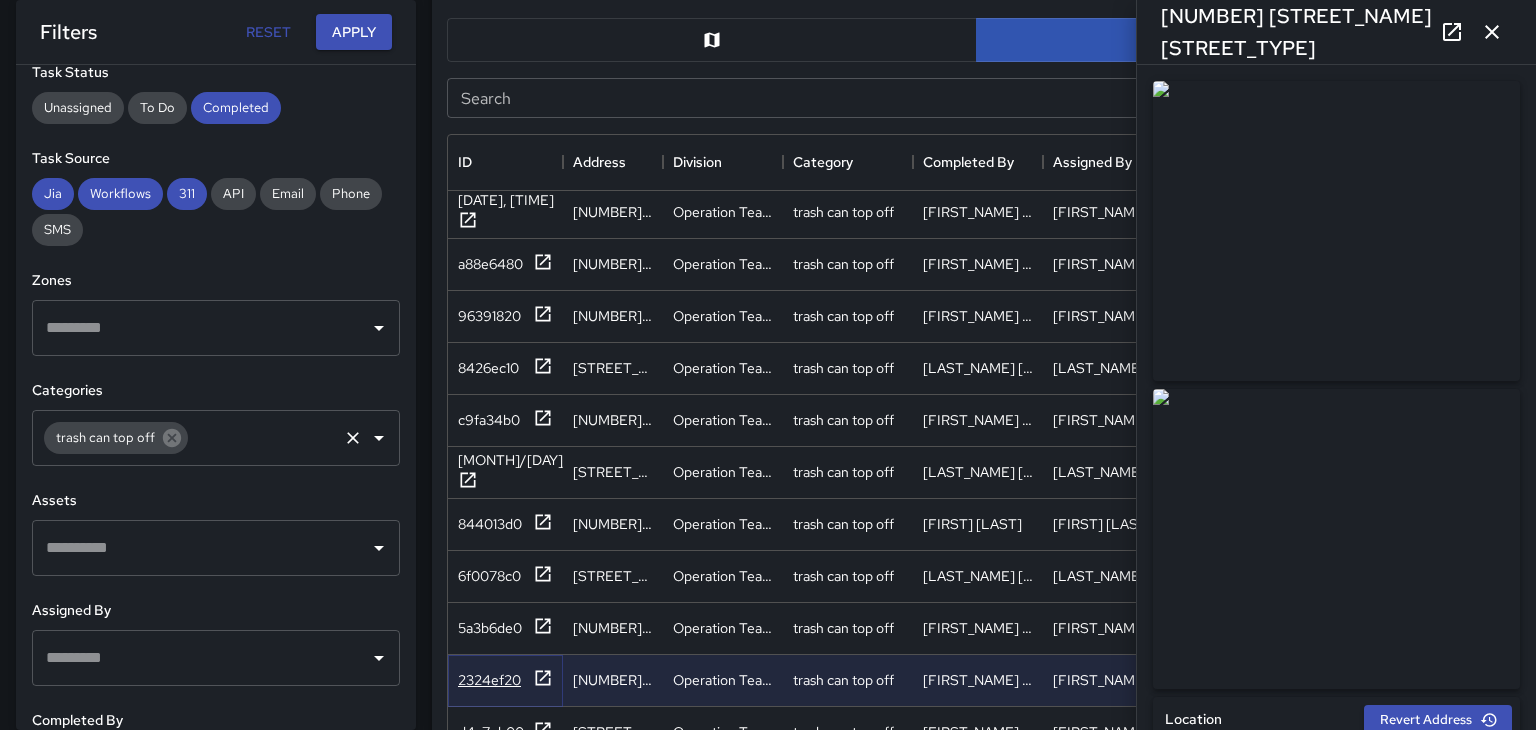 type on "**********" 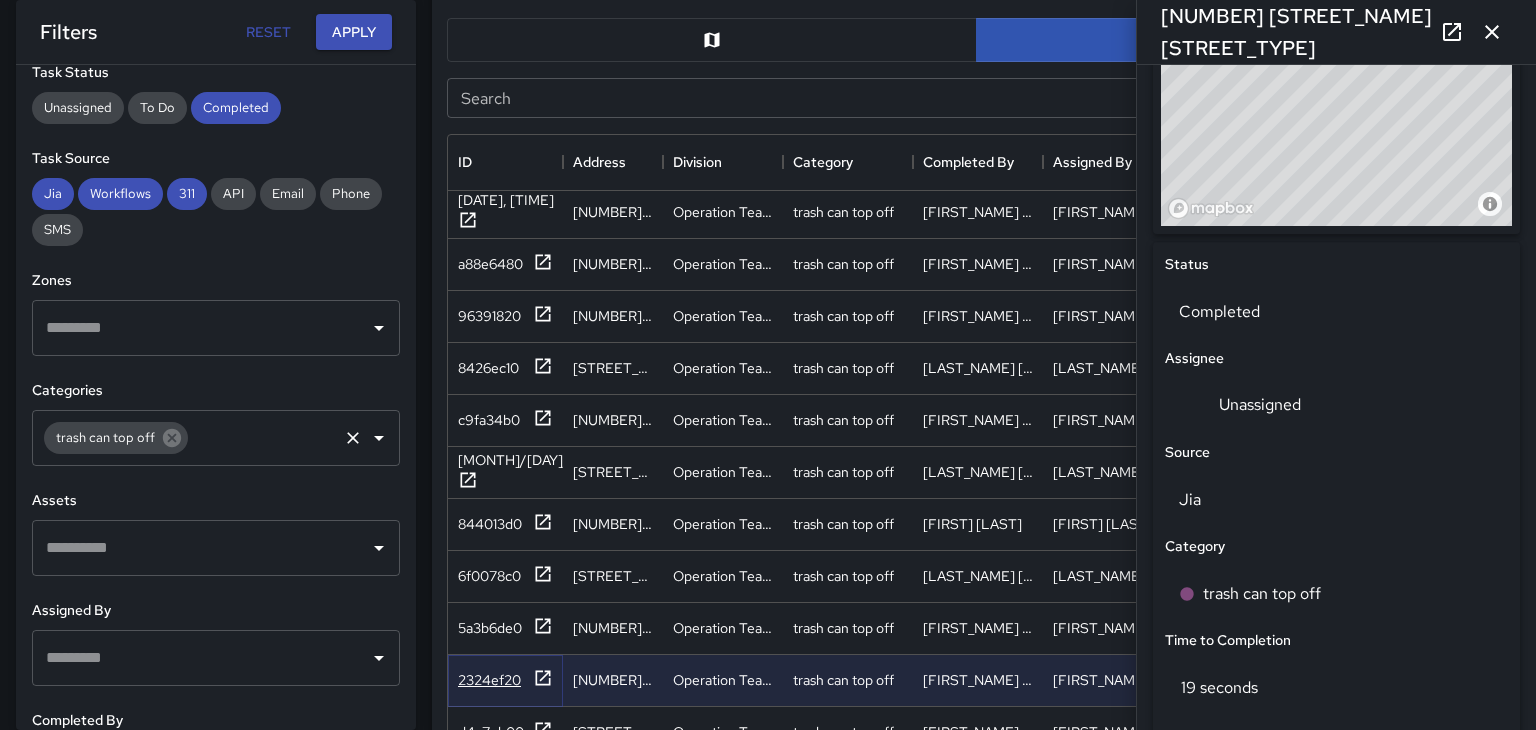 scroll, scrollTop: 796, scrollLeft: 0, axis: vertical 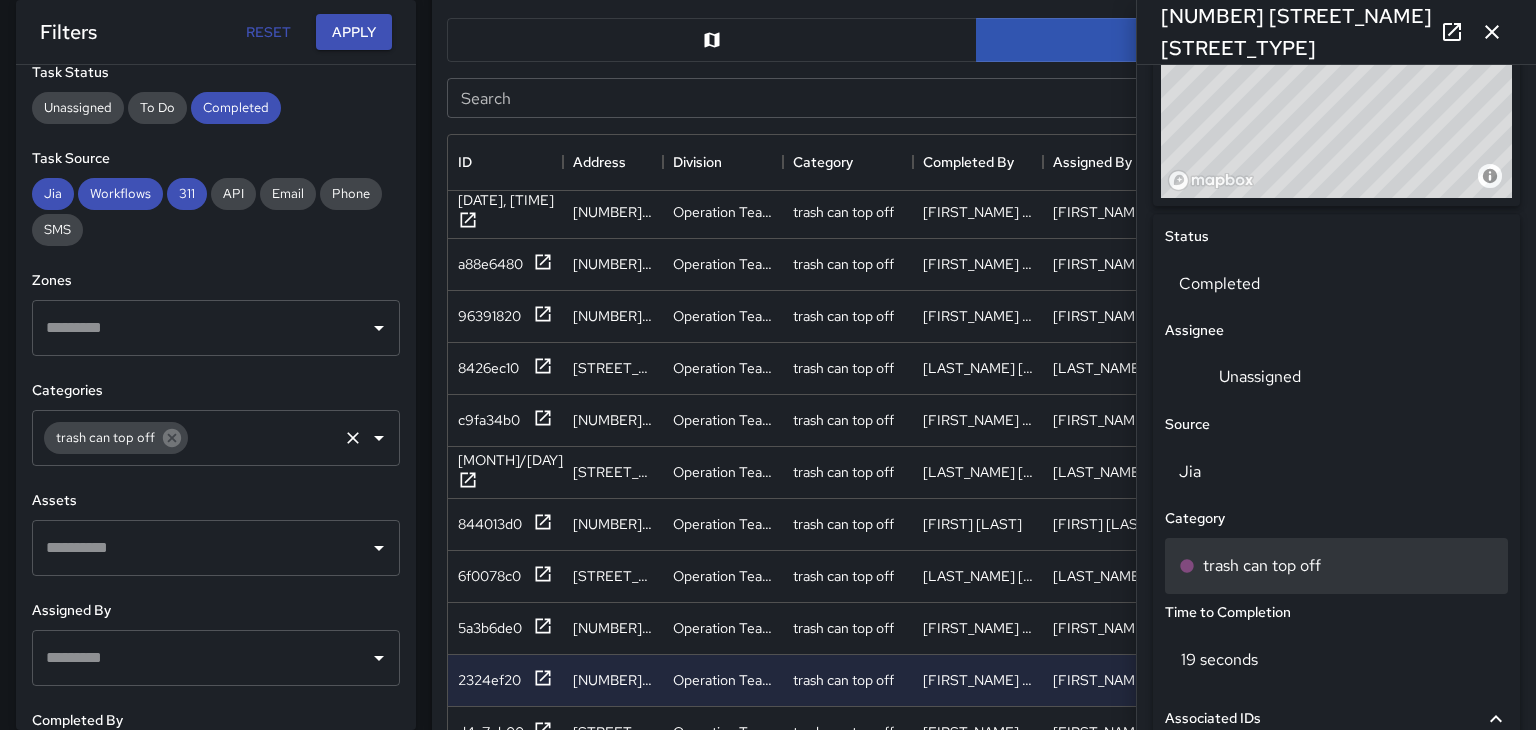 click on "trash can top off" at bounding box center [1262, 566] 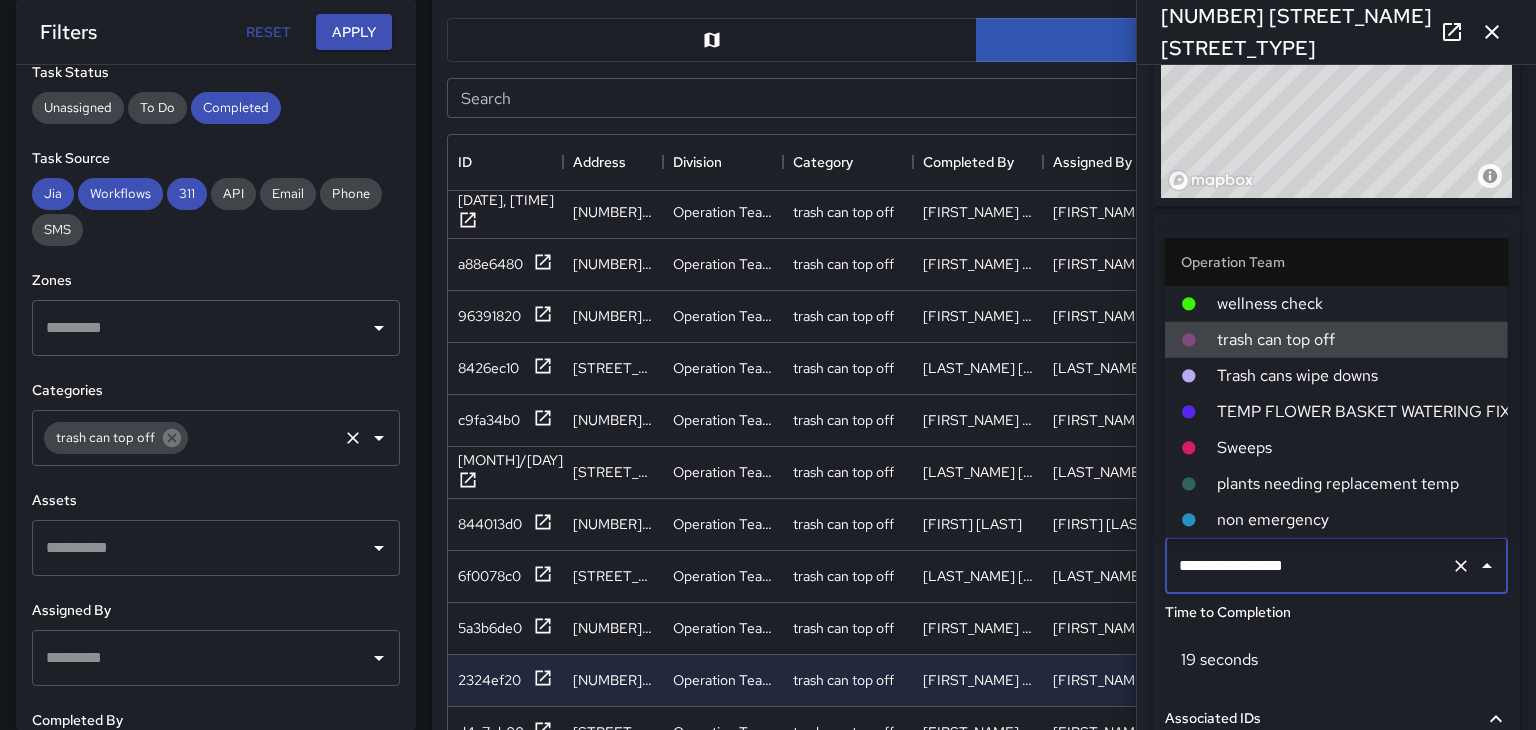 click on "Trash cans wipe downs" at bounding box center [1354, 376] 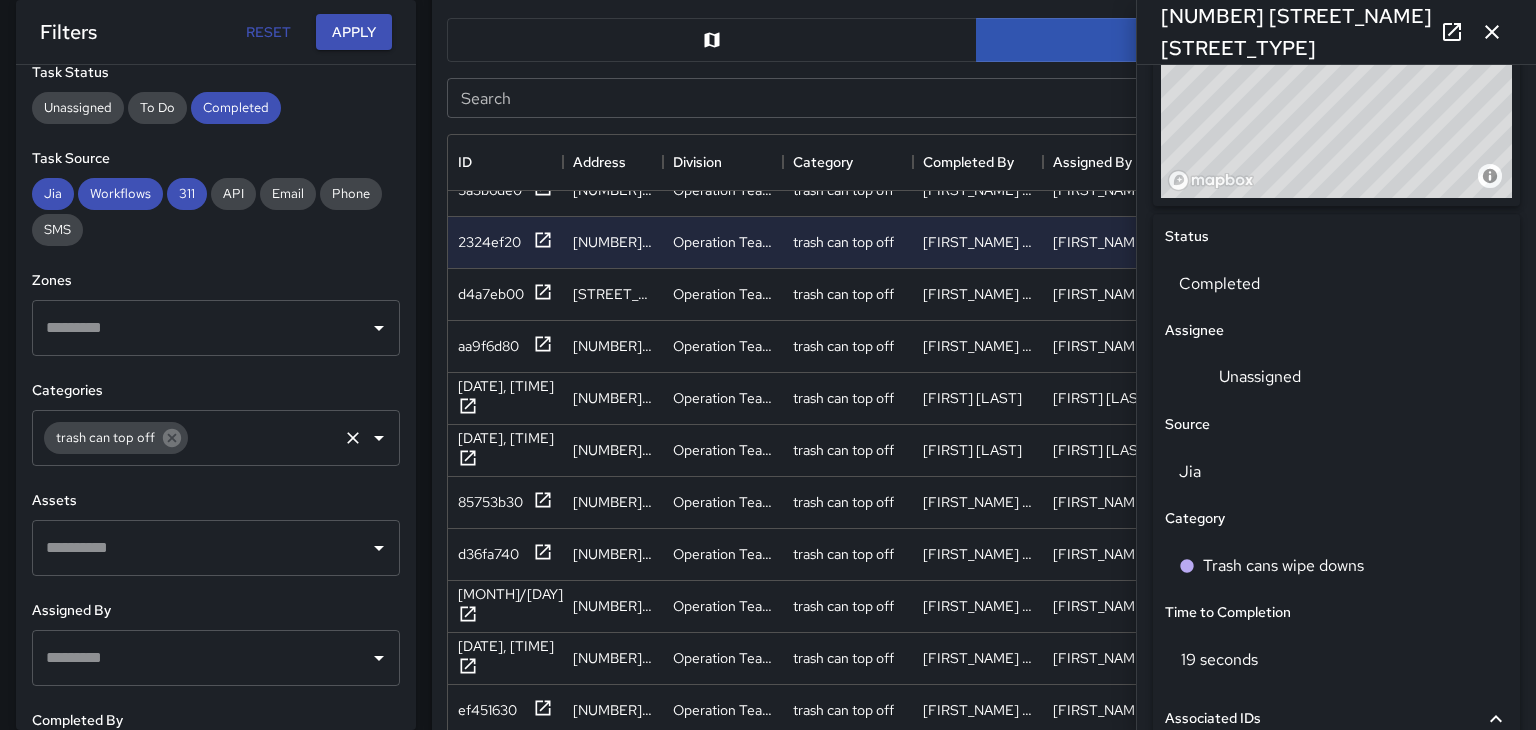 scroll, scrollTop: 2752, scrollLeft: 0, axis: vertical 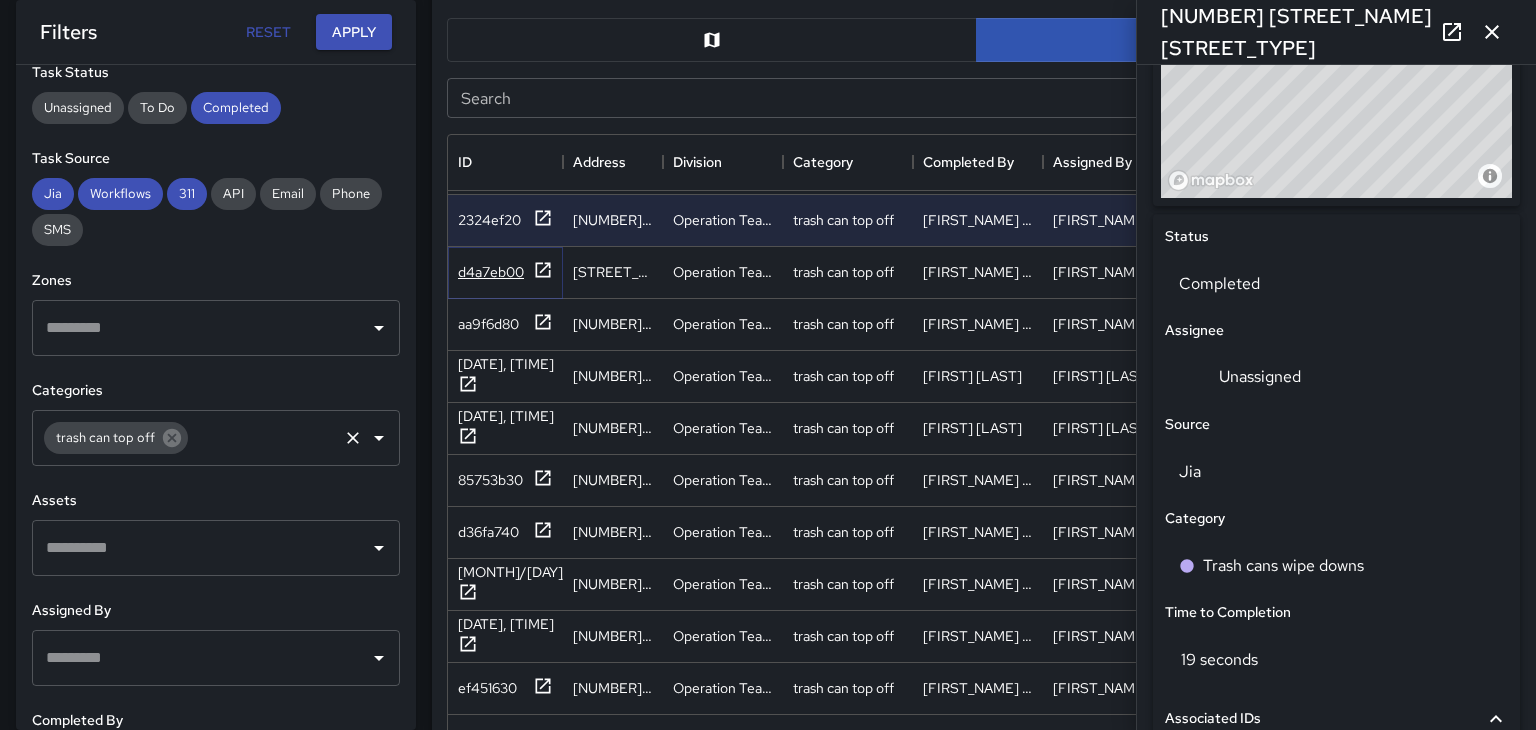 click 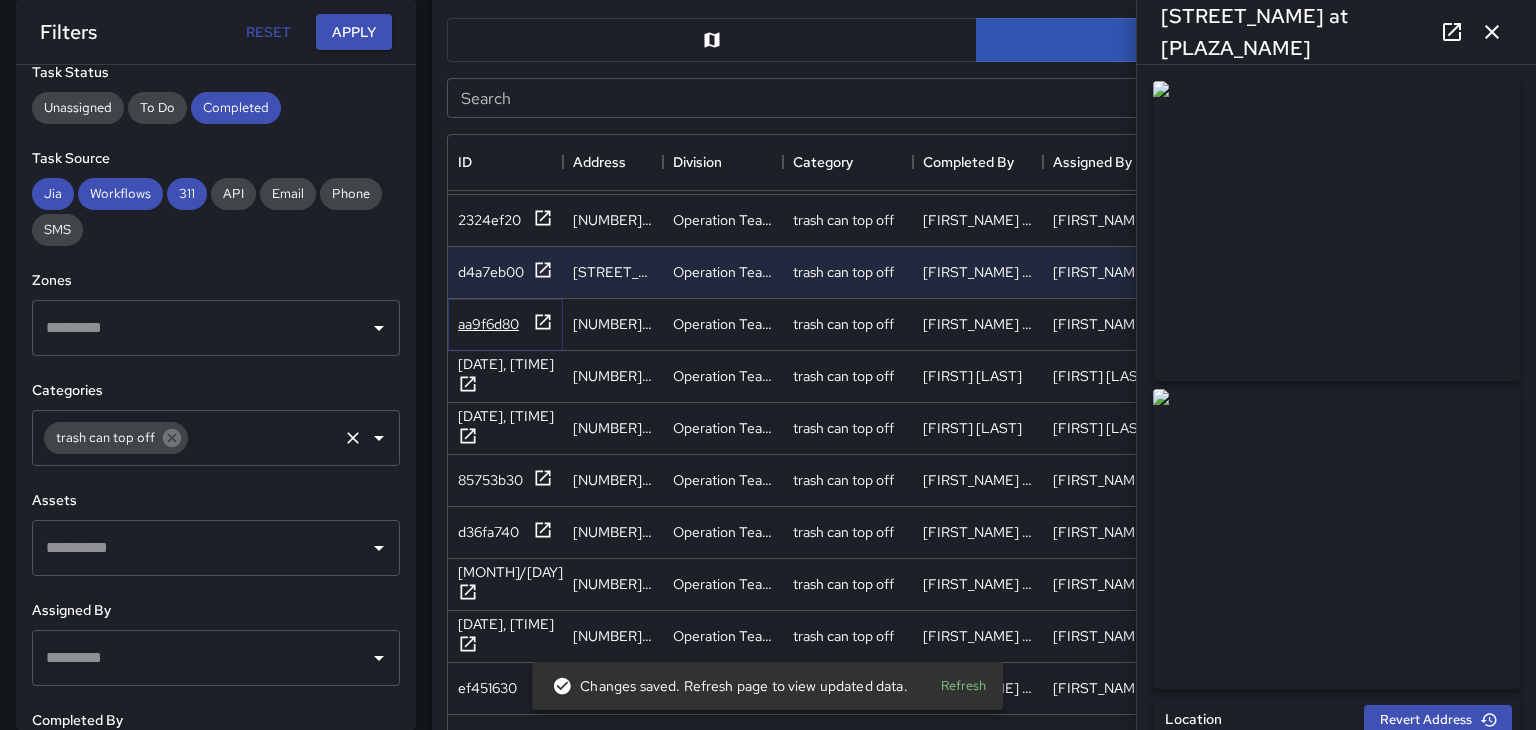 click 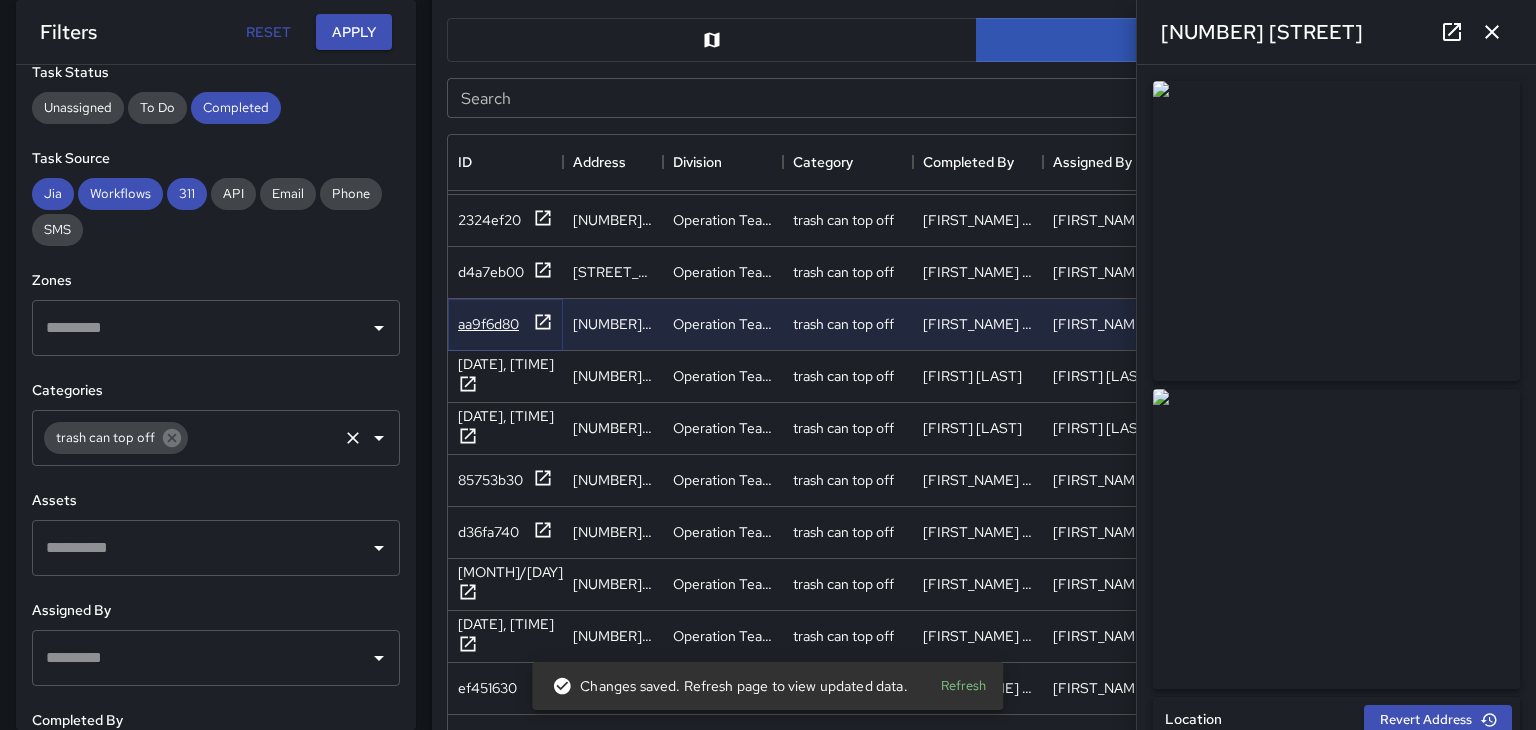 type on "**********" 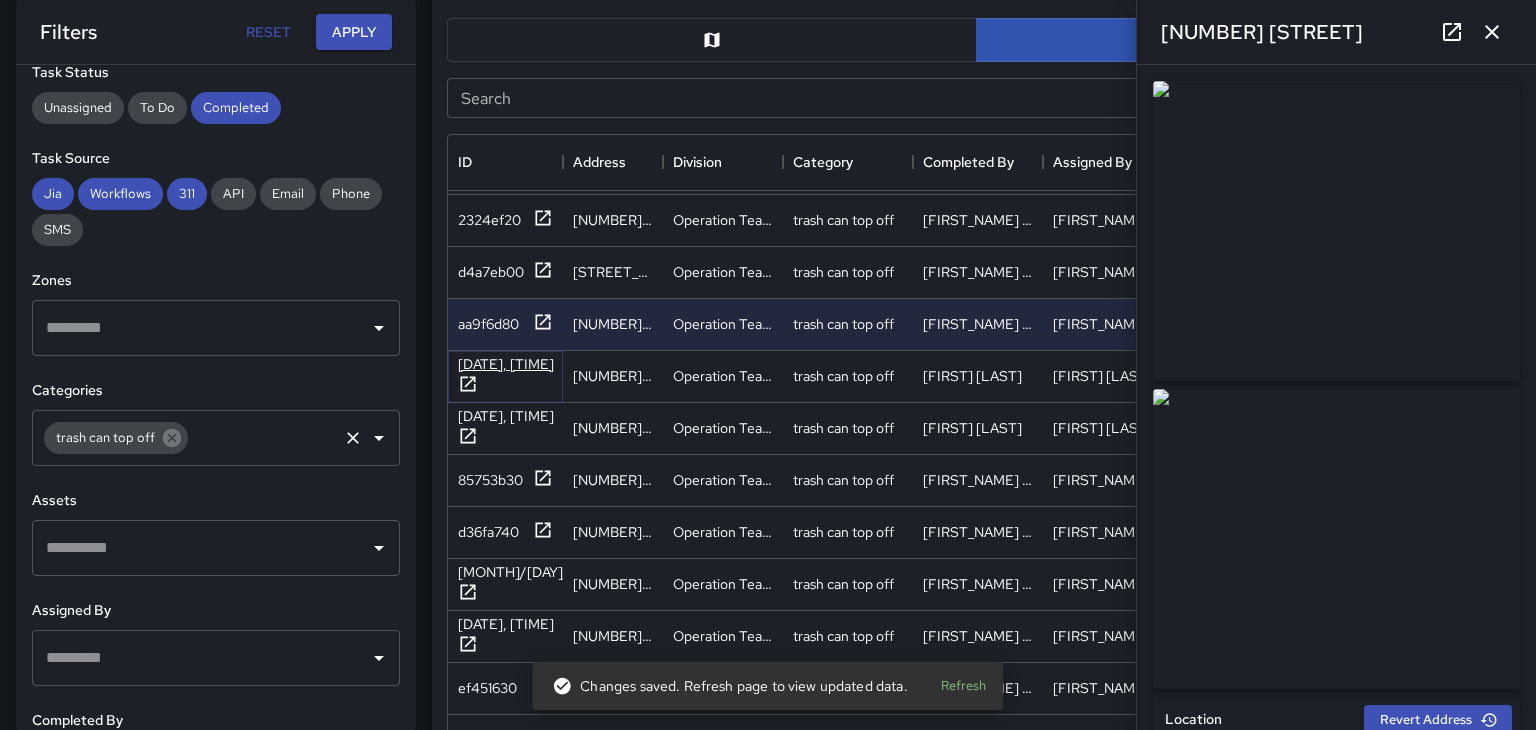 click 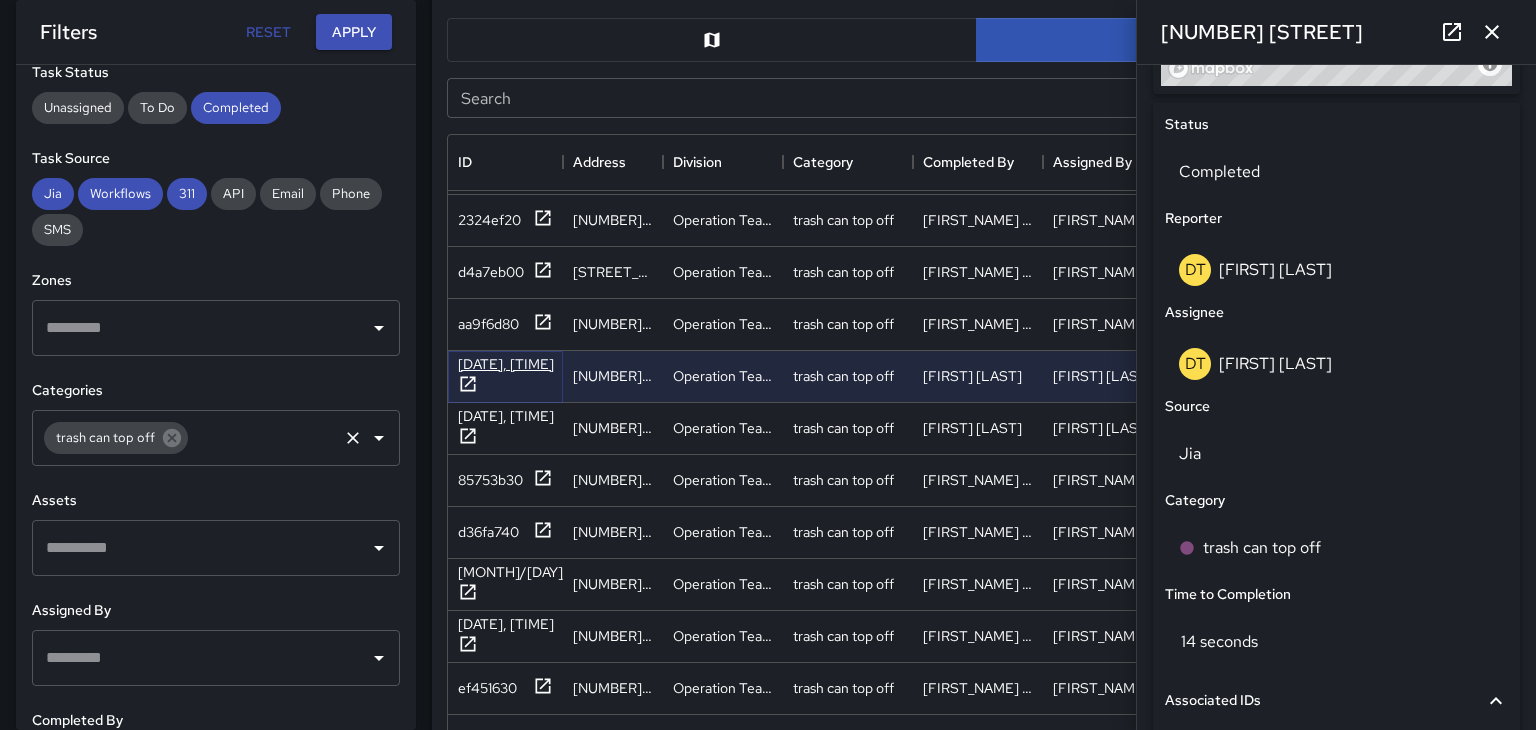 scroll, scrollTop: 909, scrollLeft: 0, axis: vertical 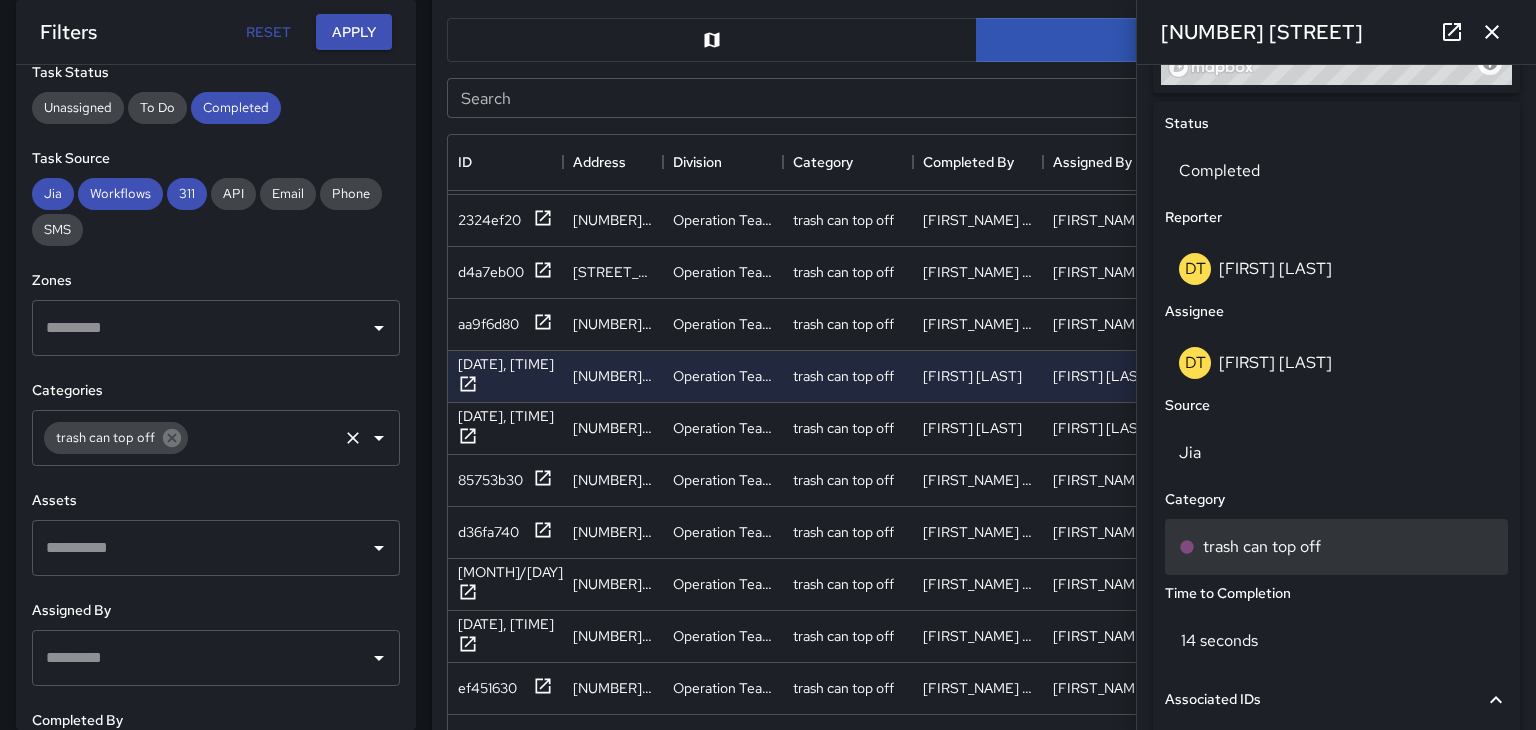 click on "trash can top off" at bounding box center [1336, 547] 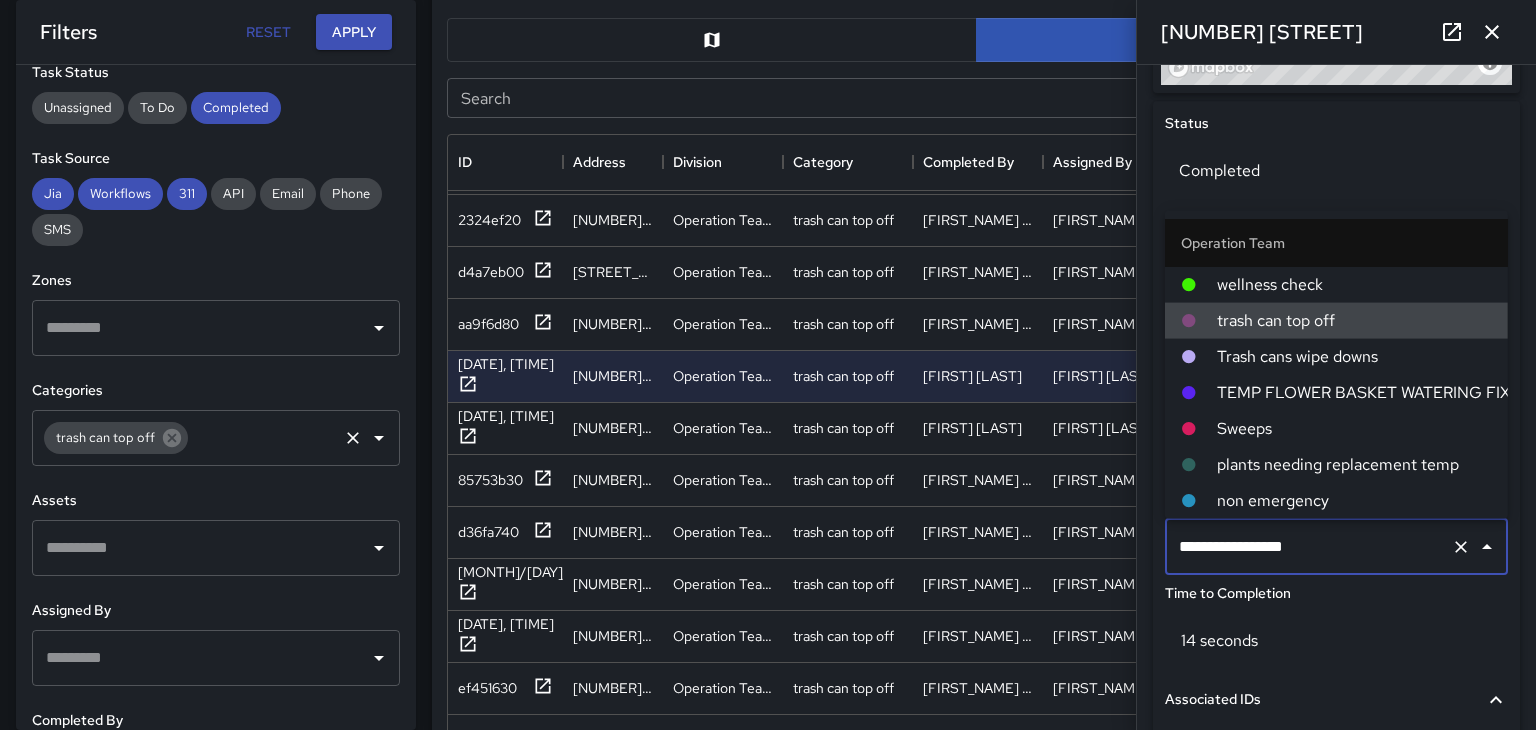 click on "Trash cans wipe downs" at bounding box center [1354, 357] 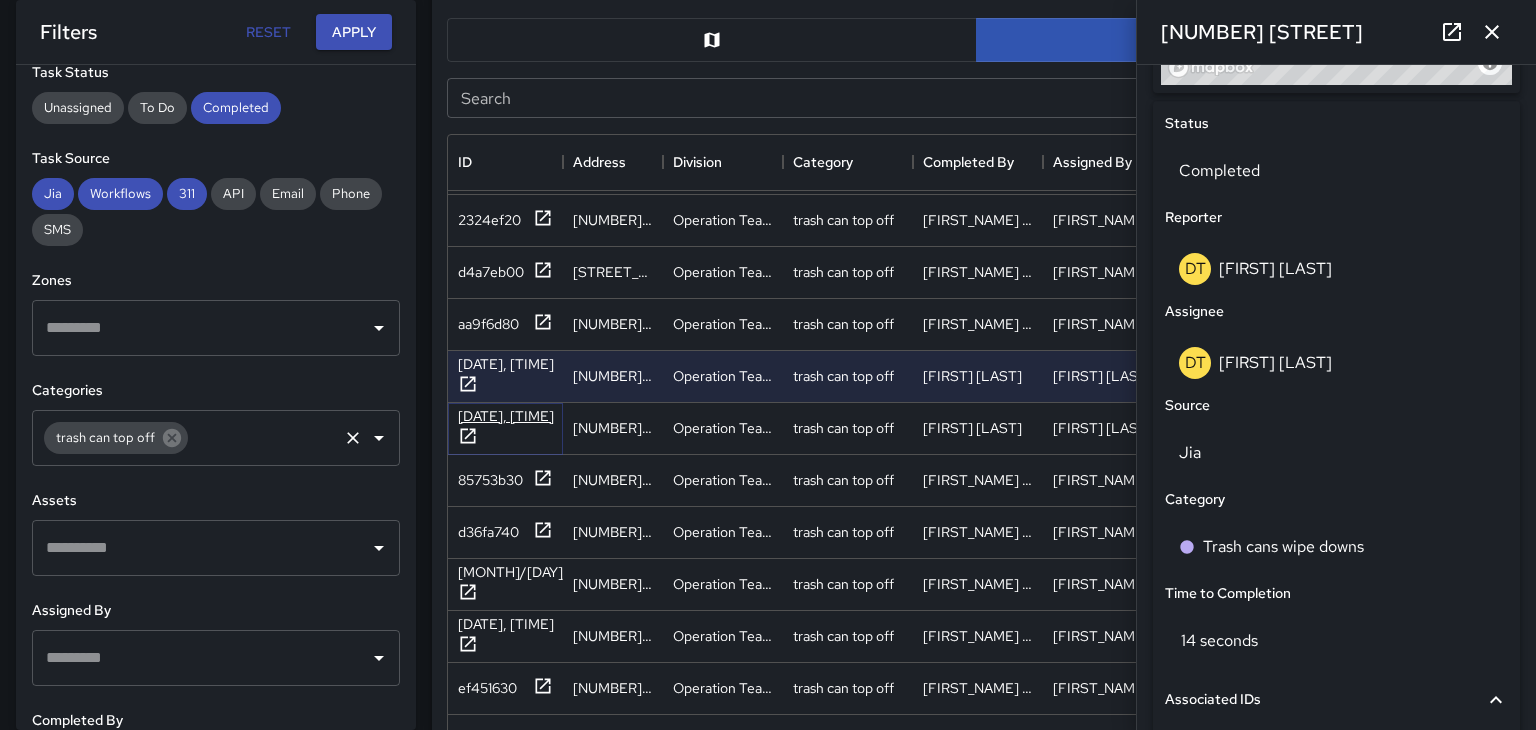 click 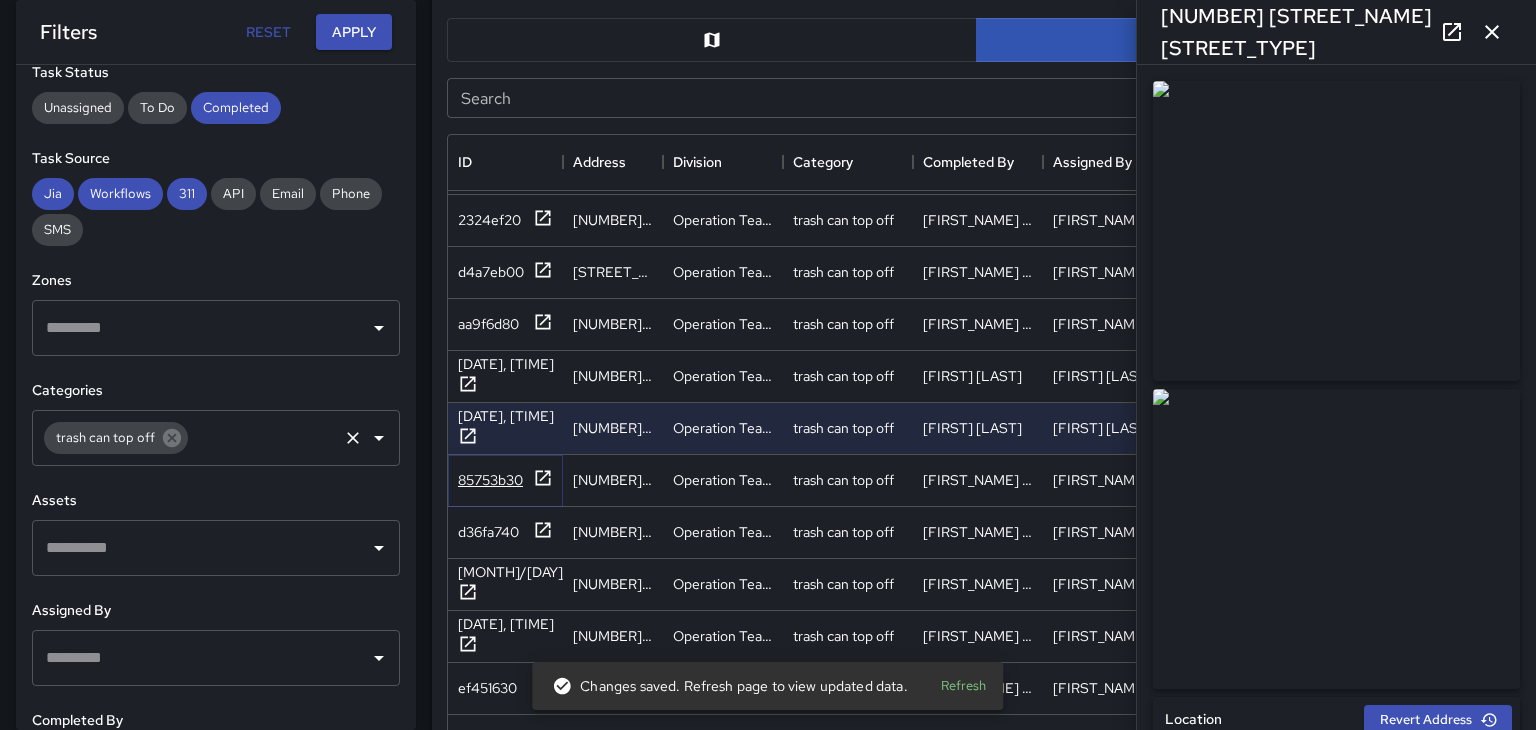 click 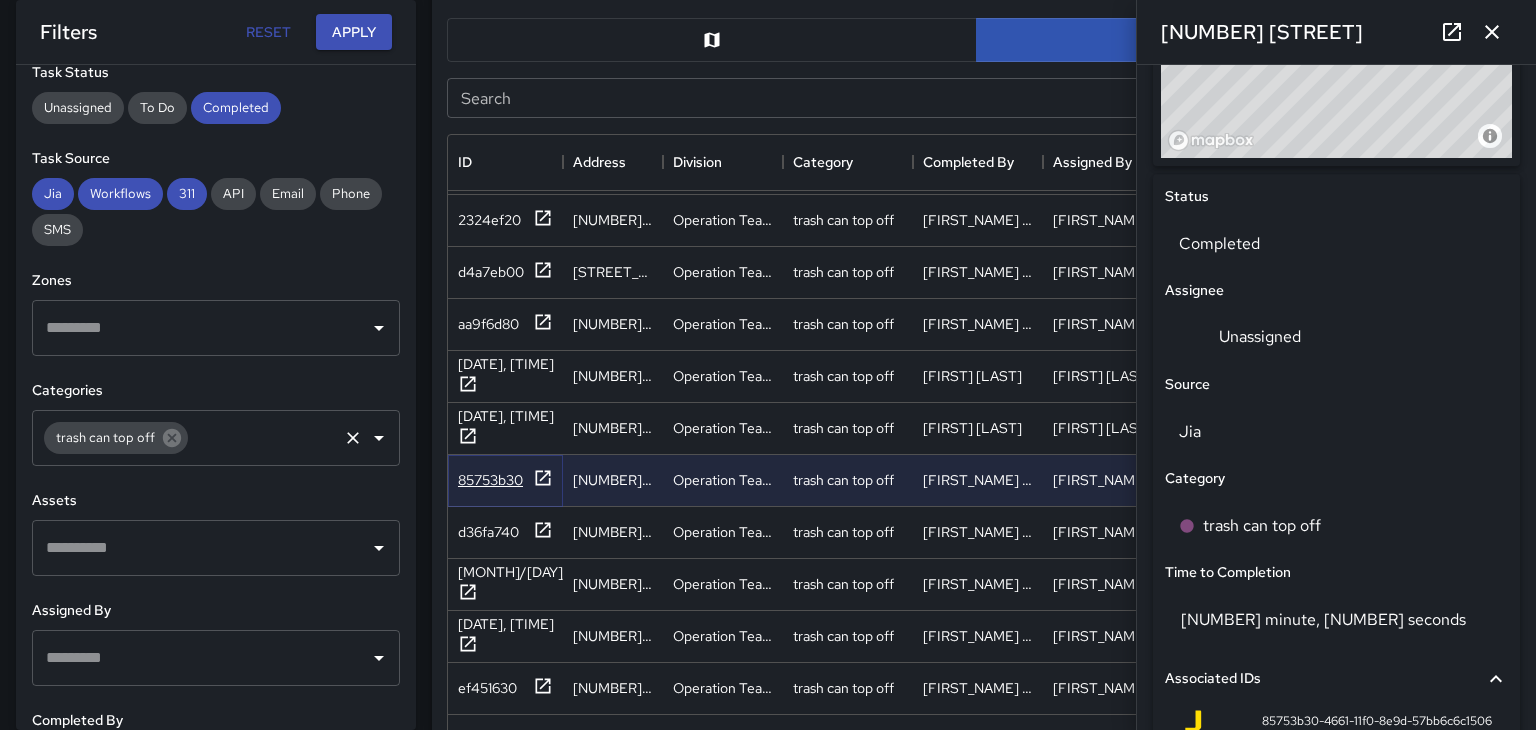 scroll, scrollTop: 841, scrollLeft: 0, axis: vertical 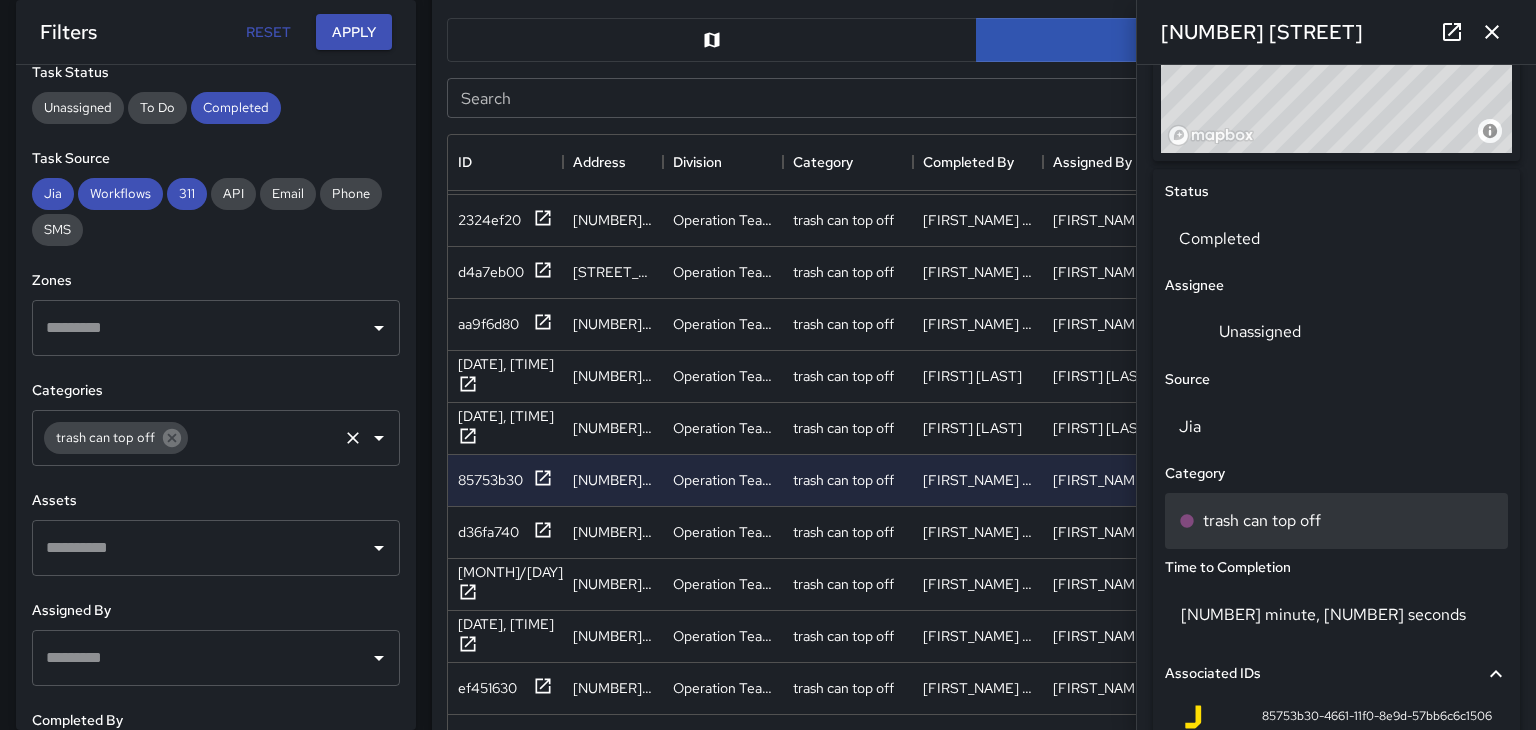 click on "trash can top off" at bounding box center [1336, 521] 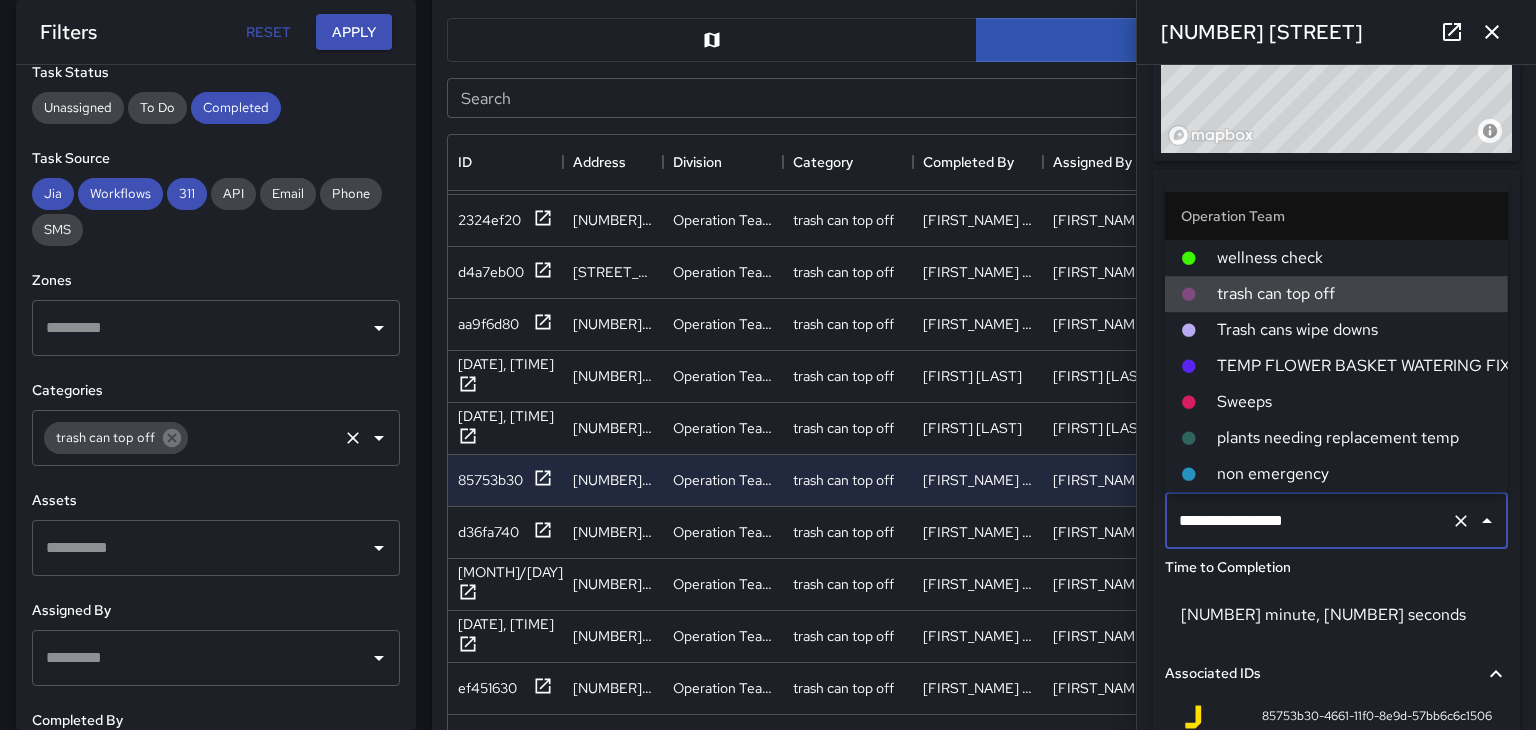 click on "Trash cans wipe downs" at bounding box center (1354, 330) 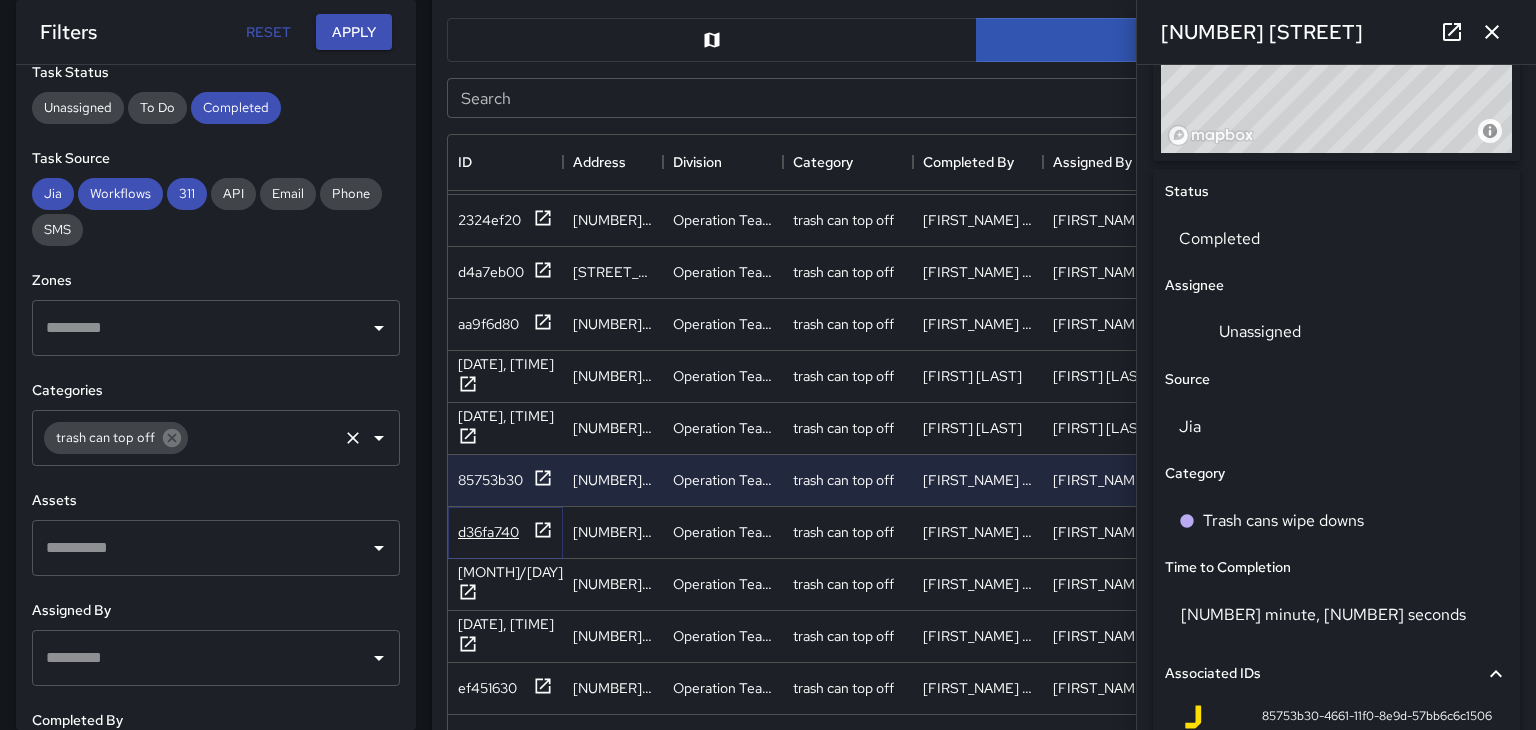 click 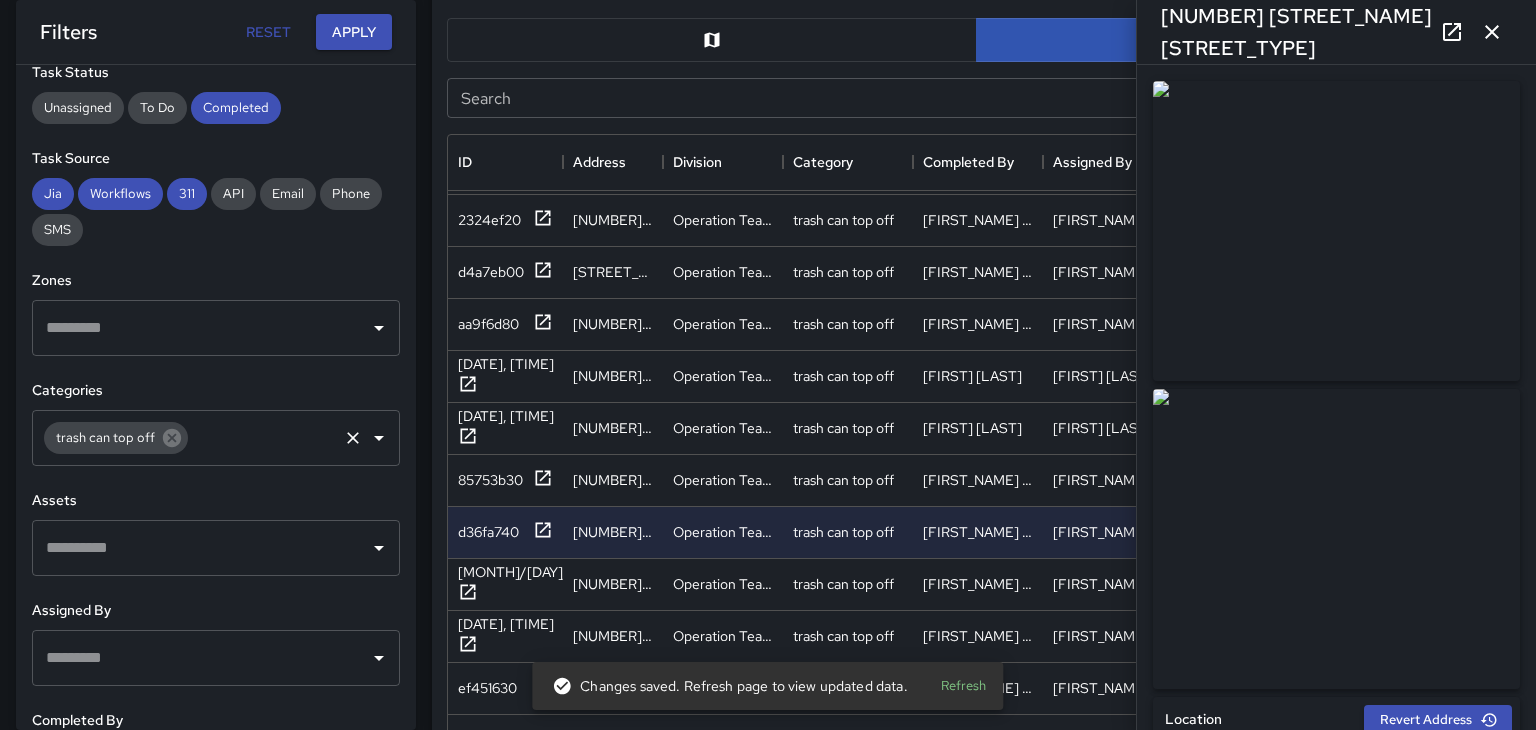 click 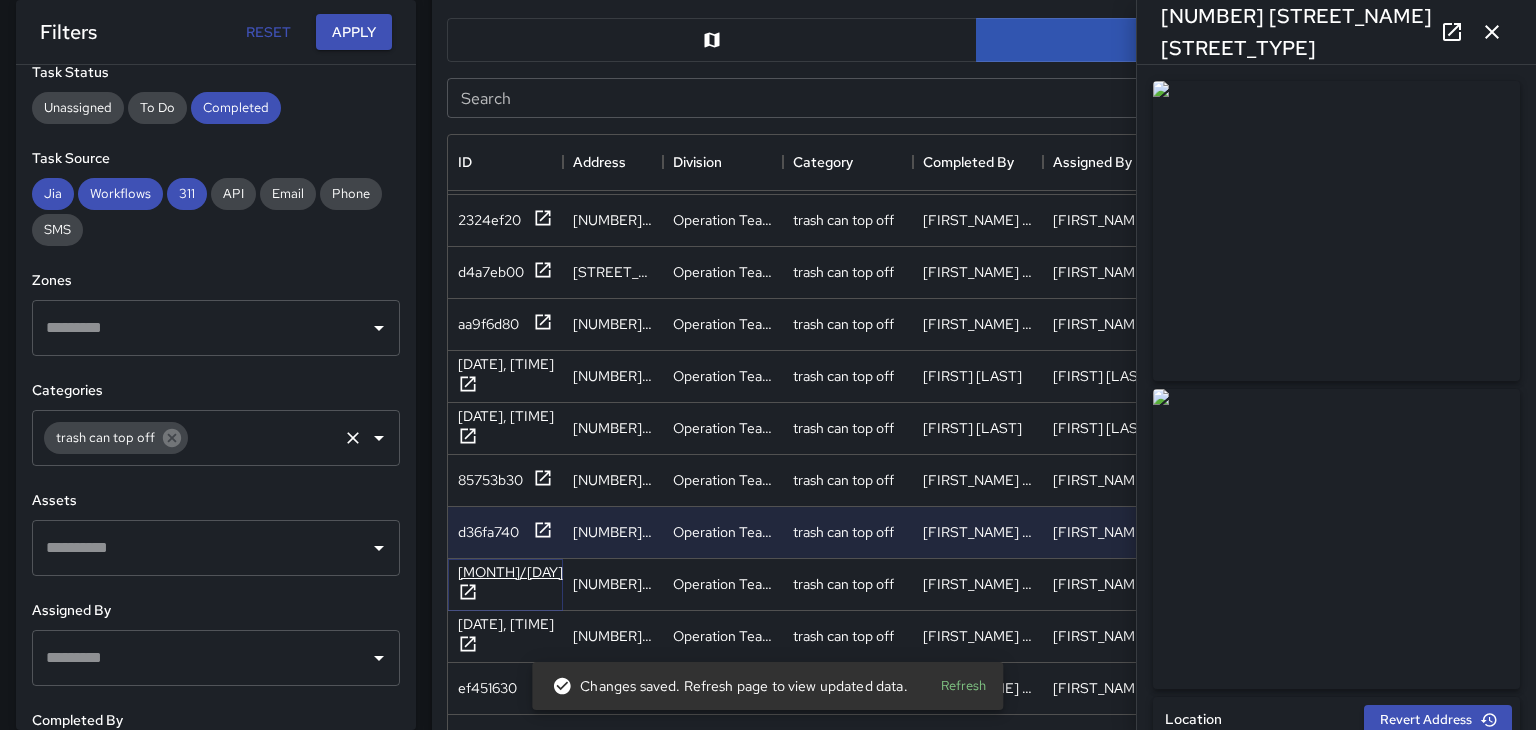 click 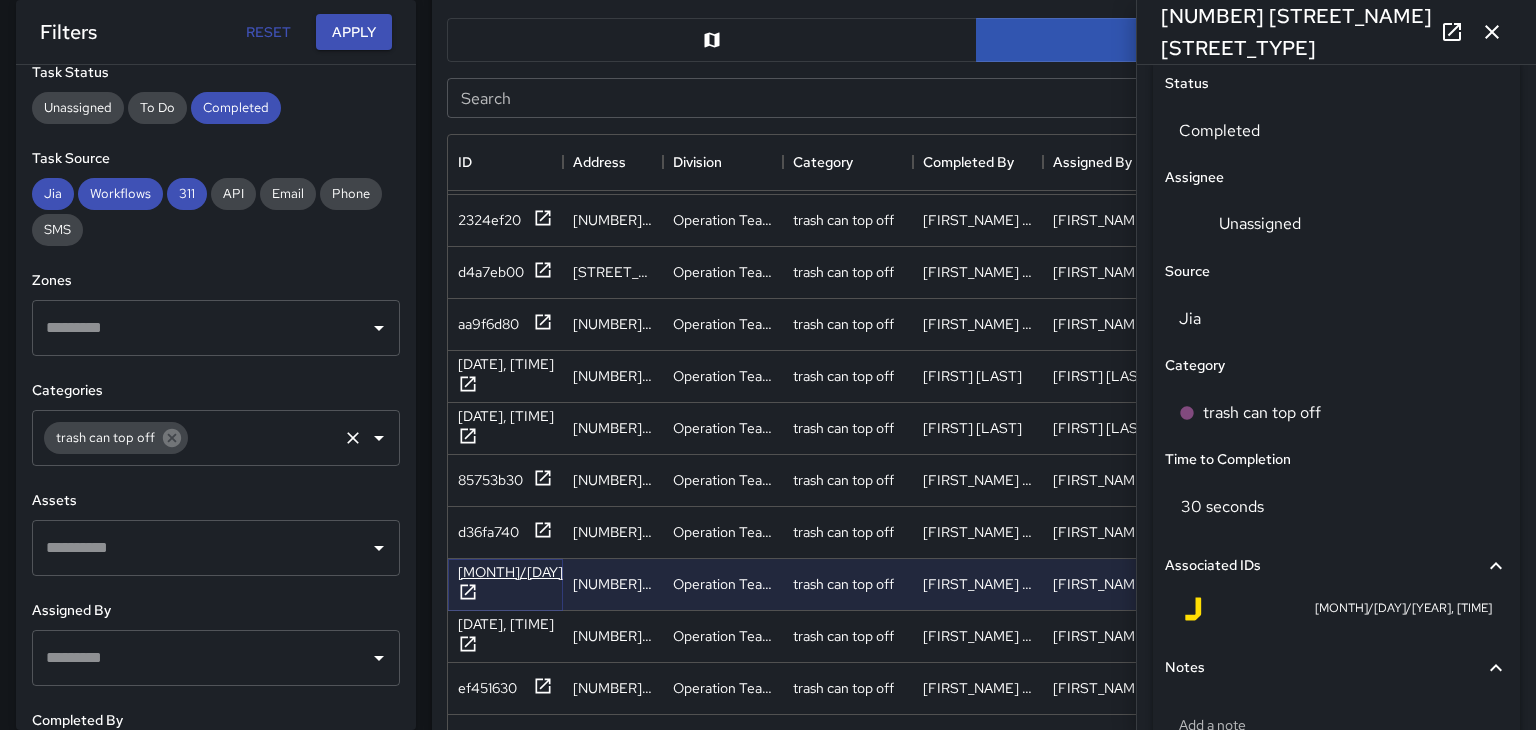 scroll, scrollTop: 961, scrollLeft: 0, axis: vertical 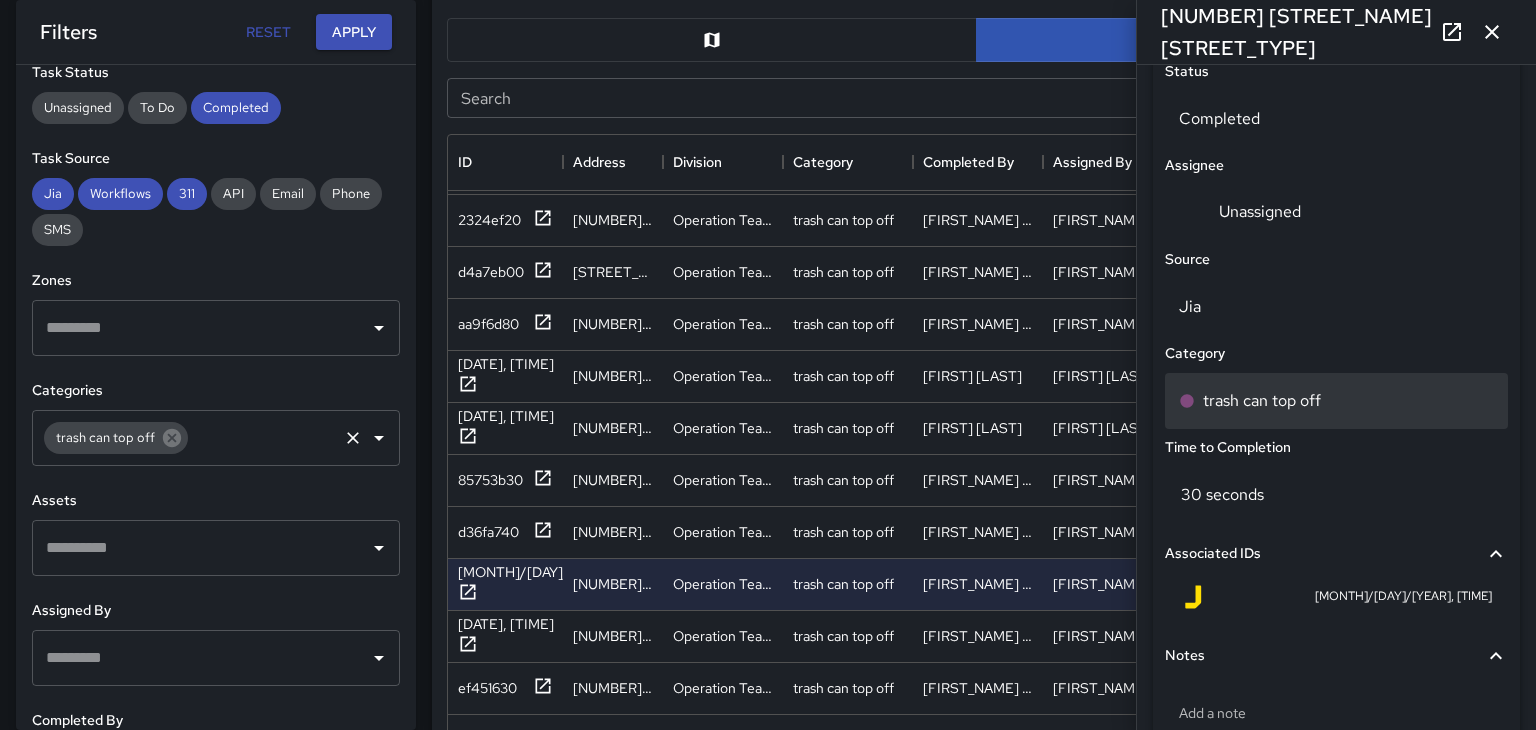 click on "trash can top off" at bounding box center [1336, 401] 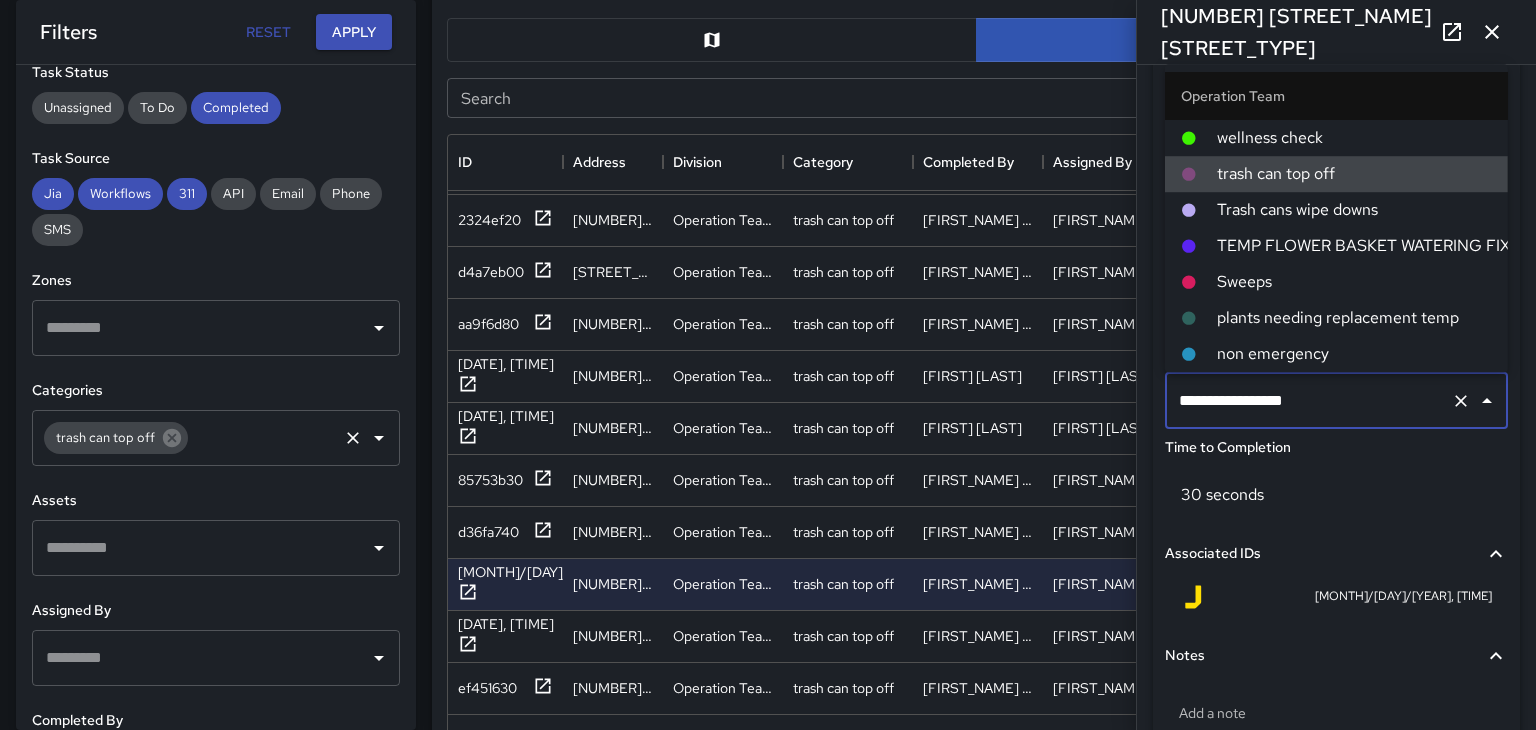 click on "Trash cans wipe downs" at bounding box center [1354, 210] 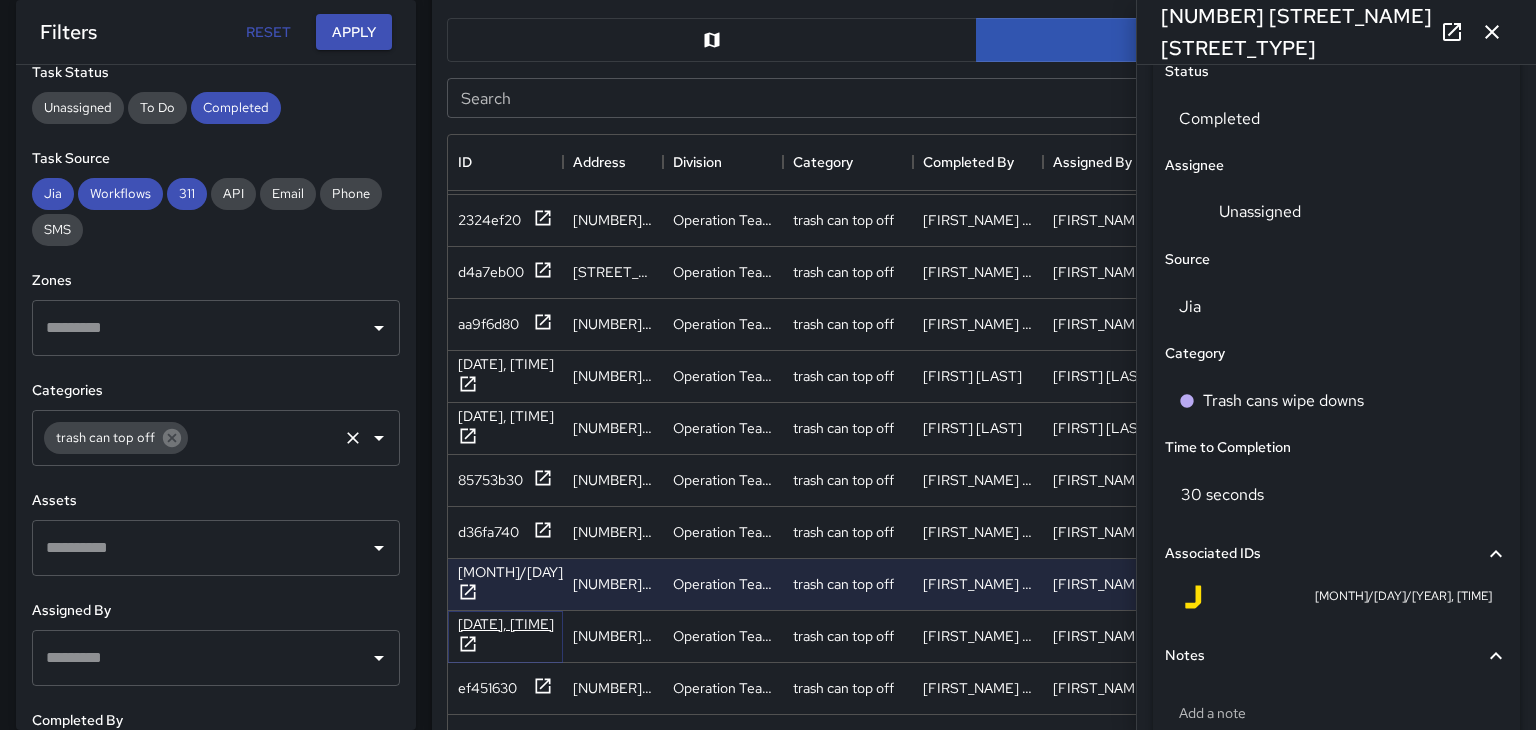 click 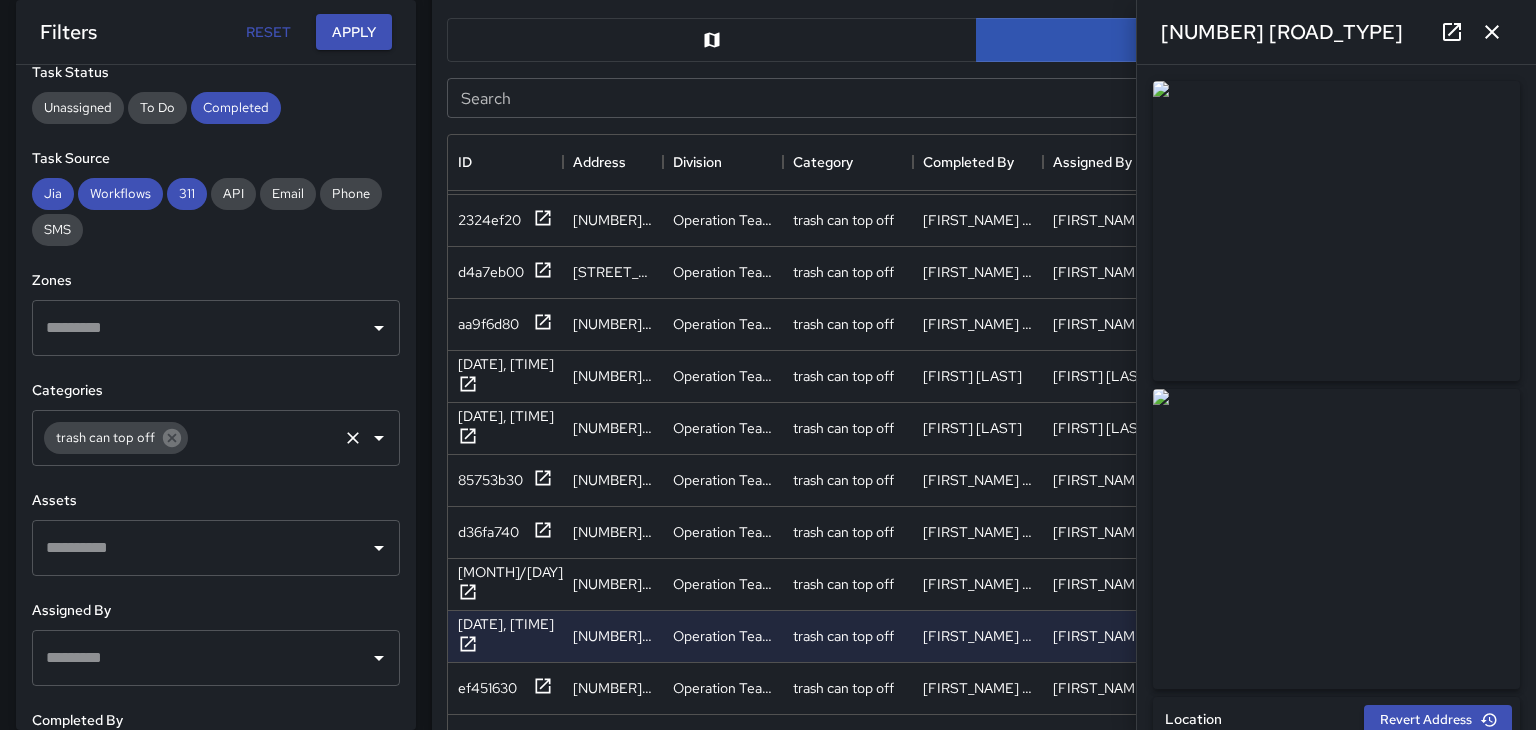 click 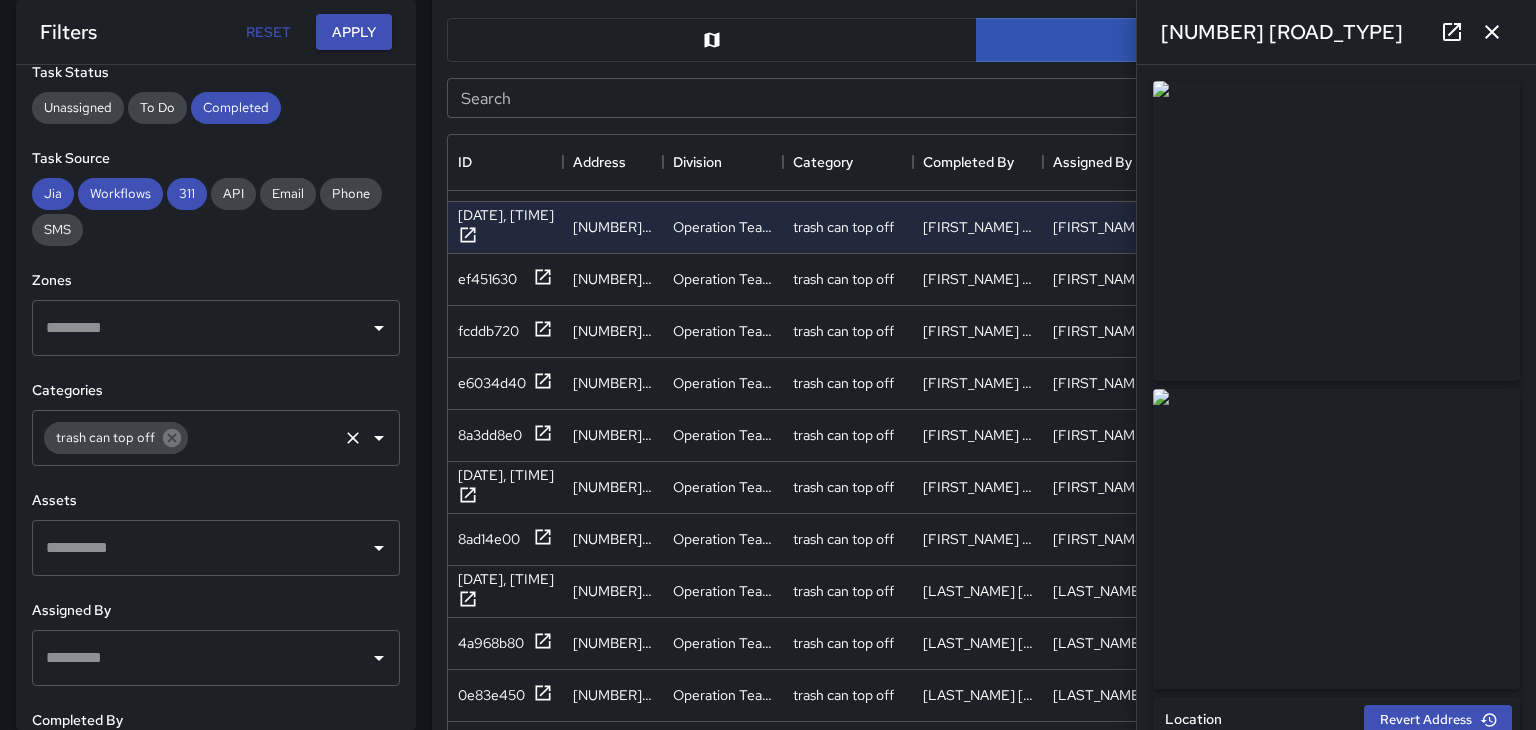scroll, scrollTop: 3162, scrollLeft: 0, axis: vertical 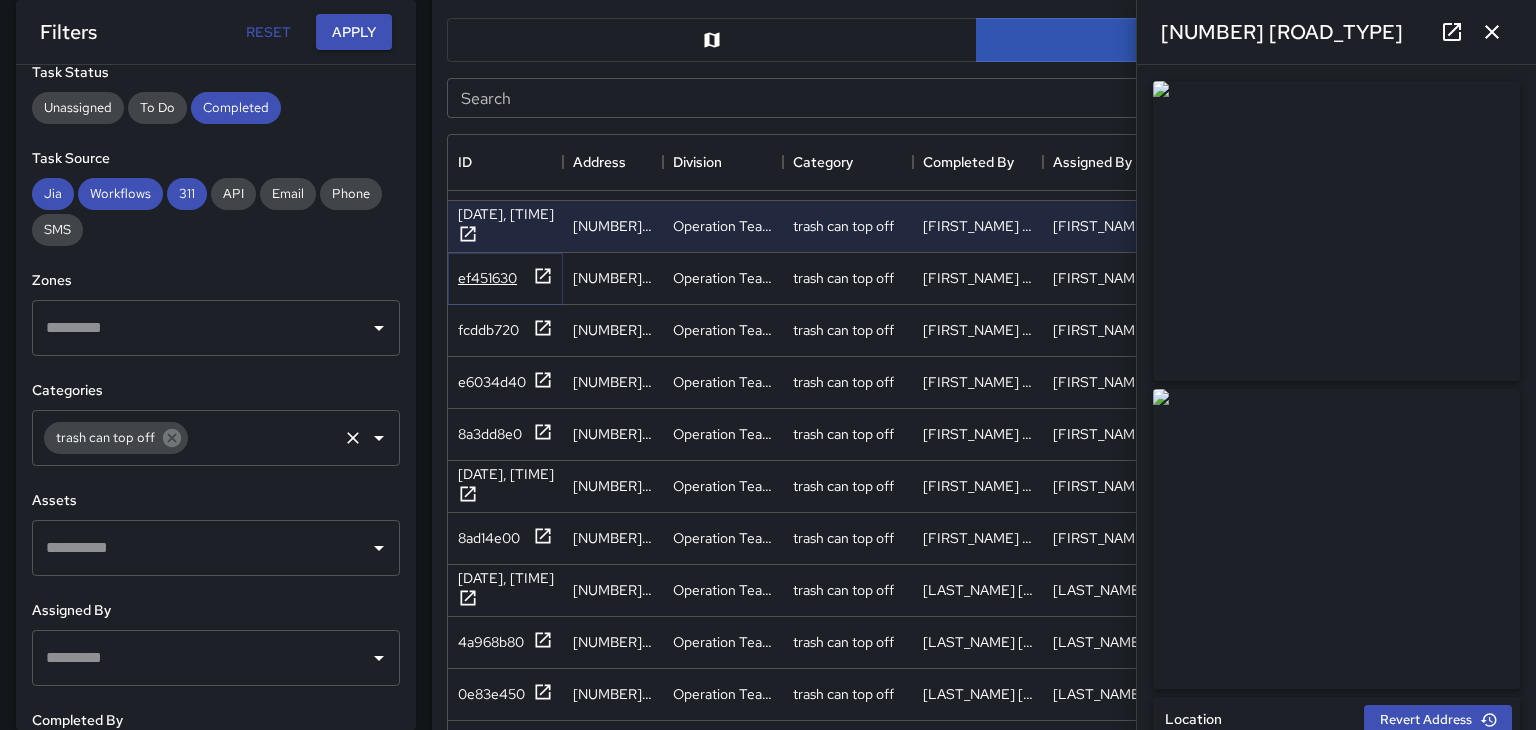 click 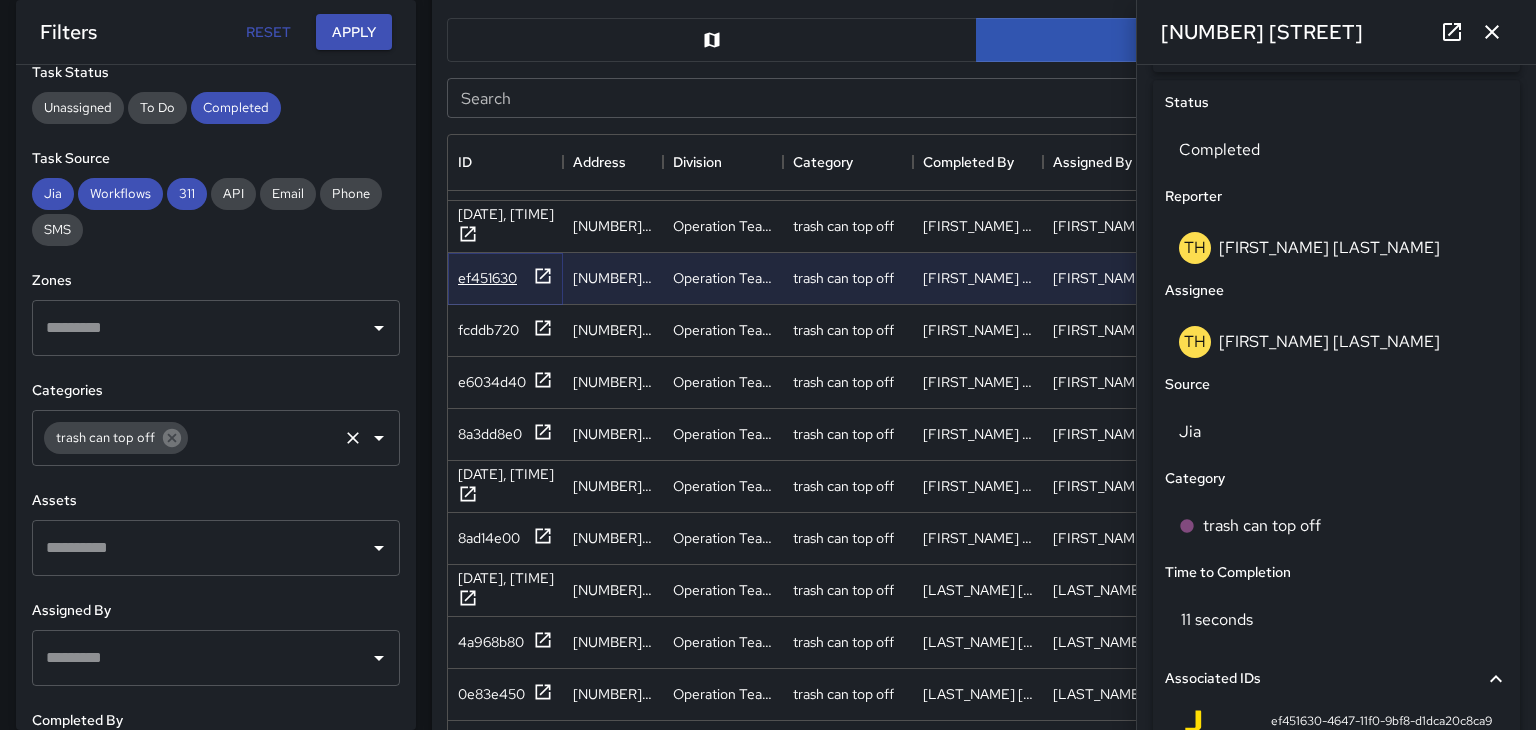 scroll, scrollTop: 932, scrollLeft: 0, axis: vertical 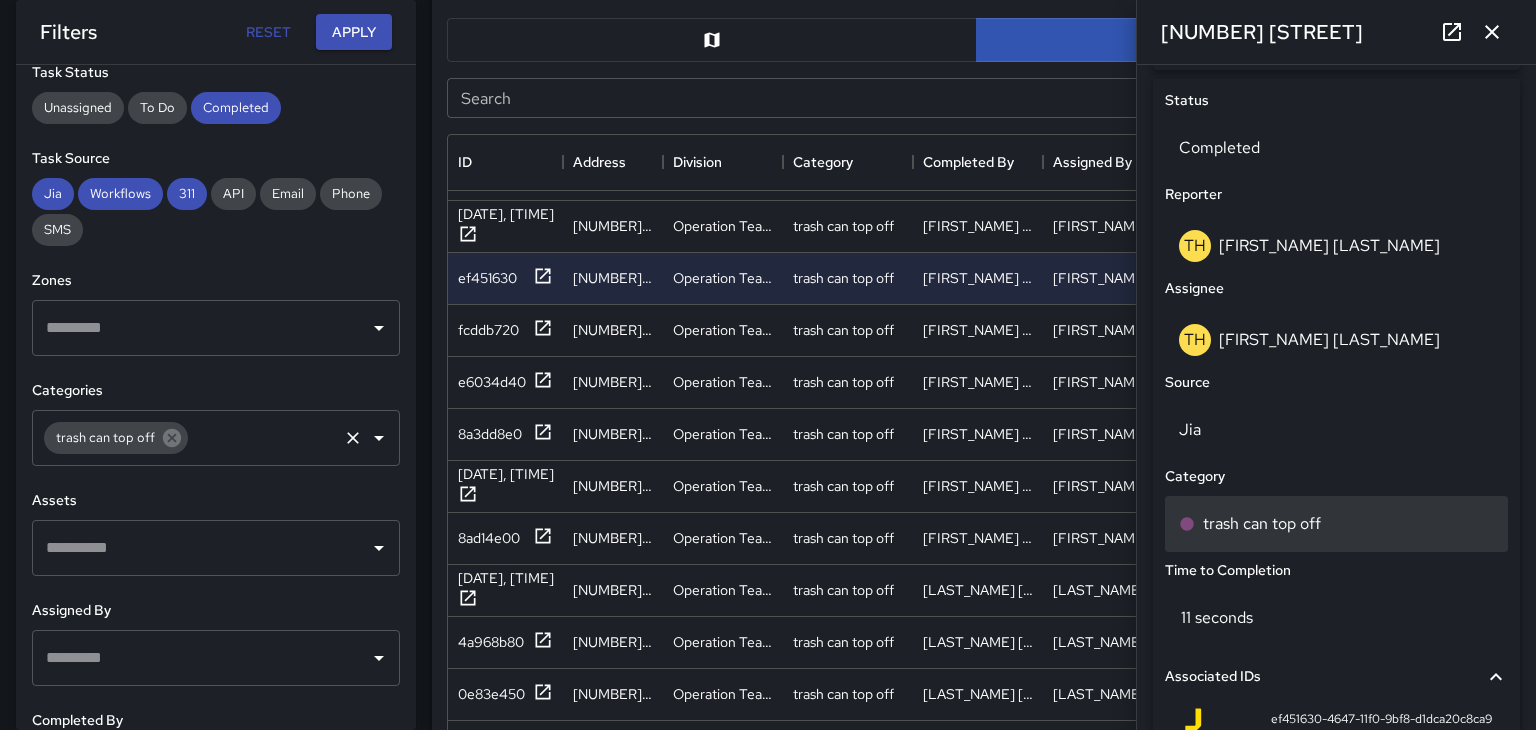 click on "trash can top off" at bounding box center (1262, 524) 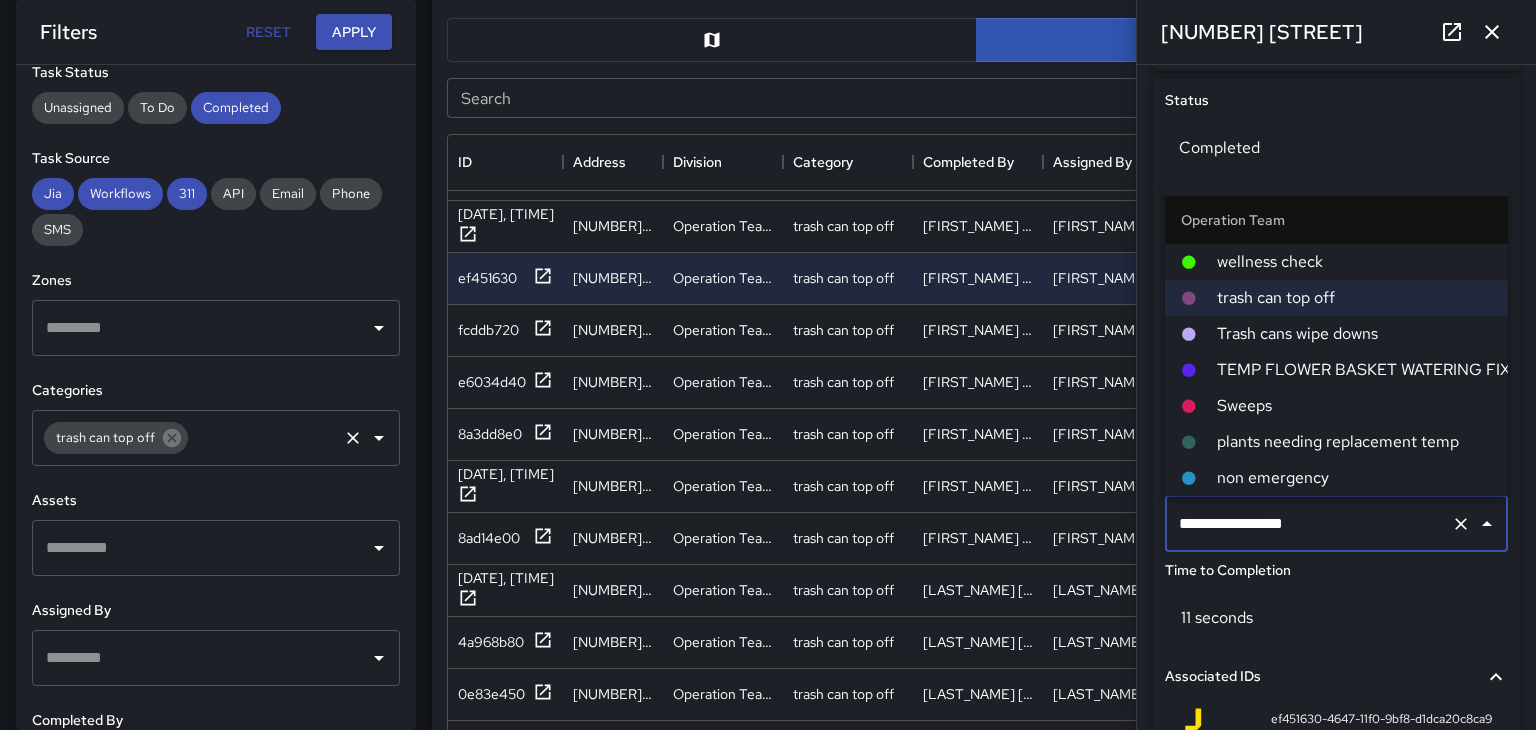 click on "Trash cans wipe downs" at bounding box center (1354, 334) 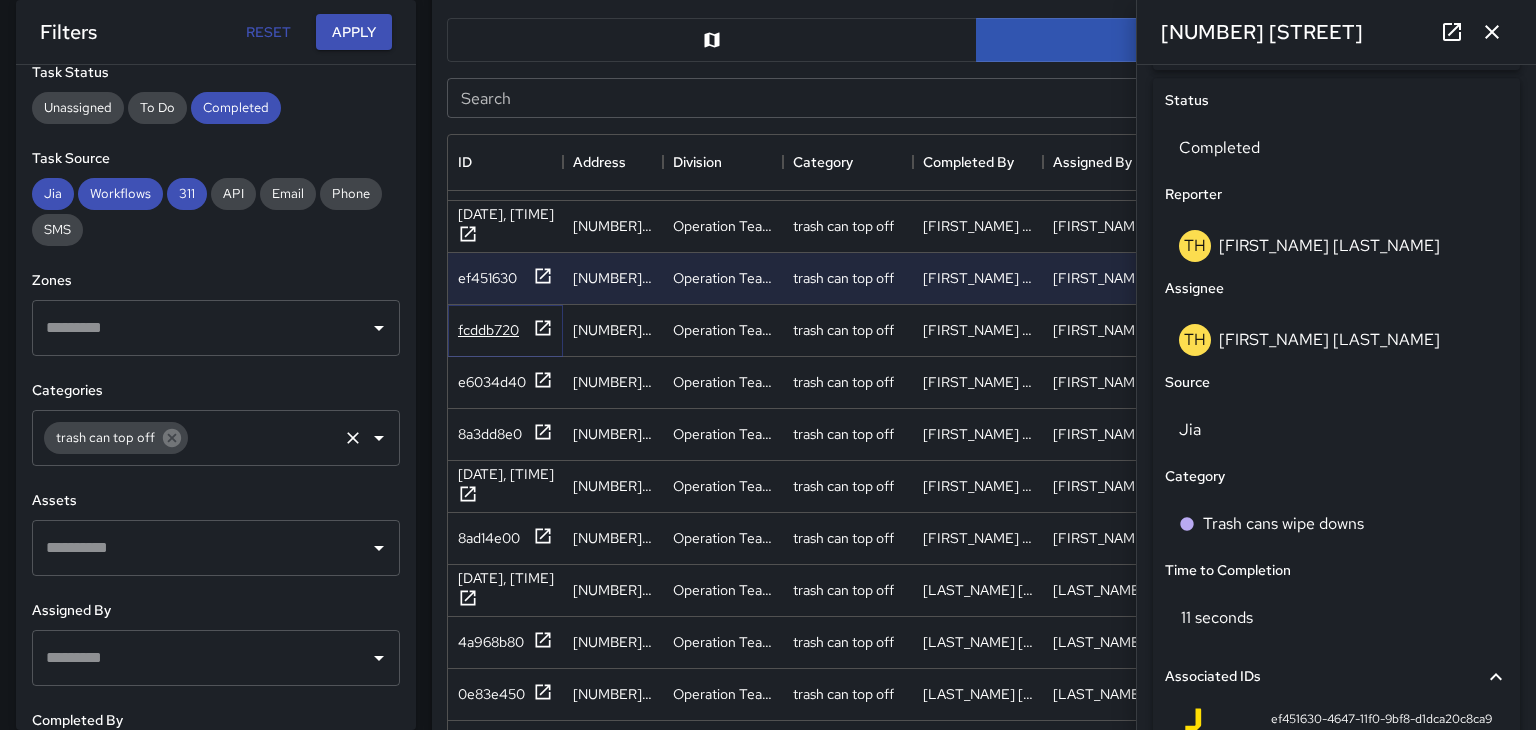 click 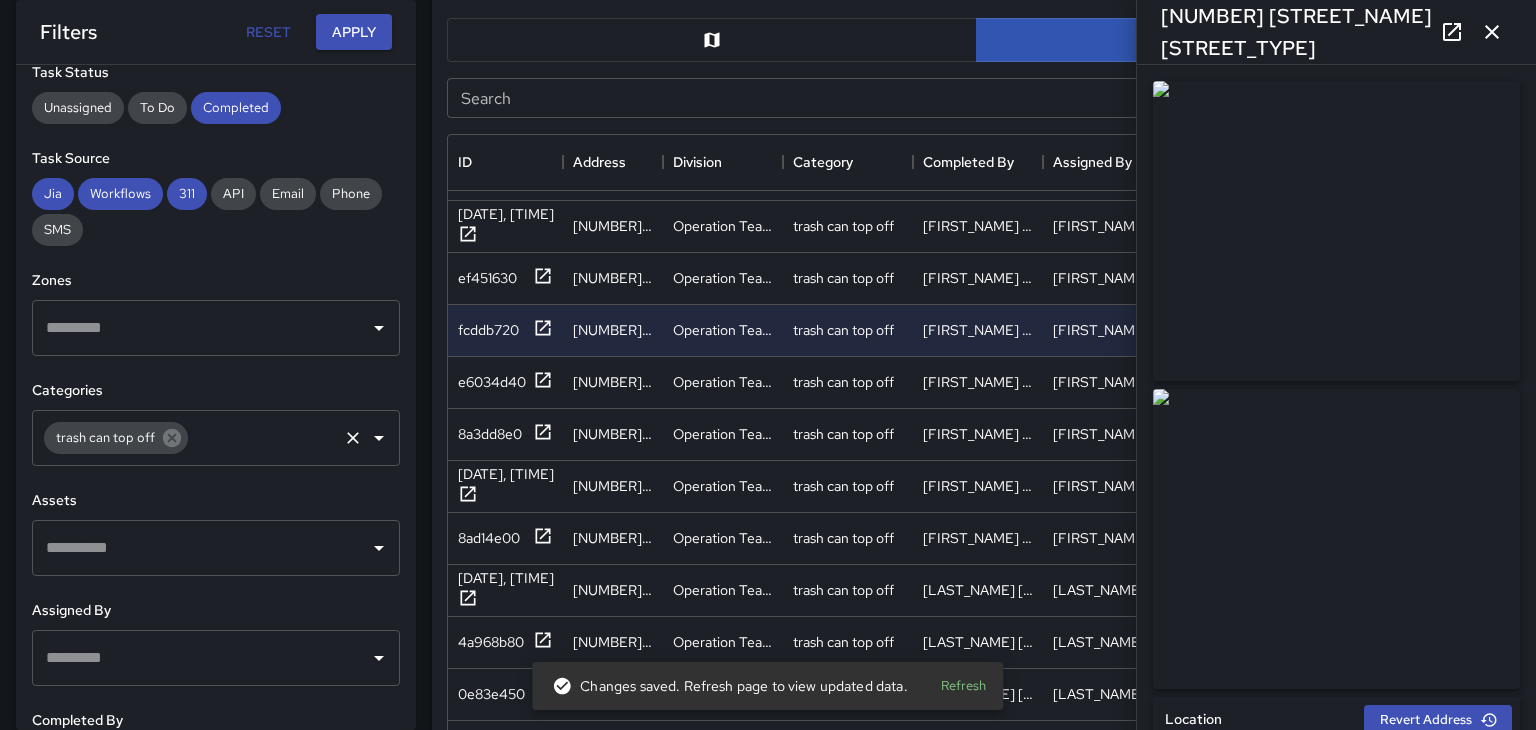 click 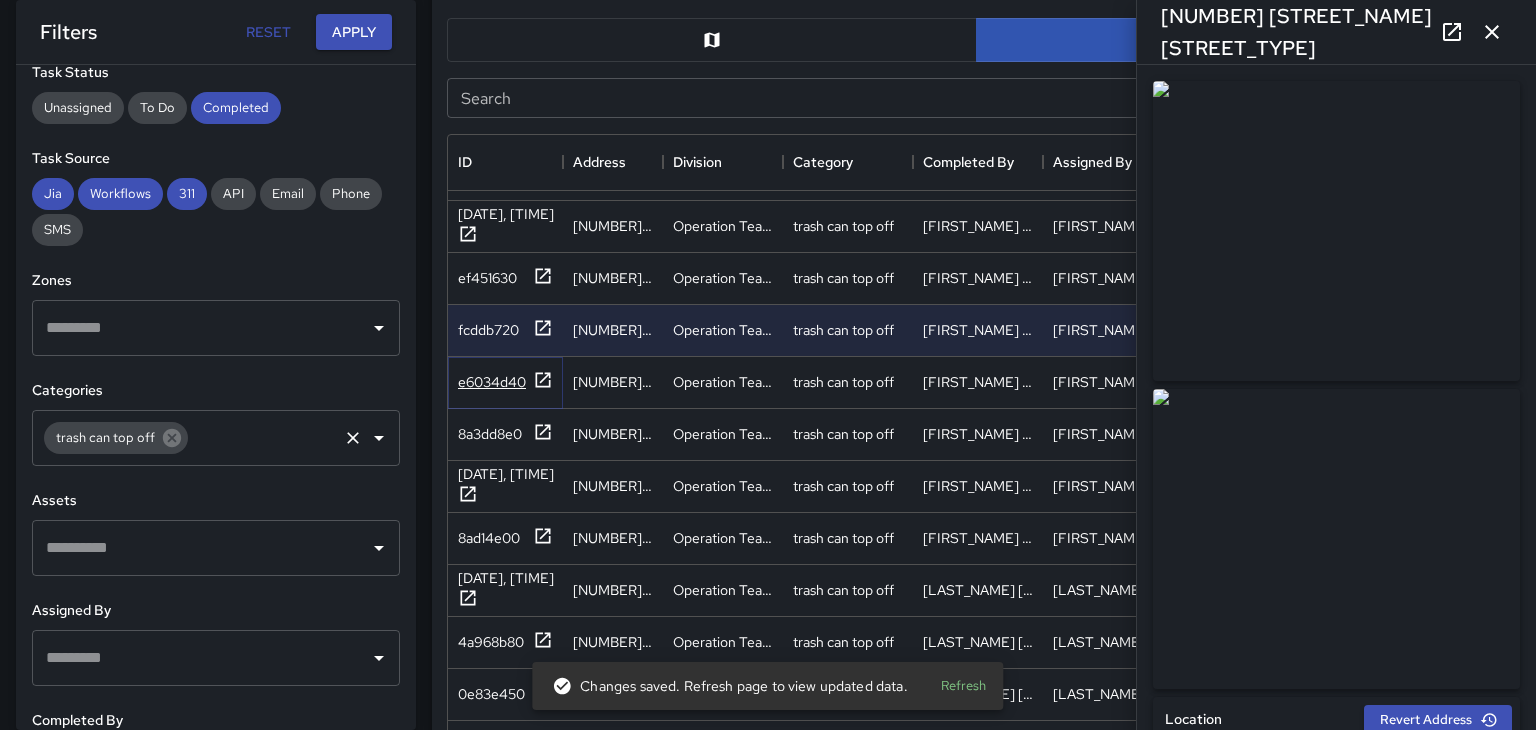click 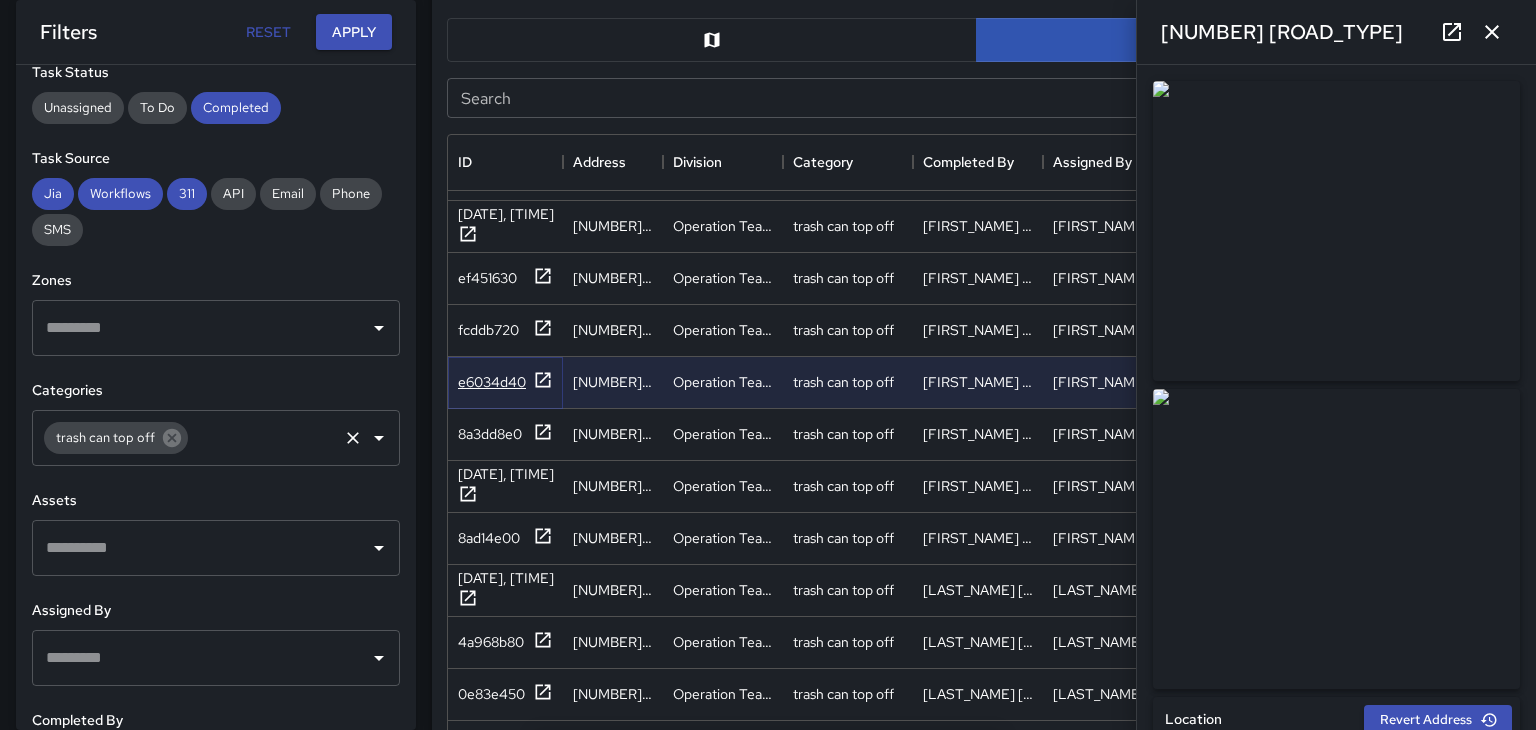 type on "**********" 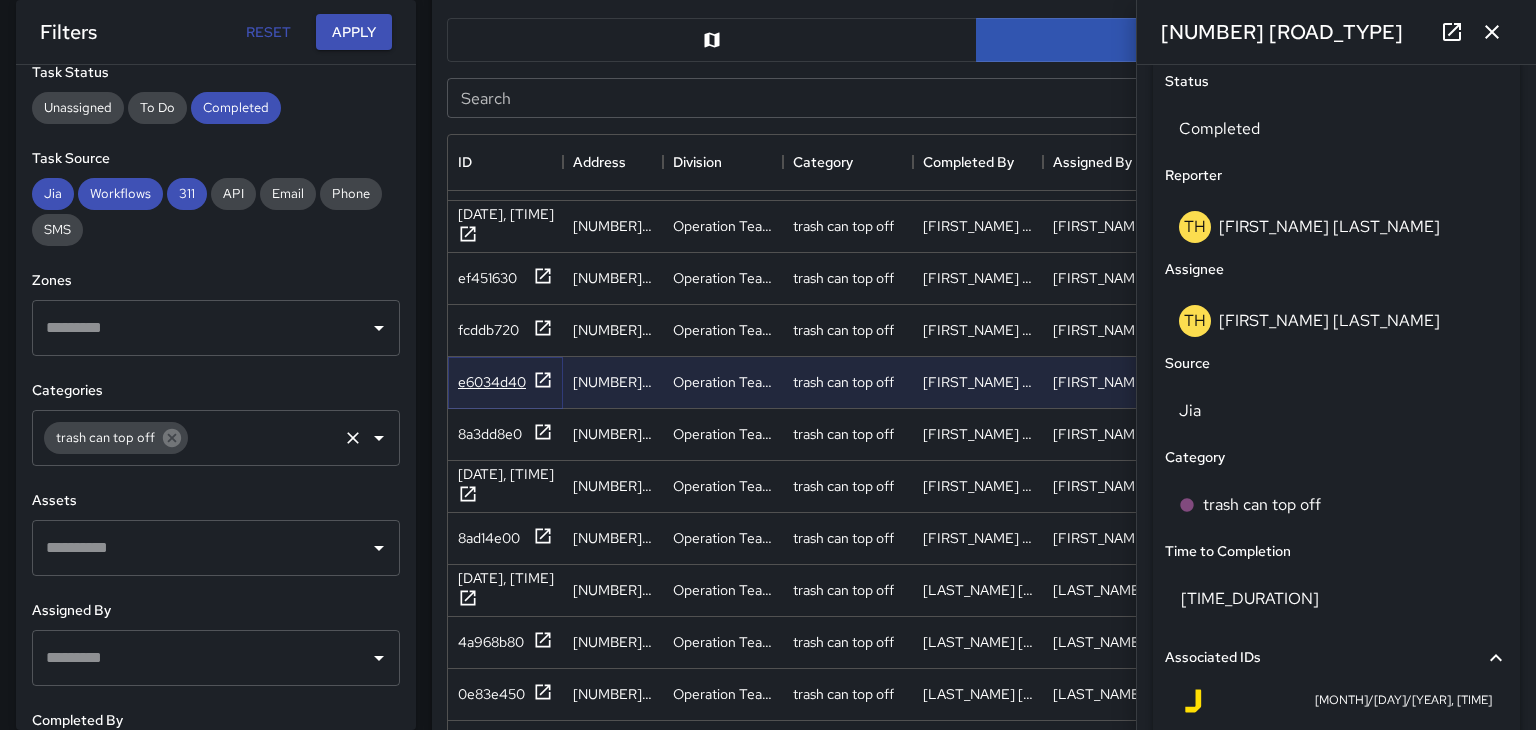 scroll, scrollTop: 952, scrollLeft: 0, axis: vertical 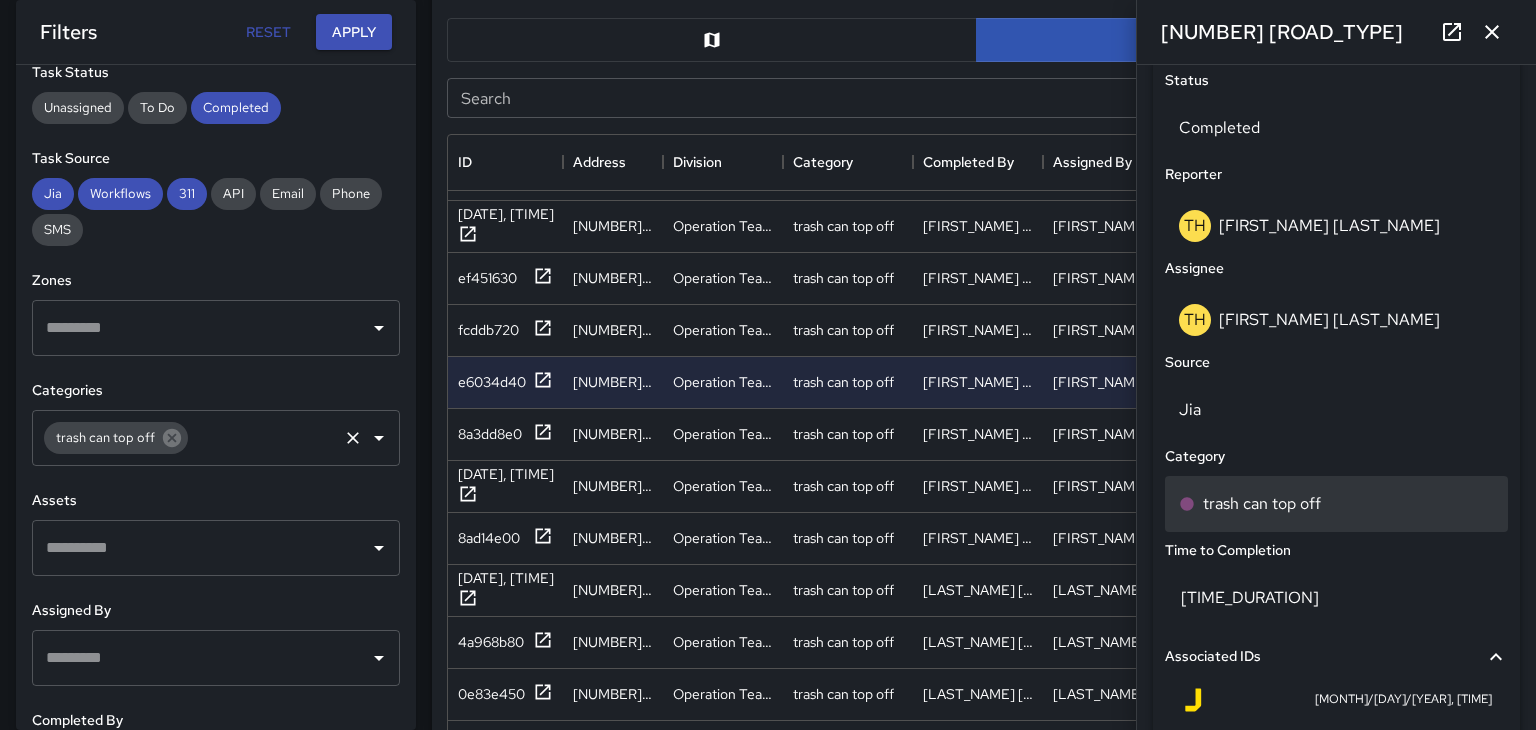 click on "trash can top off" at bounding box center (1262, 504) 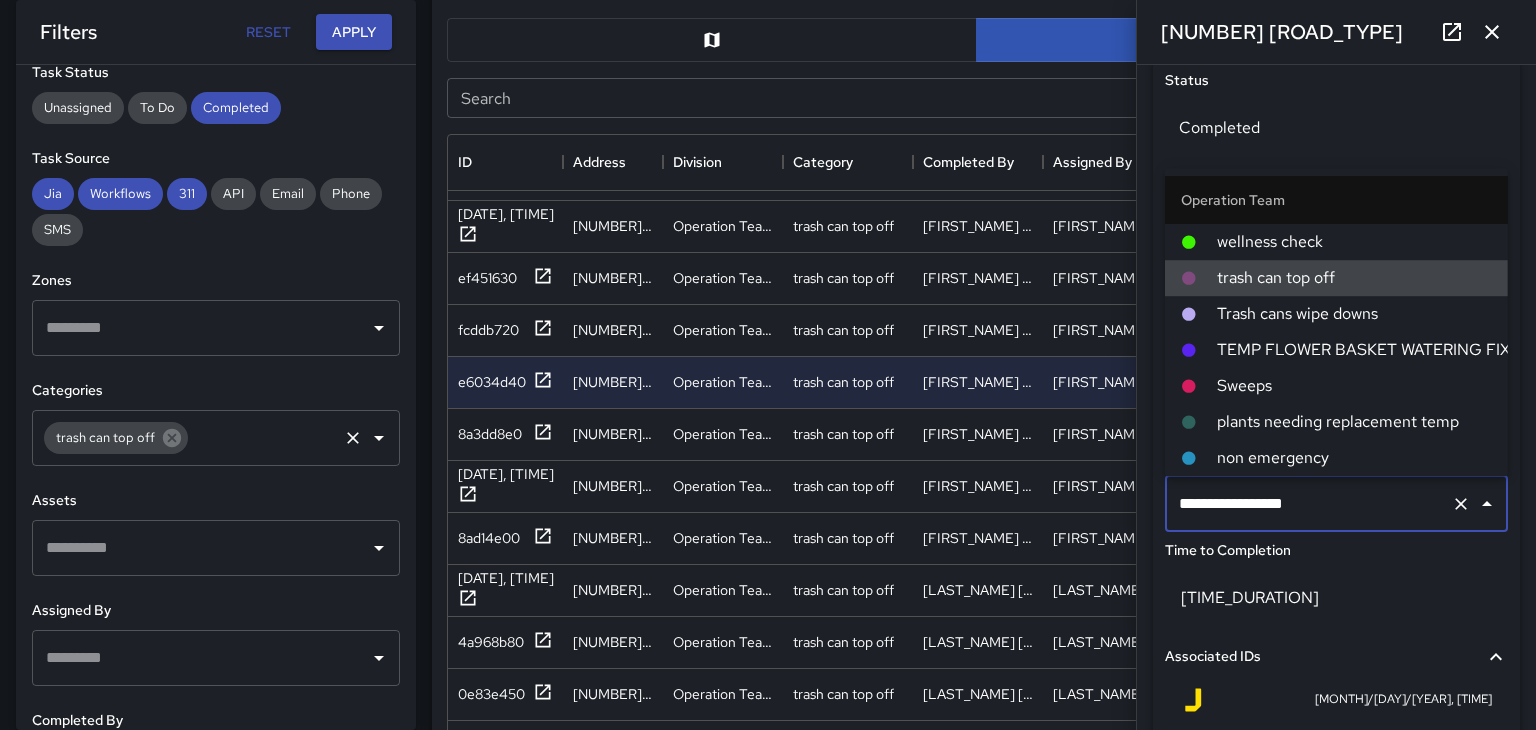 click on "Trash cans wipe downs" at bounding box center (1354, 314) 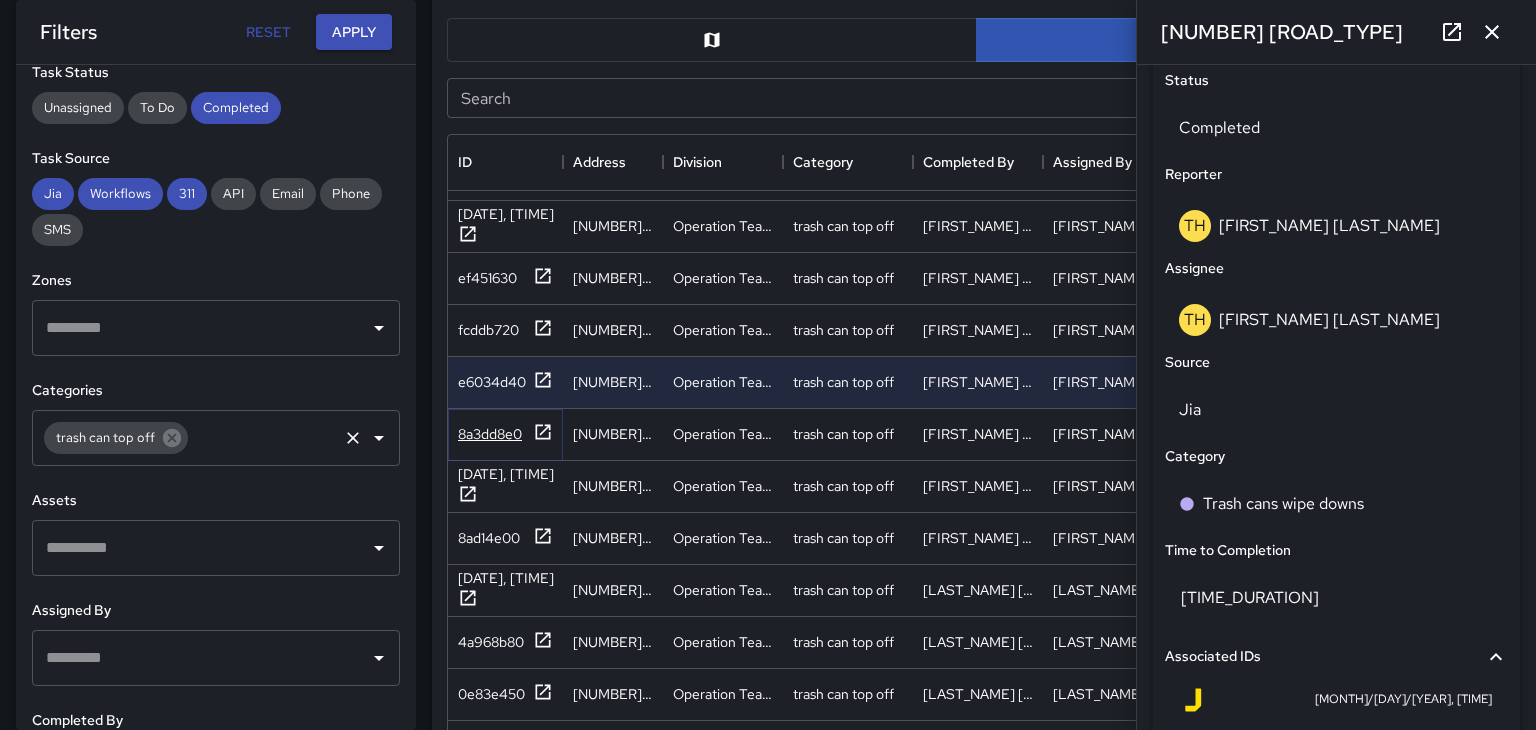 click 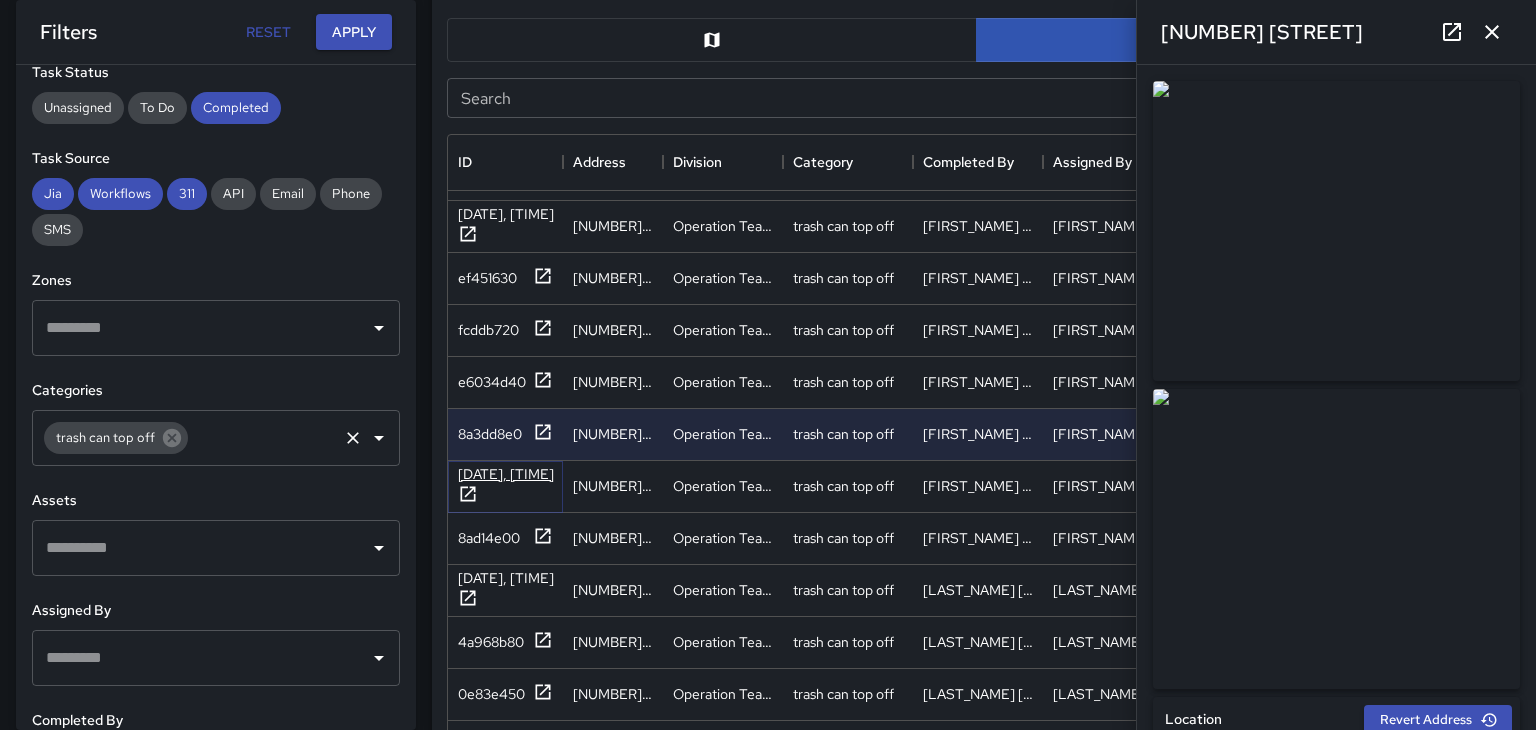 click 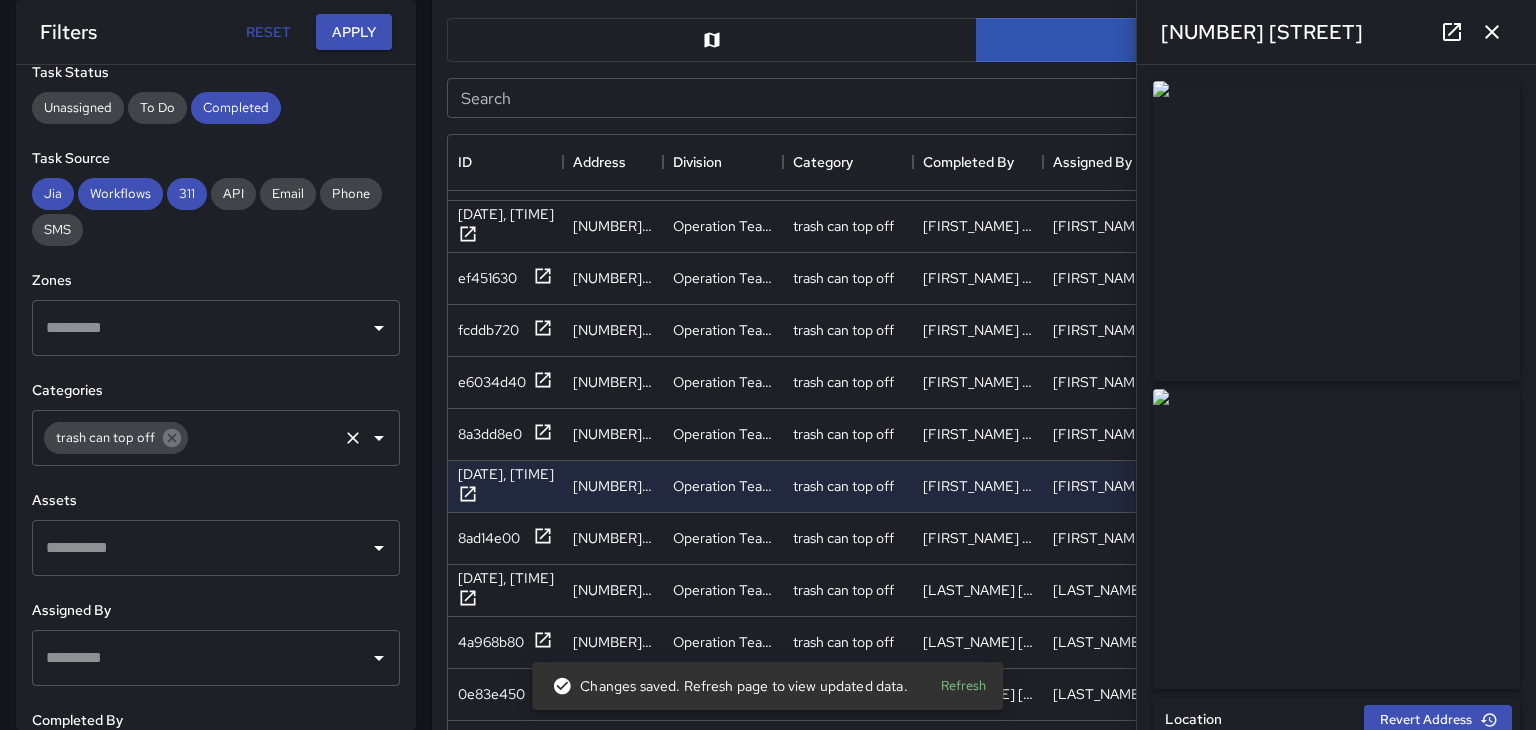 click 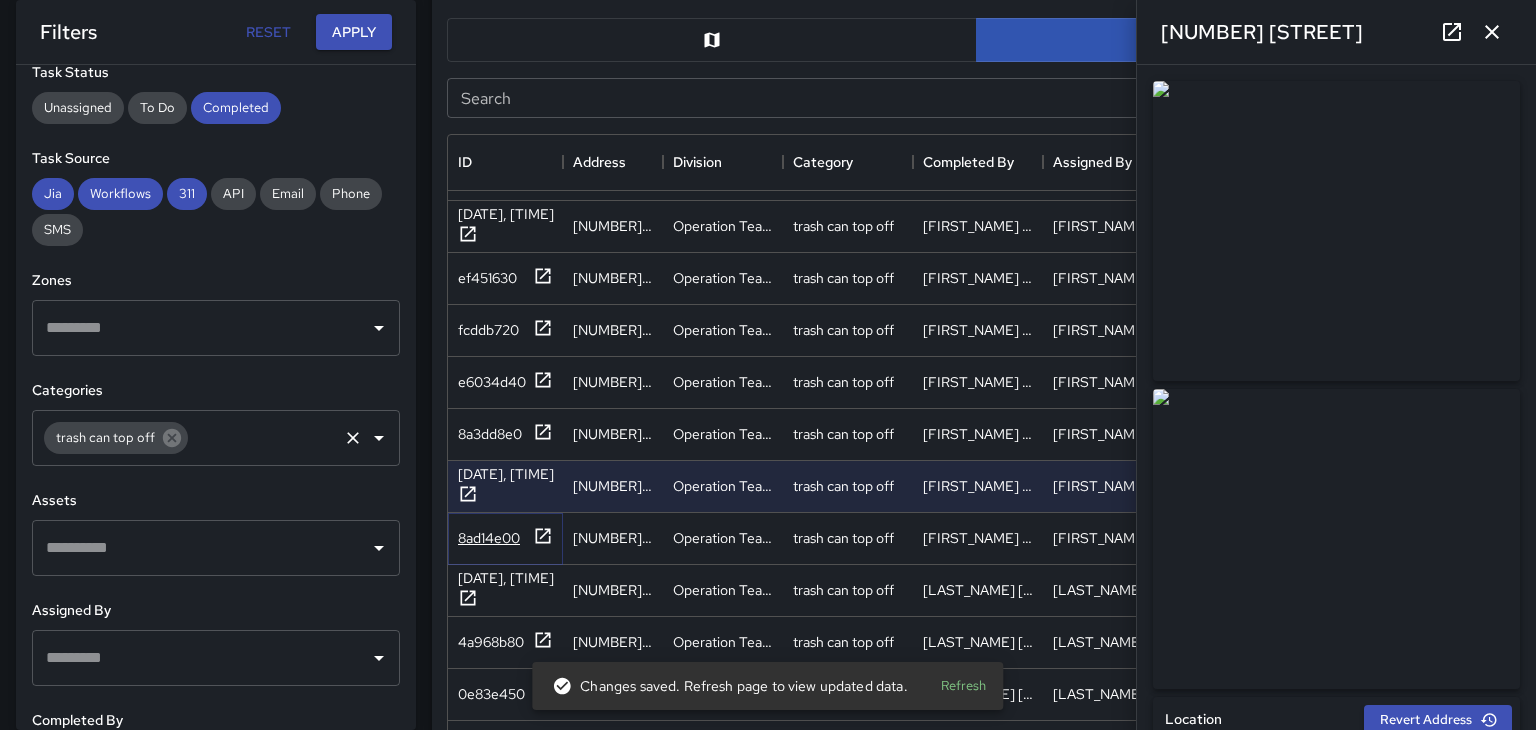 click 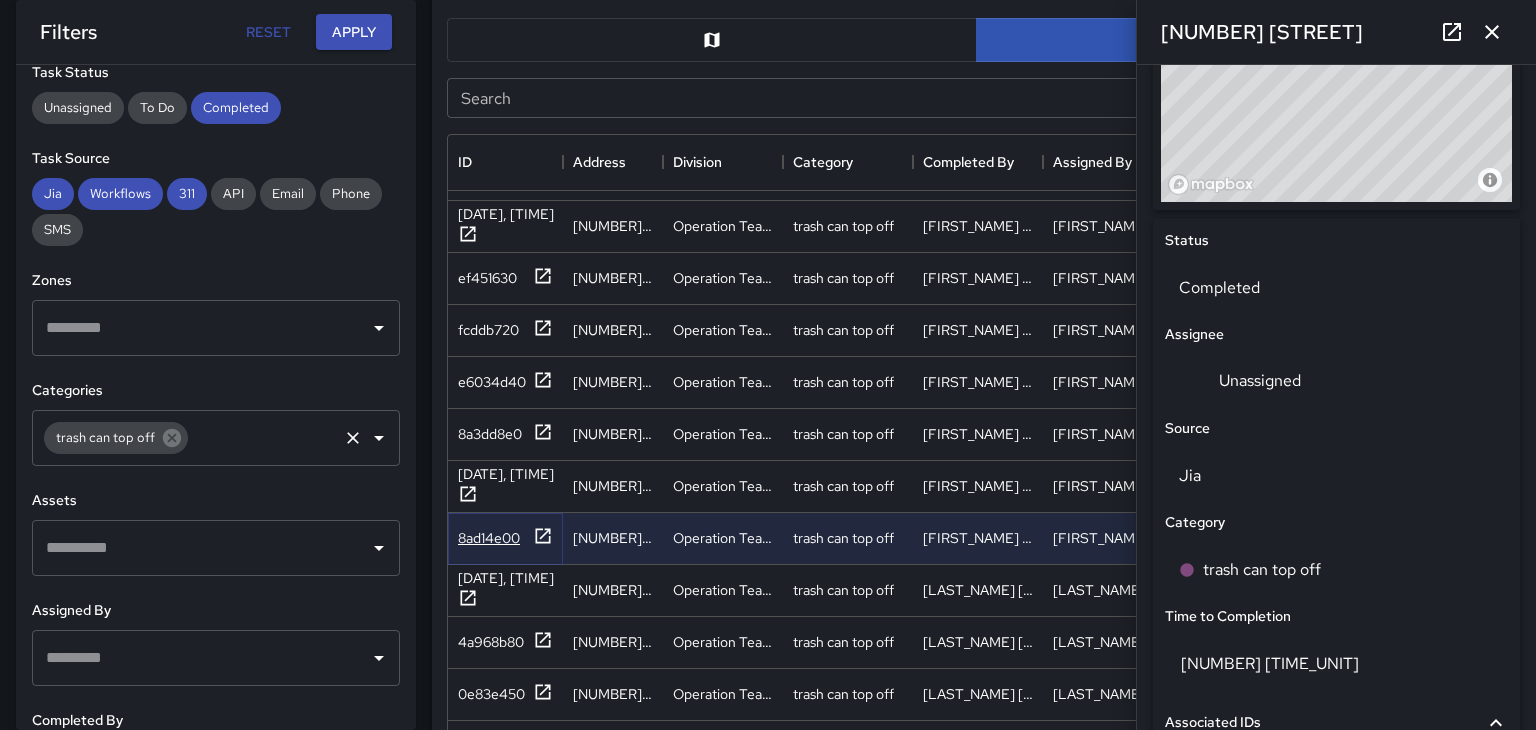 scroll, scrollTop: 793, scrollLeft: 0, axis: vertical 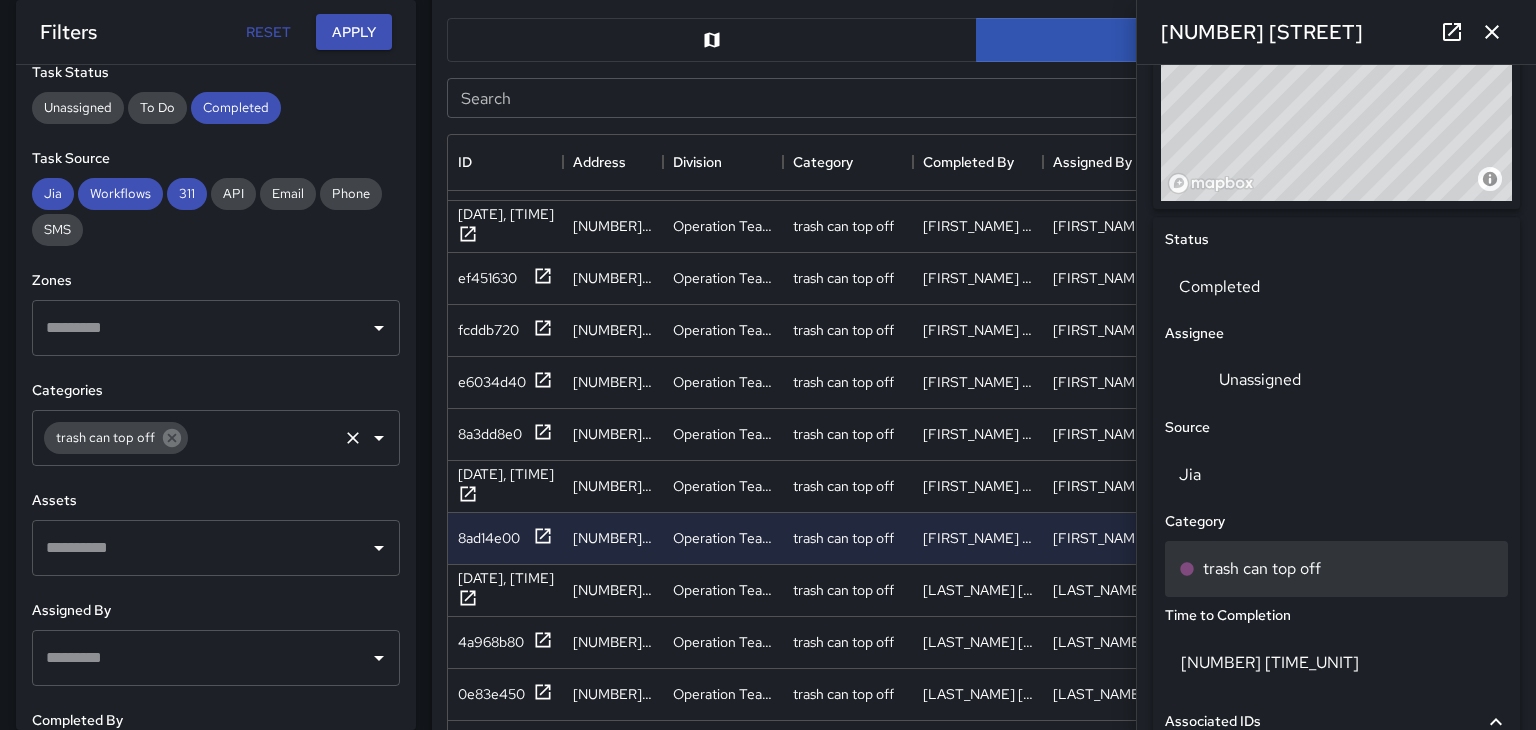 click on "trash can top off" at bounding box center [1262, 569] 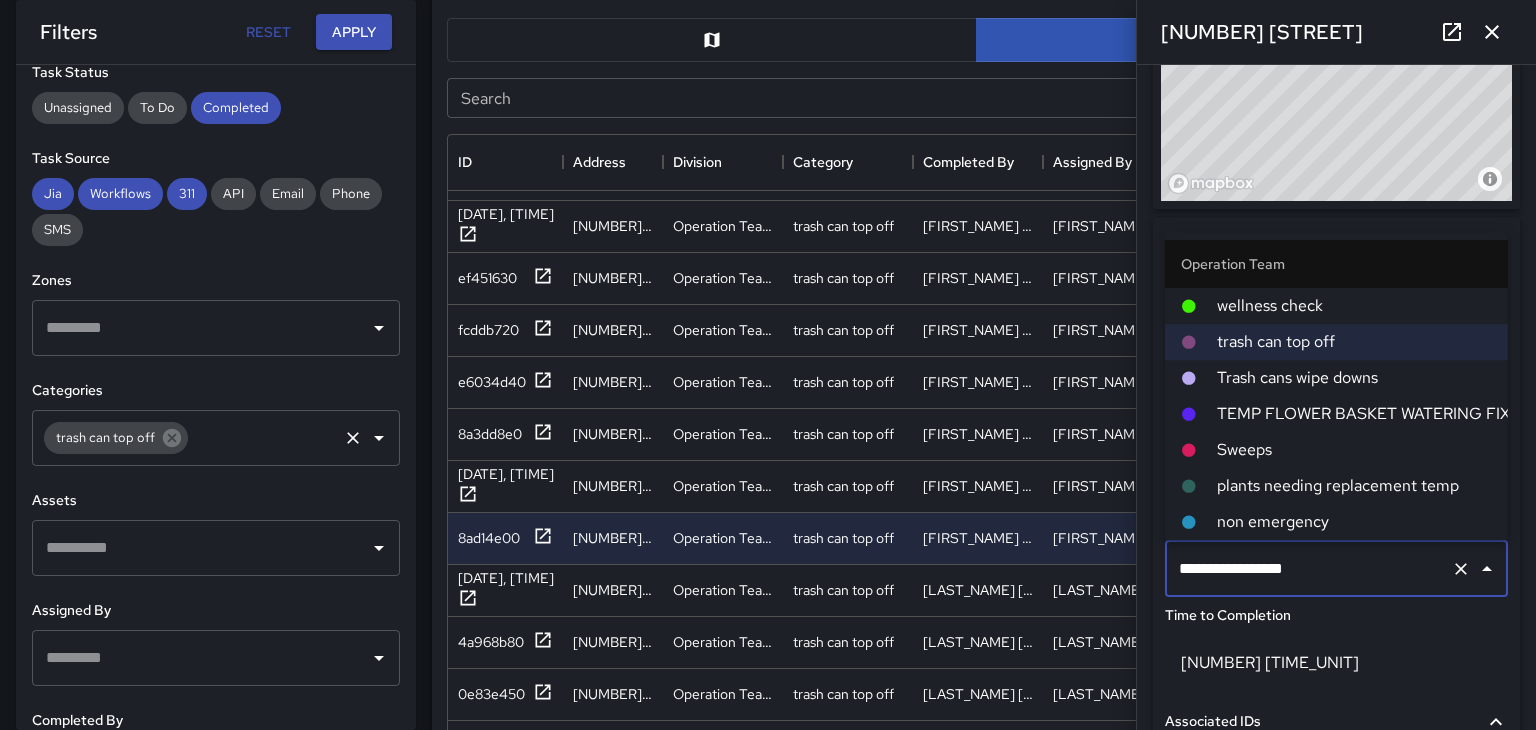 click on "Trash cans wipe downs" at bounding box center (1354, 378) 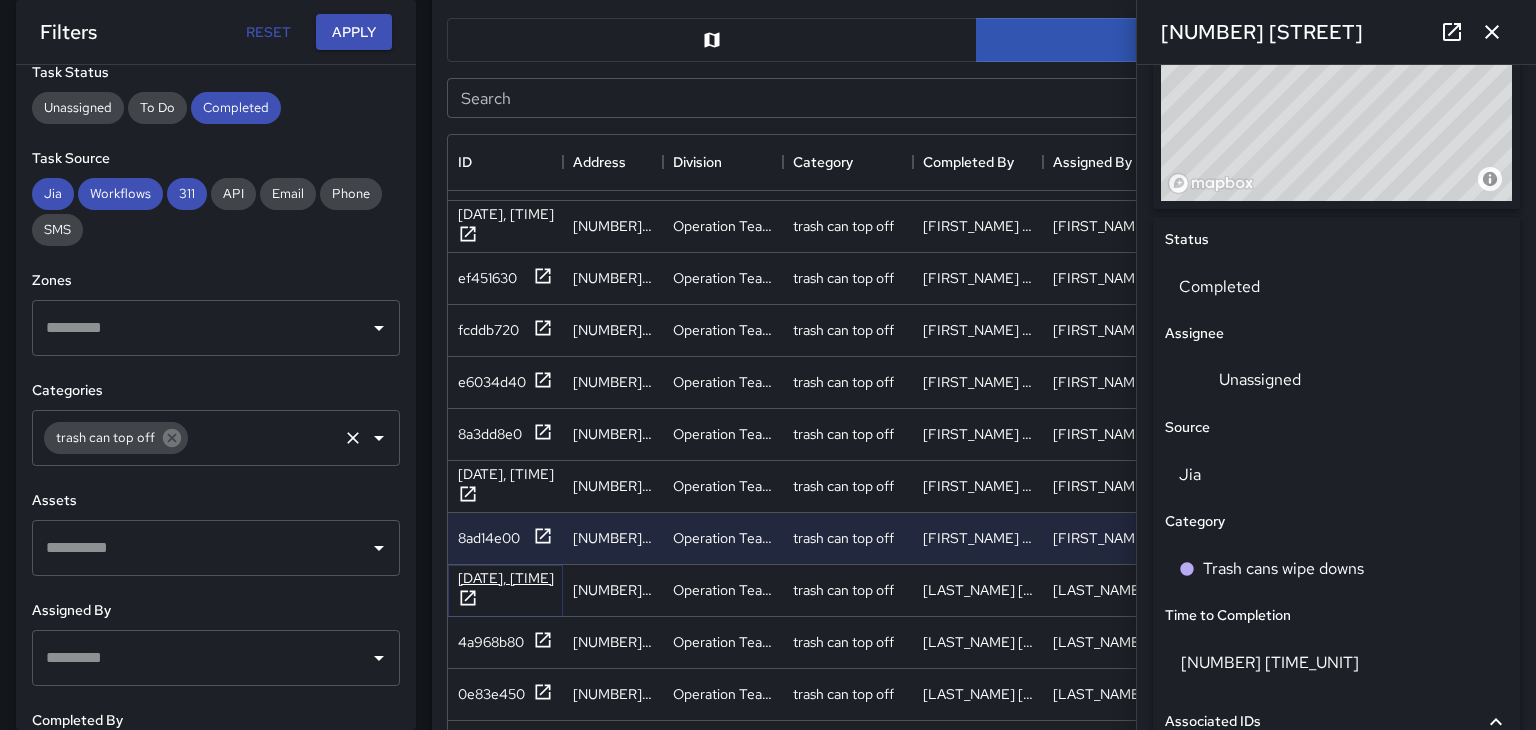 click 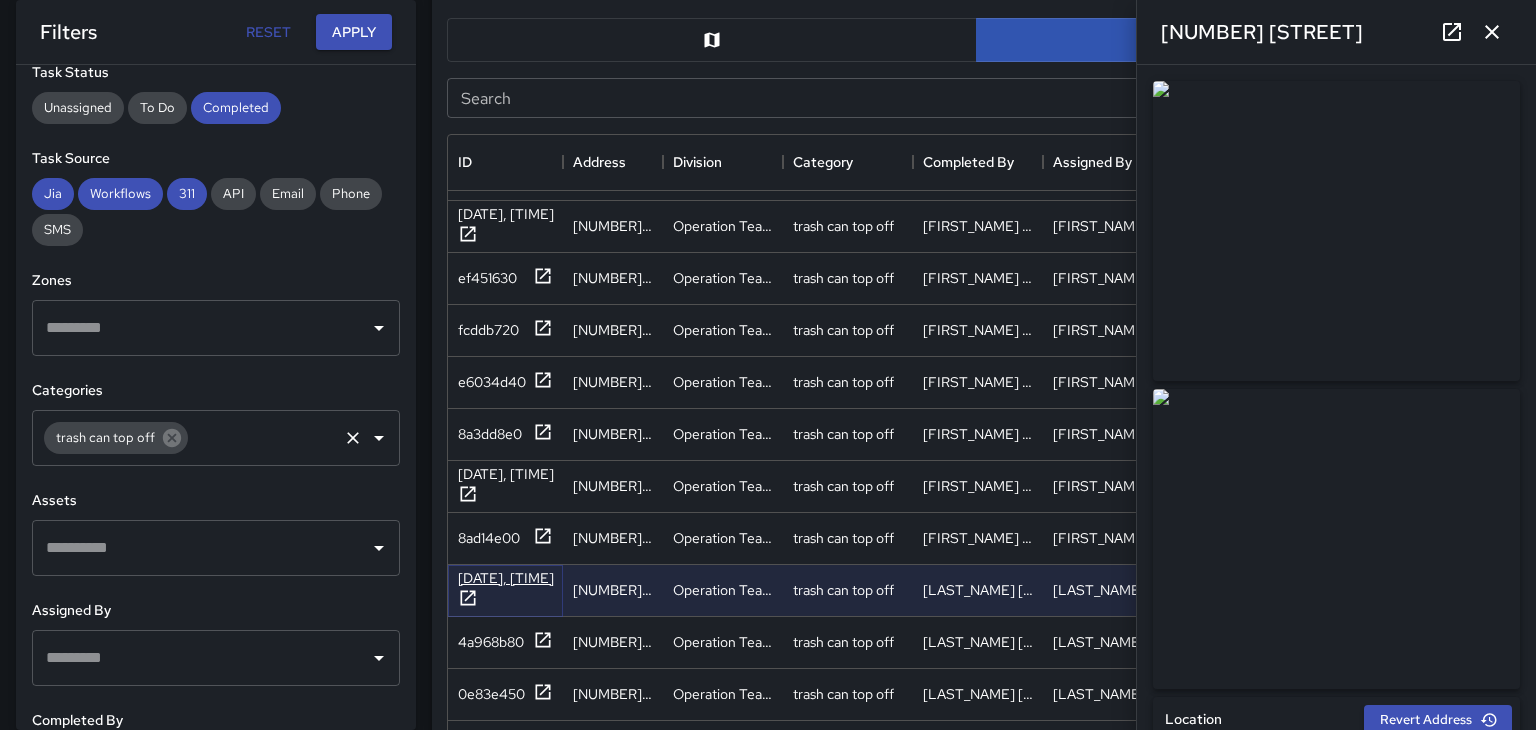 type on "**********" 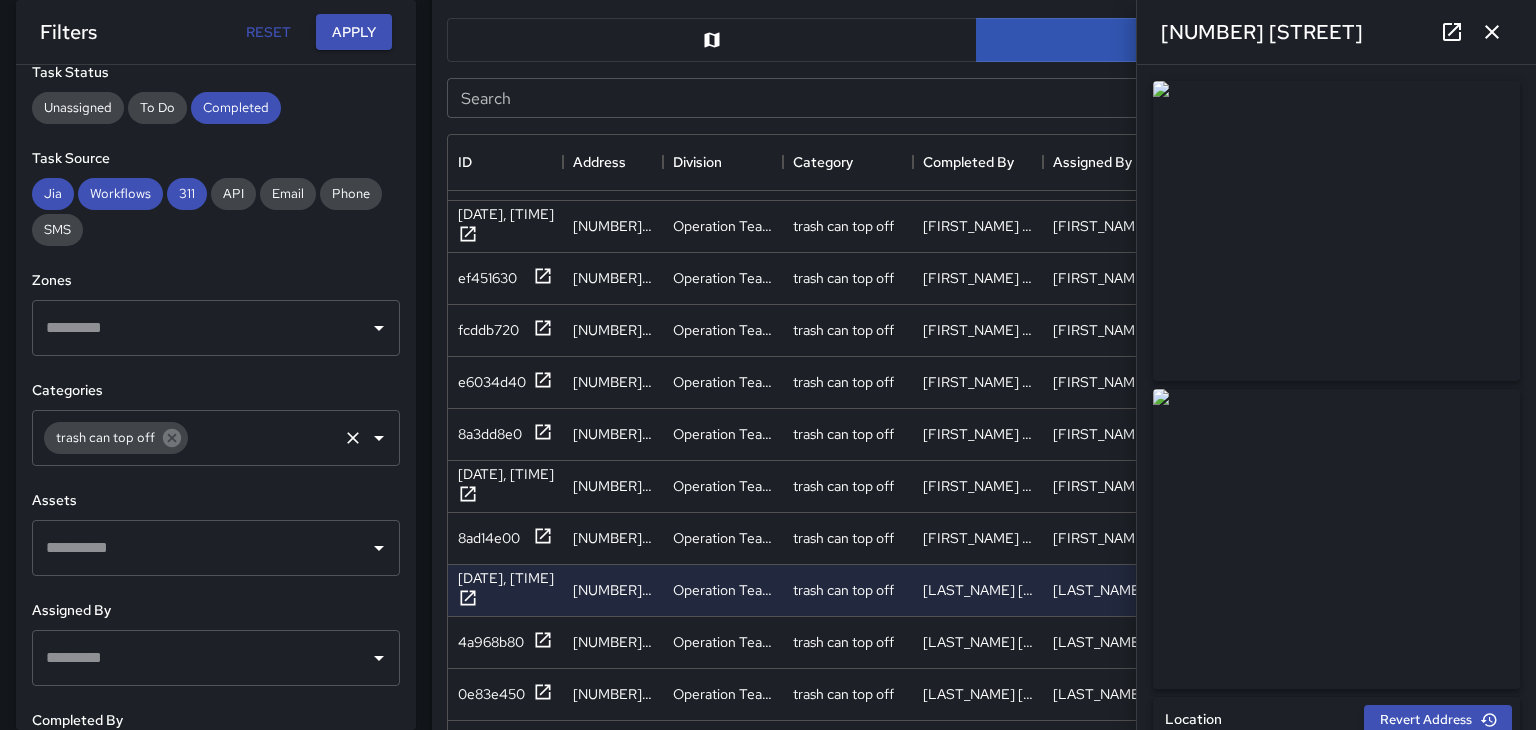 click 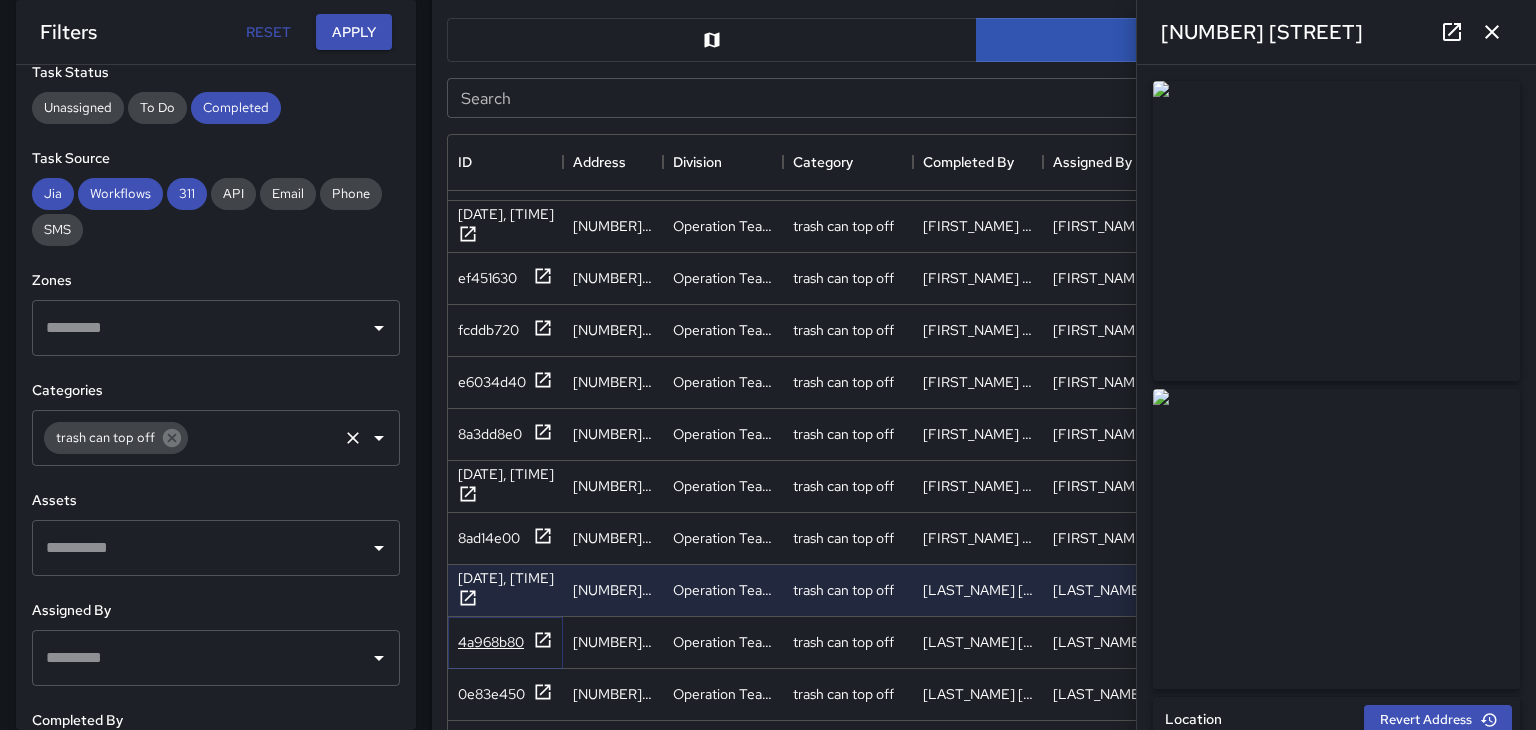 click 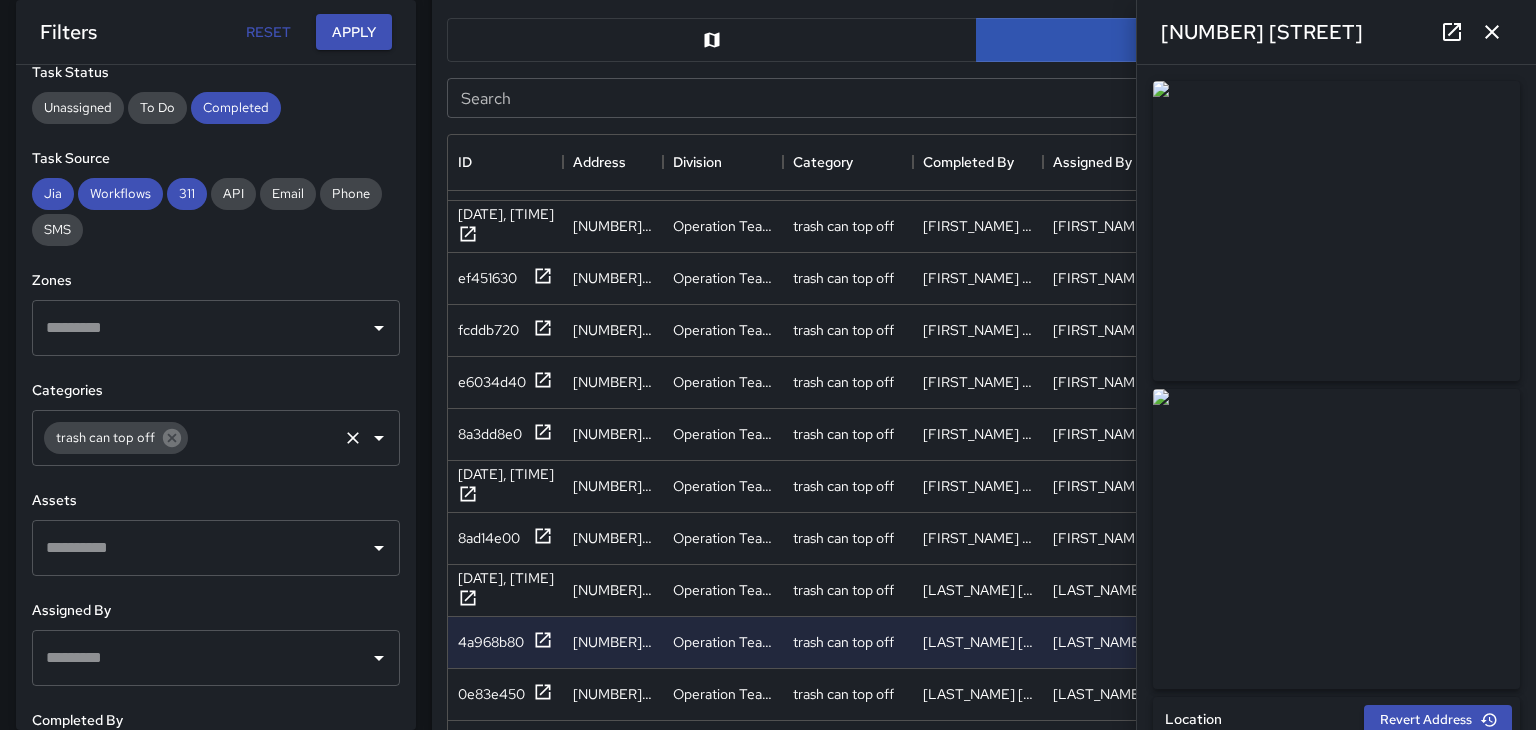 click 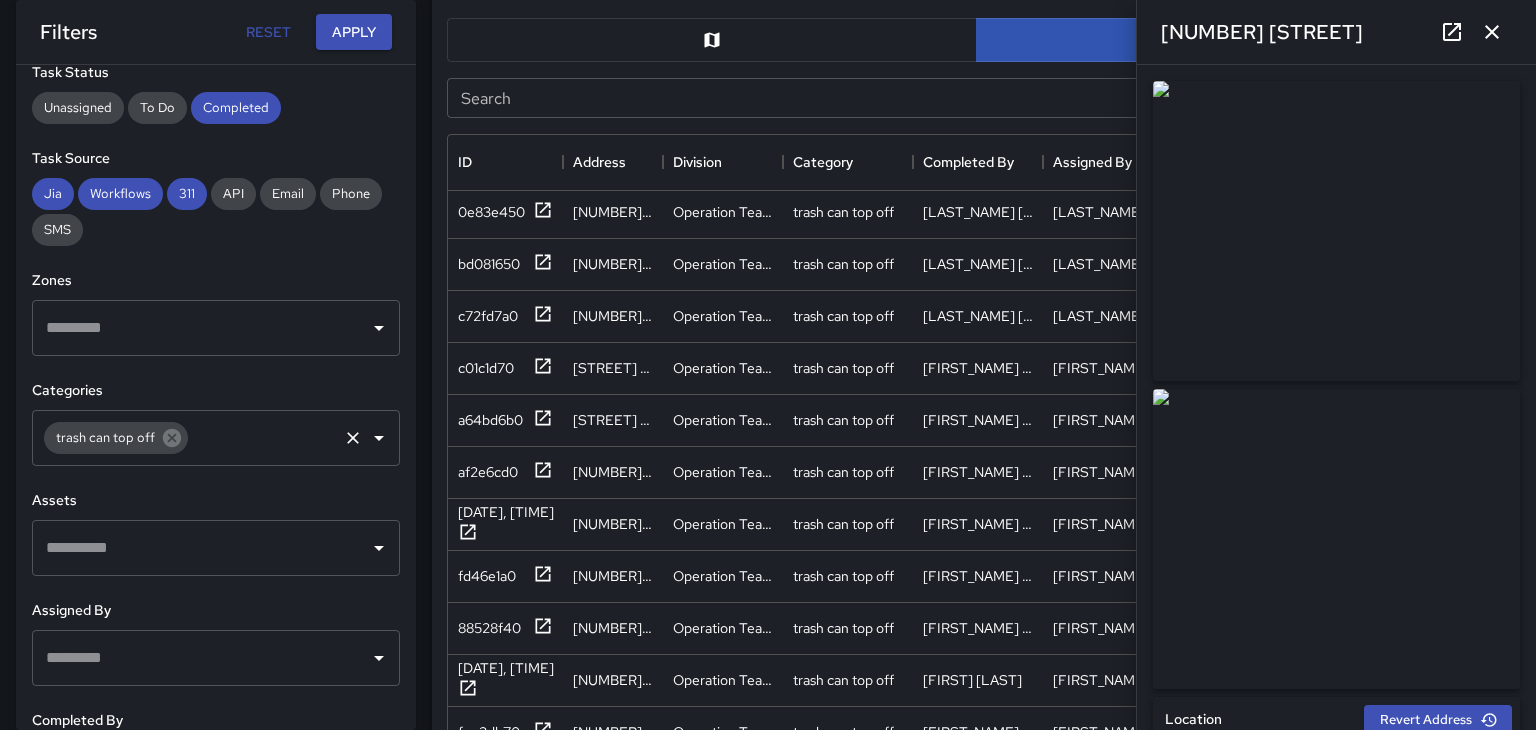 scroll, scrollTop: 3643, scrollLeft: 0, axis: vertical 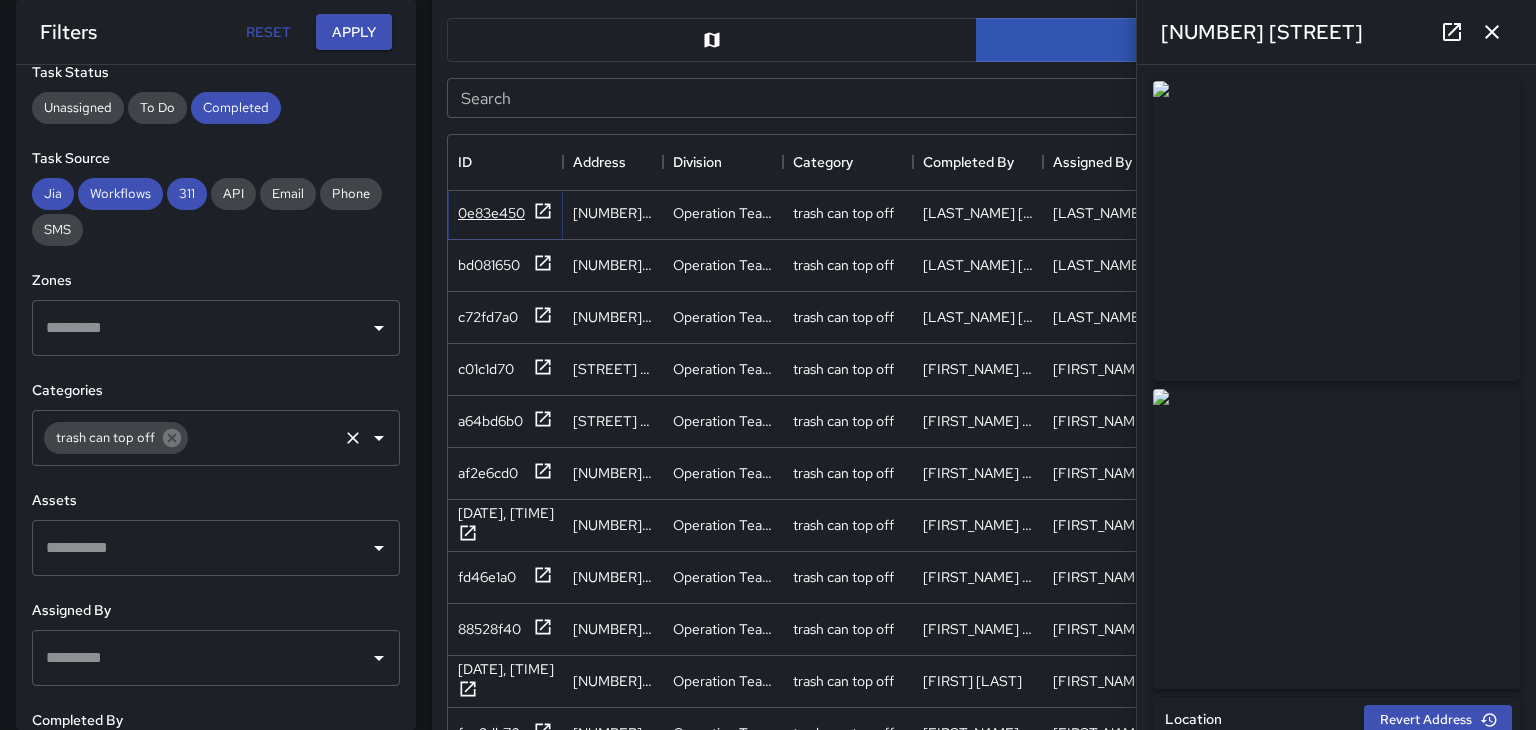 click 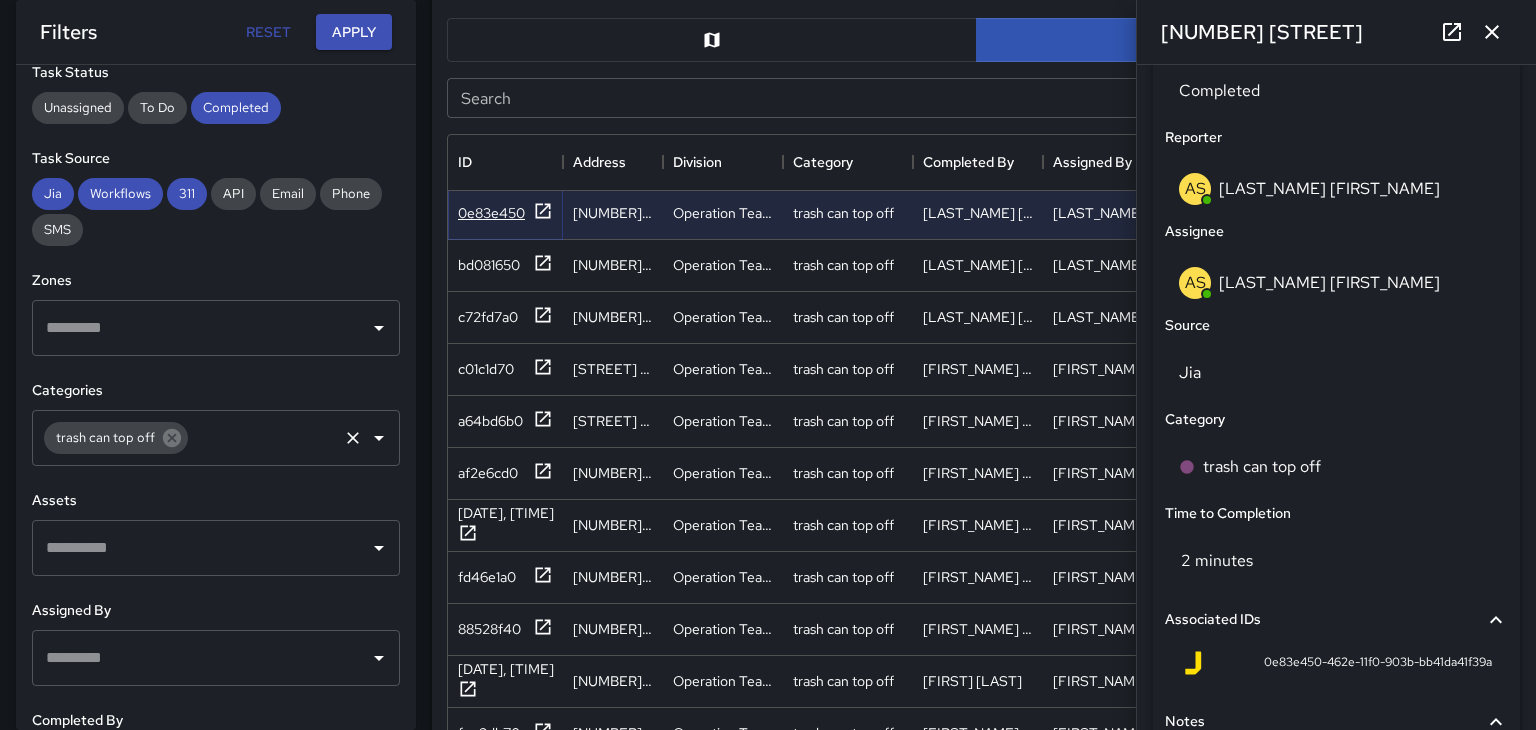 scroll, scrollTop: 990, scrollLeft: 0, axis: vertical 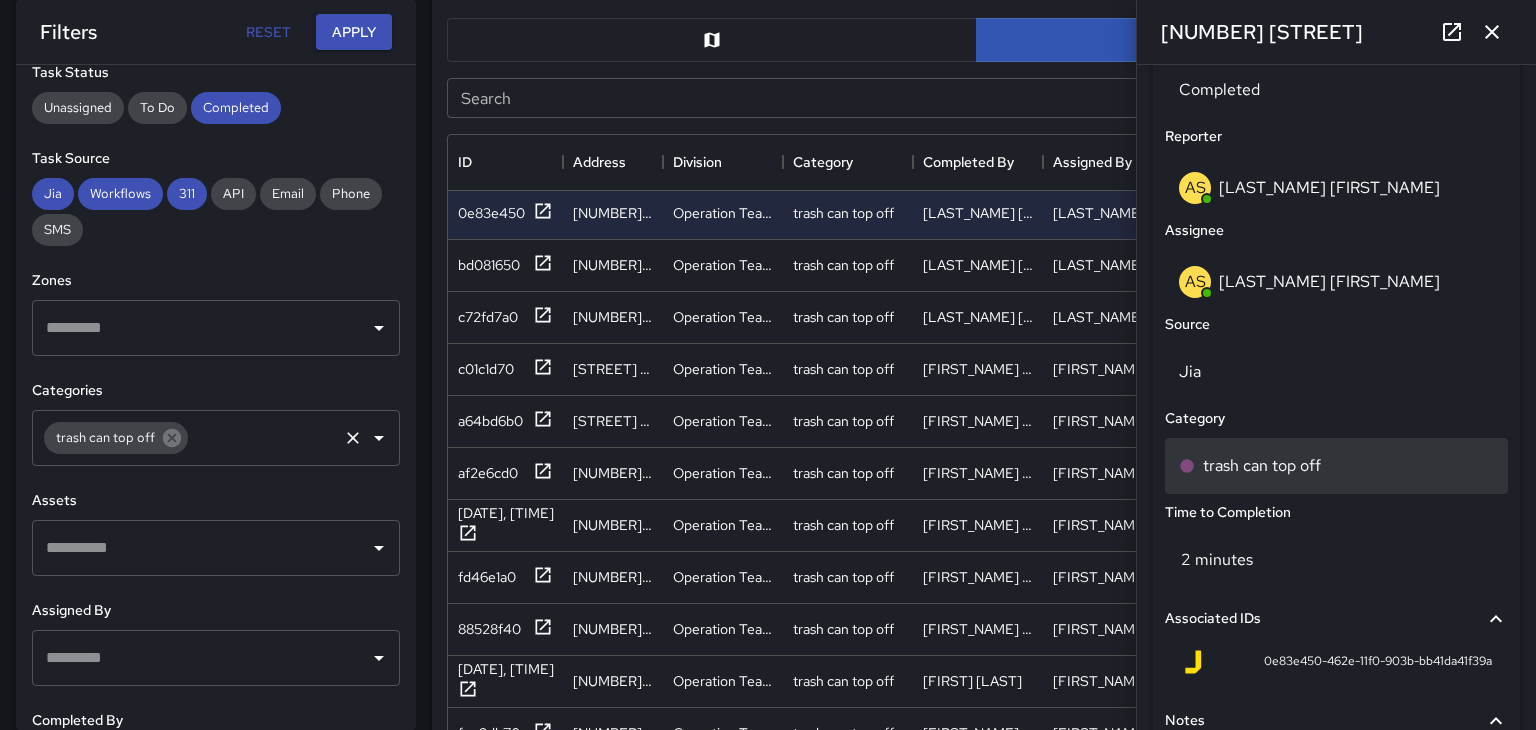 click on "trash can top off" at bounding box center (1262, 466) 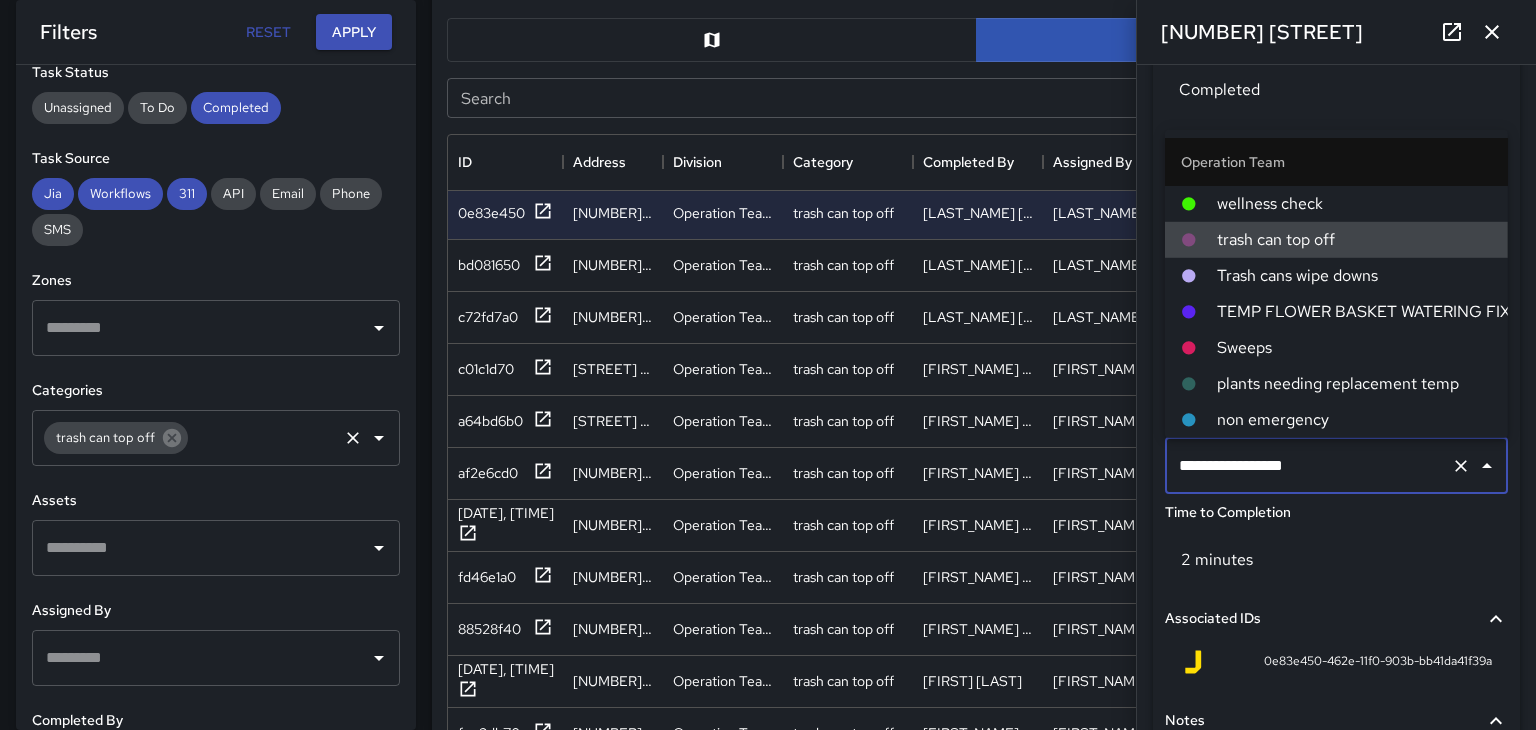 click on "Trash cans wipe downs" at bounding box center [1354, 276] 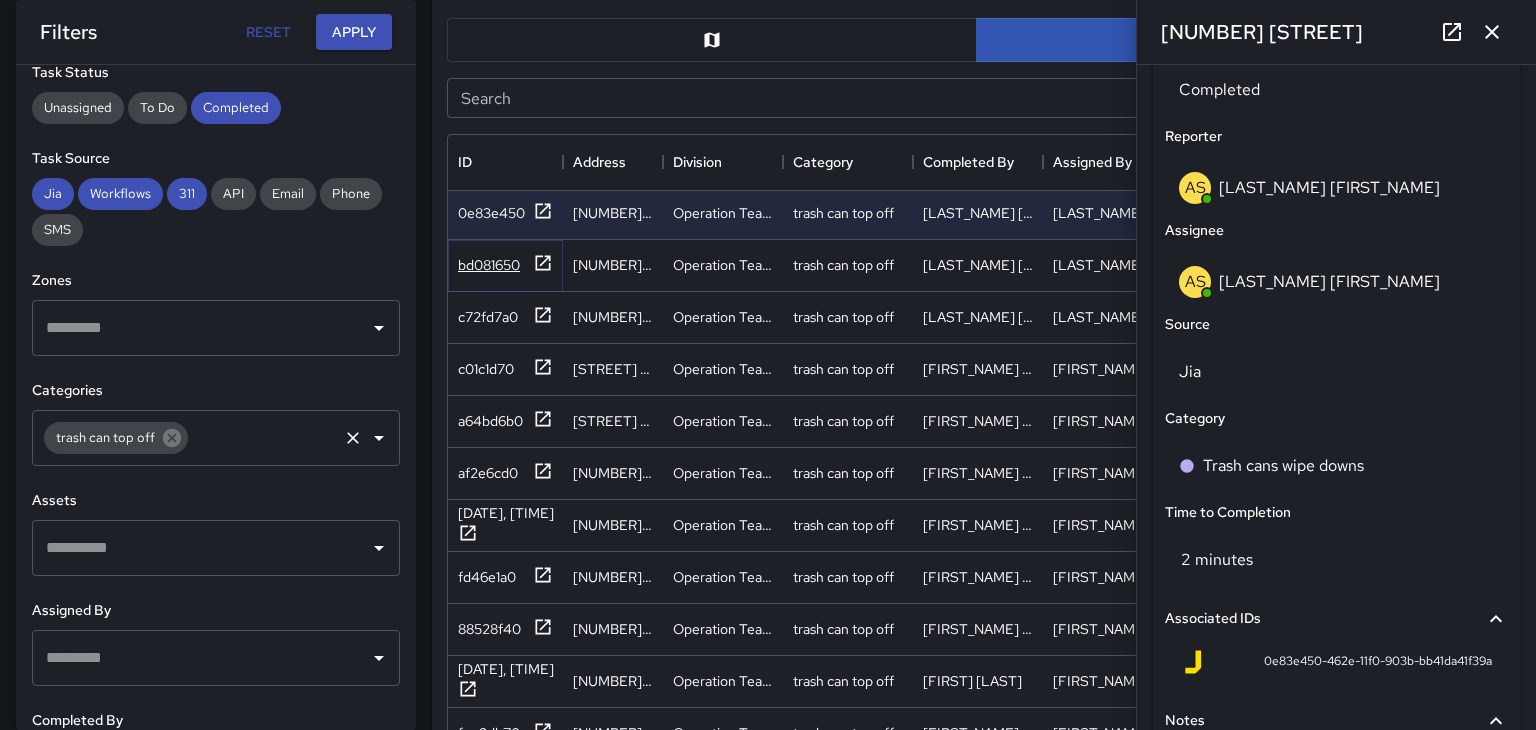 click 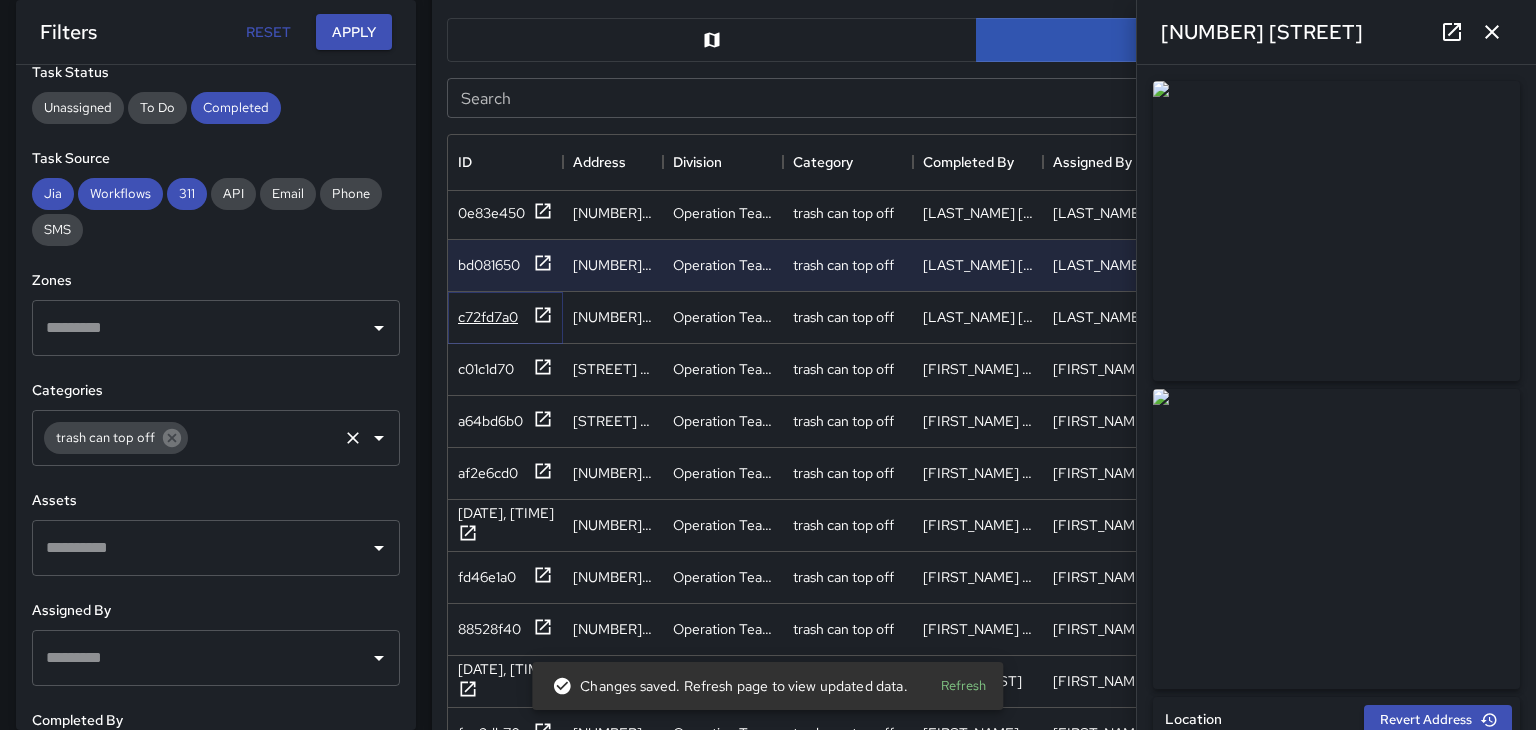 click 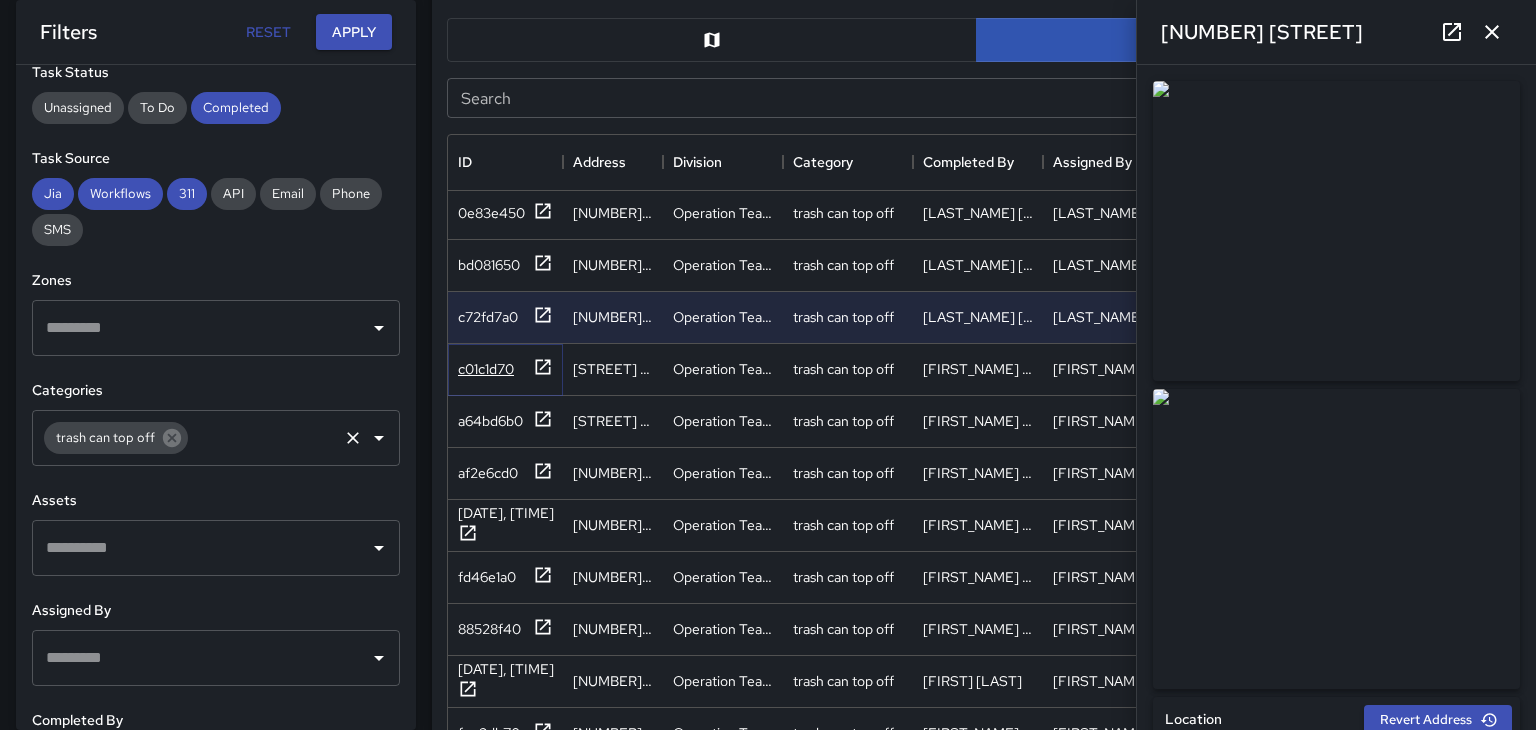 click 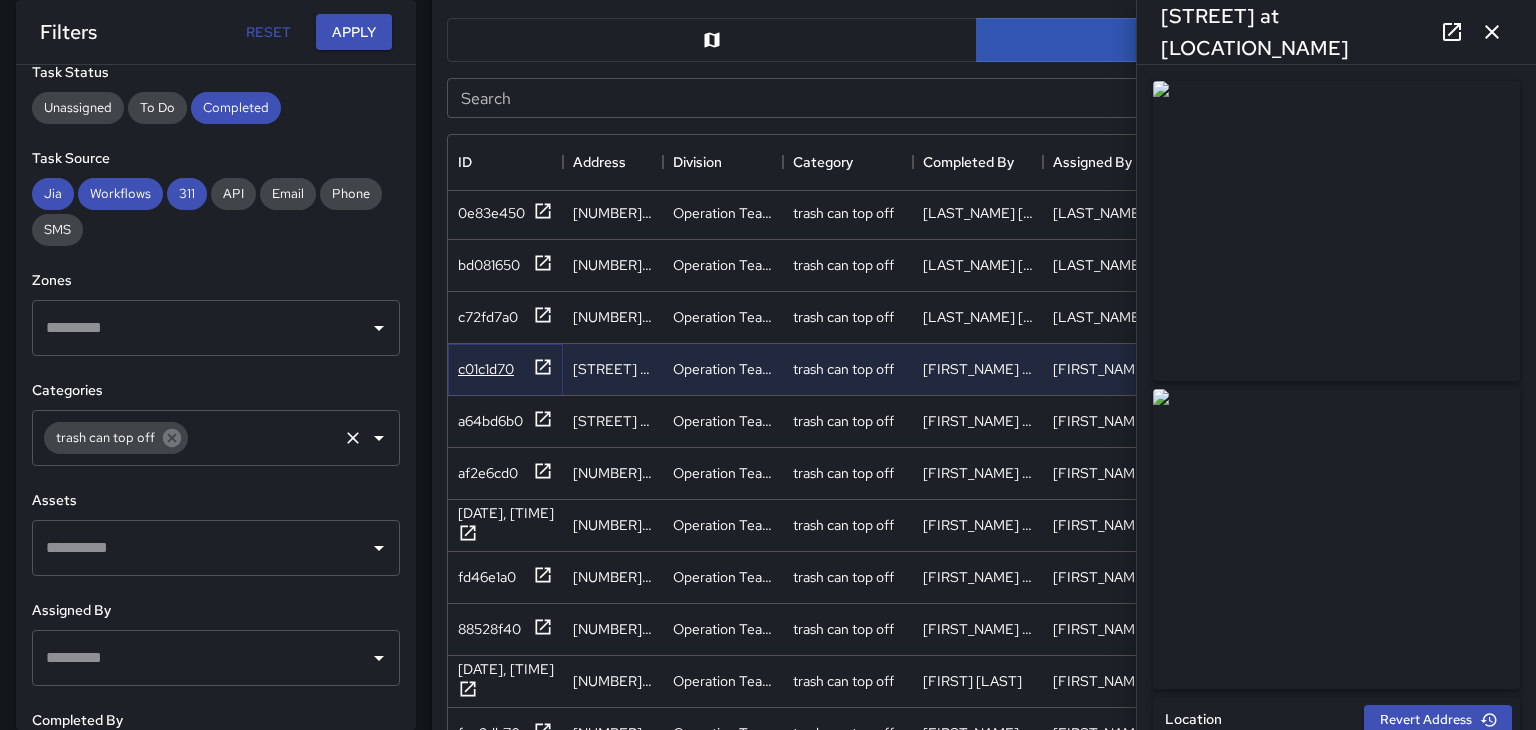 type on "**********" 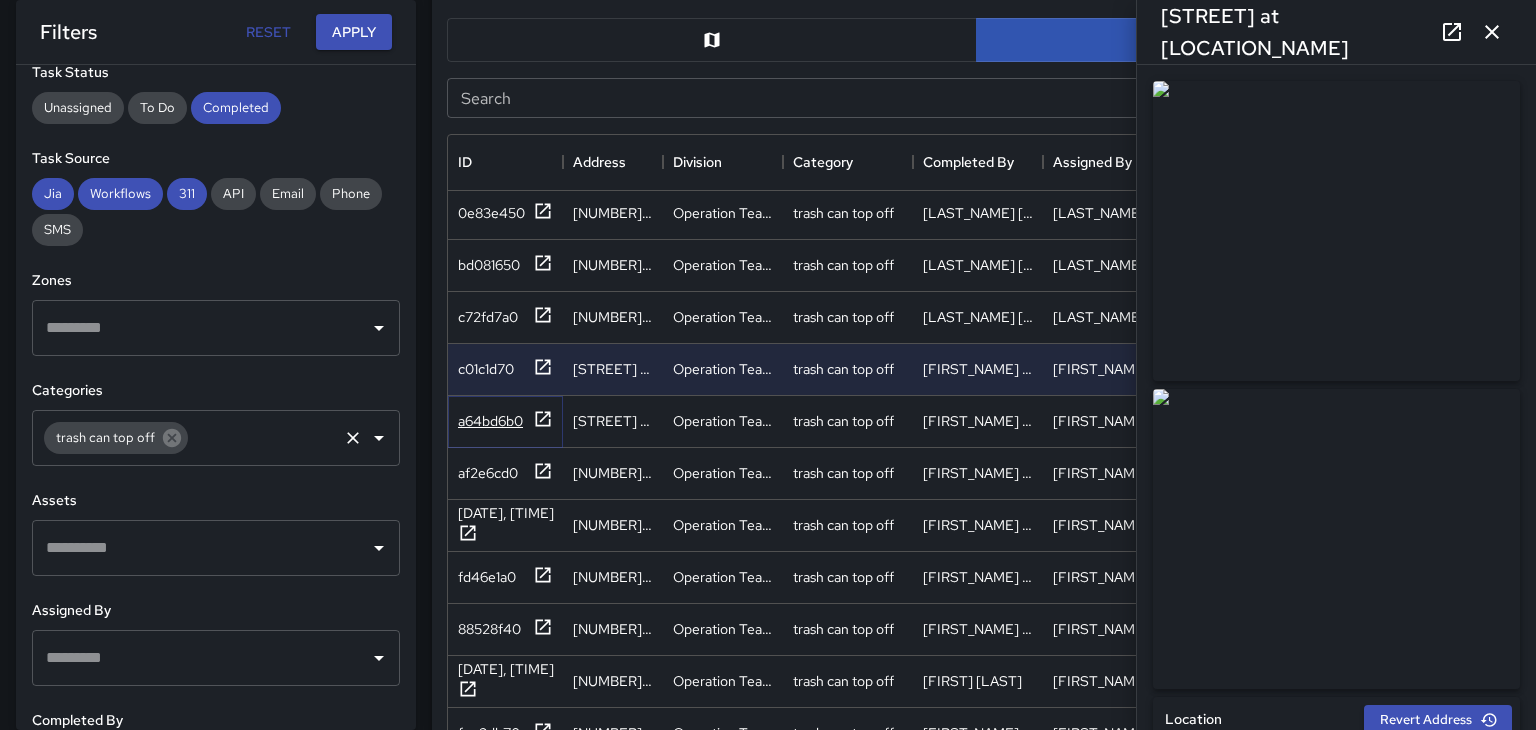 click 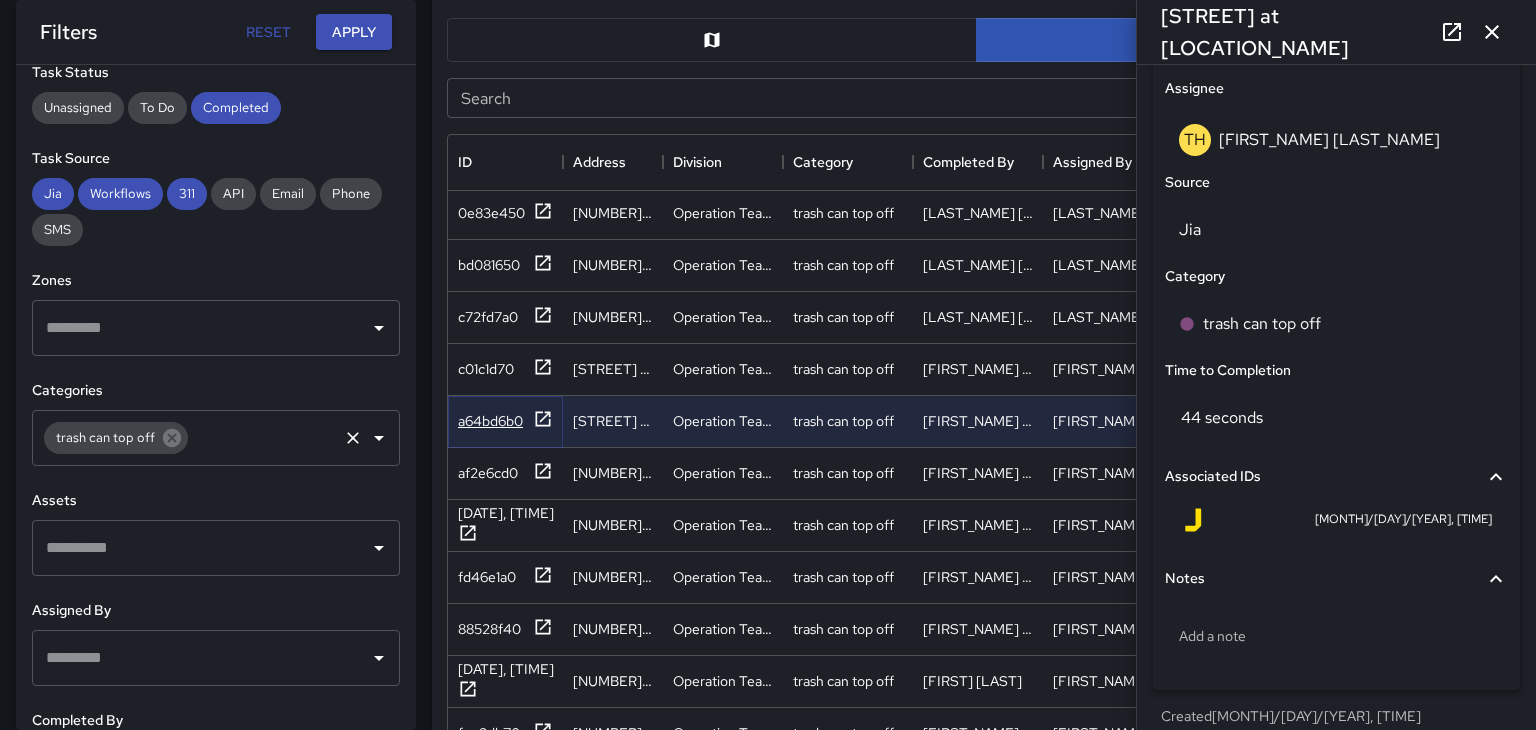 scroll, scrollTop: 1133, scrollLeft: 0, axis: vertical 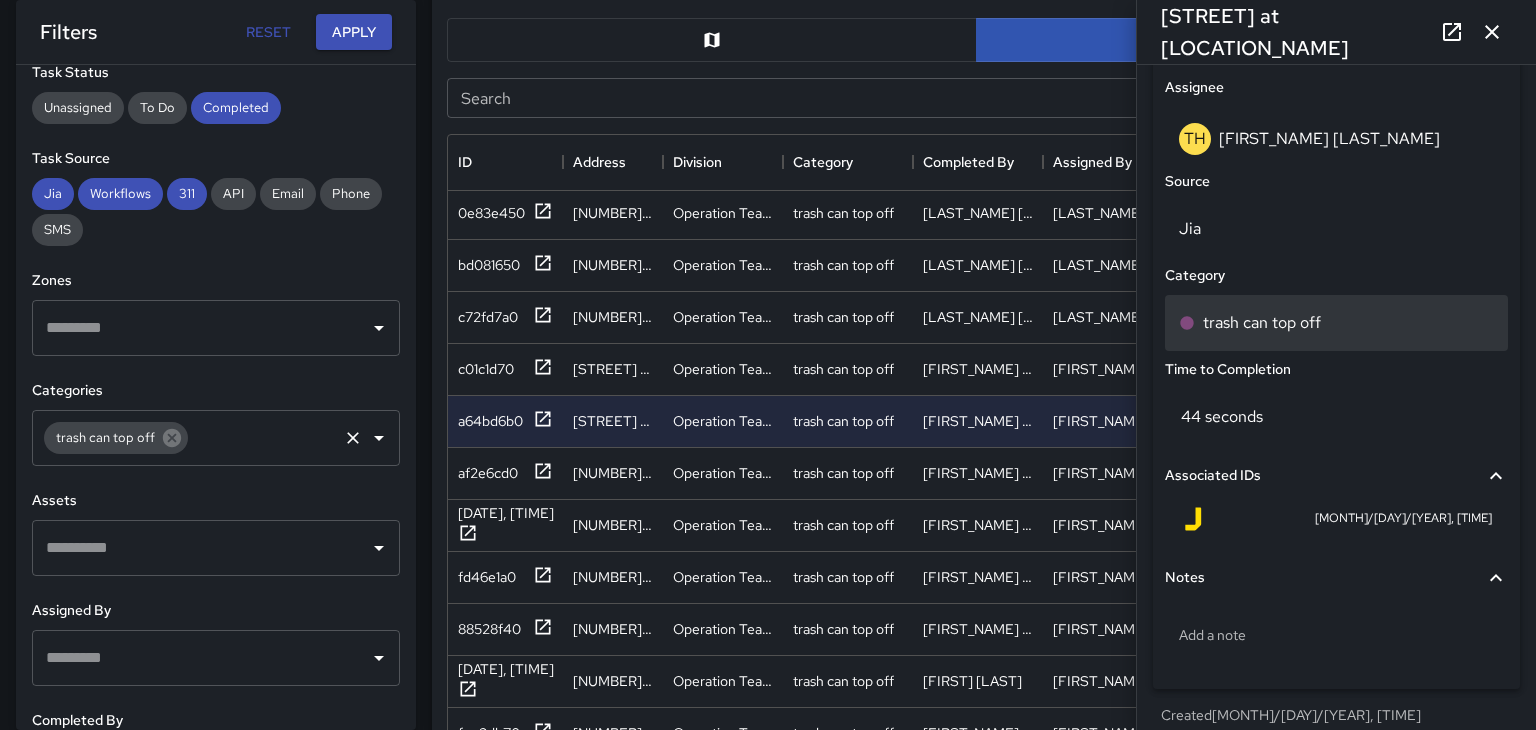 click on "trash can top off" at bounding box center [1262, 323] 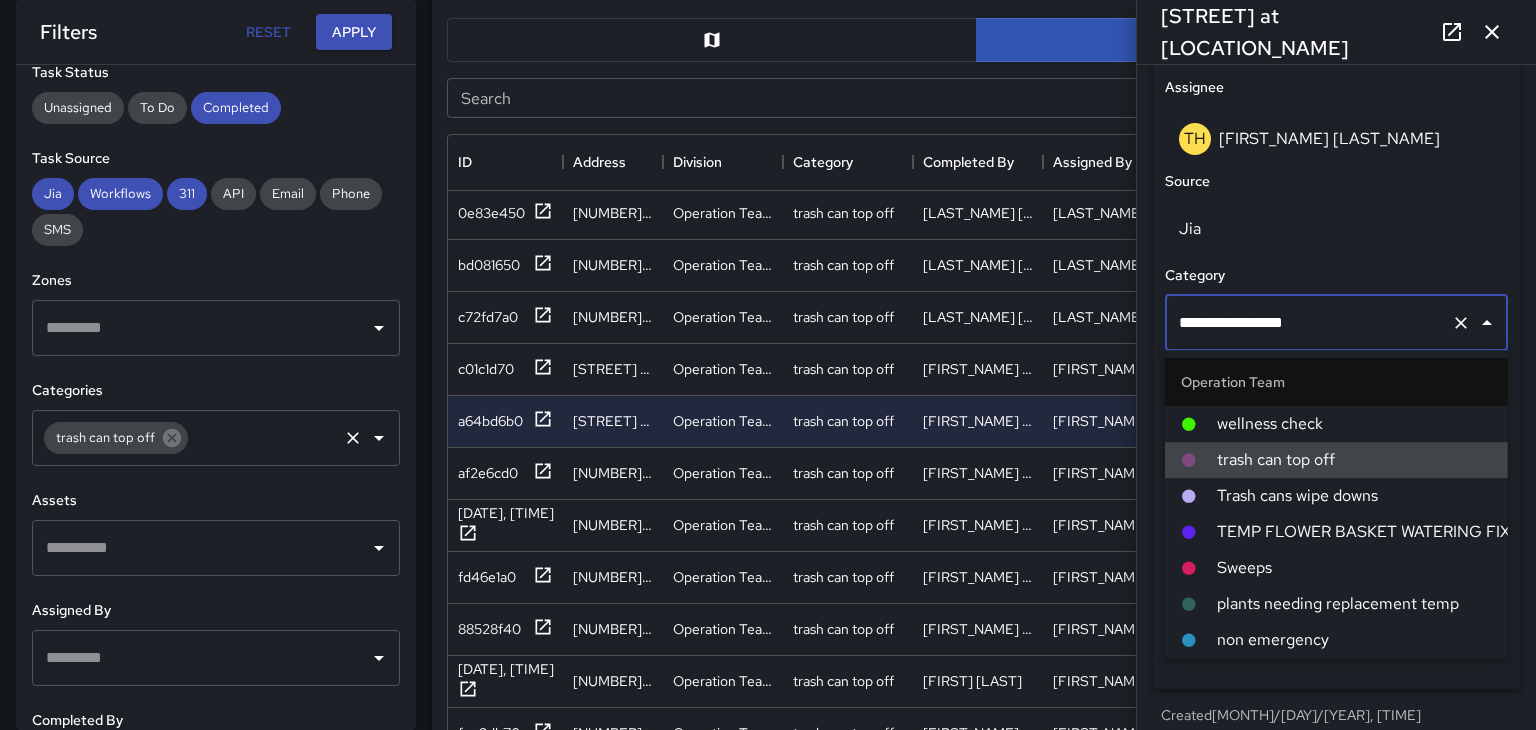 click on "Trash cans wipe downs" at bounding box center (1354, 496) 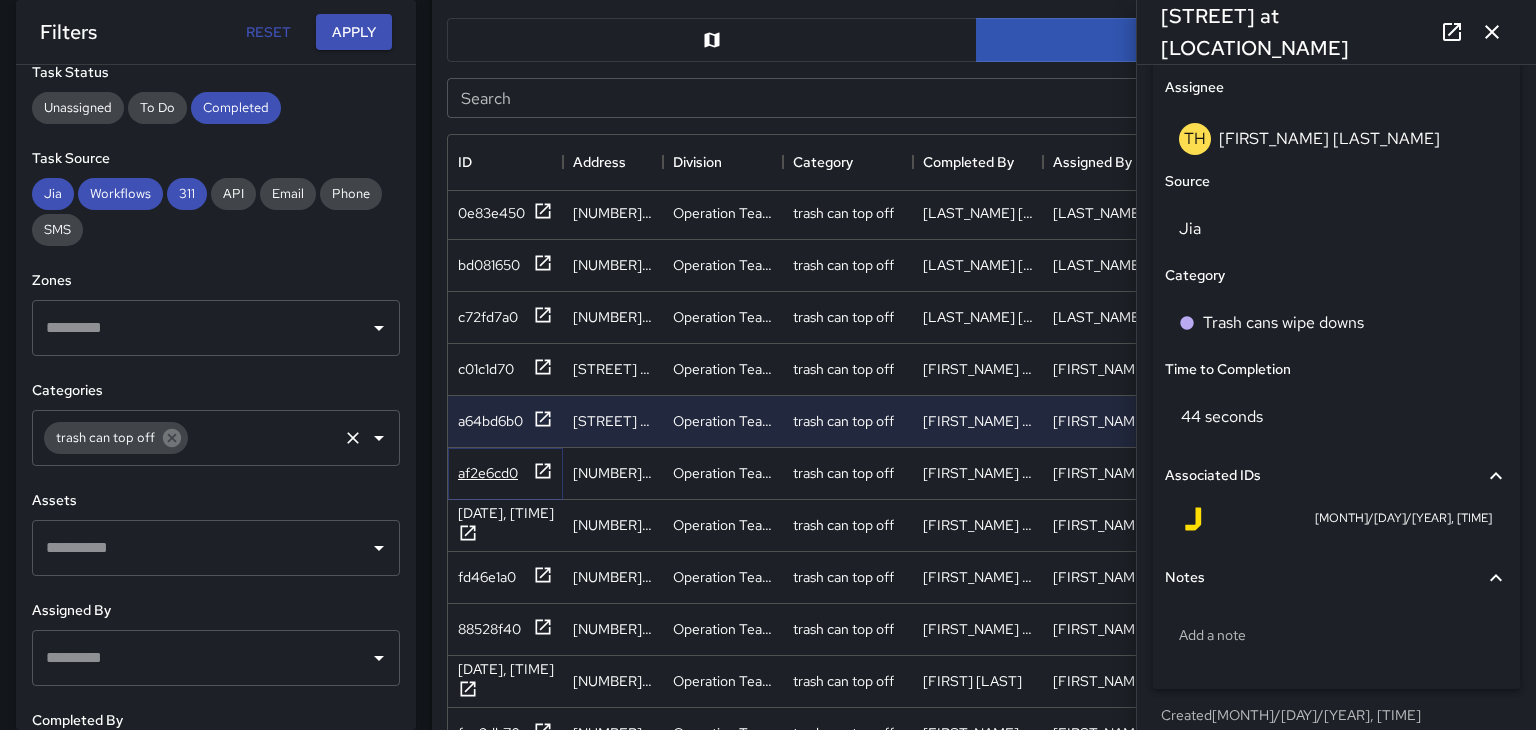 click 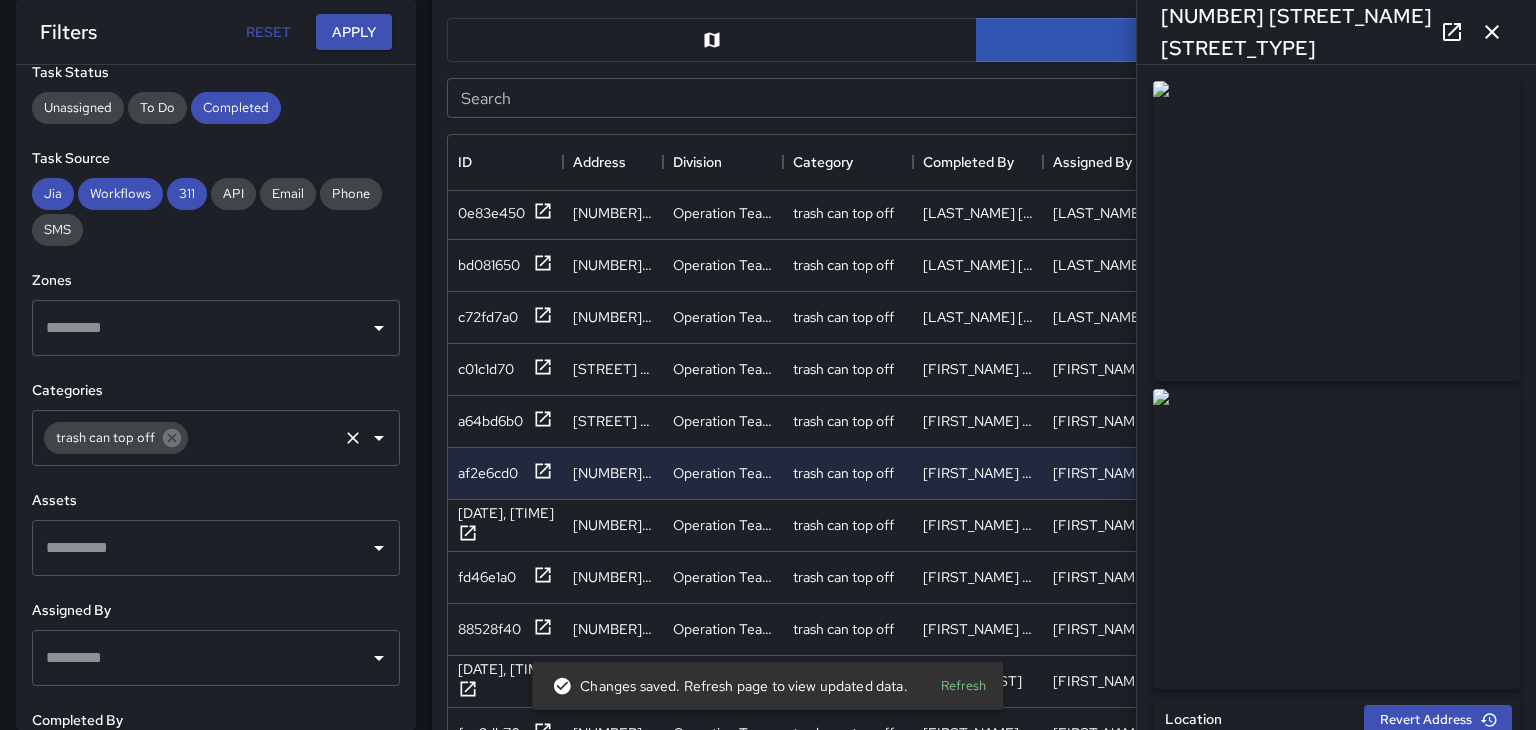 click on "36 Haywood Street" at bounding box center (1336, 32) 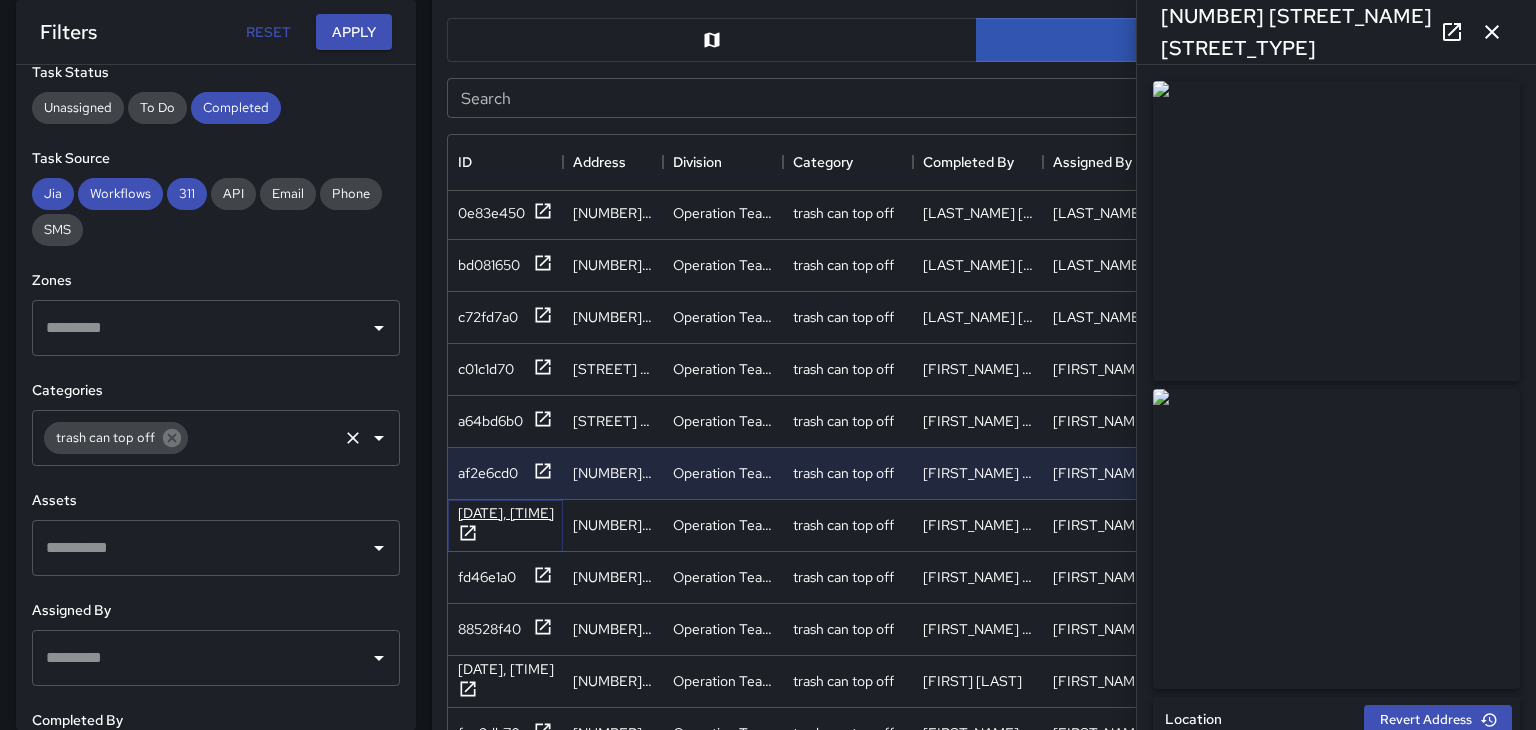 click 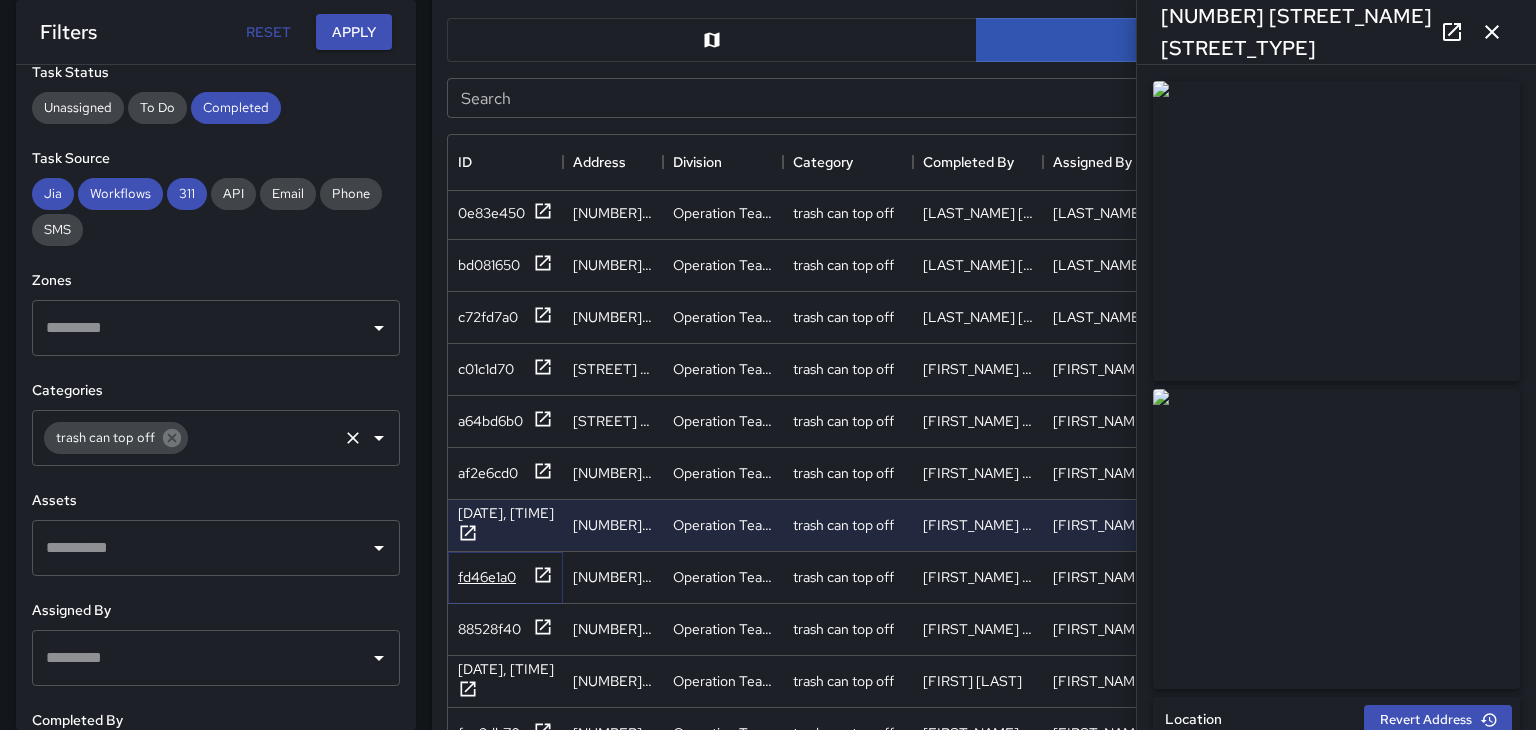 click 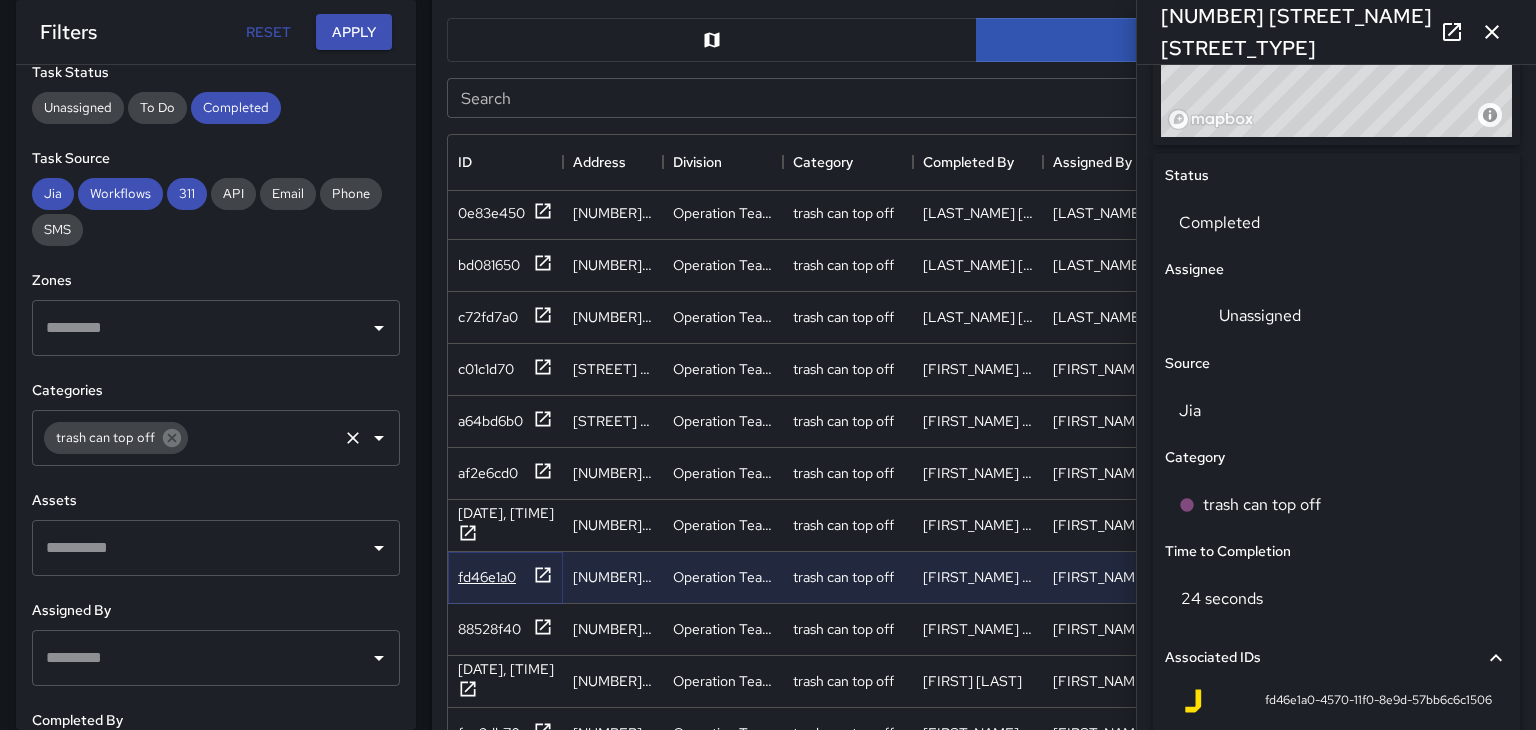 scroll, scrollTop: 865, scrollLeft: 0, axis: vertical 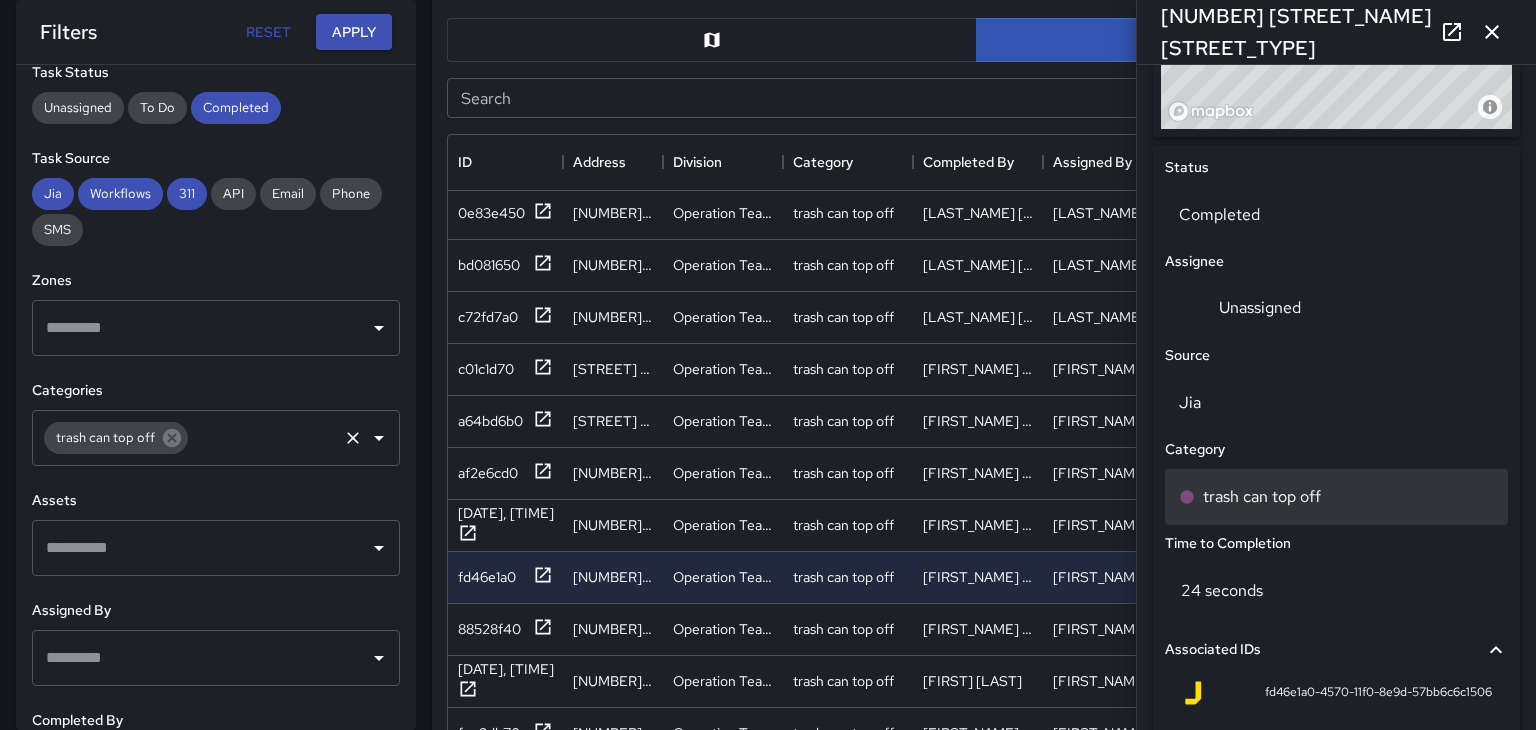 click on "trash can top off" at bounding box center (1336, 497) 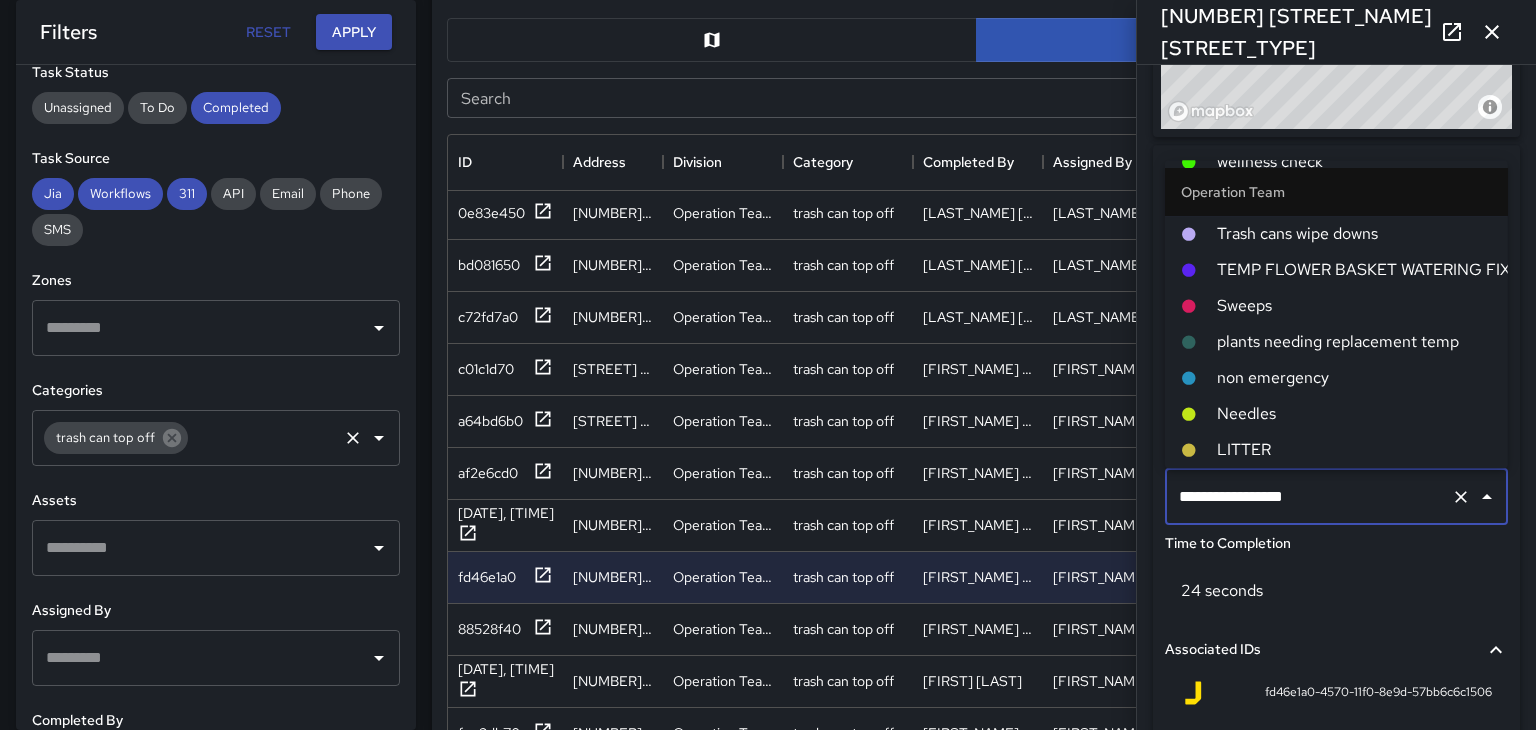 scroll, scrollTop: 154, scrollLeft: 0, axis: vertical 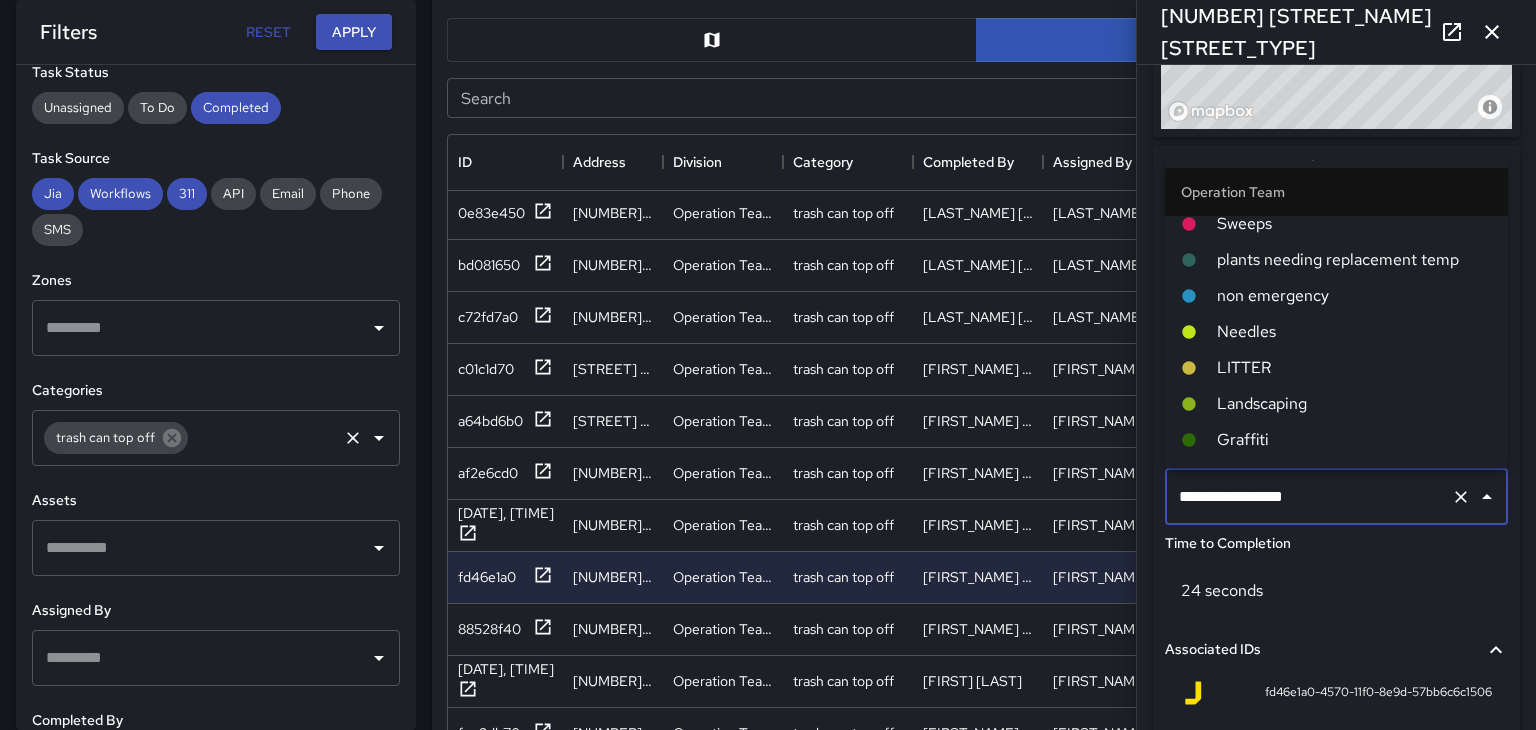 click on "LITTER" at bounding box center (1354, 368) 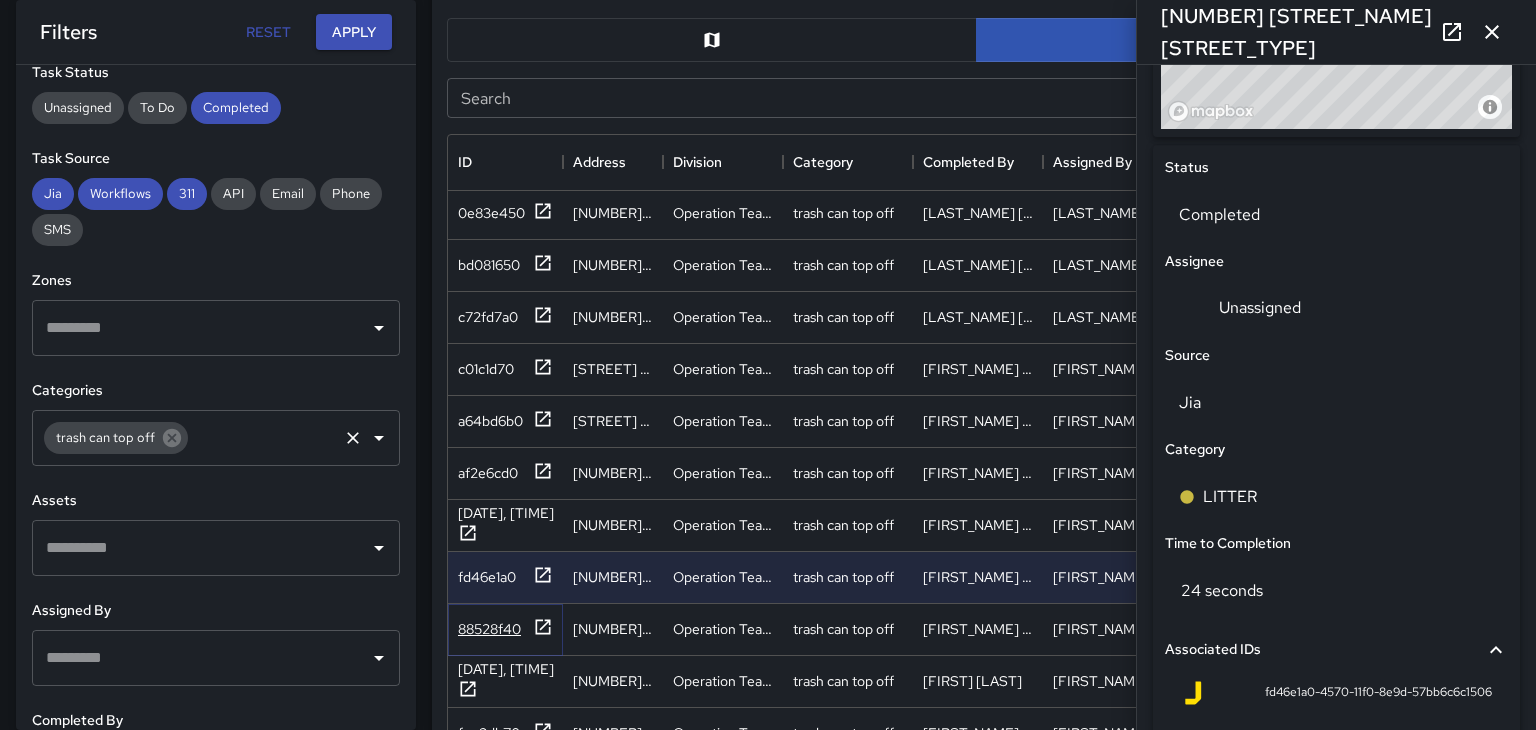 click 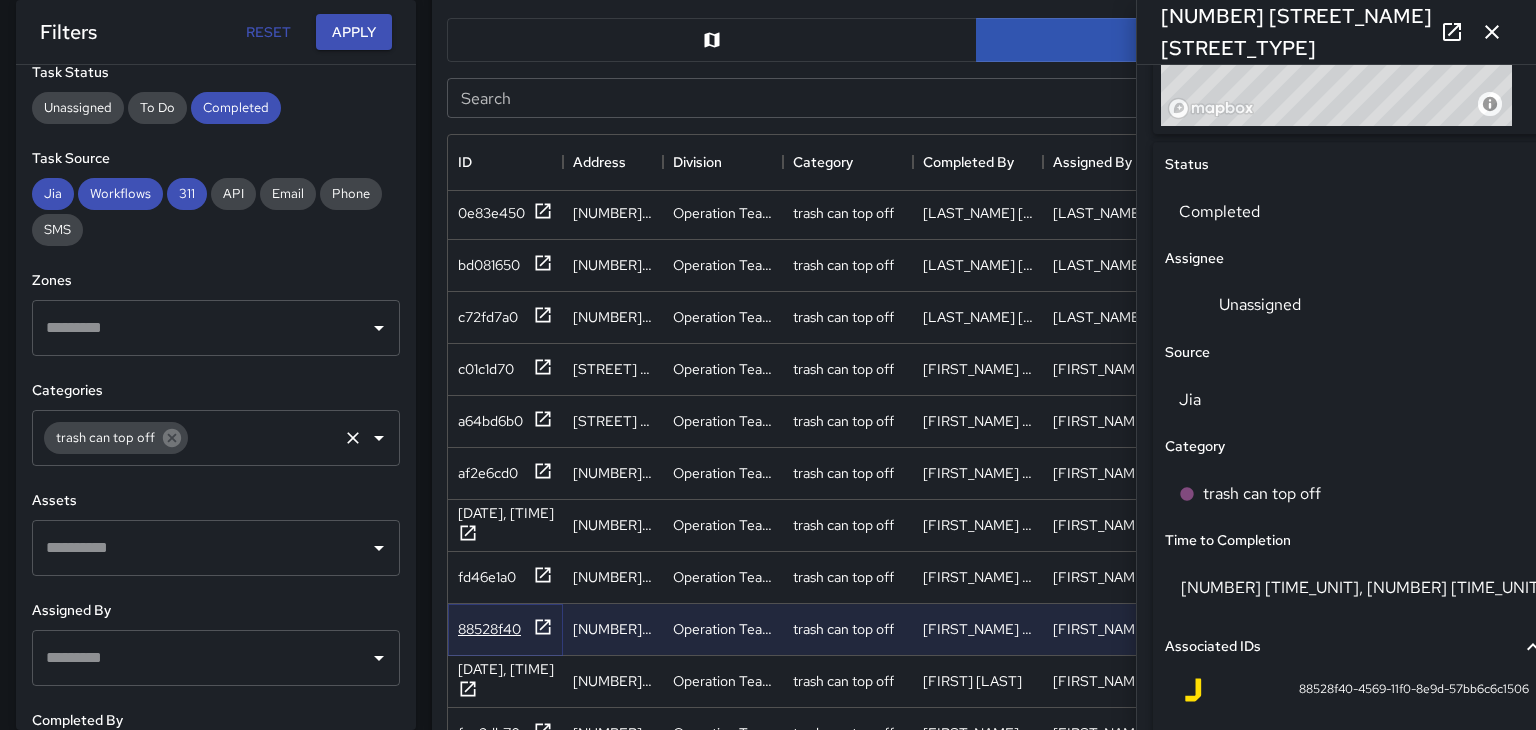 scroll, scrollTop: 869, scrollLeft: 0, axis: vertical 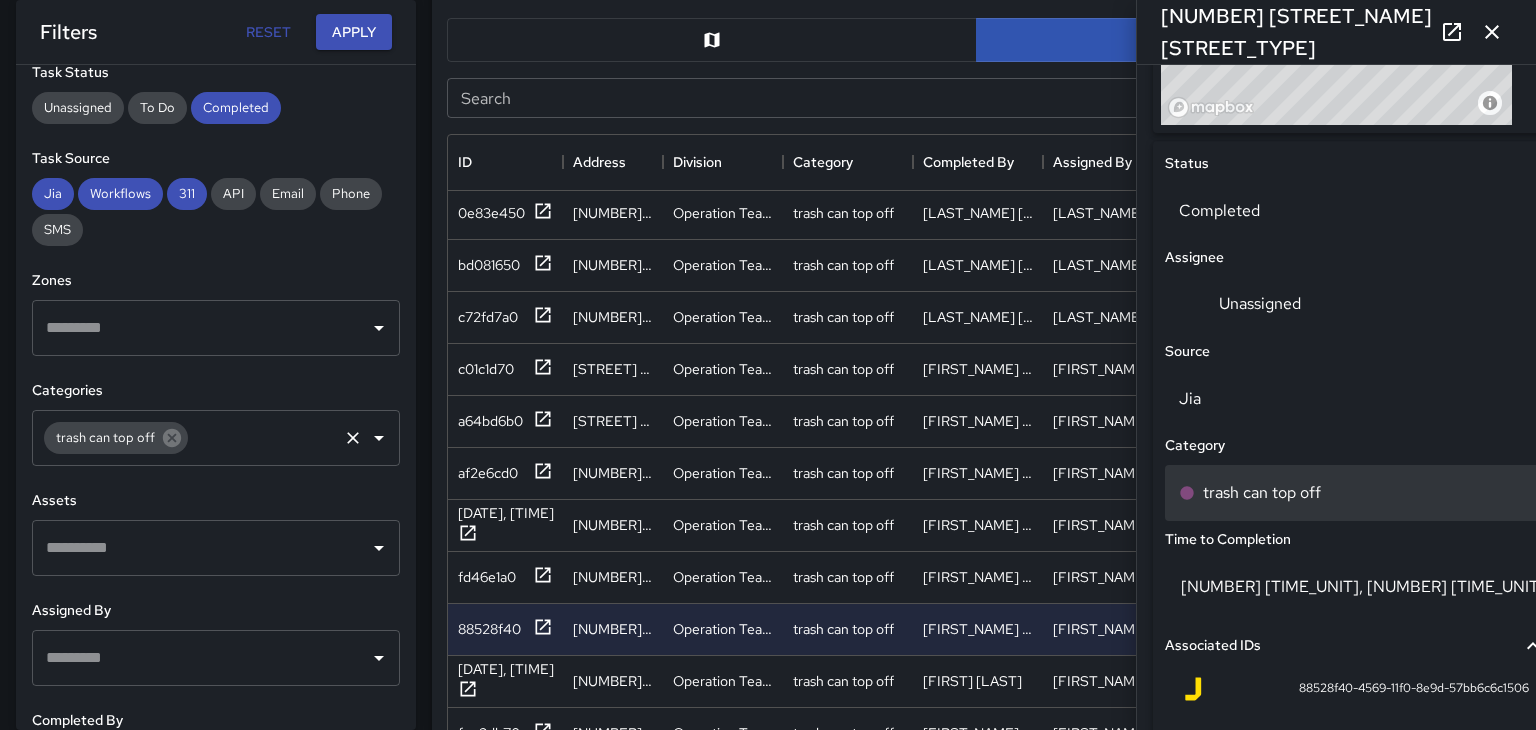 click on "trash can top off" at bounding box center (1355, 493) 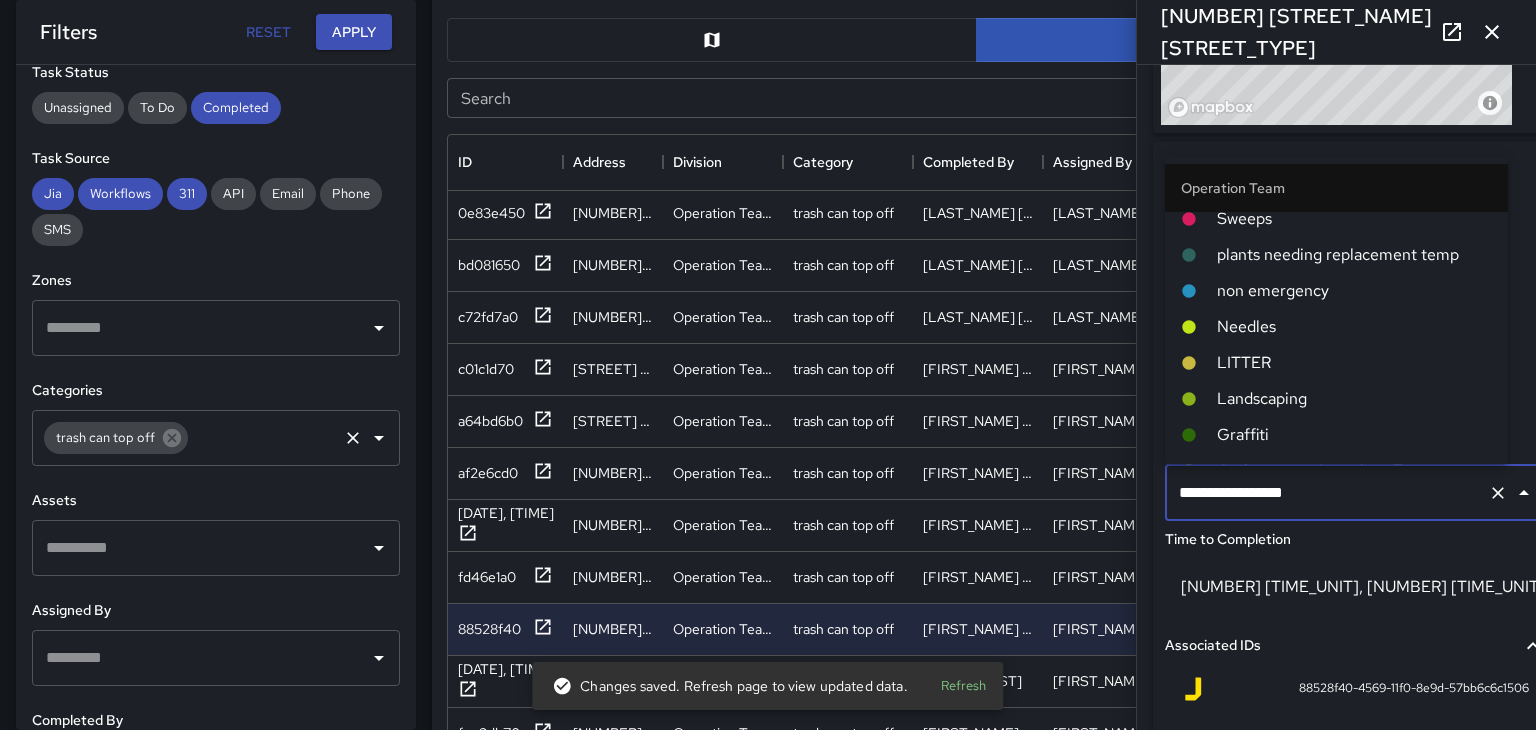 scroll, scrollTop: 157, scrollLeft: 0, axis: vertical 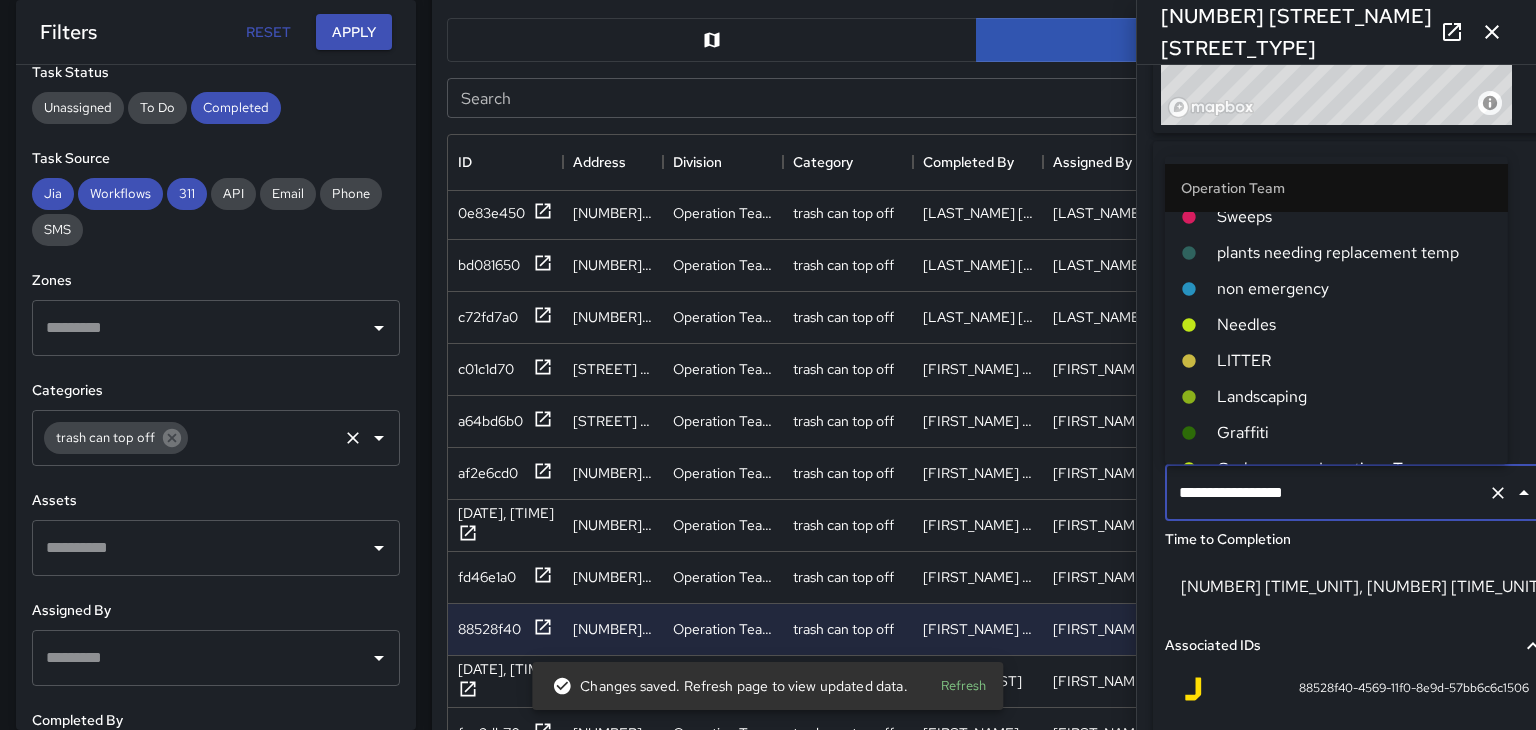 click on "LITTER" at bounding box center [1354, 361] 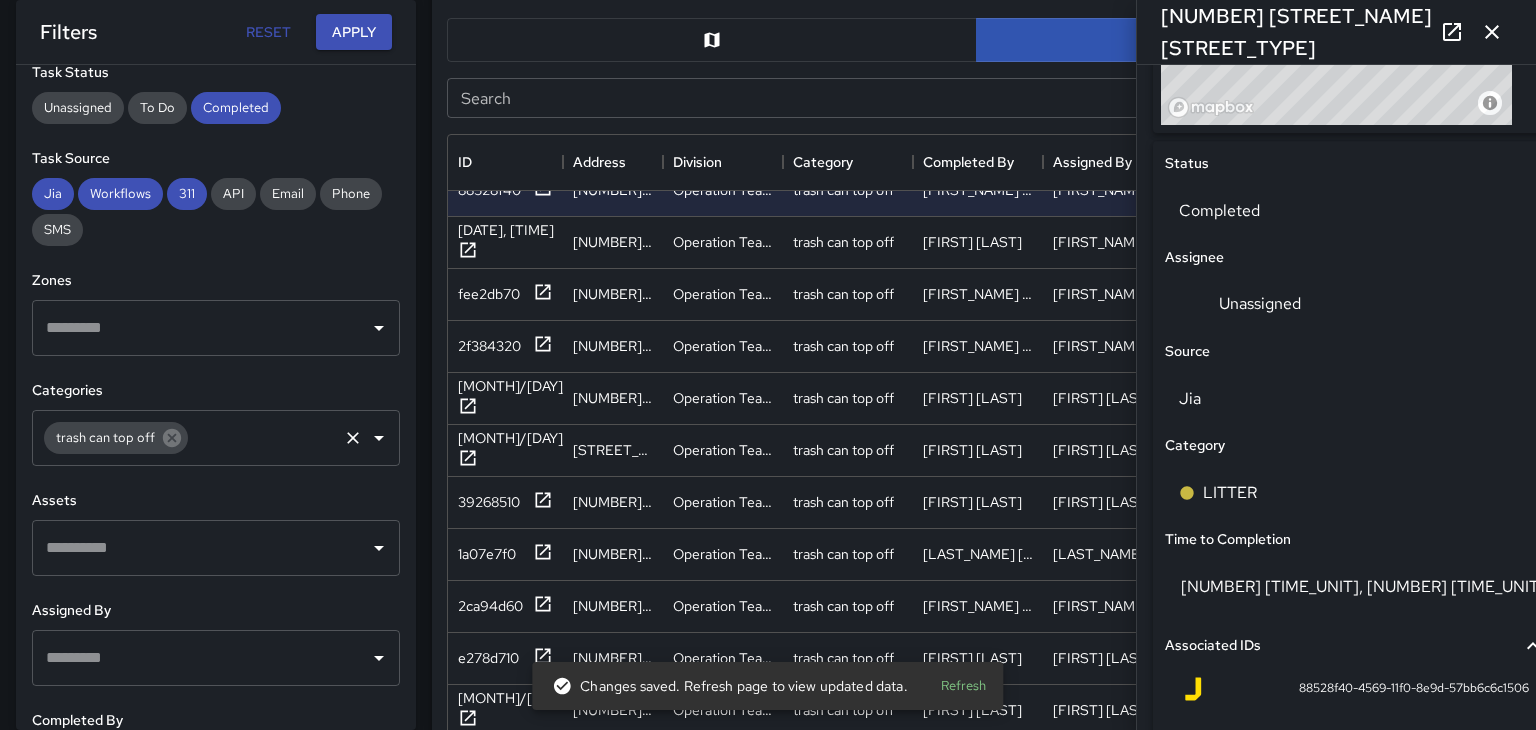 scroll, scrollTop: 4086, scrollLeft: 0, axis: vertical 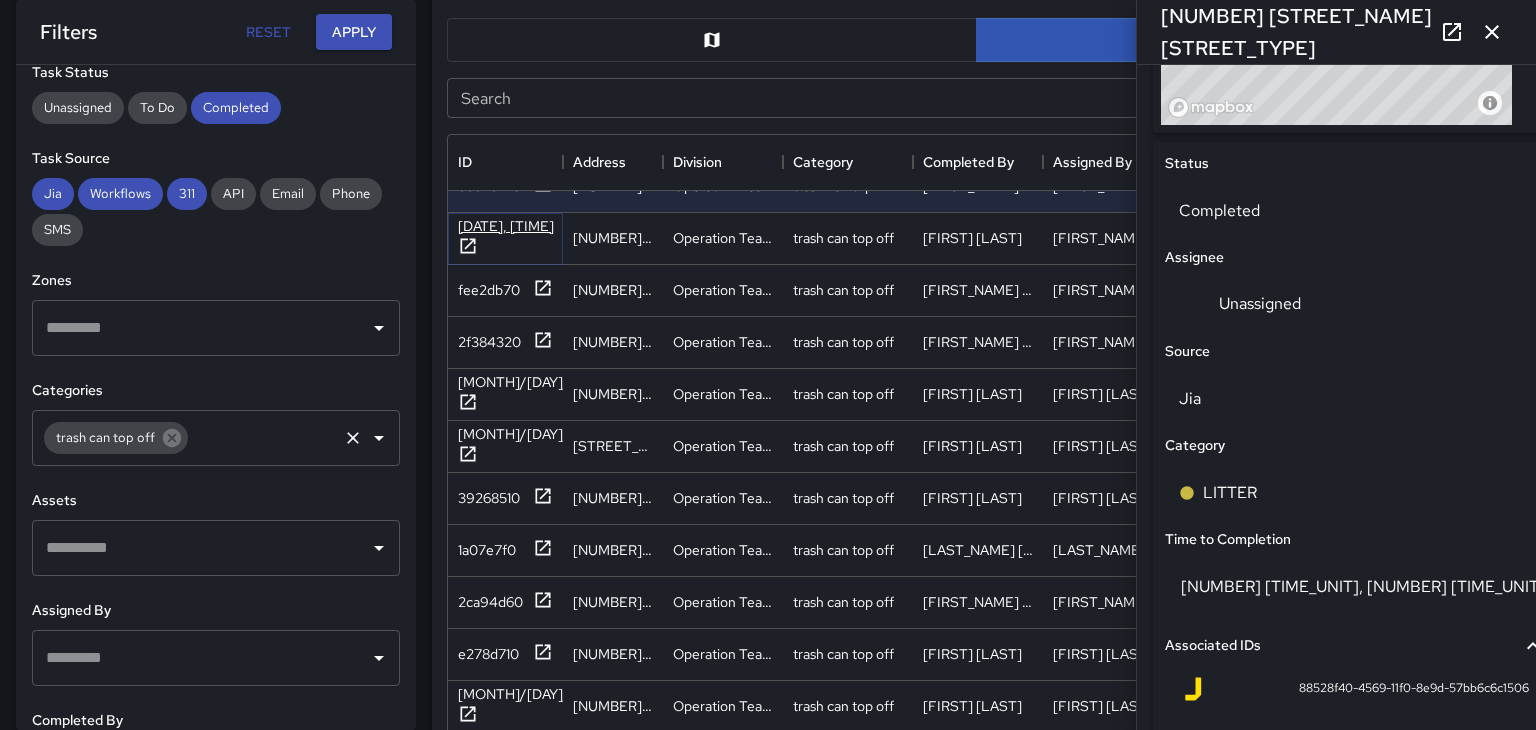 click 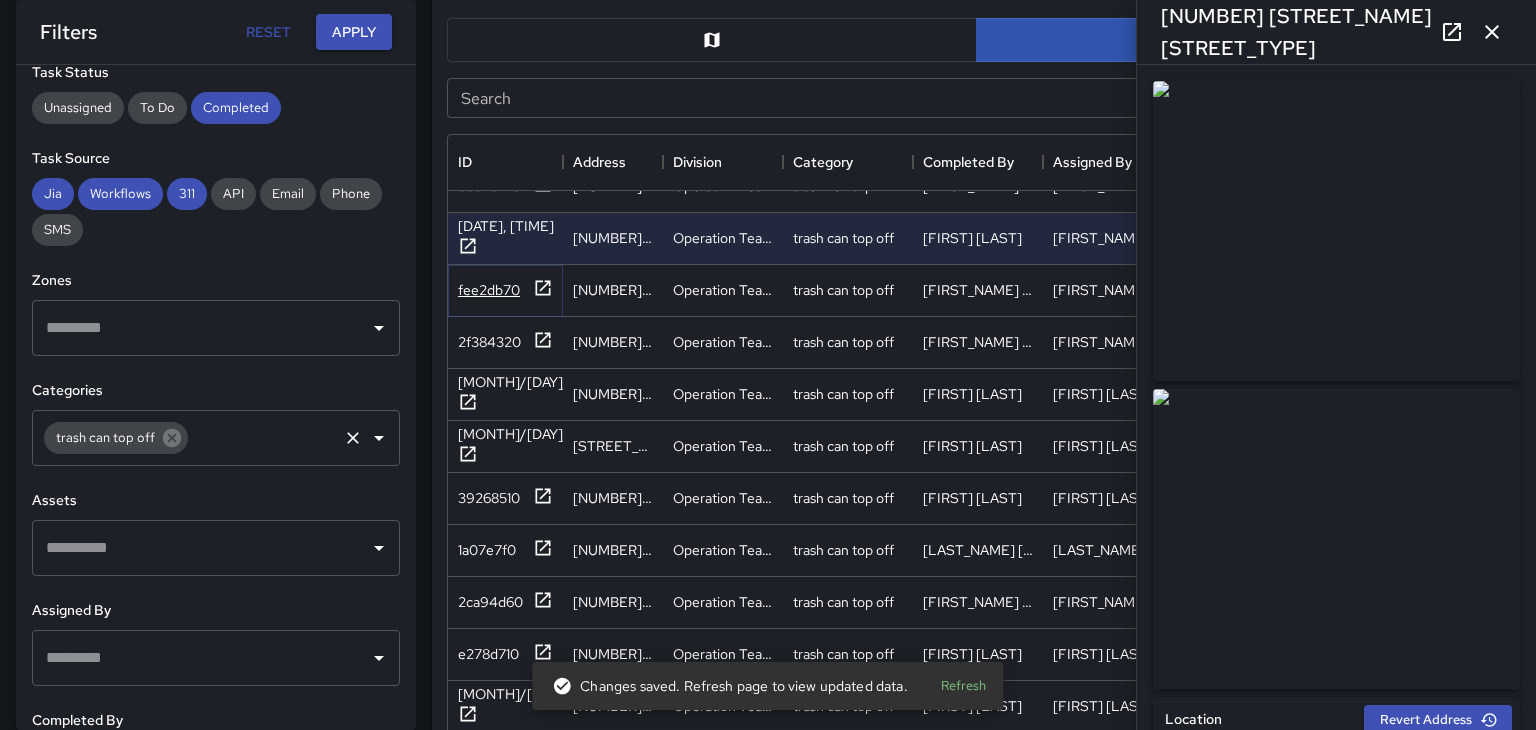 click 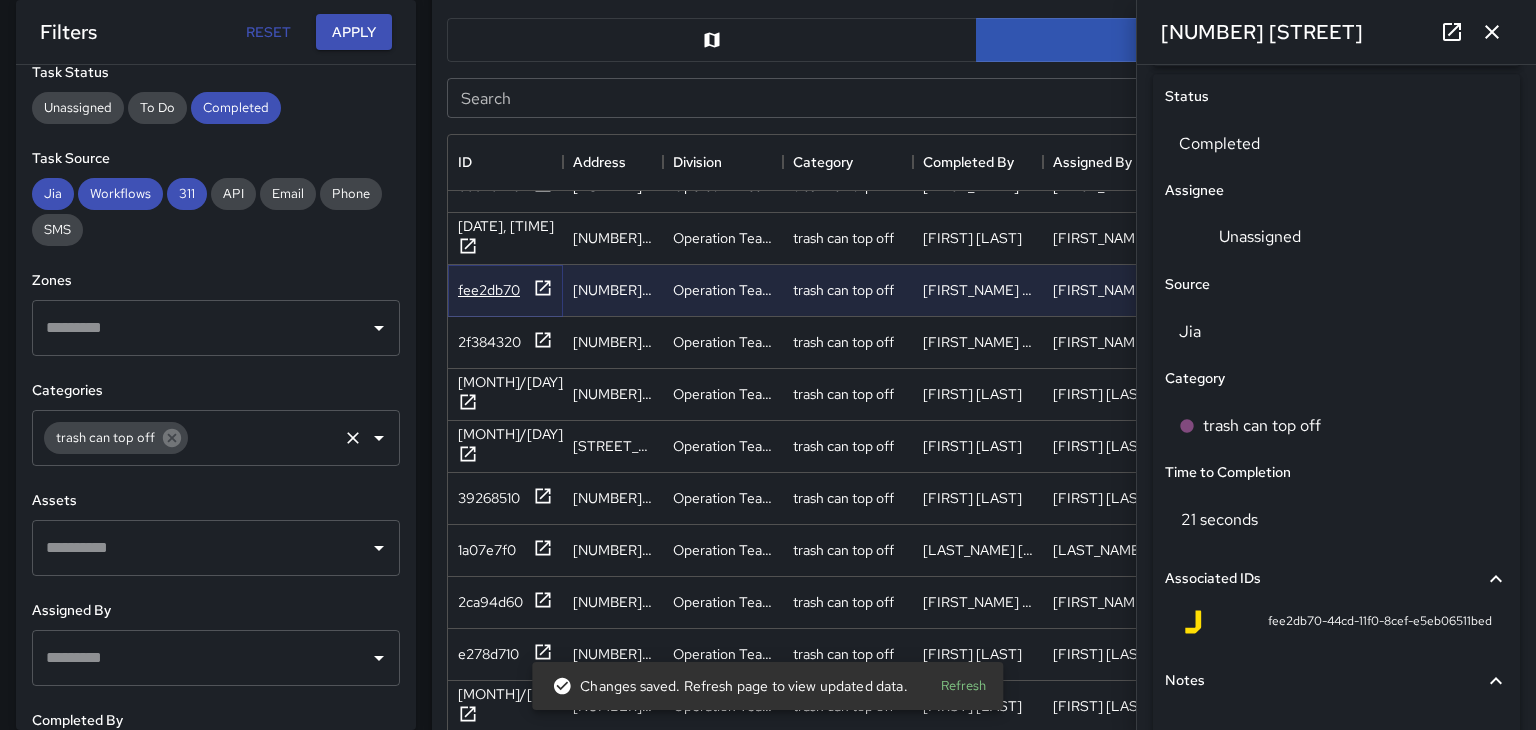 scroll, scrollTop: 952, scrollLeft: 0, axis: vertical 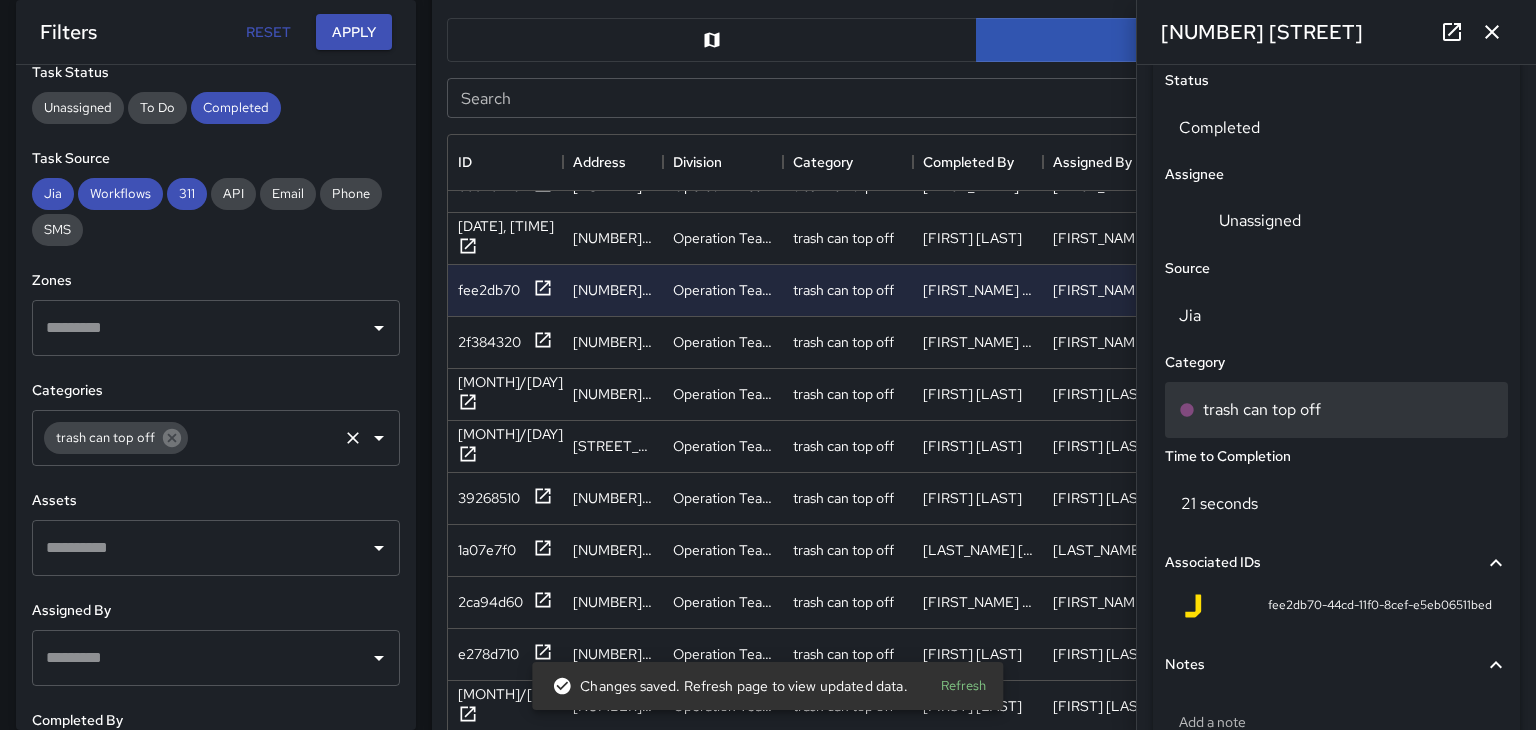 click on "trash can top off" at bounding box center [1262, 410] 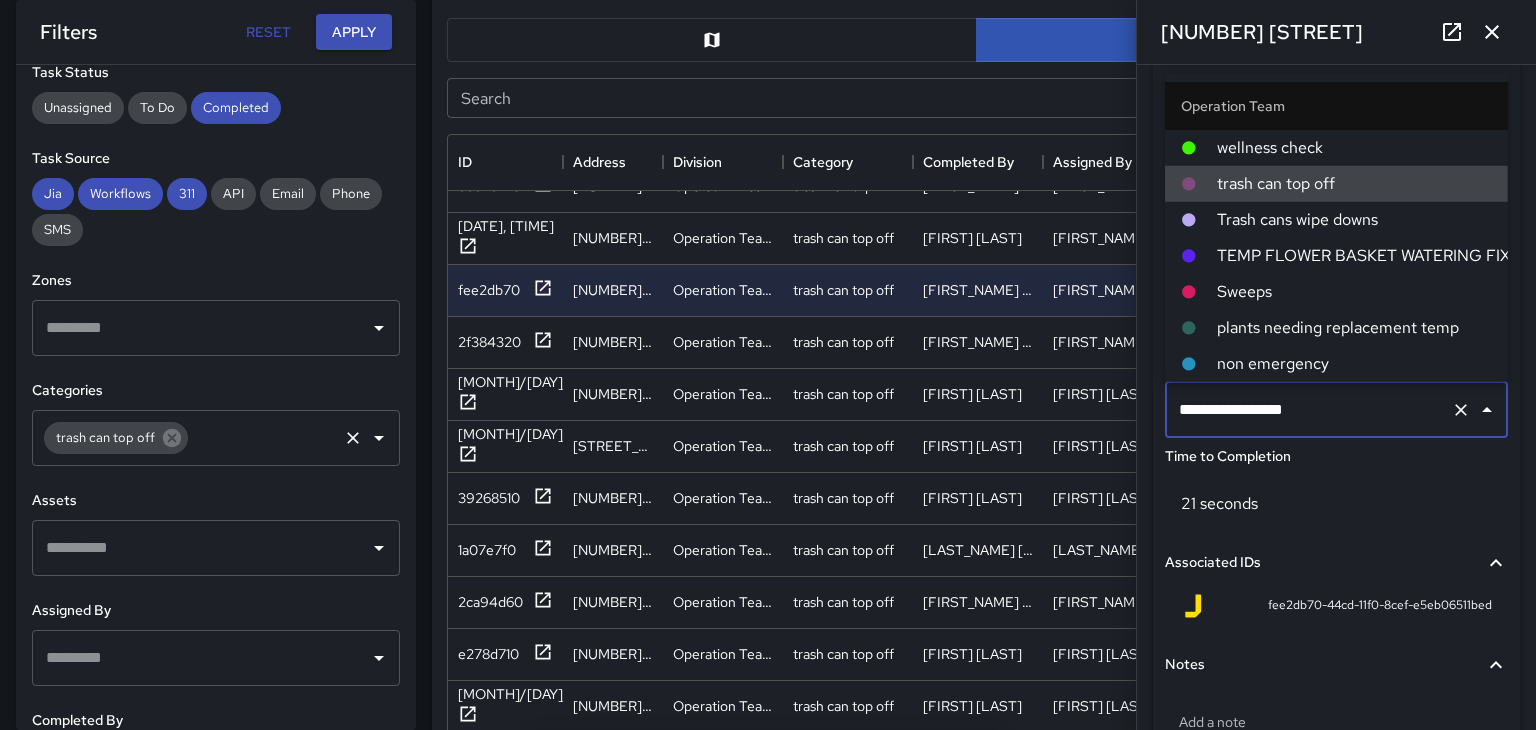 click on "Trash cans wipe downs" at bounding box center [1354, 220] 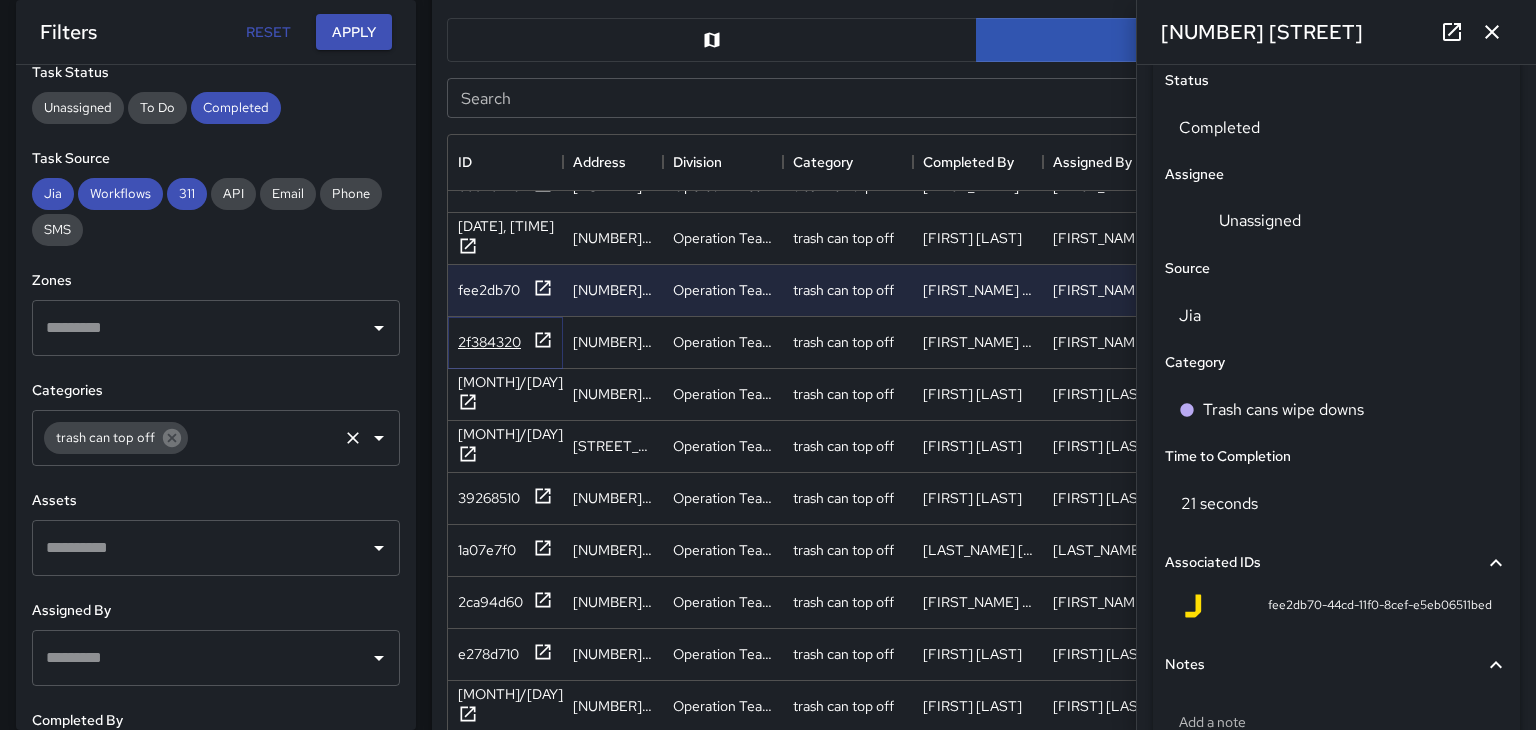 click 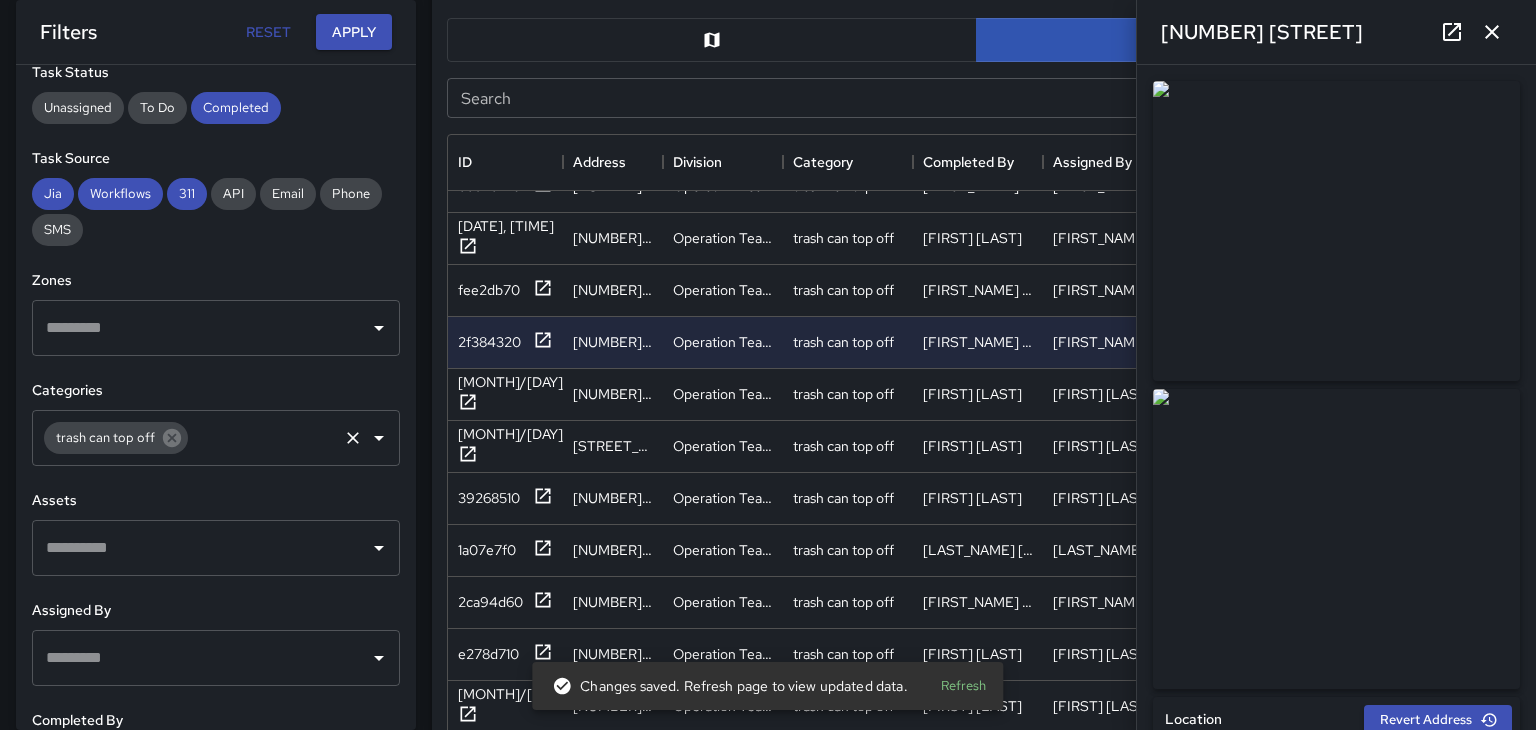 click 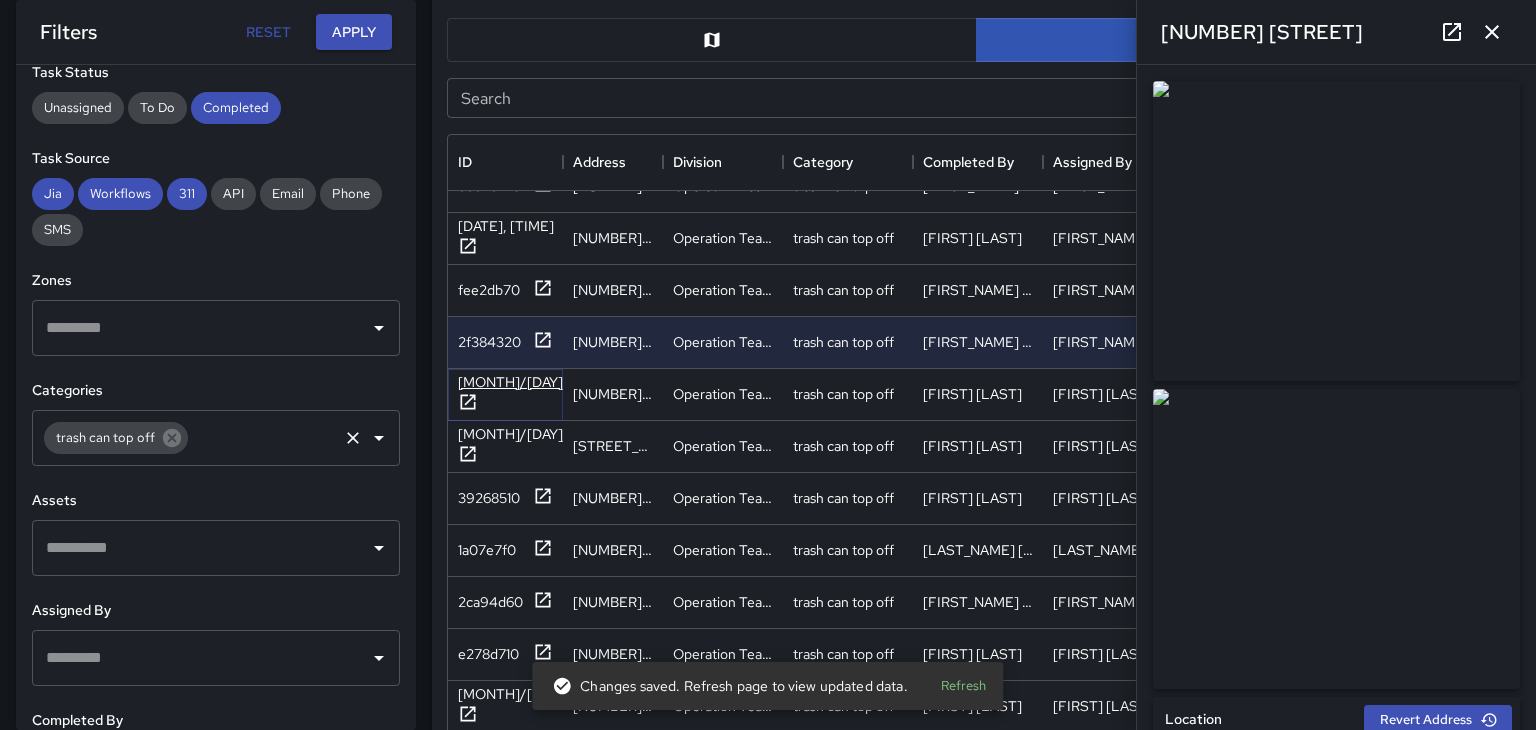 click 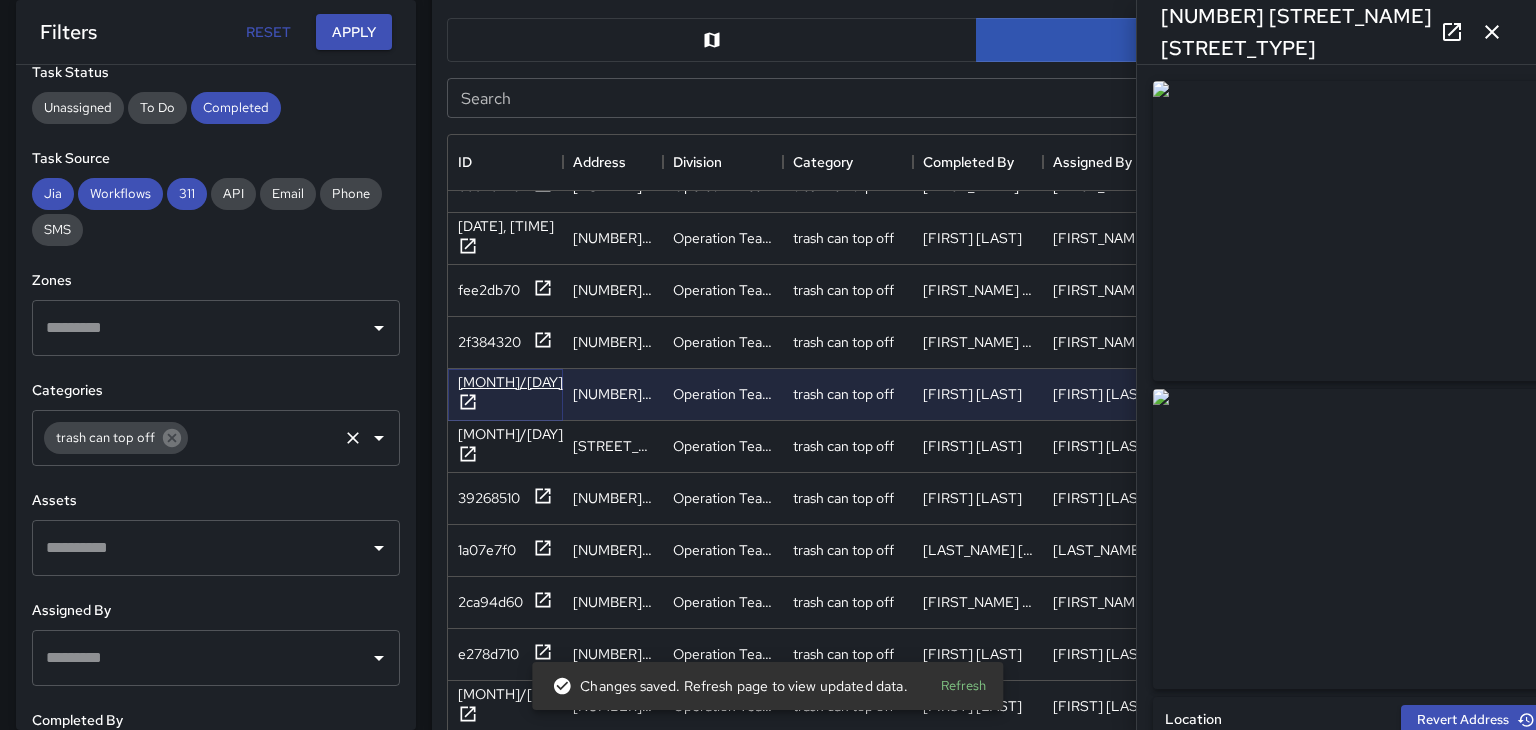 type on "**********" 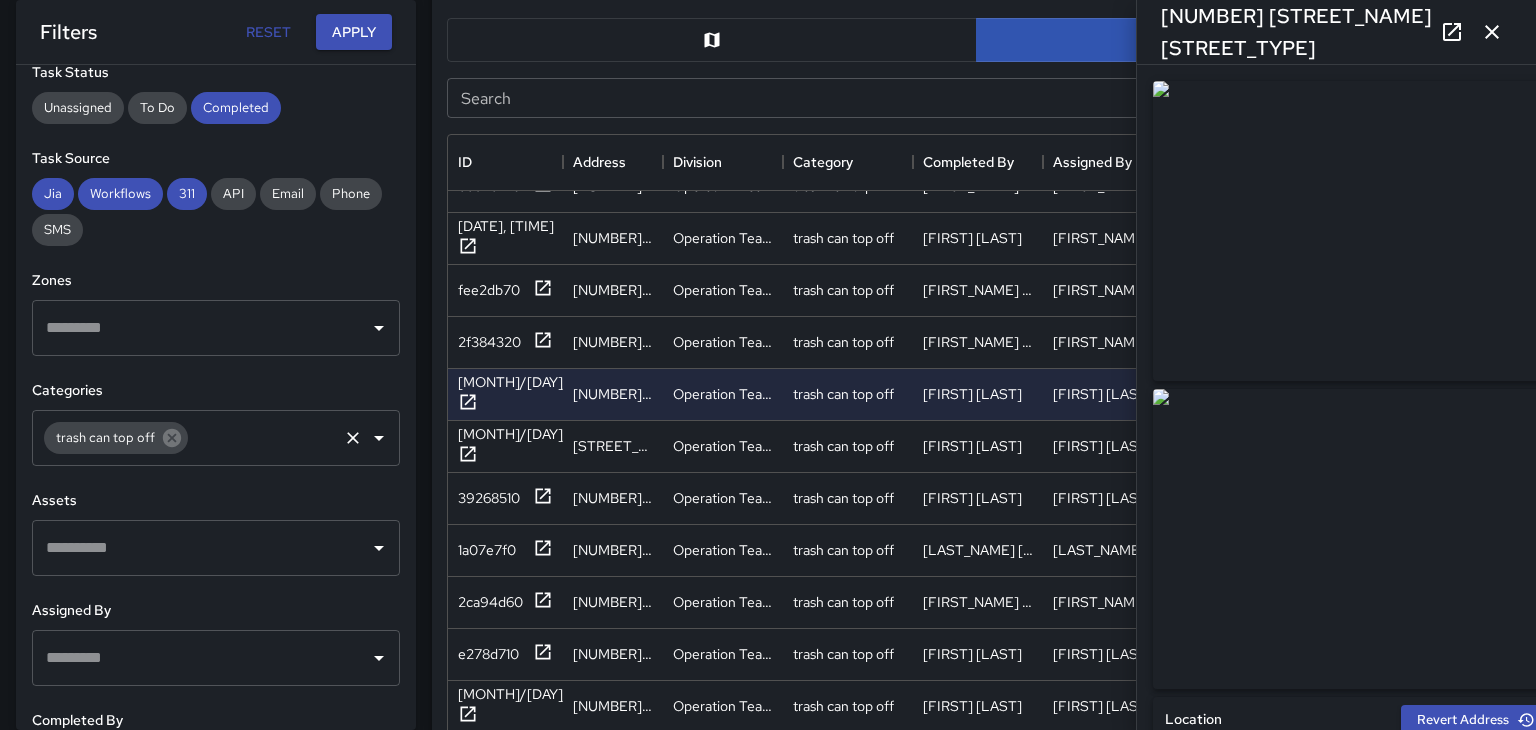 click 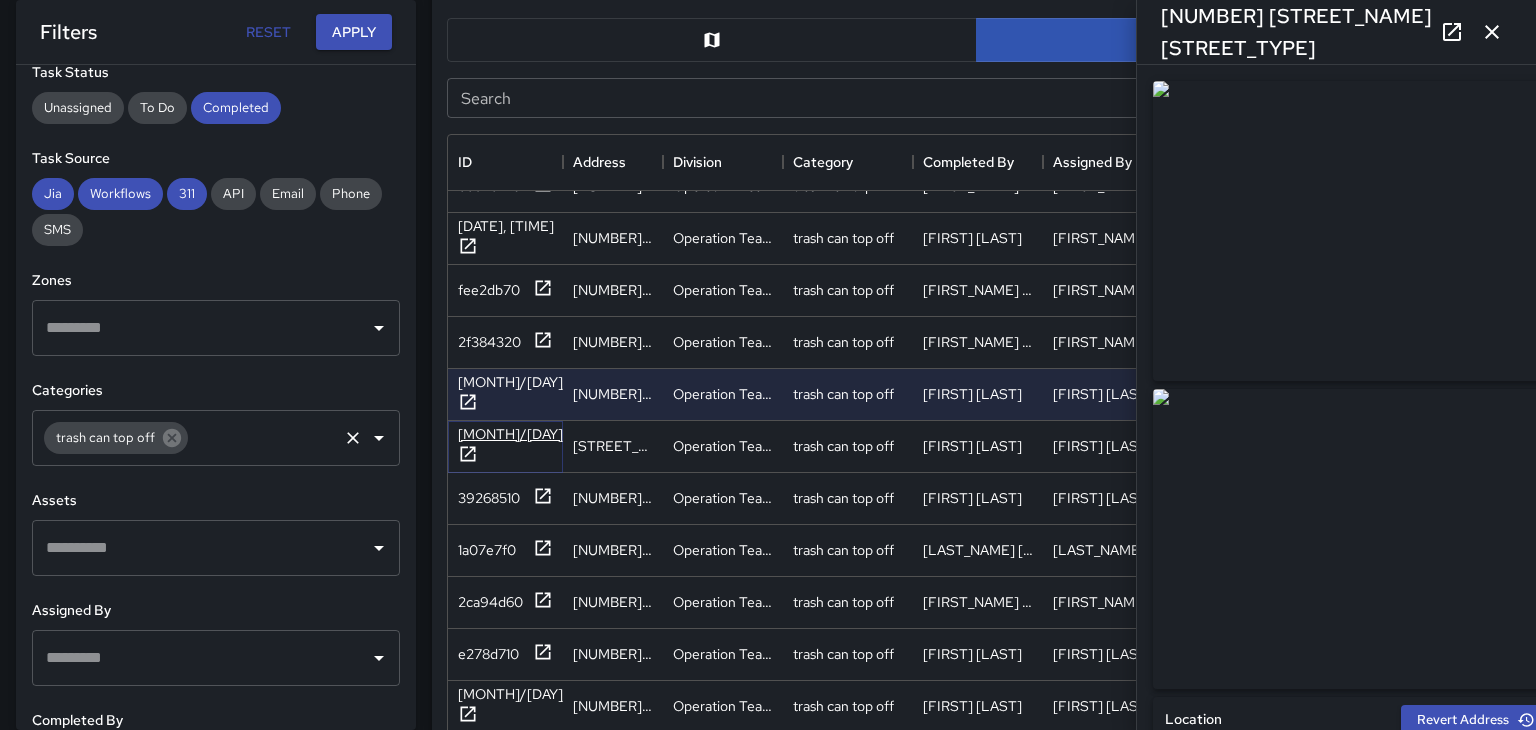 click 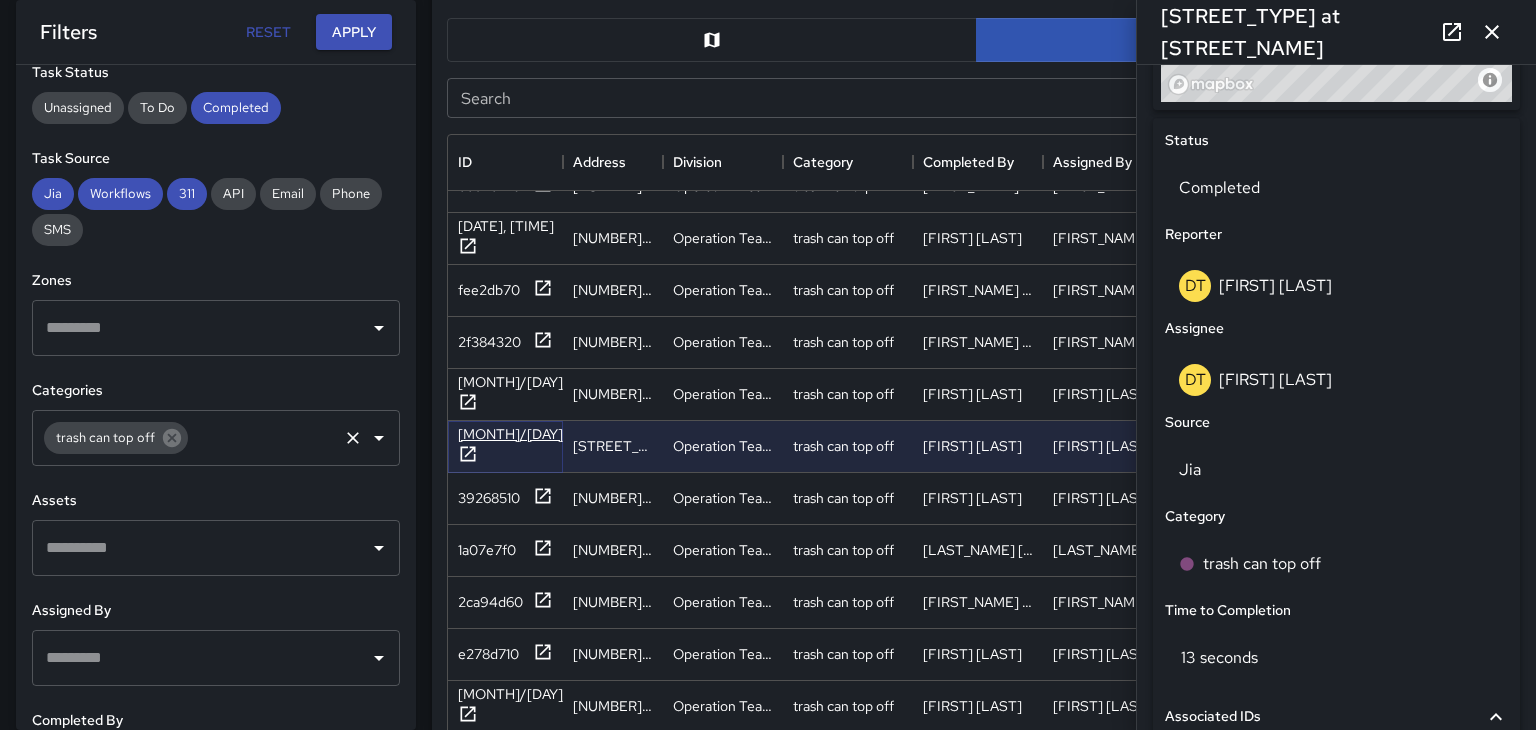 scroll, scrollTop: 906, scrollLeft: 0, axis: vertical 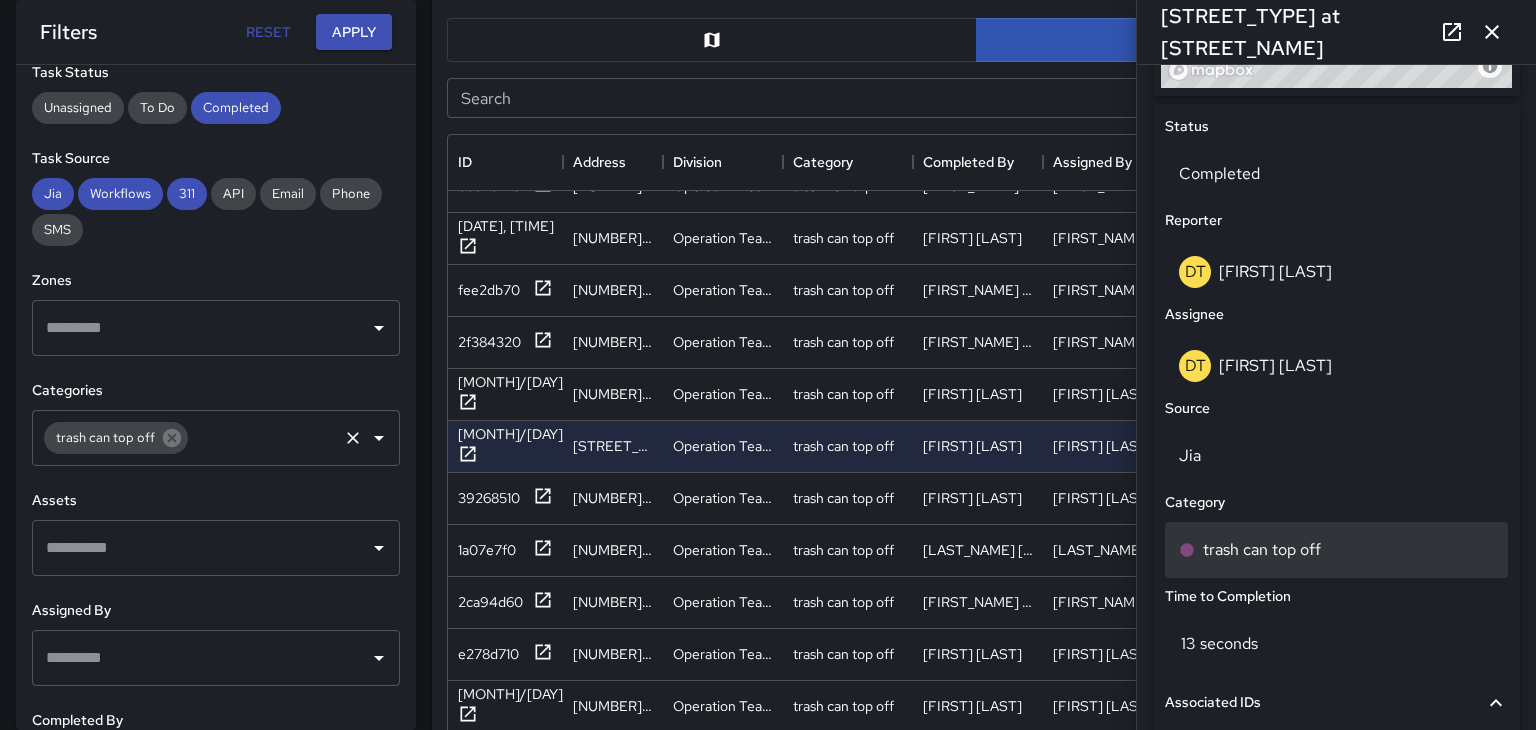 click on "trash can top off" at bounding box center (1262, 550) 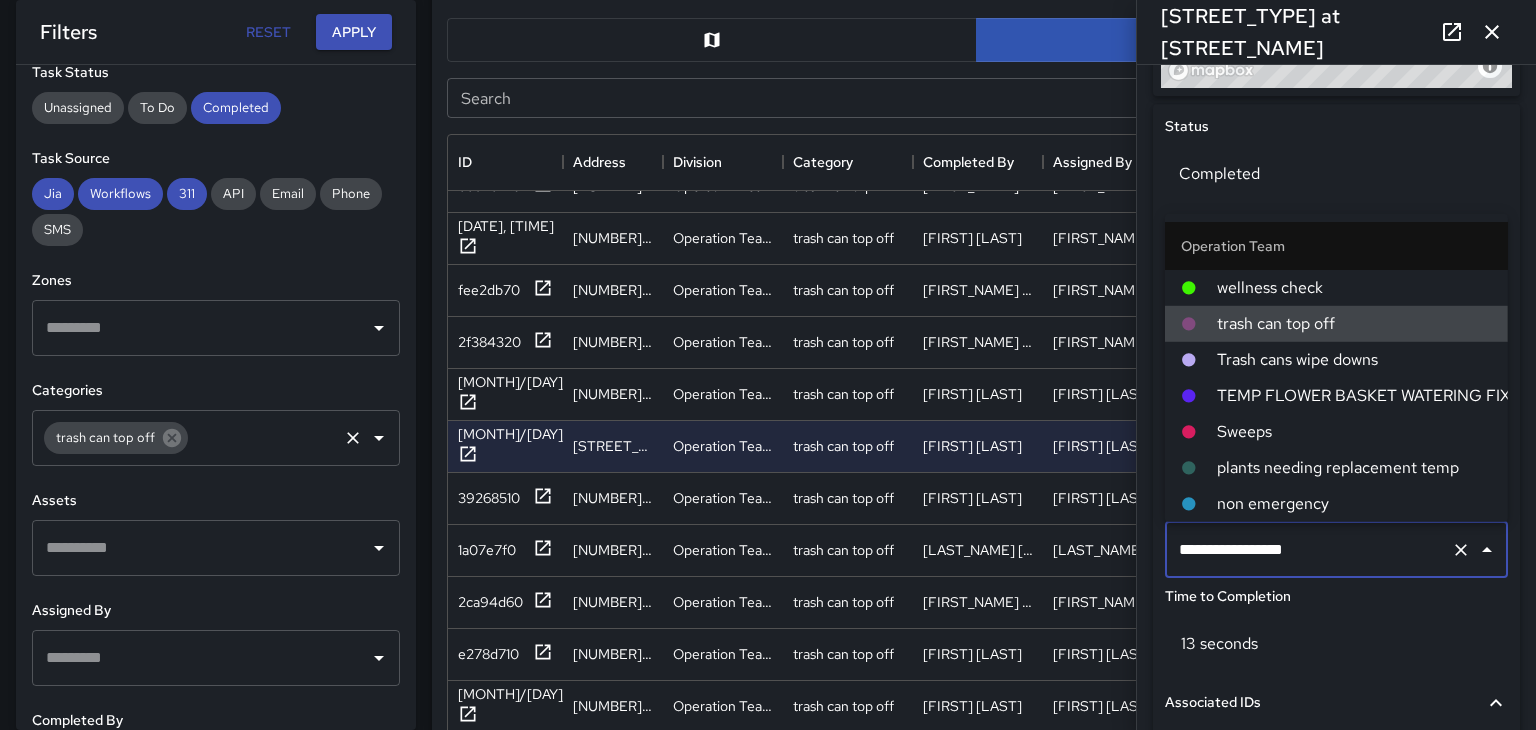 click on "Trash cans wipe downs" at bounding box center [1354, 360] 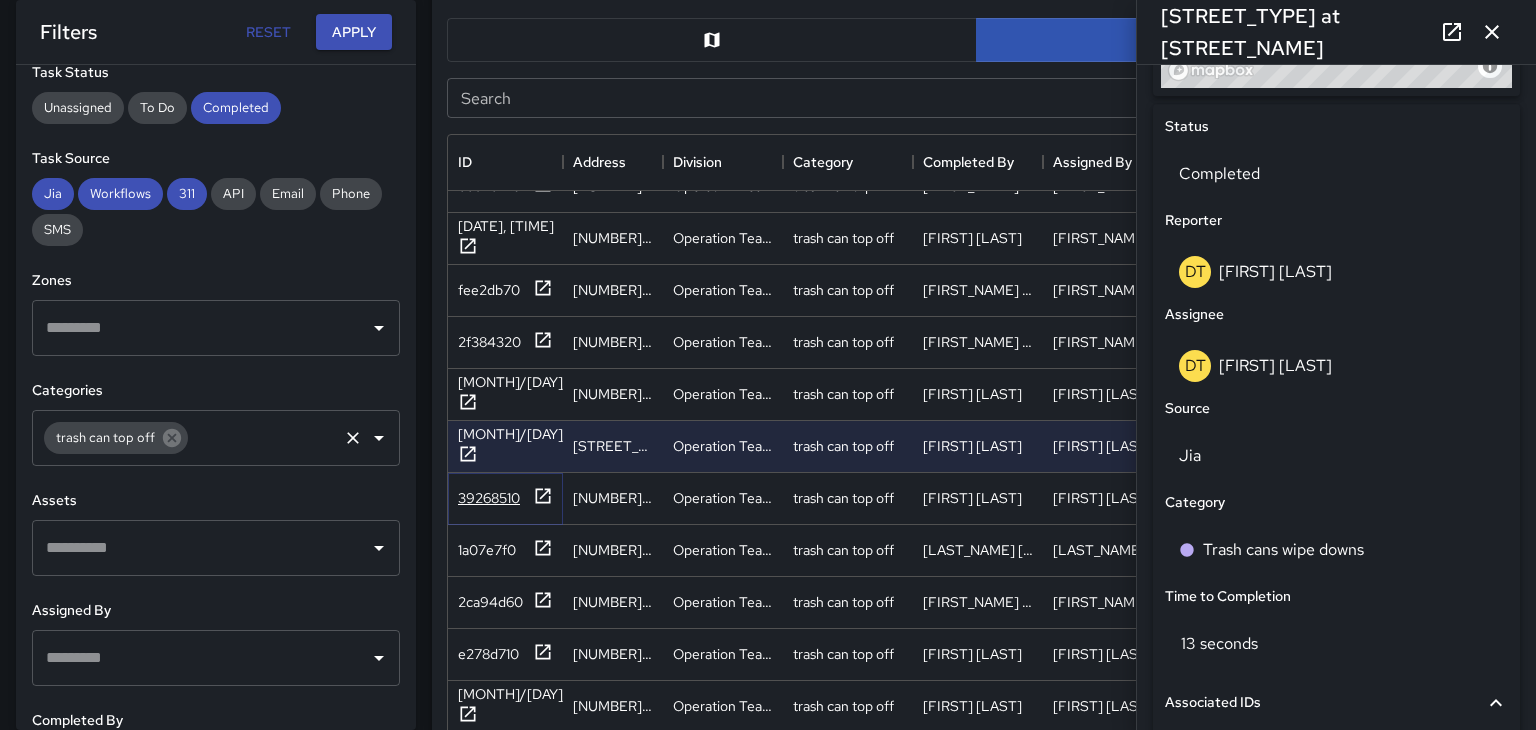 click 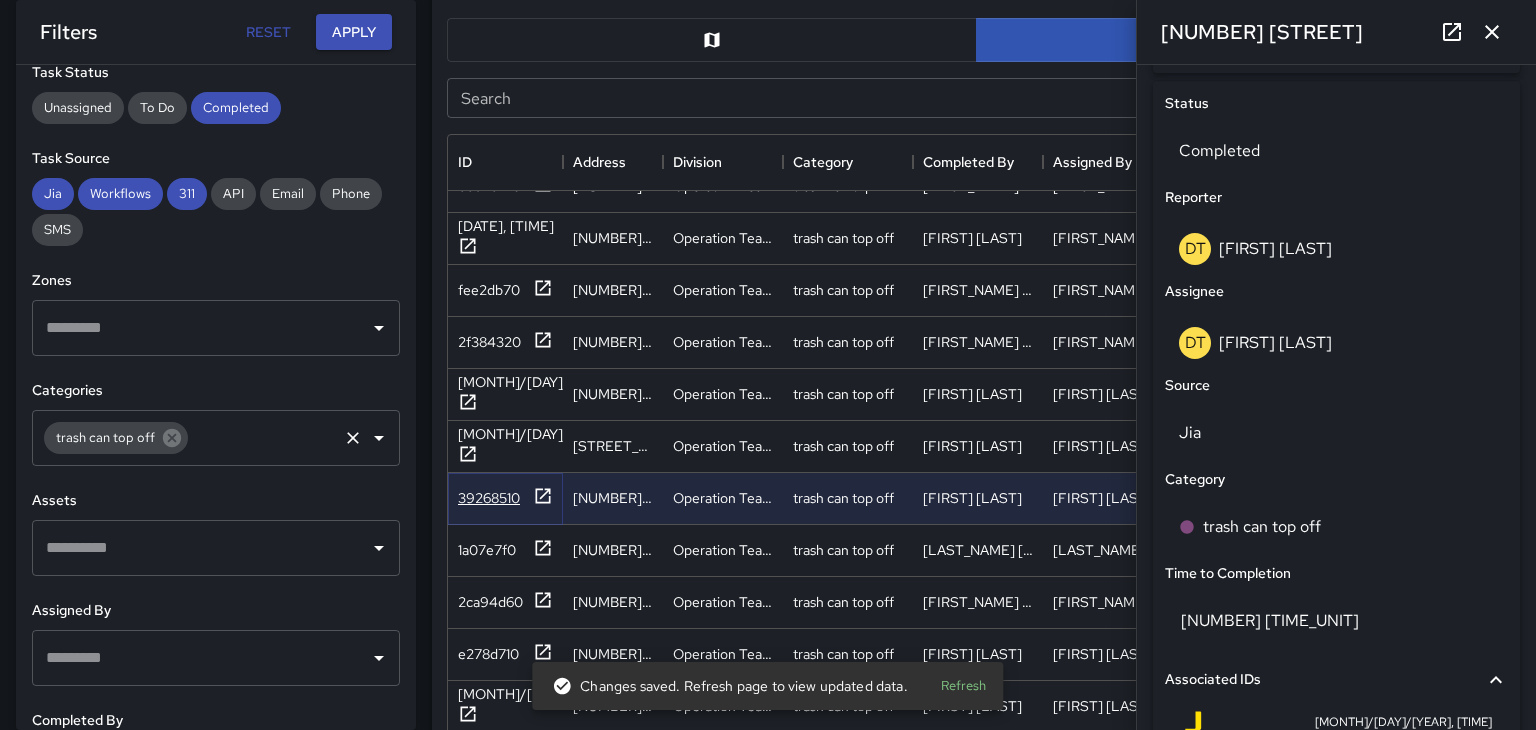 scroll, scrollTop: 930, scrollLeft: 0, axis: vertical 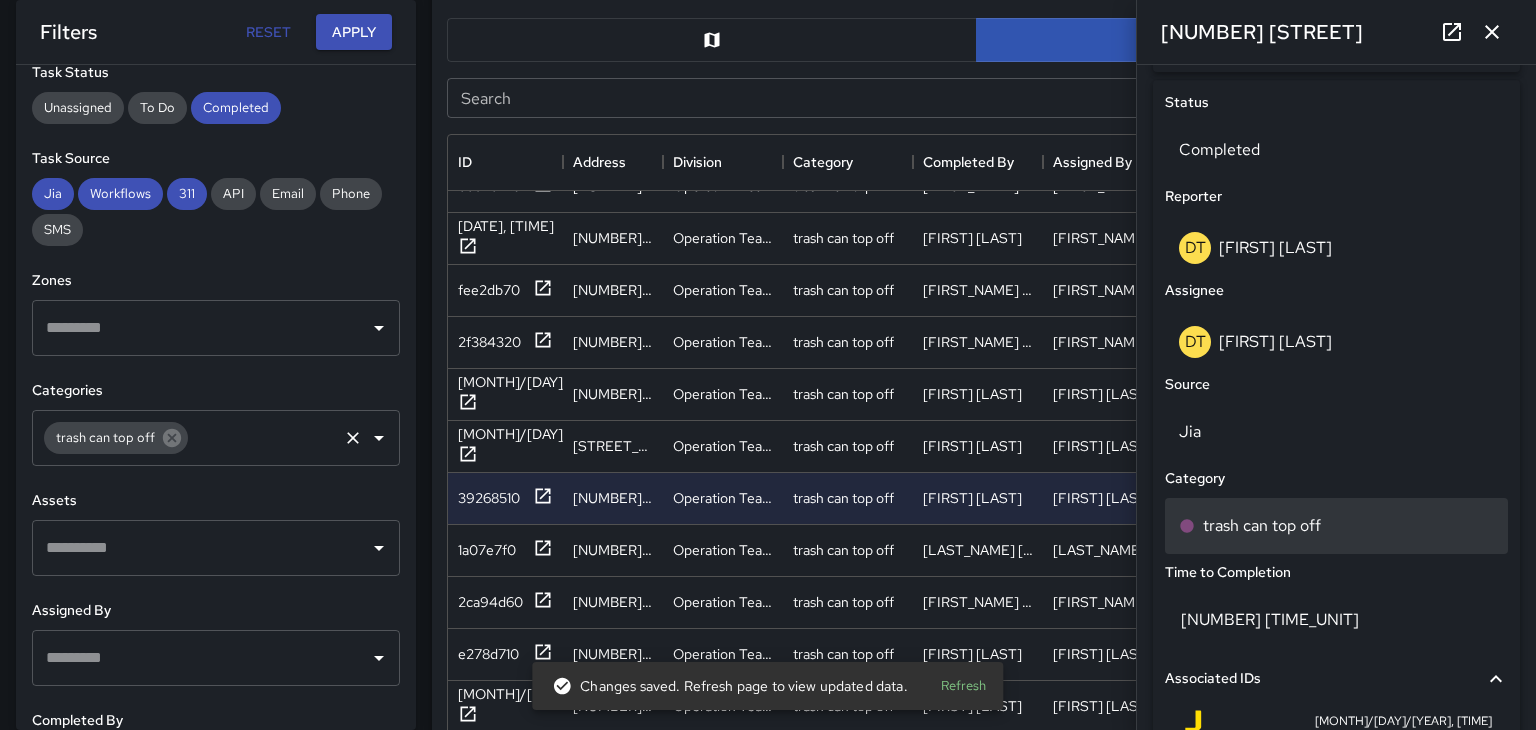 click on "trash can top off" at bounding box center [1262, 526] 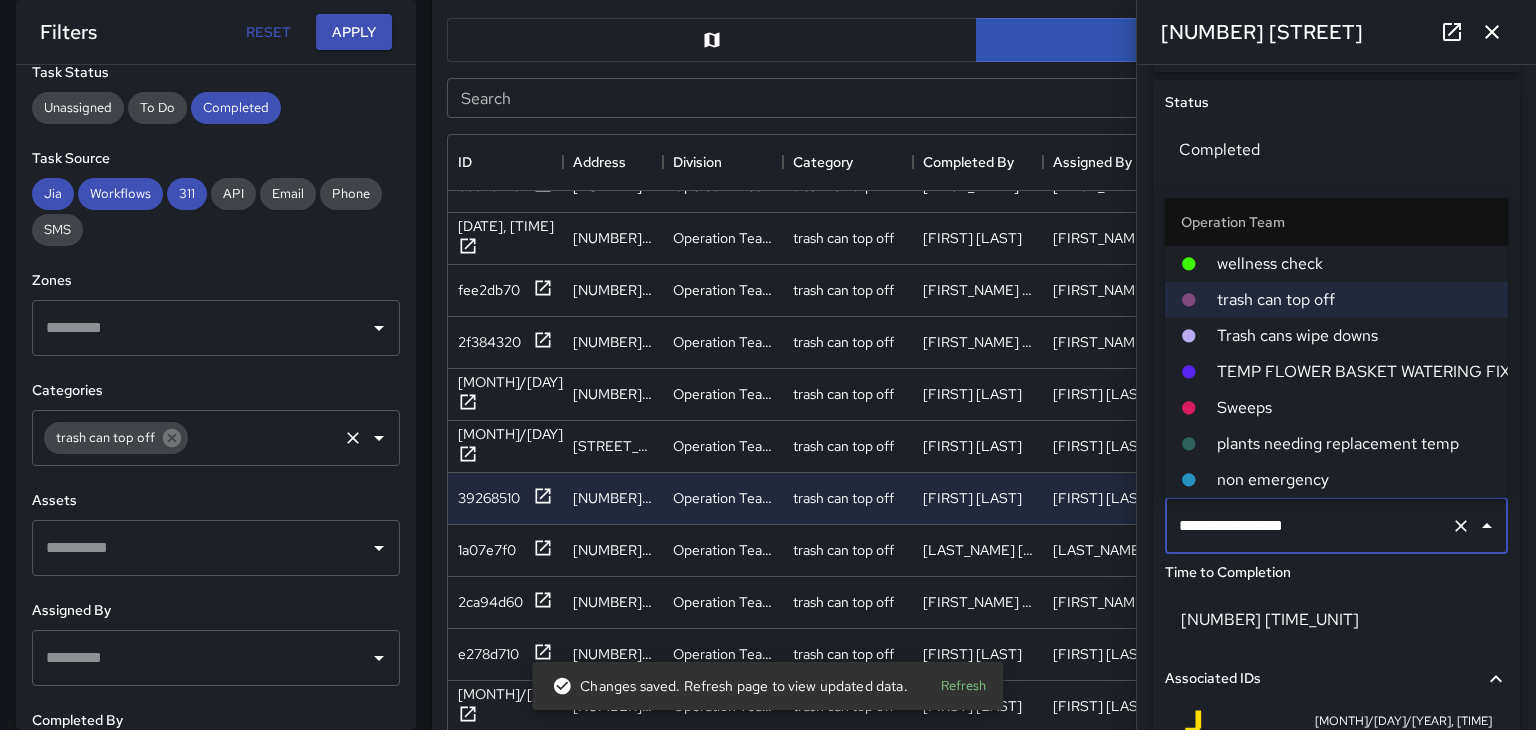 click on "Trash cans wipe downs" at bounding box center (1354, 336) 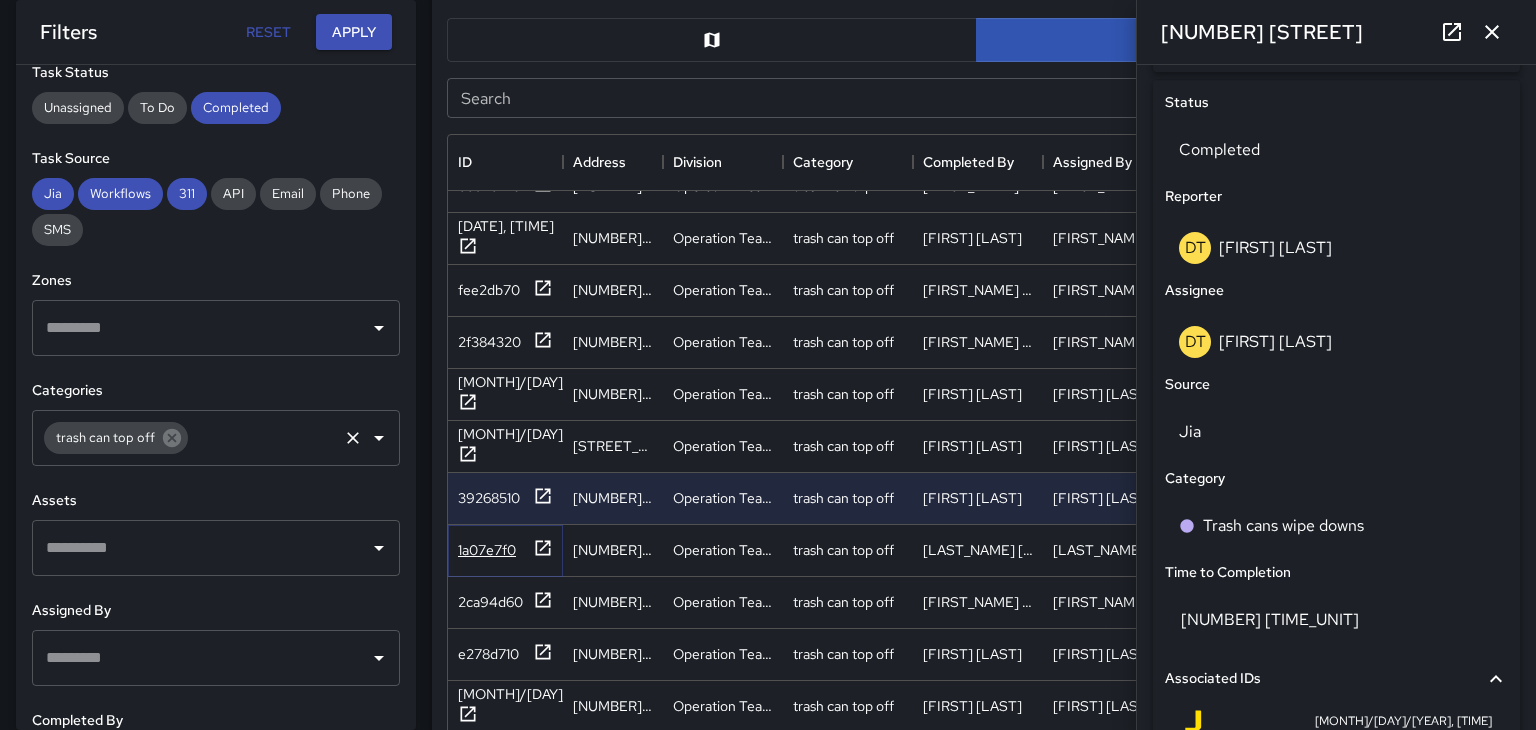 click 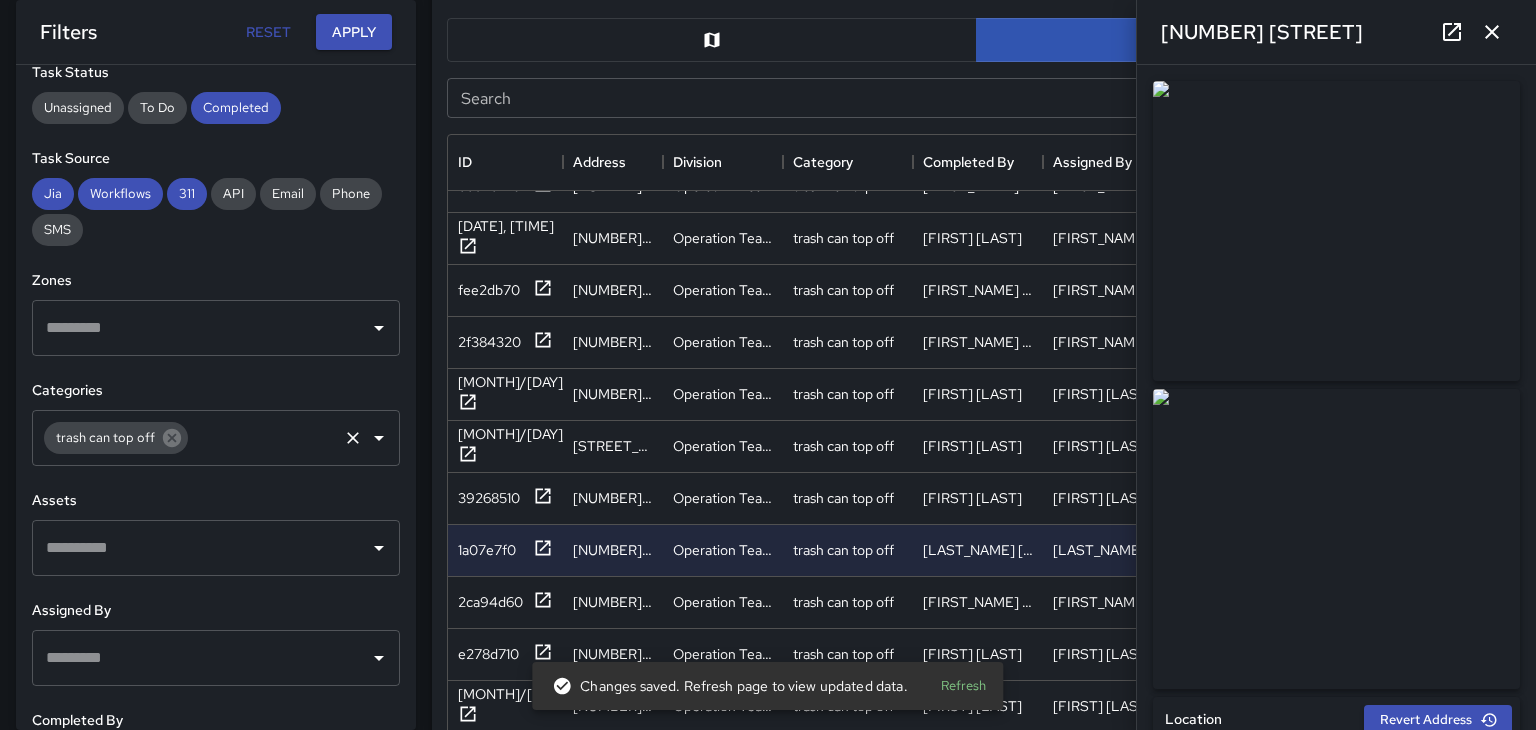 click 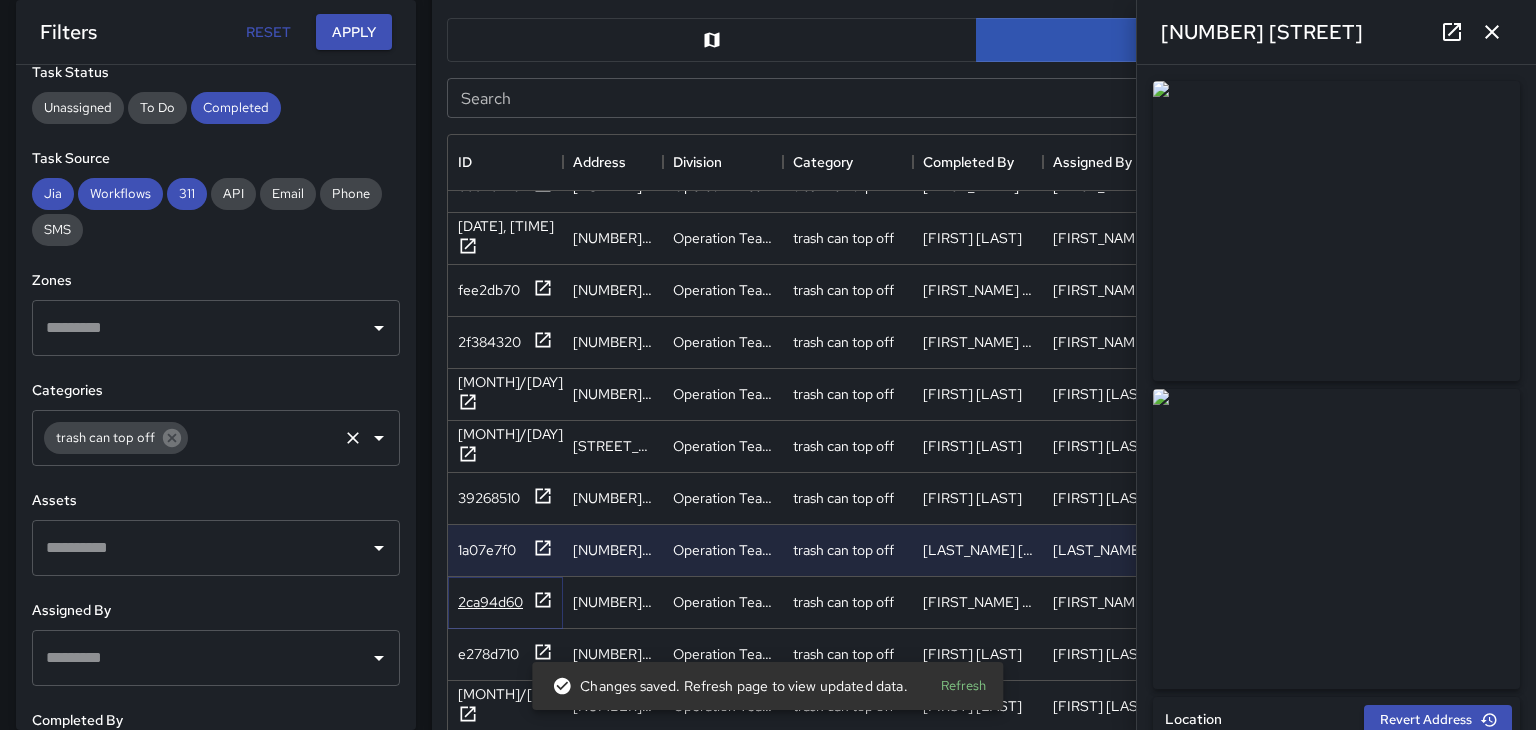 click 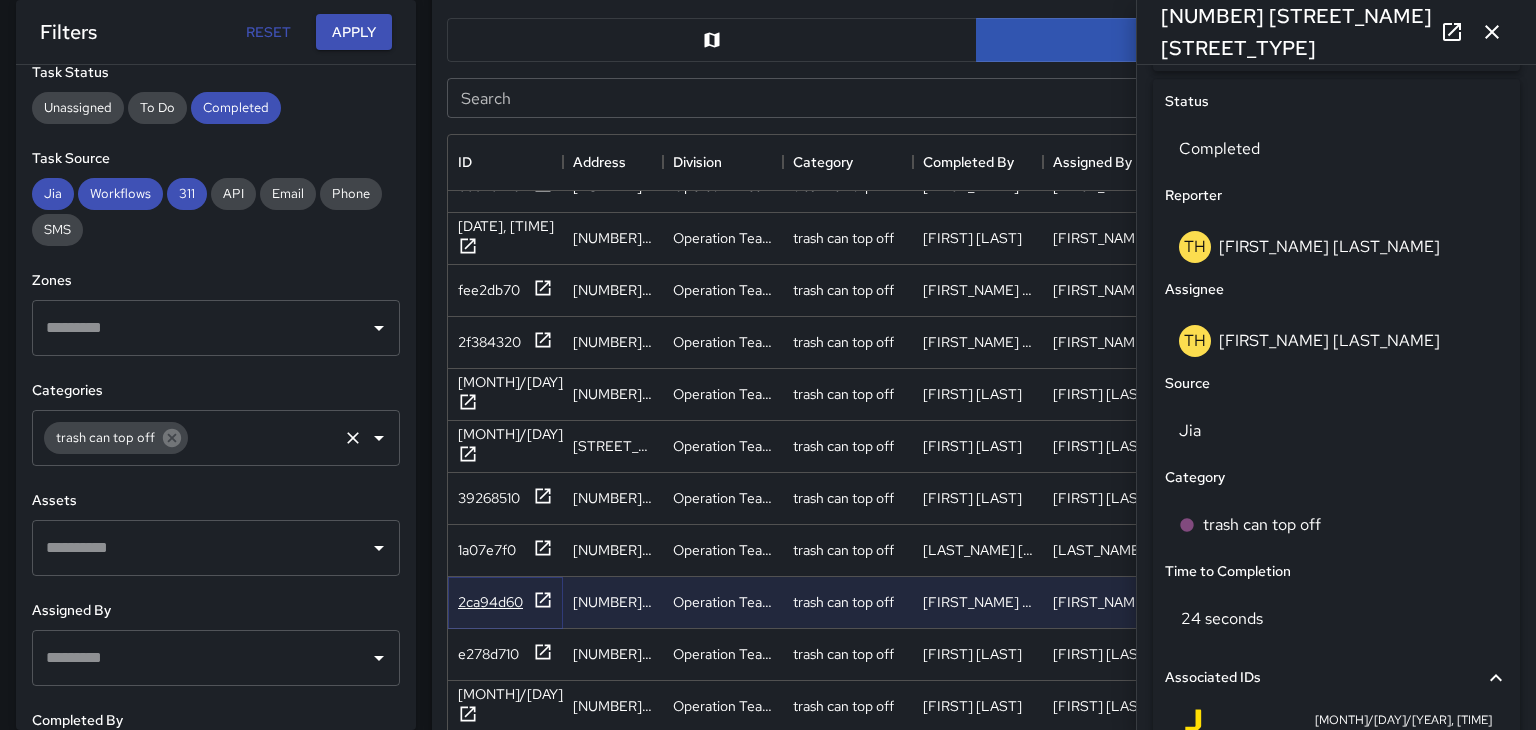 scroll, scrollTop: 932, scrollLeft: 0, axis: vertical 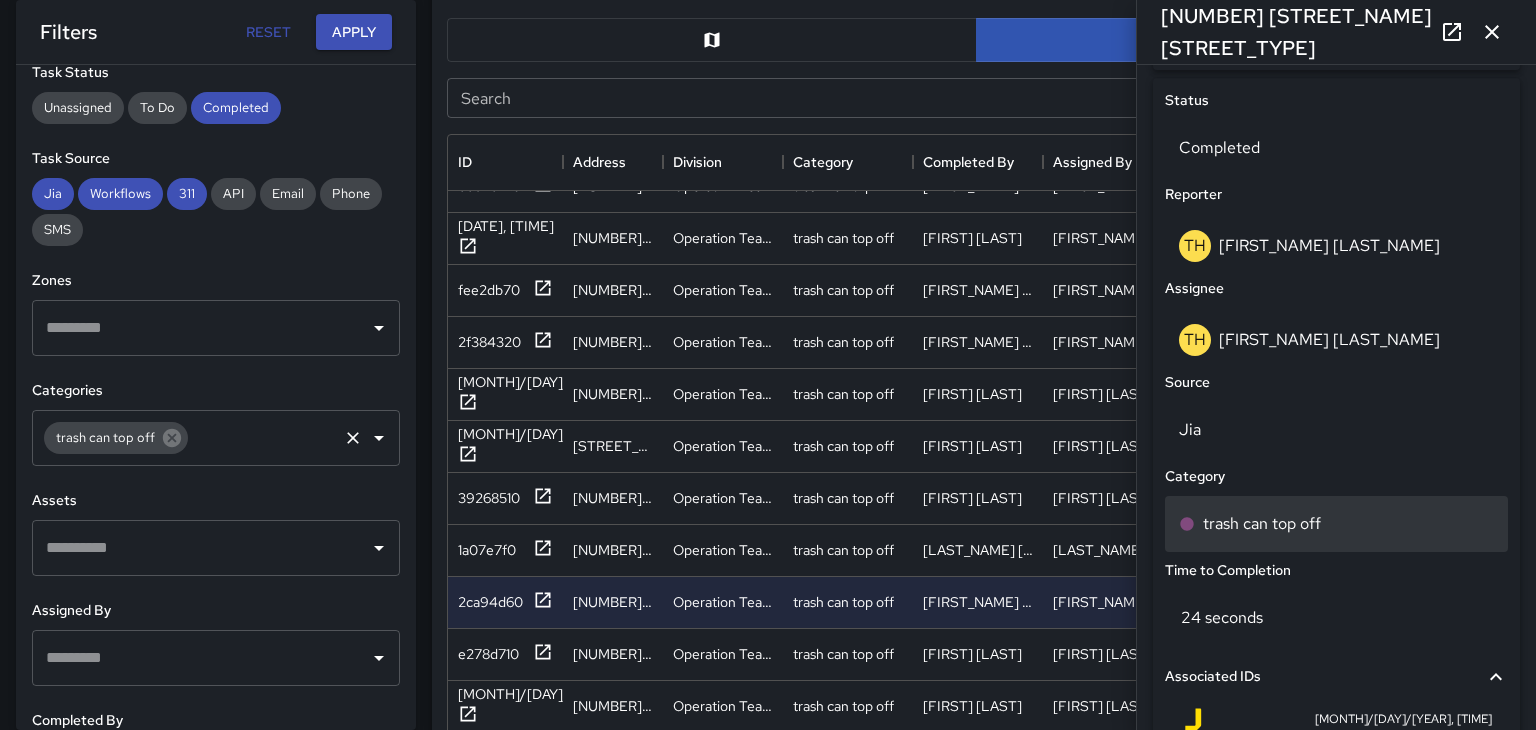 click on "trash can top off" at bounding box center (1336, 524) 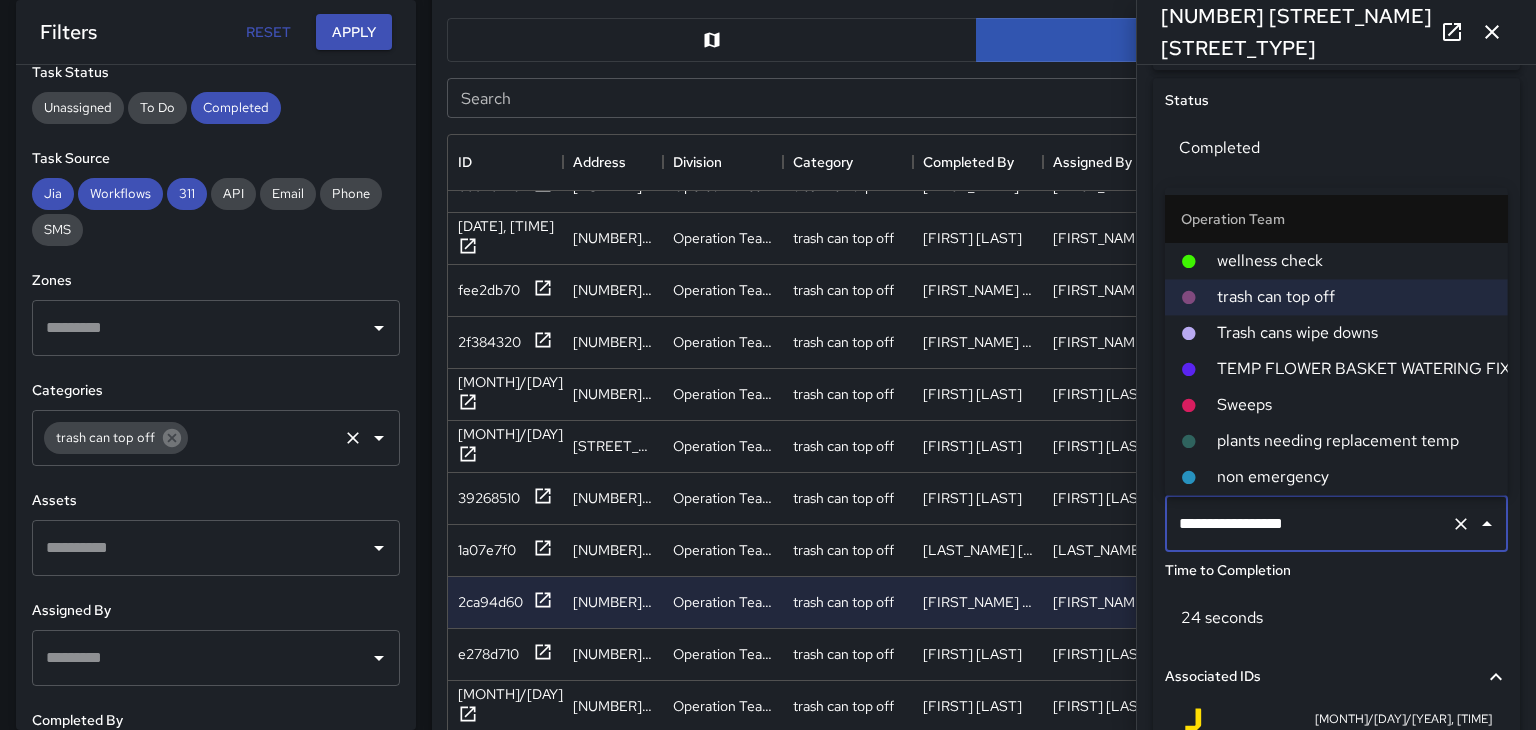 click on "Trash cans wipe downs" at bounding box center (1354, 333) 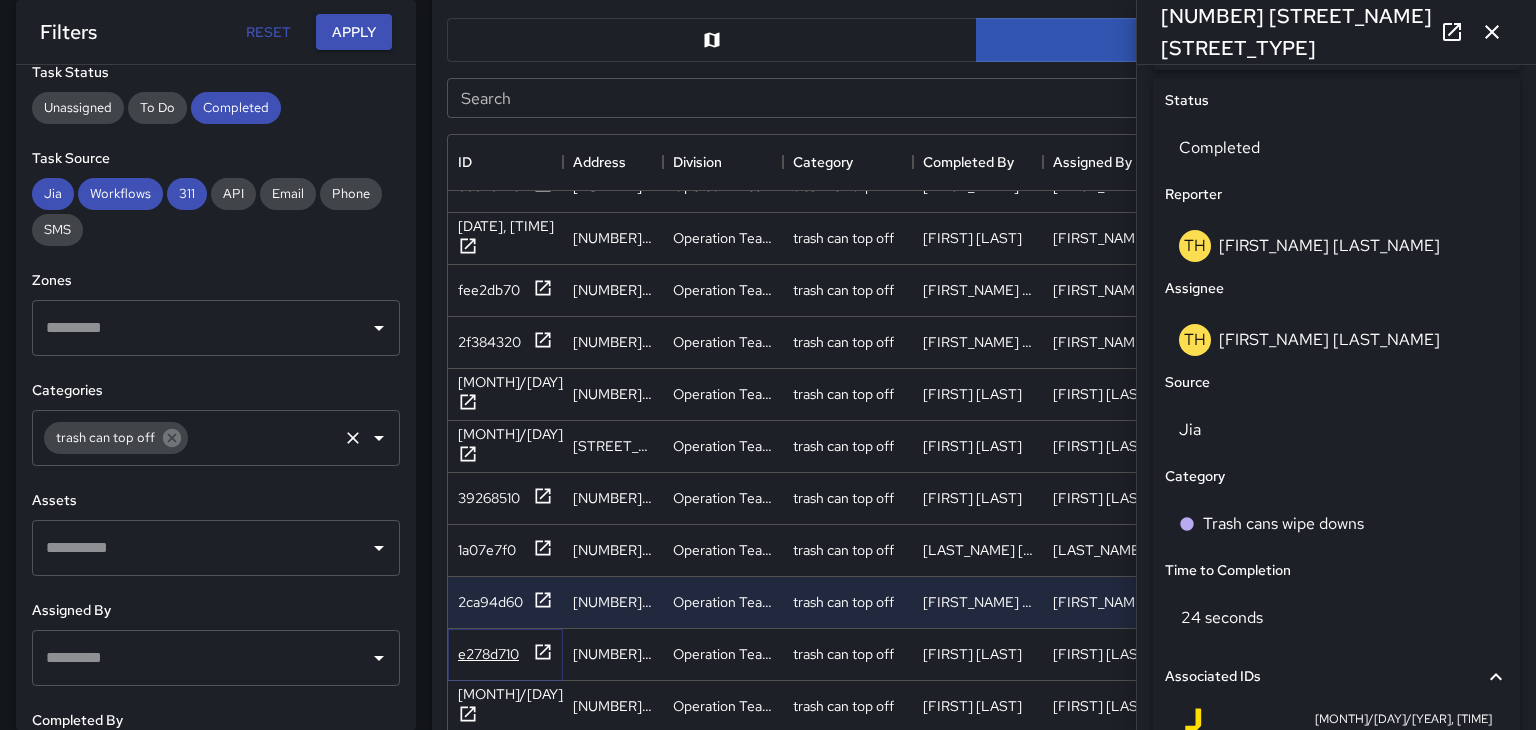 click 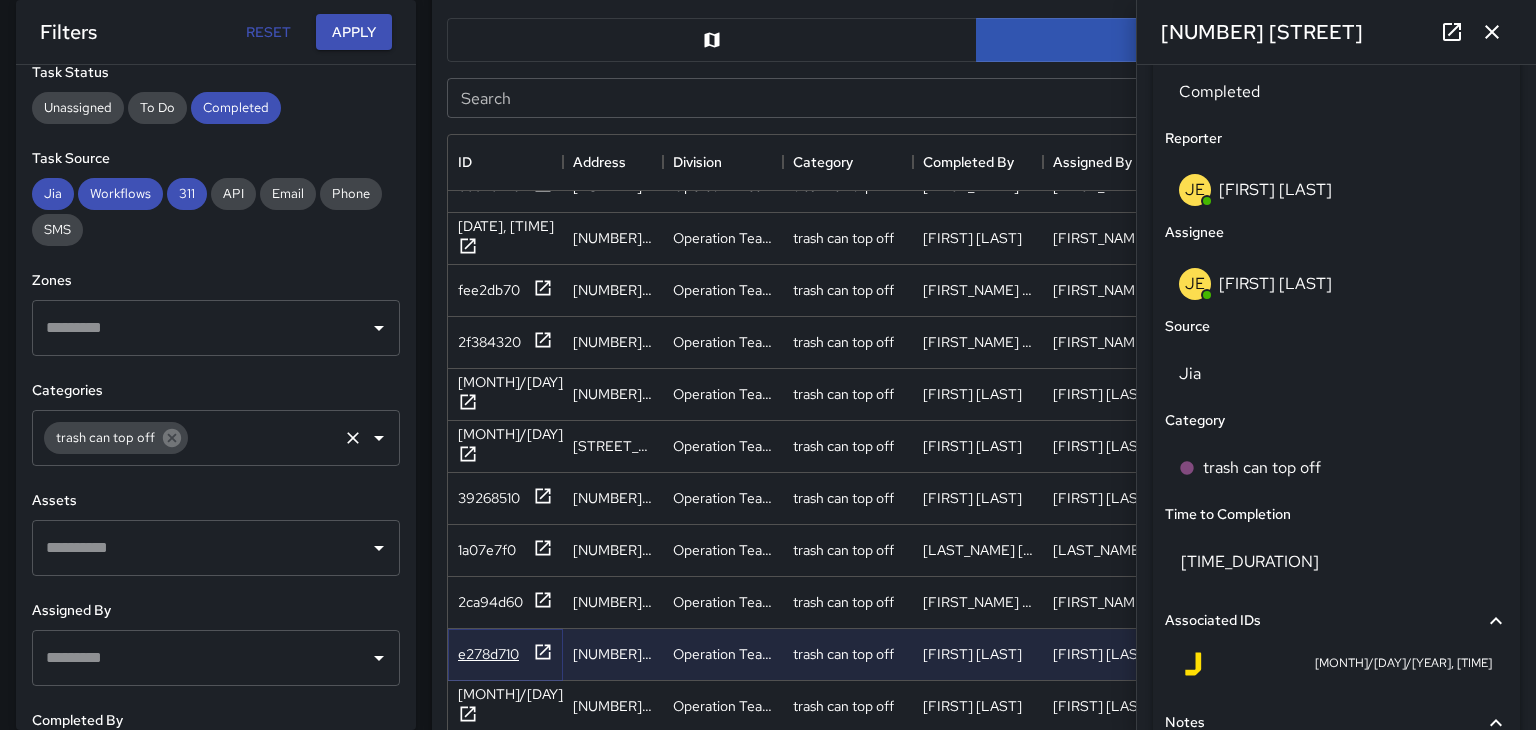 scroll, scrollTop: 1004, scrollLeft: 0, axis: vertical 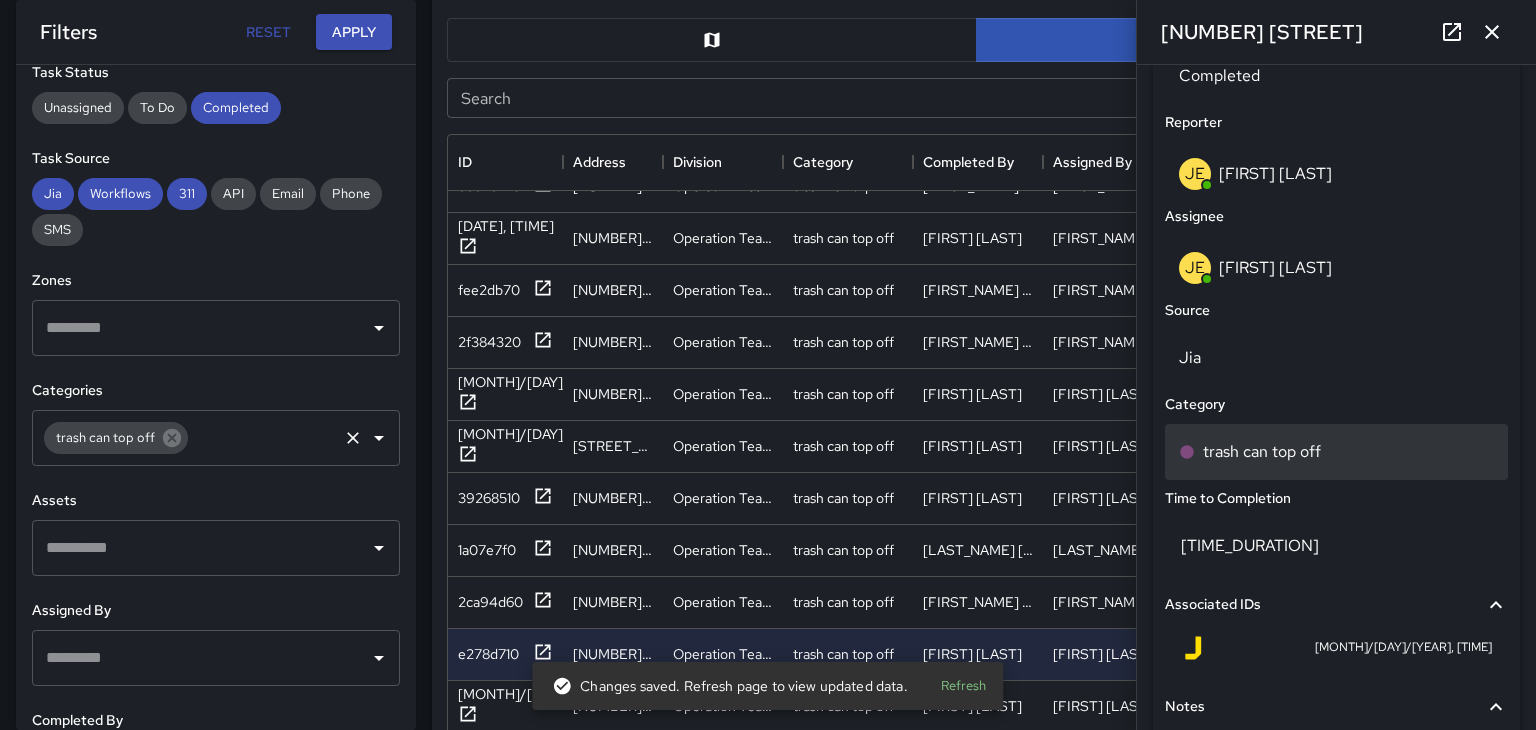 click on "trash can top off" at bounding box center (1336, 452) 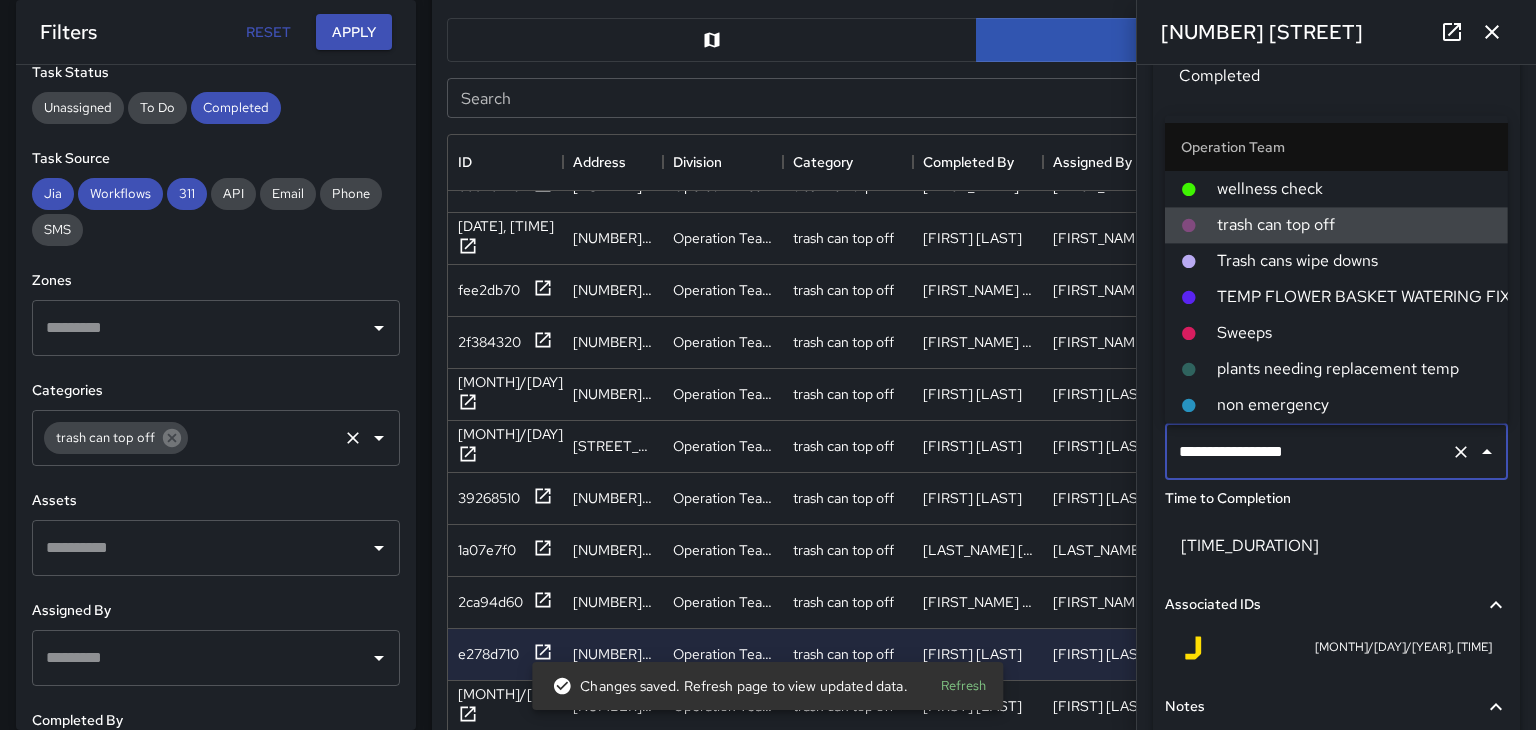click on "Trash cans wipe downs" at bounding box center [1354, 261] 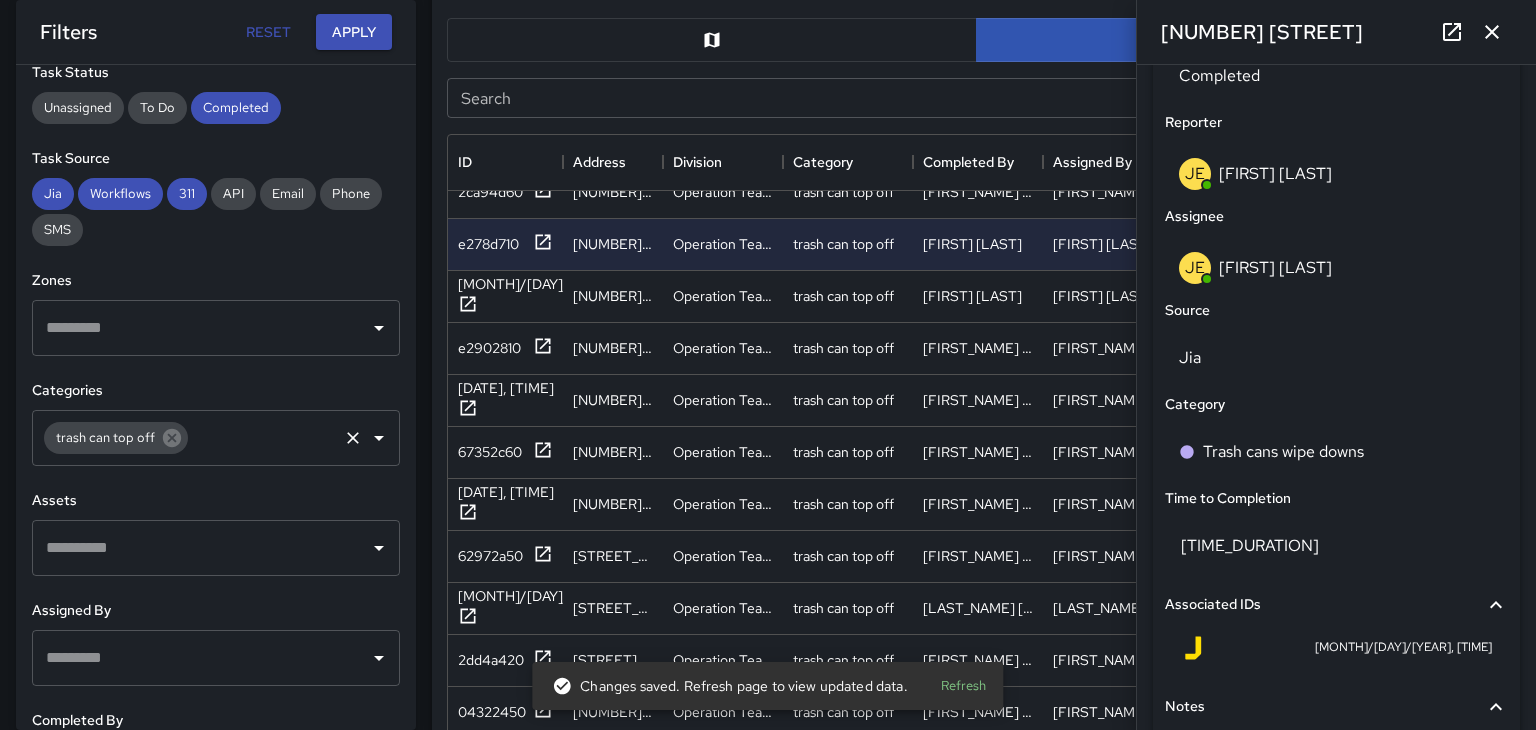 scroll, scrollTop: 4509, scrollLeft: 0, axis: vertical 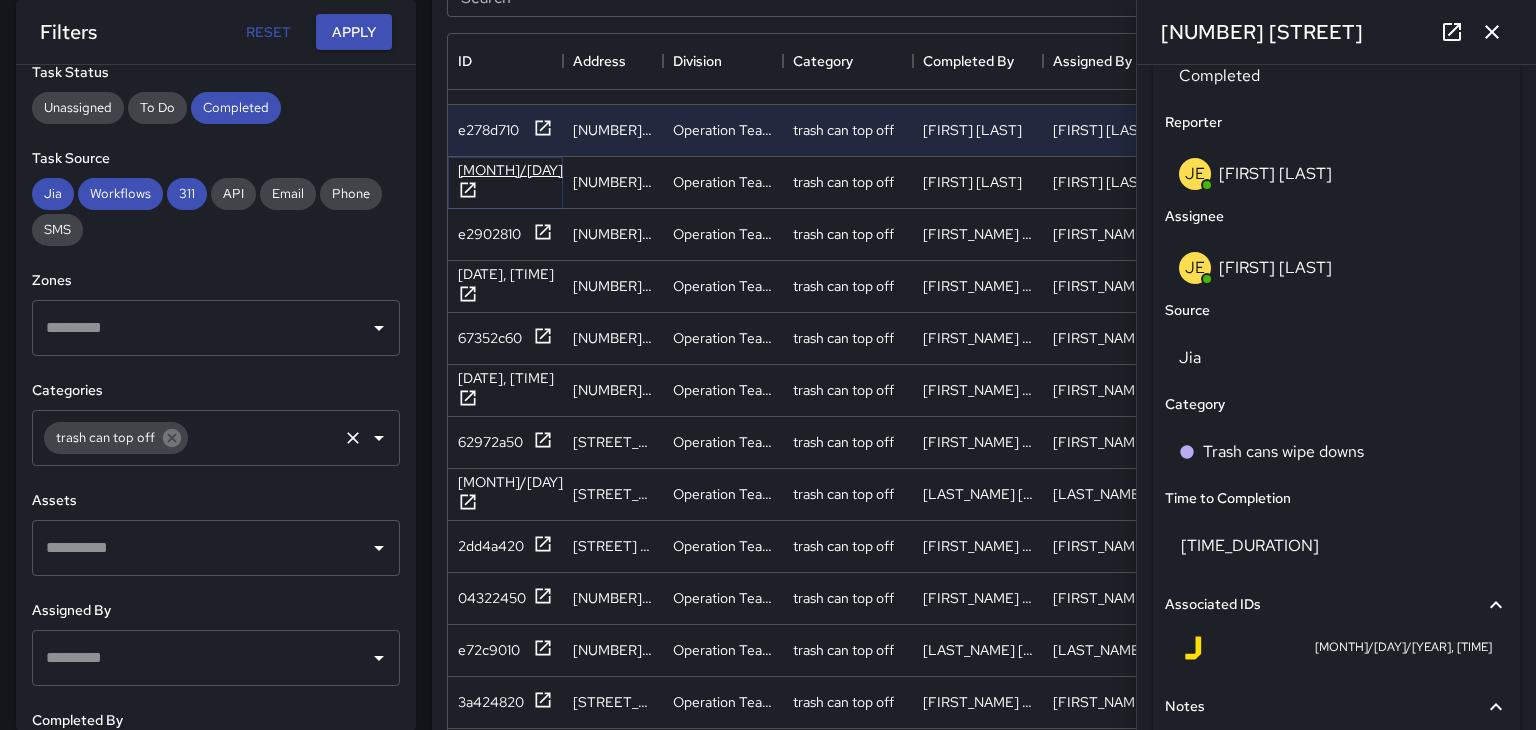 click 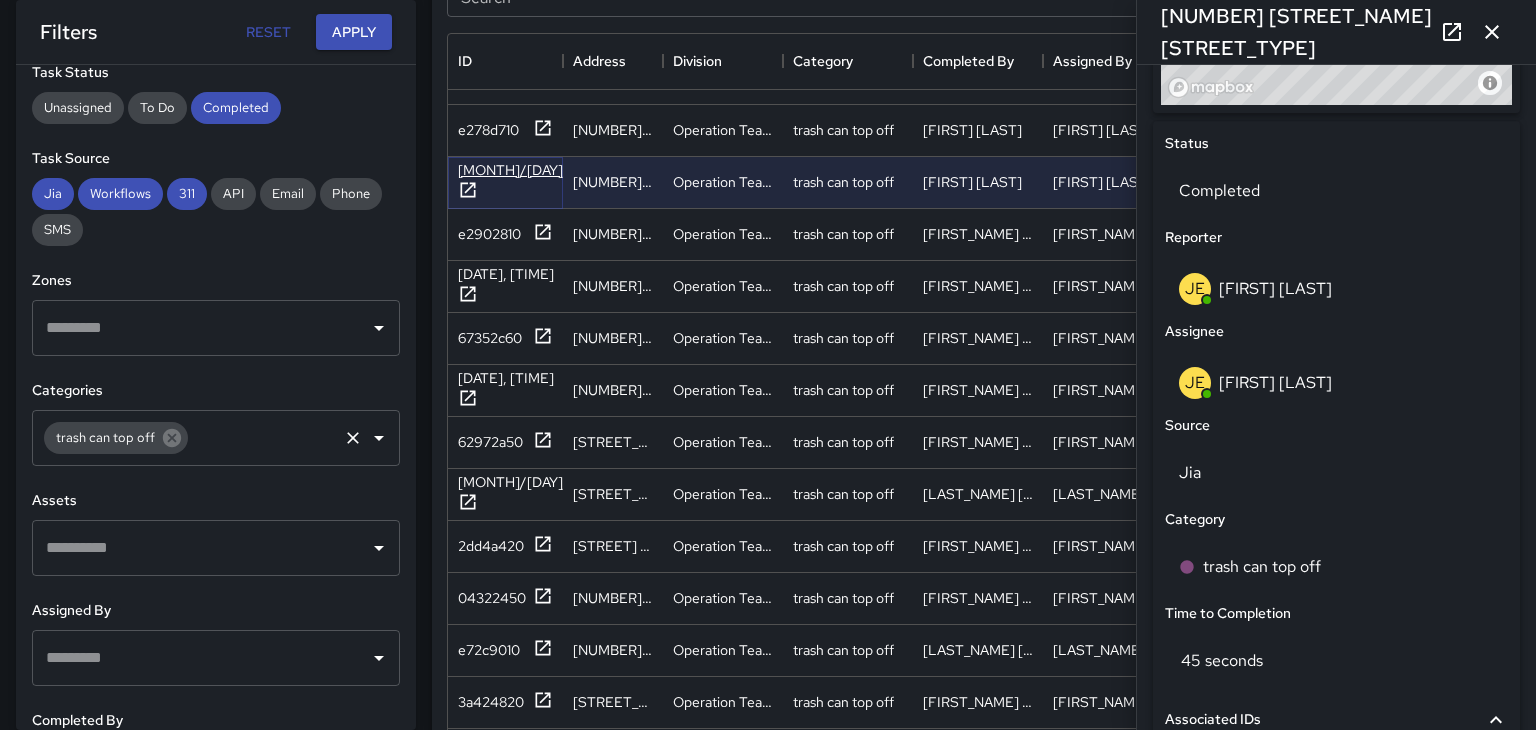 scroll, scrollTop: 891, scrollLeft: 0, axis: vertical 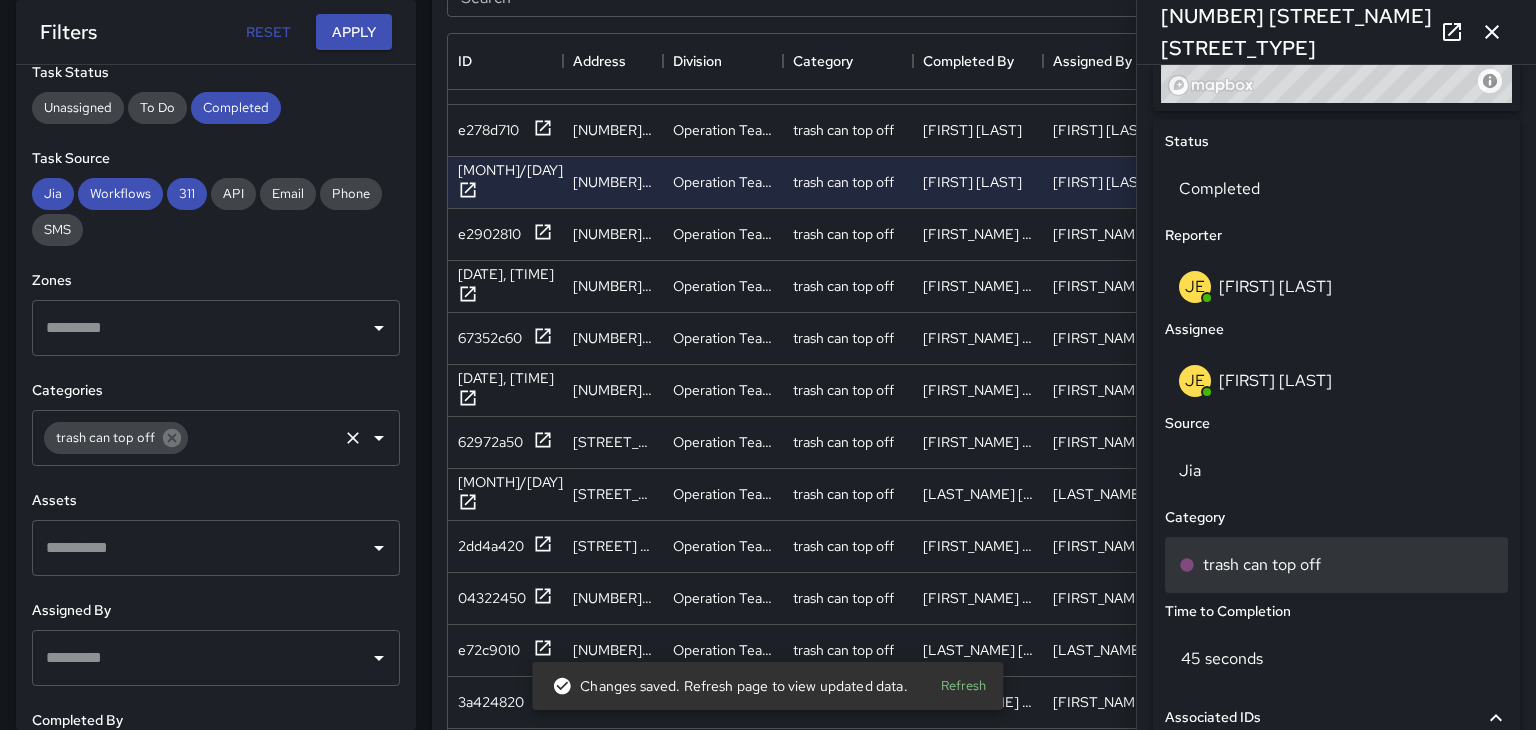 click on "trash can top off" at bounding box center [1262, 565] 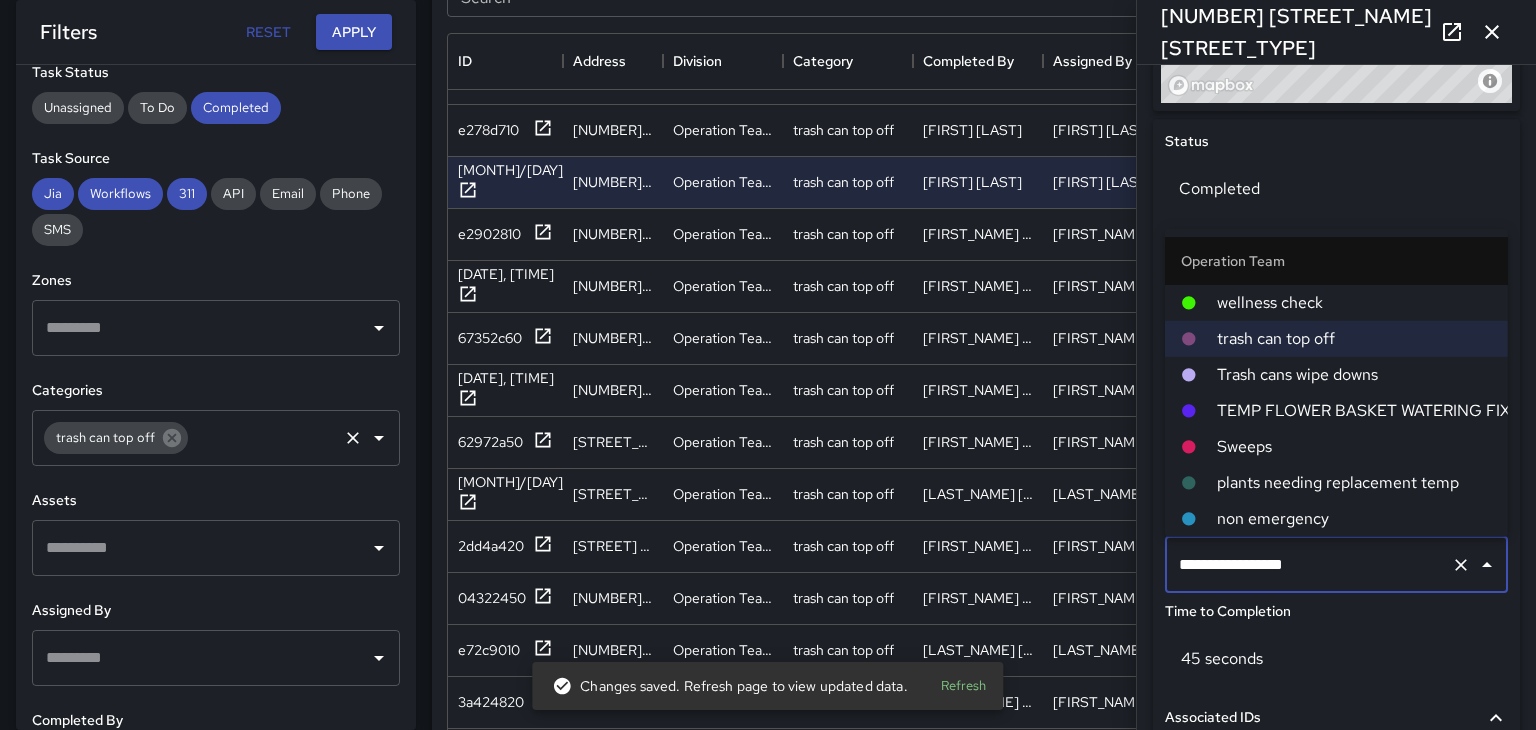 click on "Trash cans wipe downs" at bounding box center (1354, 375) 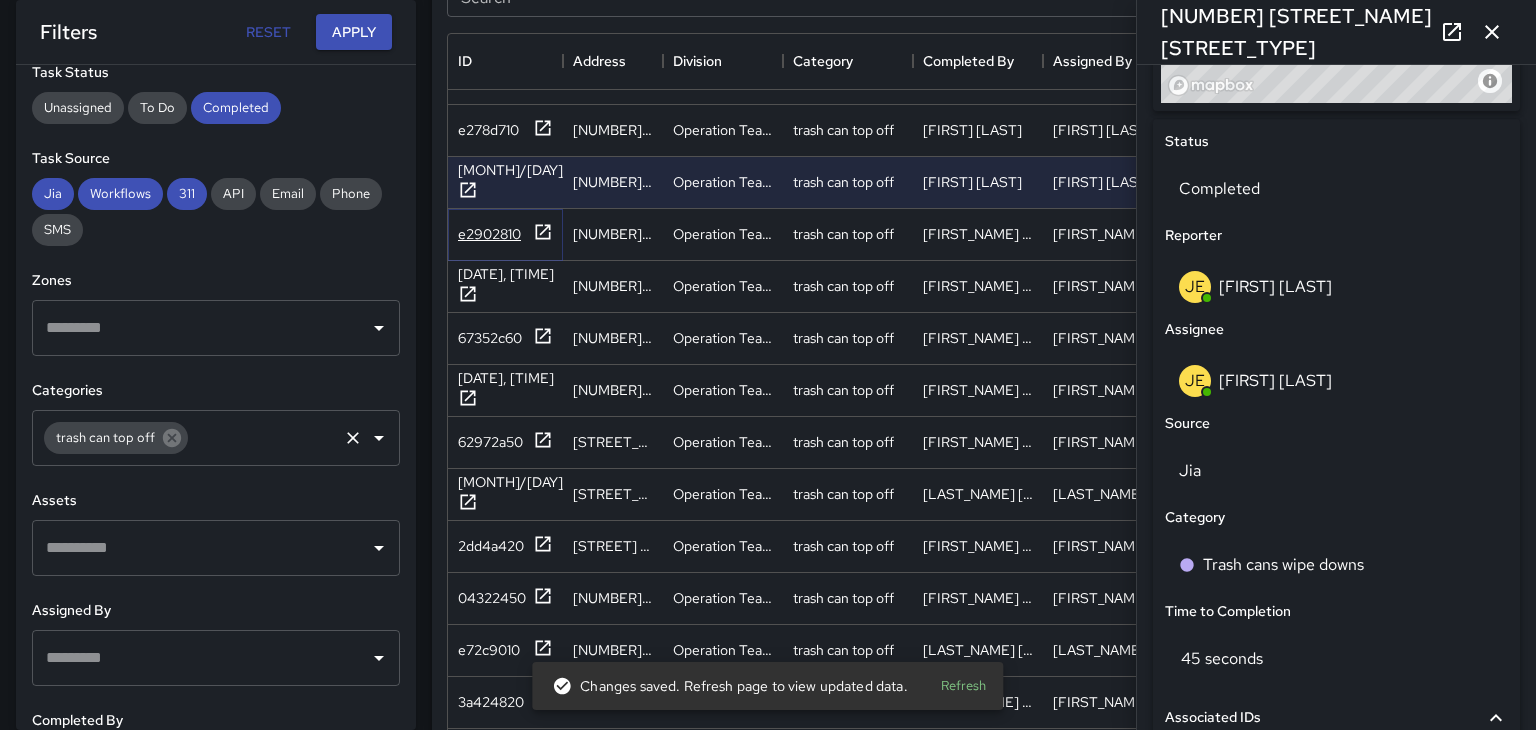 click 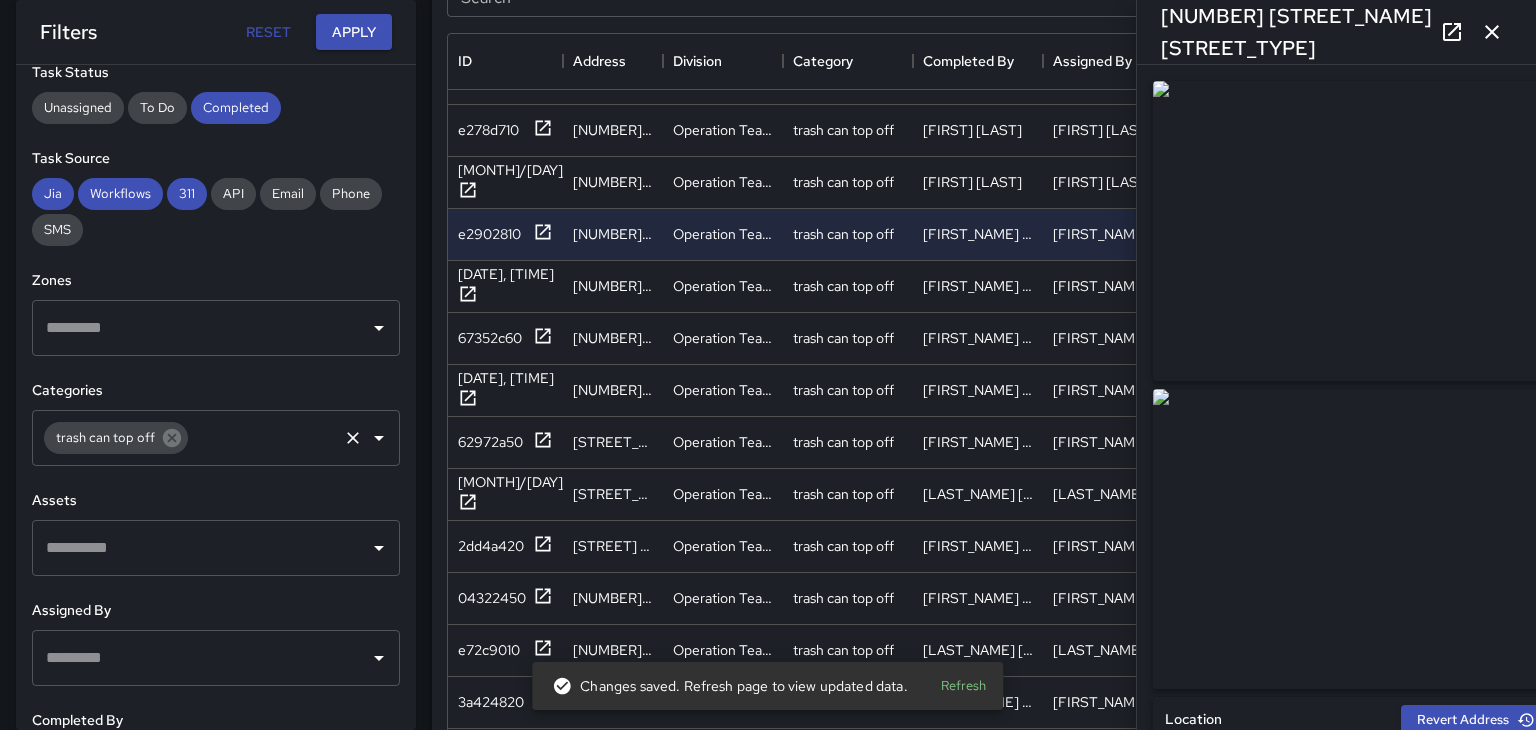 click 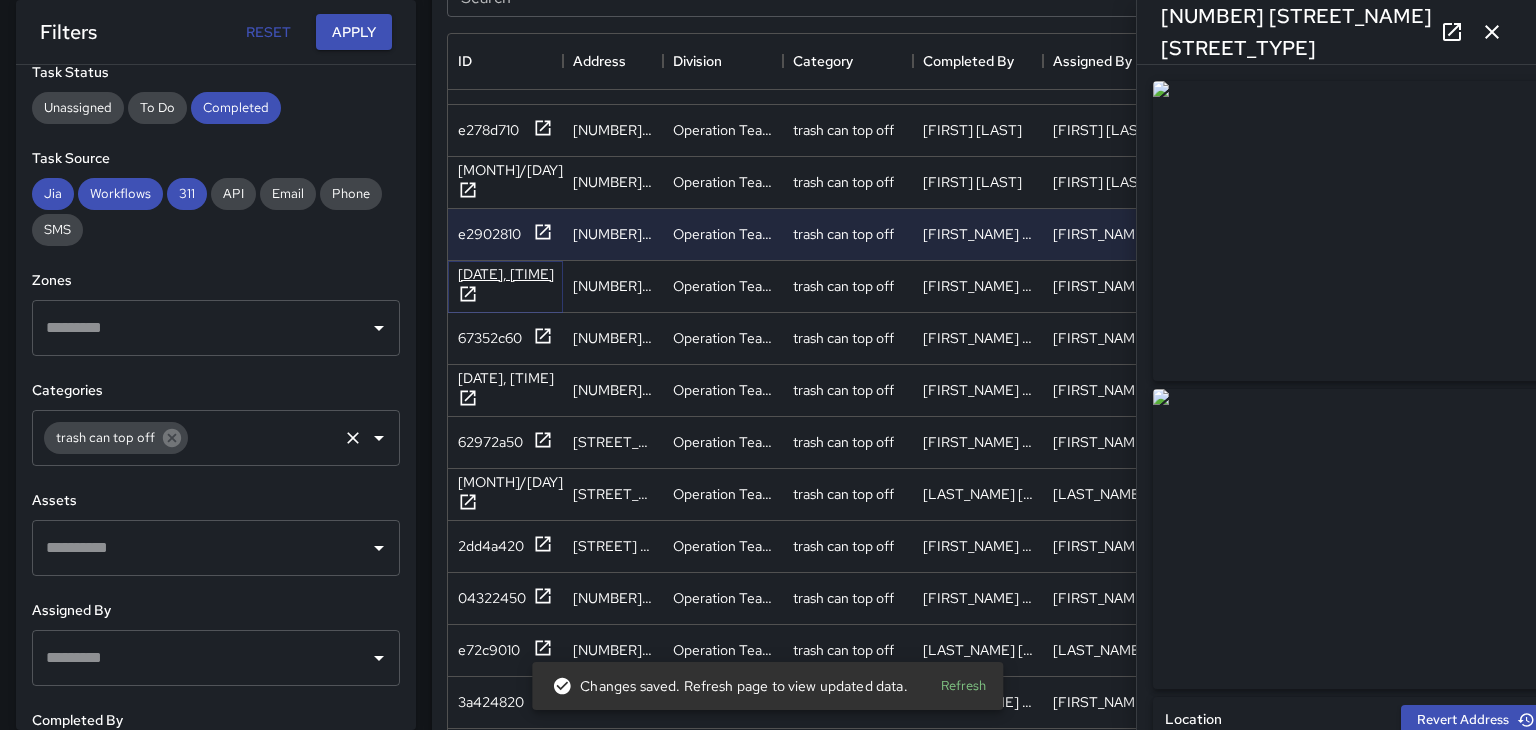 click 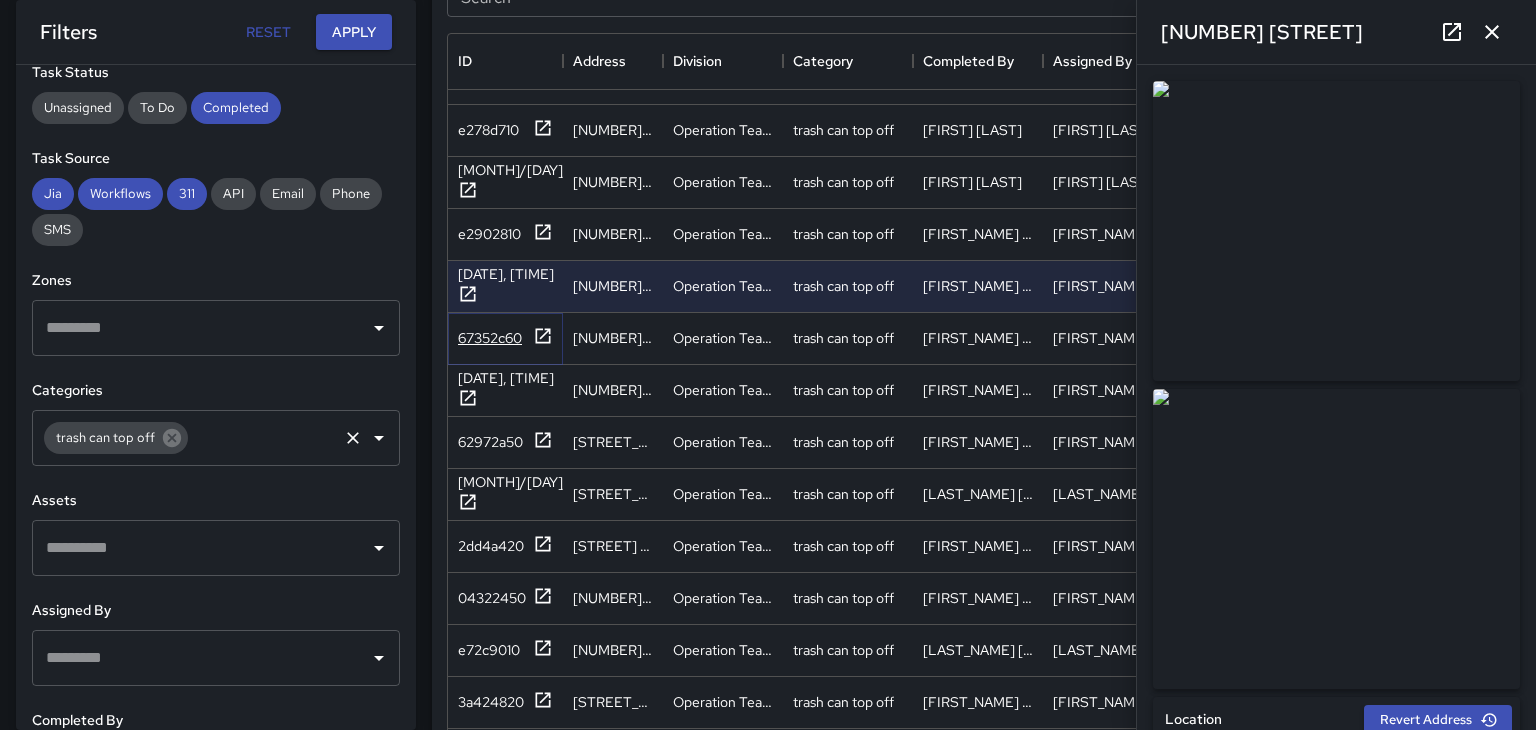 click 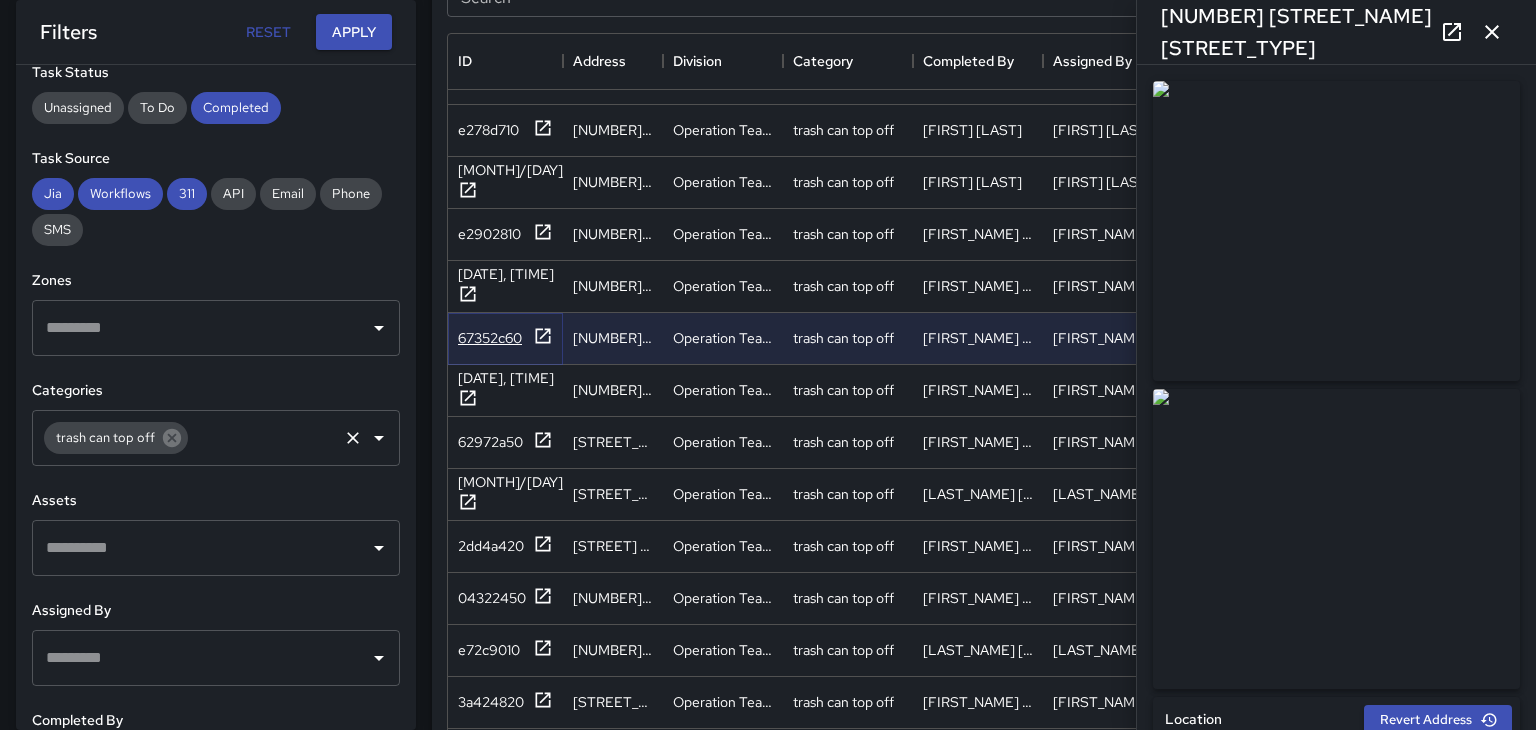 type on "**********" 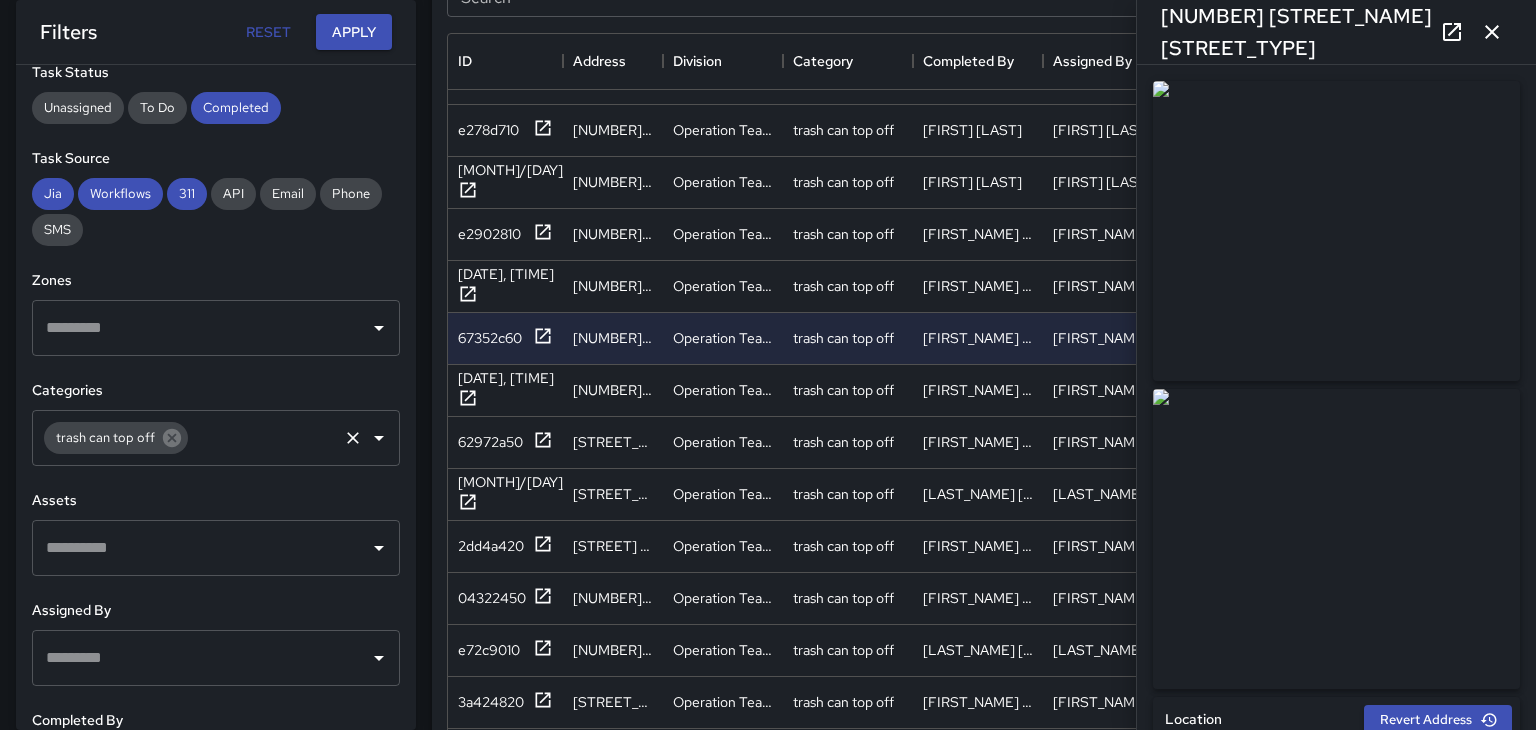click 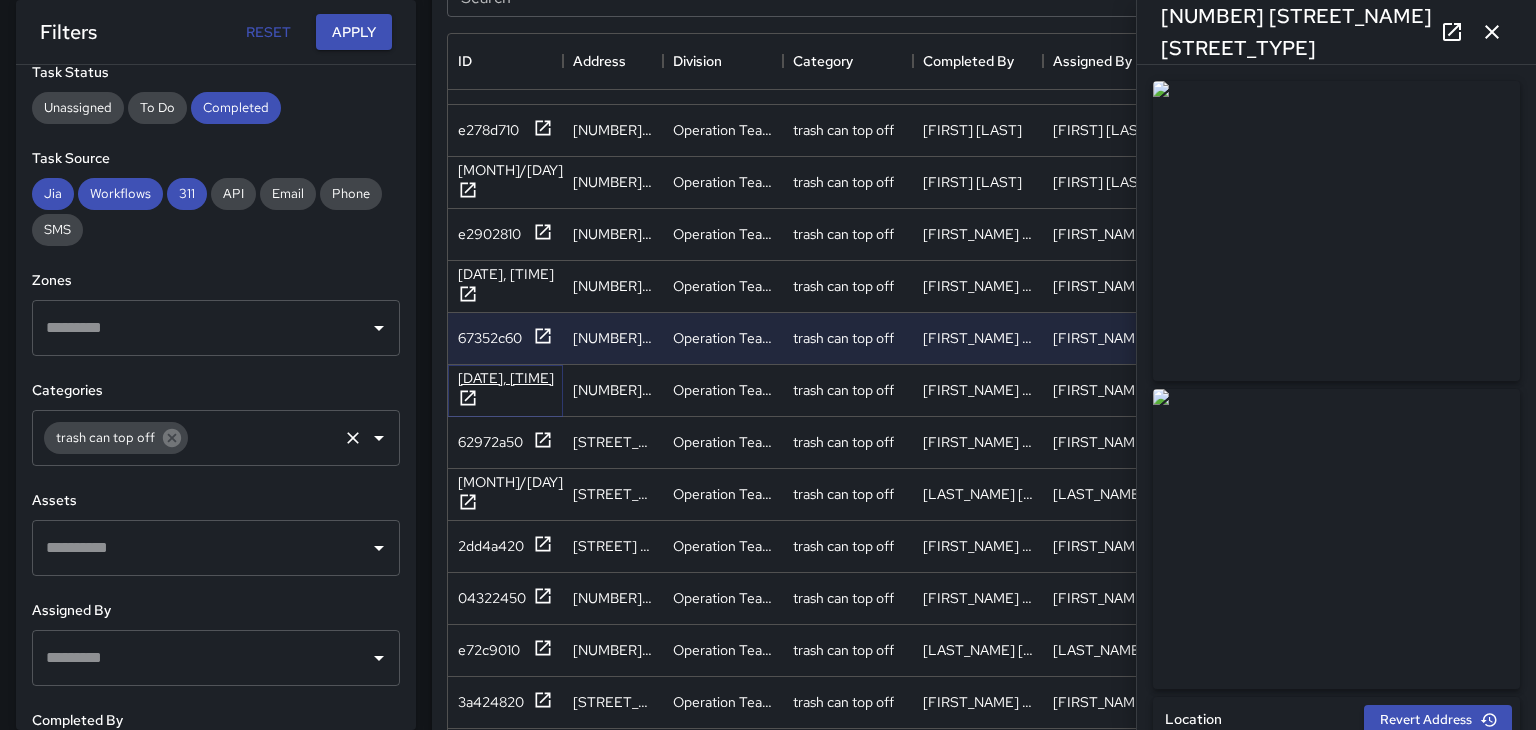 click 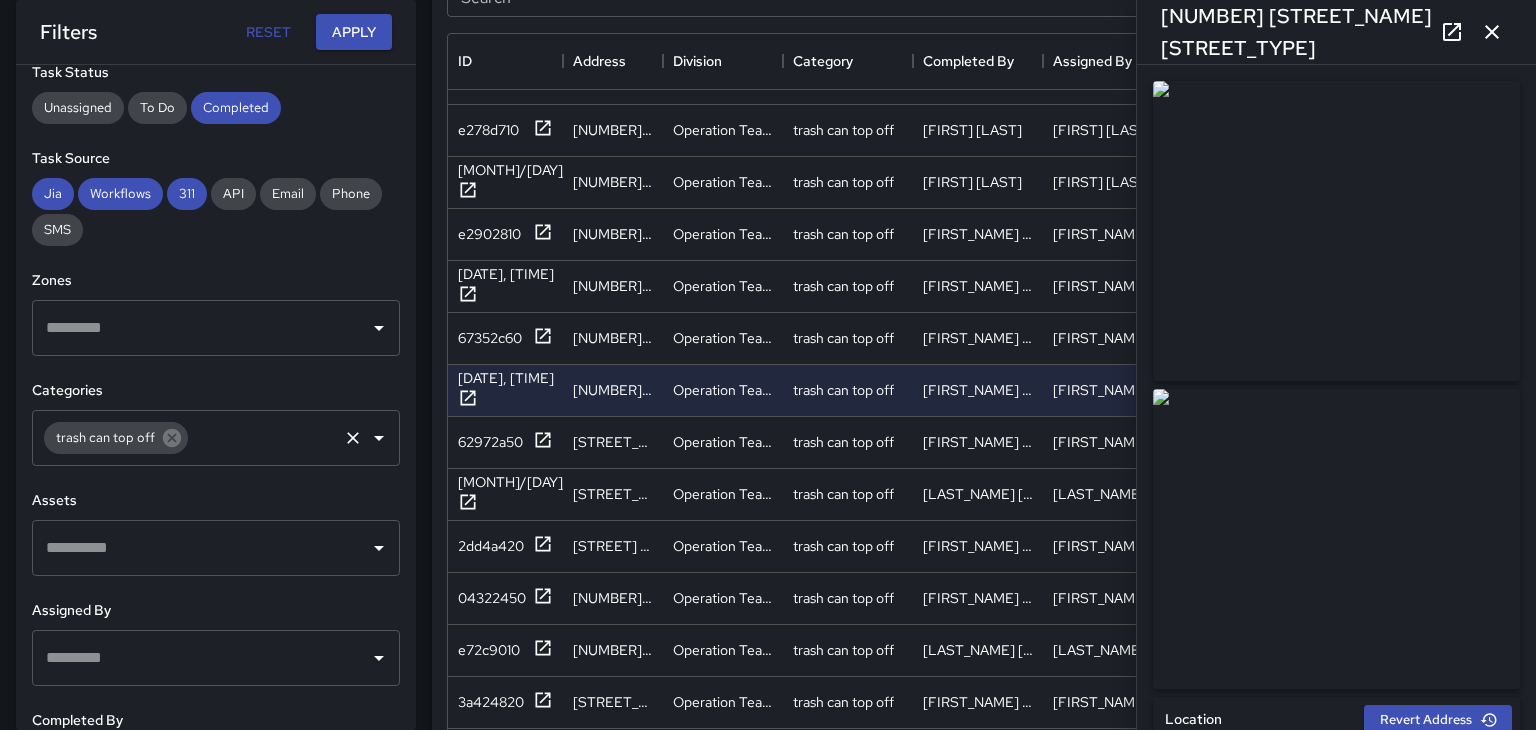 click 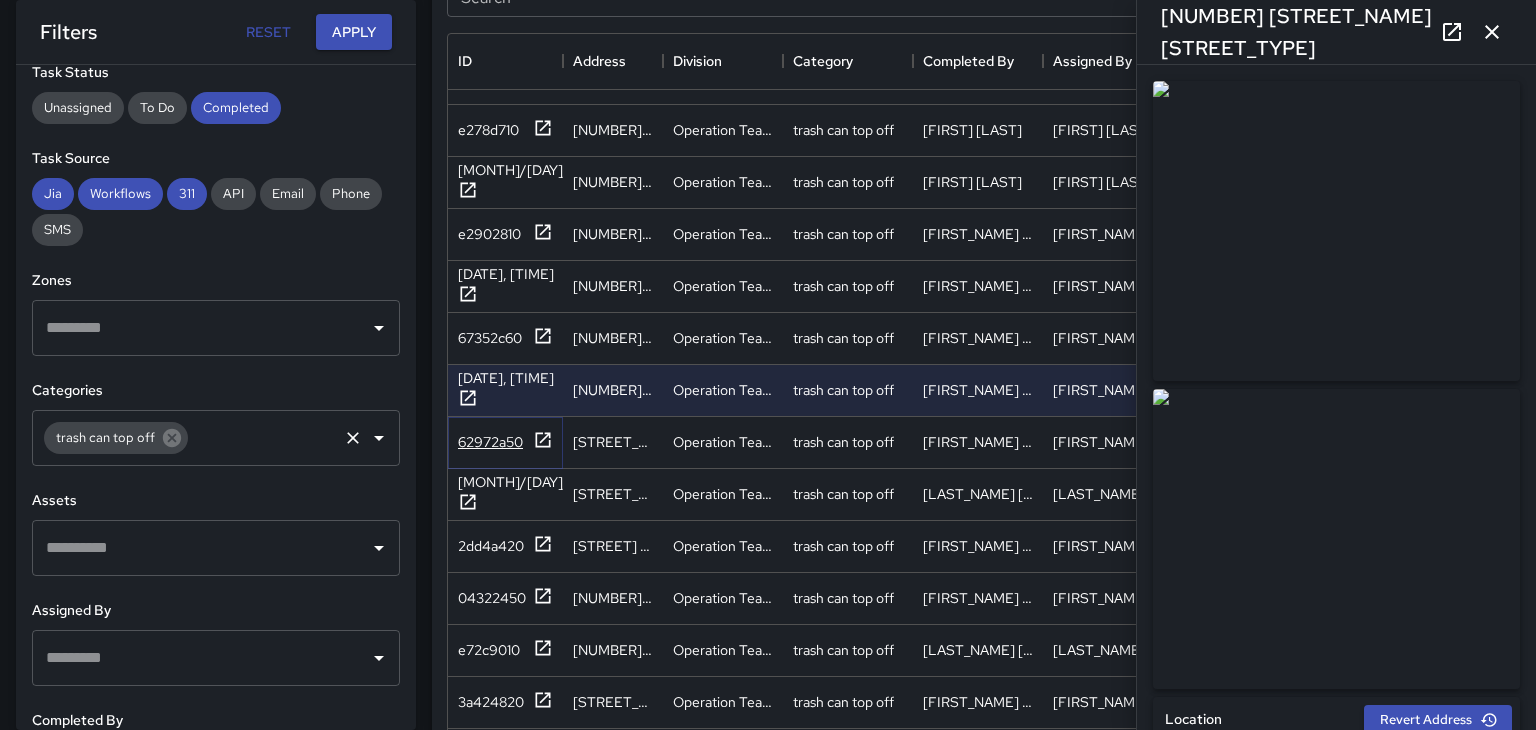click 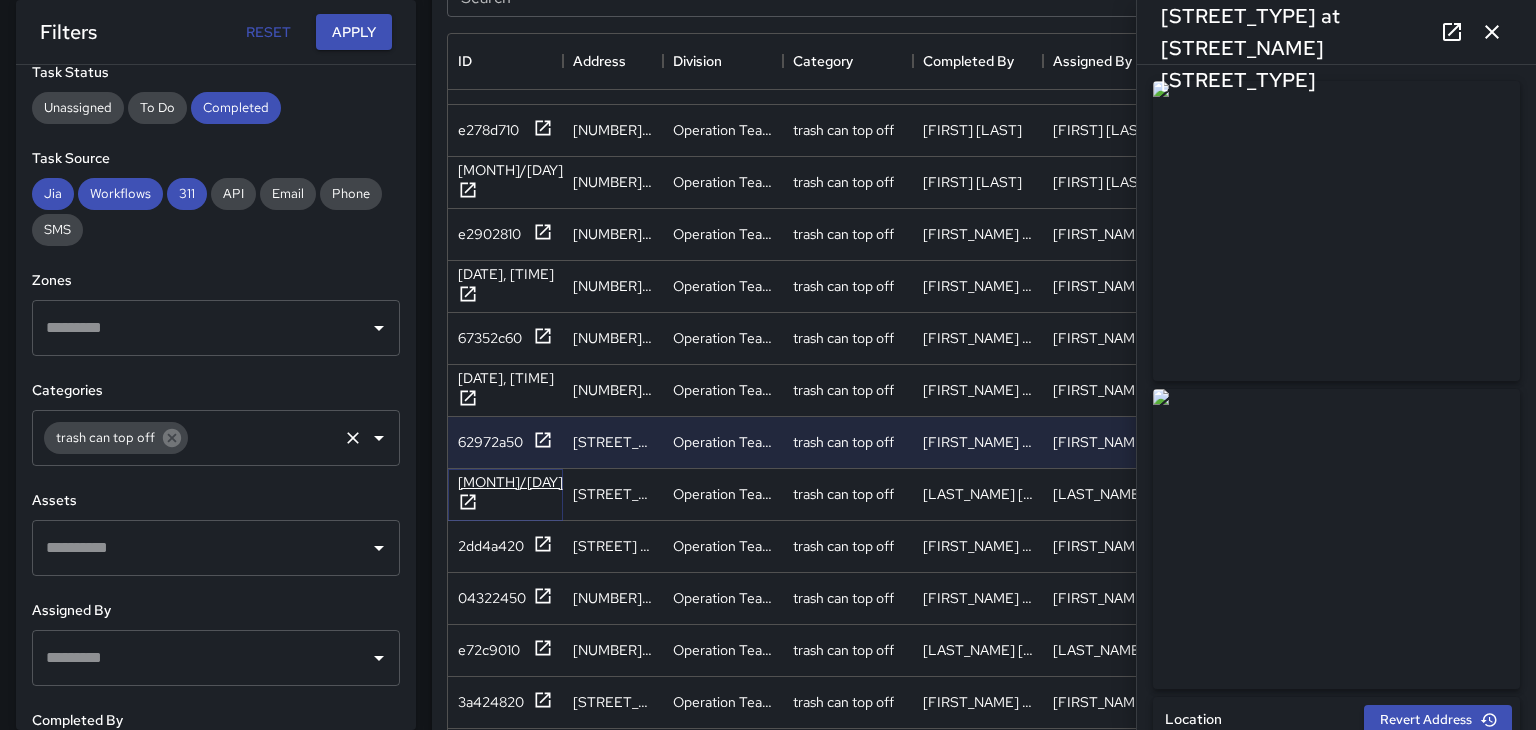 click 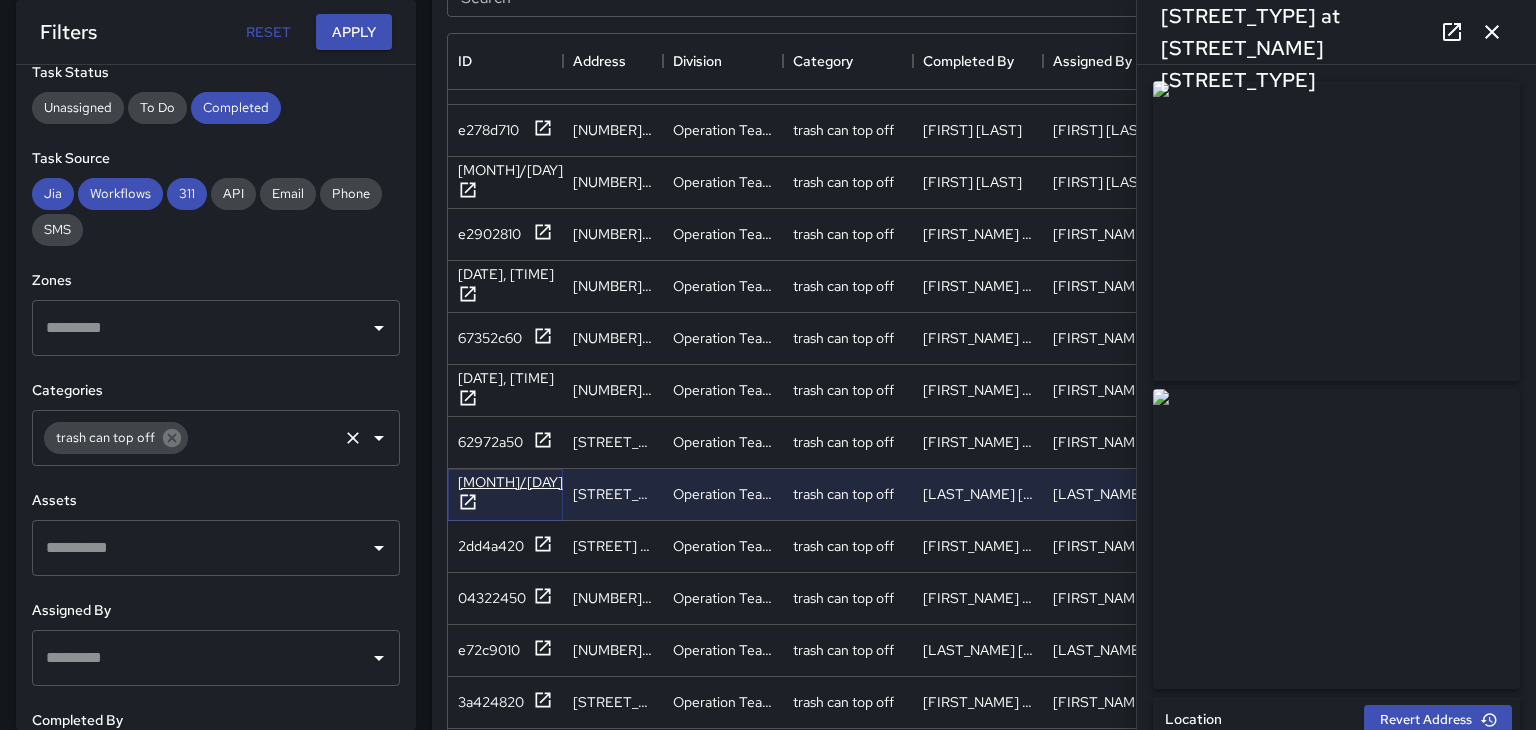 type on "**********" 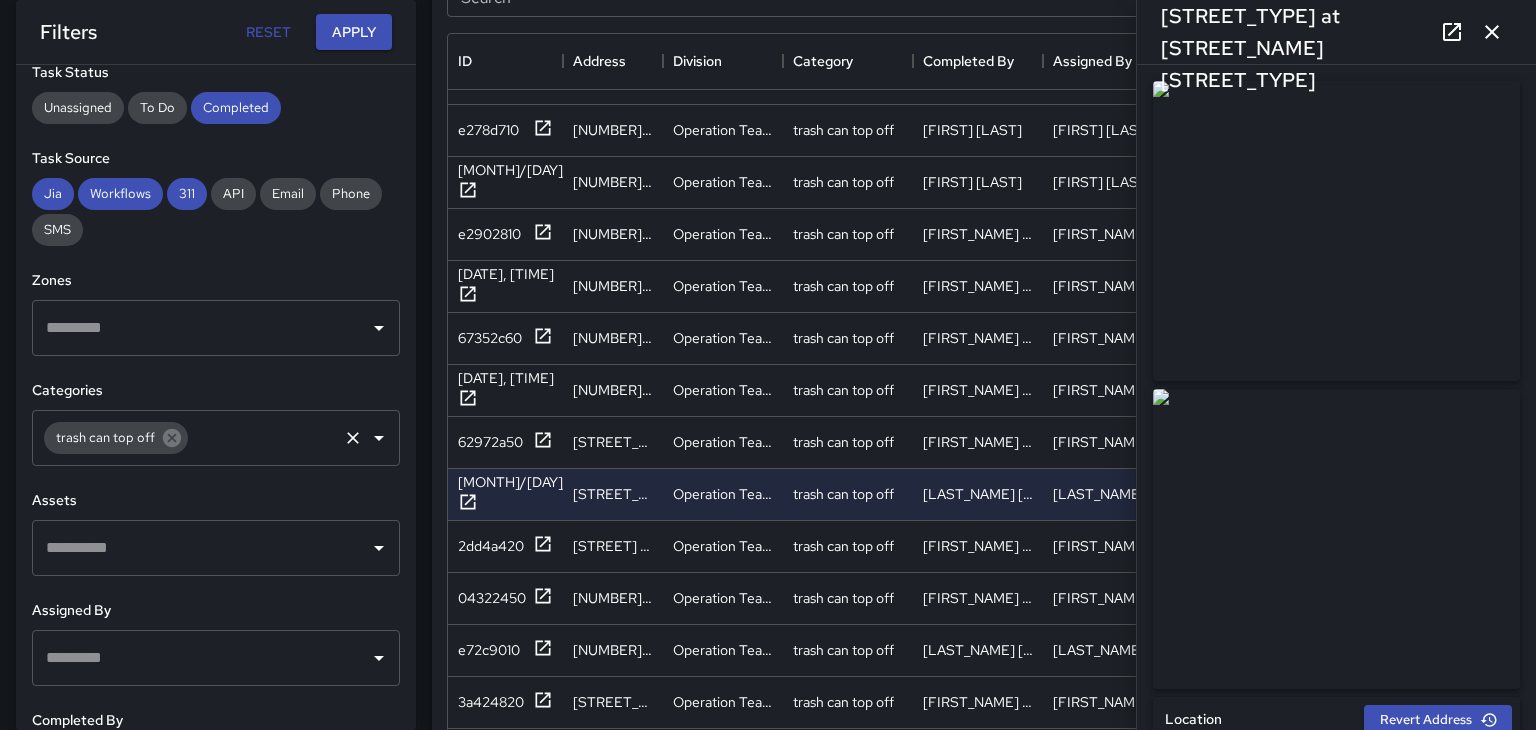 click 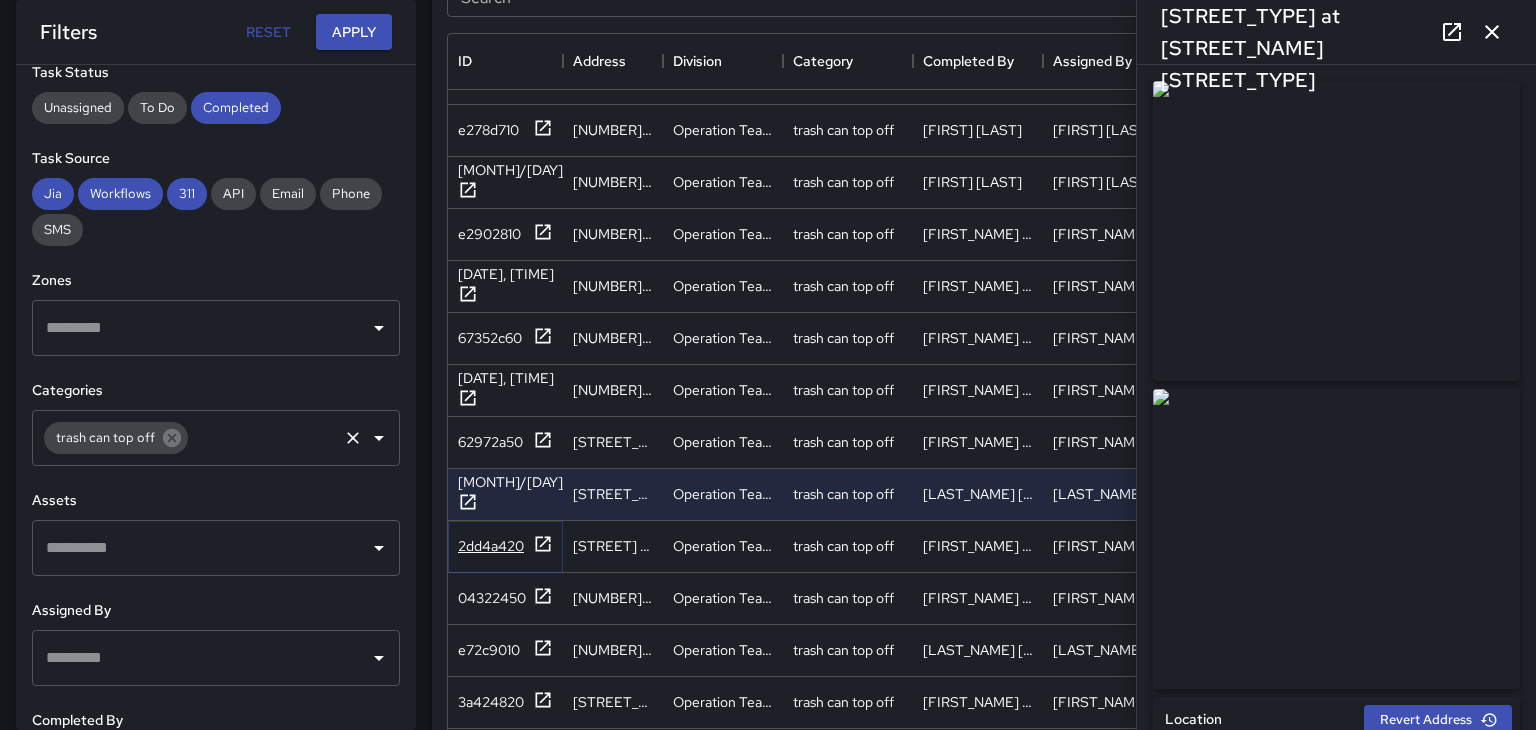 click 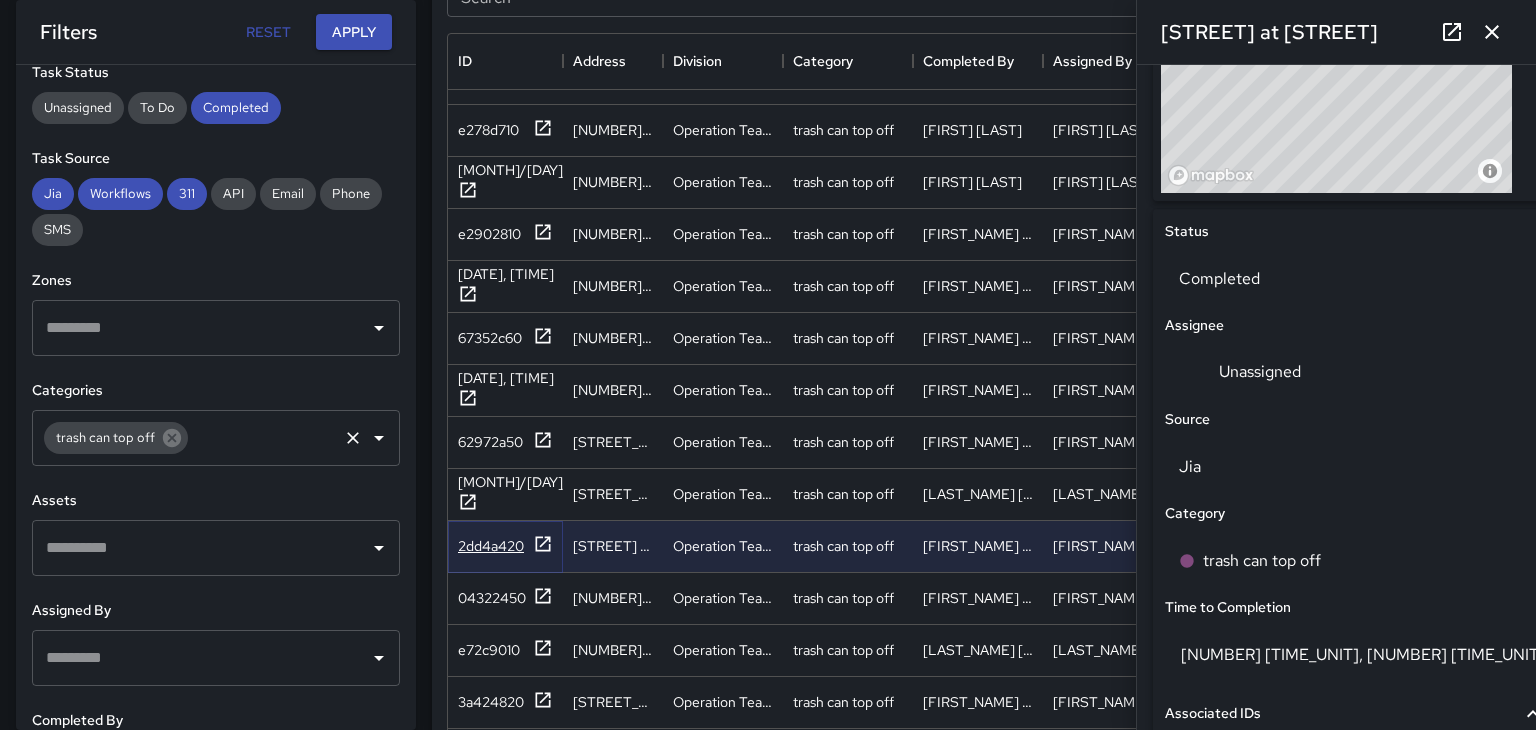 scroll, scrollTop: 806, scrollLeft: 0, axis: vertical 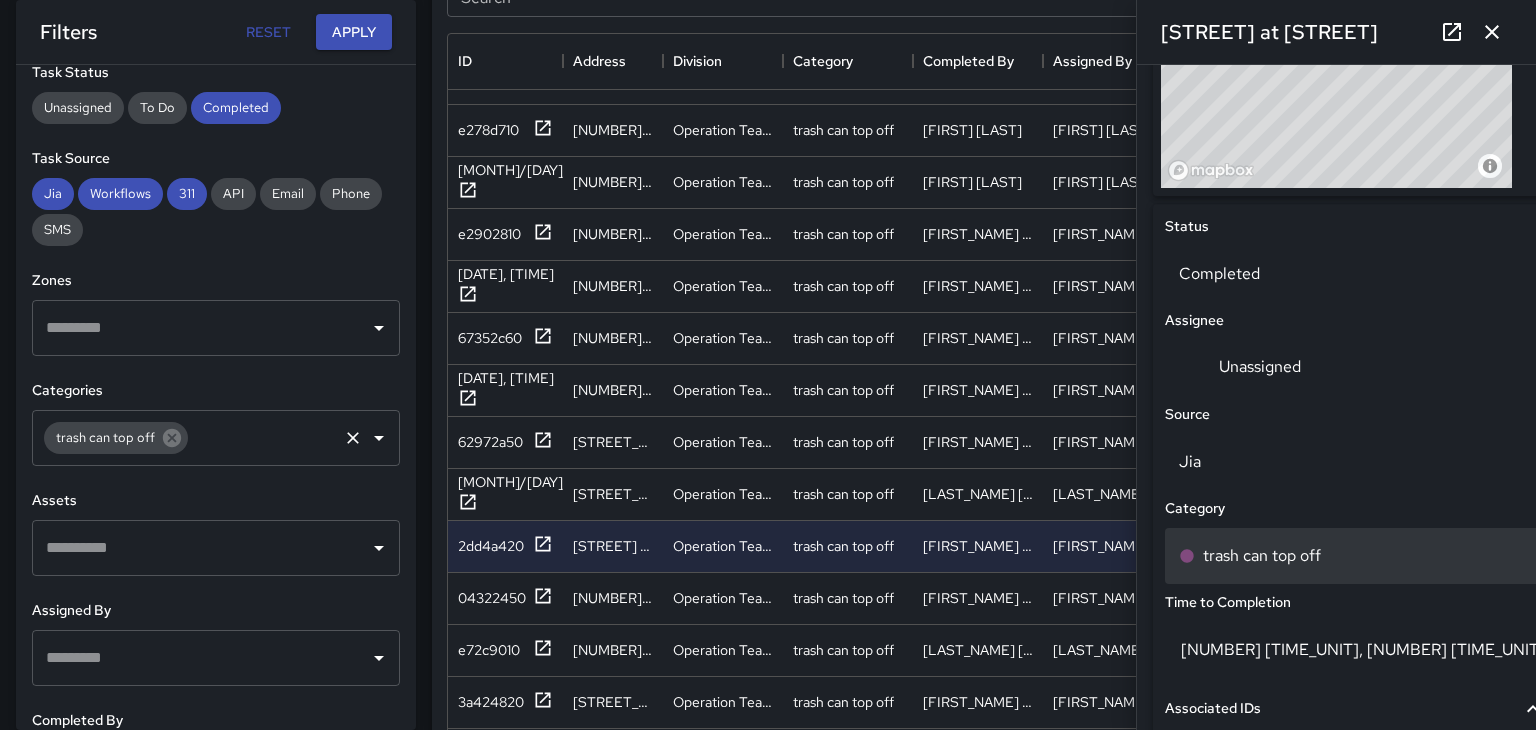 click on "trash can top off" at bounding box center [1355, 556] 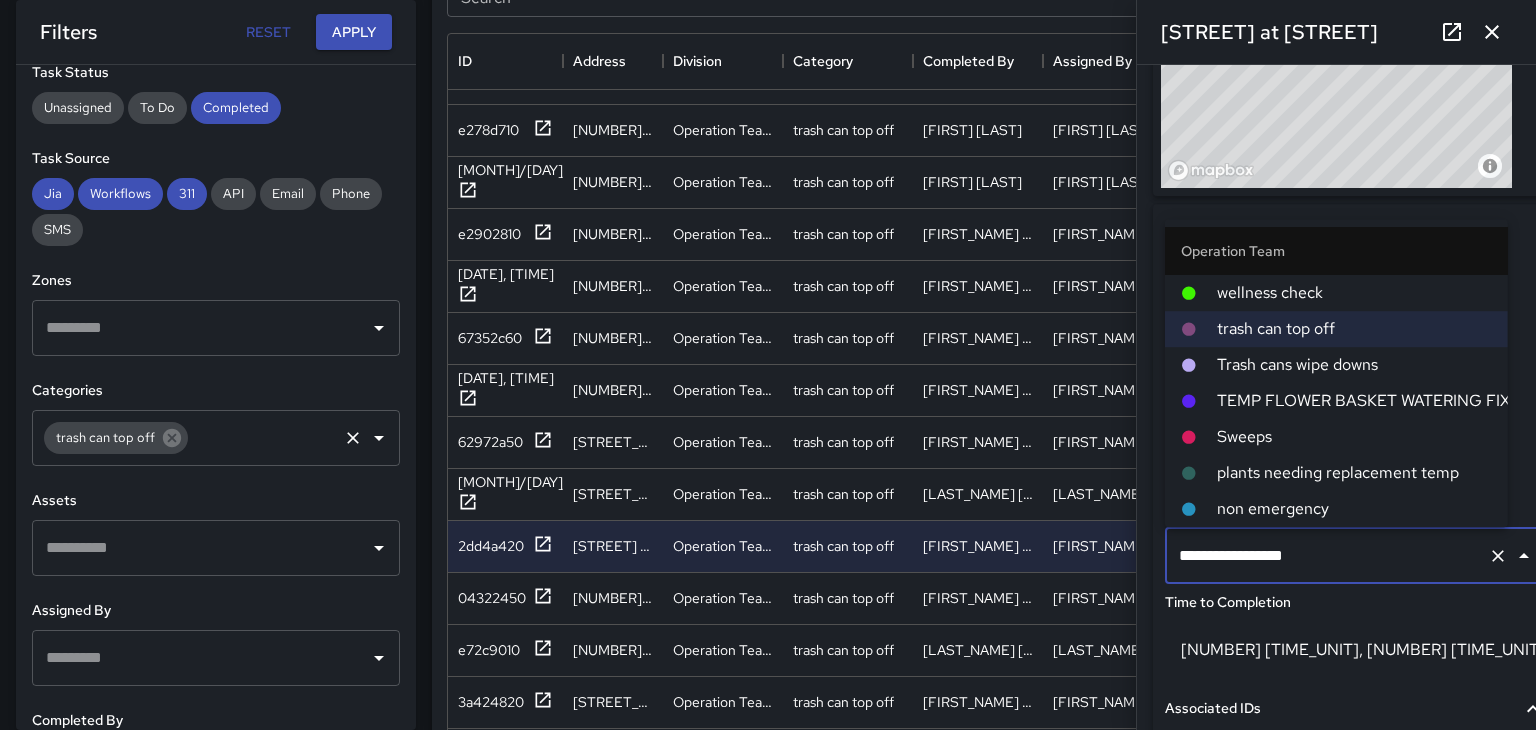 click on "Trash cans wipe downs" at bounding box center [1336, 365] 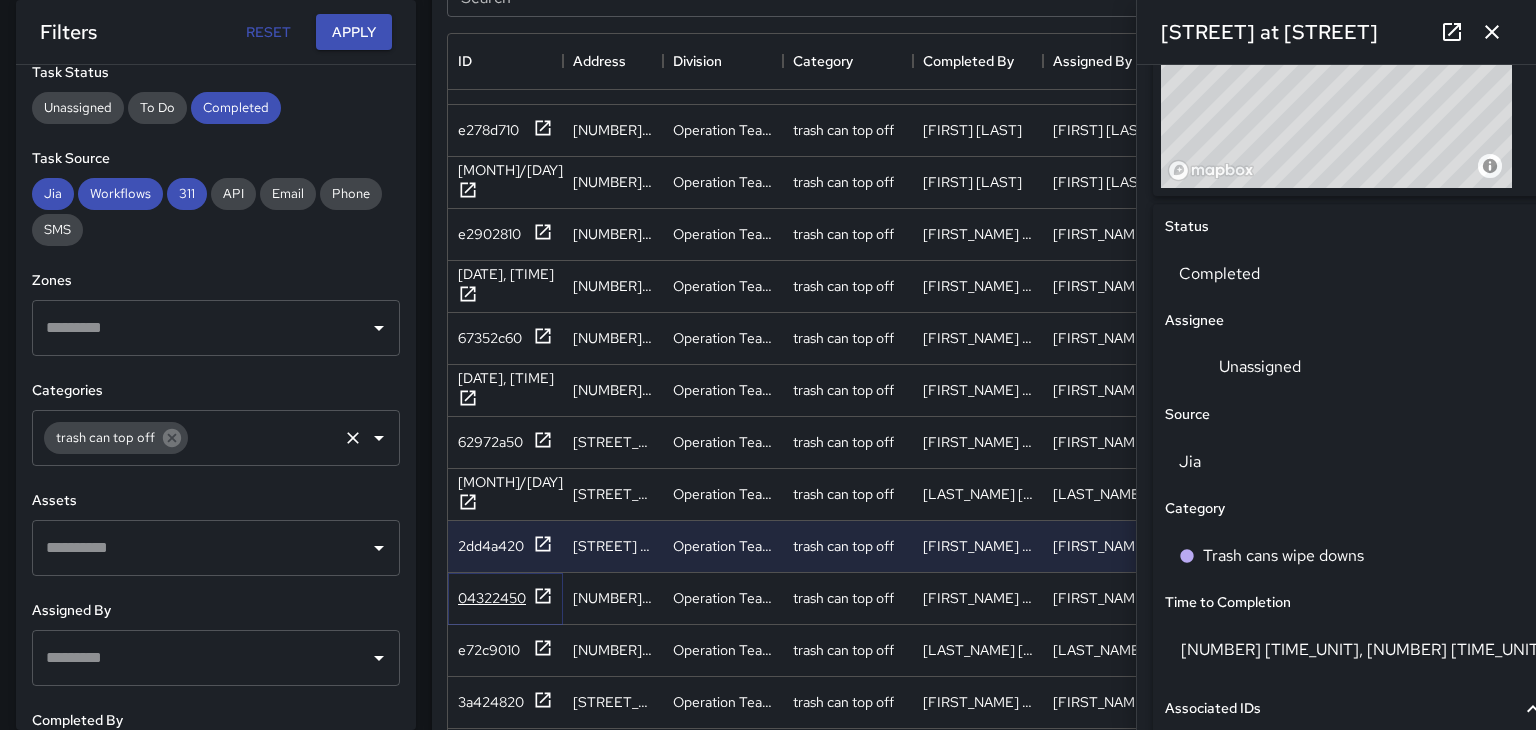 click 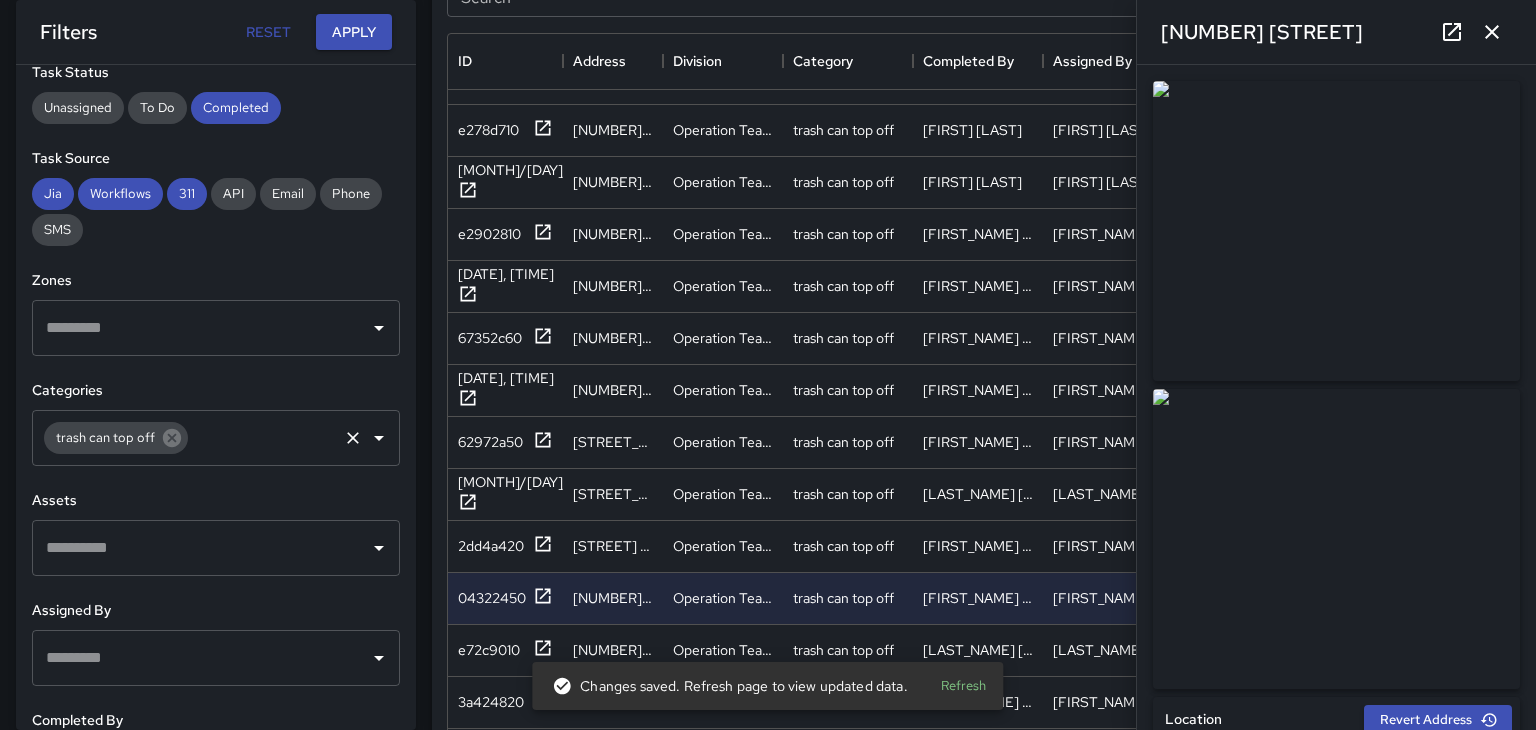 click 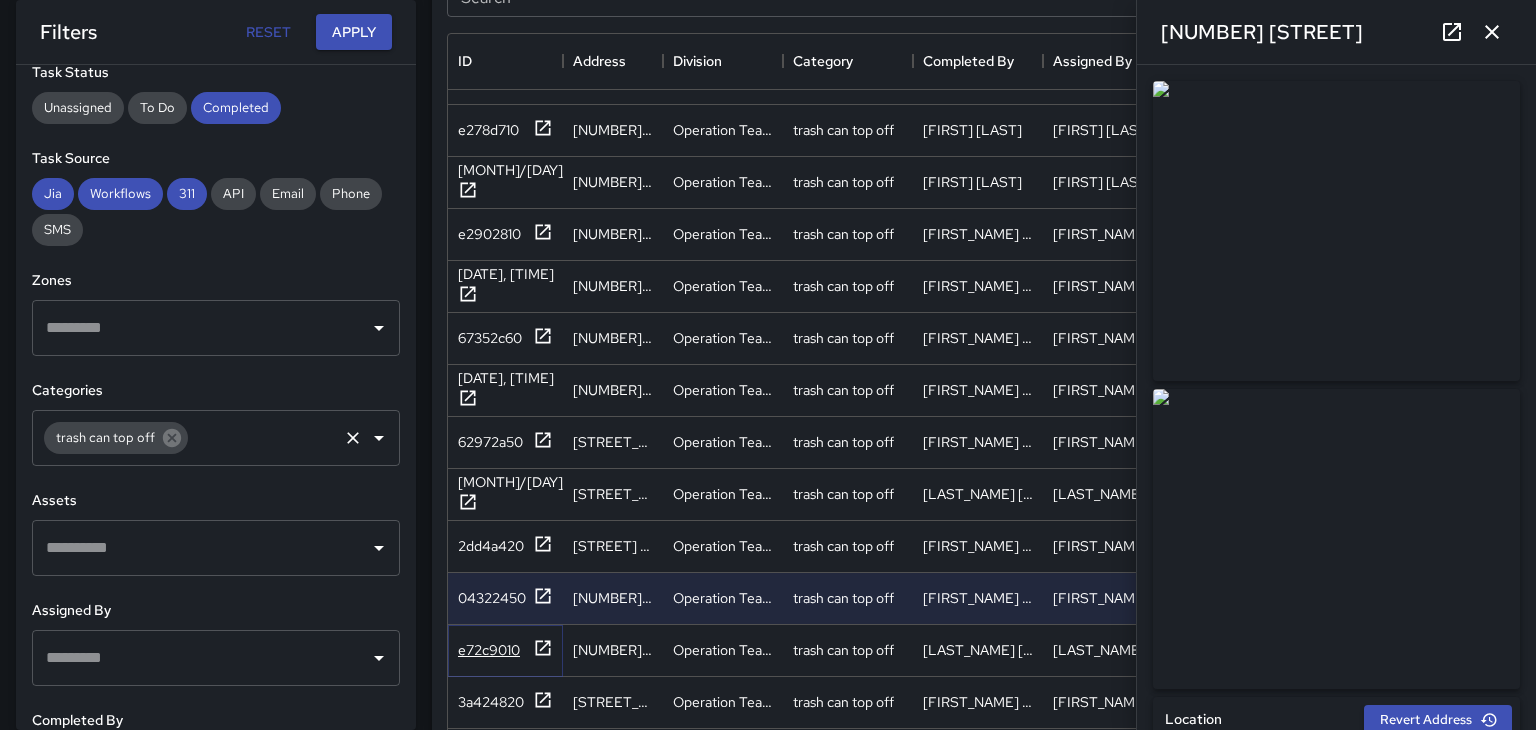 click 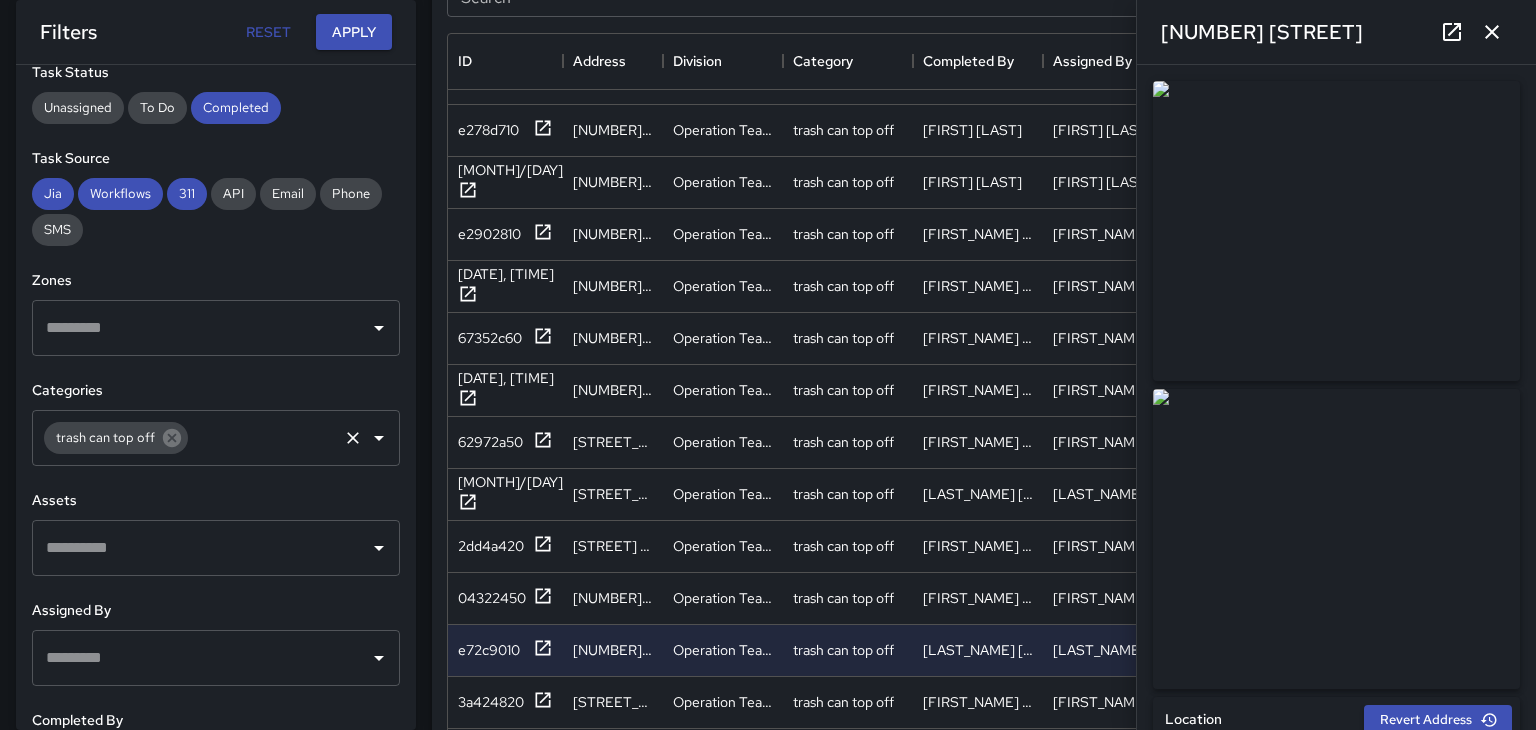 click 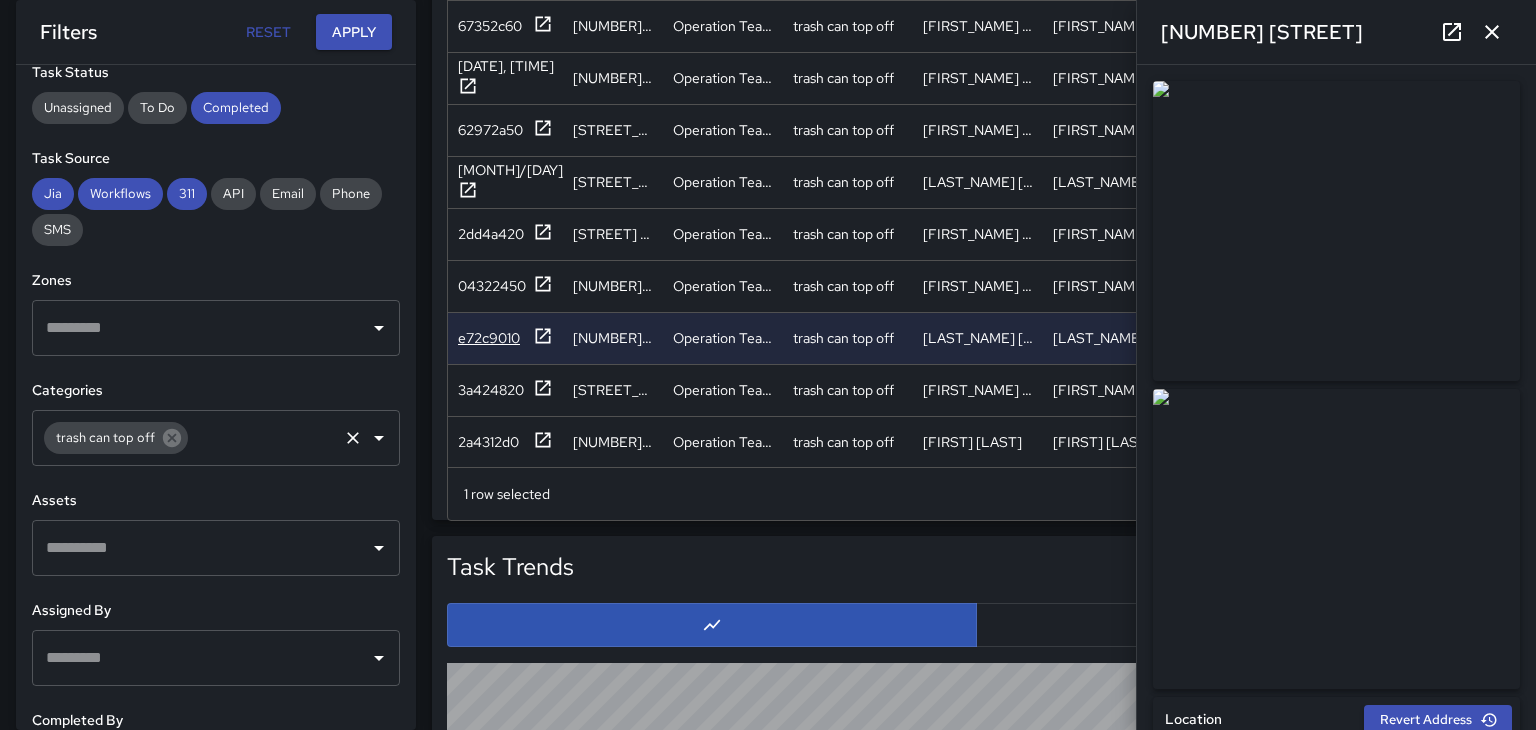 scroll, scrollTop: 1491, scrollLeft: 0, axis: vertical 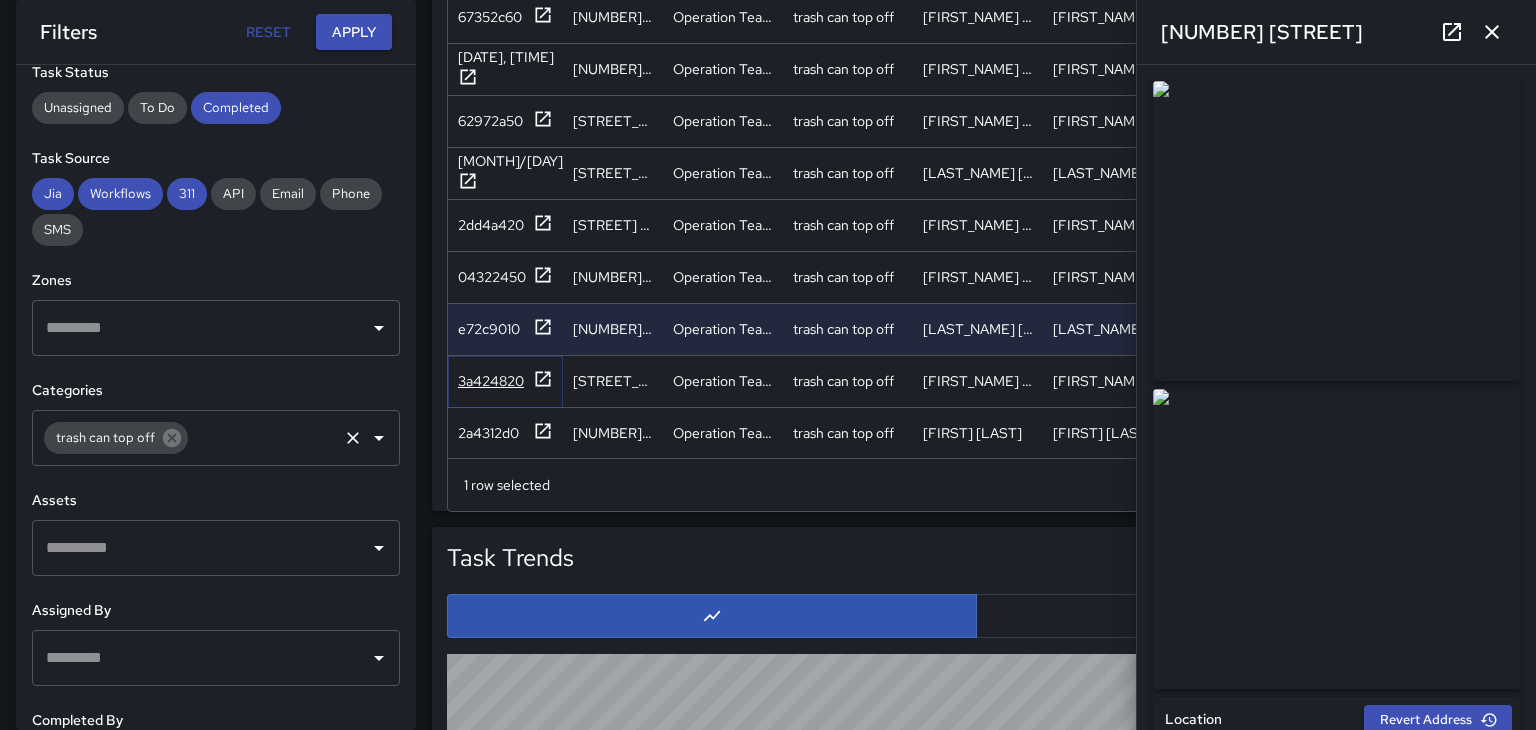 click 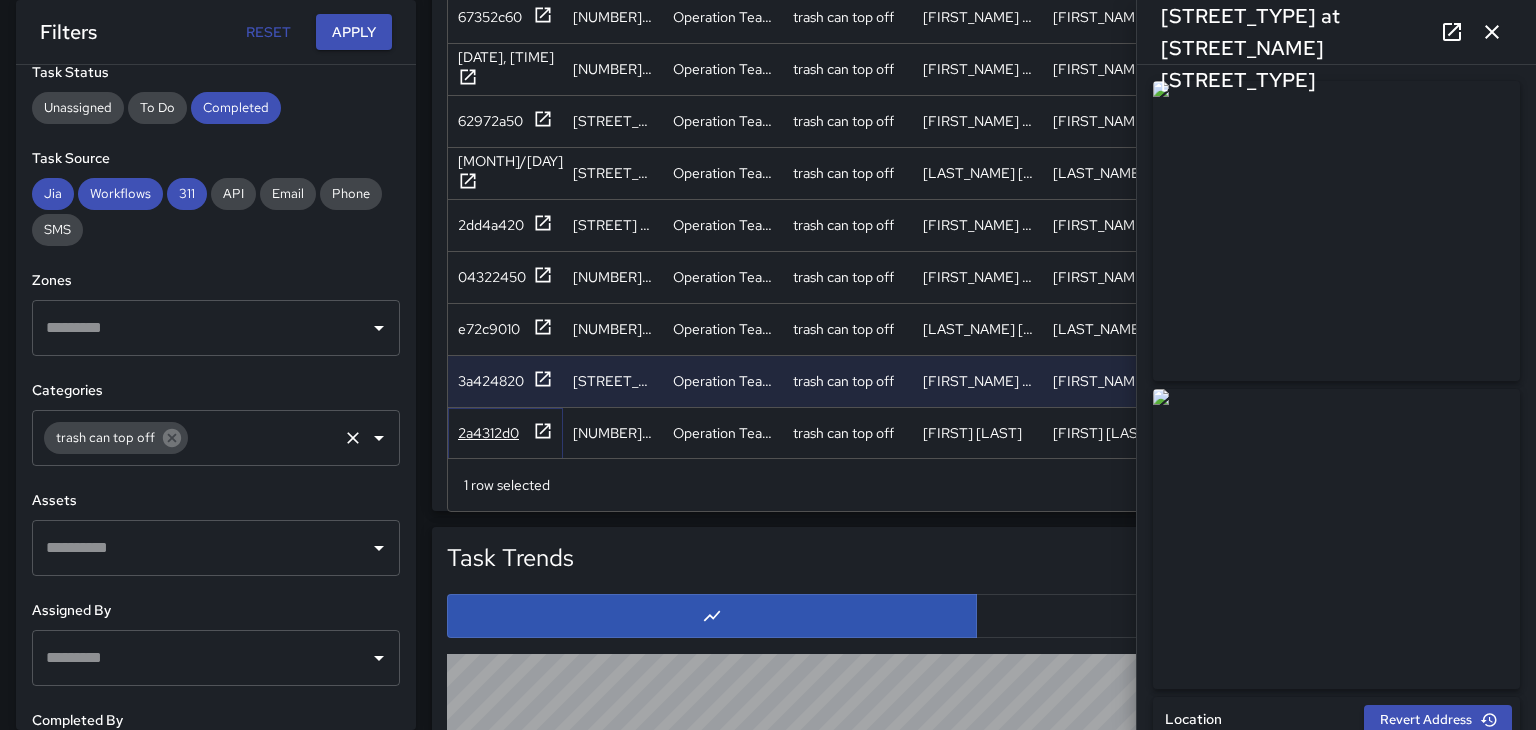 click 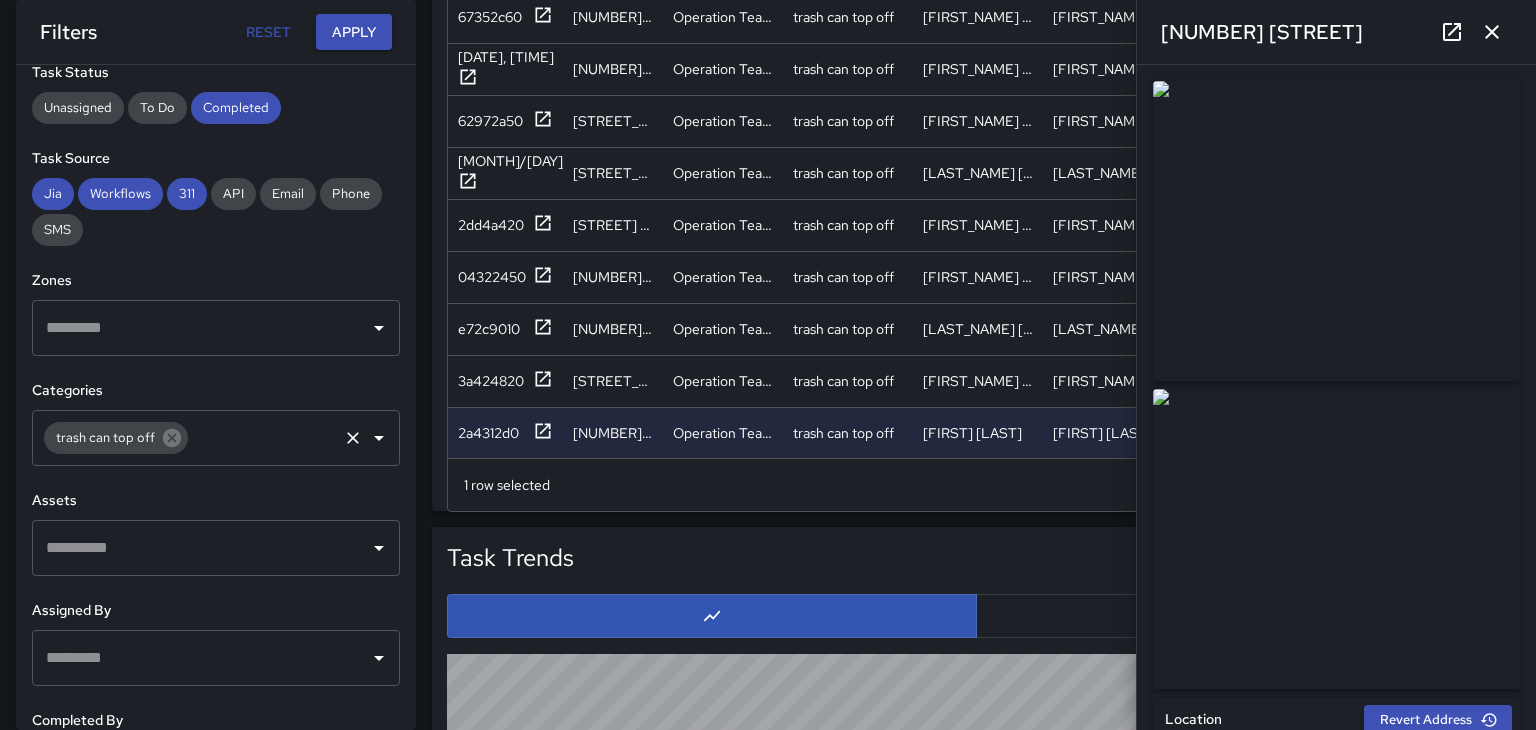 click 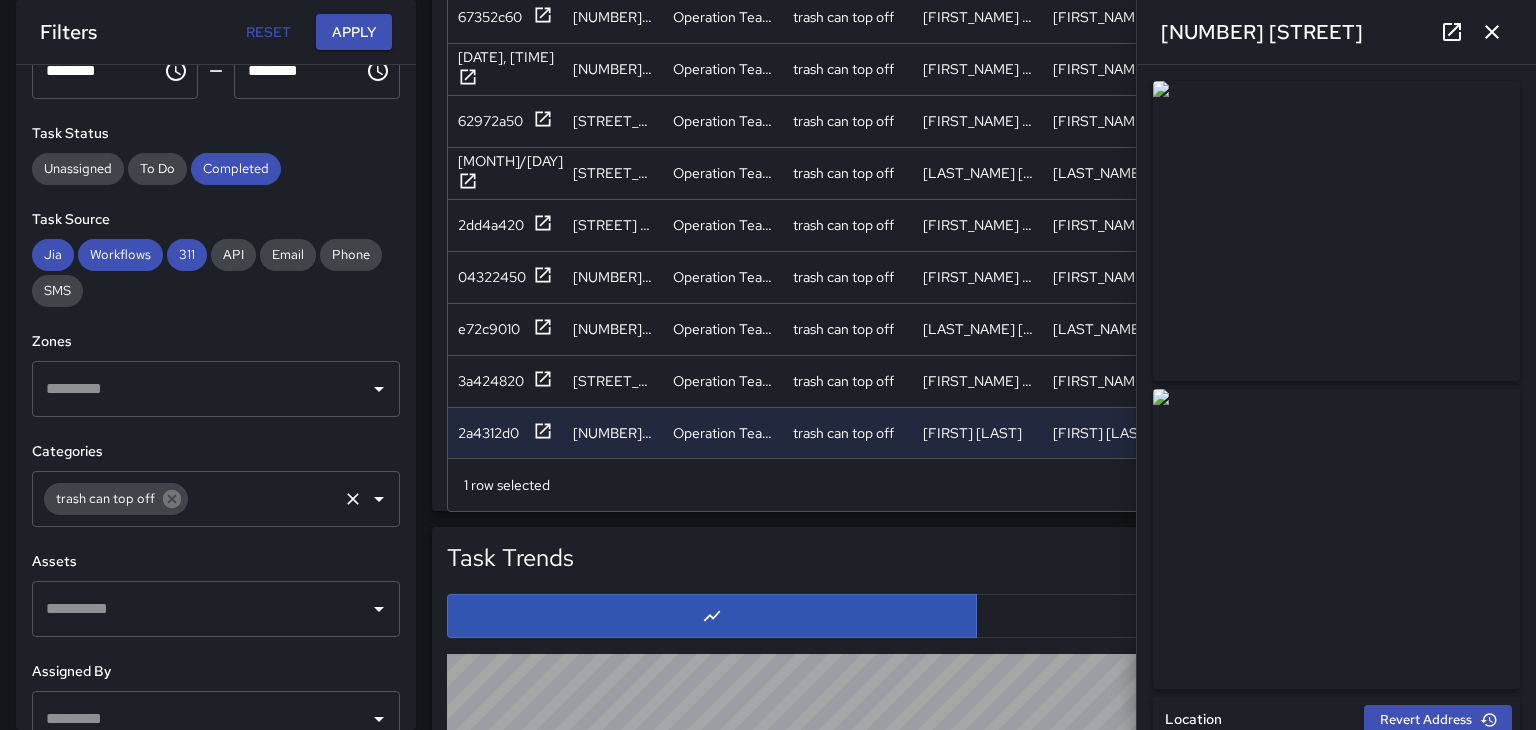 scroll, scrollTop: 0, scrollLeft: 0, axis: both 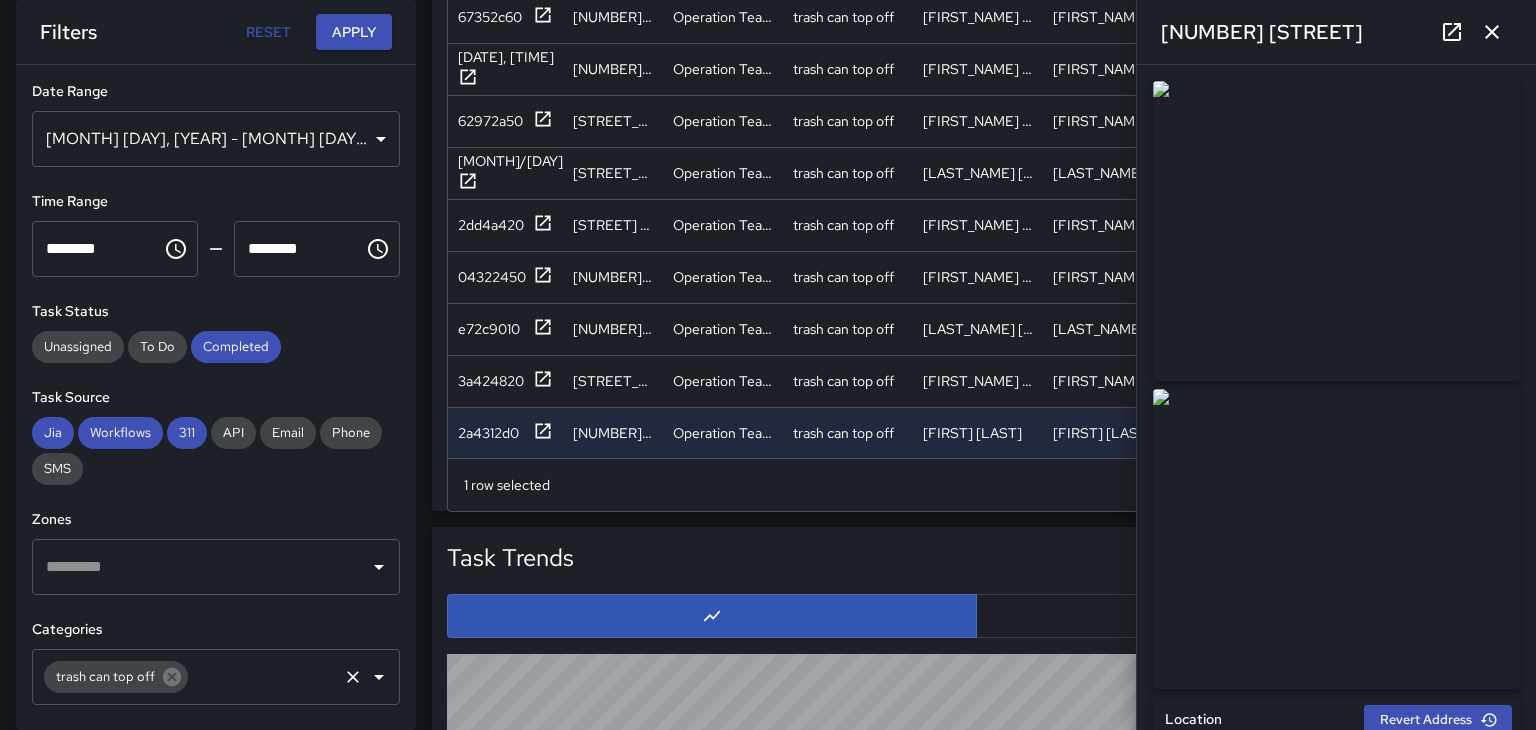 click on "Jun 01, 2025 - Jun 30, 2025" at bounding box center (216, 139) 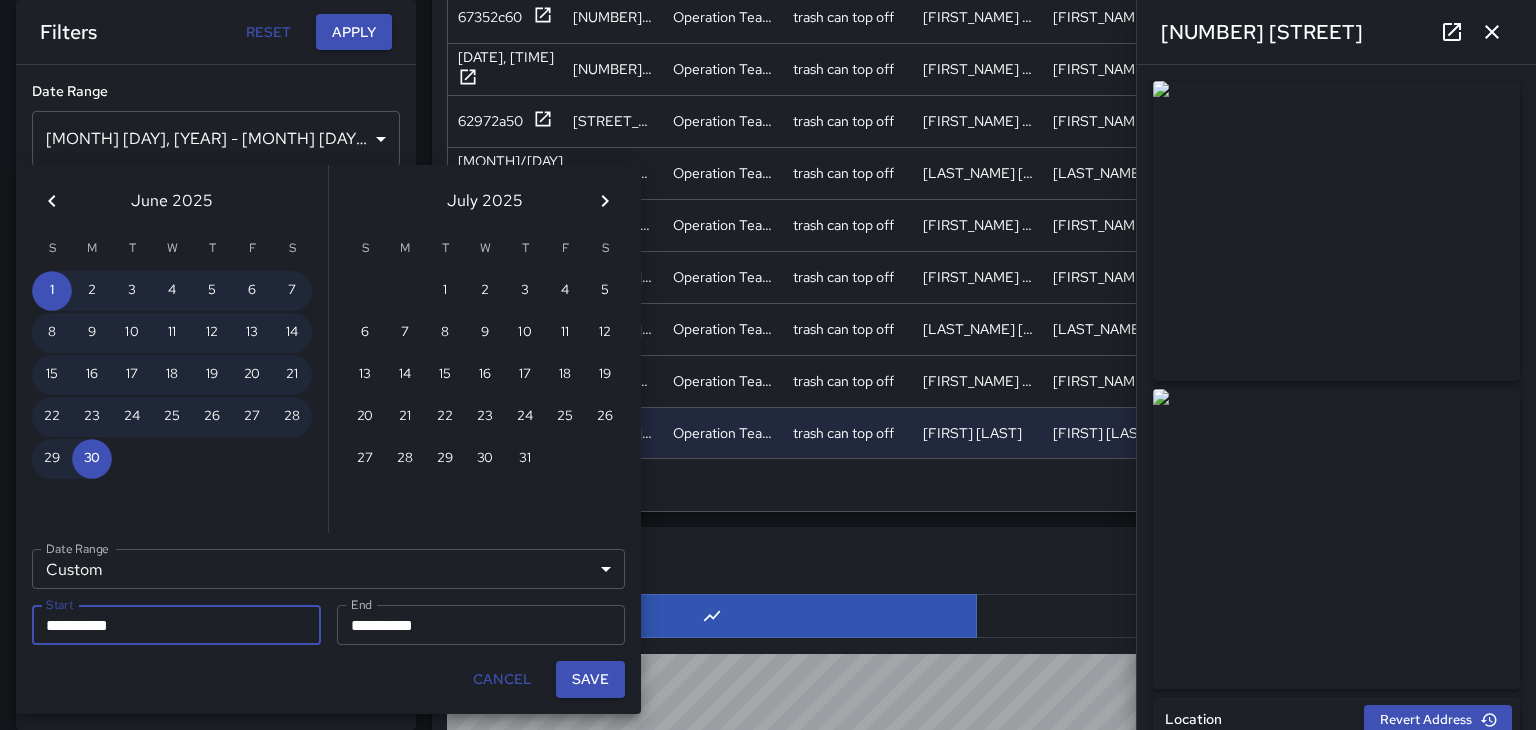 click 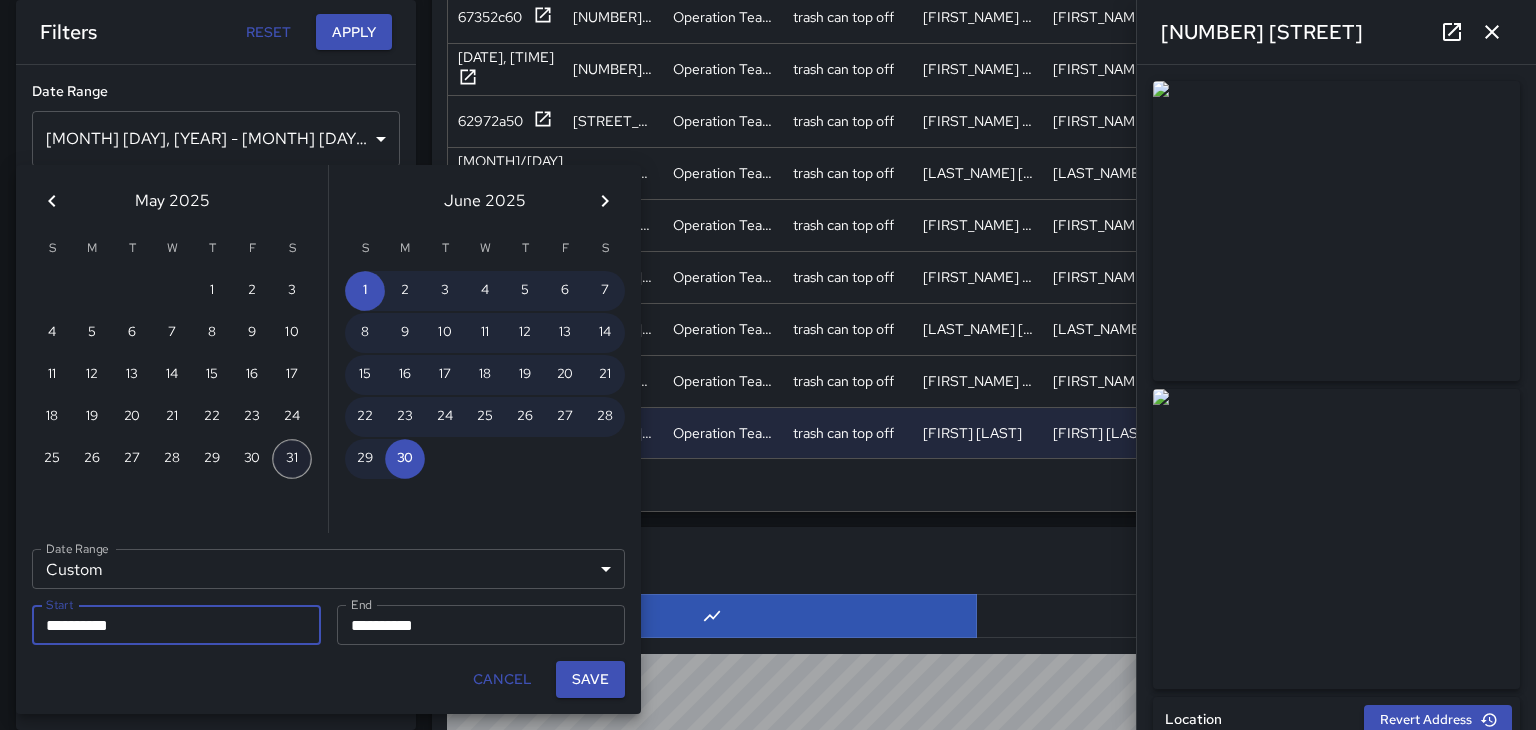 click on "31" at bounding box center [292, 459] 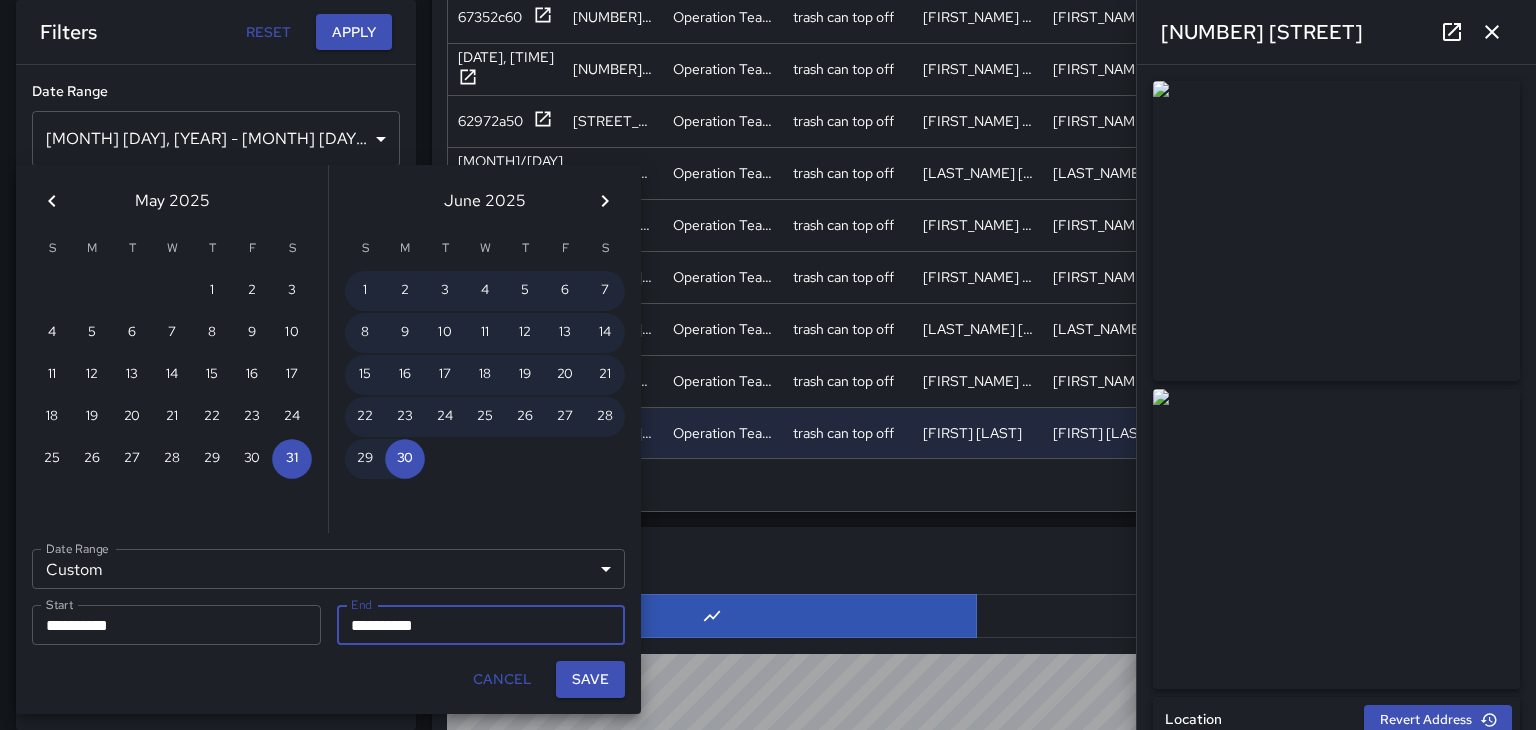 click 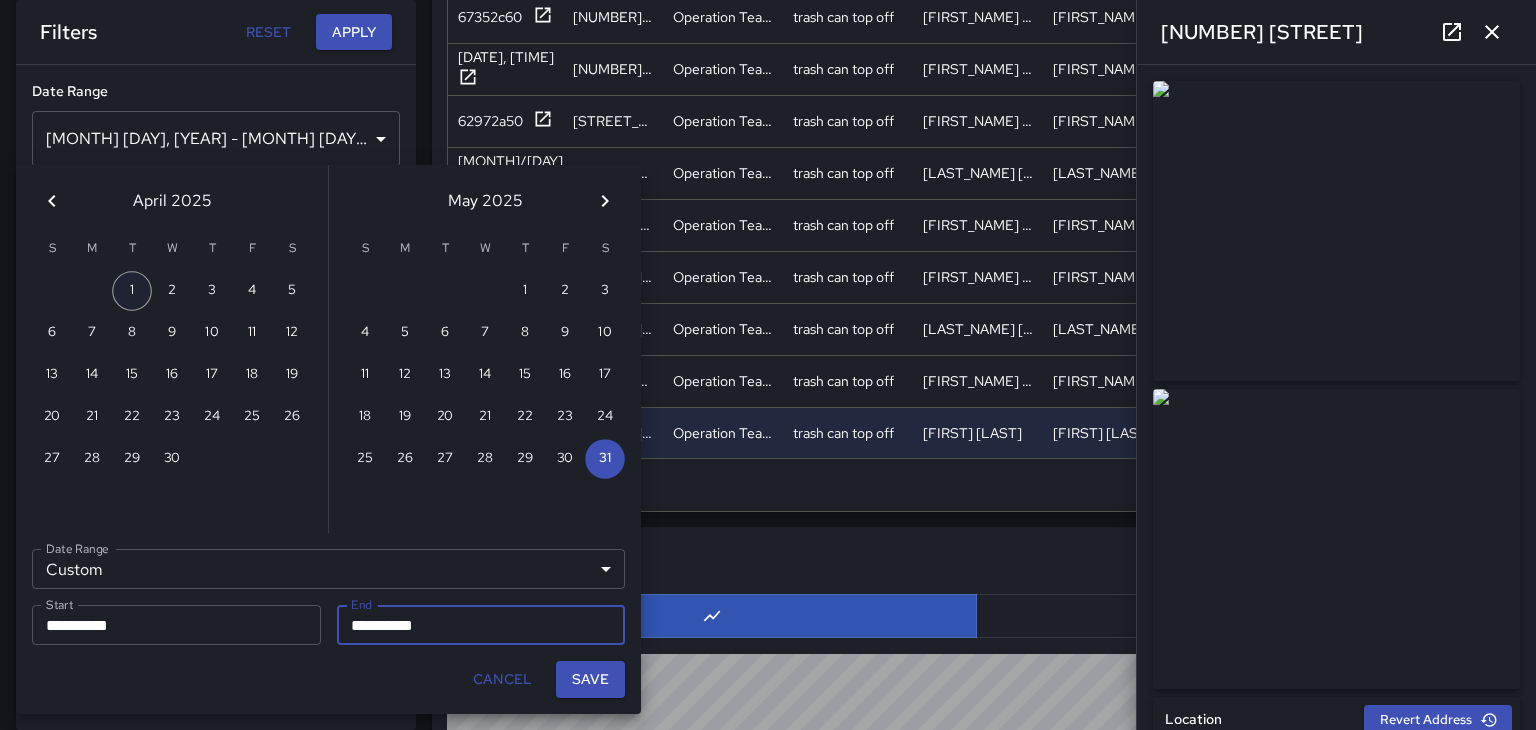 click on "1" at bounding box center [132, 291] 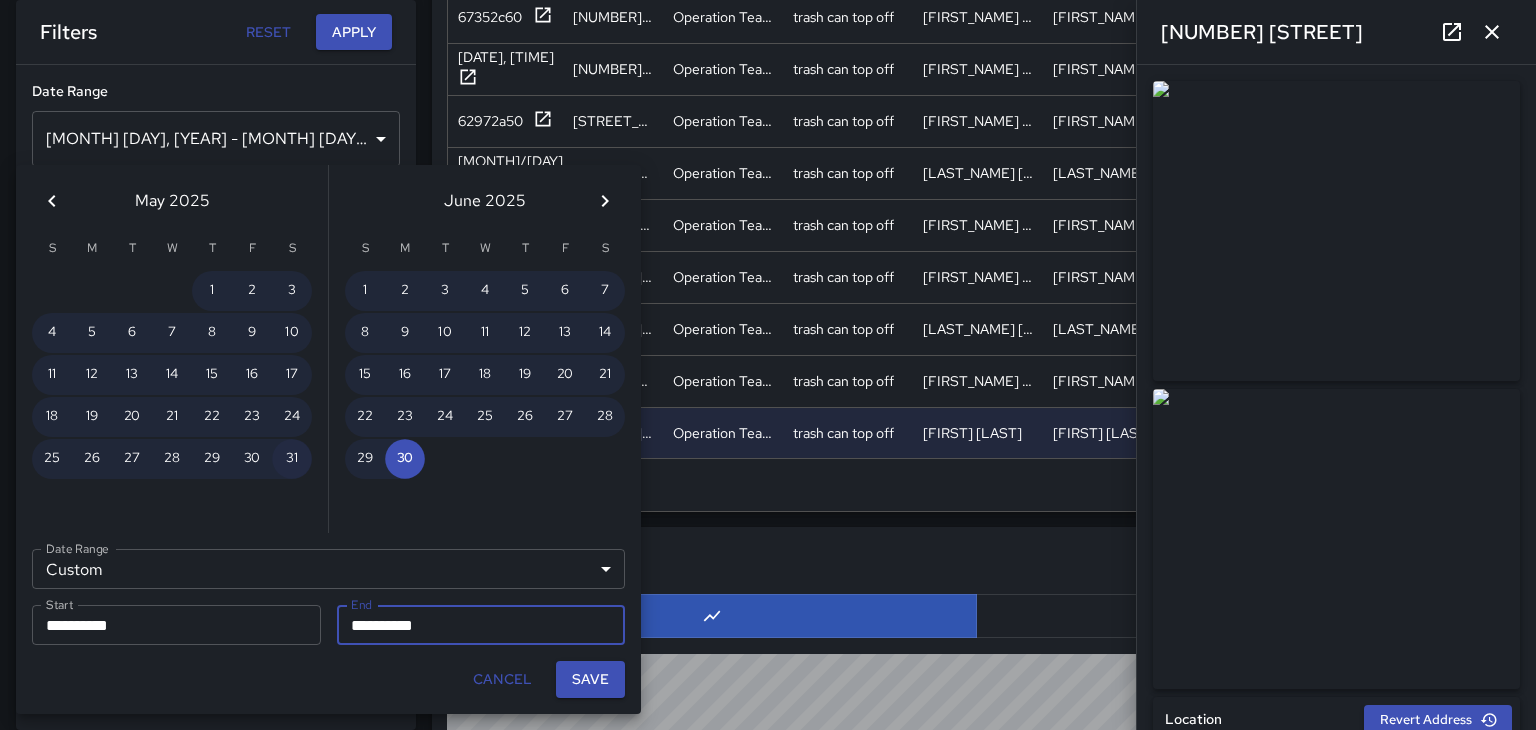 click on "31" at bounding box center [292, 459] 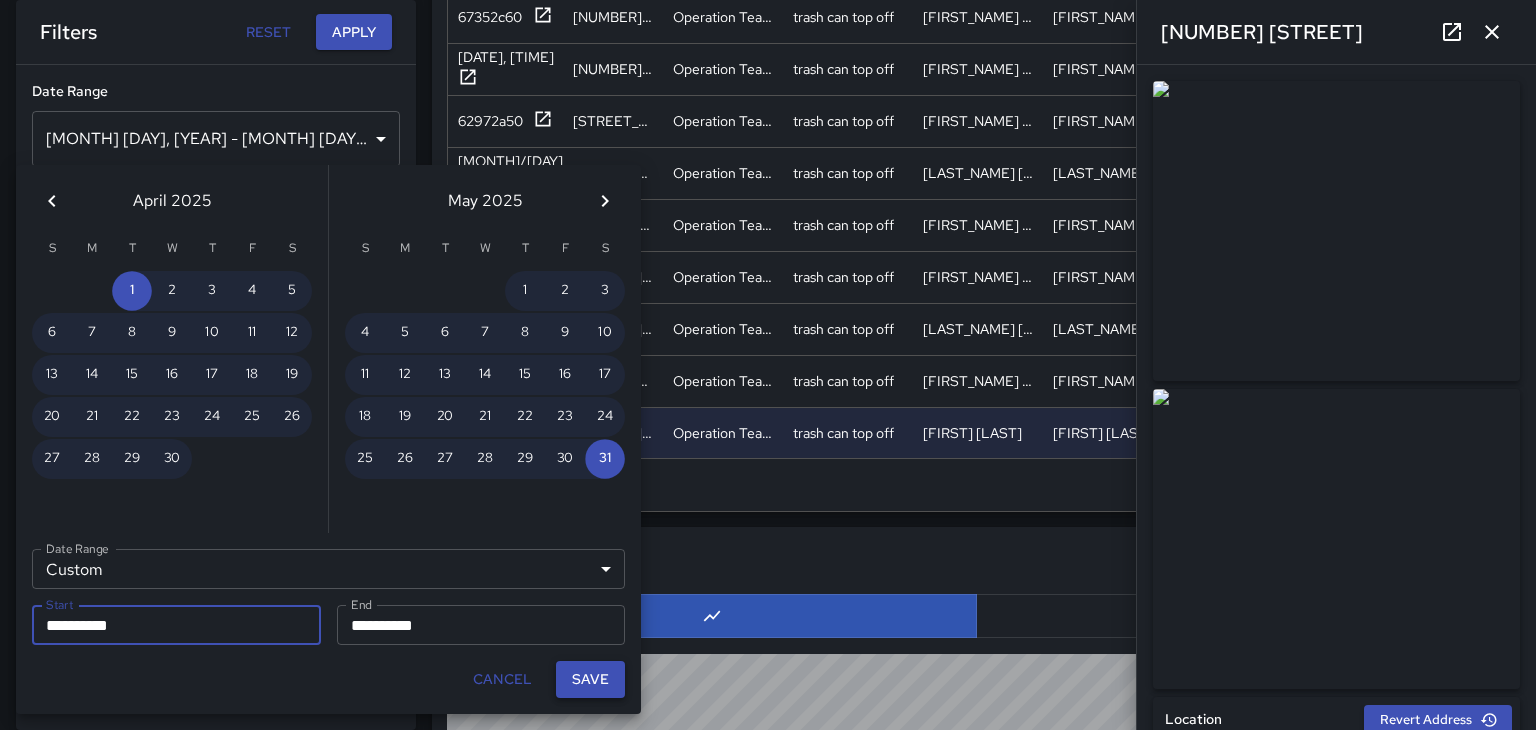 click on "Save" at bounding box center (590, 679) 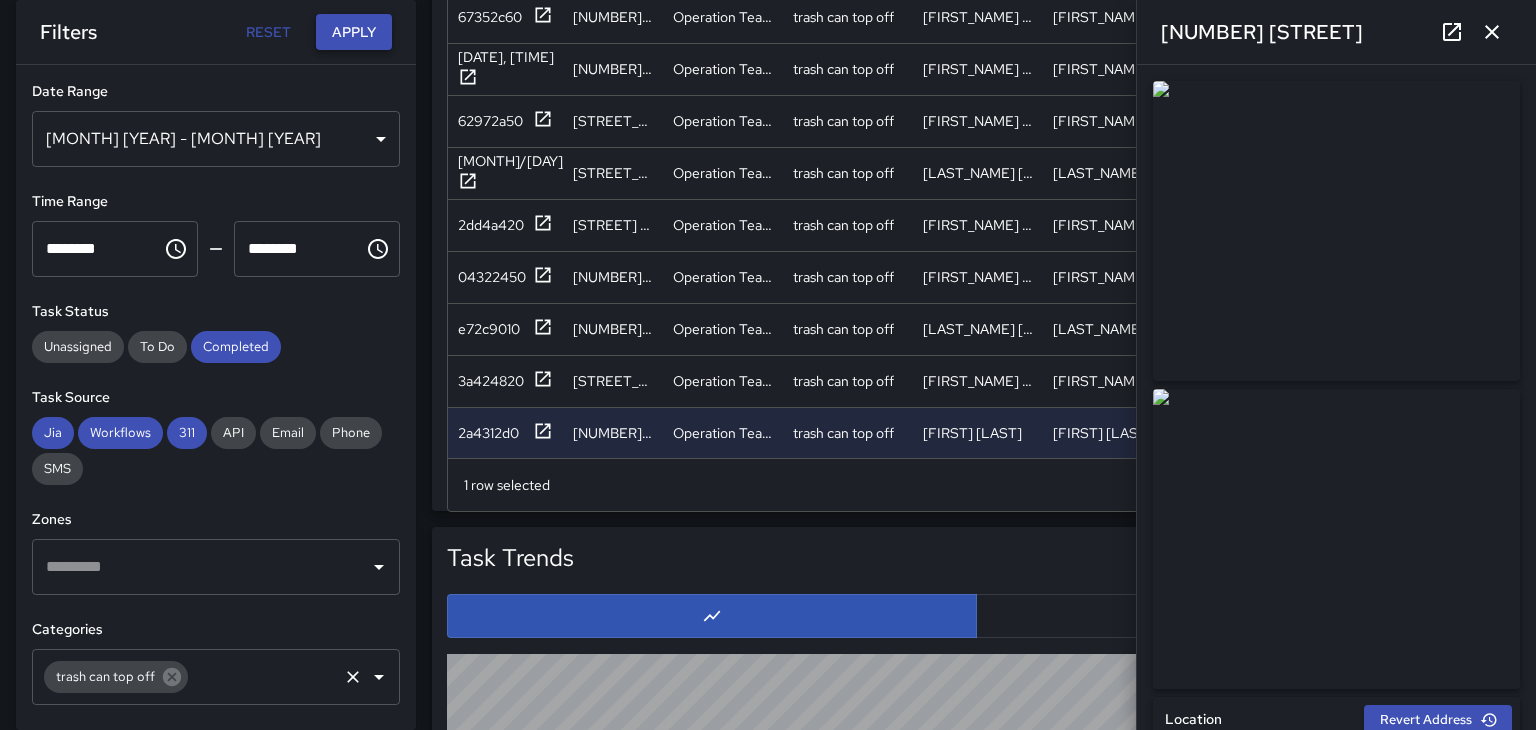 click on "Apply" at bounding box center (354, 32) 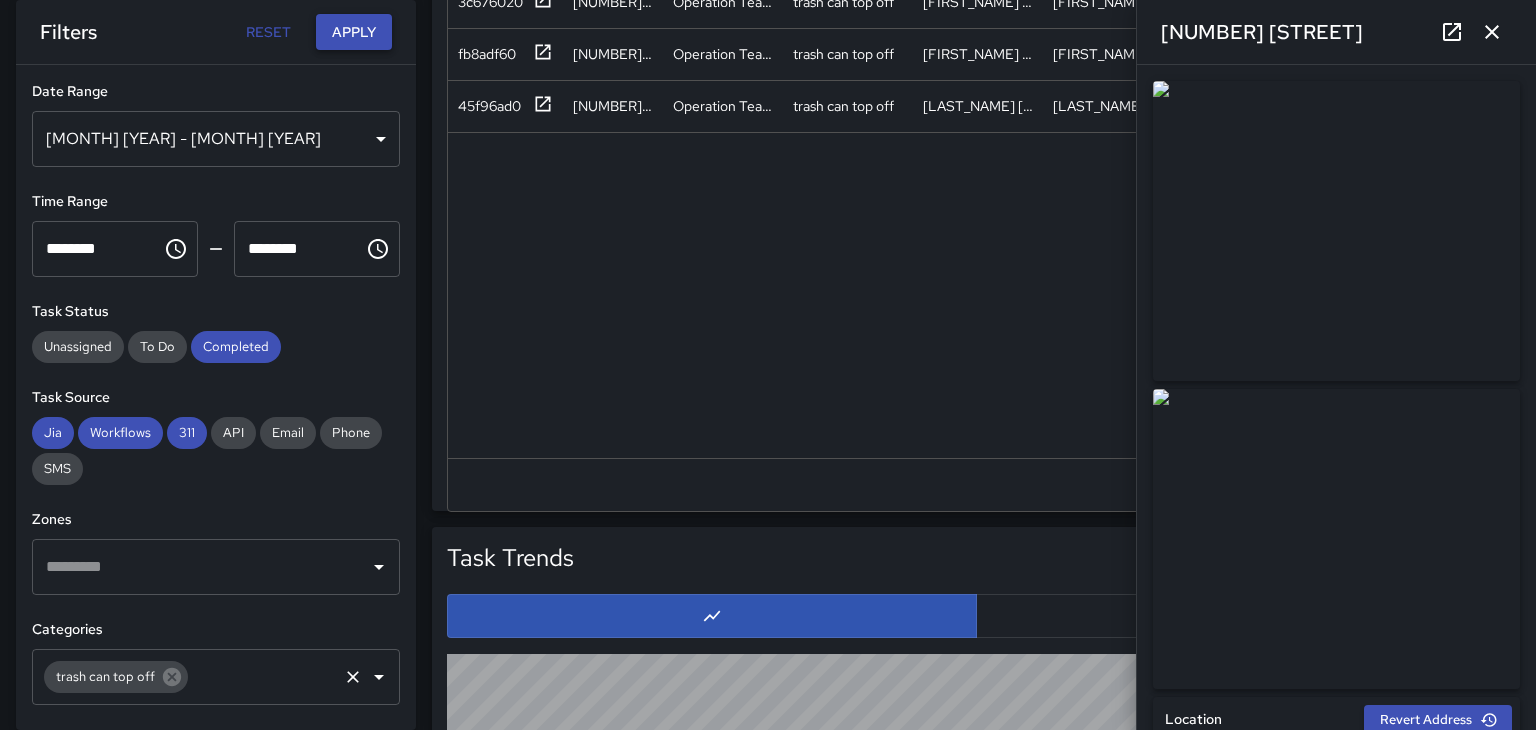 scroll, scrollTop: 0, scrollLeft: 0, axis: both 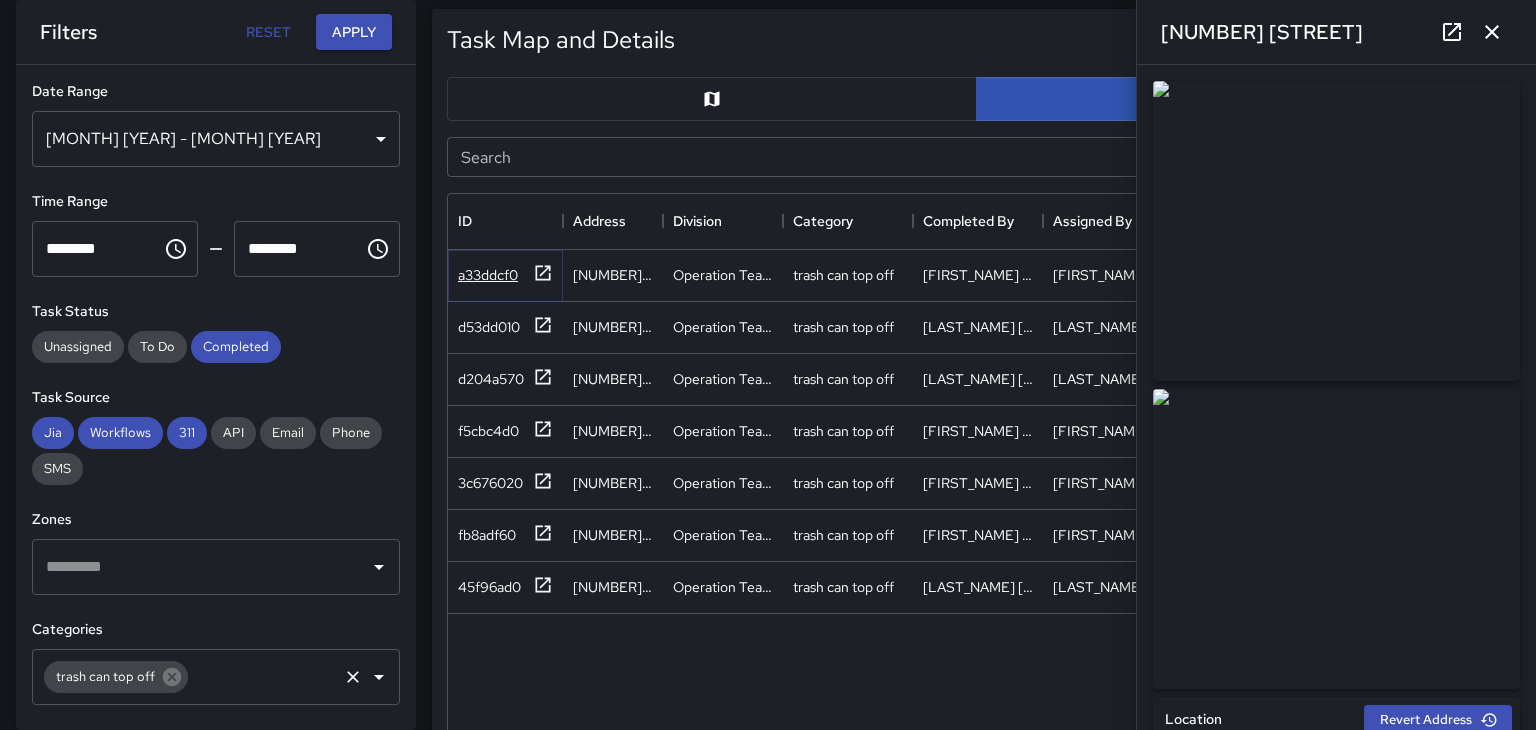 click 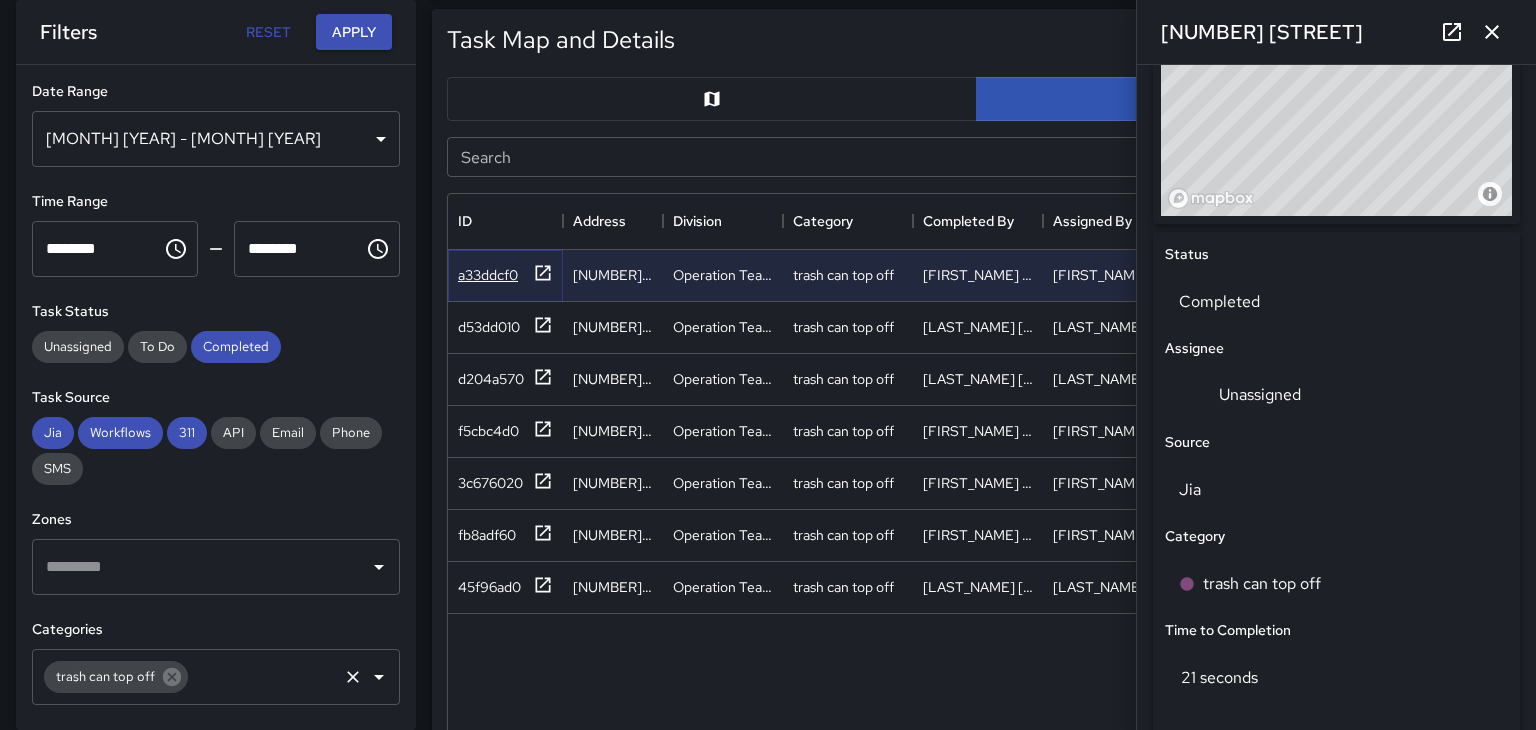 scroll, scrollTop: 824, scrollLeft: 0, axis: vertical 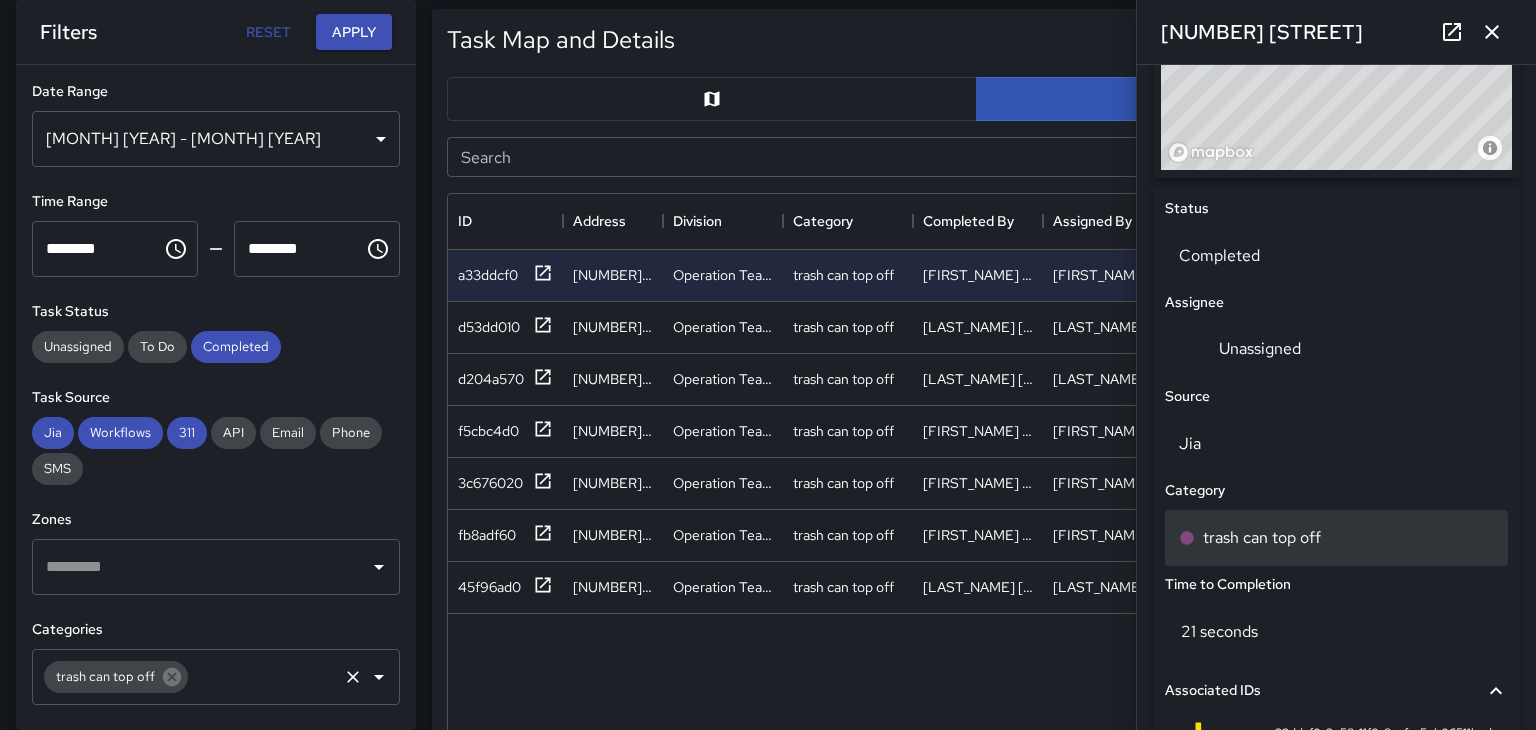 click on "trash can top off" at bounding box center (1336, 538) 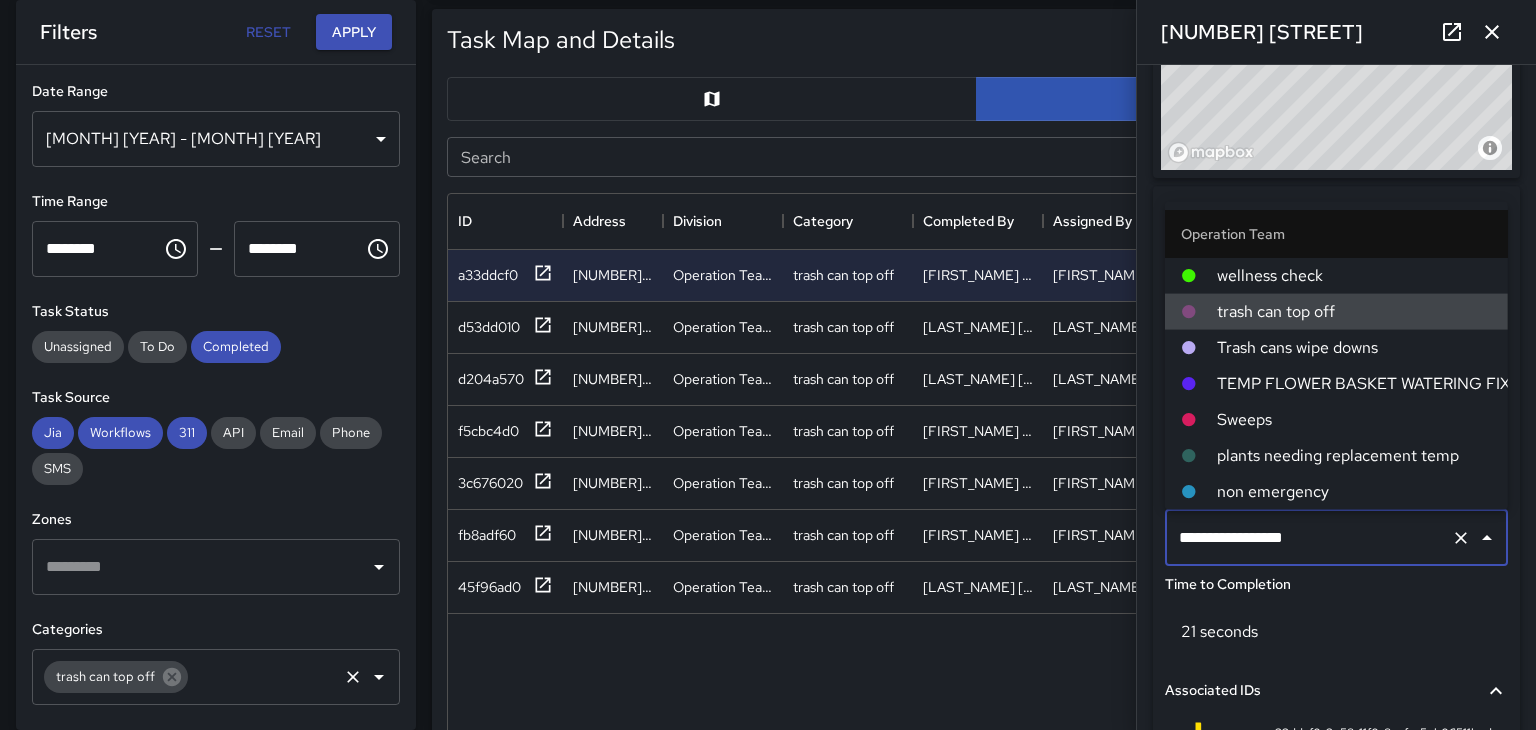 click on "Trash cans wipe downs" at bounding box center (1354, 348) 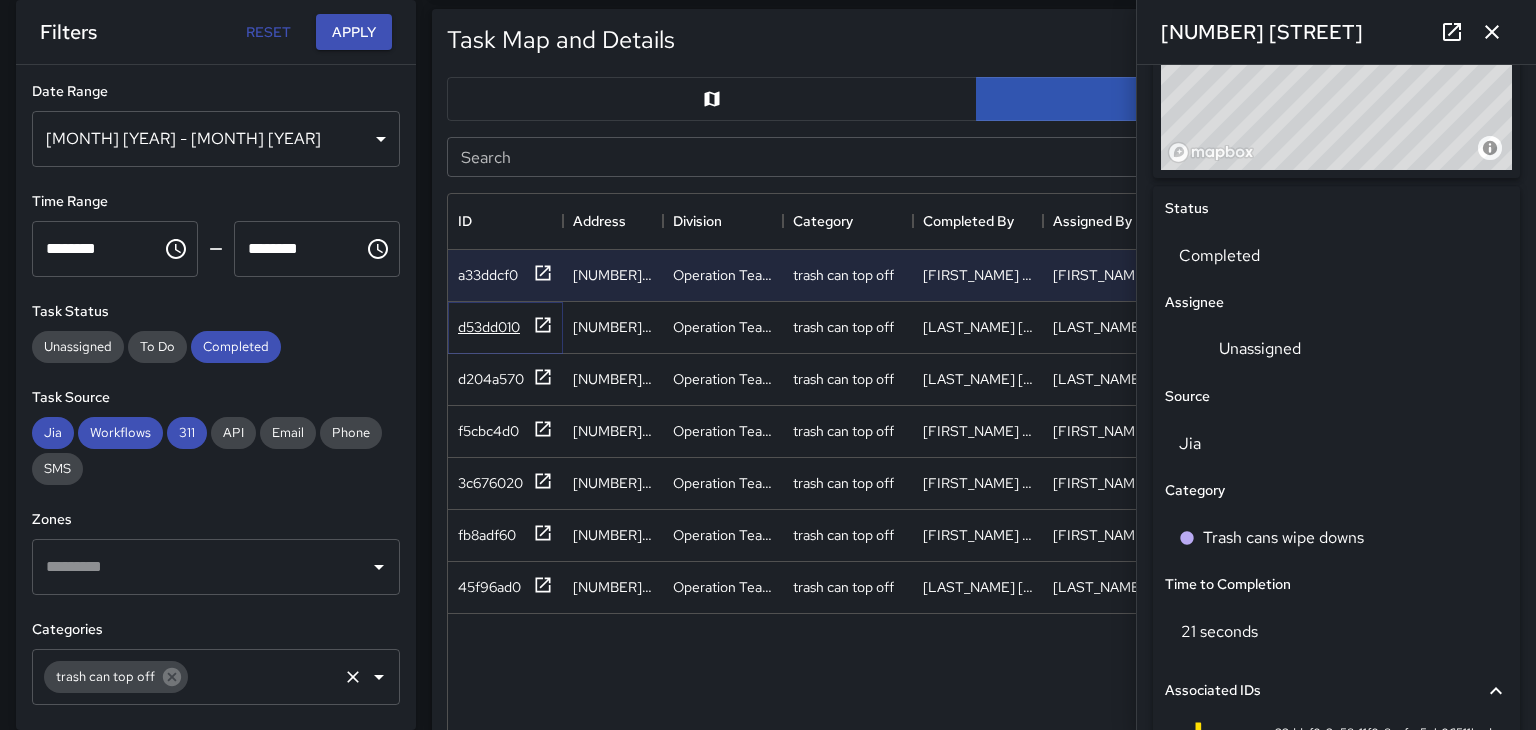 click 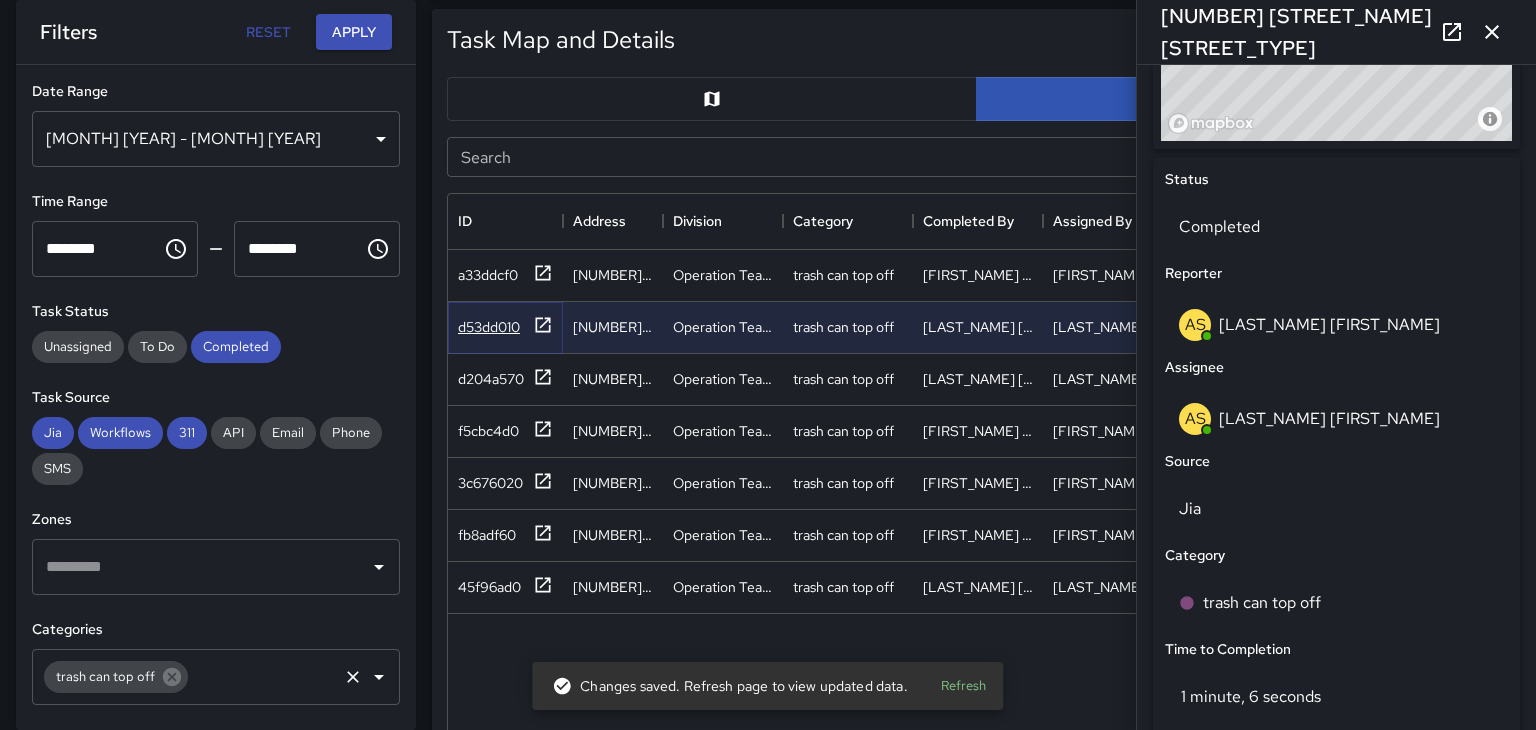 scroll, scrollTop: 854, scrollLeft: 0, axis: vertical 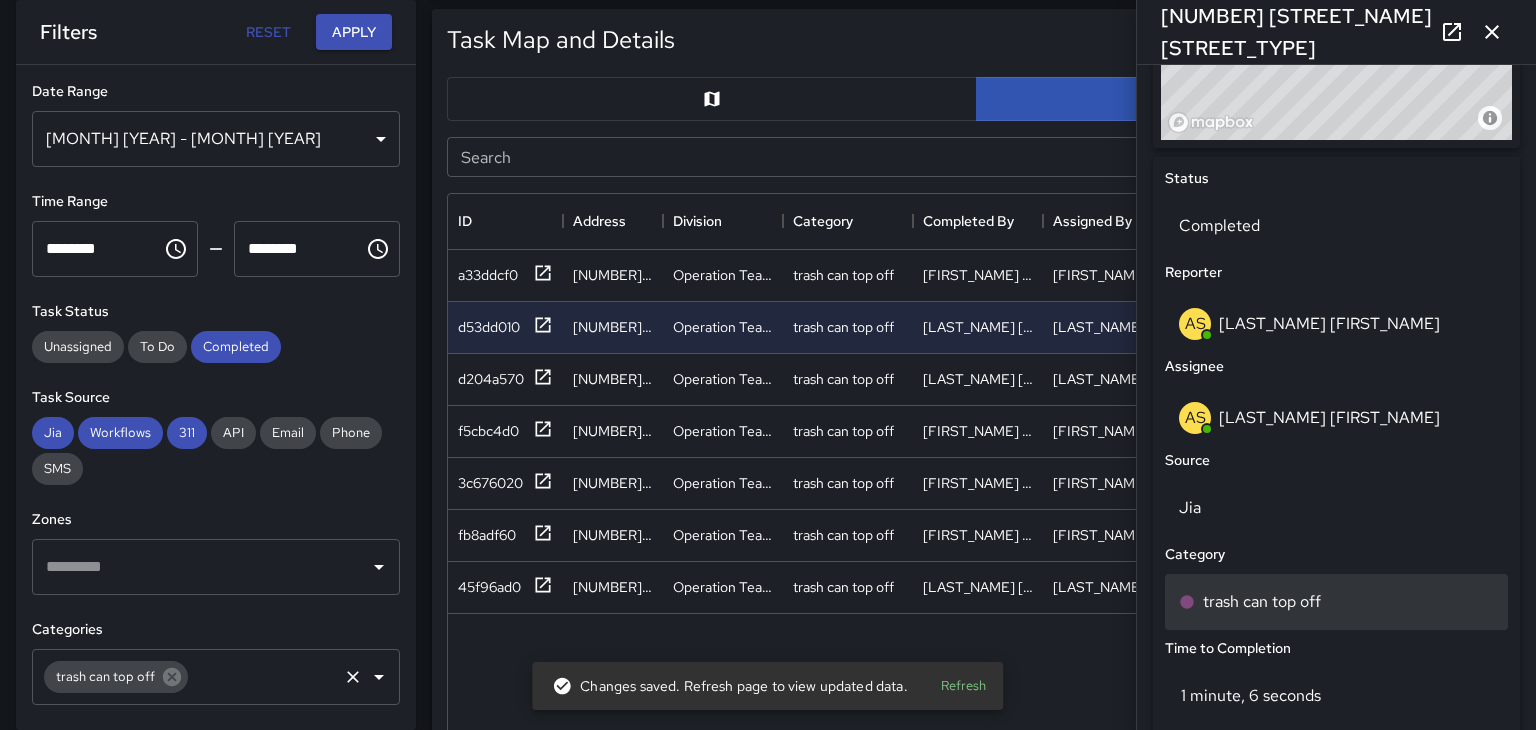 click on "trash can top off" at bounding box center [1262, 602] 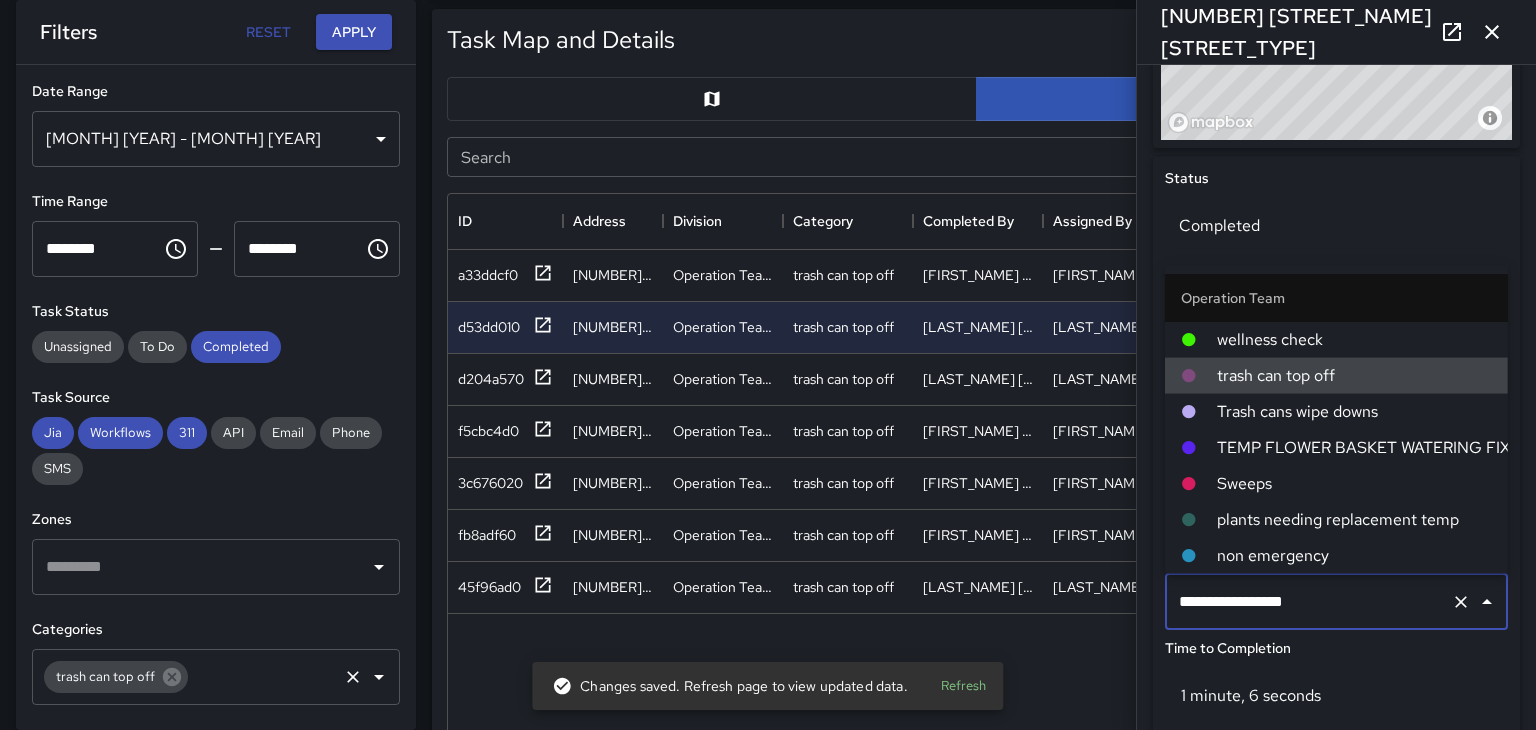 click on "Trash cans wipe downs" at bounding box center [1354, 412] 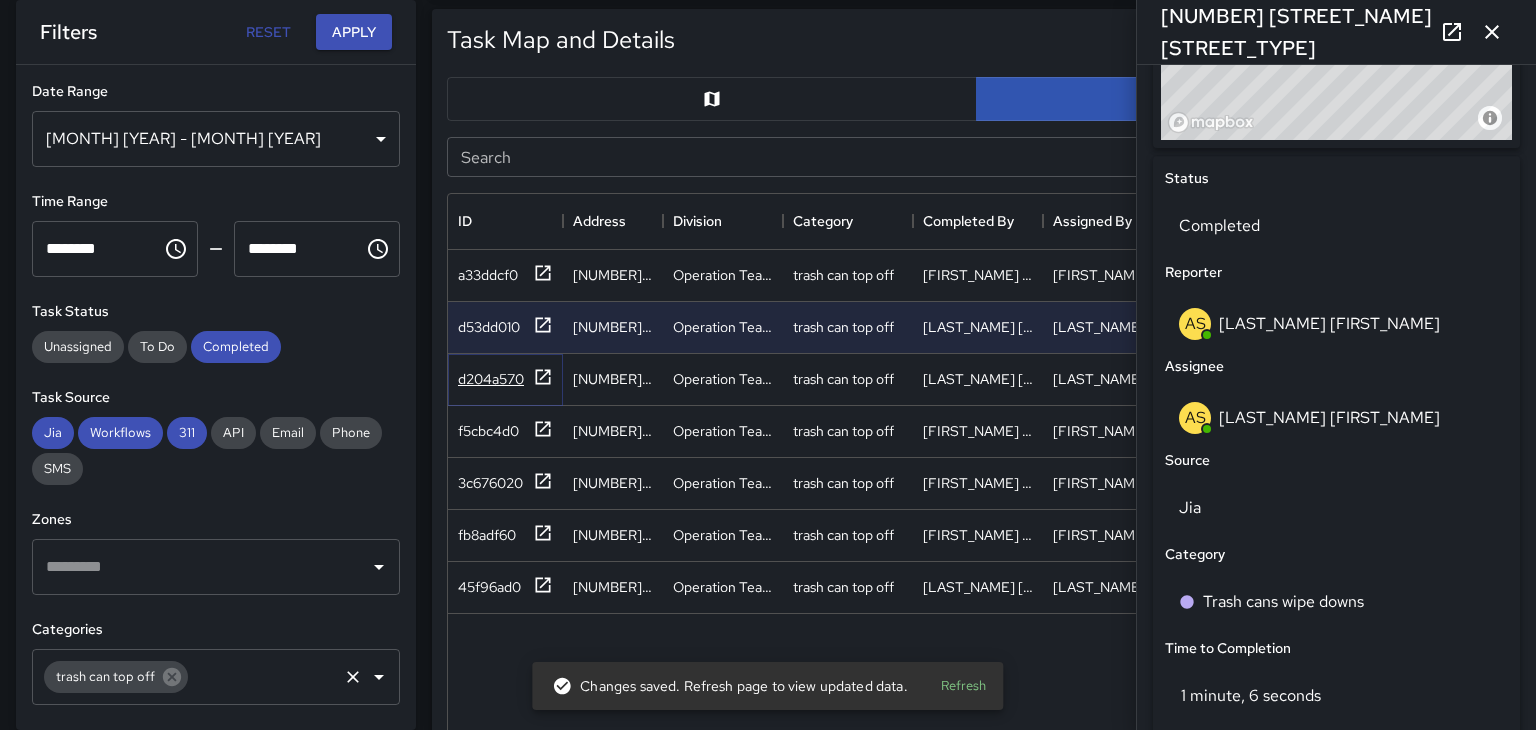 click 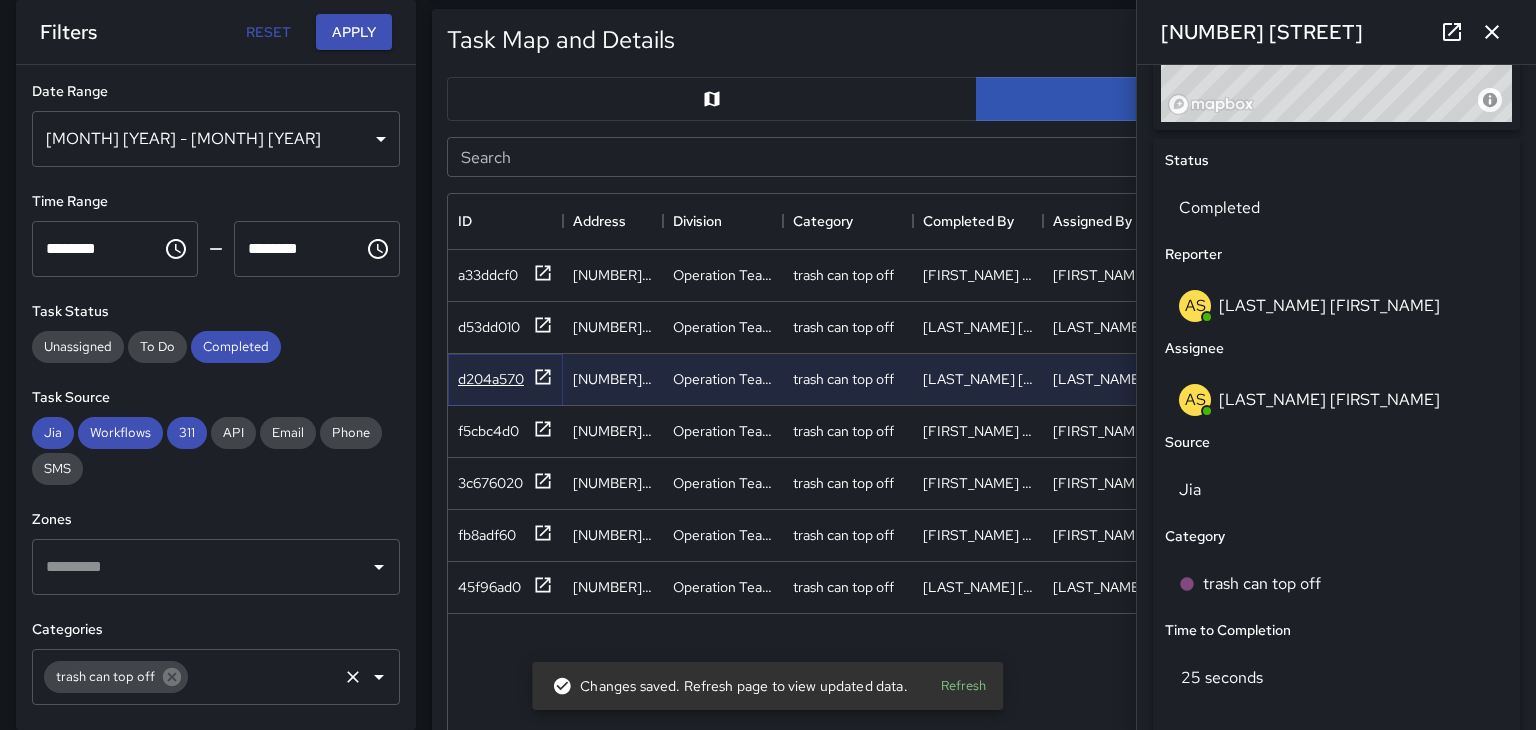 scroll, scrollTop: 881, scrollLeft: 0, axis: vertical 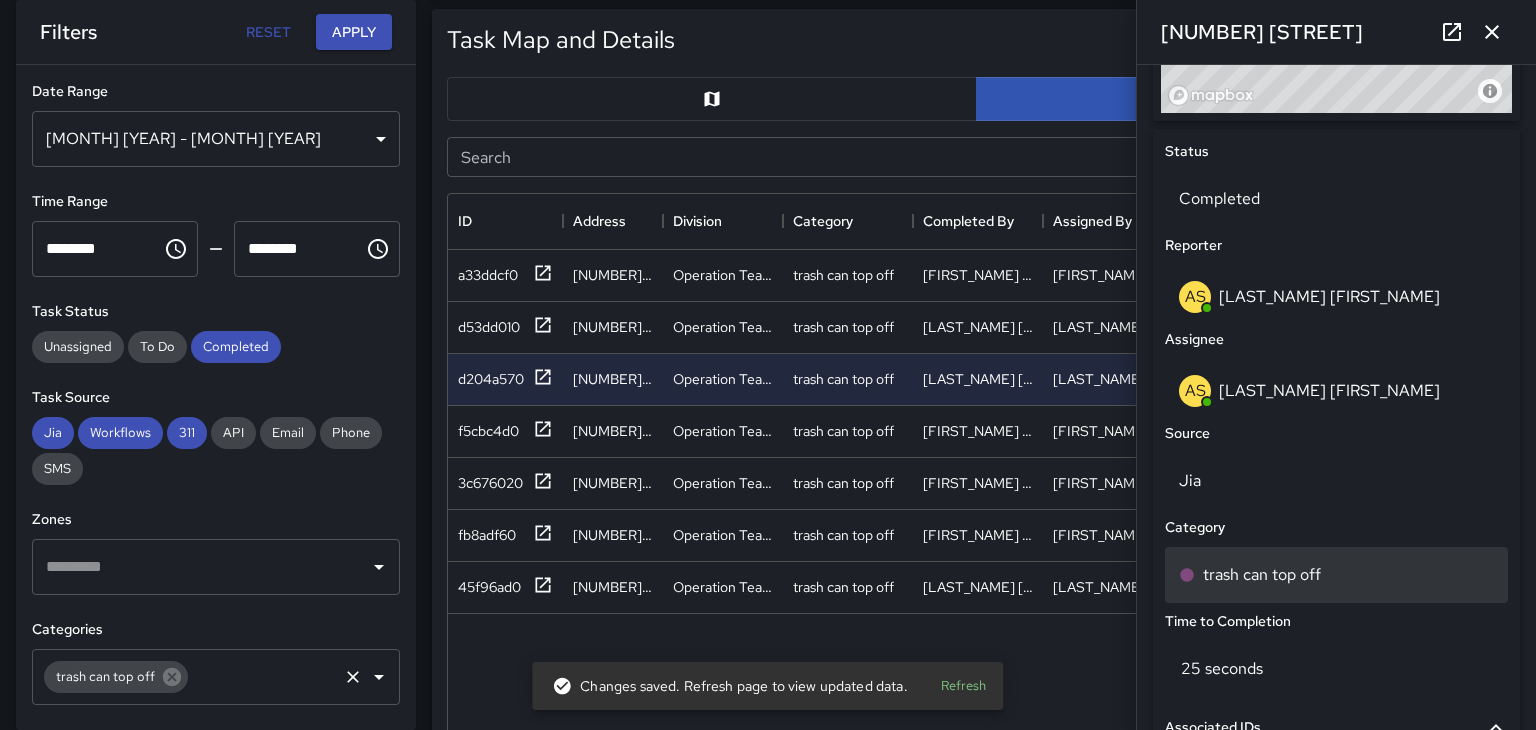 click on "trash can top off" at bounding box center (1262, 575) 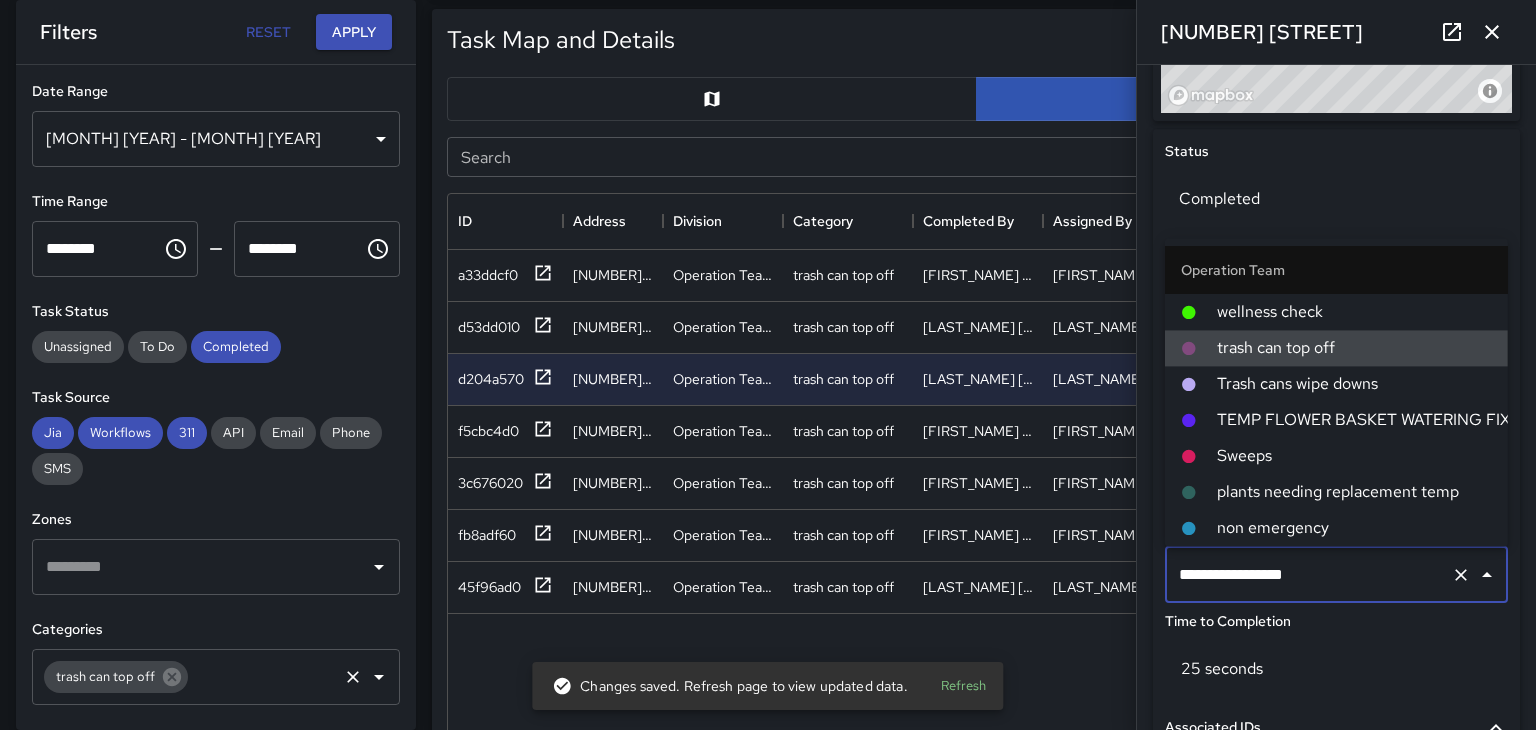 click on "Trash cans wipe downs" at bounding box center [1354, 384] 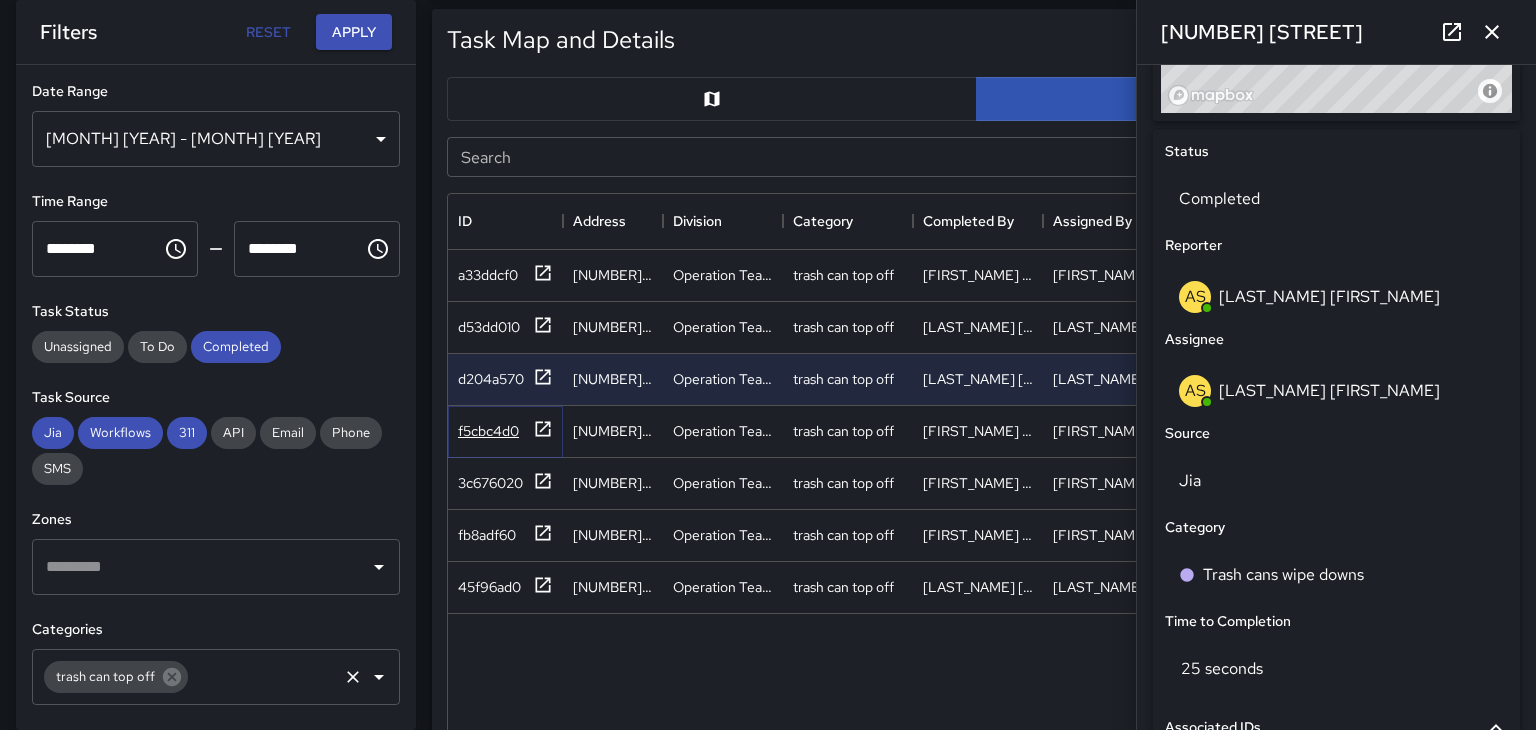 click 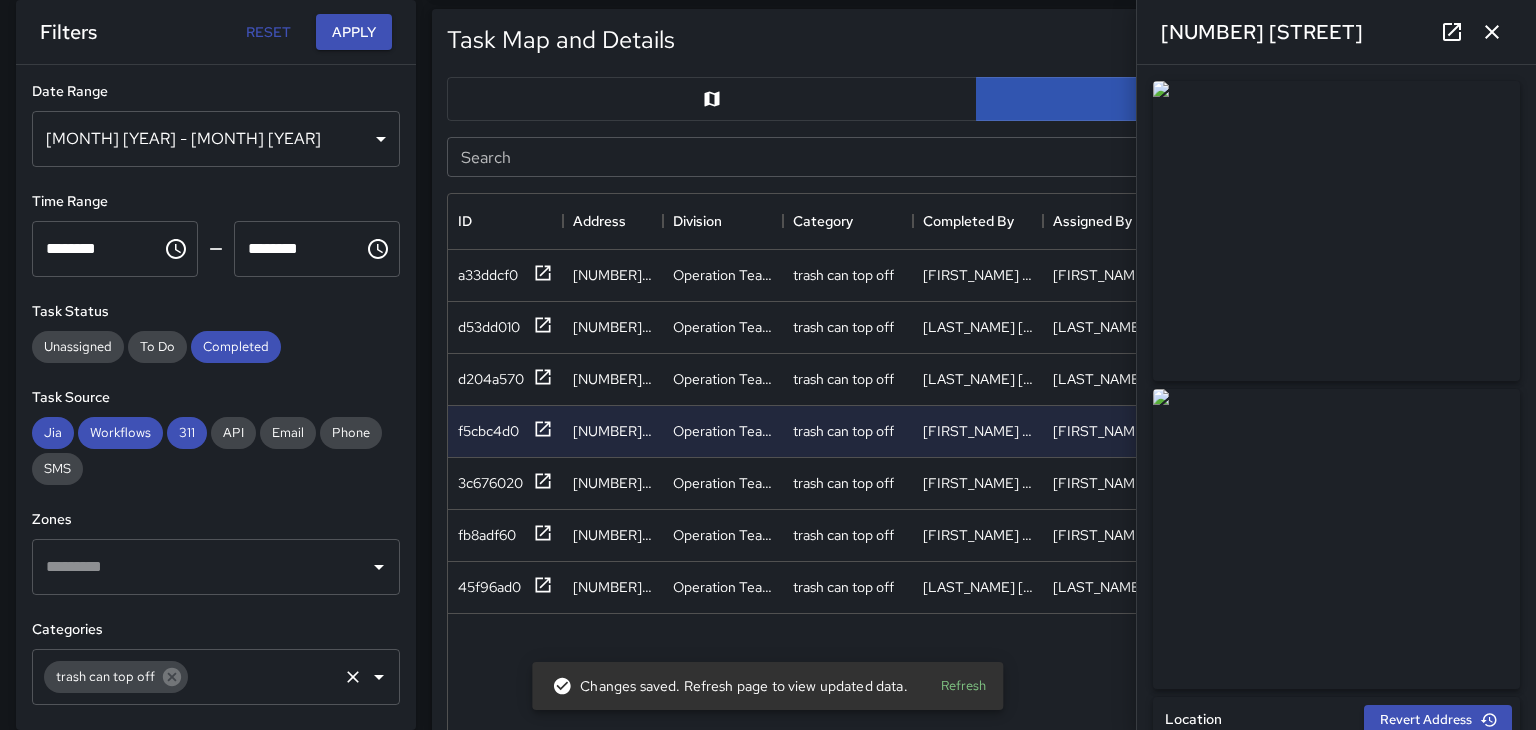 click 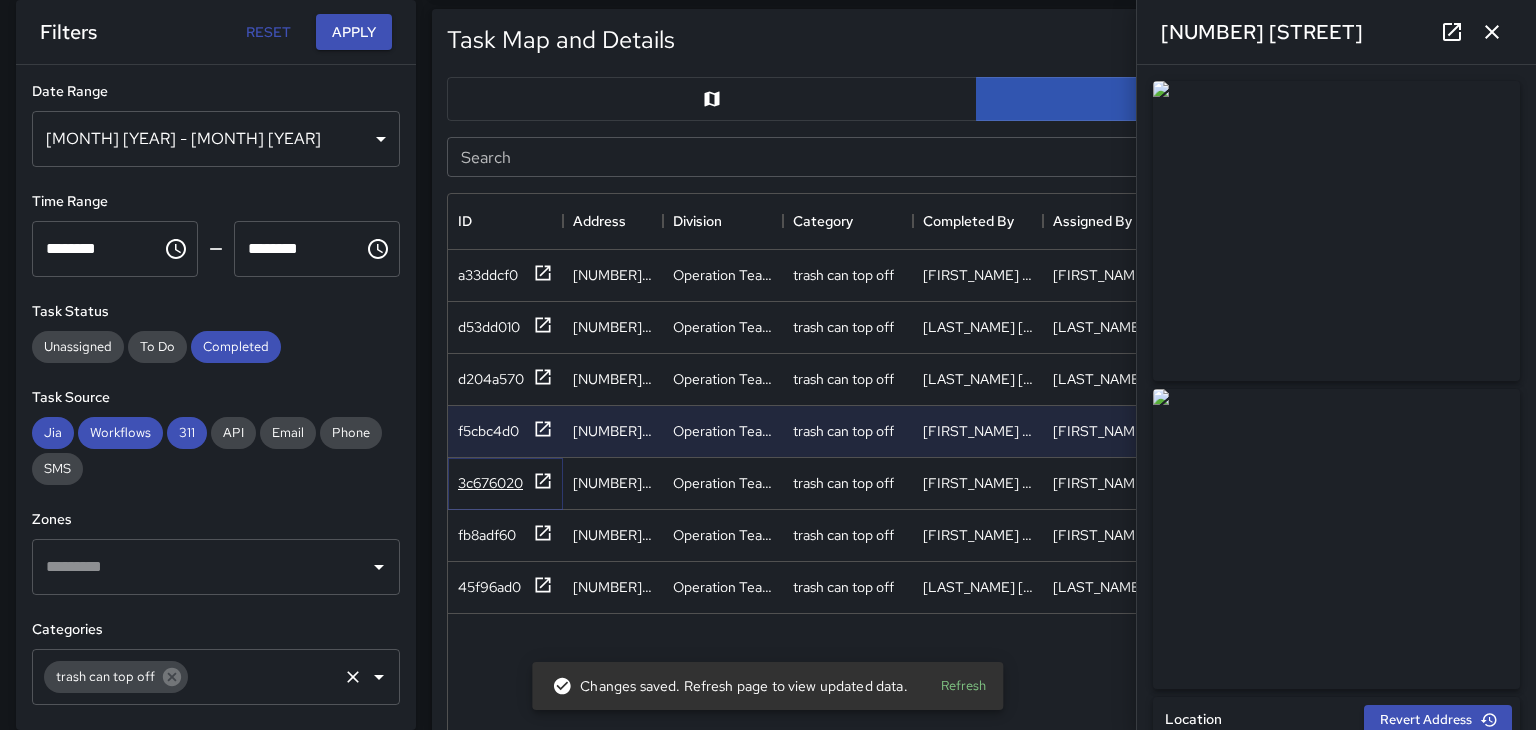 click 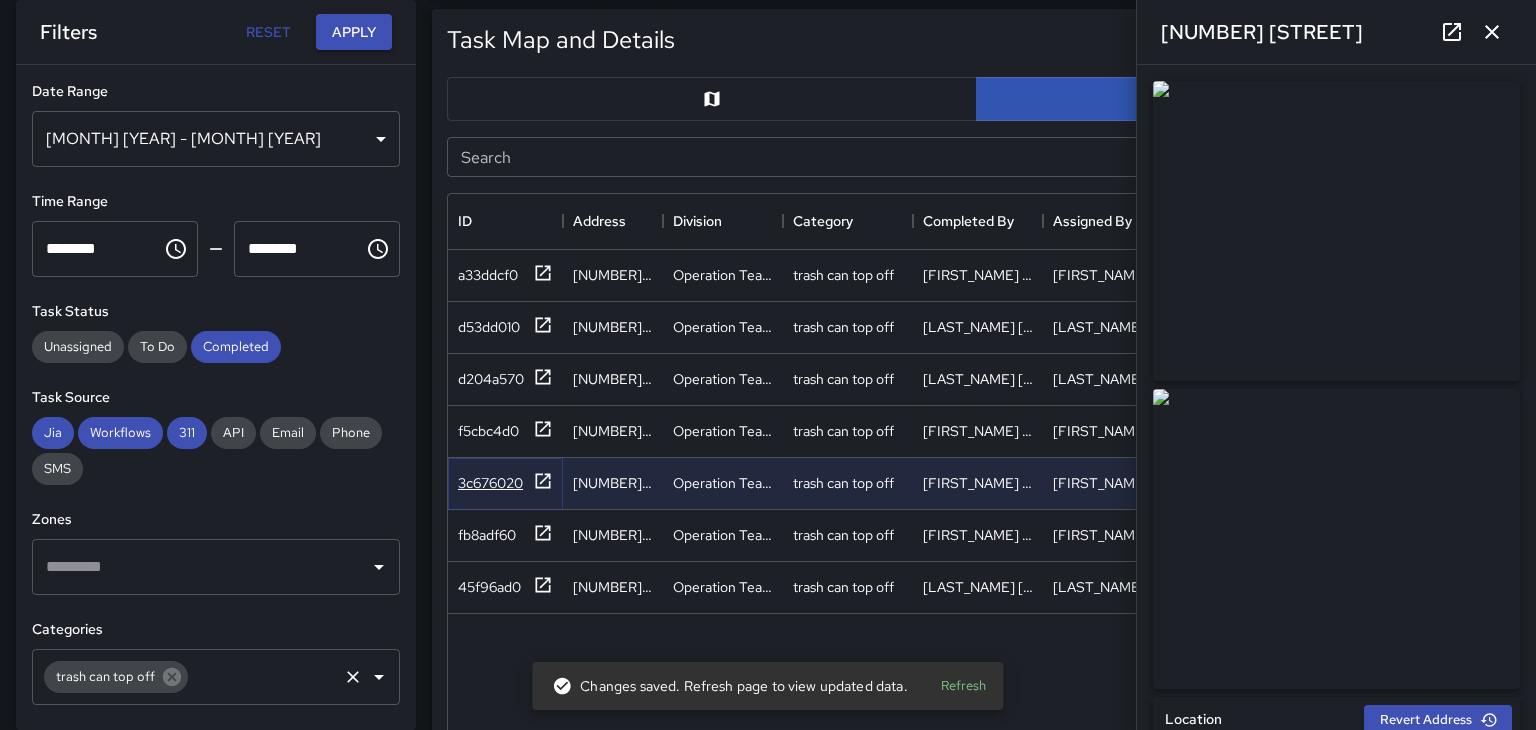 type on "**********" 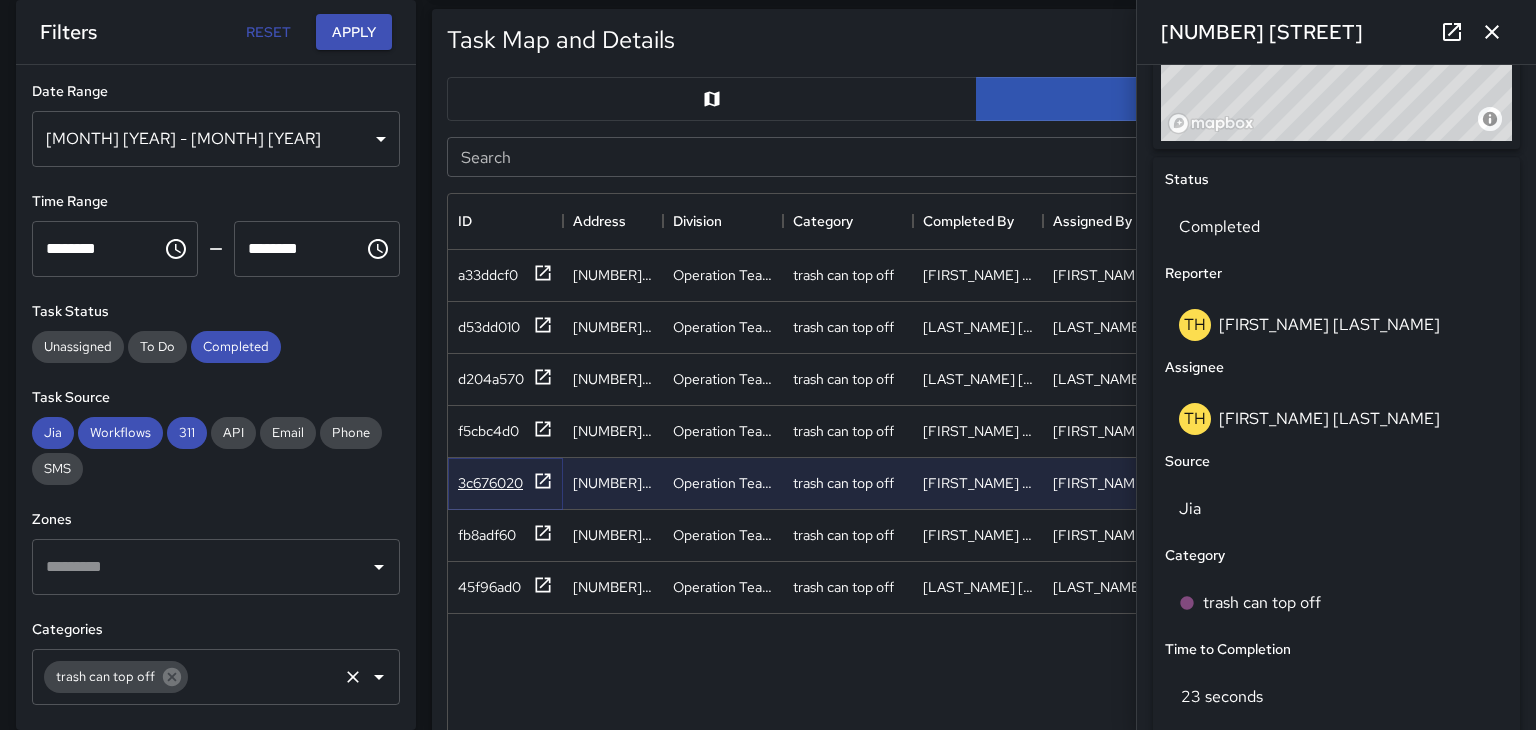 scroll, scrollTop: 860, scrollLeft: 0, axis: vertical 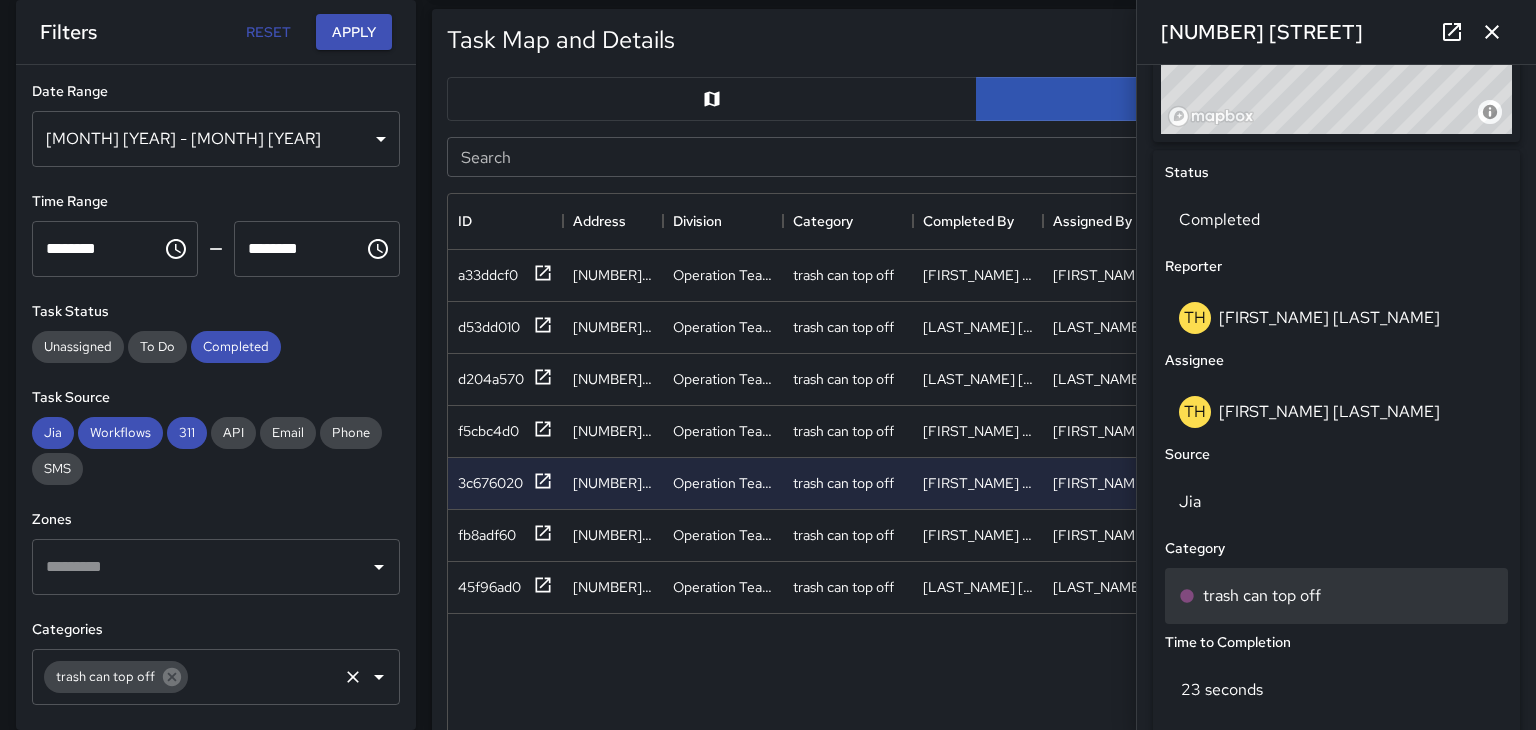 click on "trash can top off" at bounding box center (1262, 596) 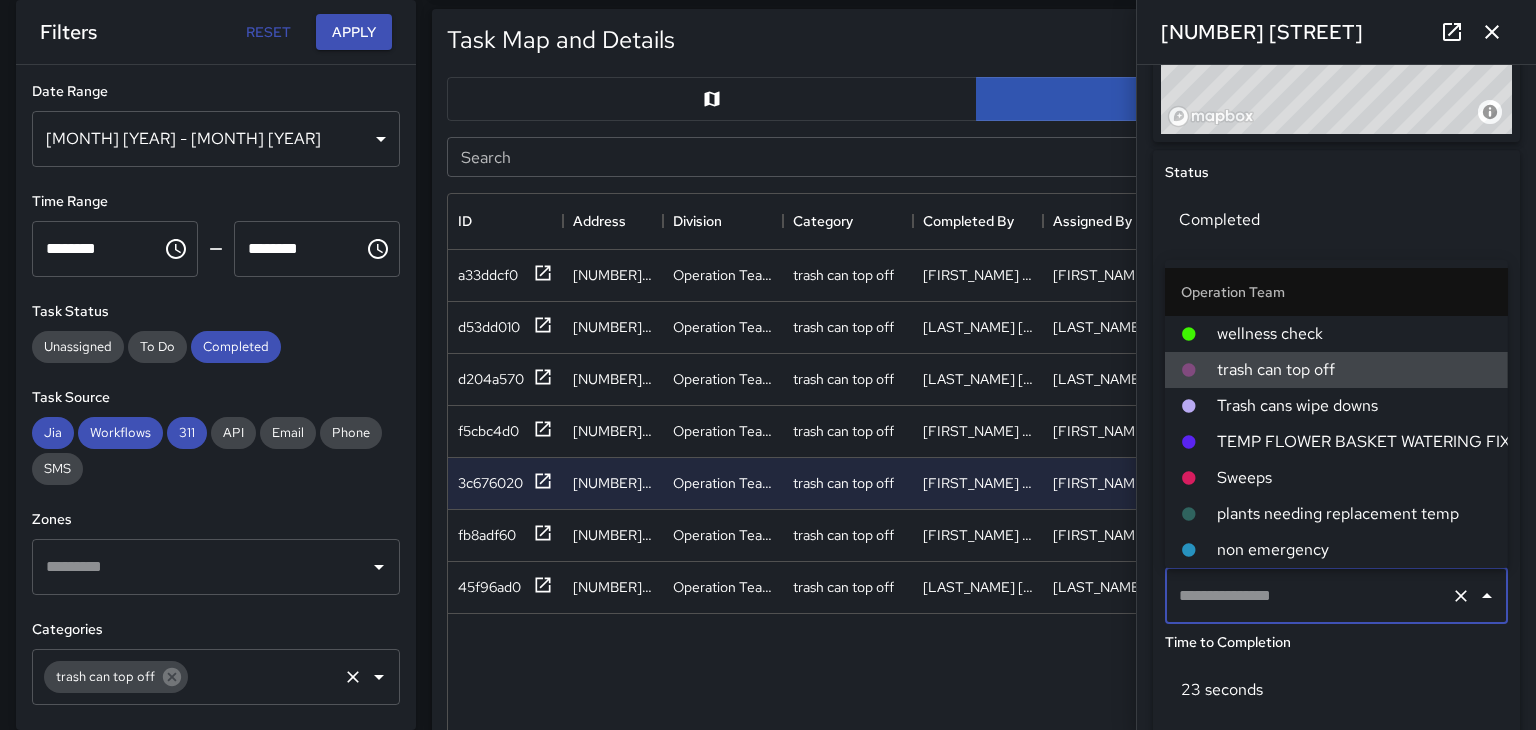 type on "**********" 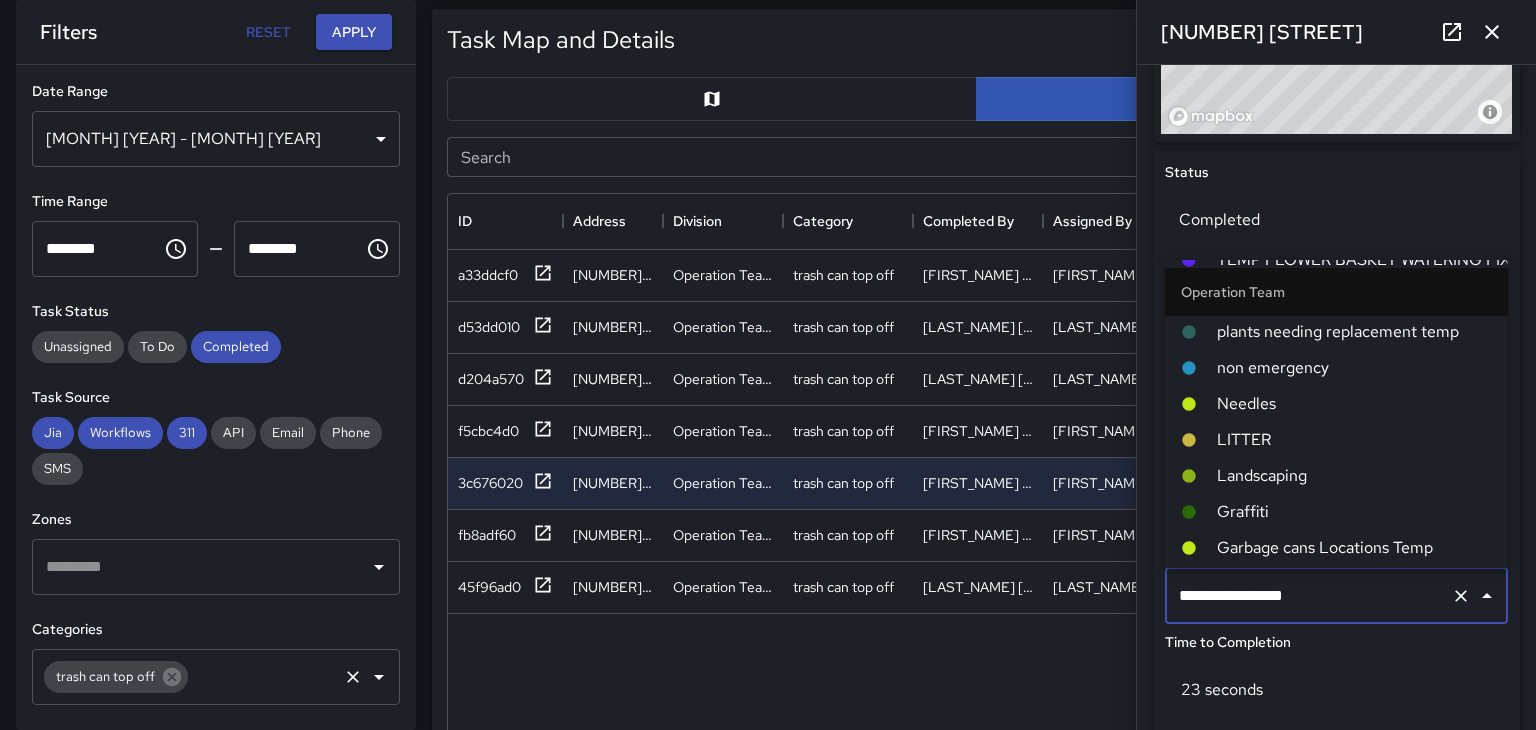 scroll, scrollTop: 200, scrollLeft: 0, axis: vertical 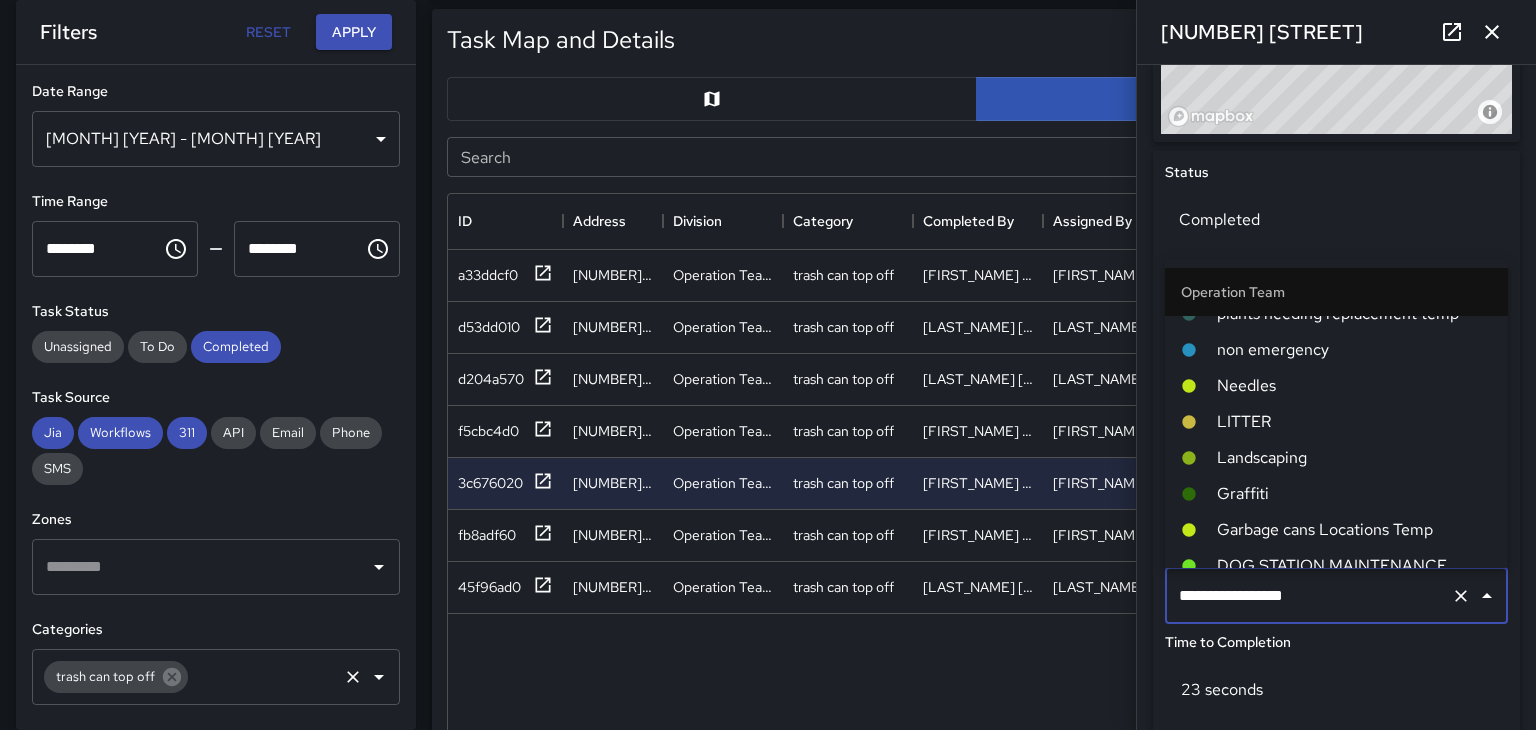 click on "LITTER" at bounding box center (1336, 422) 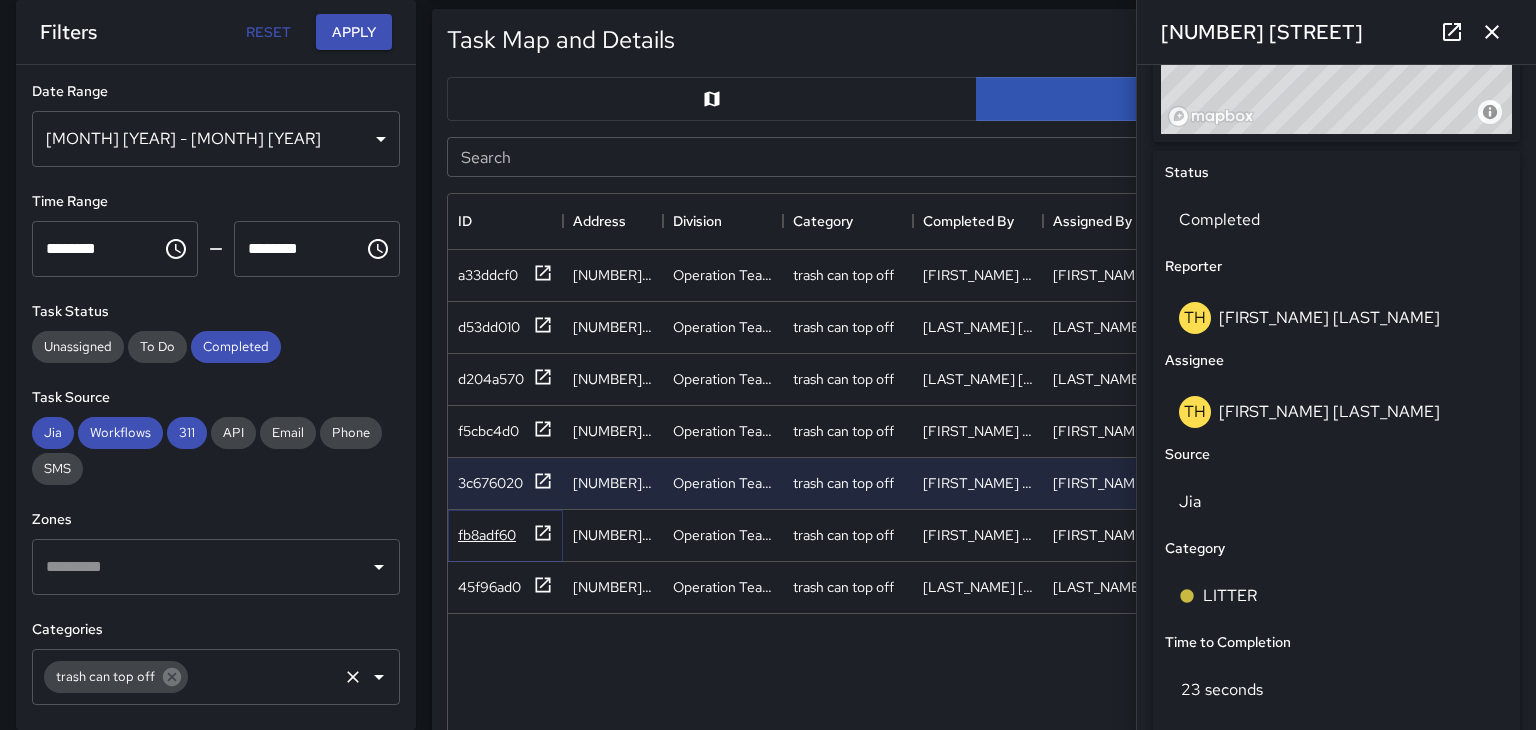 click 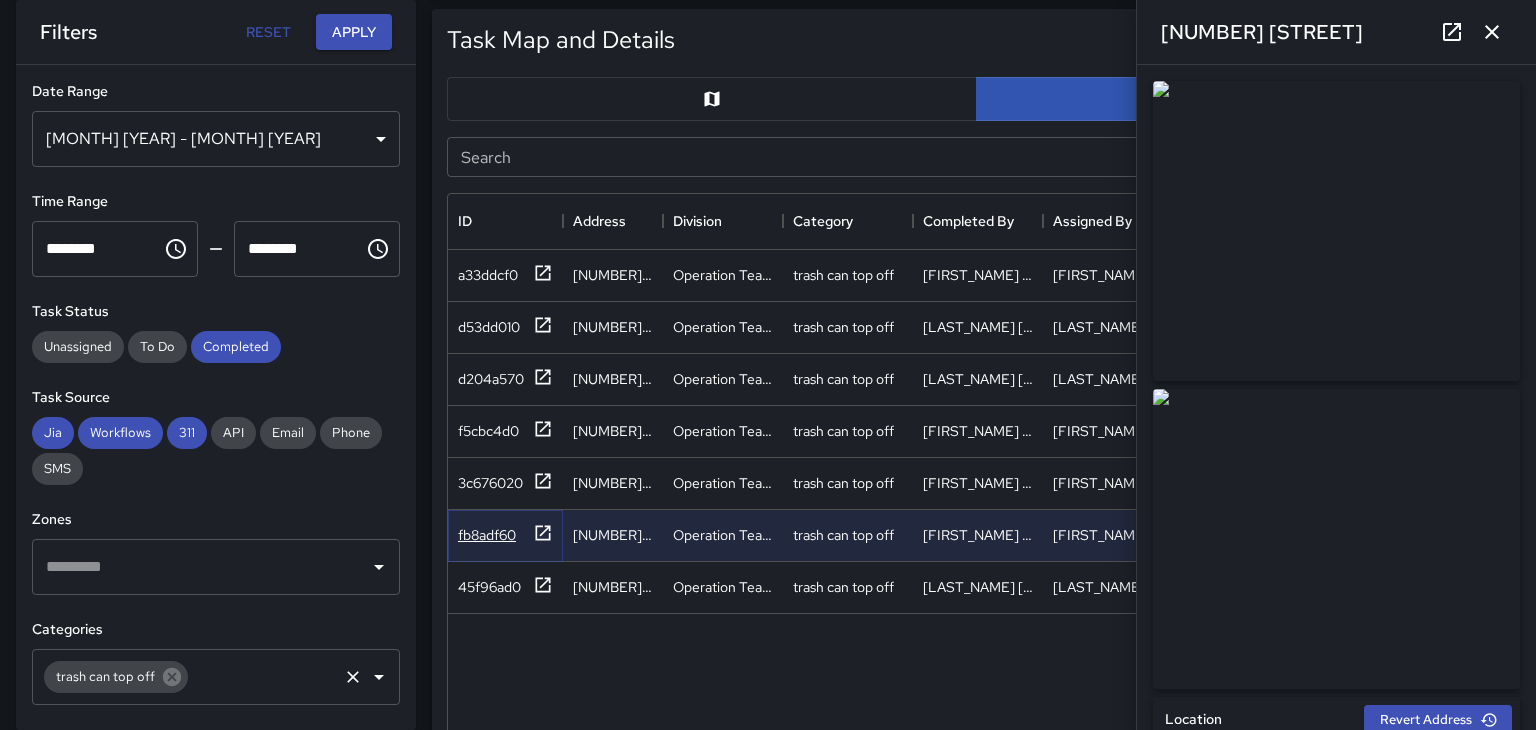 type on "**********" 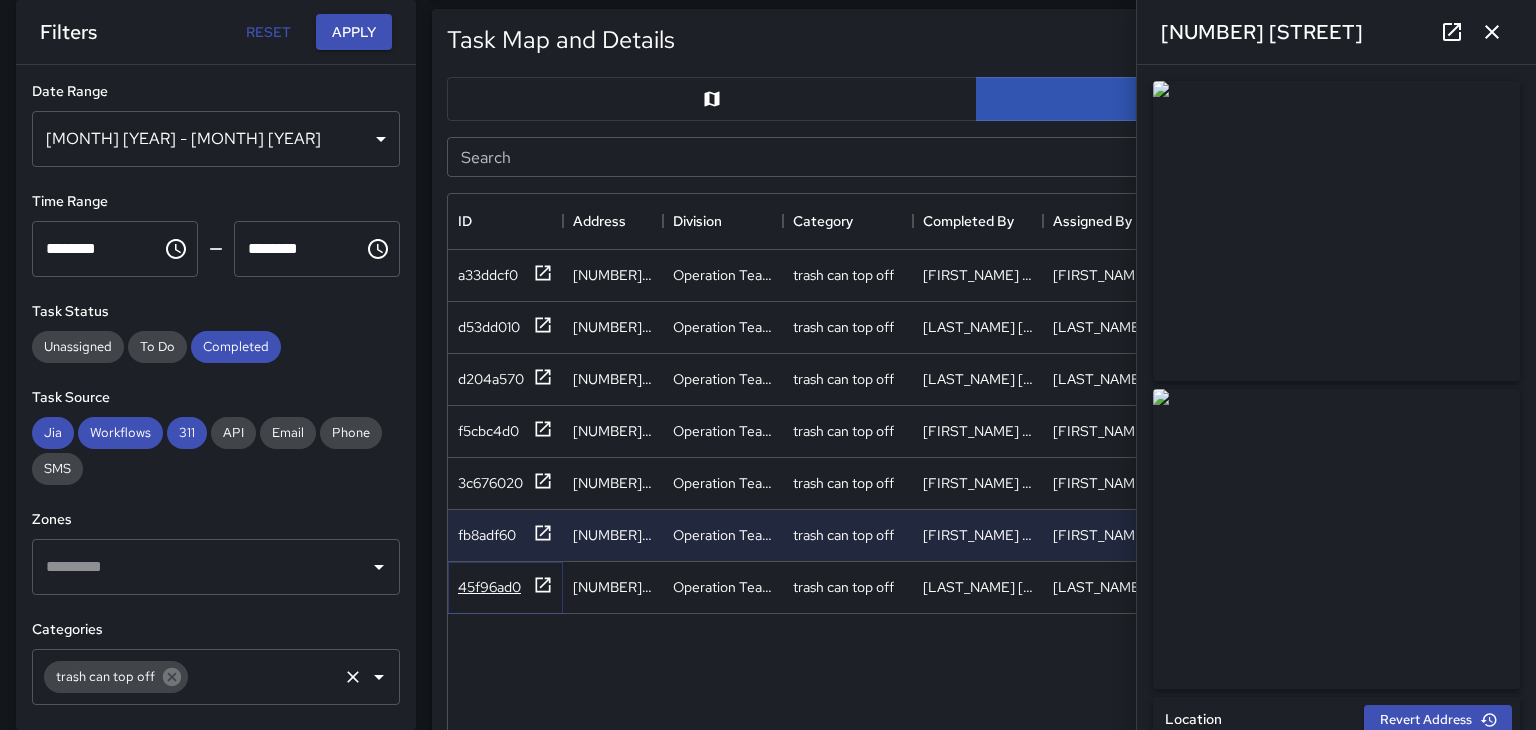 click 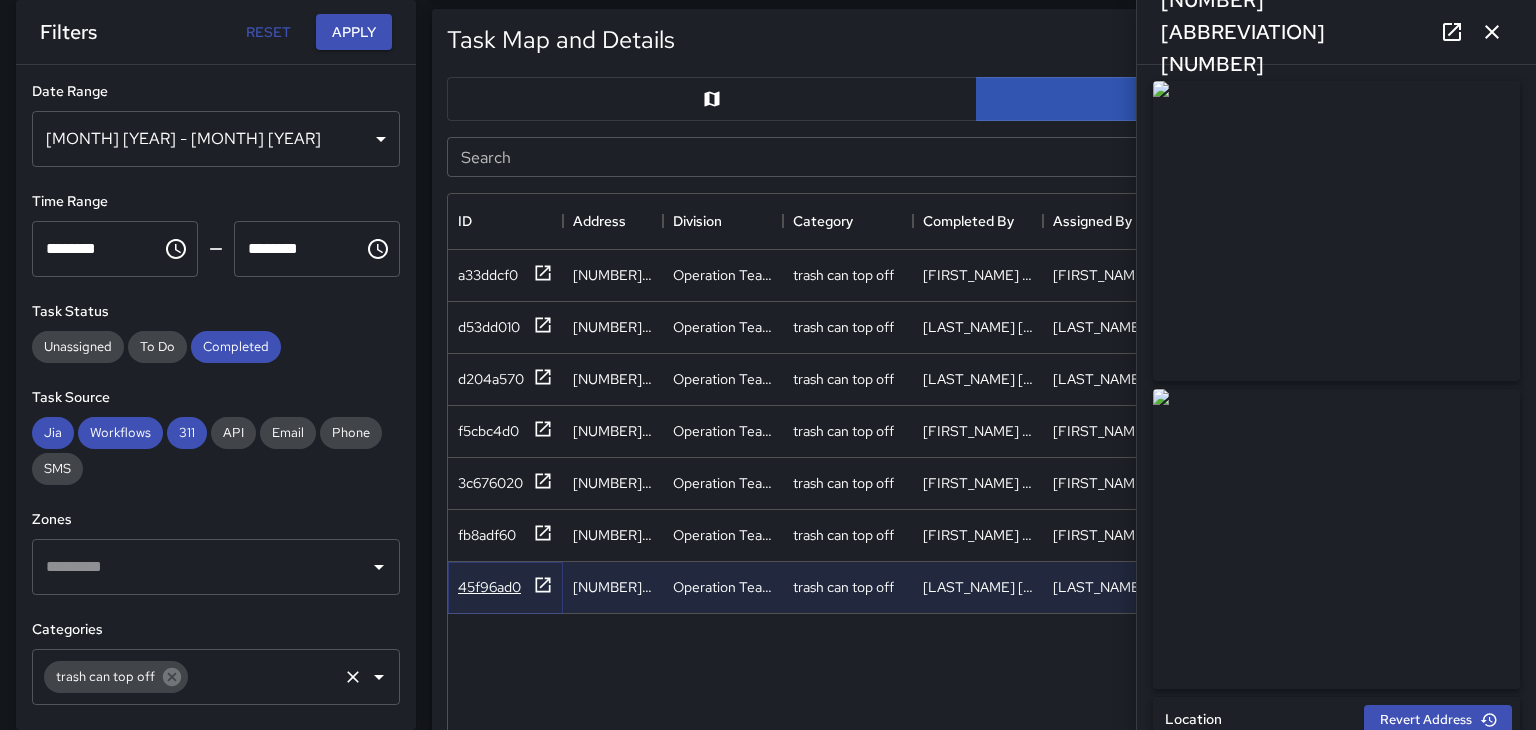 type on "**********" 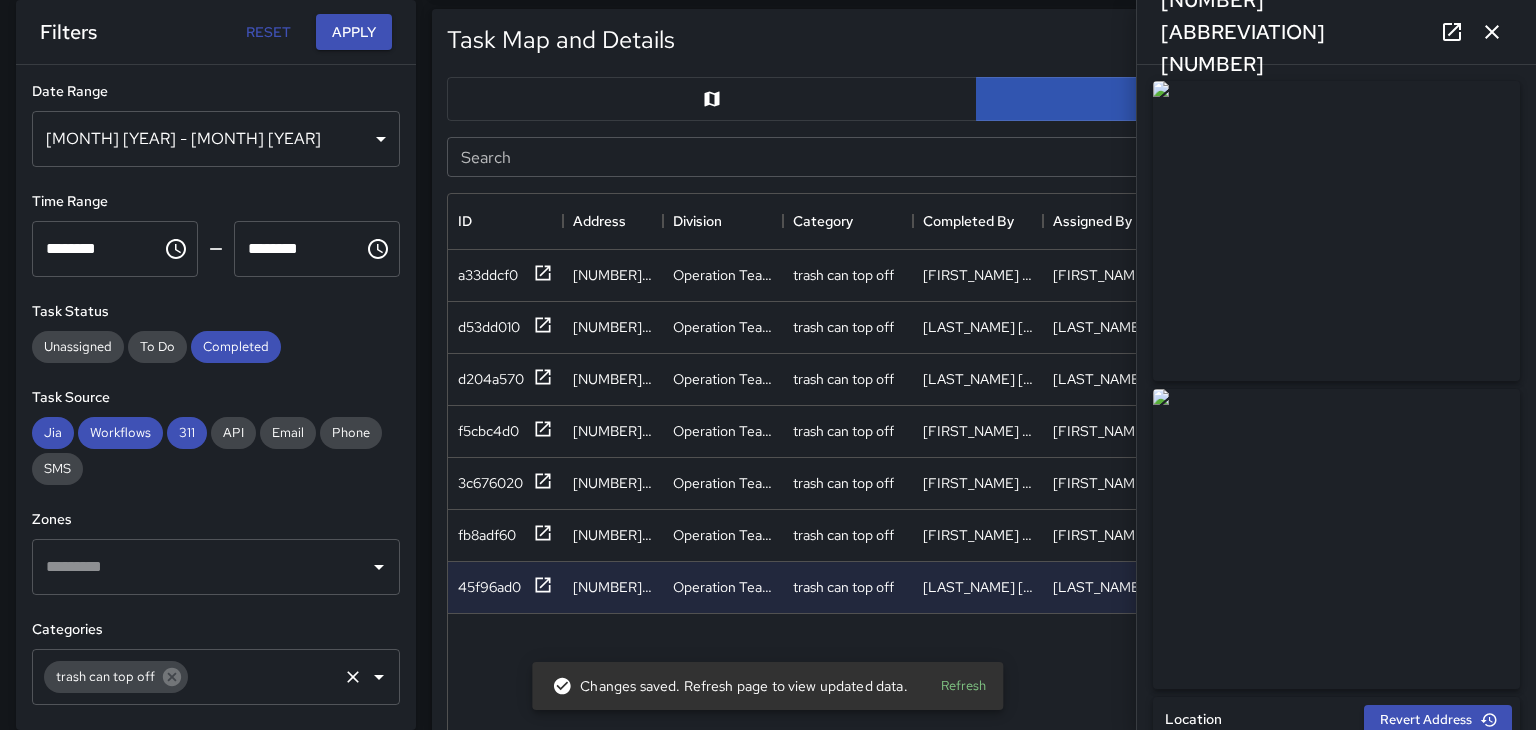 click 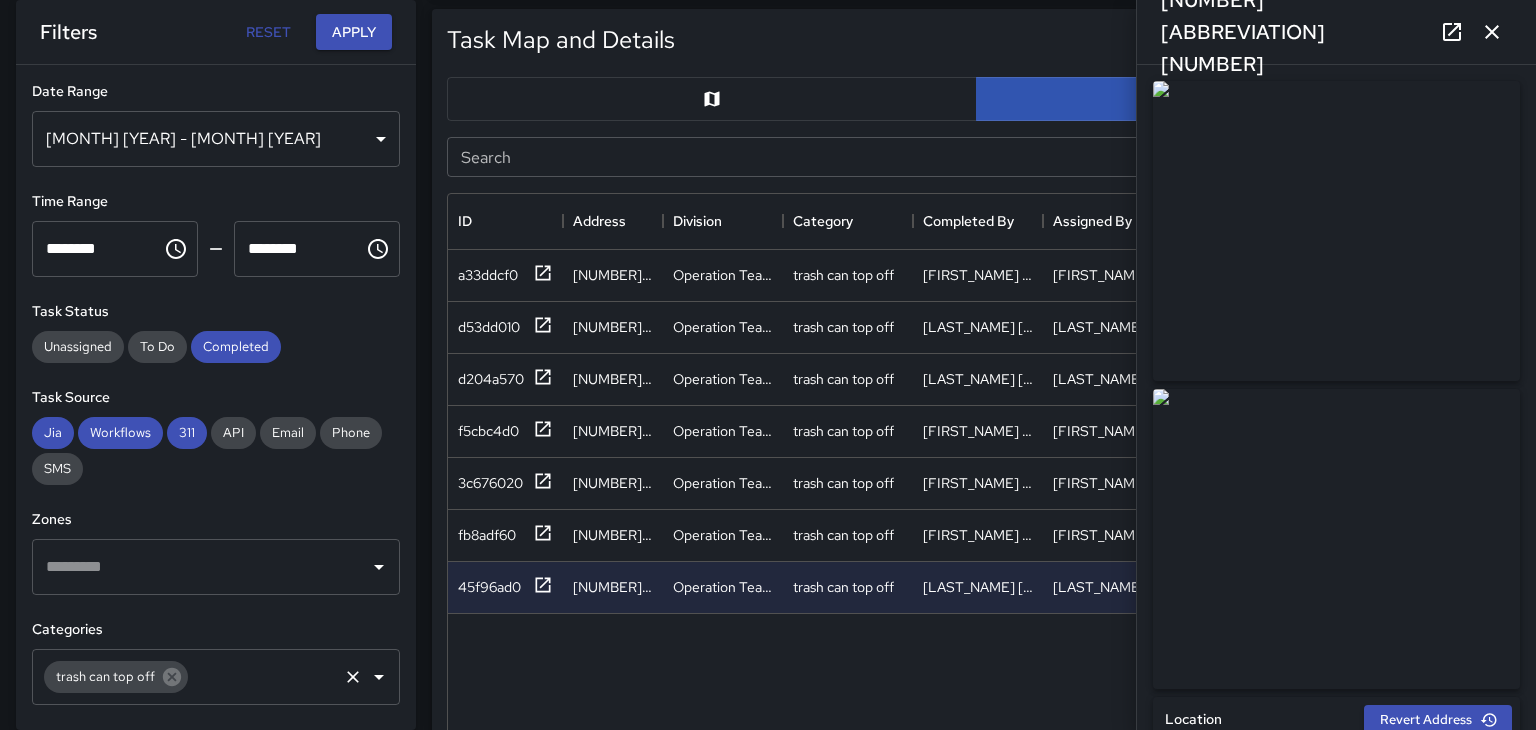 click on "Apr 01, 2025 - May 31, 2025" at bounding box center [216, 139] 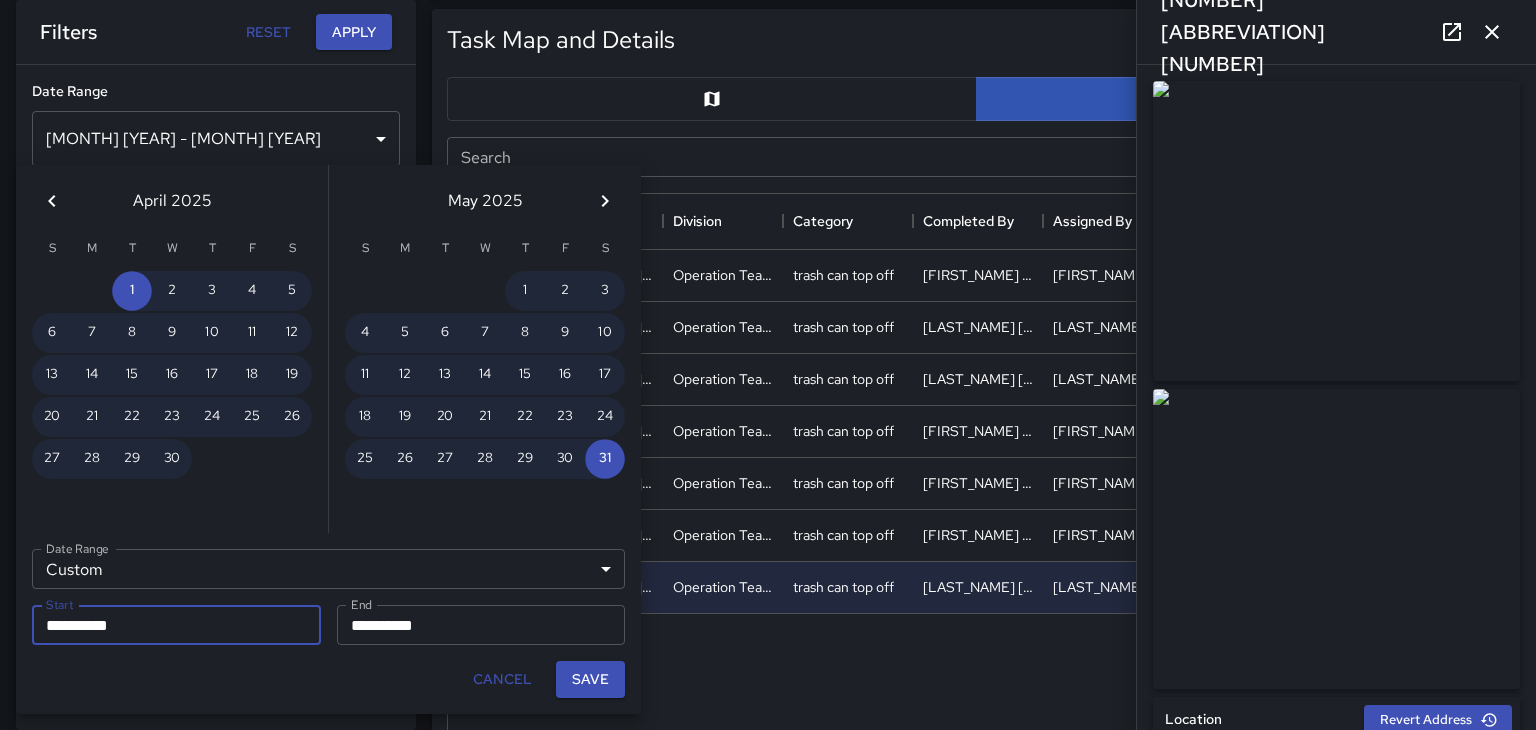click 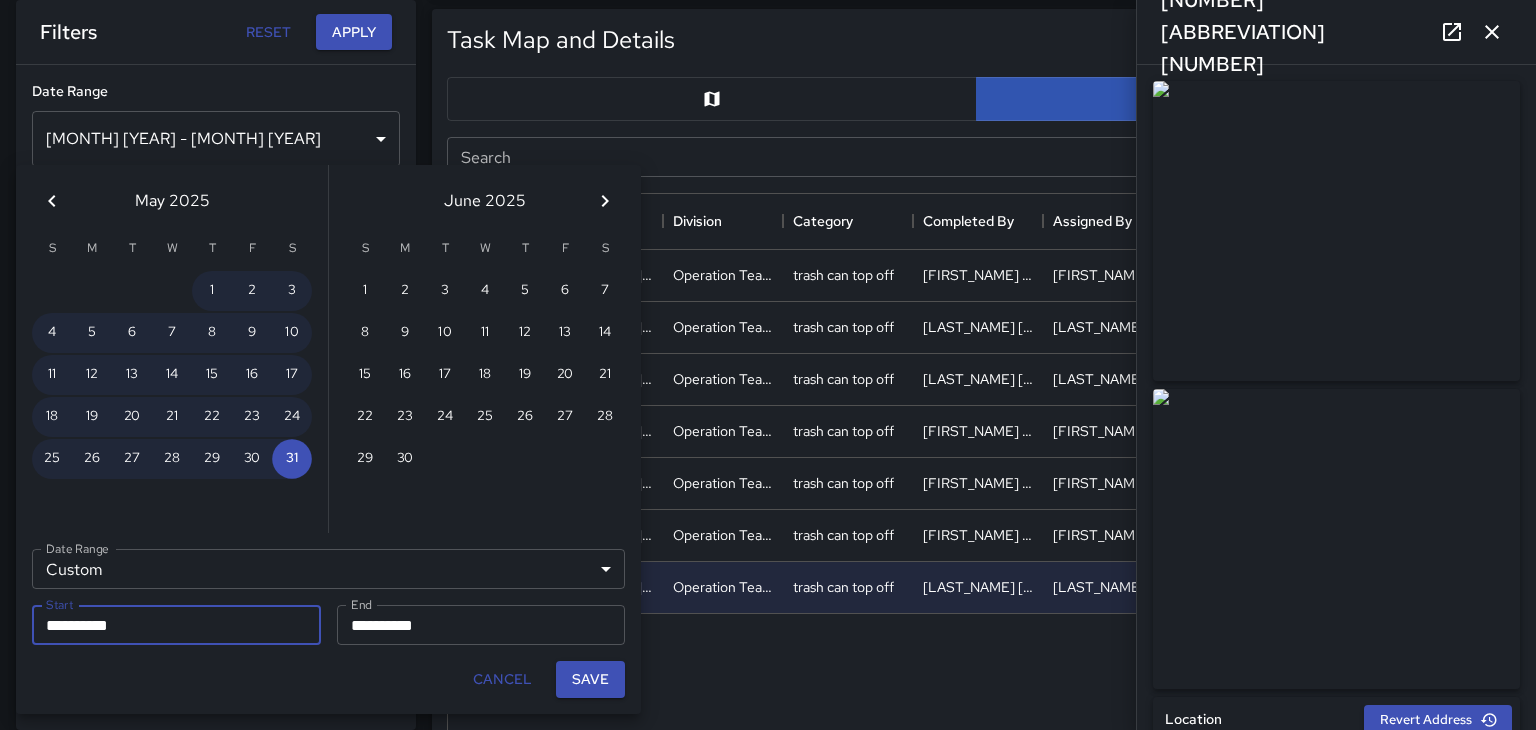 click 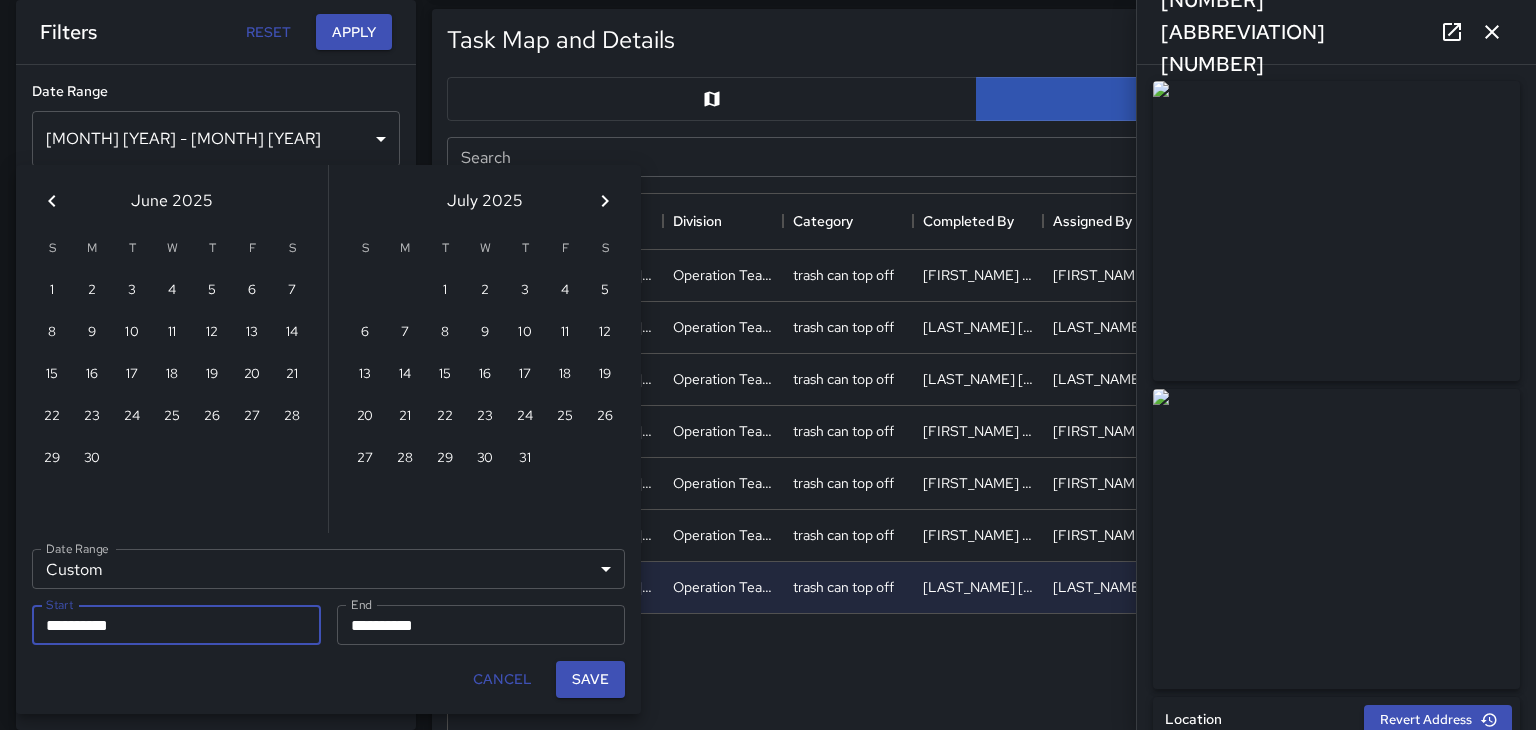 click 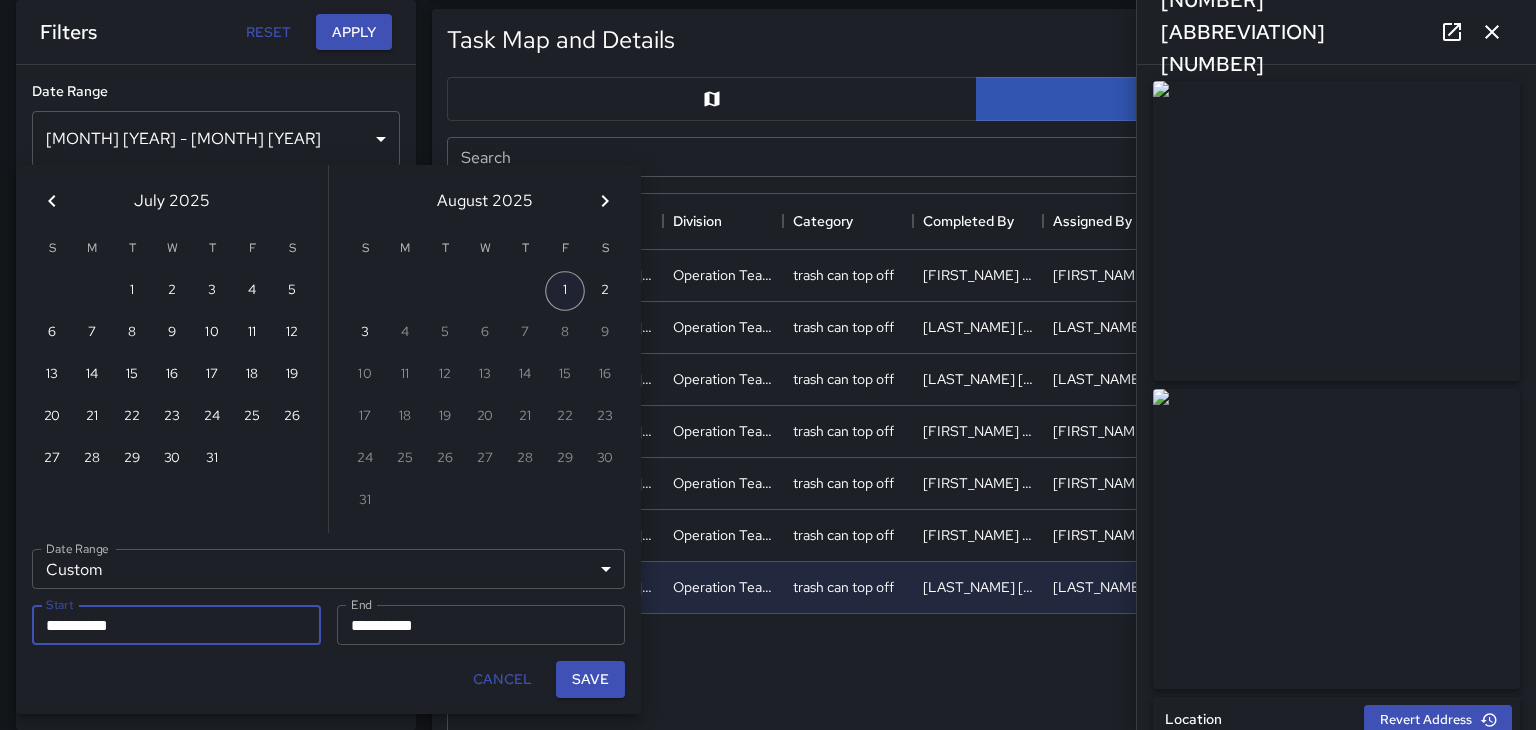 click on "1" at bounding box center [565, 291] 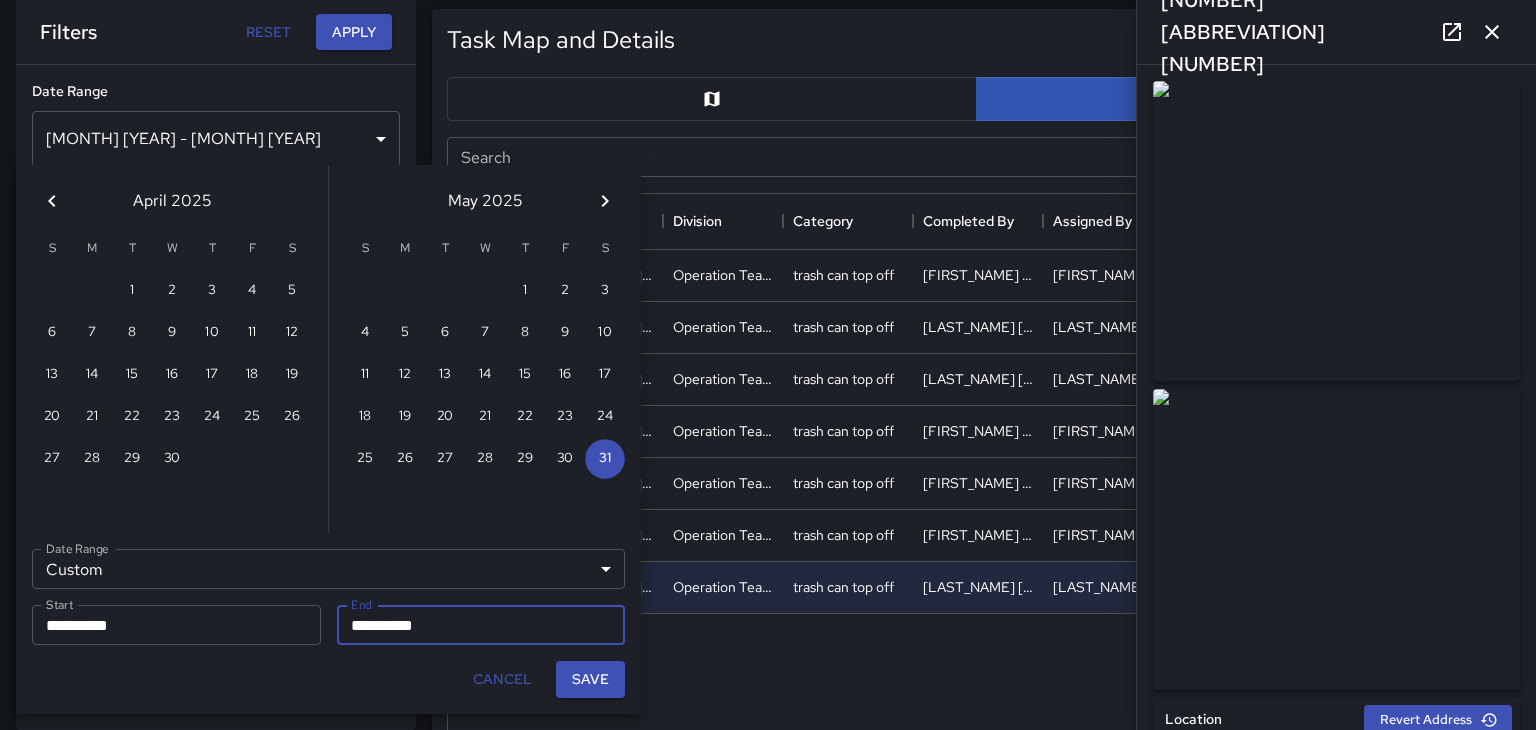 click 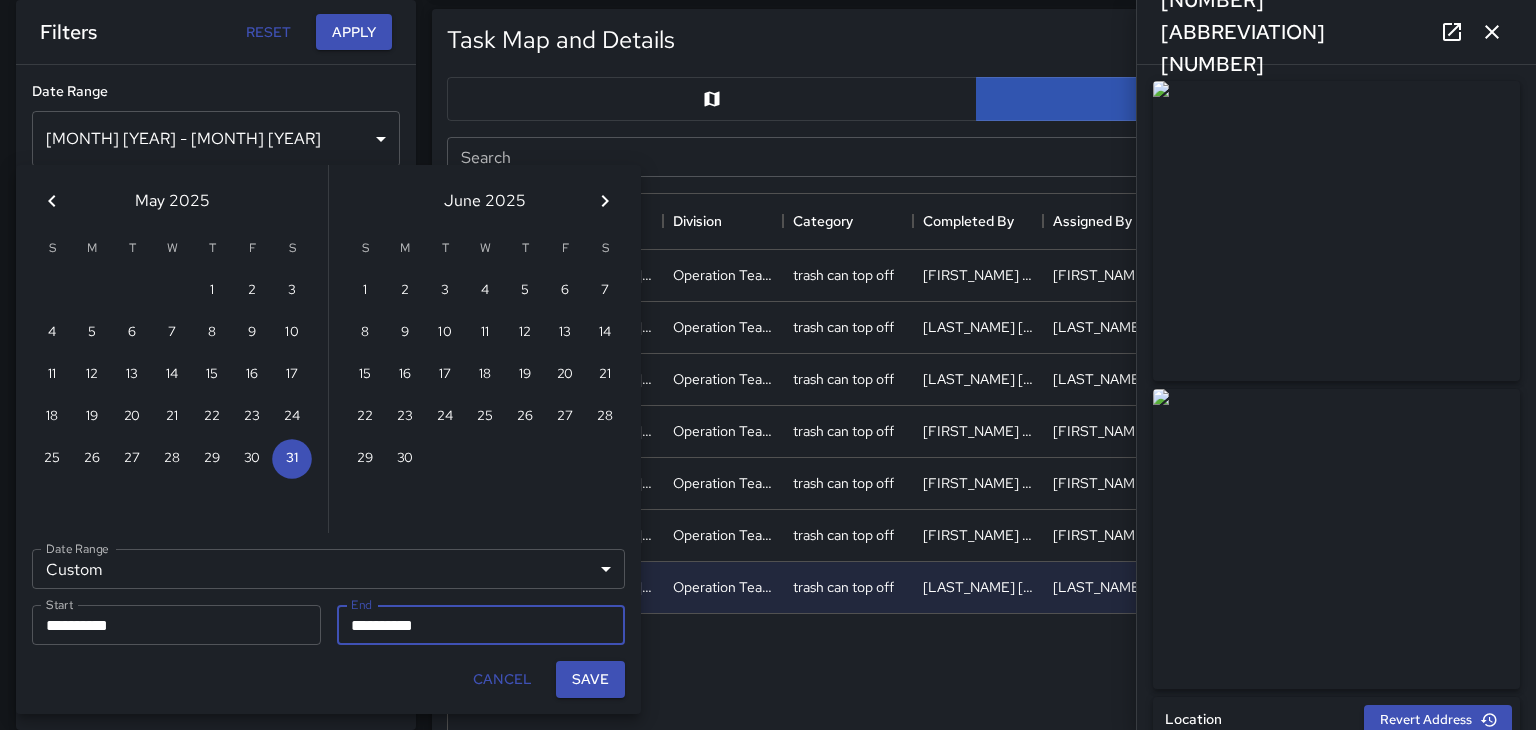 click 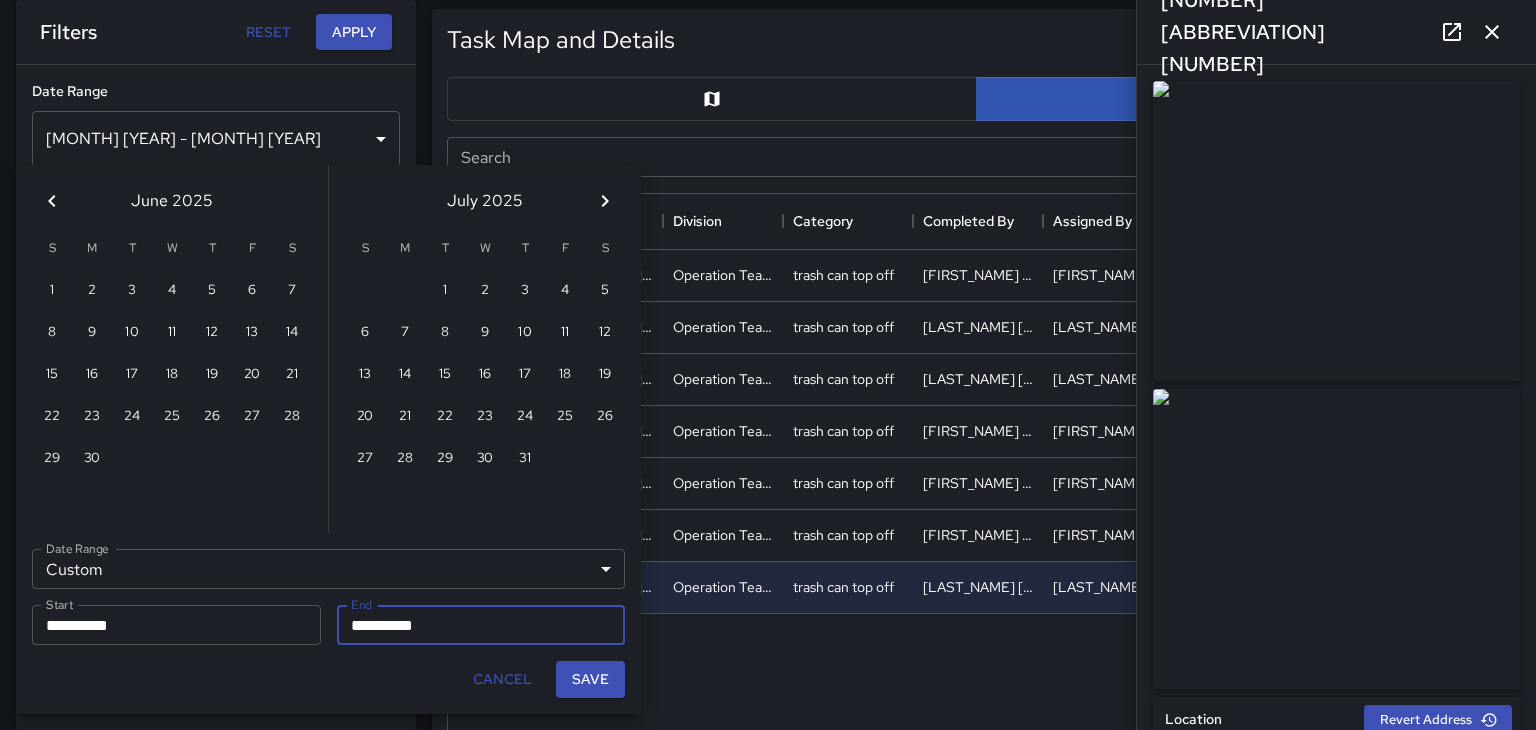 click 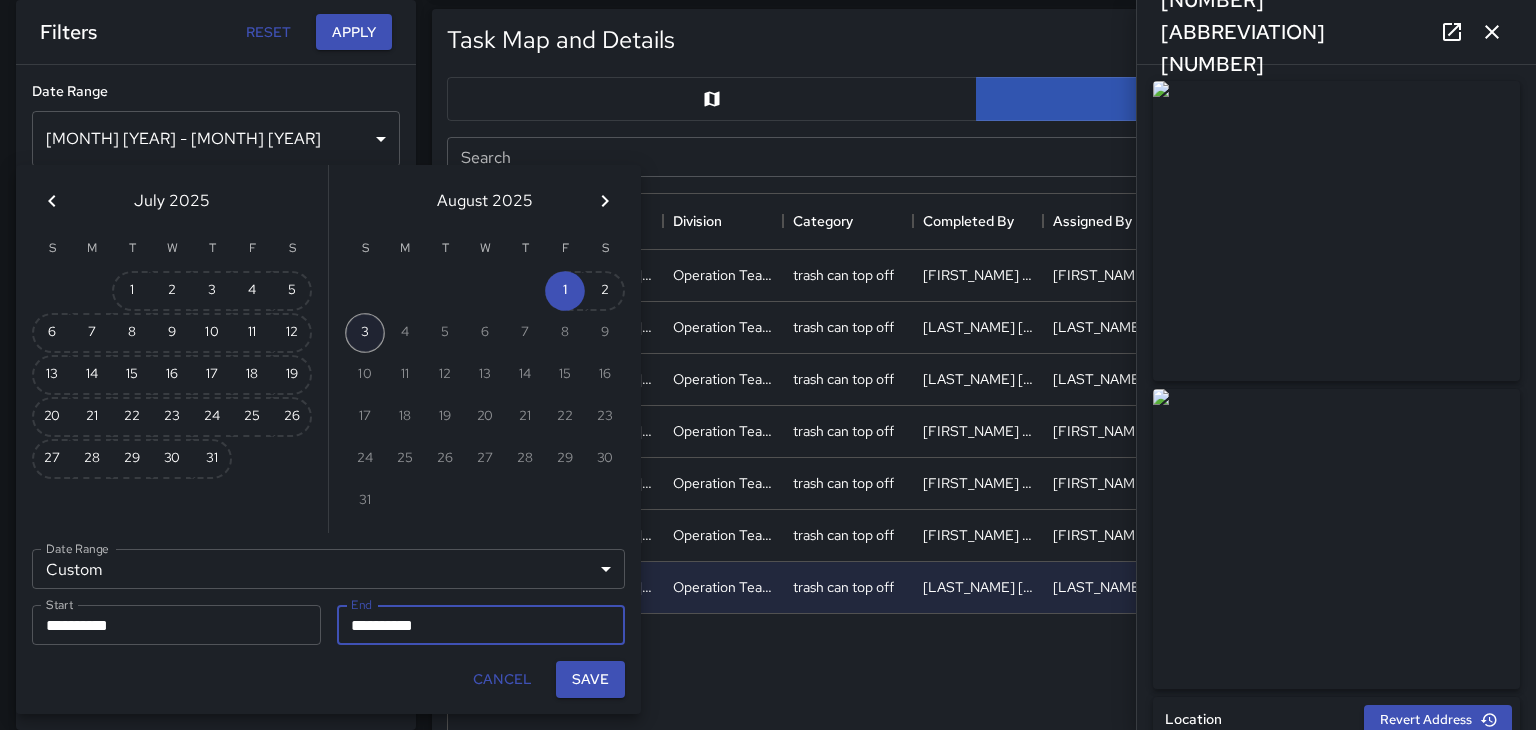 click on "3" at bounding box center (365, 333) 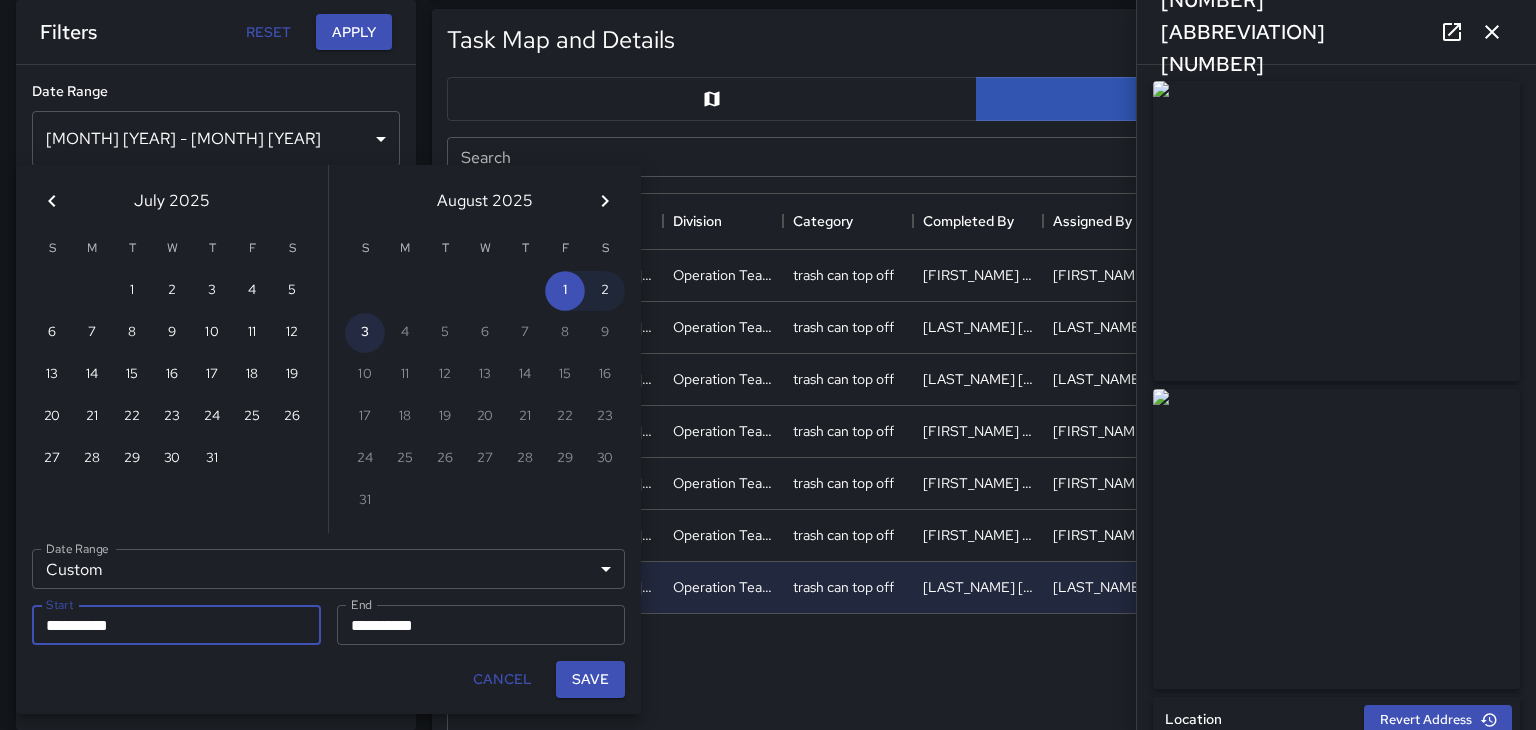 type on "**********" 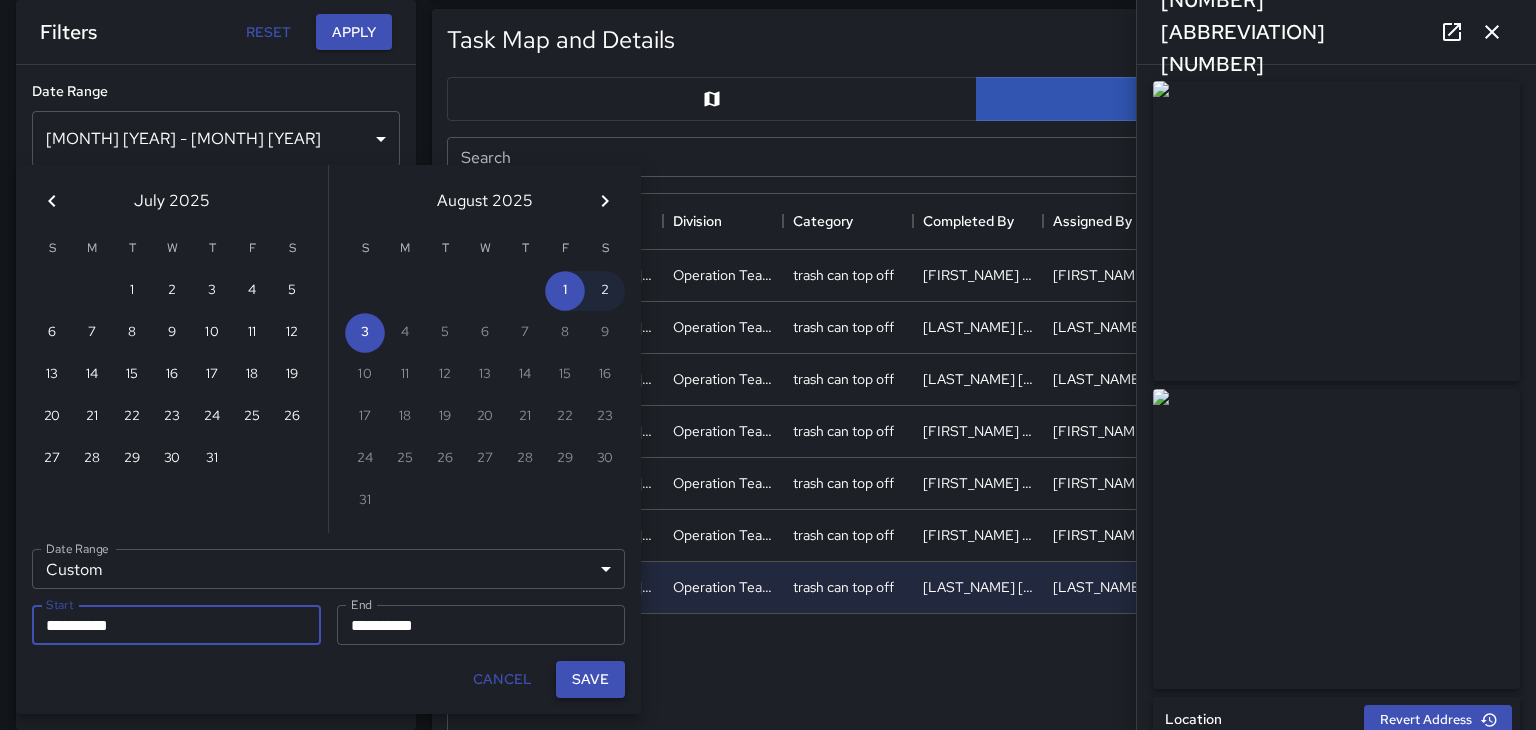 click on "Save" at bounding box center (590, 679) 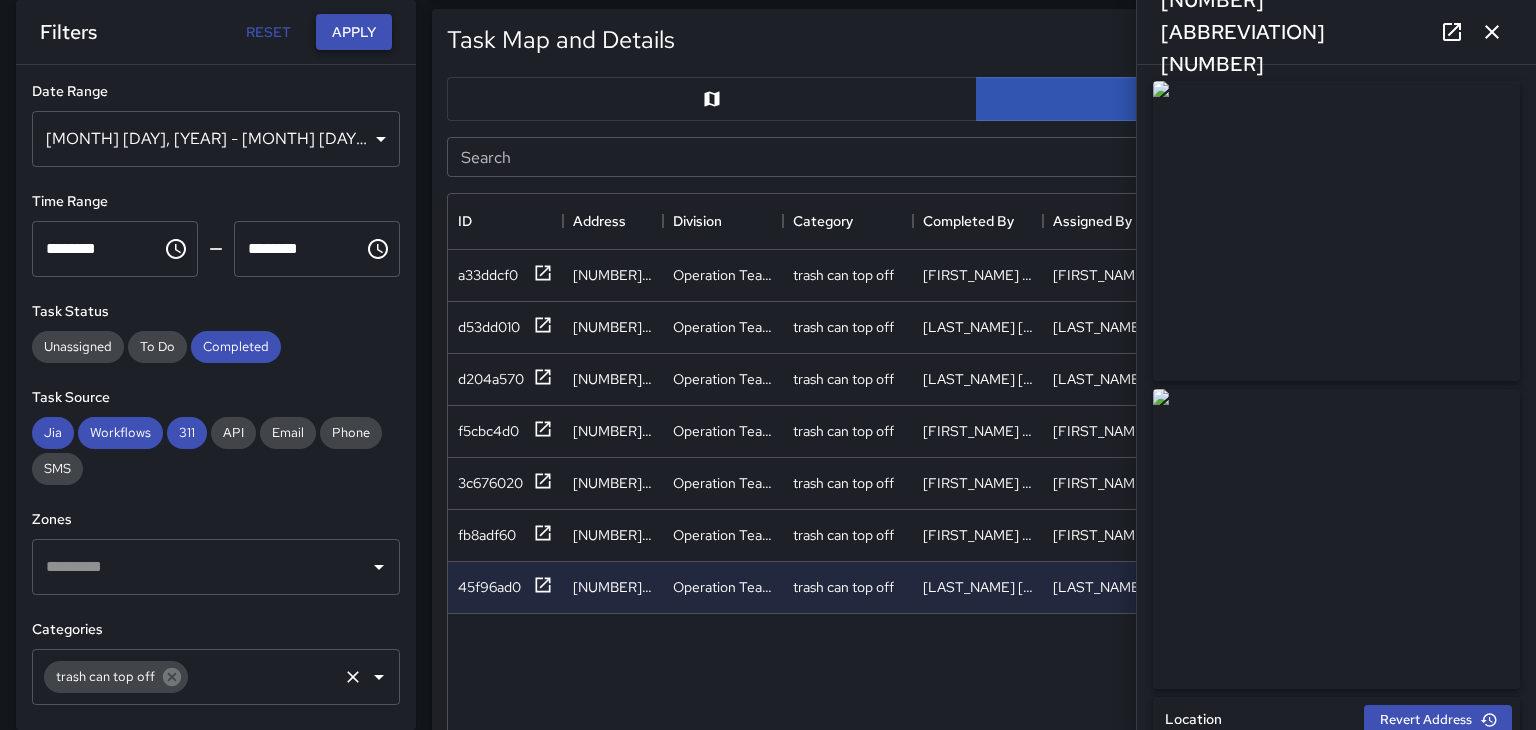 click on "Apply" at bounding box center [354, 32] 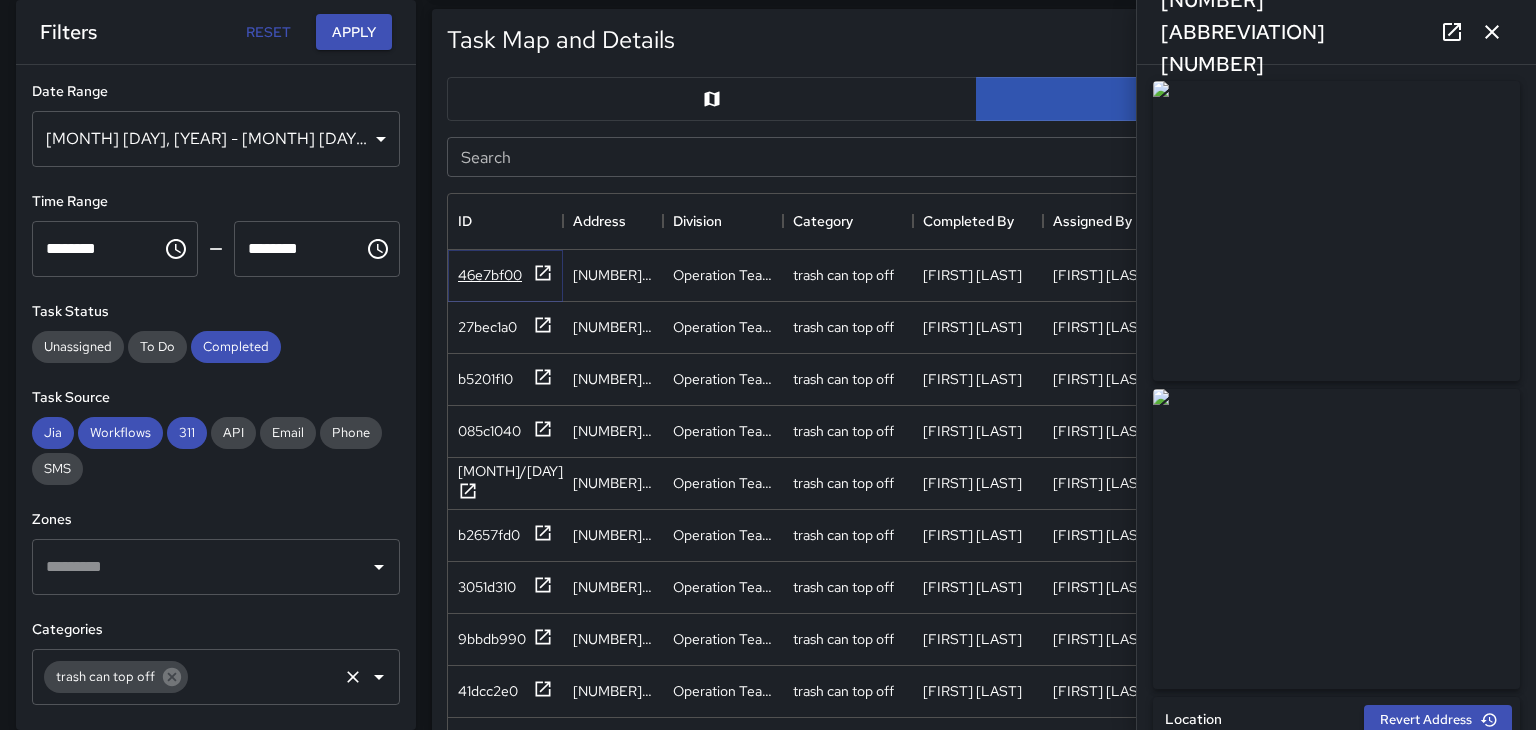 click 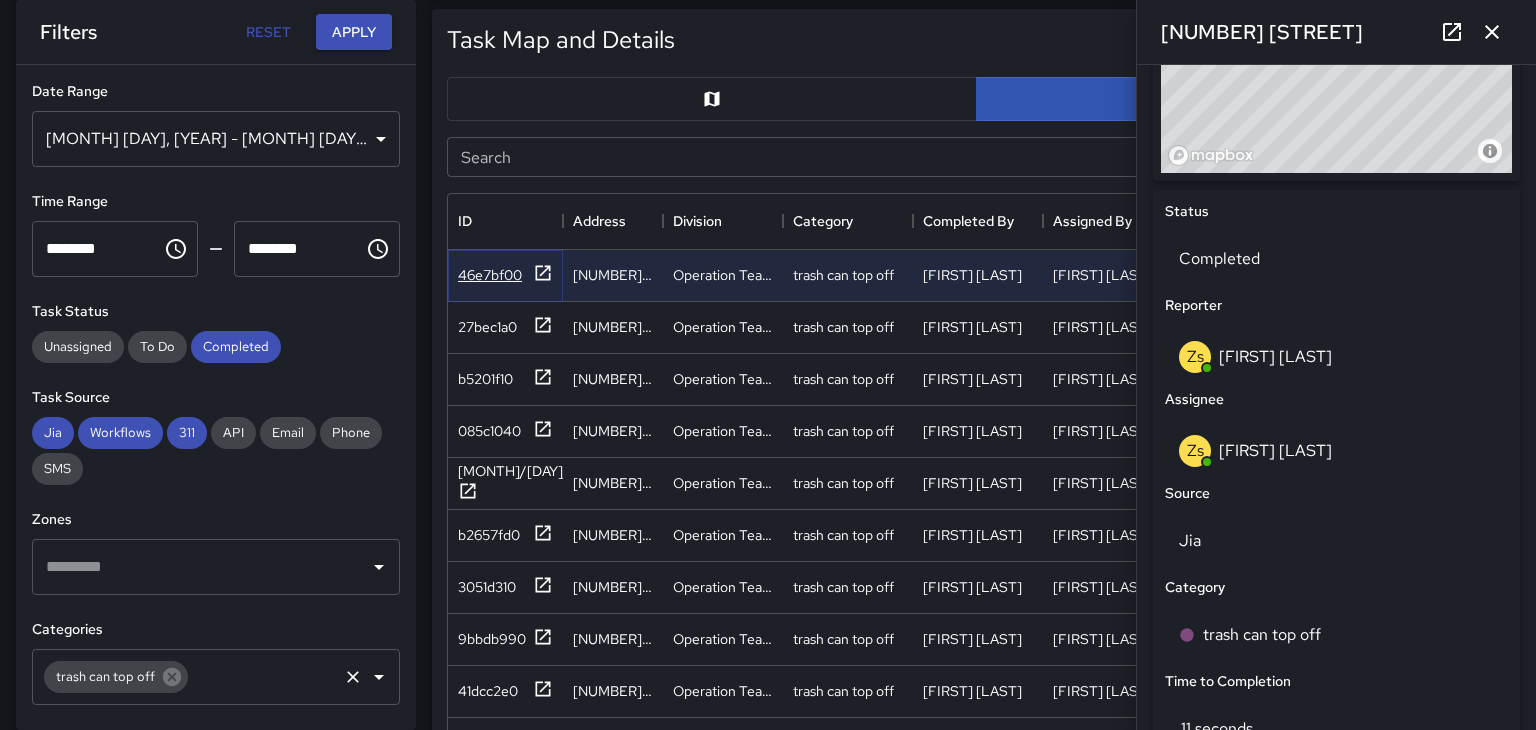 scroll, scrollTop: 822, scrollLeft: 0, axis: vertical 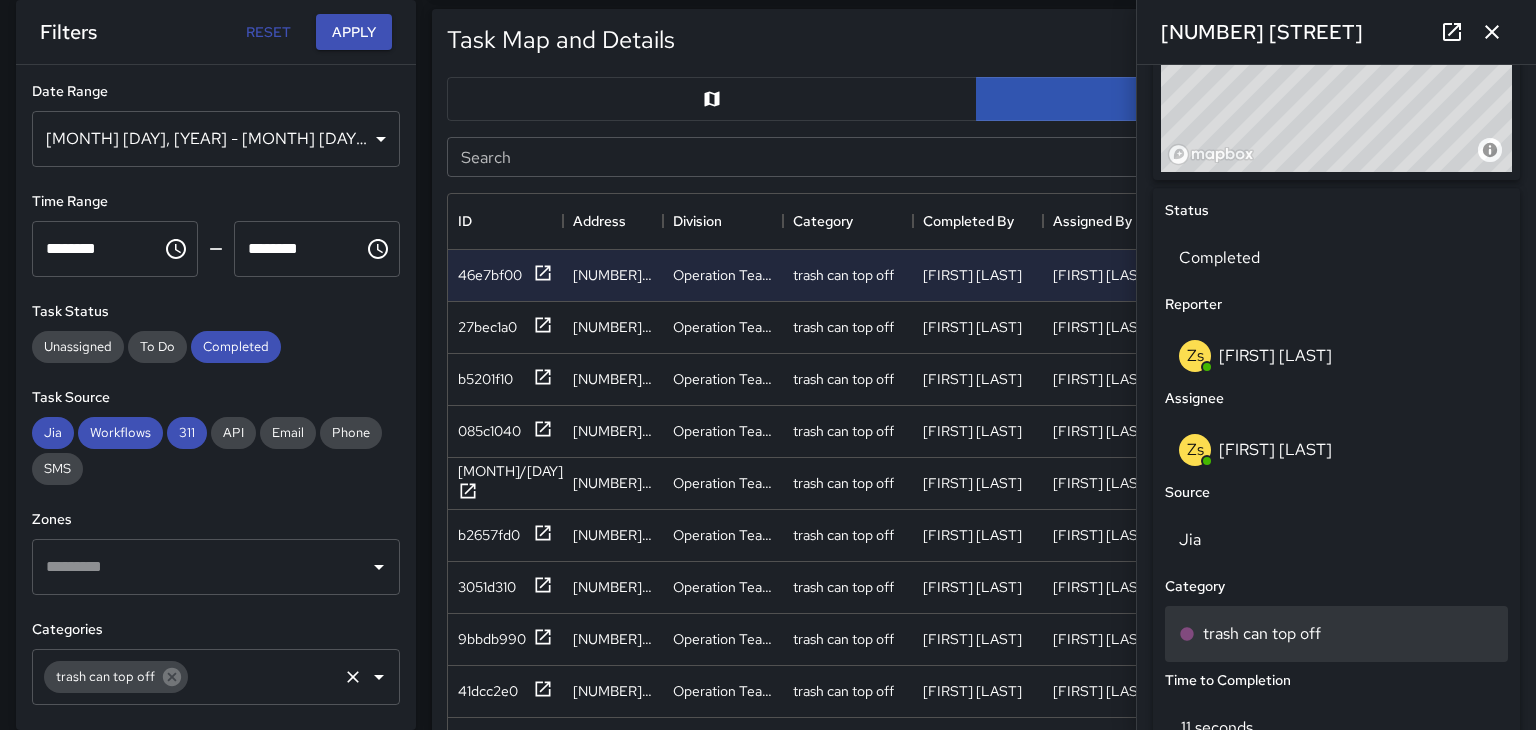 click on "trash can top off" at bounding box center (1262, 634) 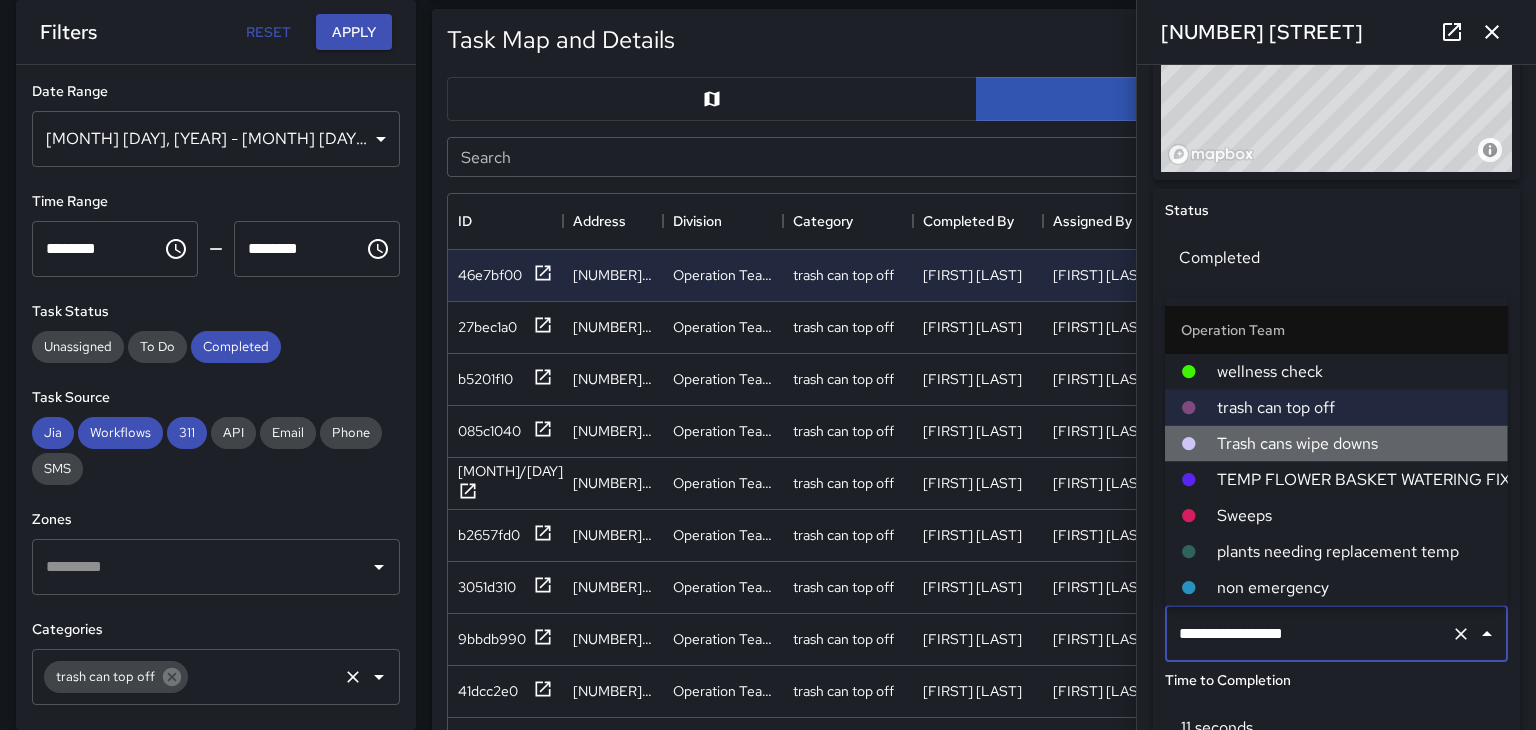 click on "Trash cans wipe downs" at bounding box center (1354, 444) 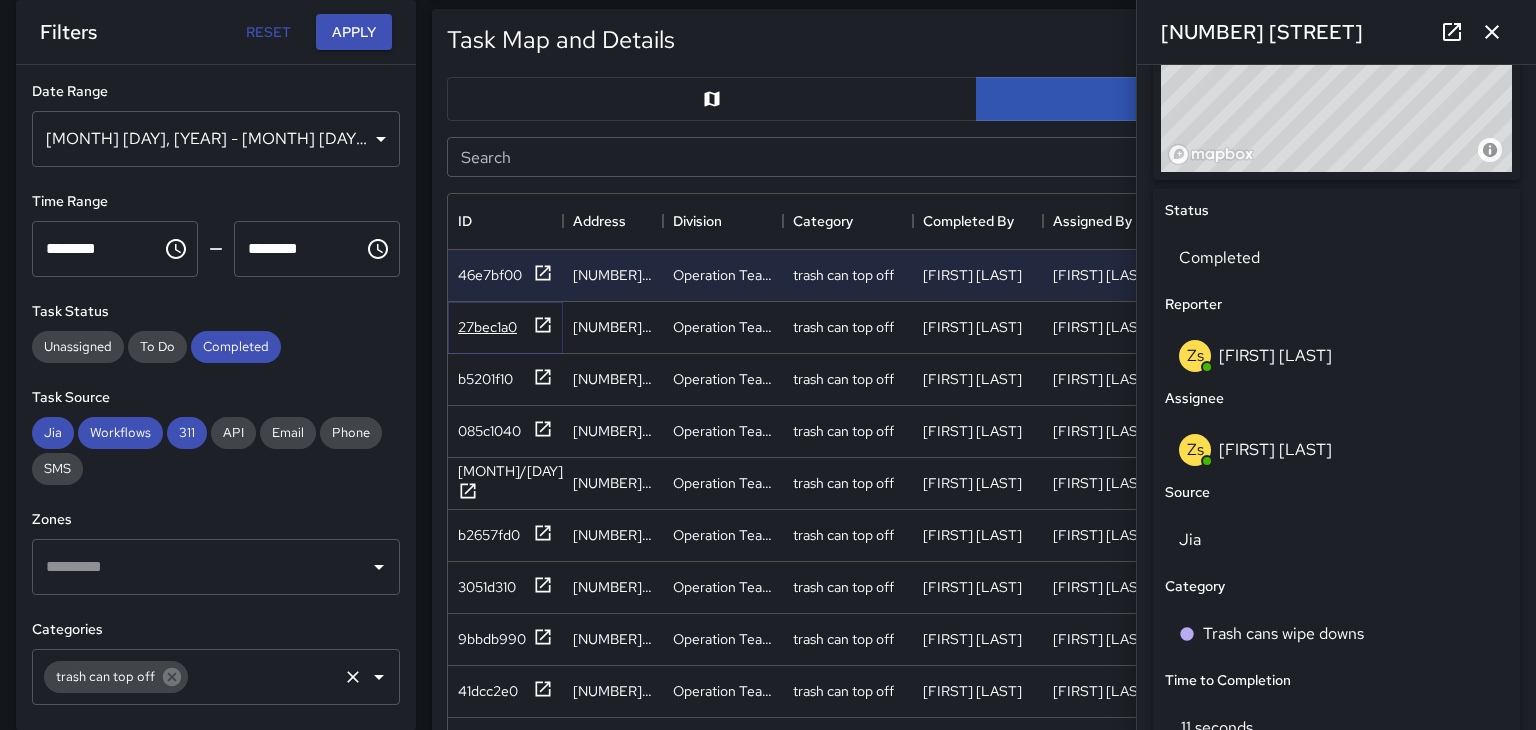 click 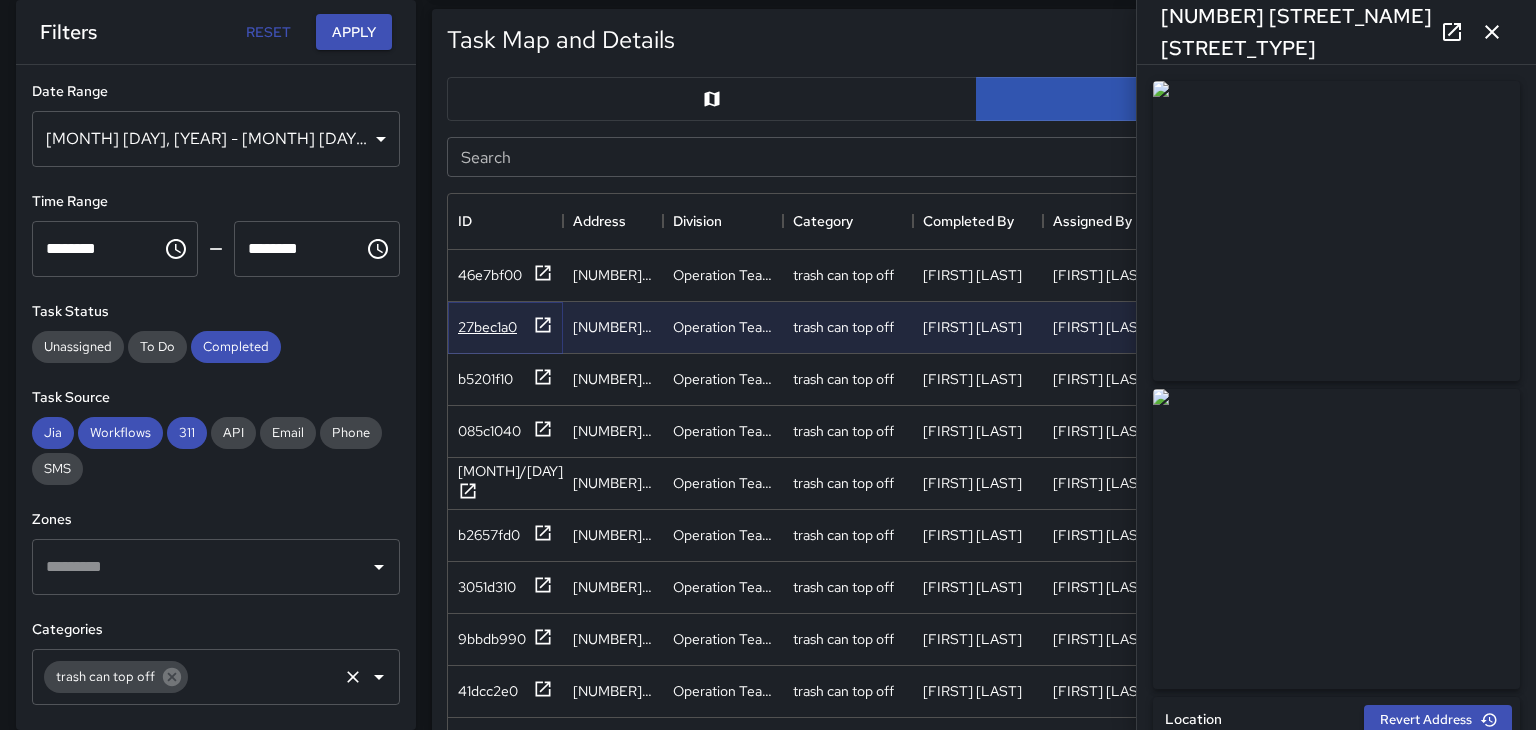 type on "**********" 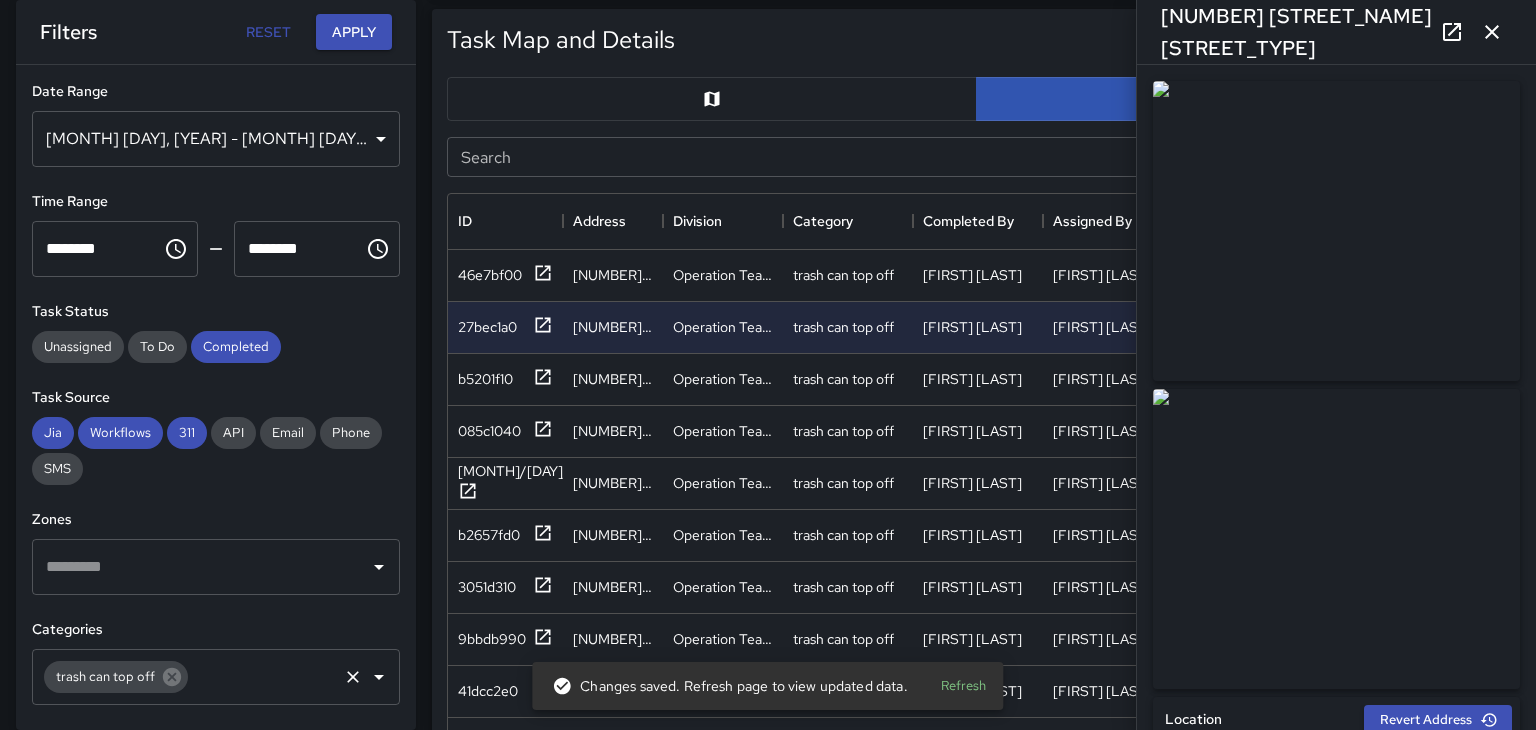click 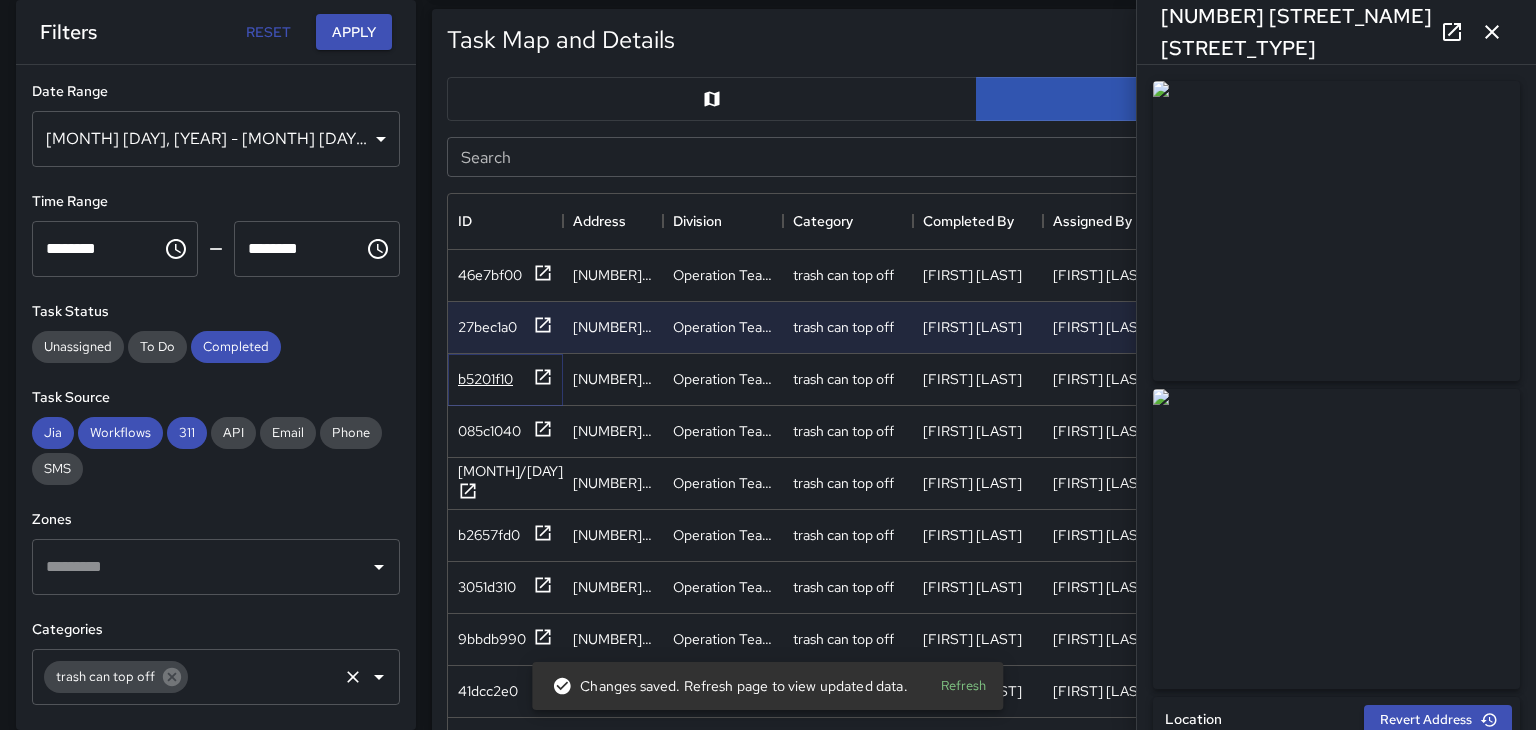 click 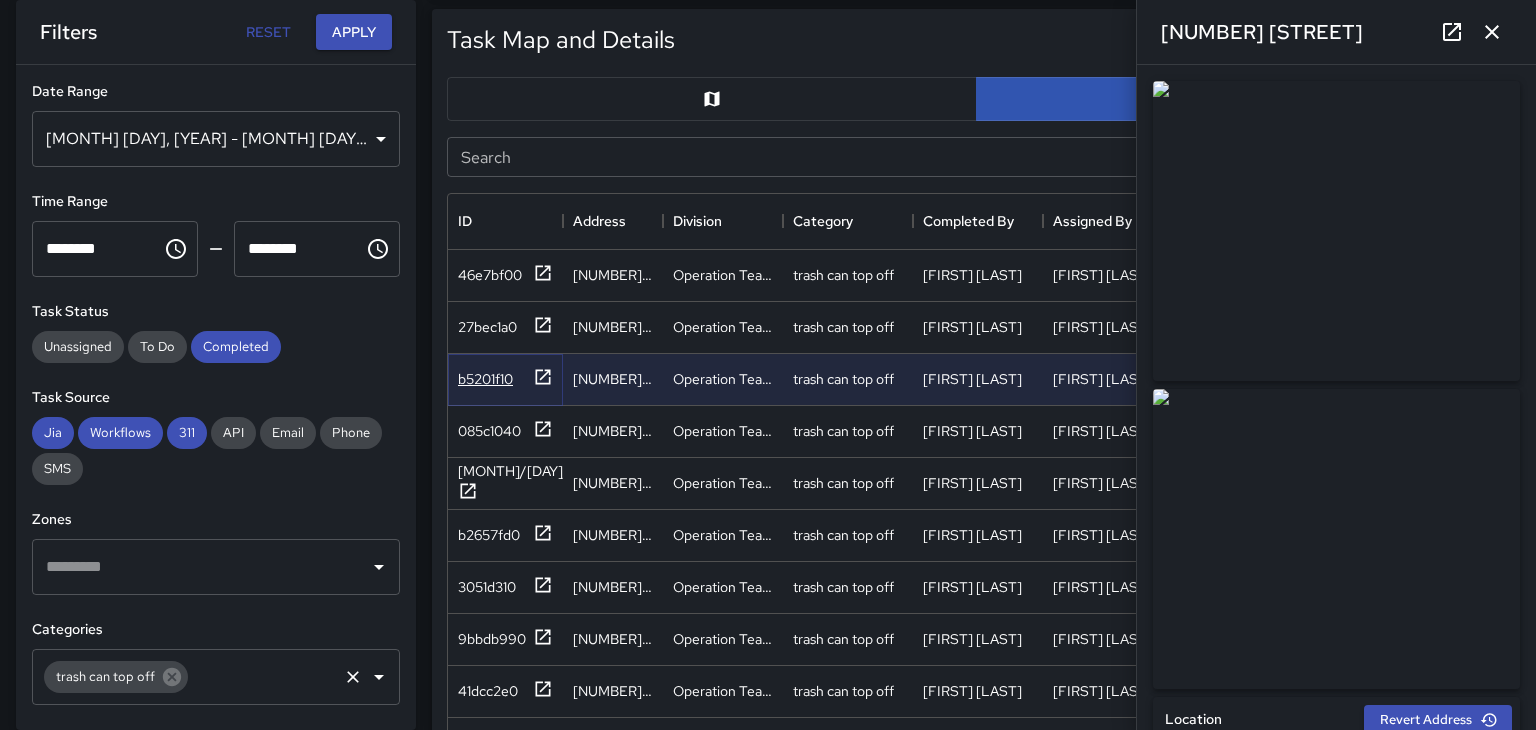 type on "**********" 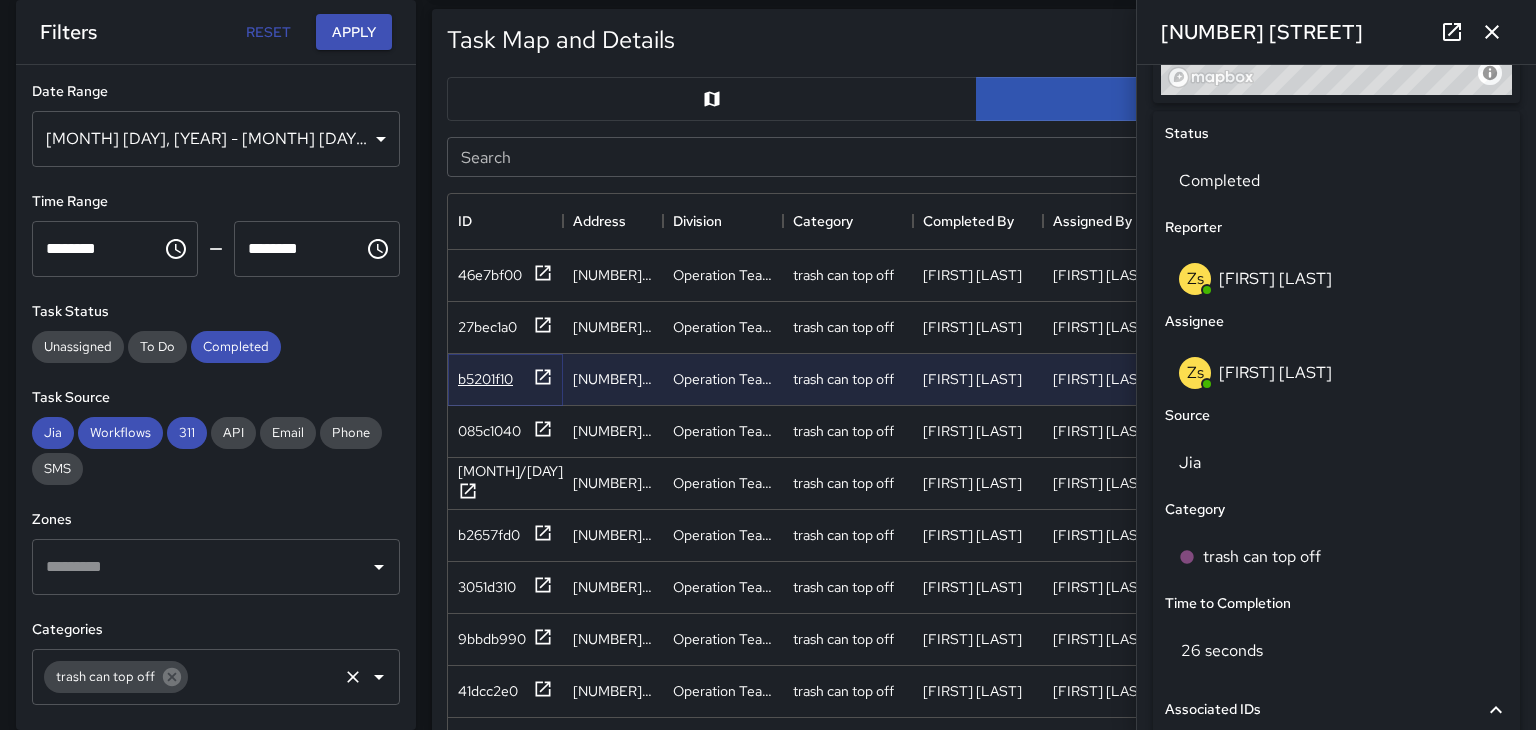 scroll, scrollTop: 920, scrollLeft: 0, axis: vertical 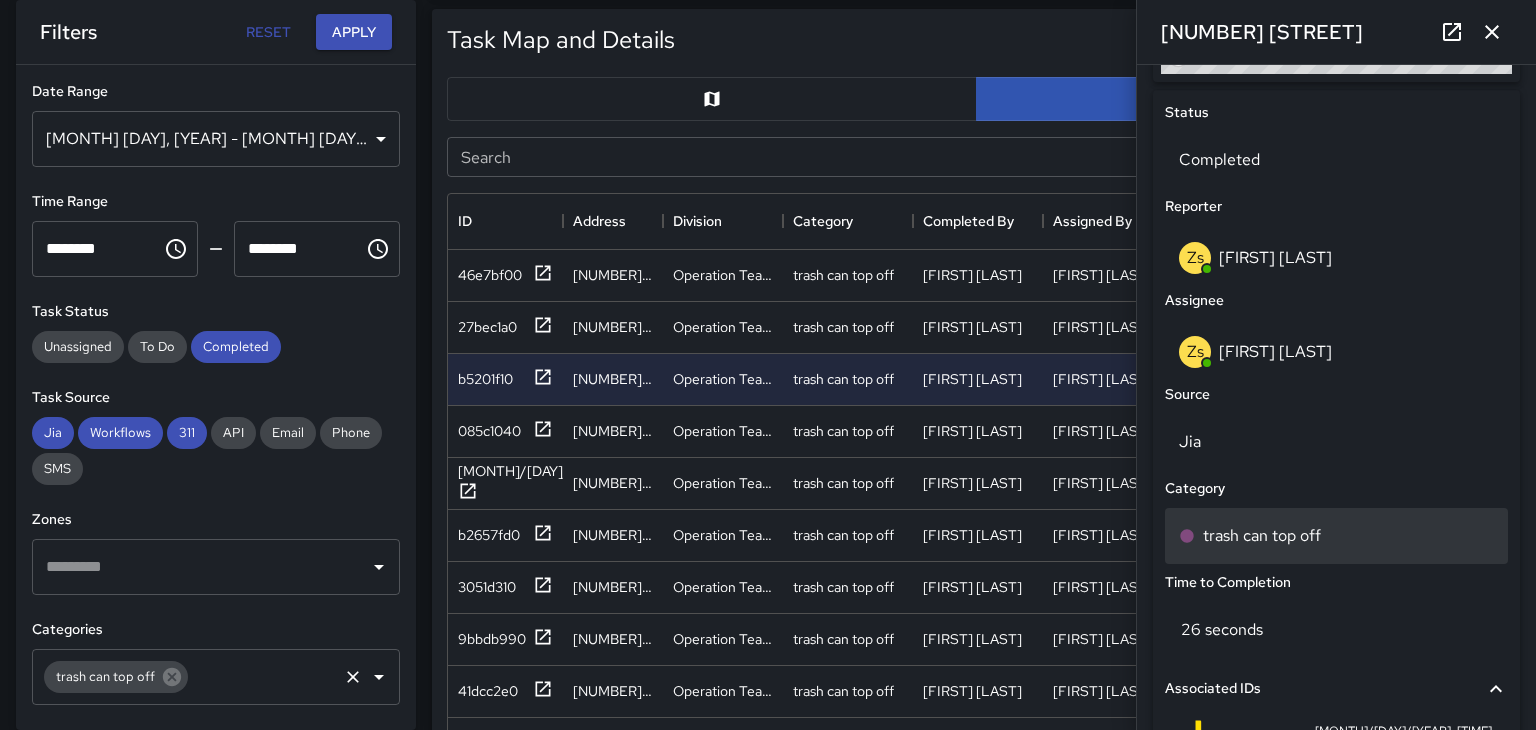 click on "trash can top off" at bounding box center (1262, 536) 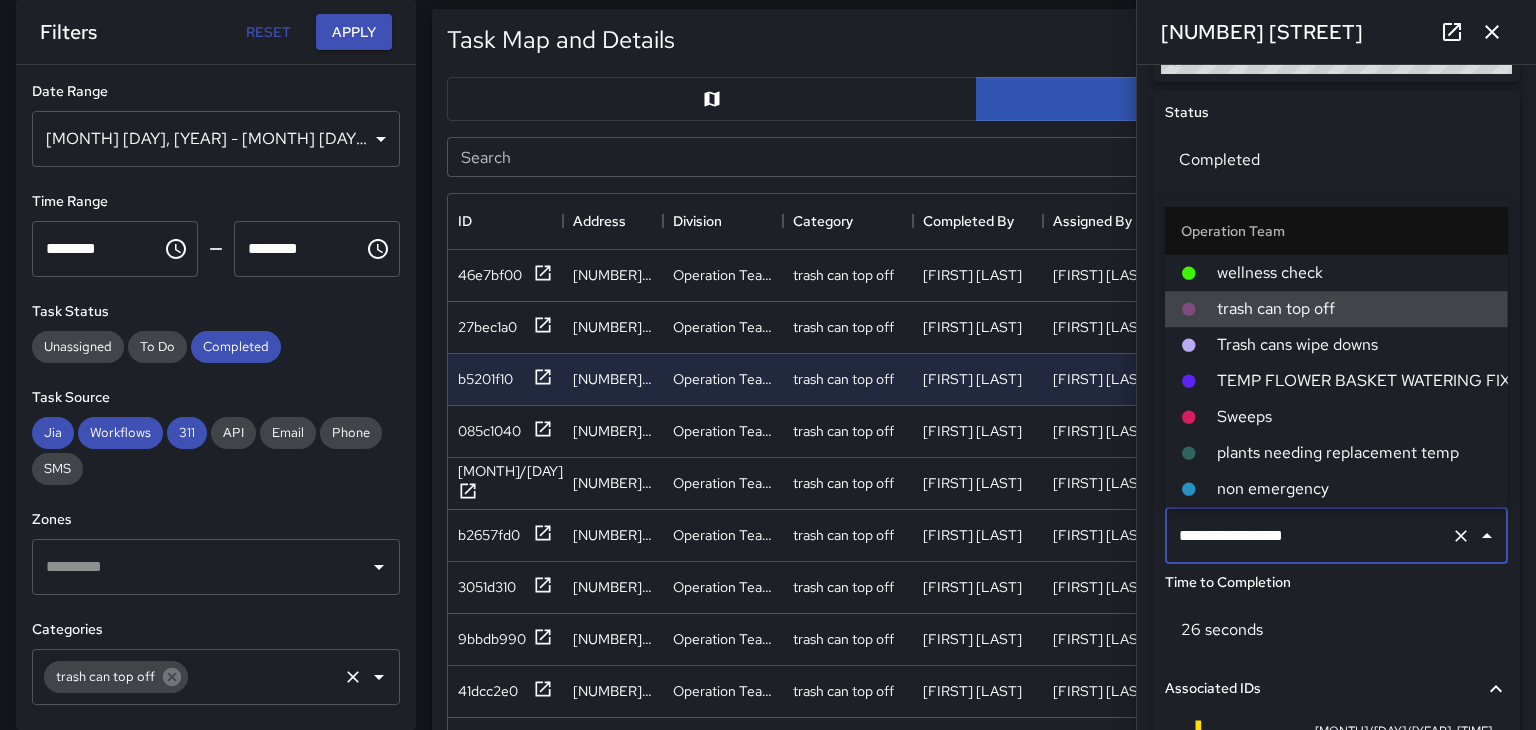 click on "Trash cans wipe downs" at bounding box center [1354, 345] 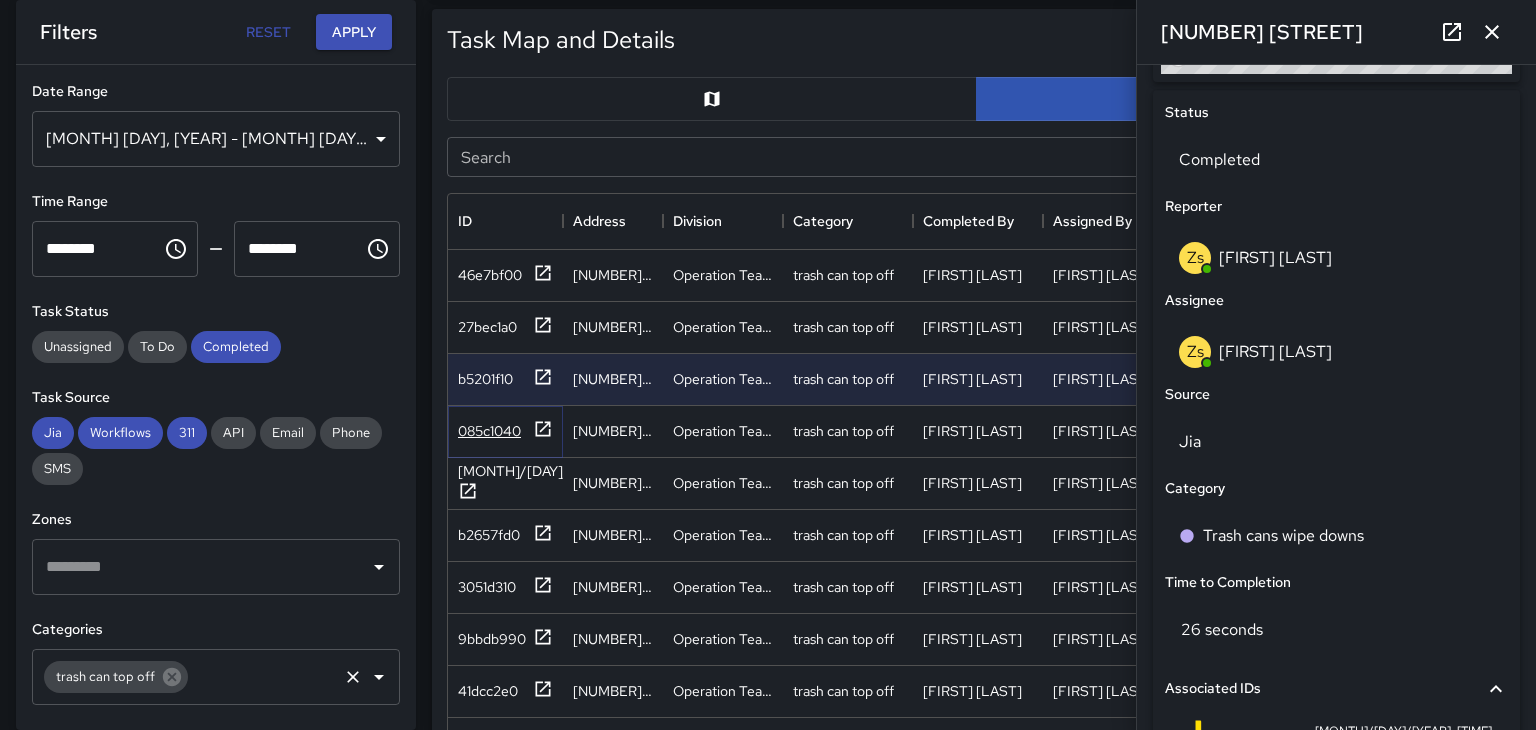 click 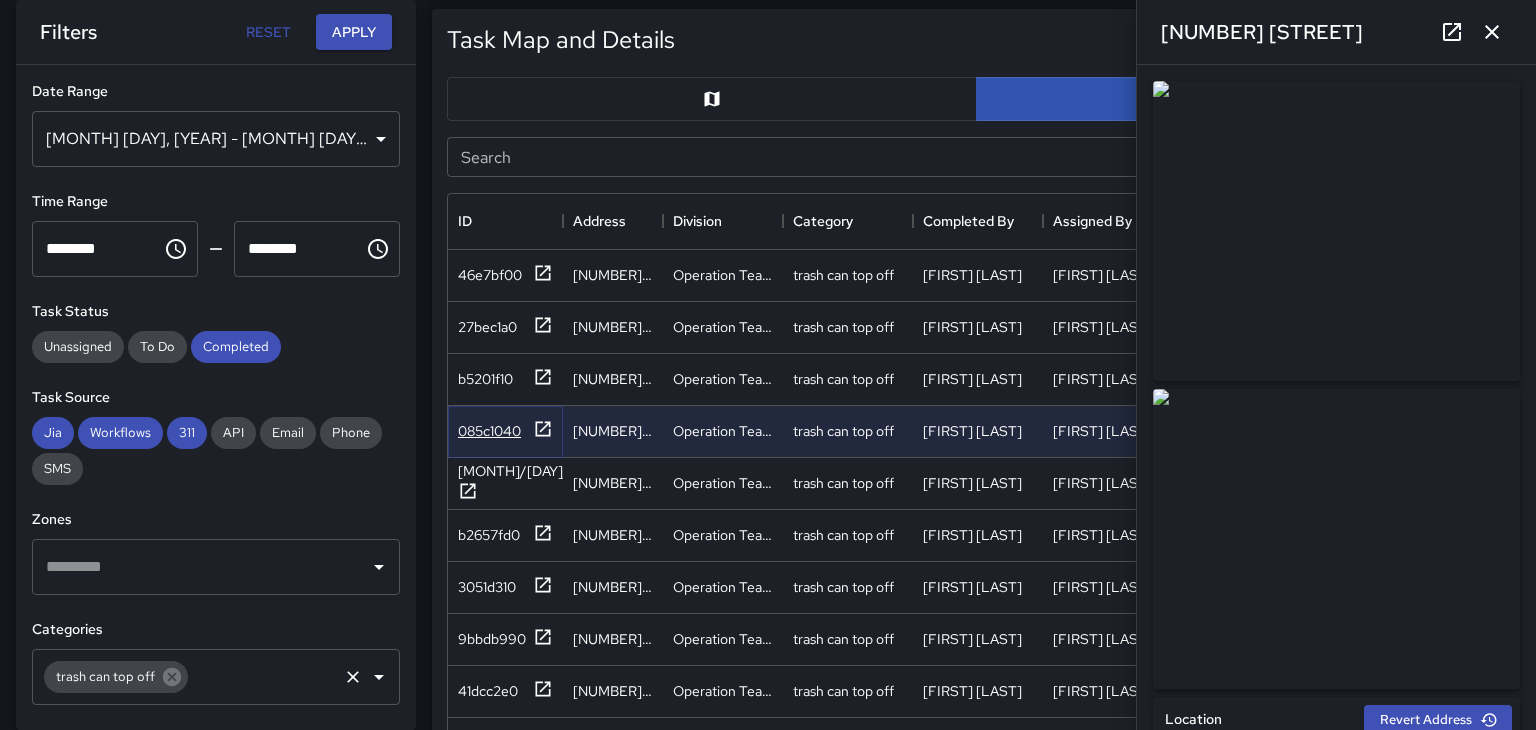 type on "**********" 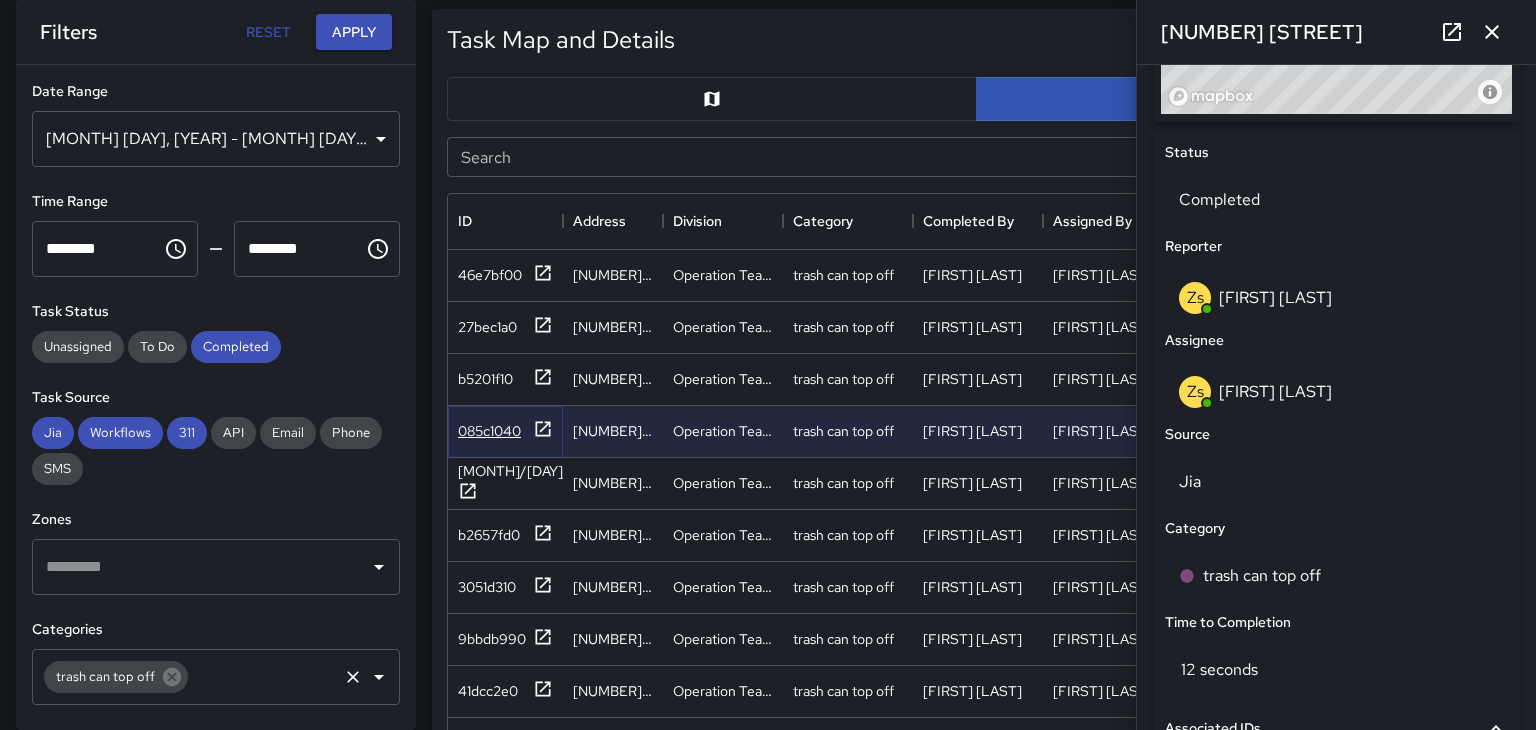 scroll, scrollTop: 883, scrollLeft: 0, axis: vertical 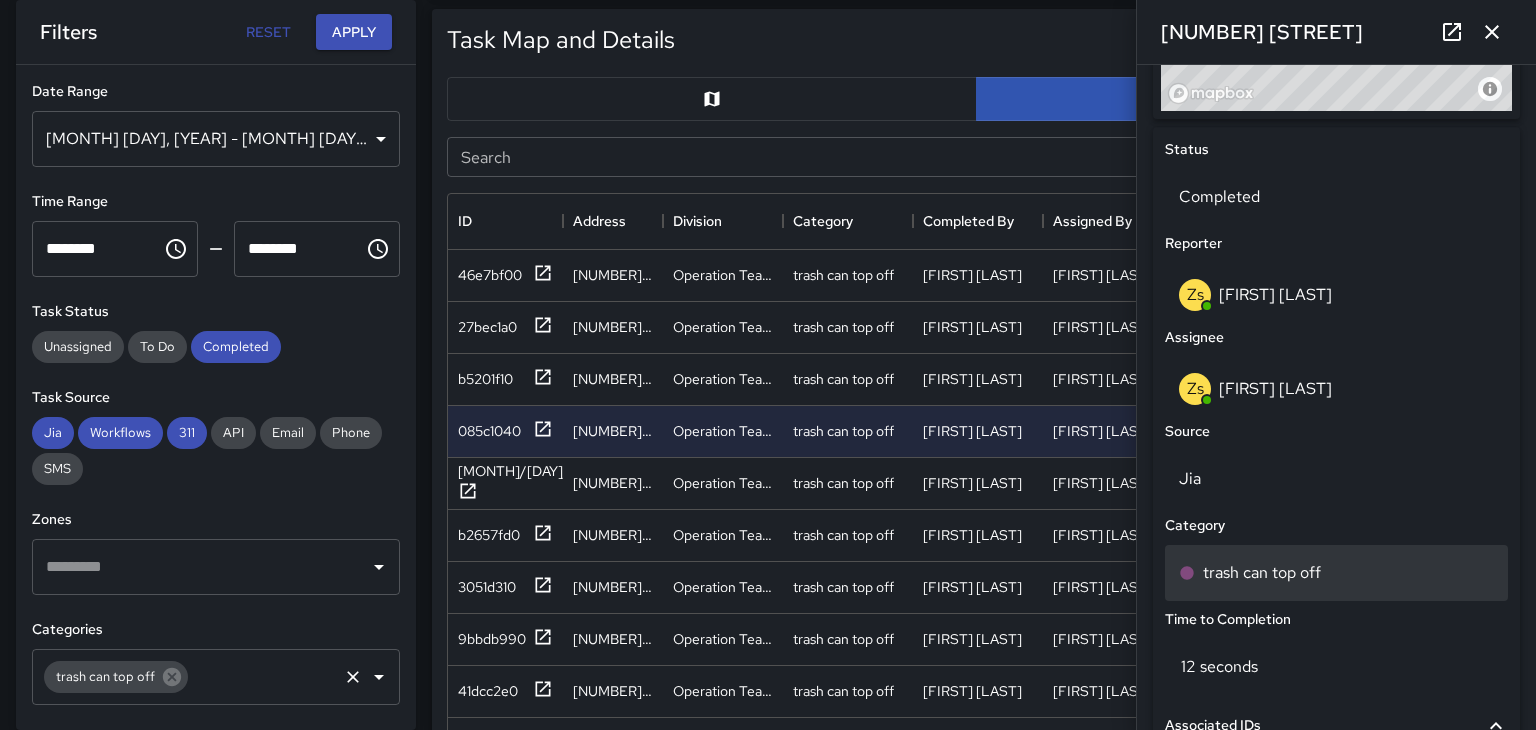 click on "trash can top off" at bounding box center [1336, 573] 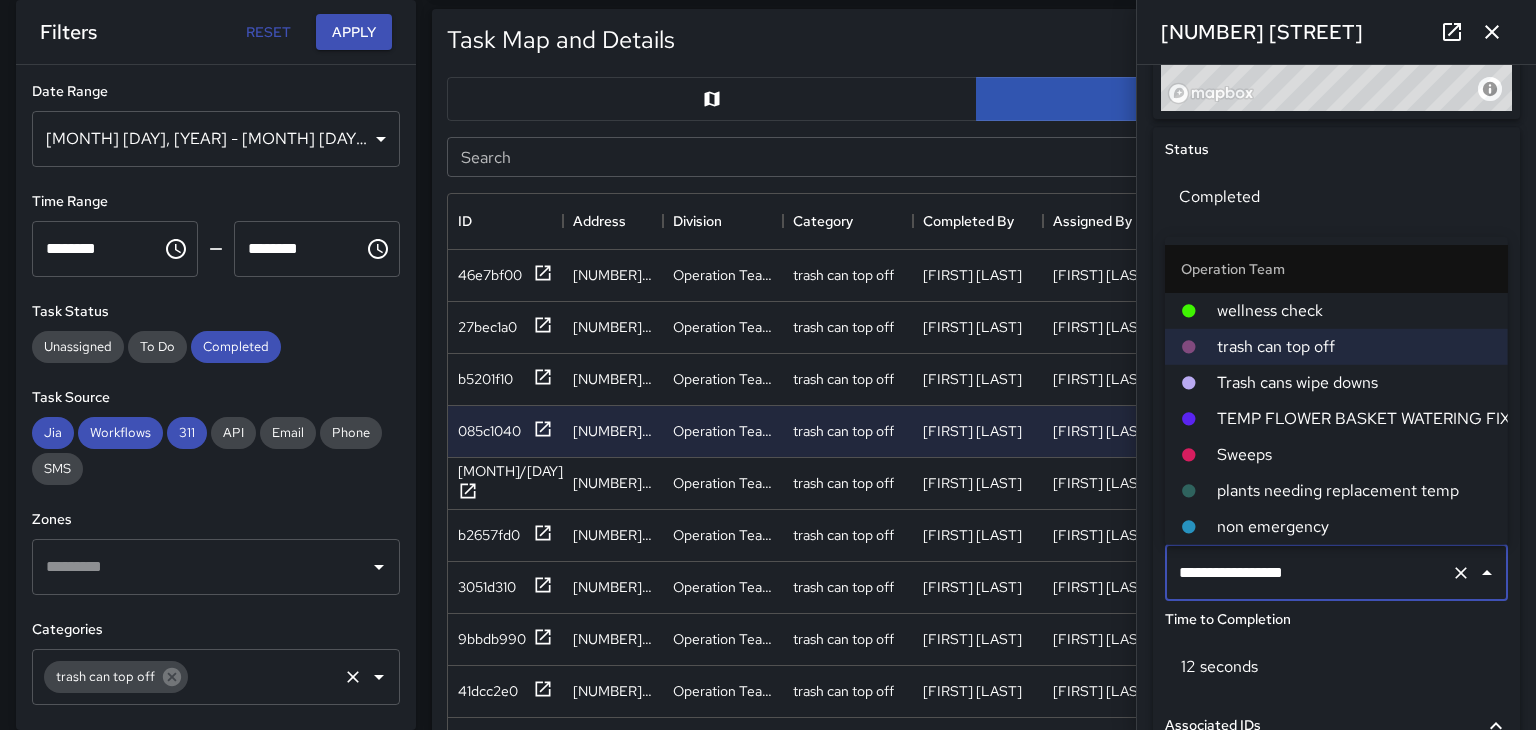 click on "Trash cans wipe downs" at bounding box center [1354, 383] 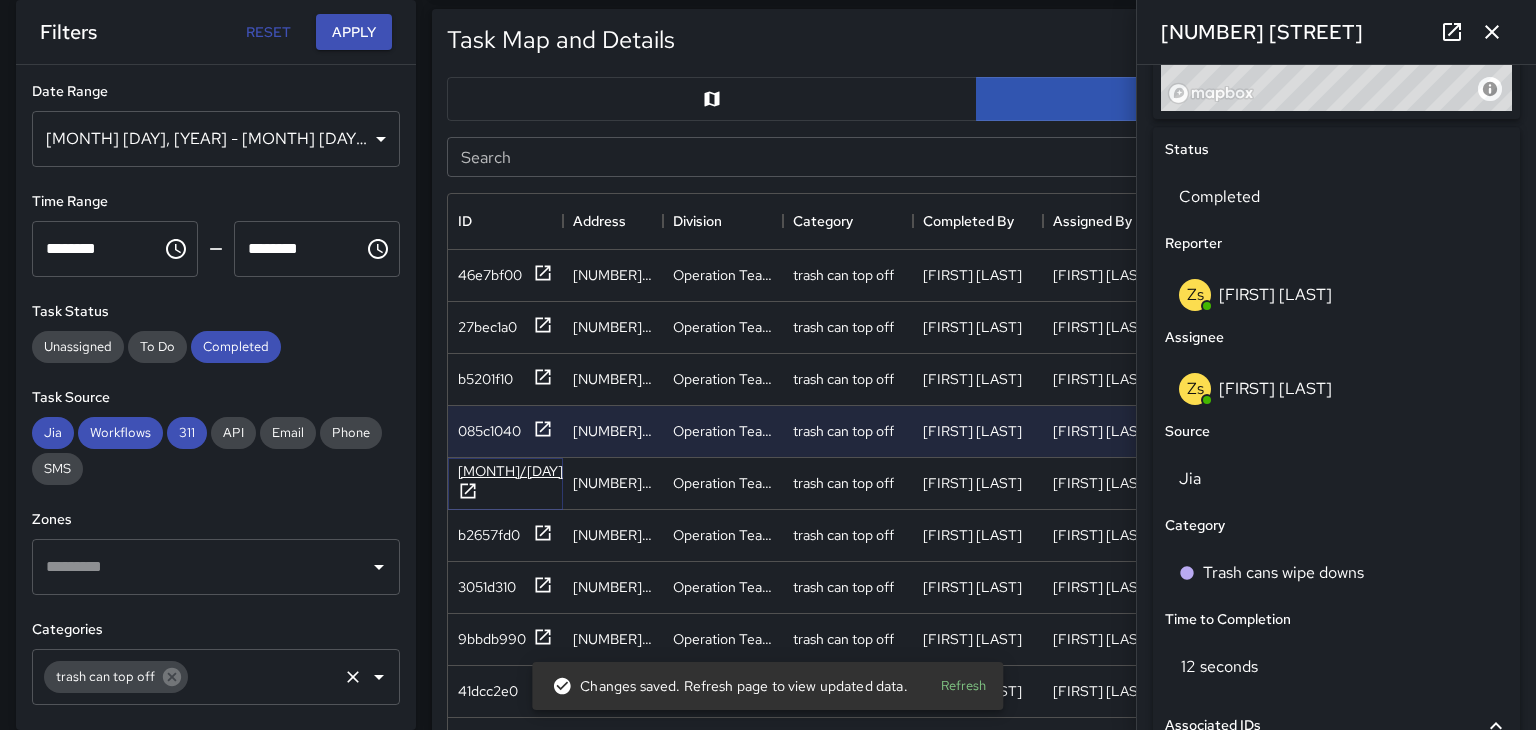 click 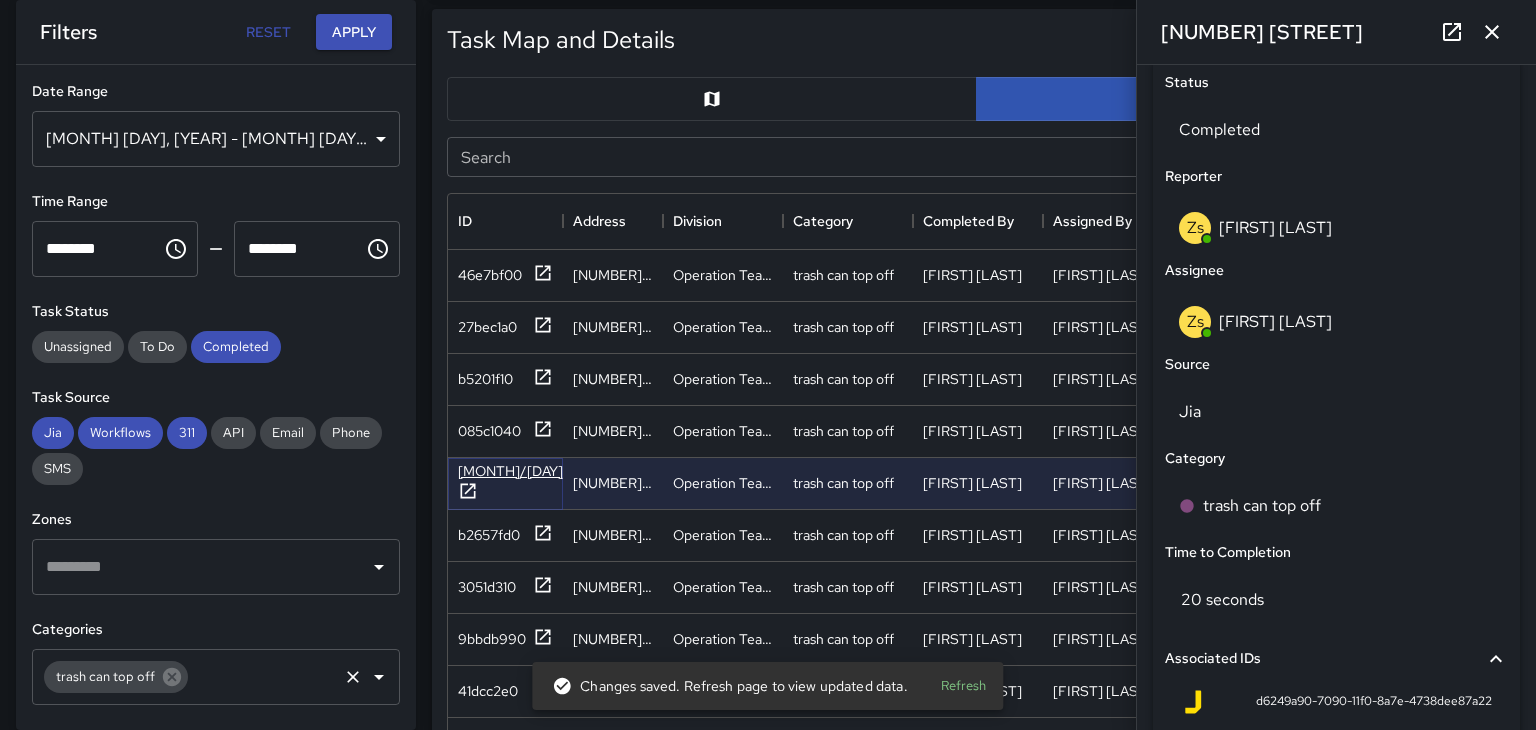 scroll, scrollTop: 951, scrollLeft: 0, axis: vertical 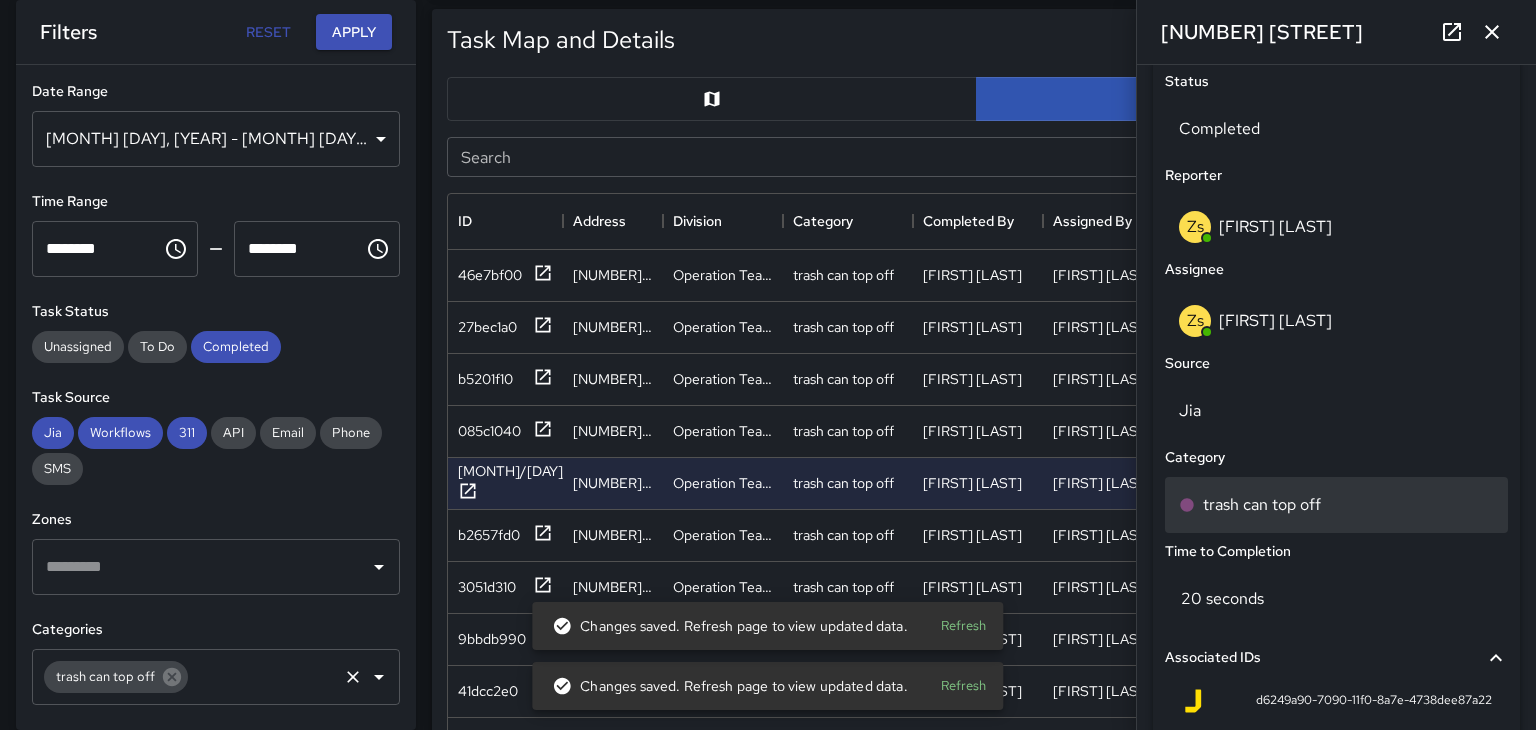click on "trash can top off" at bounding box center [1262, 505] 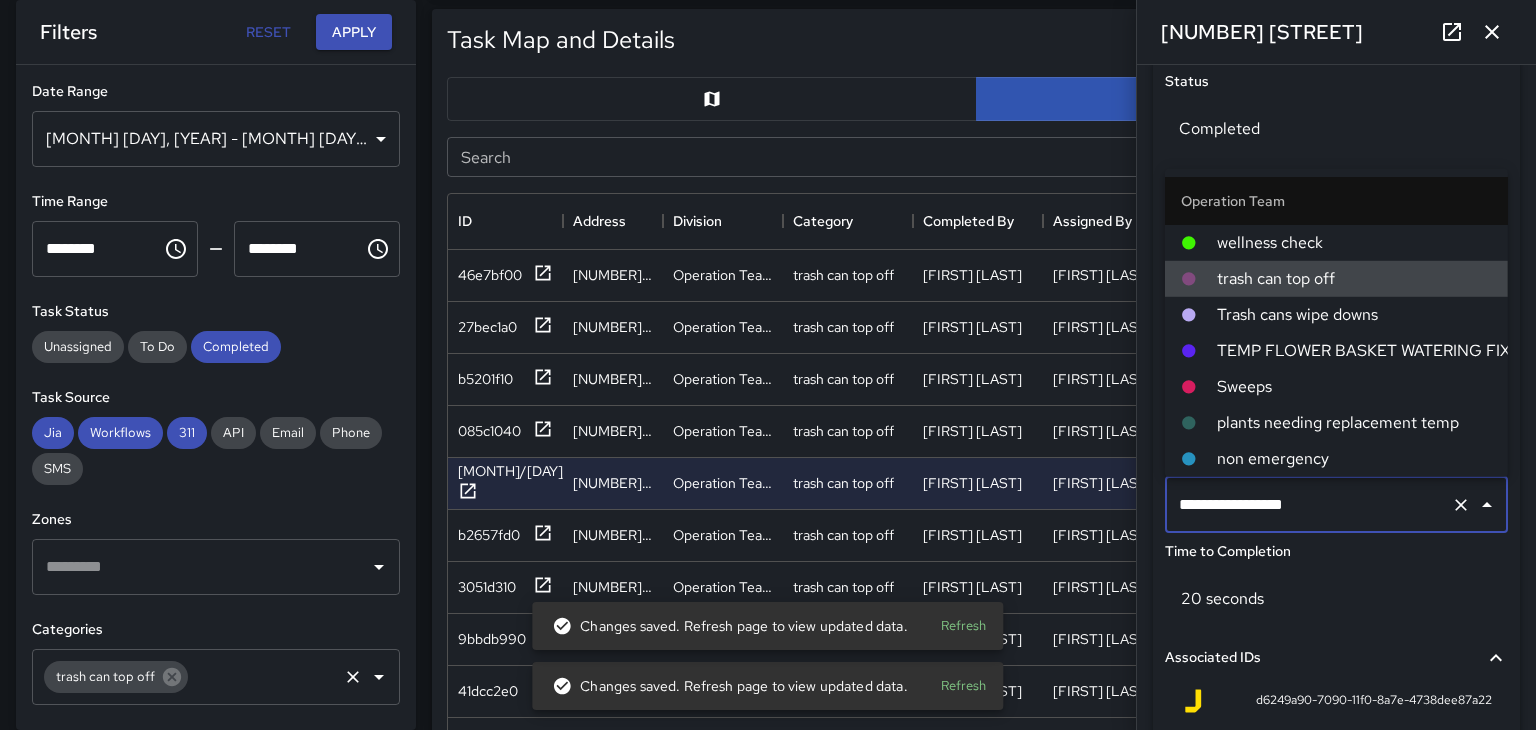 click on "Trash cans wipe downs" at bounding box center [1354, 315] 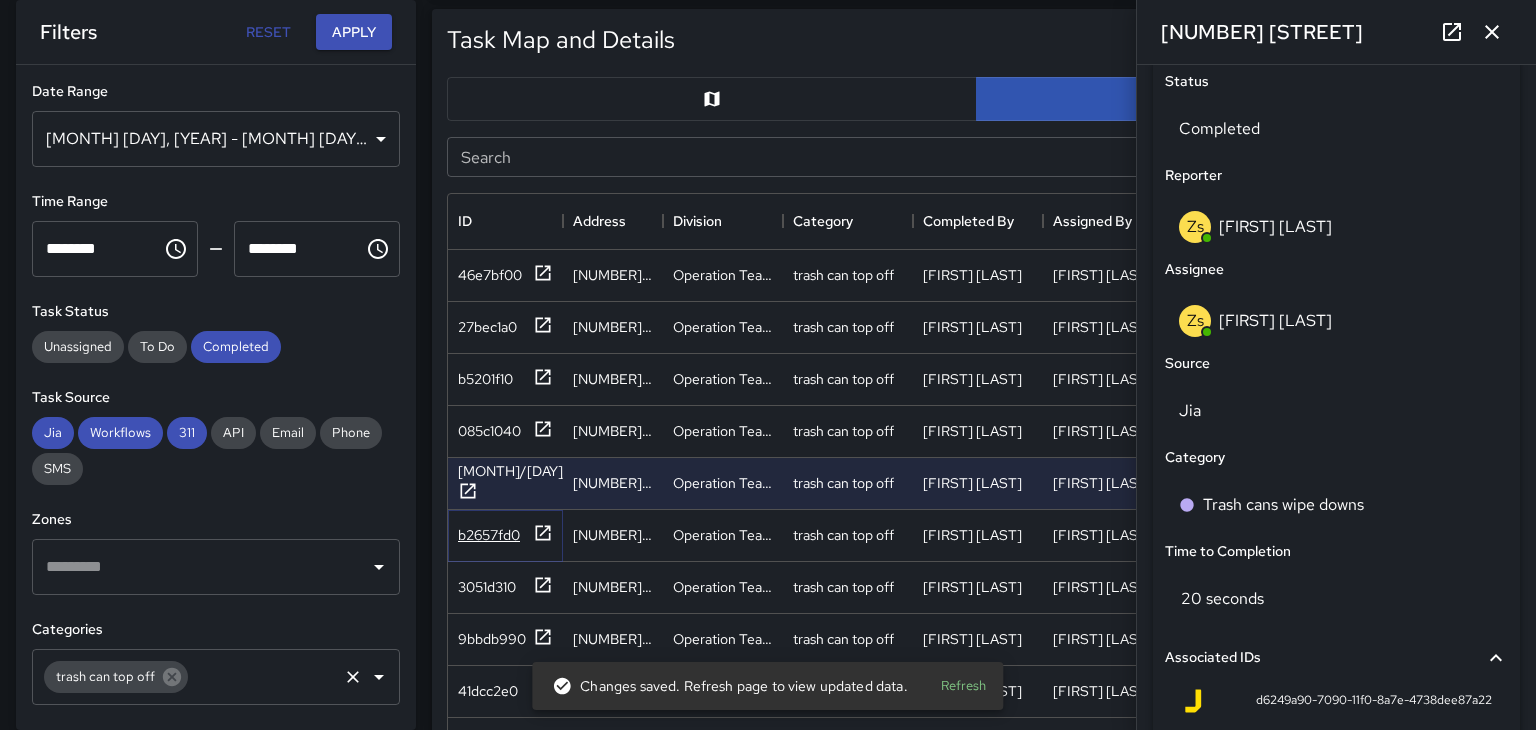 click 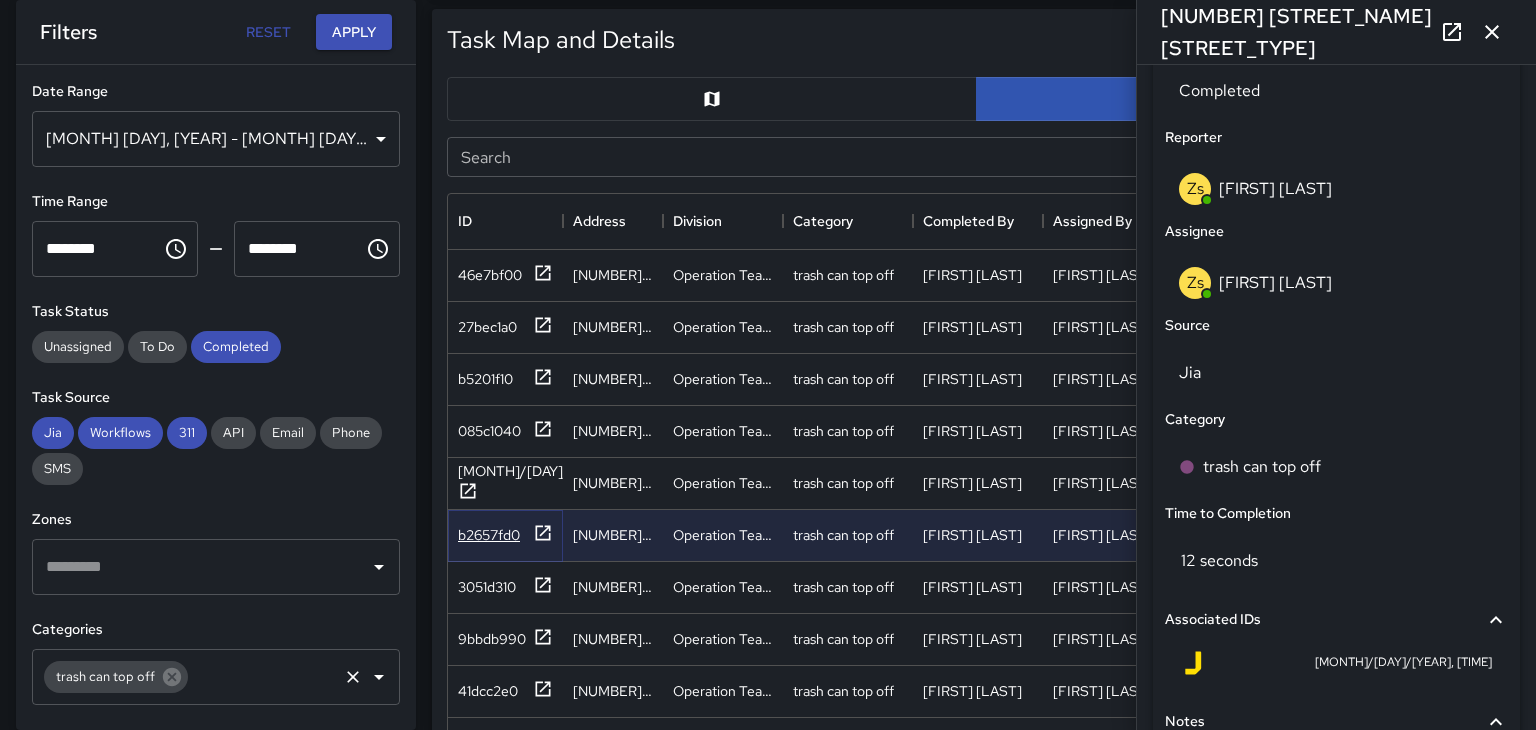 scroll, scrollTop: 993, scrollLeft: 0, axis: vertical 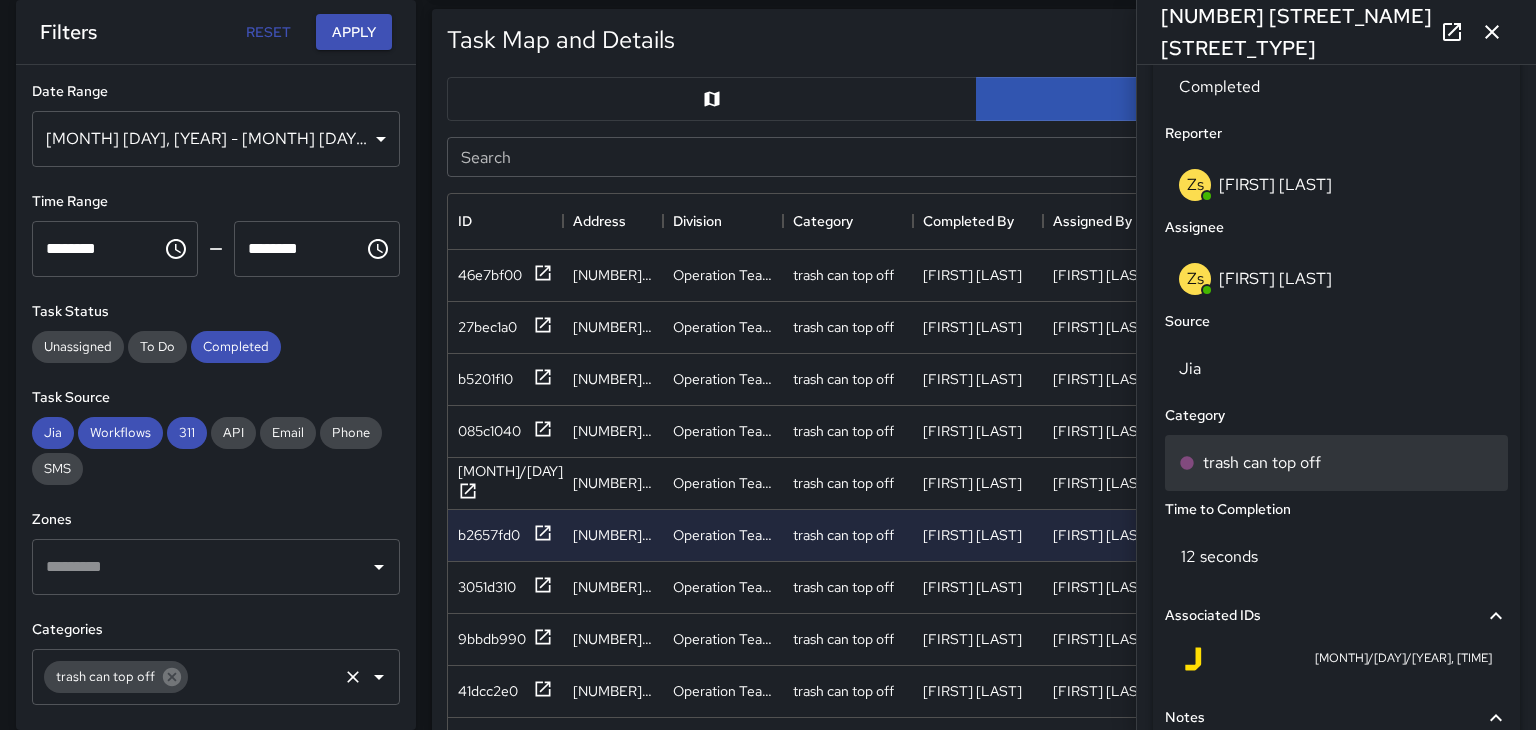 click on "trash can top off" at bounding box center [1262, 463] 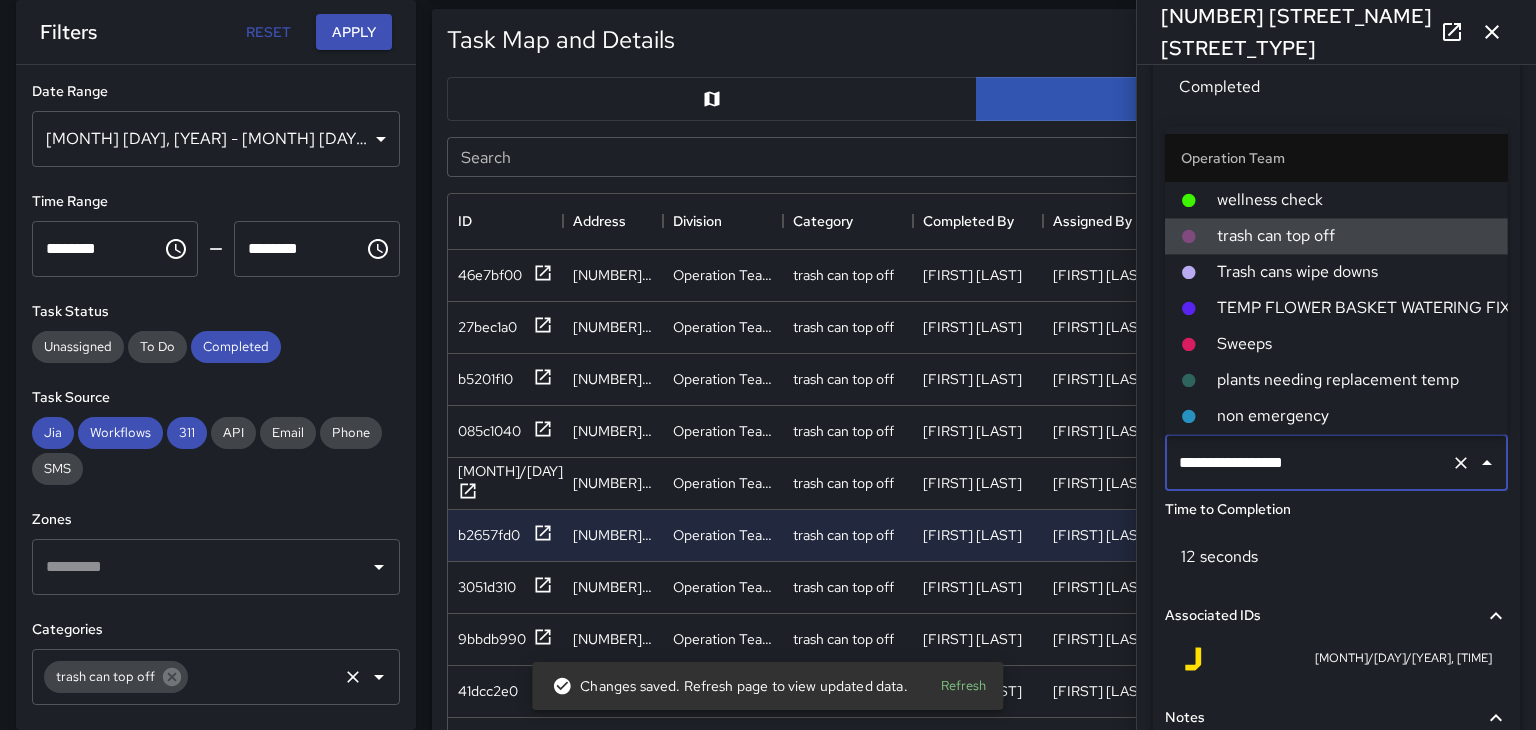 click on "Trash cans wipe downs" at bounding box center (1354, 272) 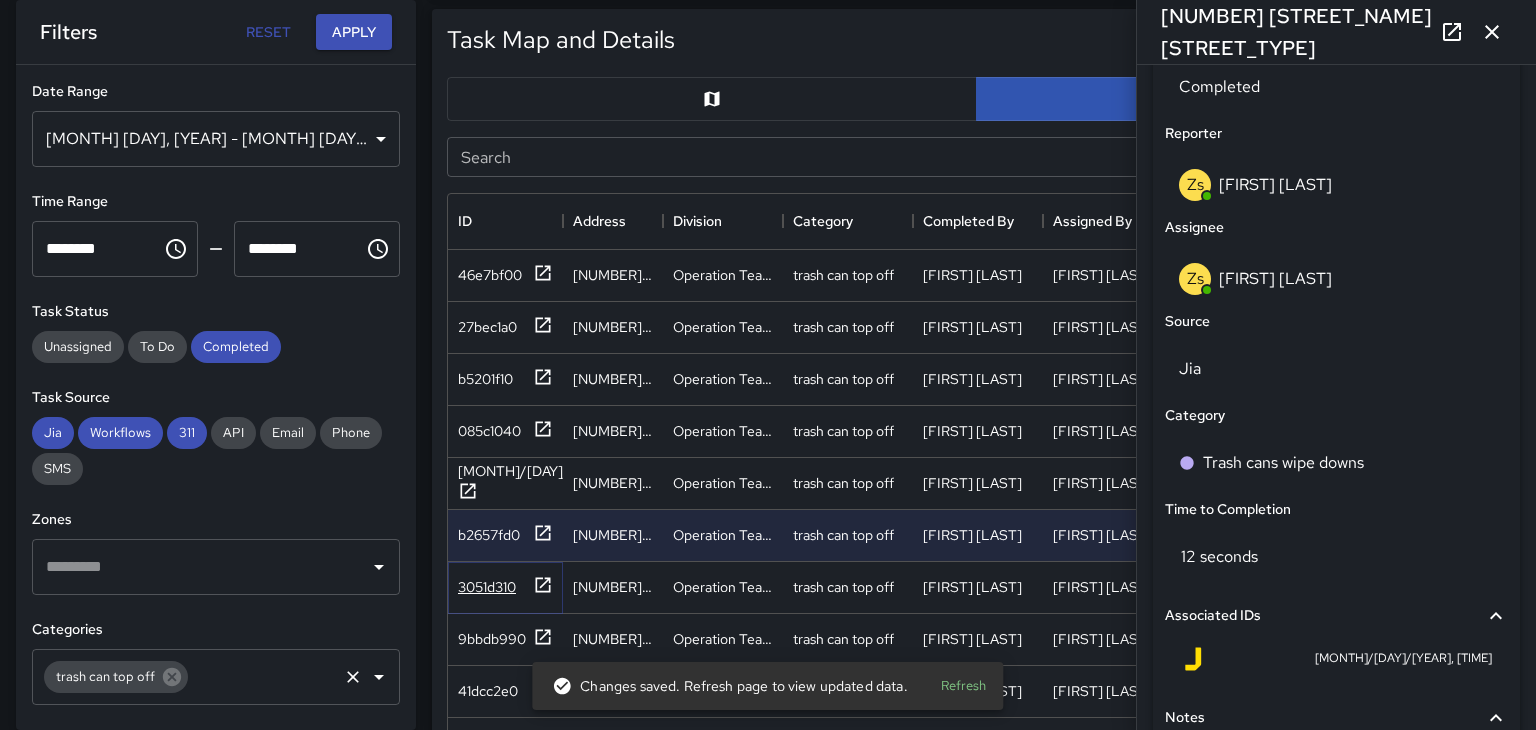 click 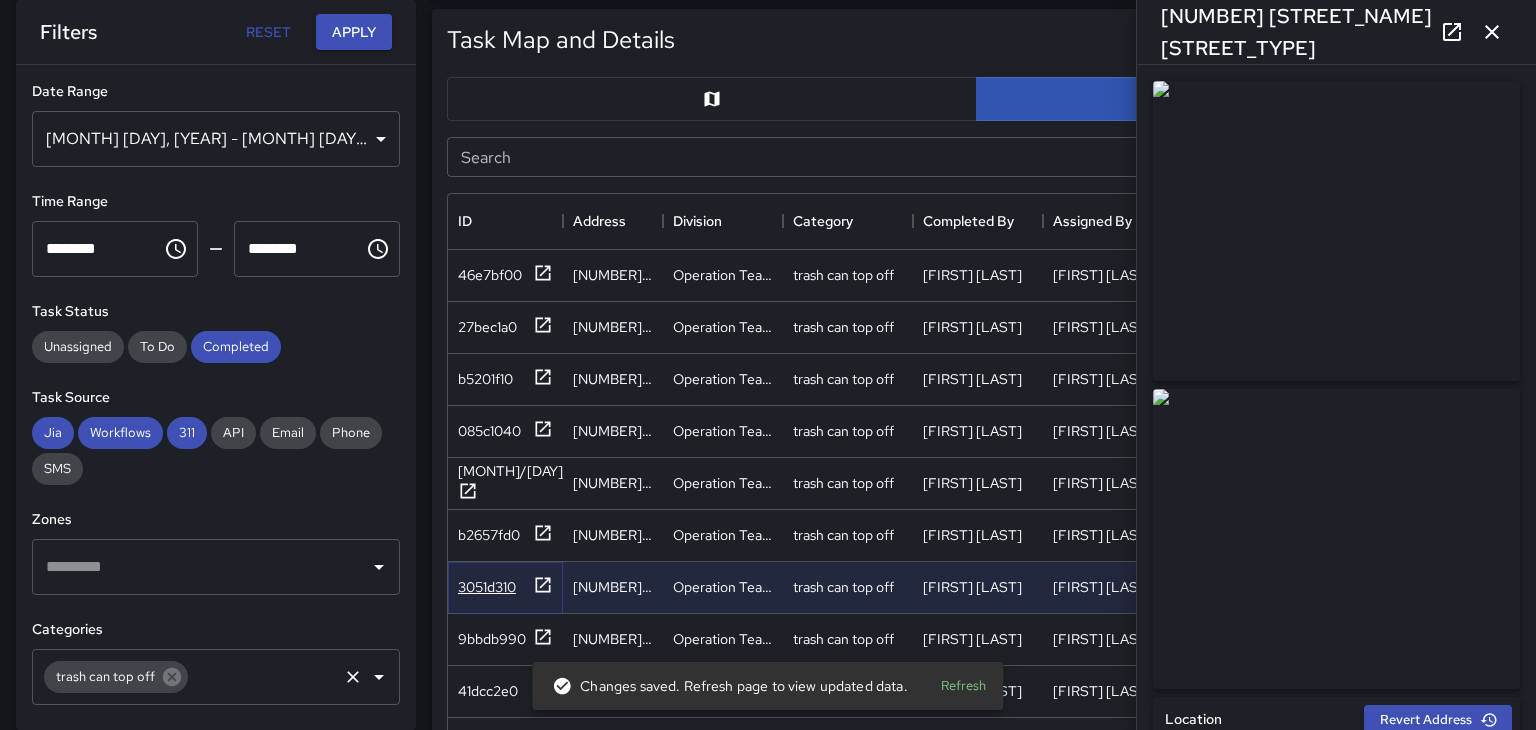 type on "**********" 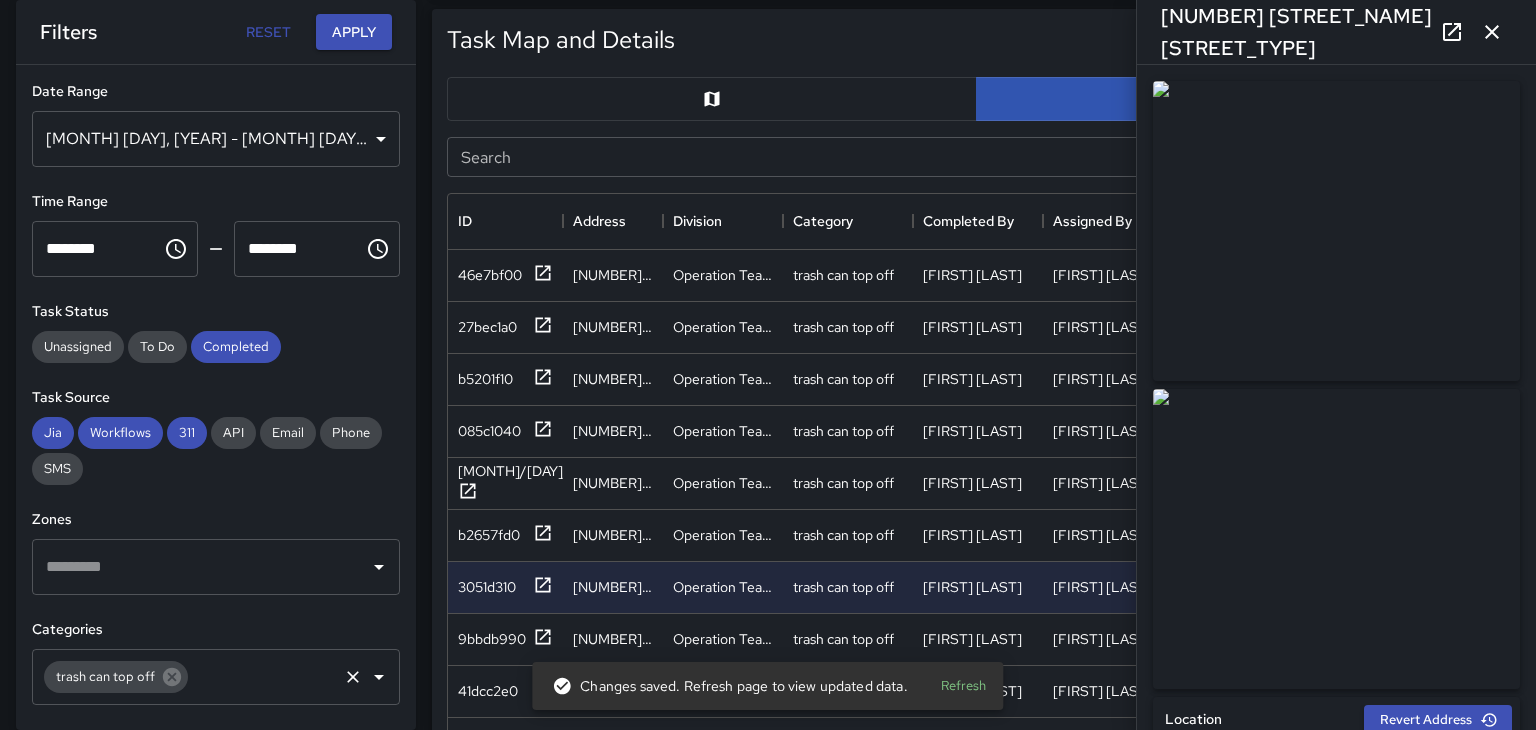 click 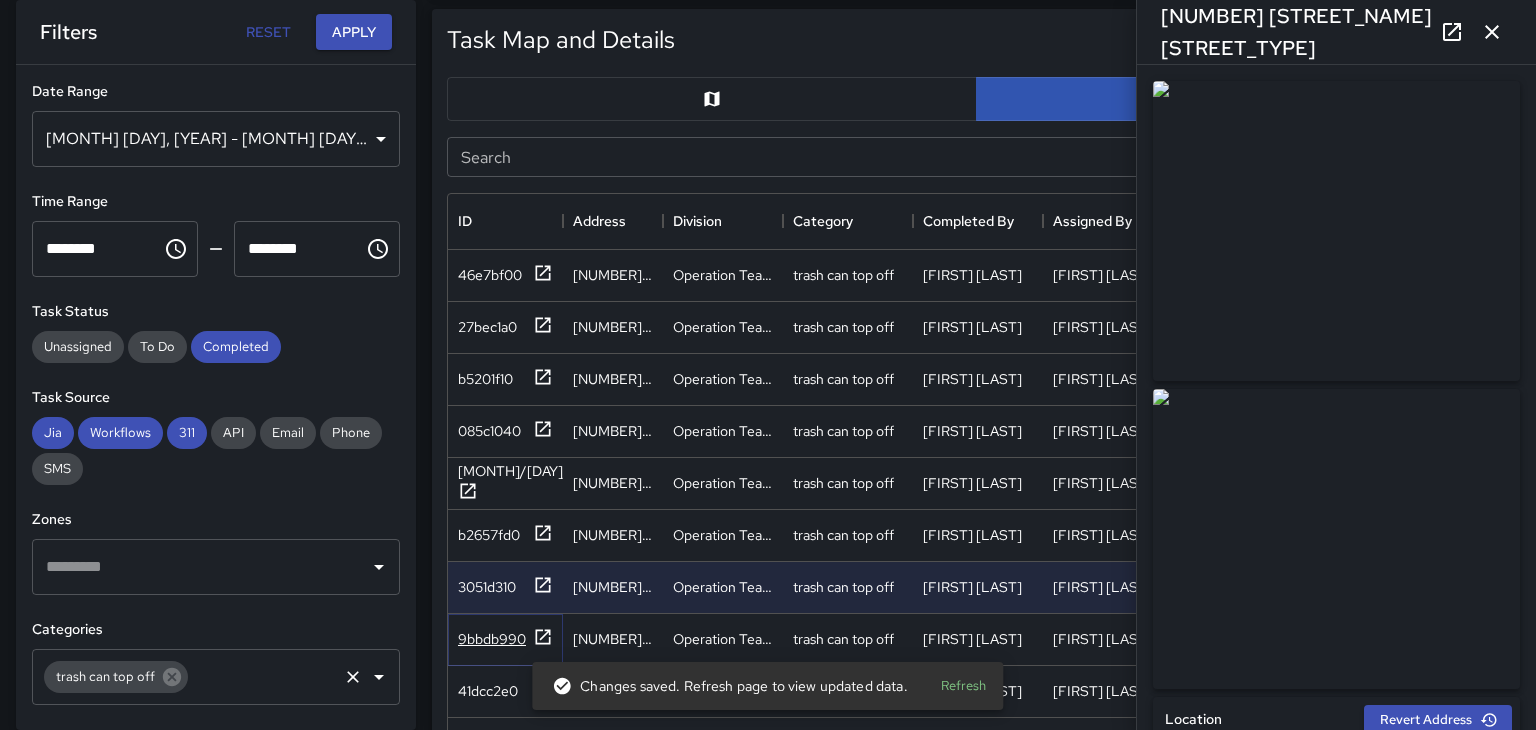 click 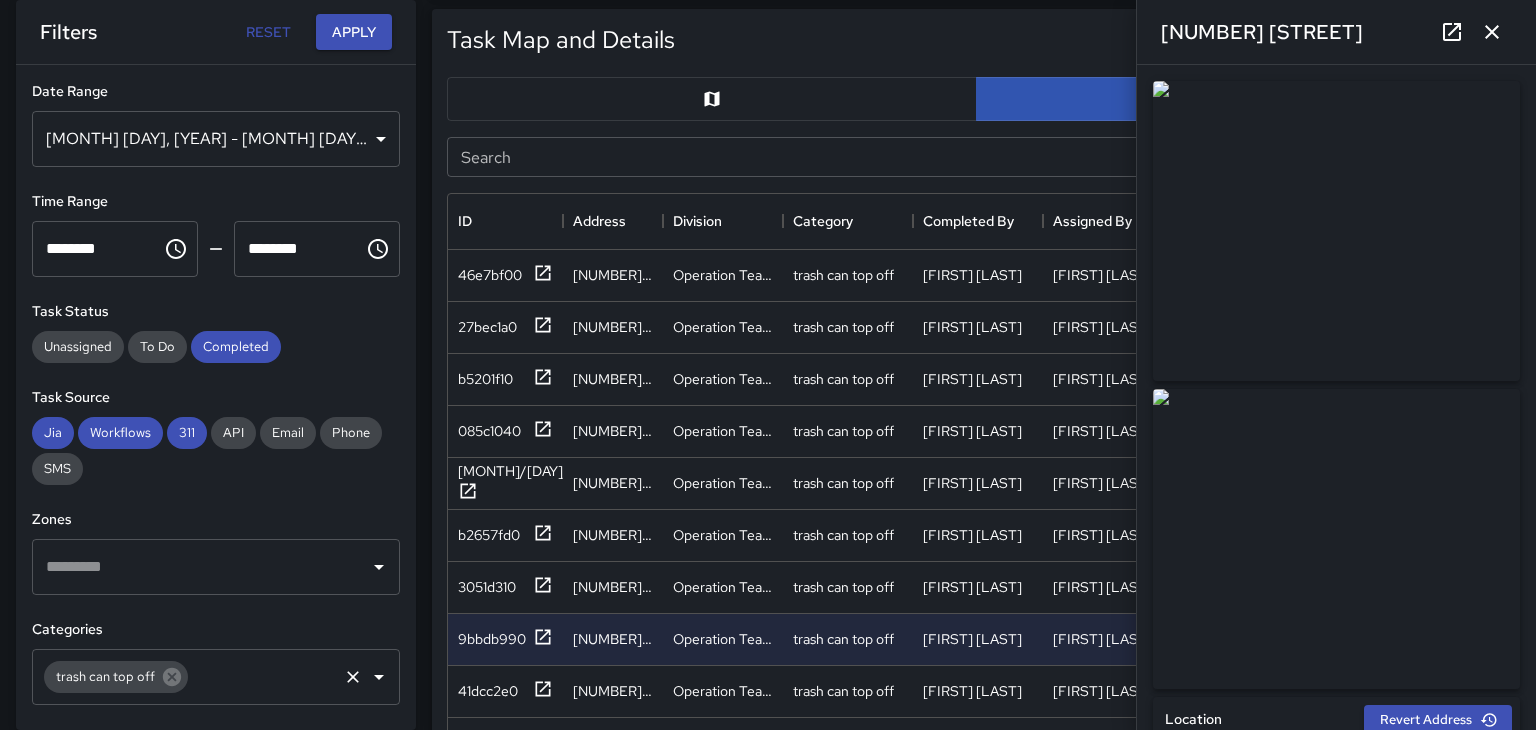 click 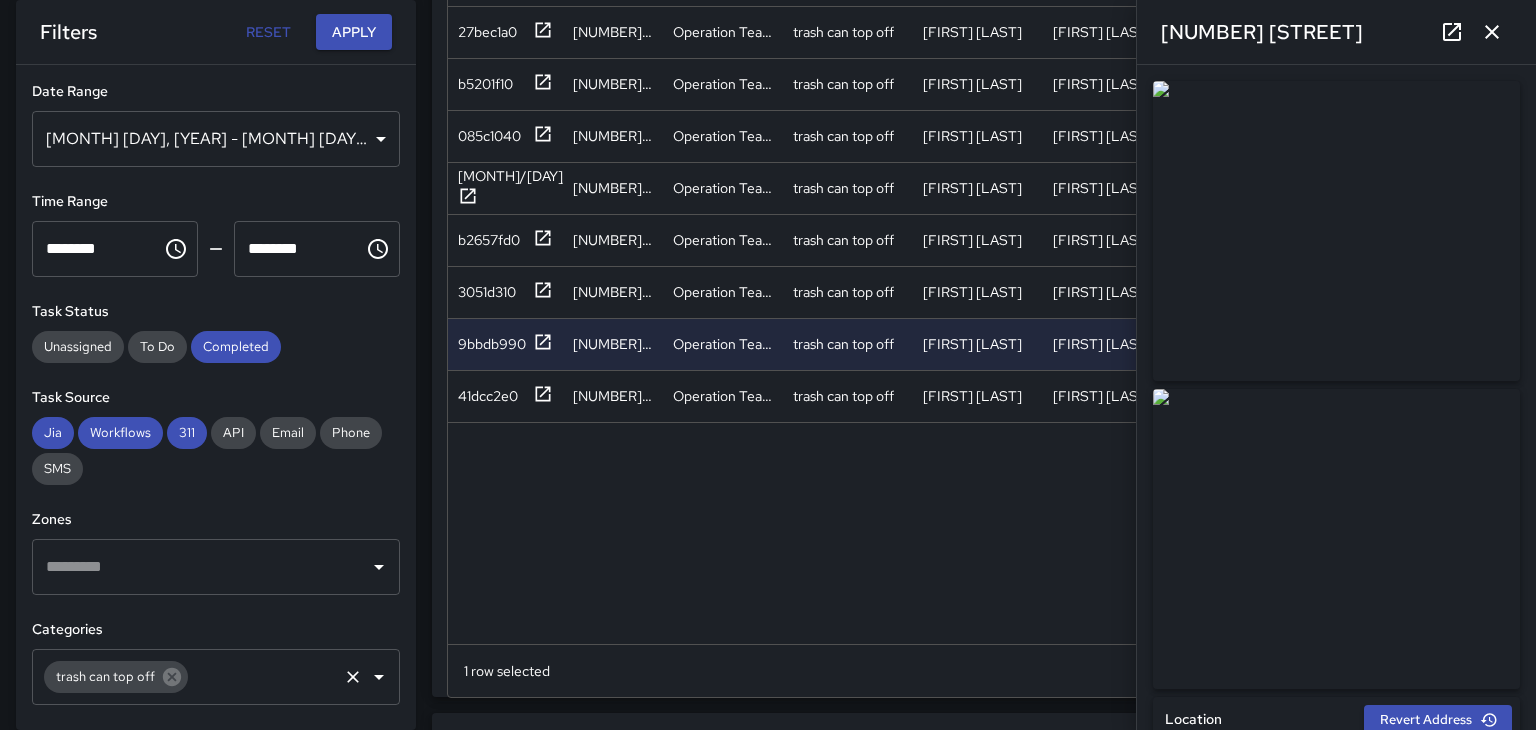 scroll, scrollTop: 1308, scrollLeft: 0, axis: vertical 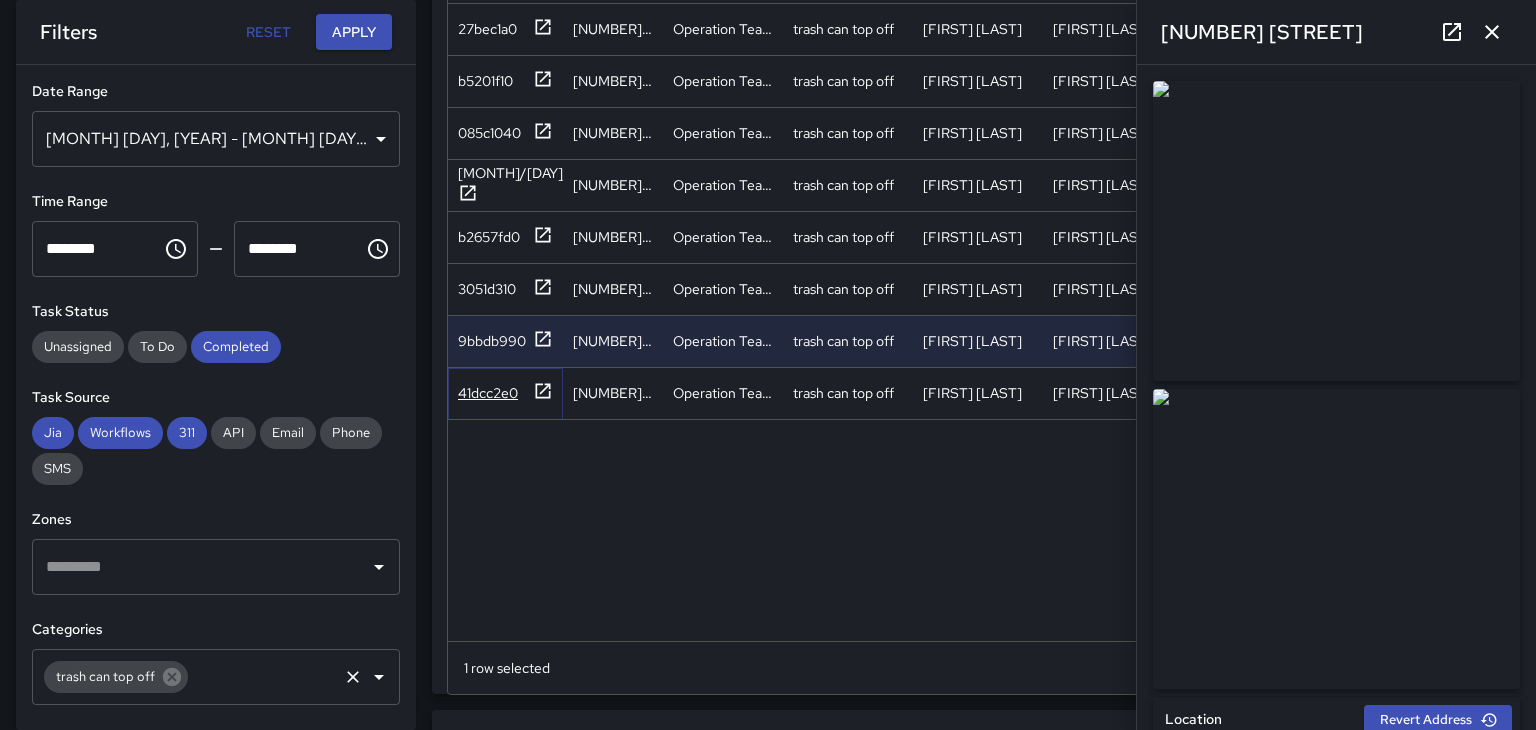 click 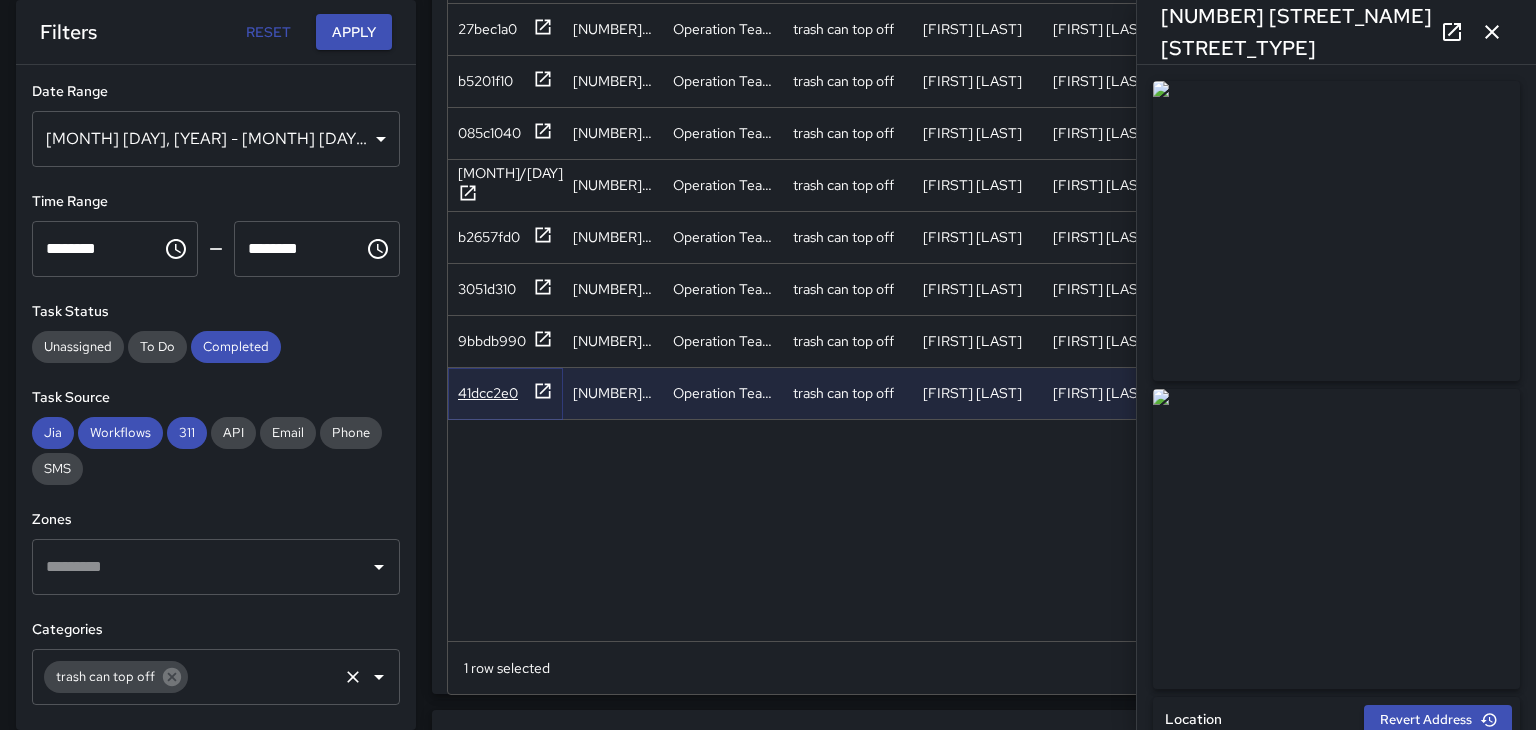 type on "**********" 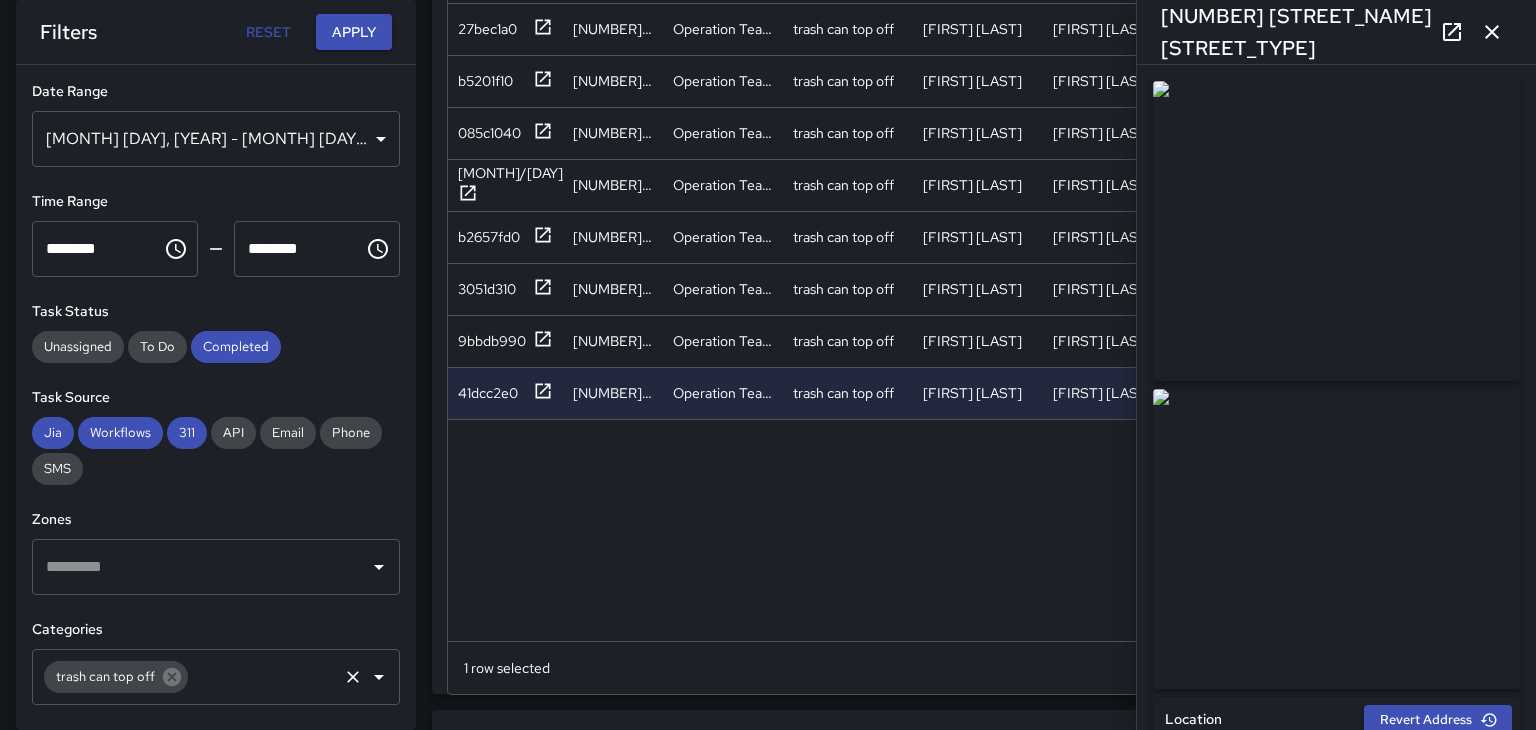 click 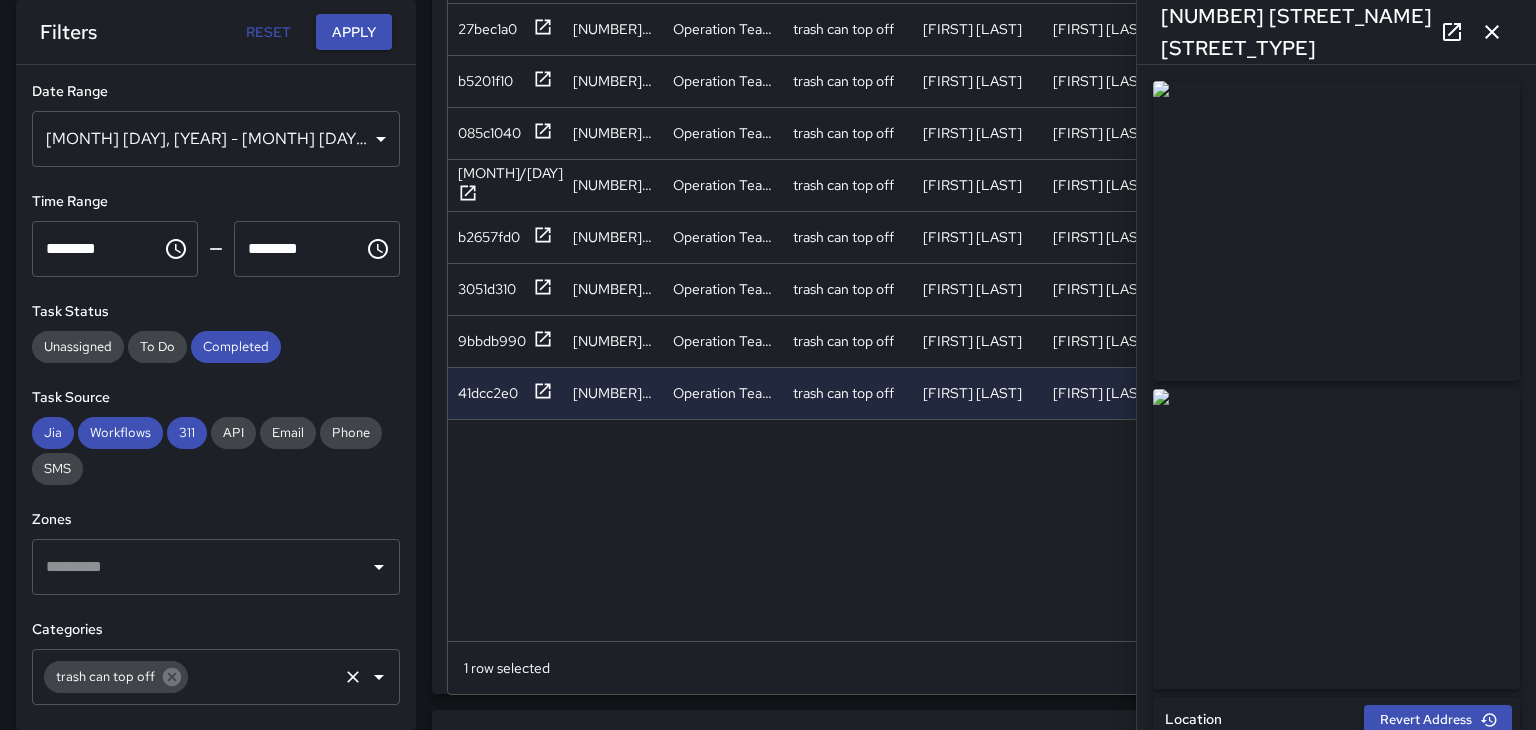 click on "Reset" at bounding box center [268, 32] 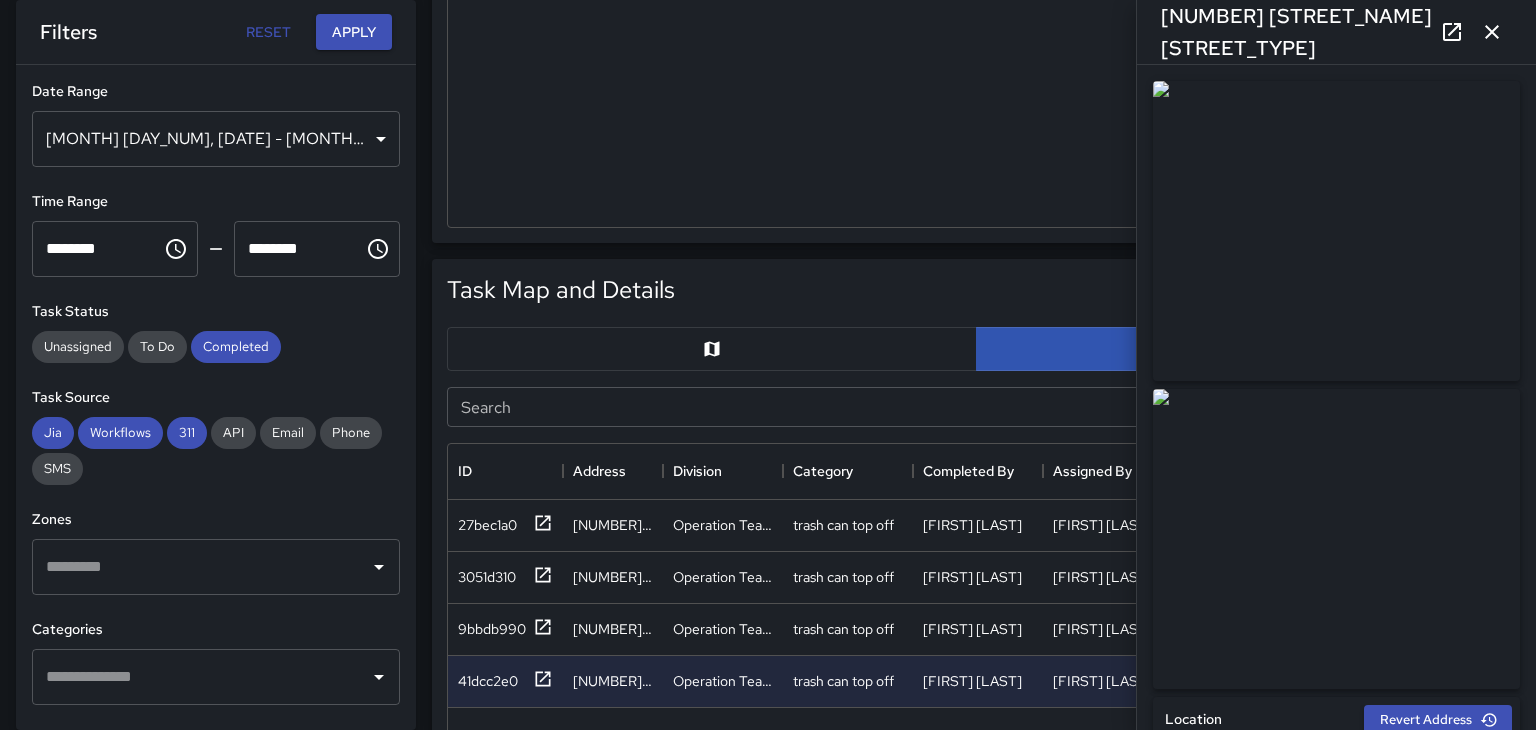 scroll, scrollTop: 747, scrollLeft: 0, axis: vertical 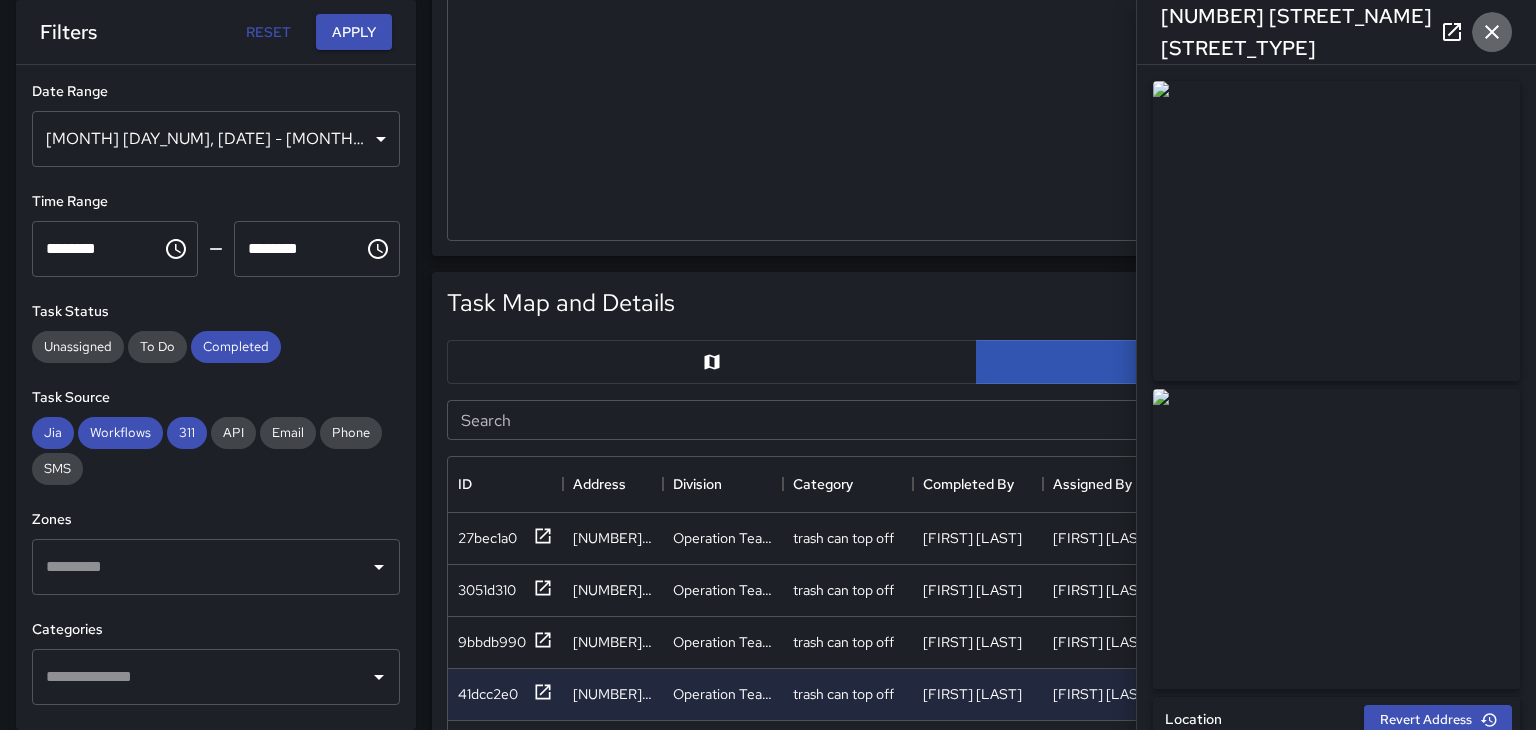 click at bounding box center [1492, 32] 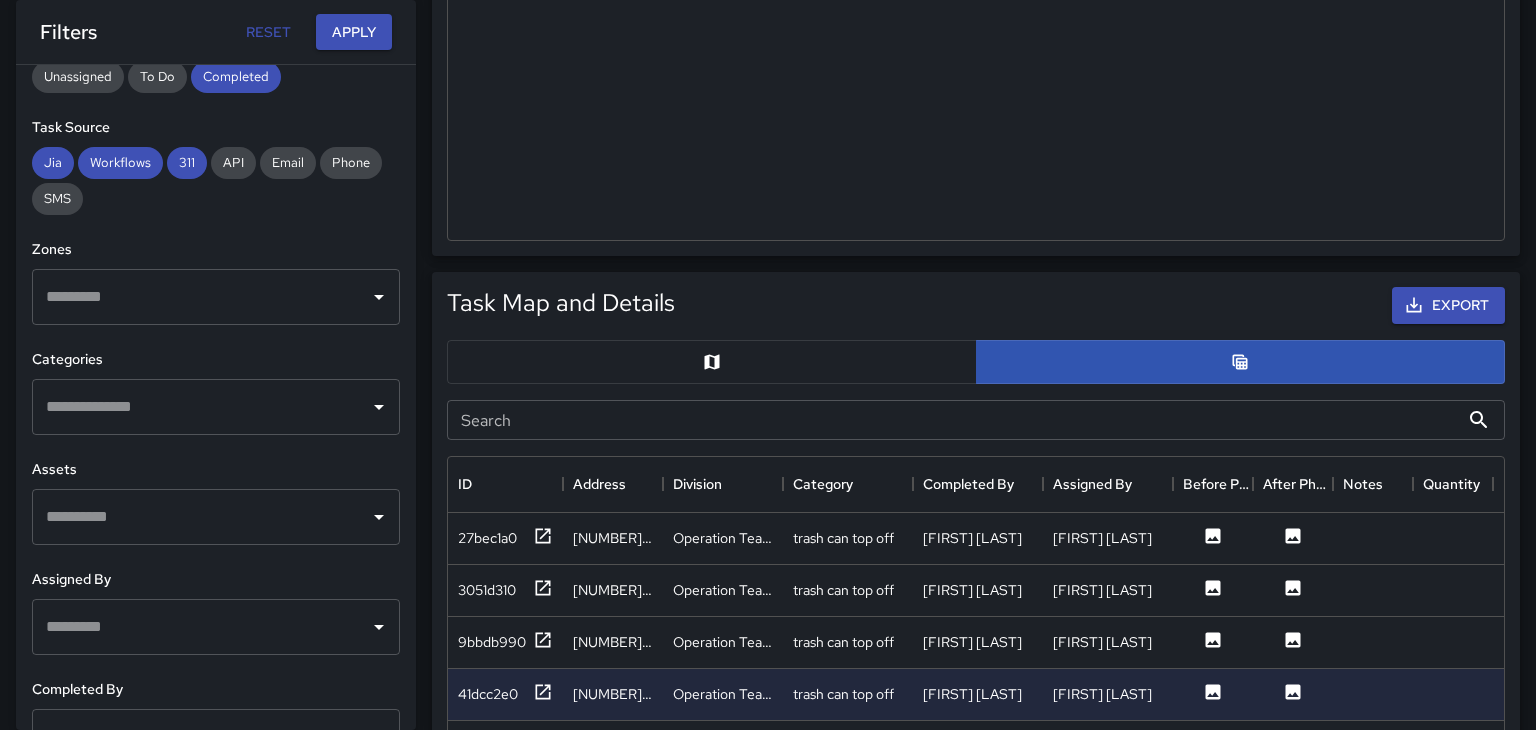 scroll, scrollTop: 0, scrollLeft: 0, axis: both 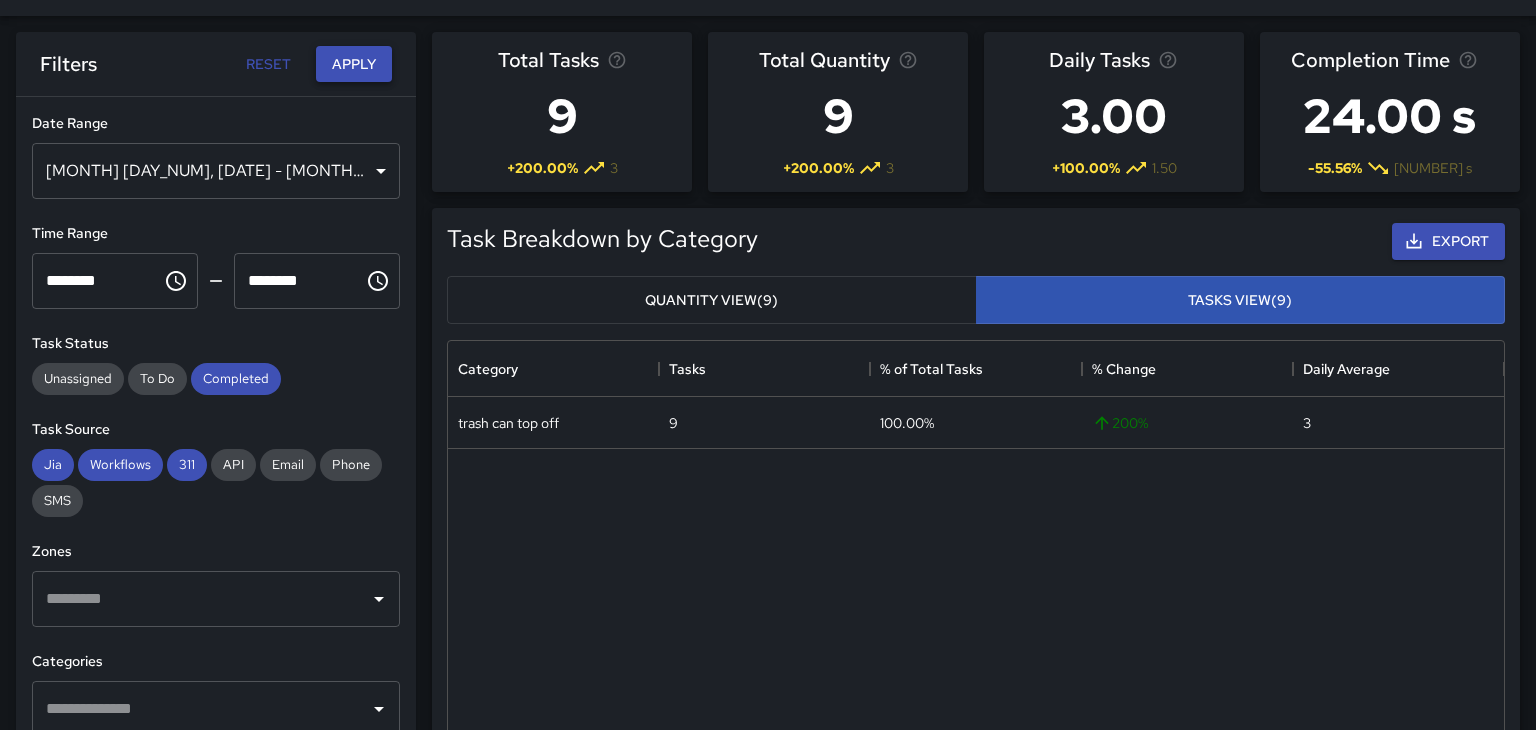 click on "Apply" at bounding box center (354, 64) 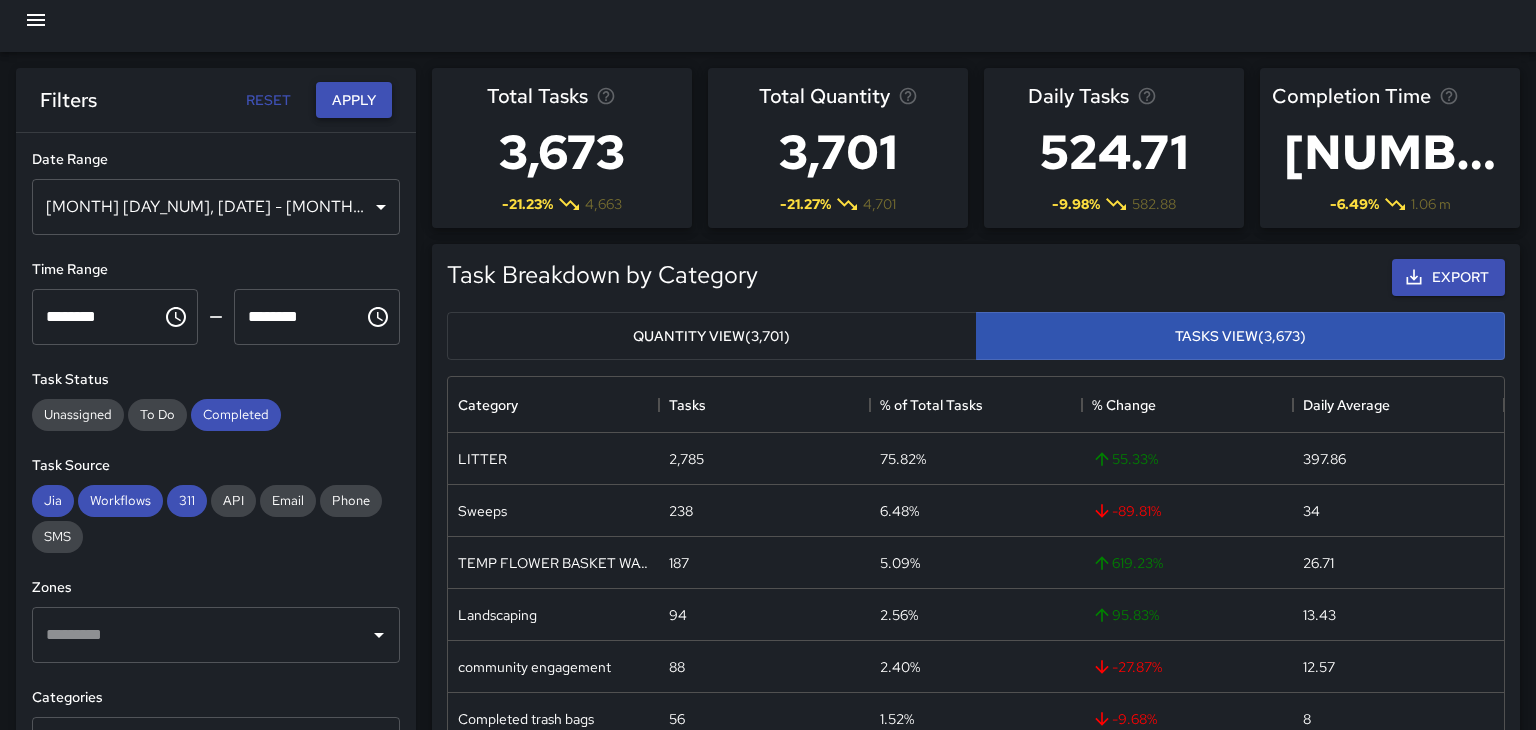 scroll, scrollTop: 0, scrollLeft: 0, axis: both 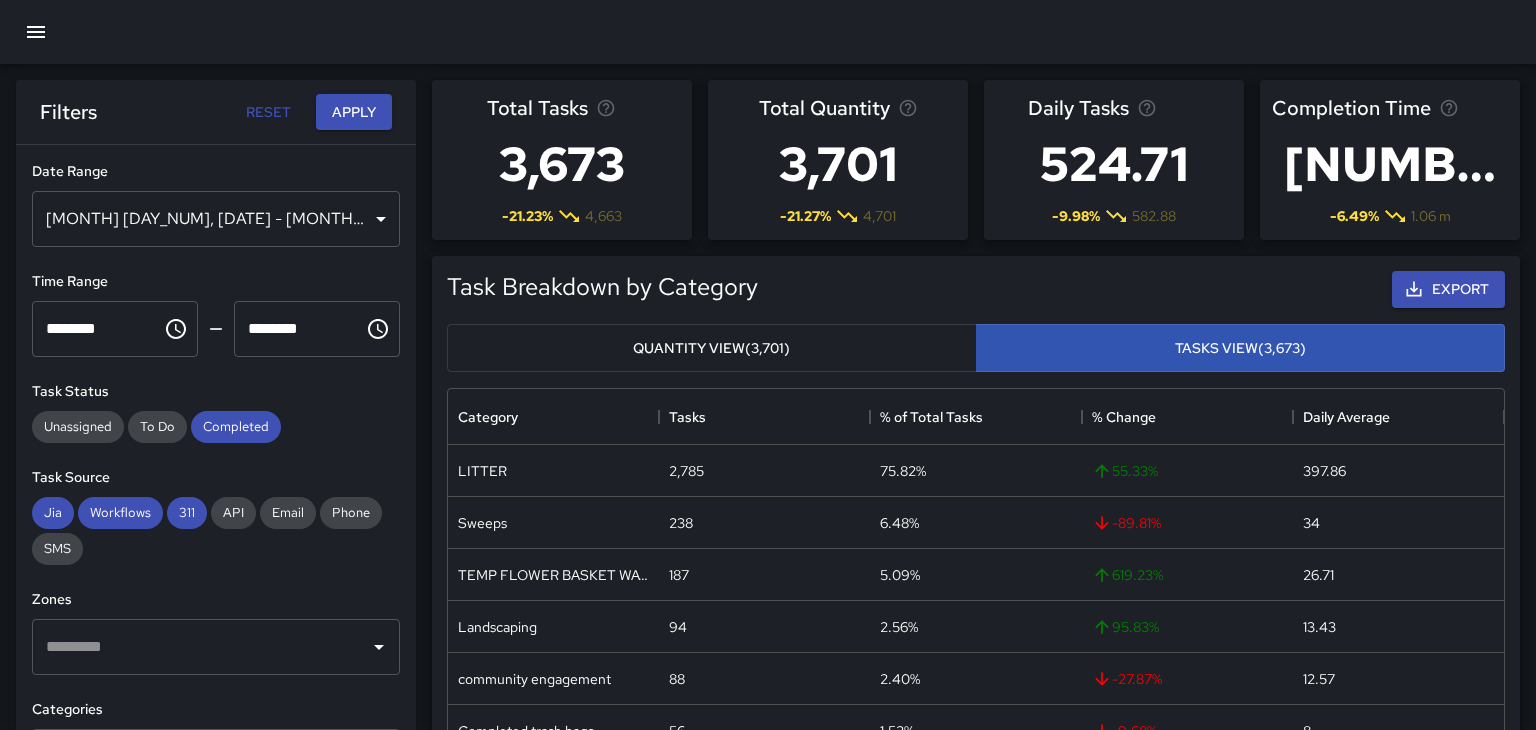 click 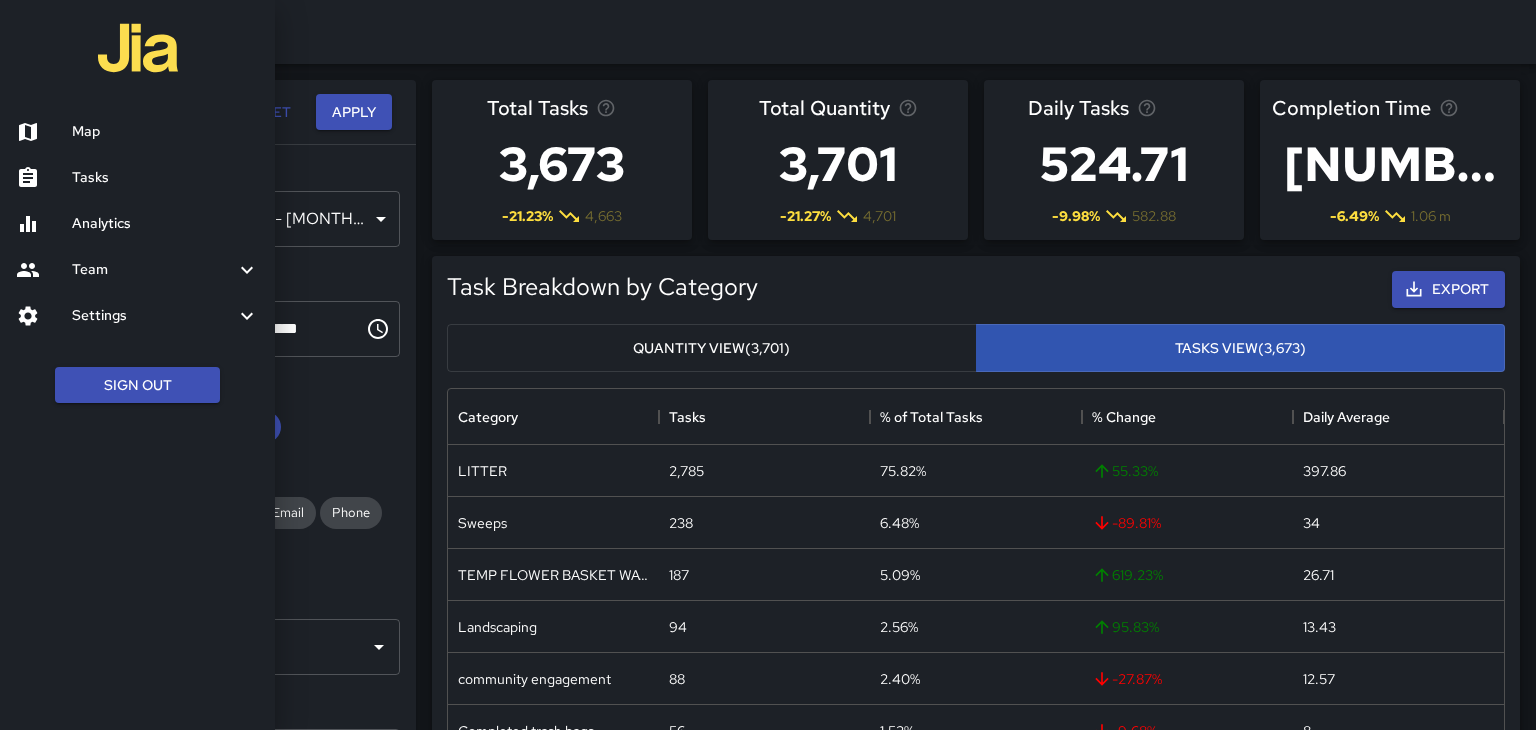 click on "Map" at bounding box center (165, 132) 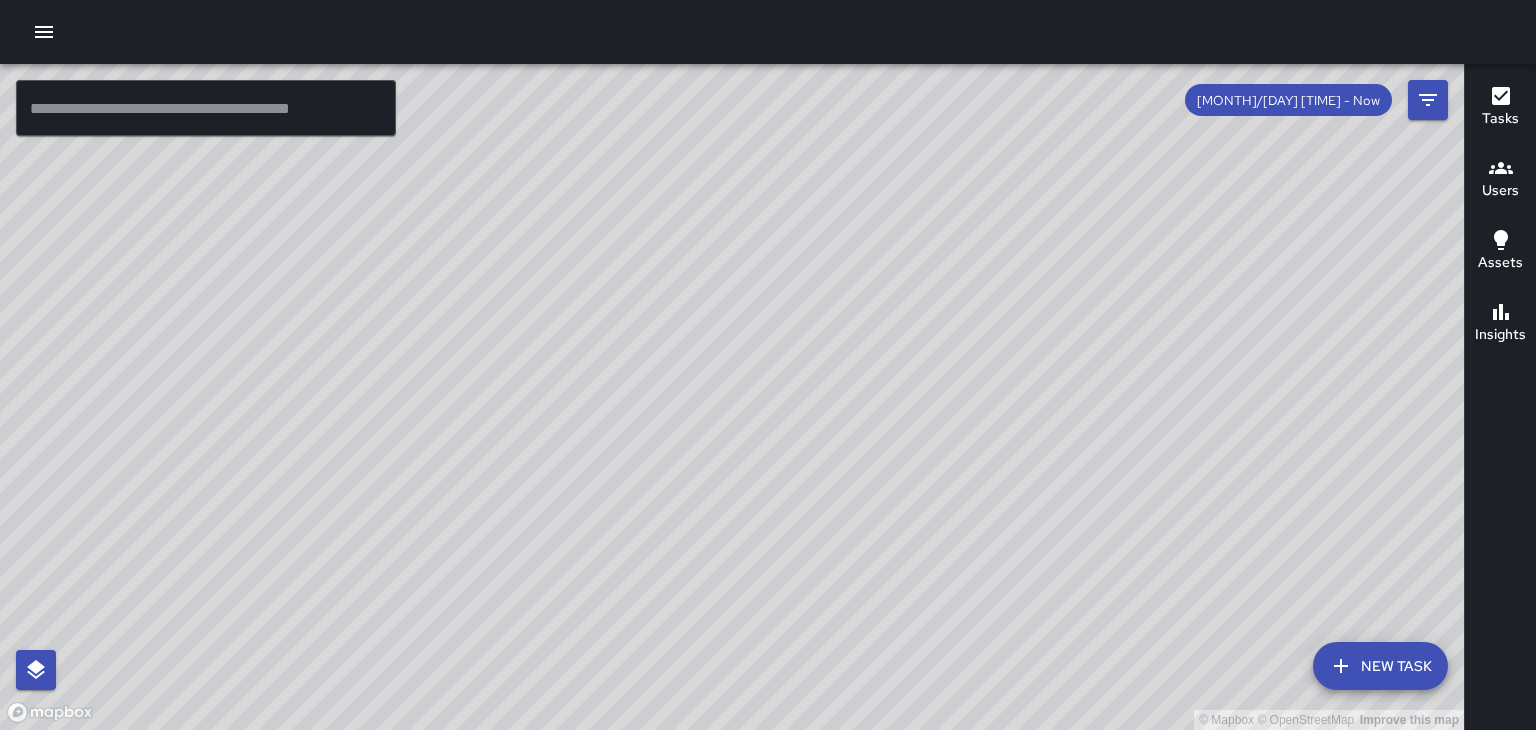 click 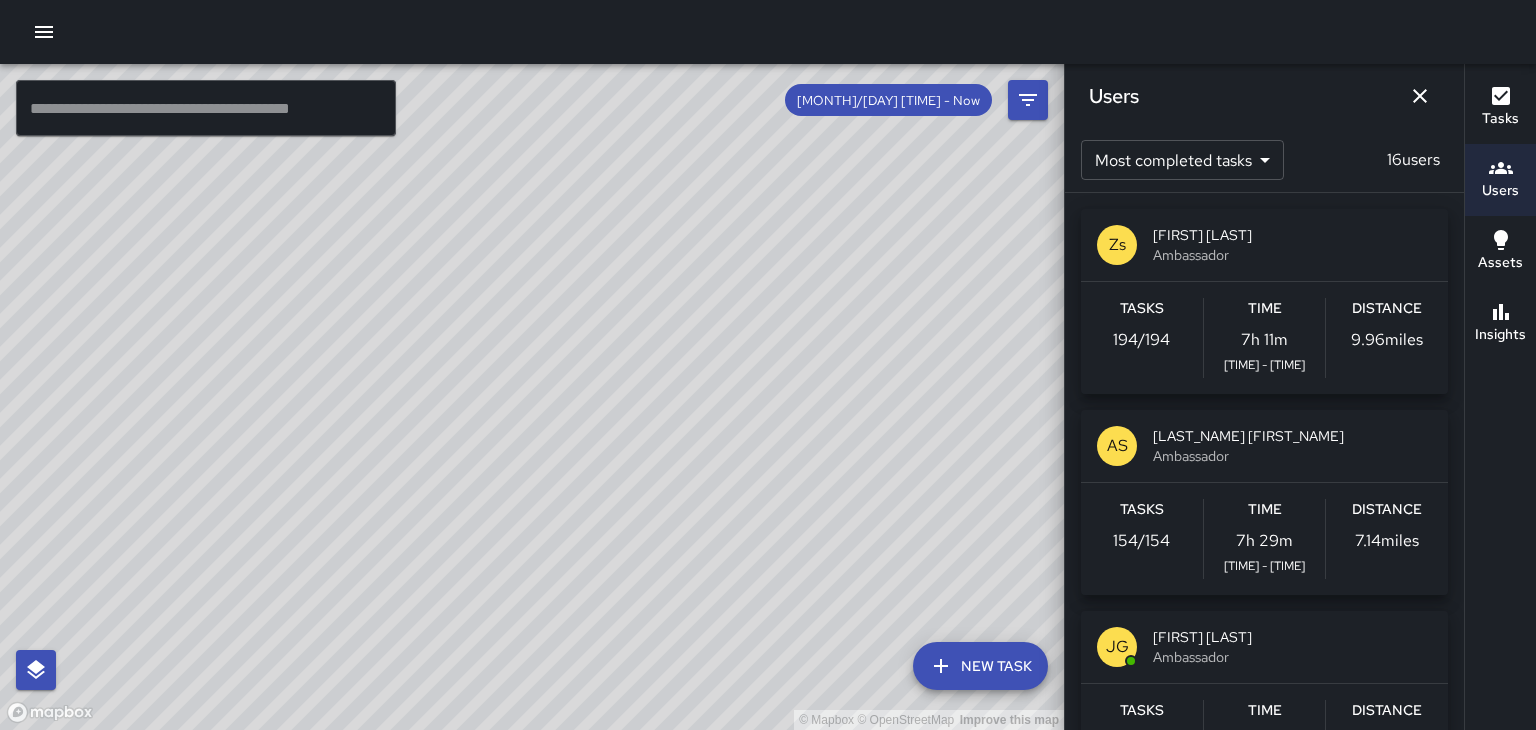 click on "Ambassador" at bounding box center (1292, 255) 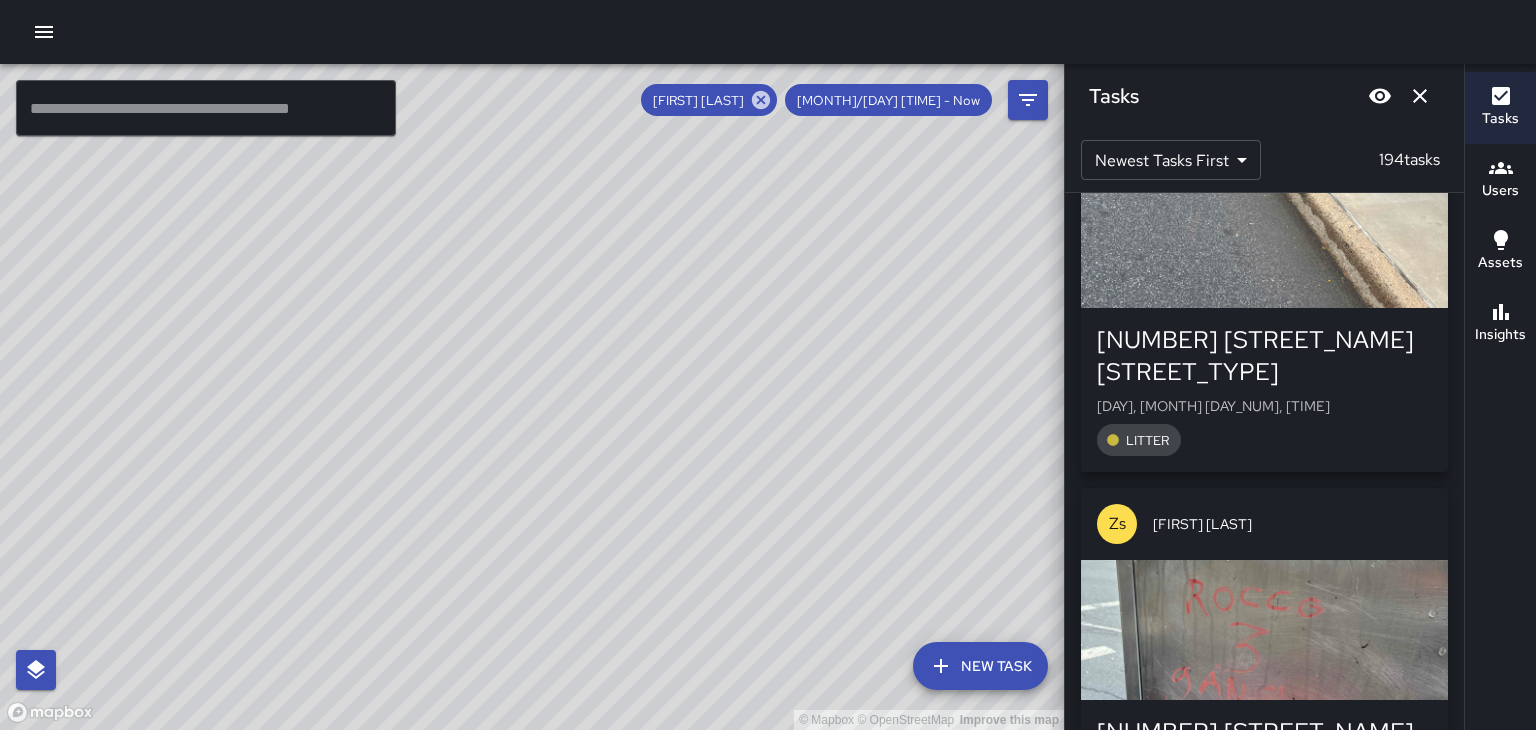 scroll, scrollTop: 2480, scrollLeft: 0, axis: vertical 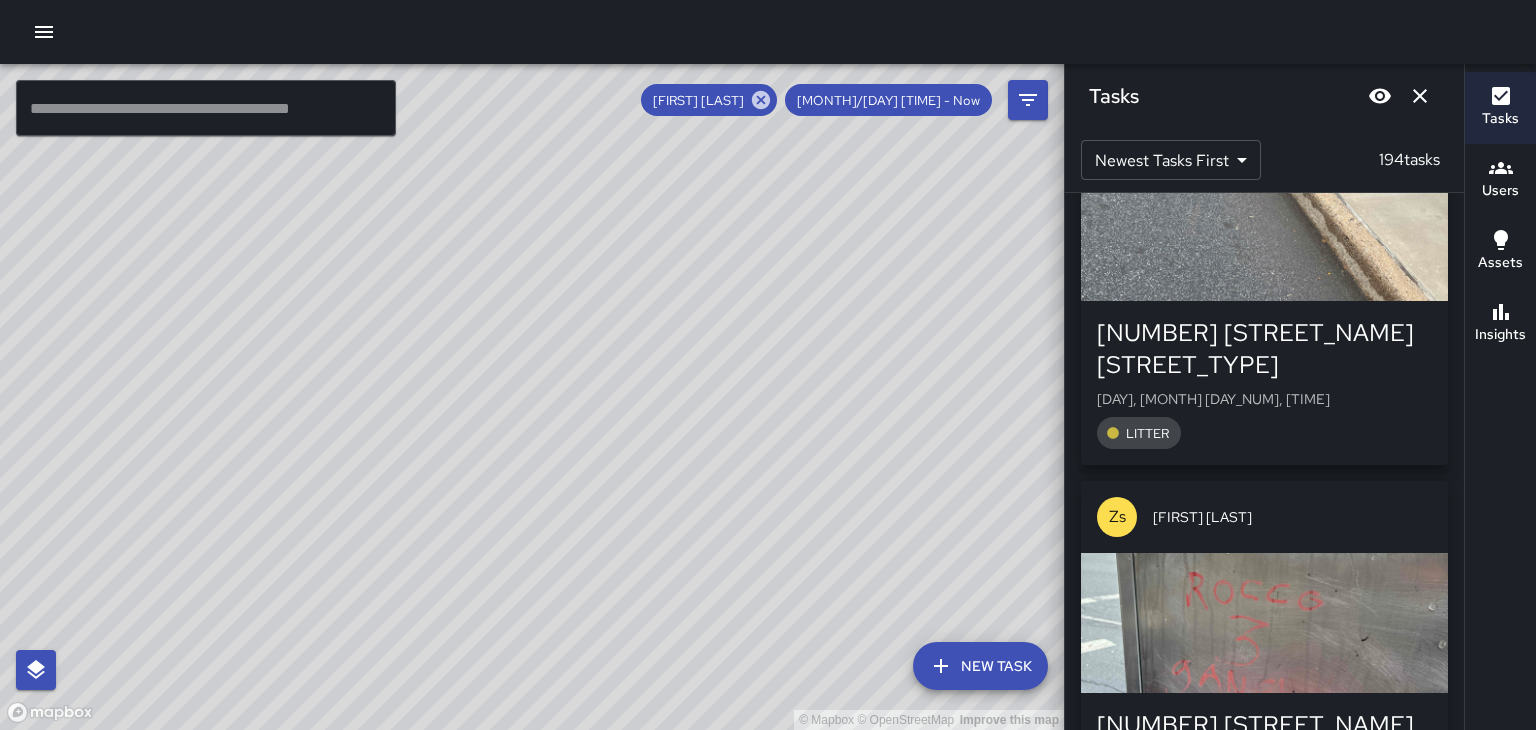 click on "115 Patton Avenue" at bounding box center [1264, 741] 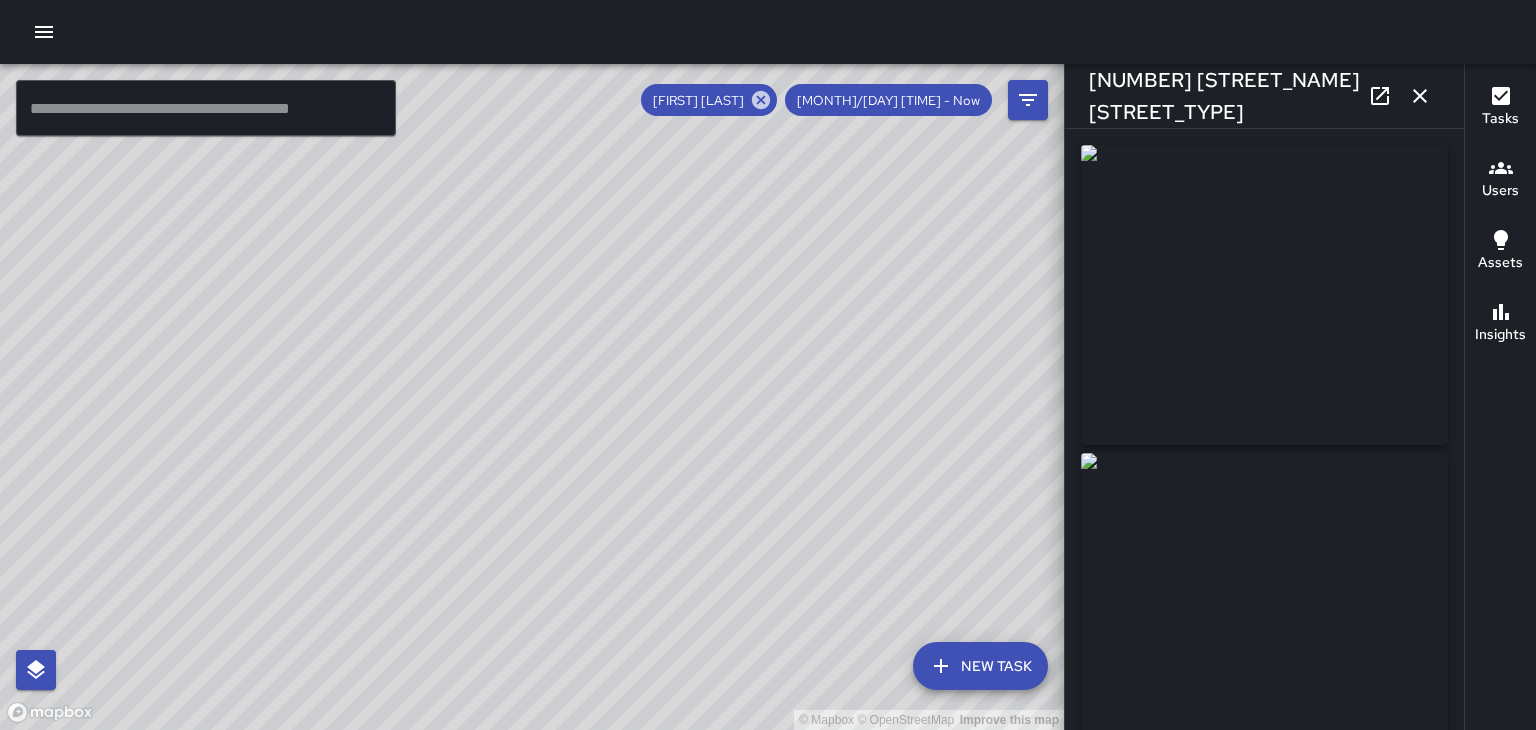 type on "**********" 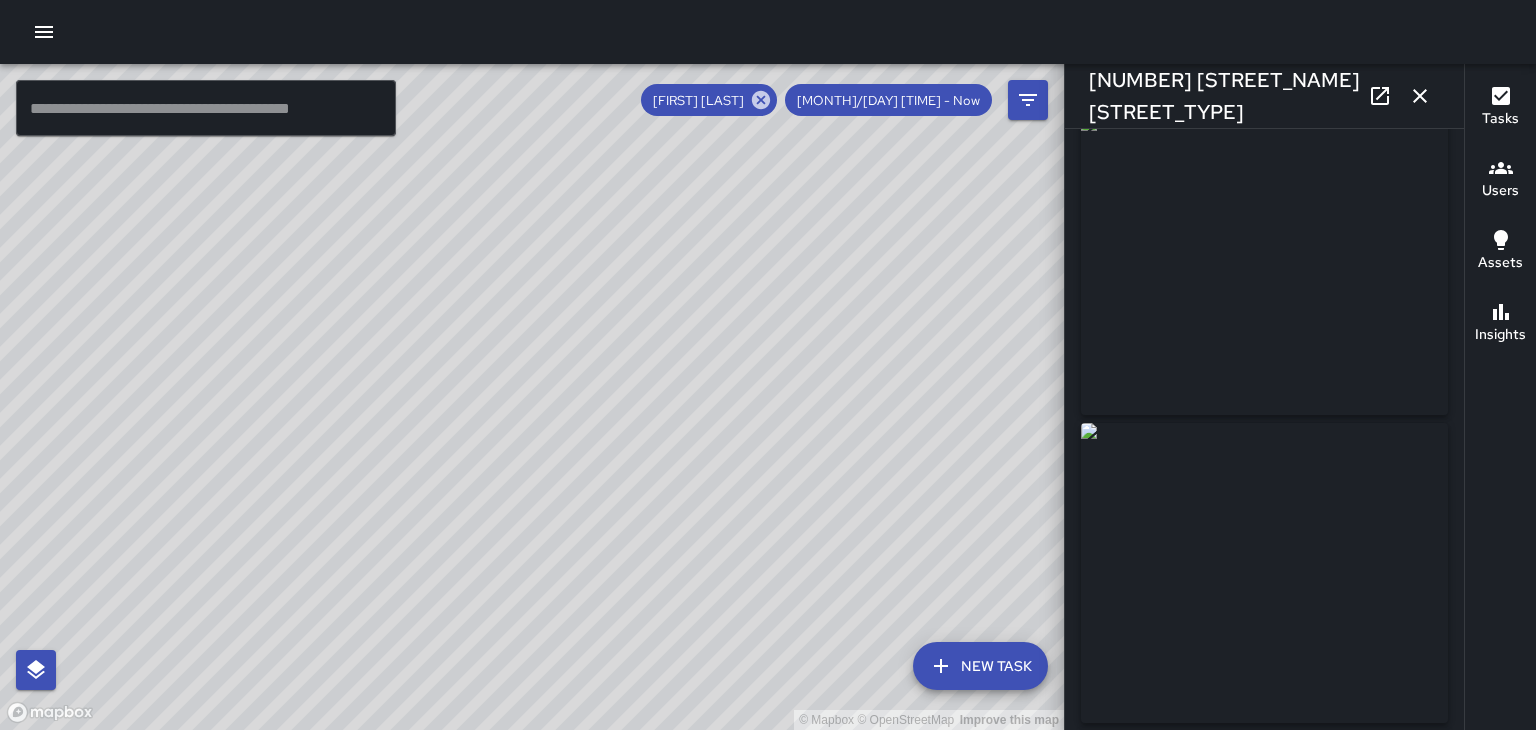 scroll, scrollTop: 24, scrollLeft: 0, axis: vertical 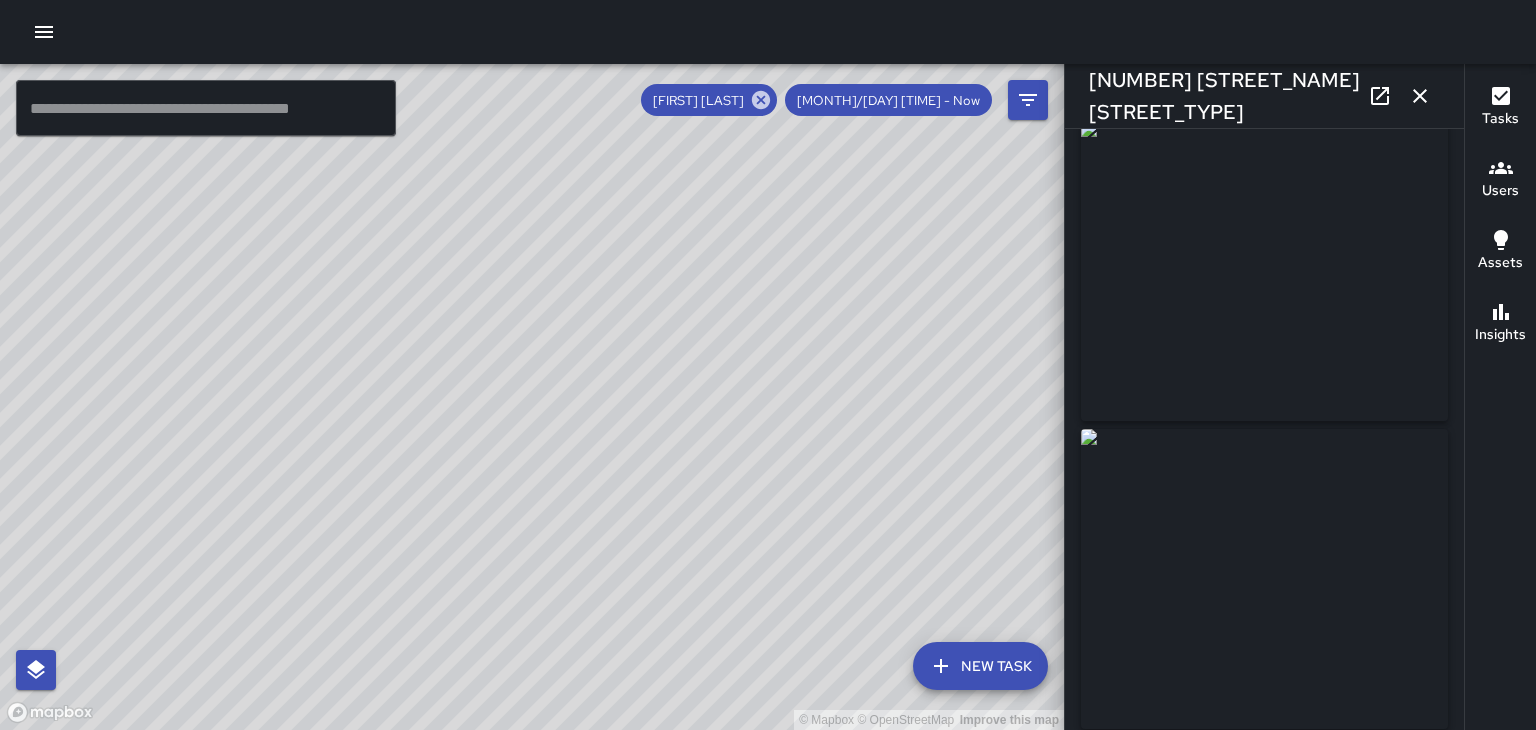 click at bounding box center (1420, 96) 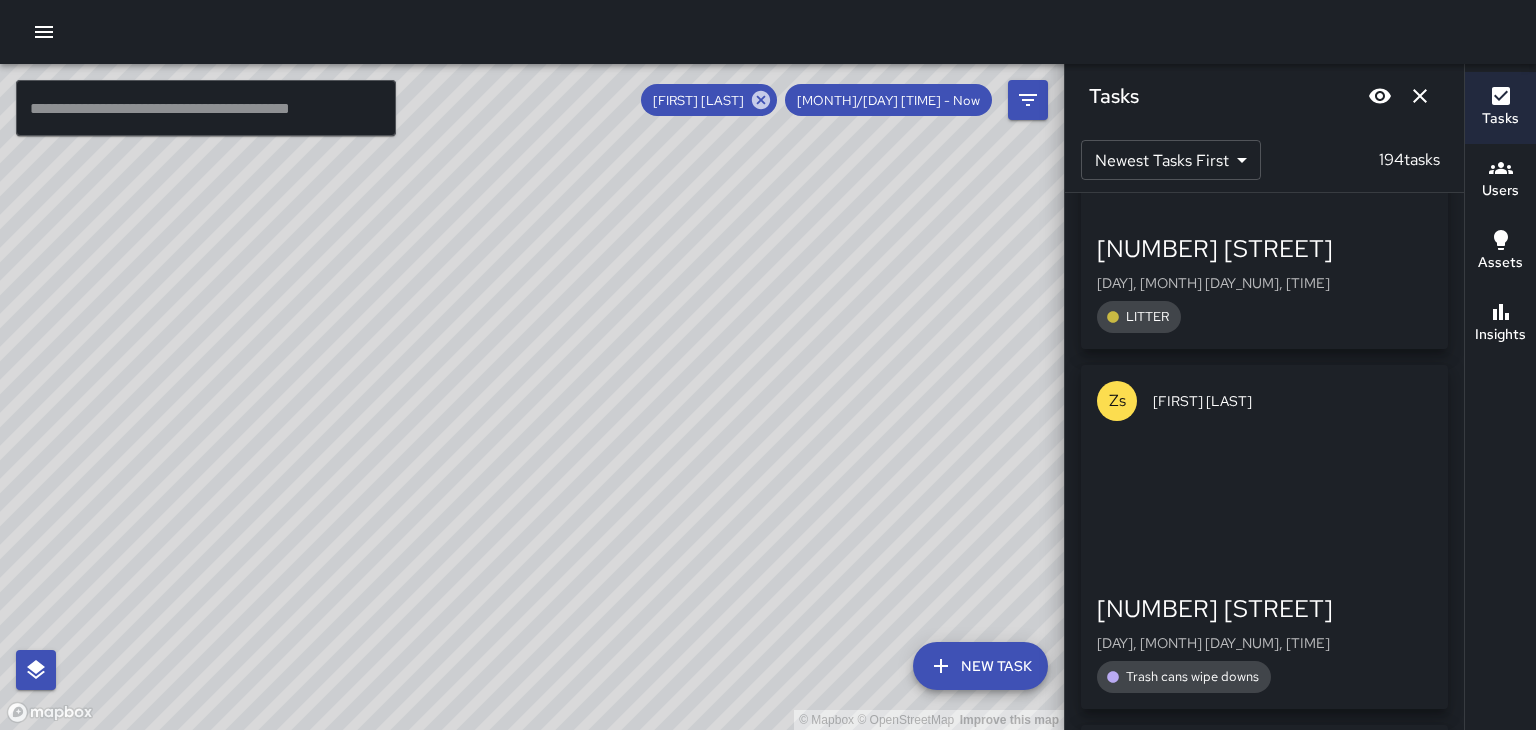 scroll, scrollTop: 23250, scrollLeft: 0, axis: vertical 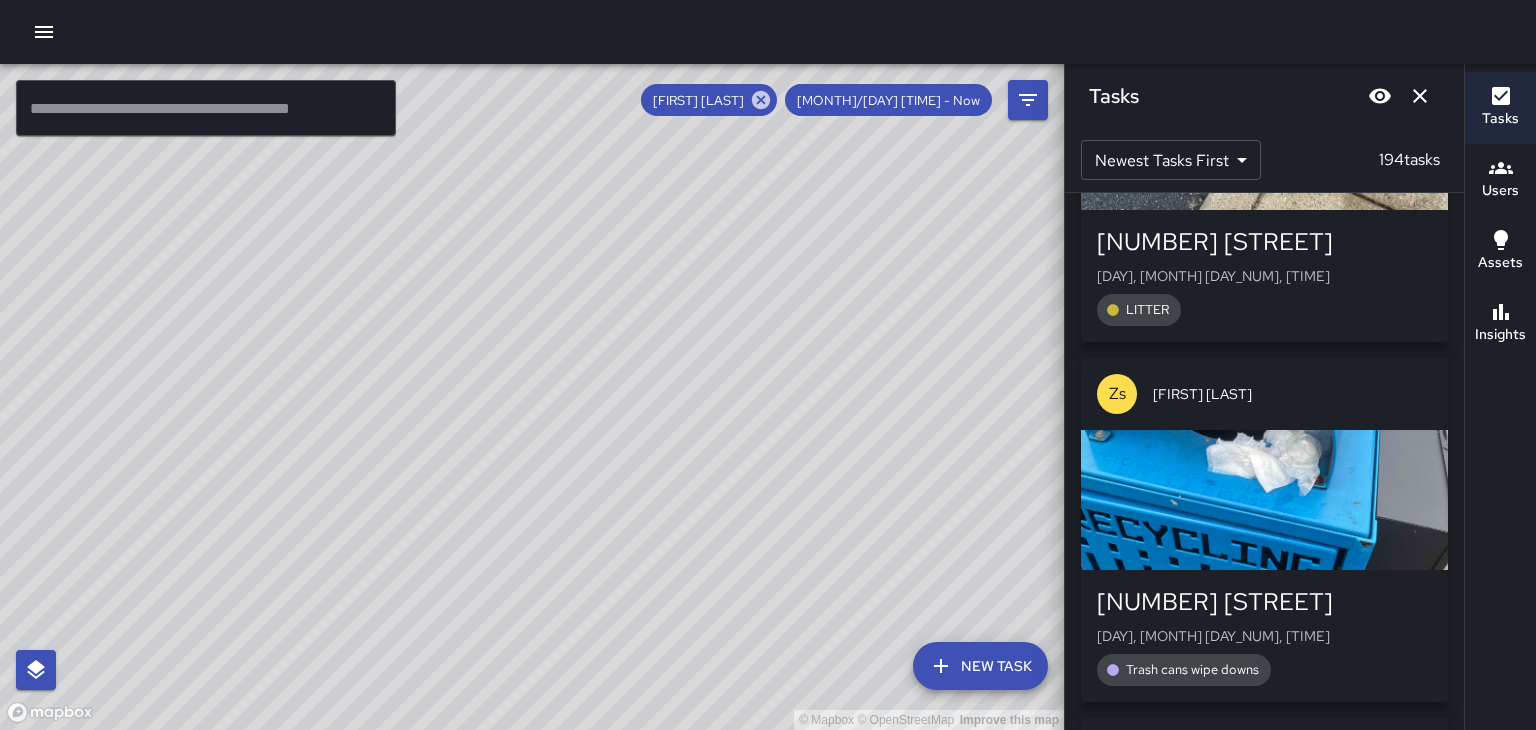 click at bounding box center (1264, 1580) 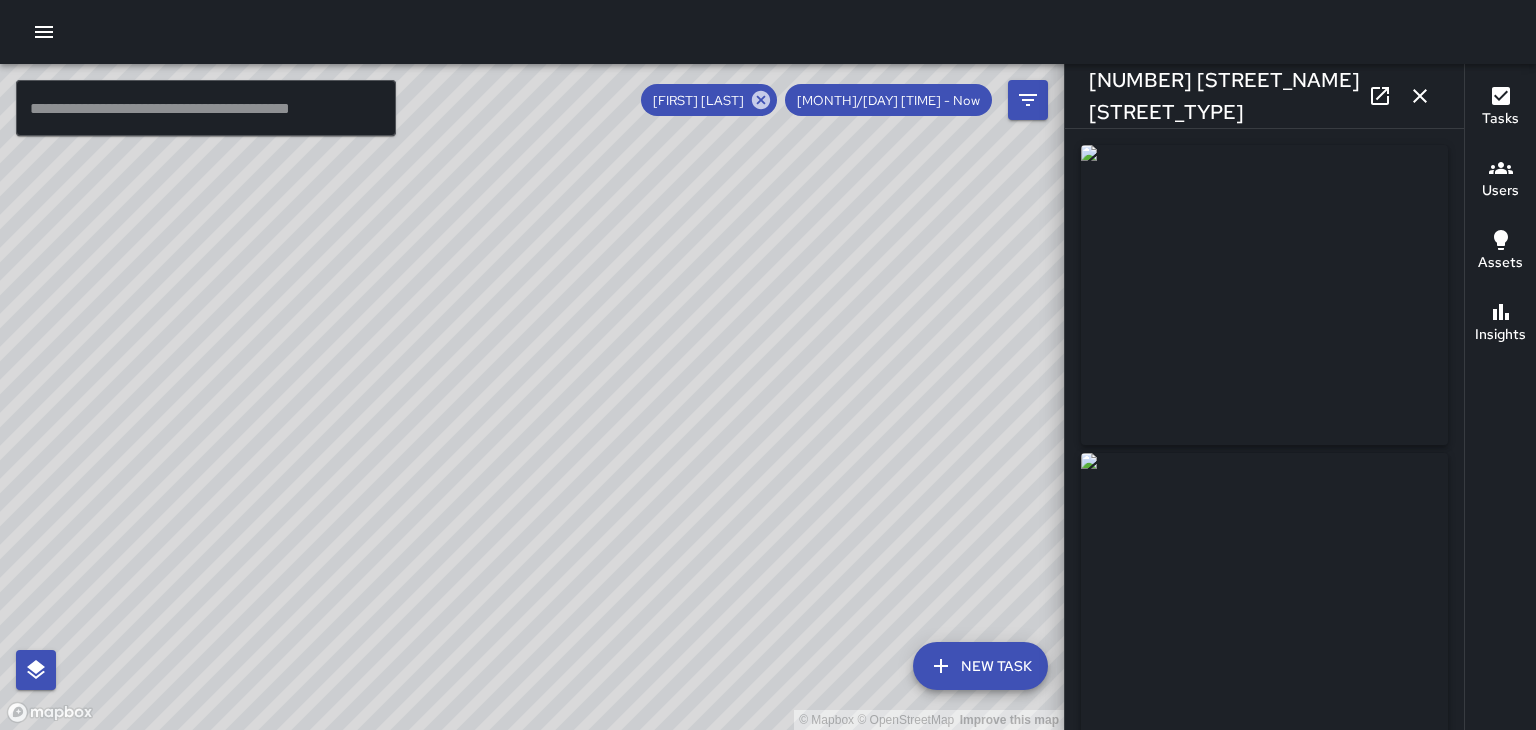 type on "**********" 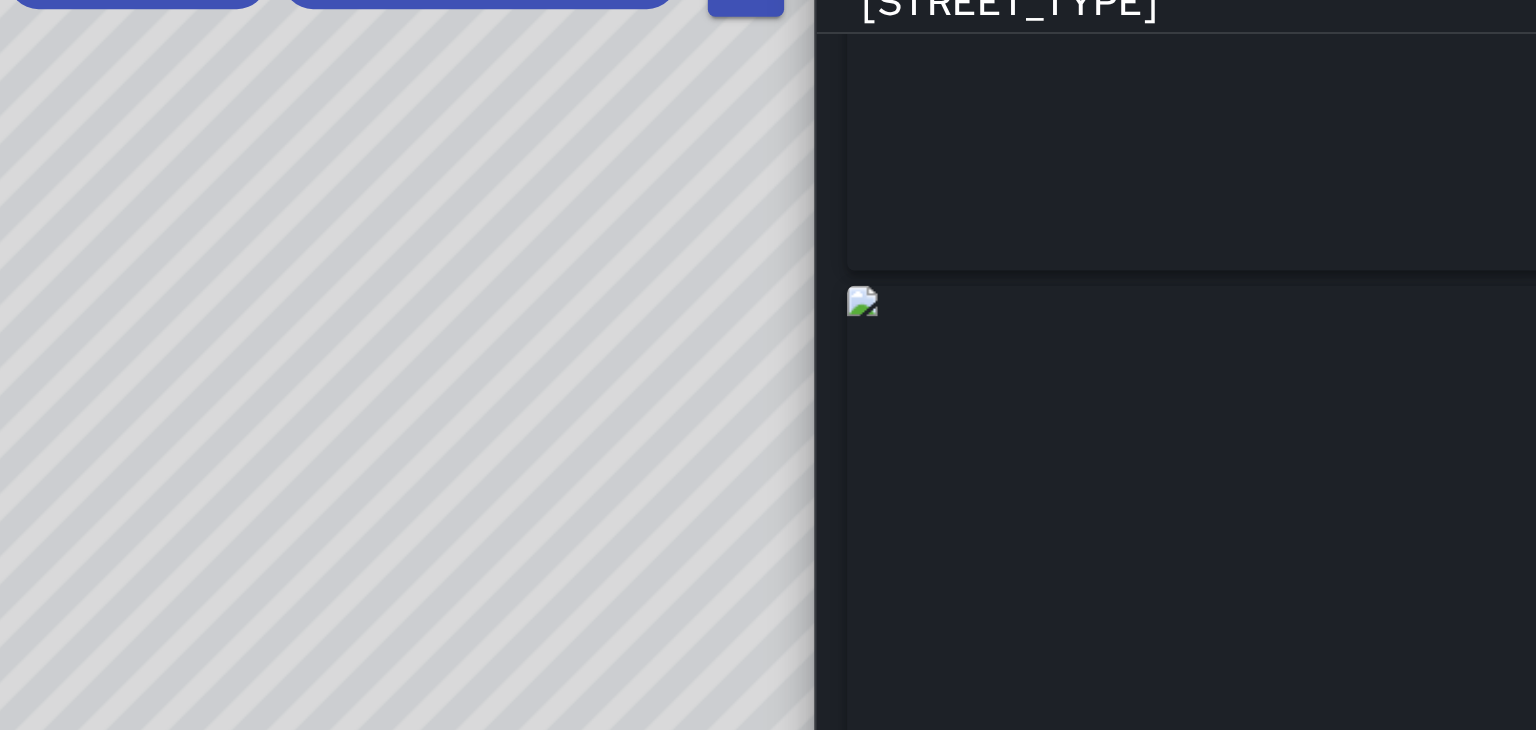 scroll, scrollTop: 191, scrollLeft: 0, axis: vertical 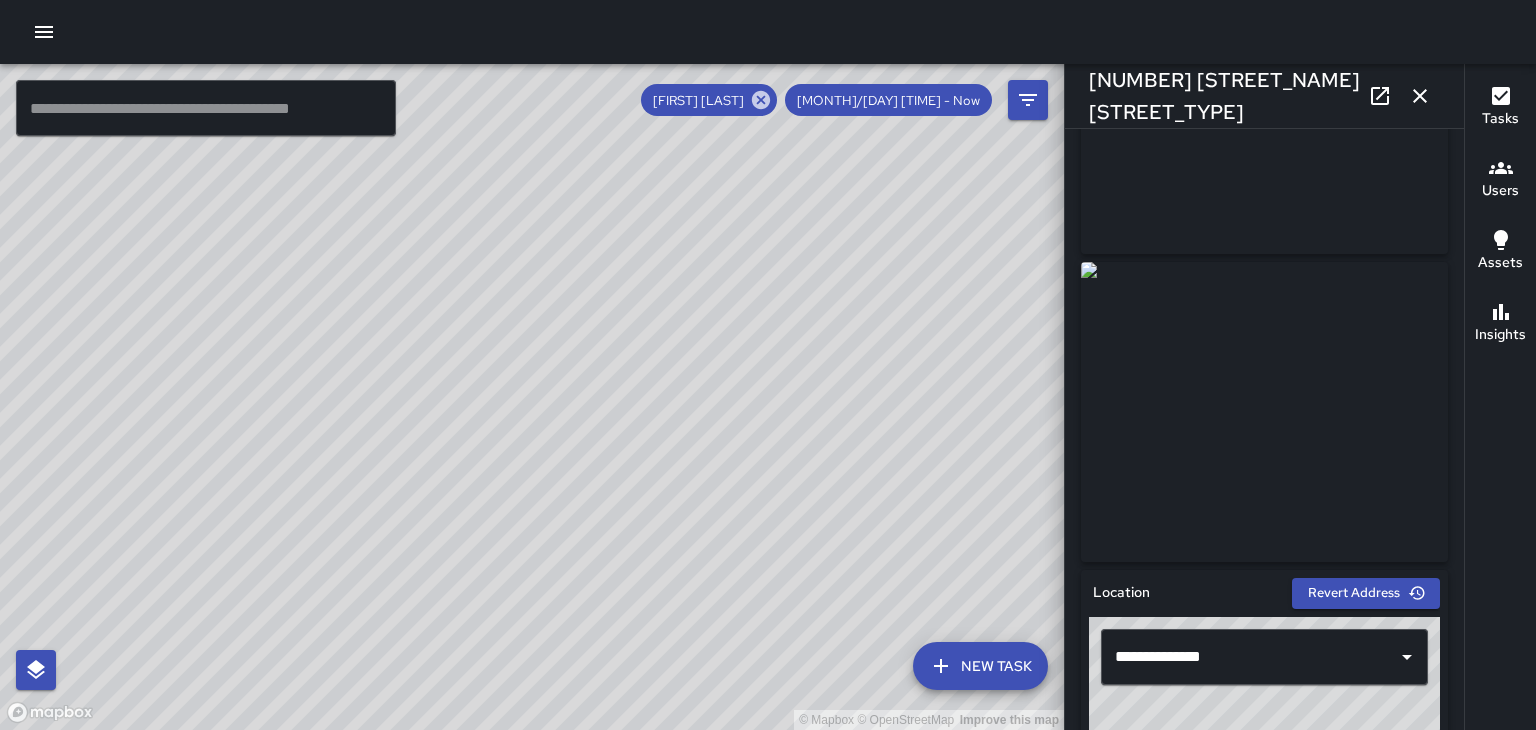 click 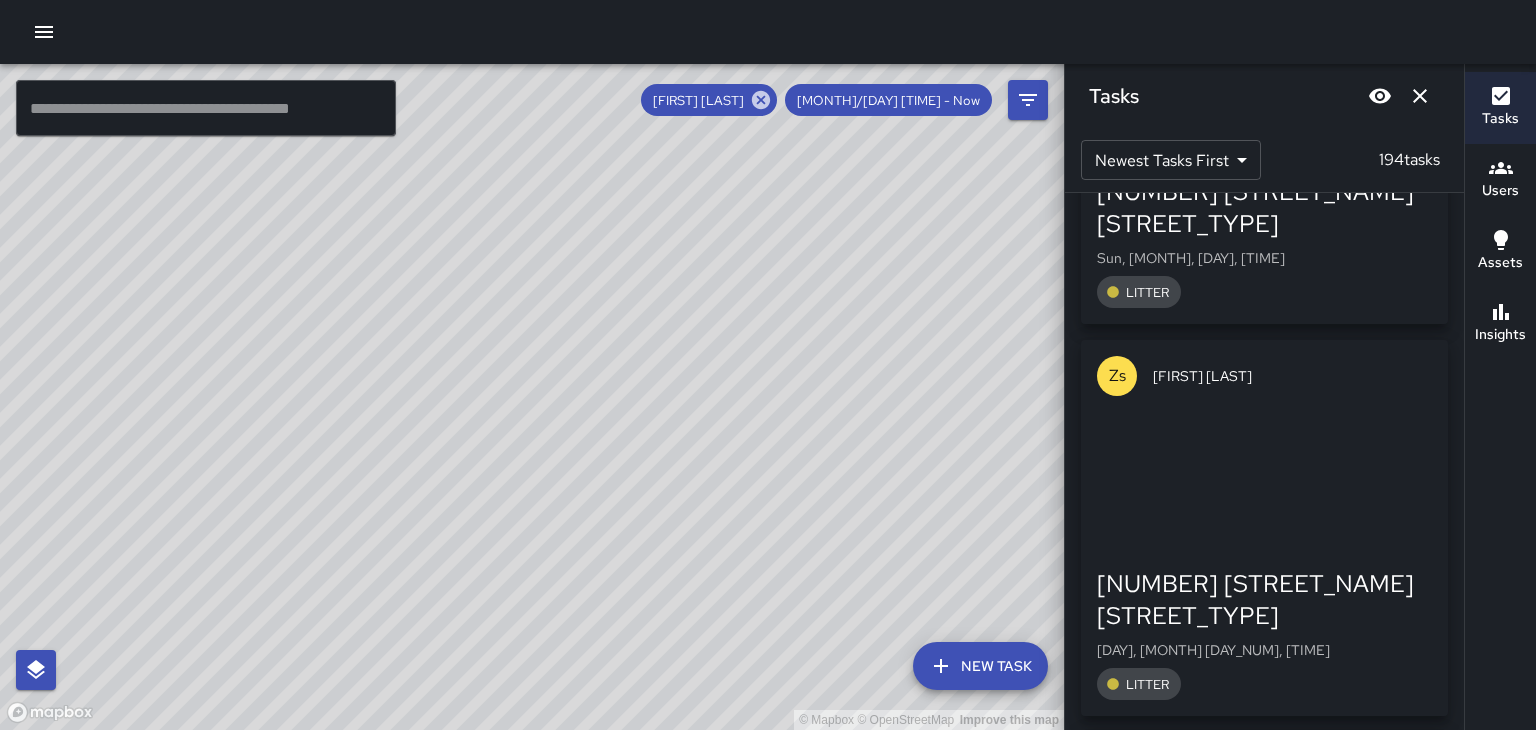 scroll, scrollTop: 64844, scrollLeft: 0, axis: vertical 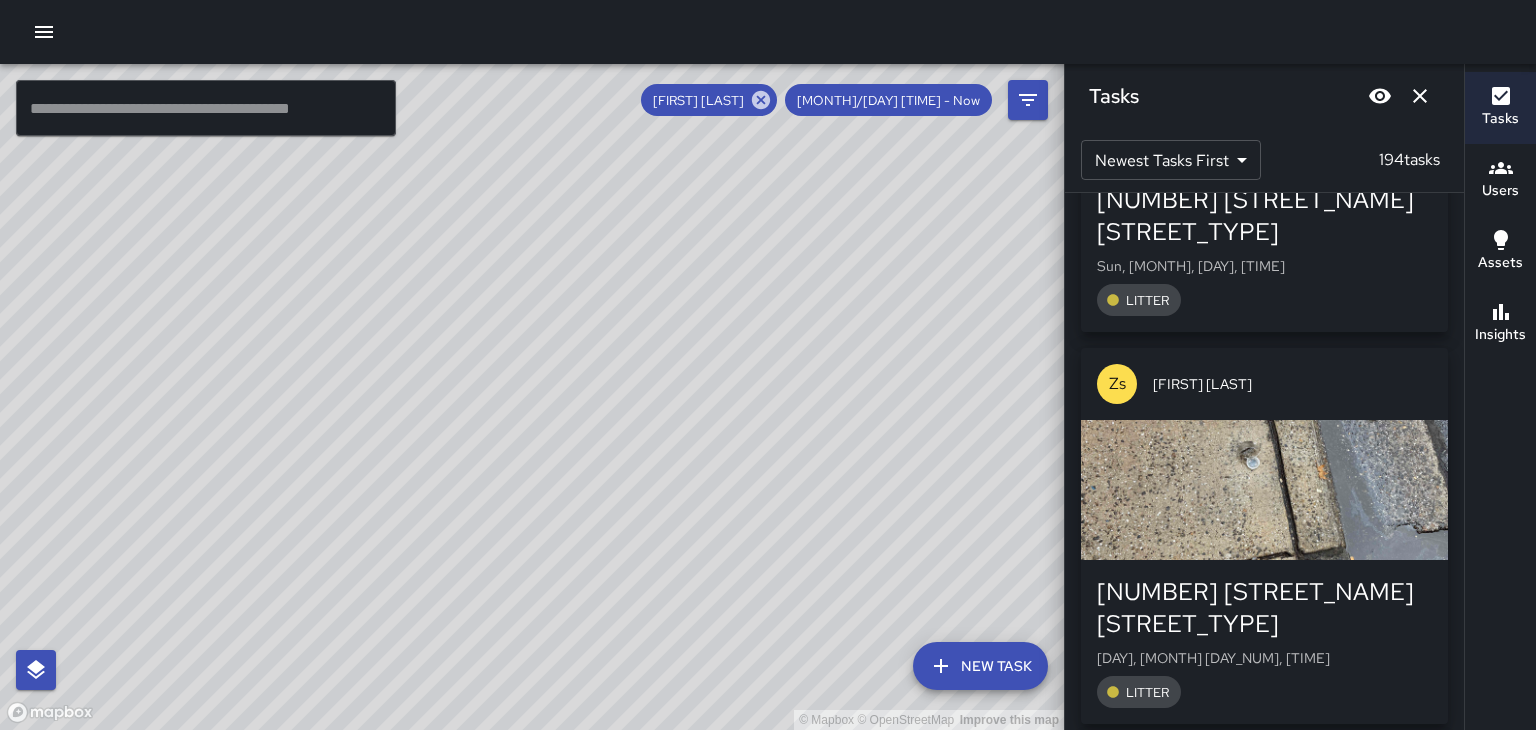 click at bounding box center (1264, 4015) 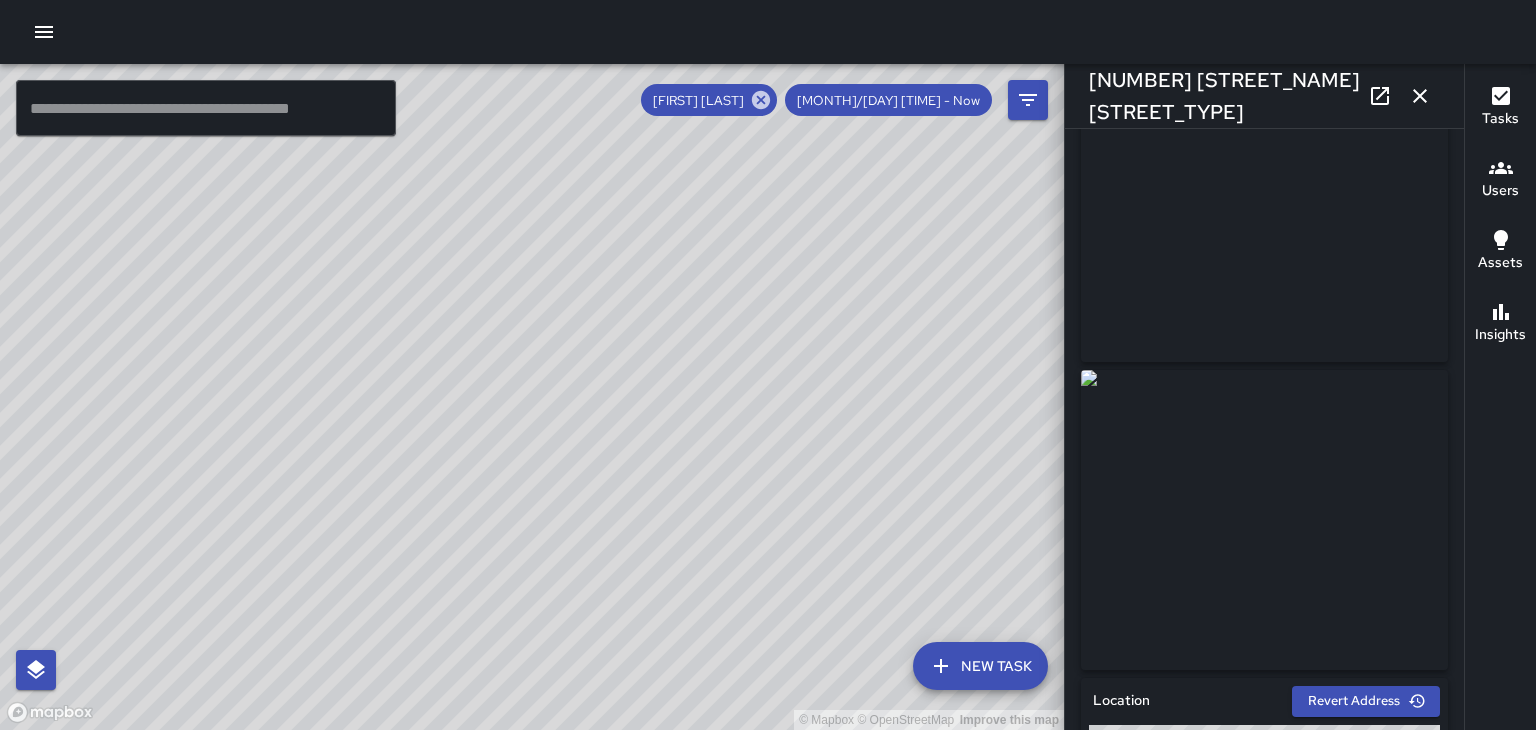 scroll, scrollTop: 0, scrollLeft: 0, axis: both 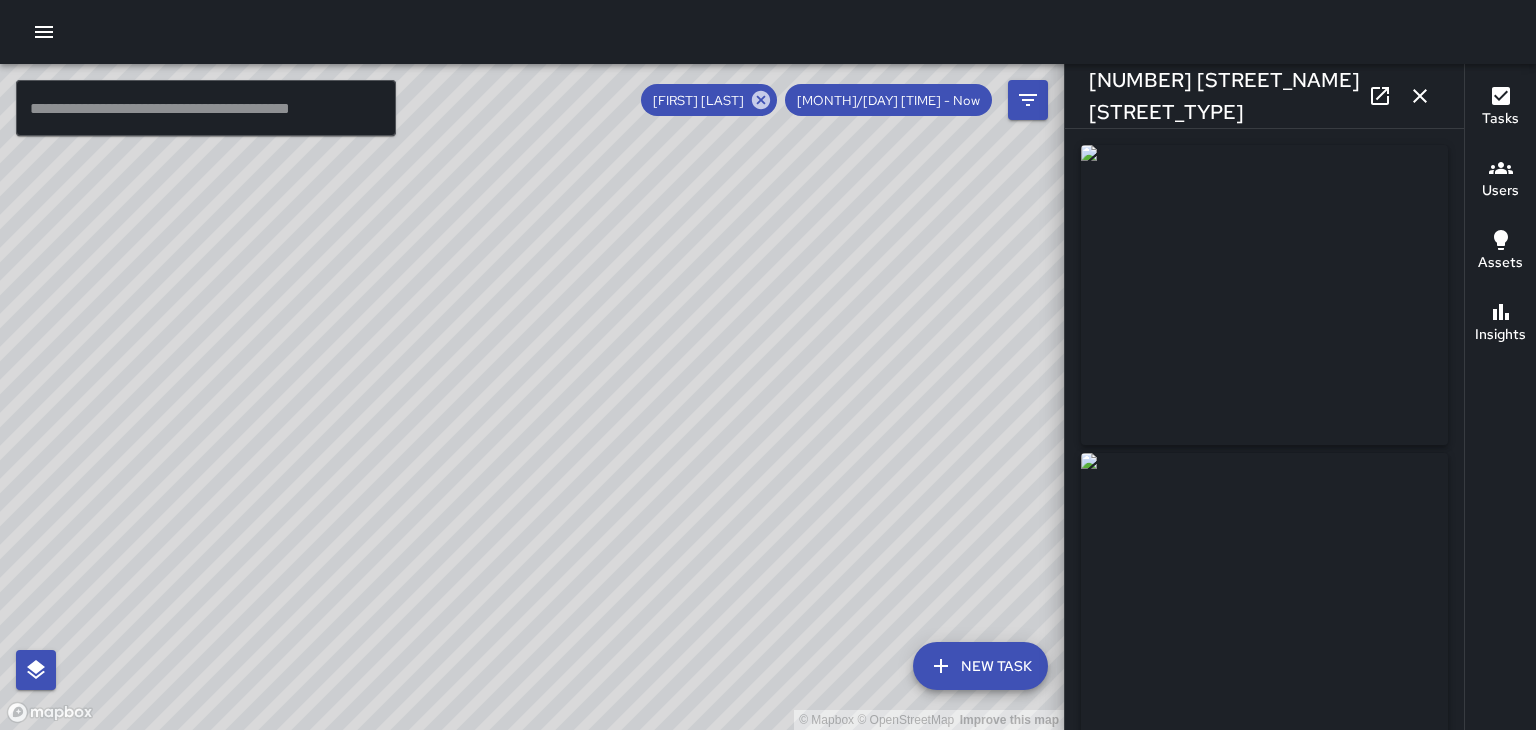 click 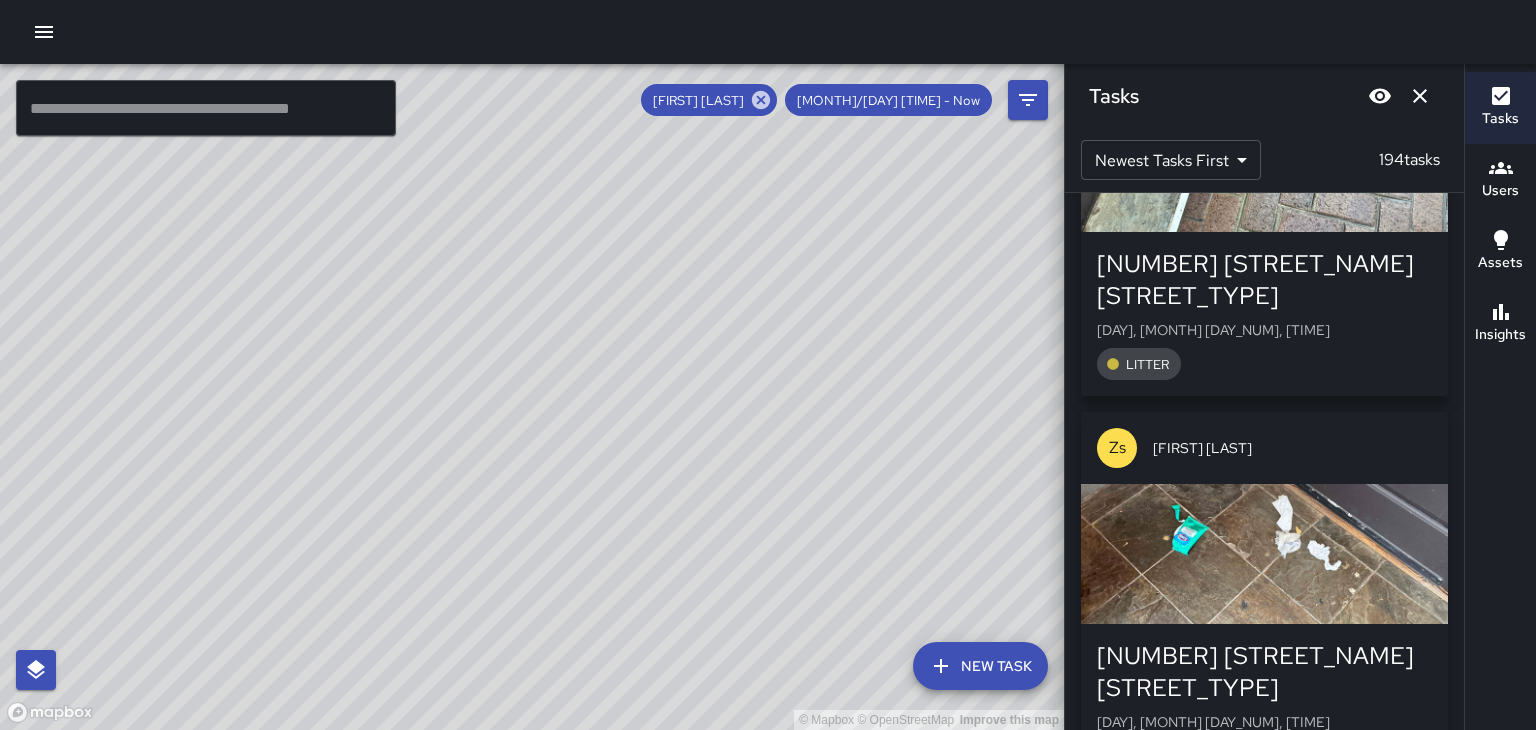 scroll, scrollTop: 65567, scrollLeft: 0, axis: vertical 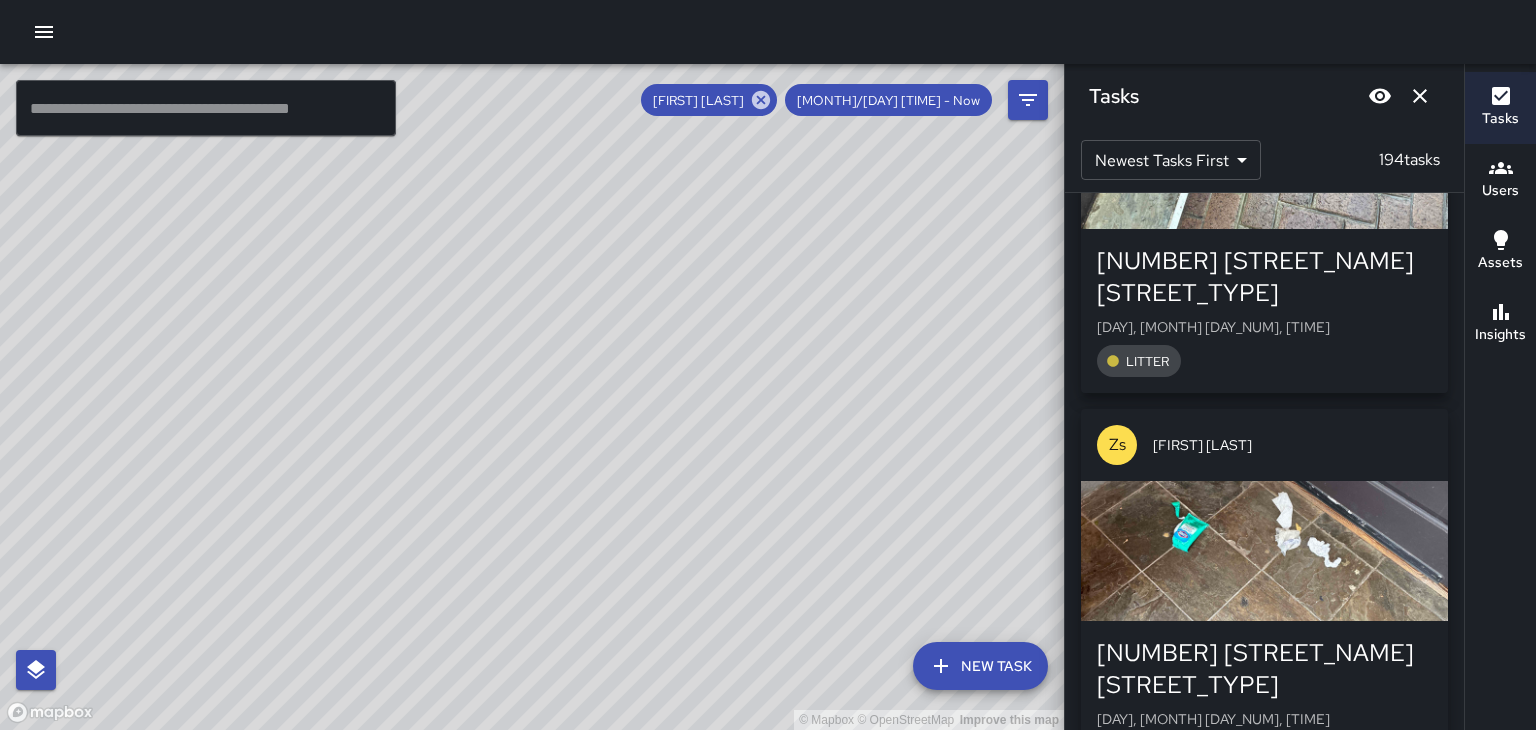 click at bounding box center (1264, 4076) 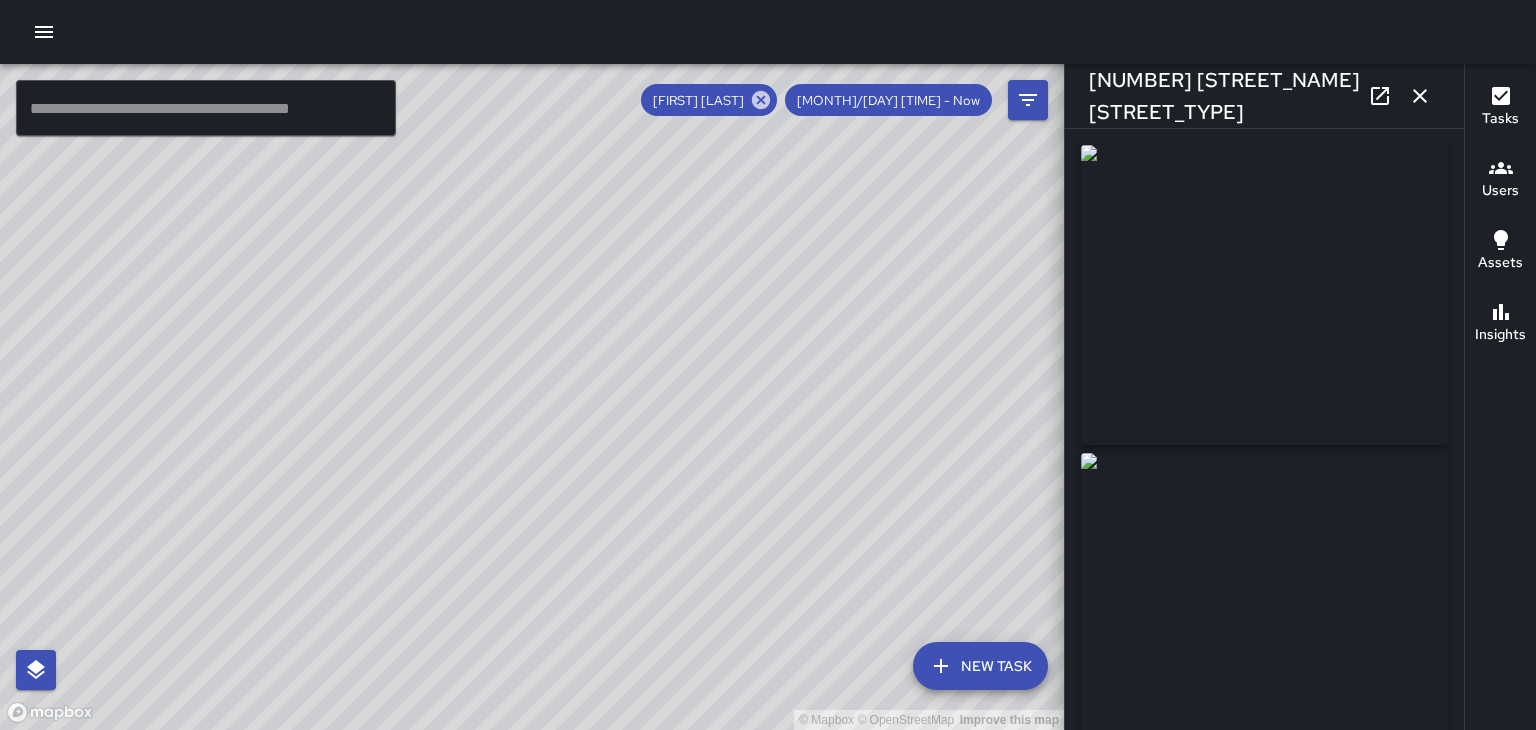 type on "**********" 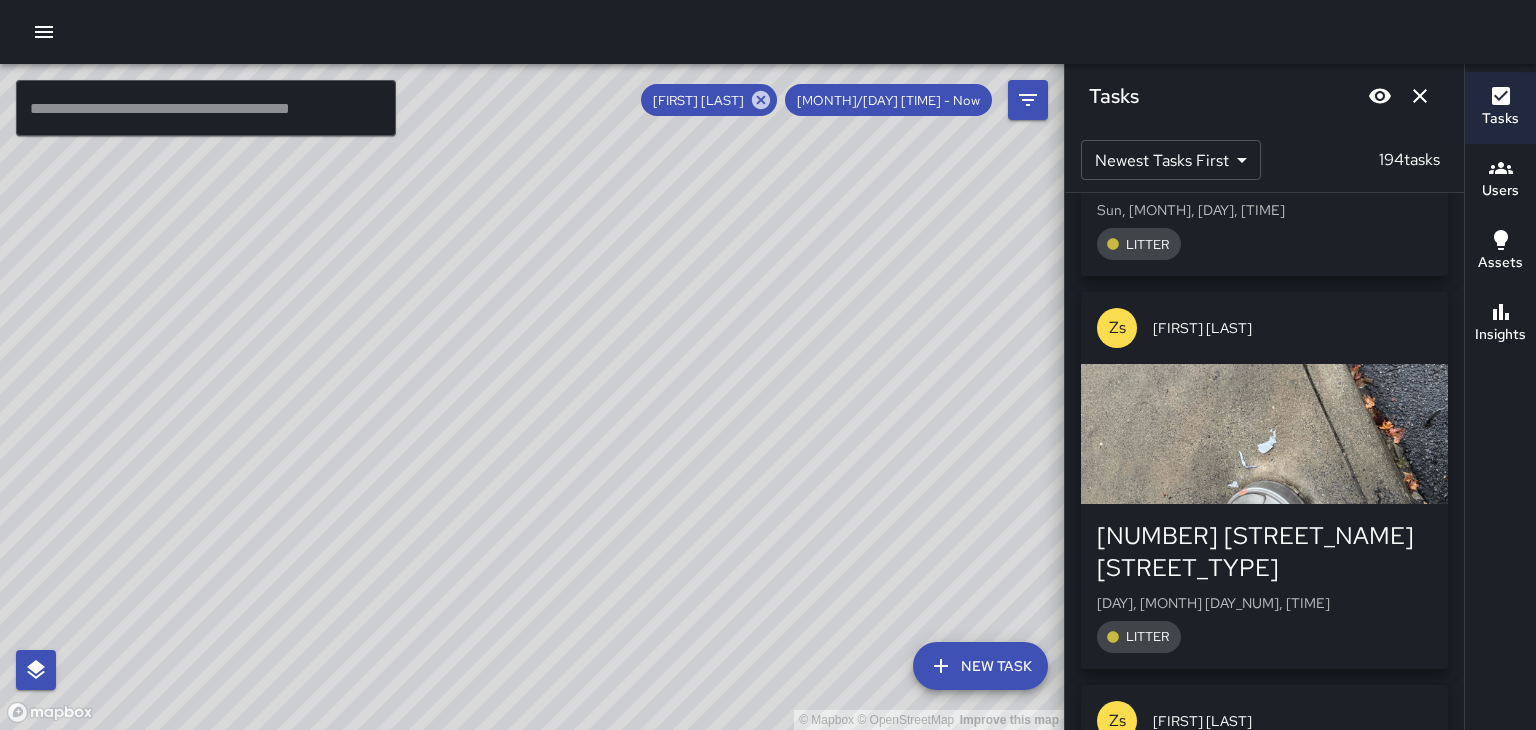 scroll, scrollTop: 67315, scrollLeft: 0, axis: vertical 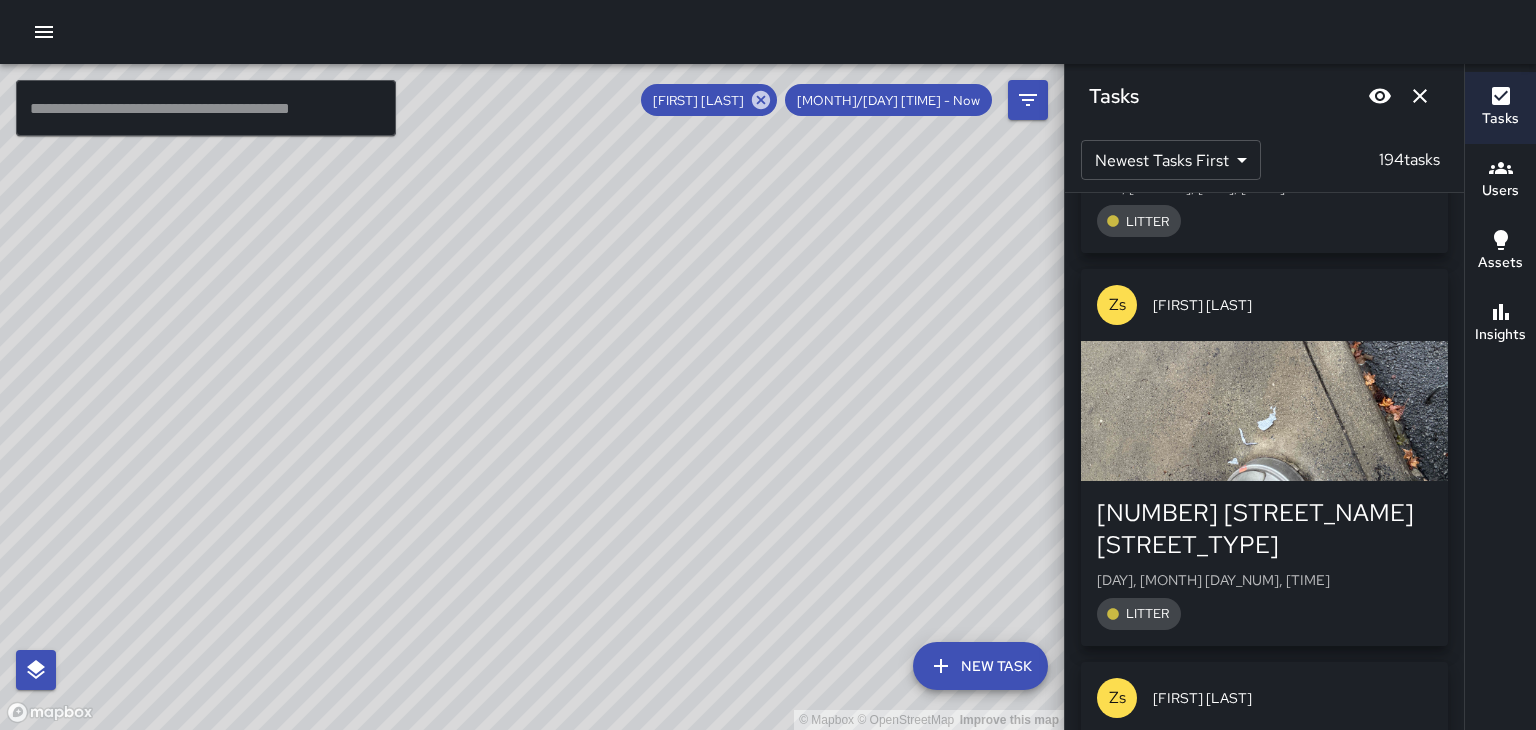 click at bounding box center [1264, 4308] 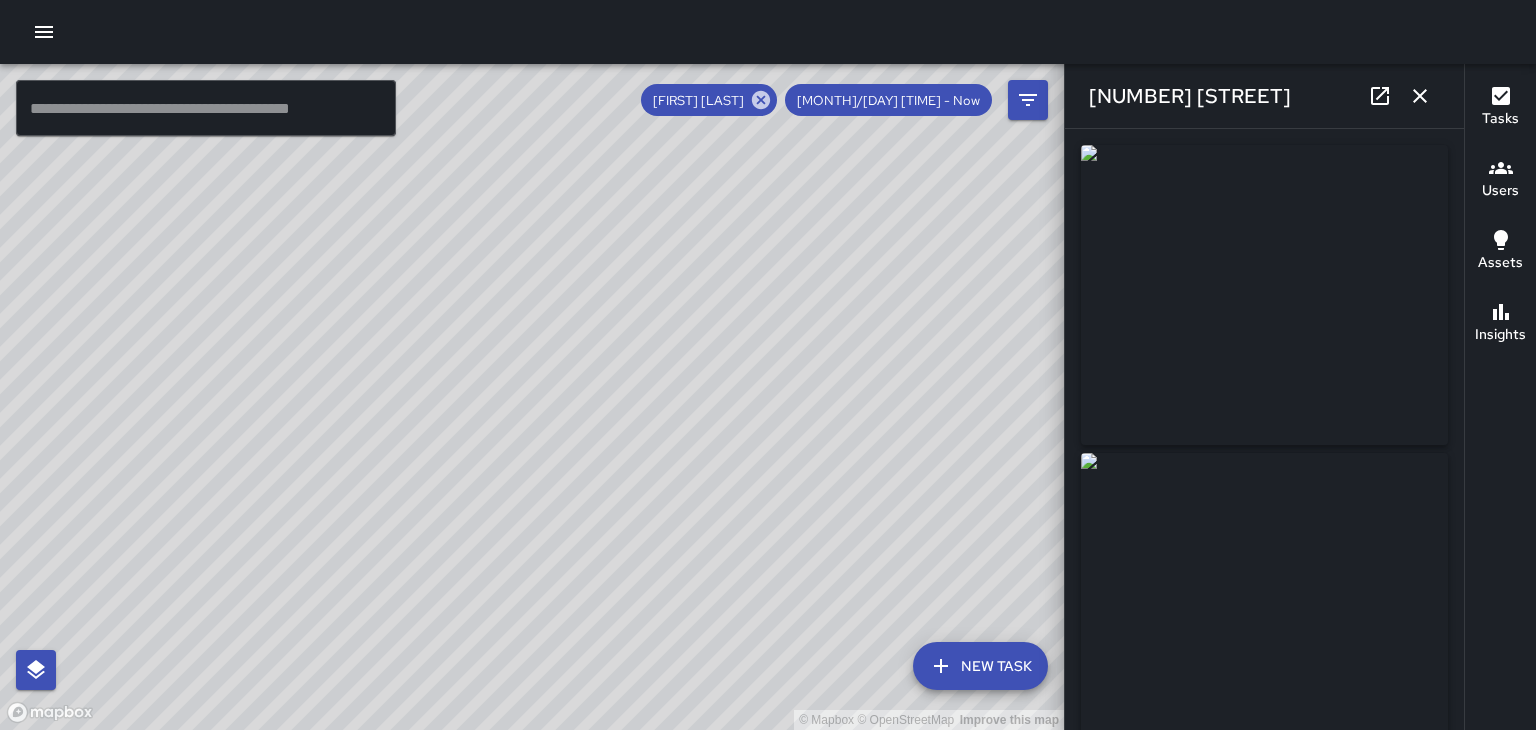 type on "**********" 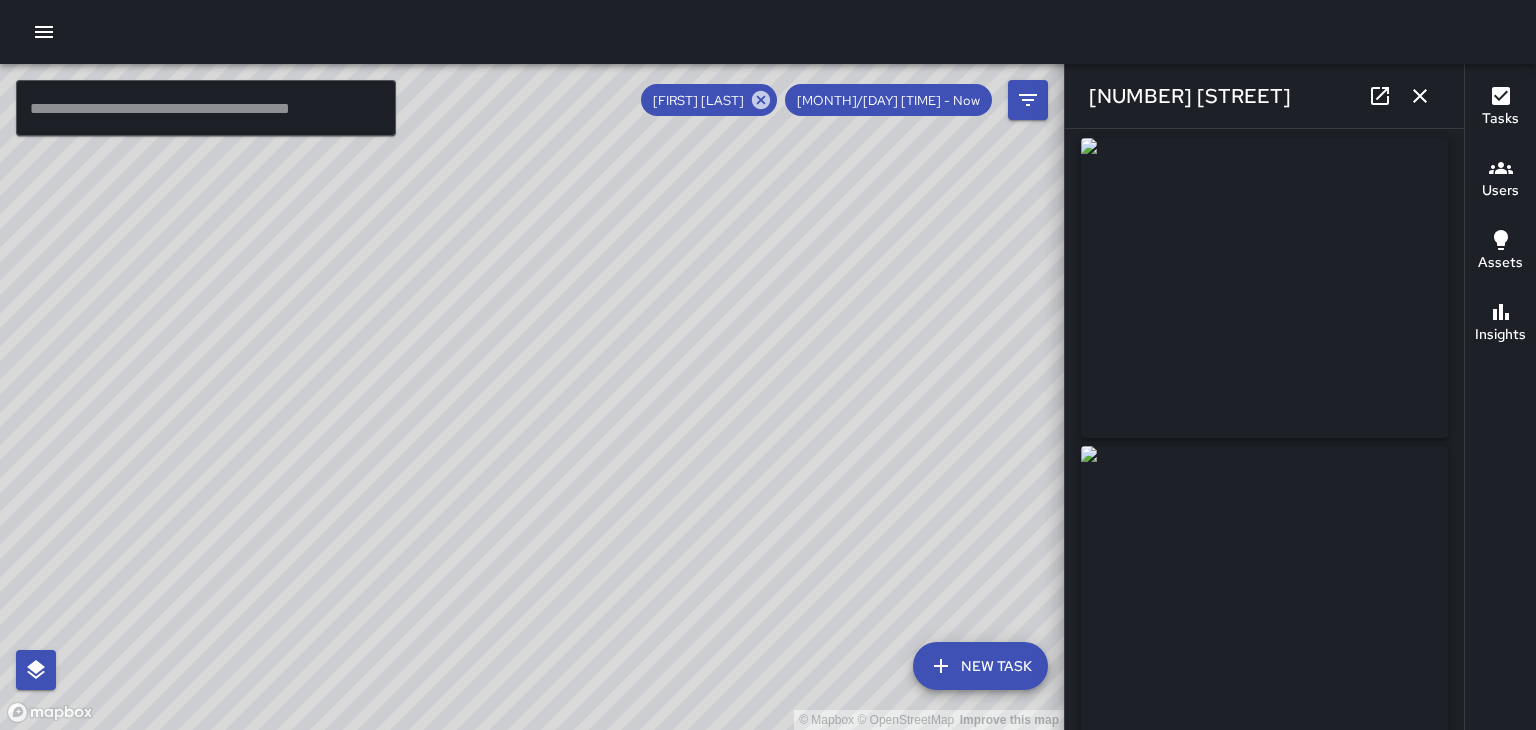 scroll, scrollTop: 0, scrollLeft: 0, axis: both 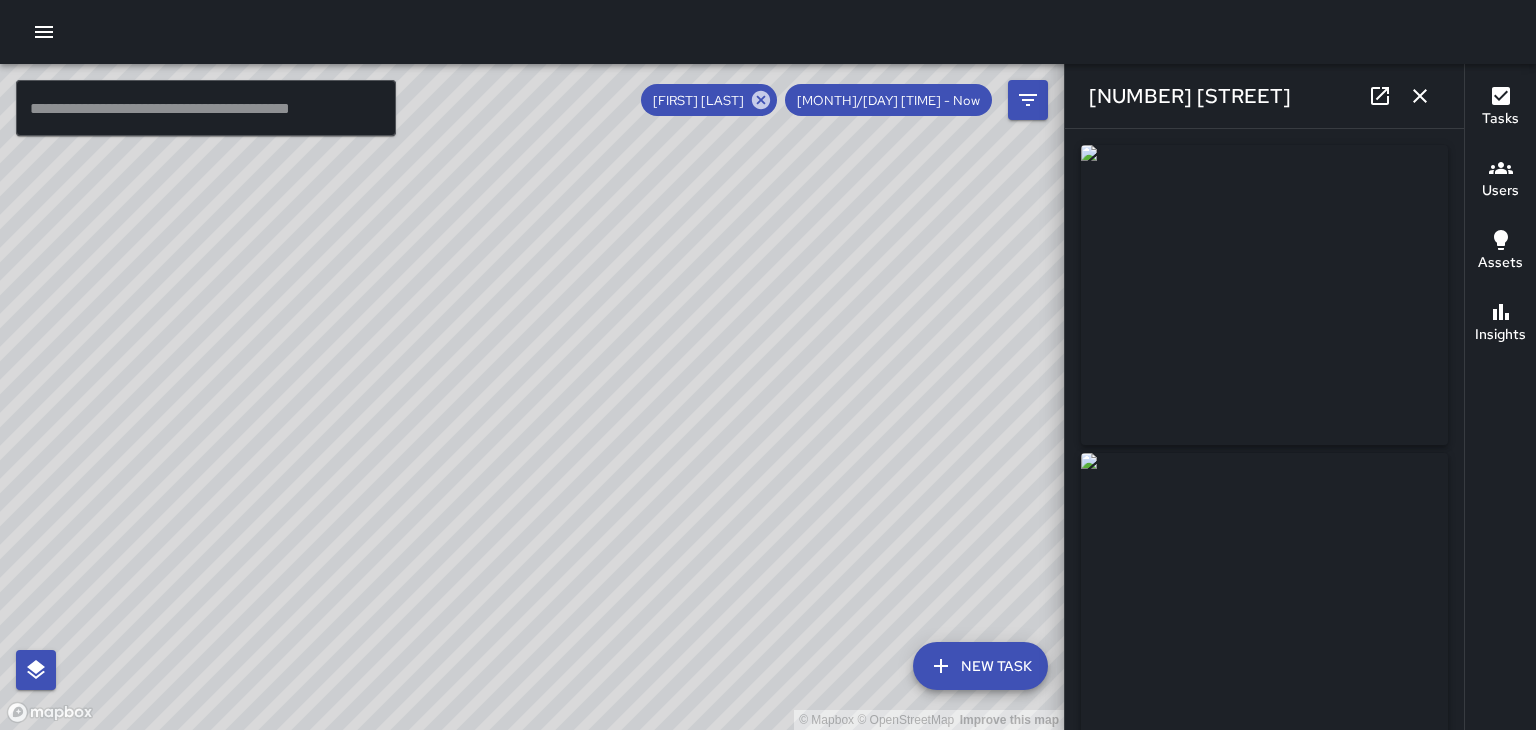 click at bounding box center (1380, 96) 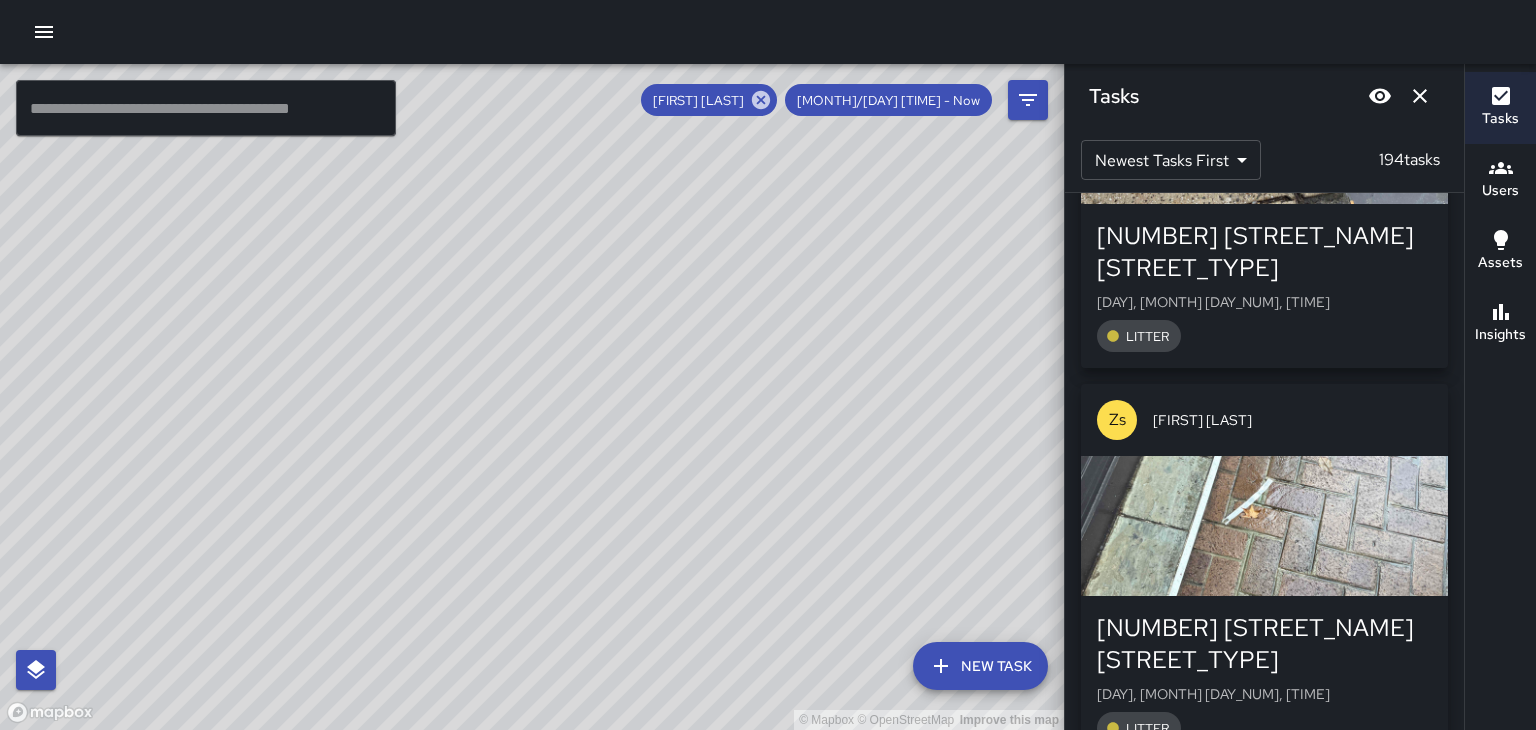 scroll, scrollTop: 65200, scrollLeft: 0, axis: vertical 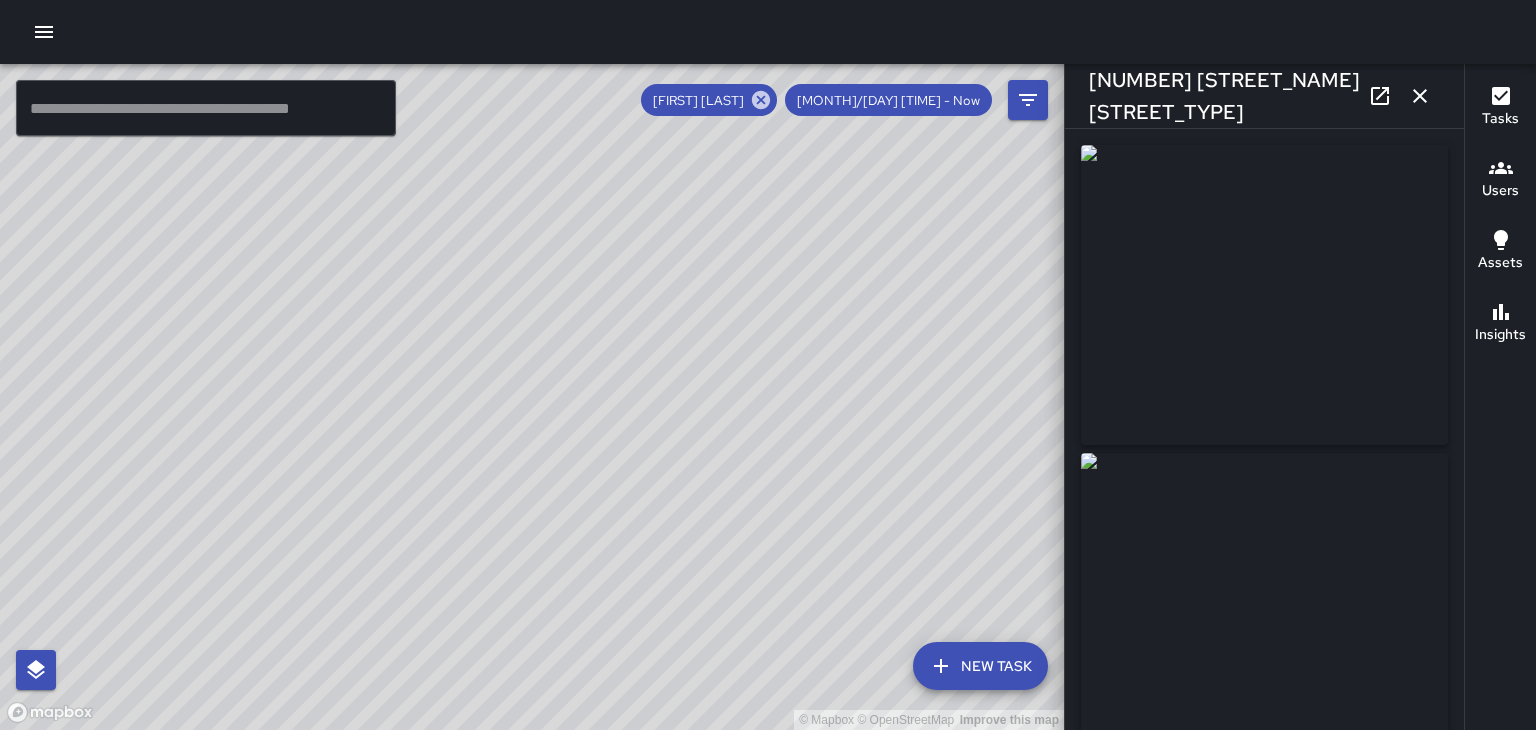 click 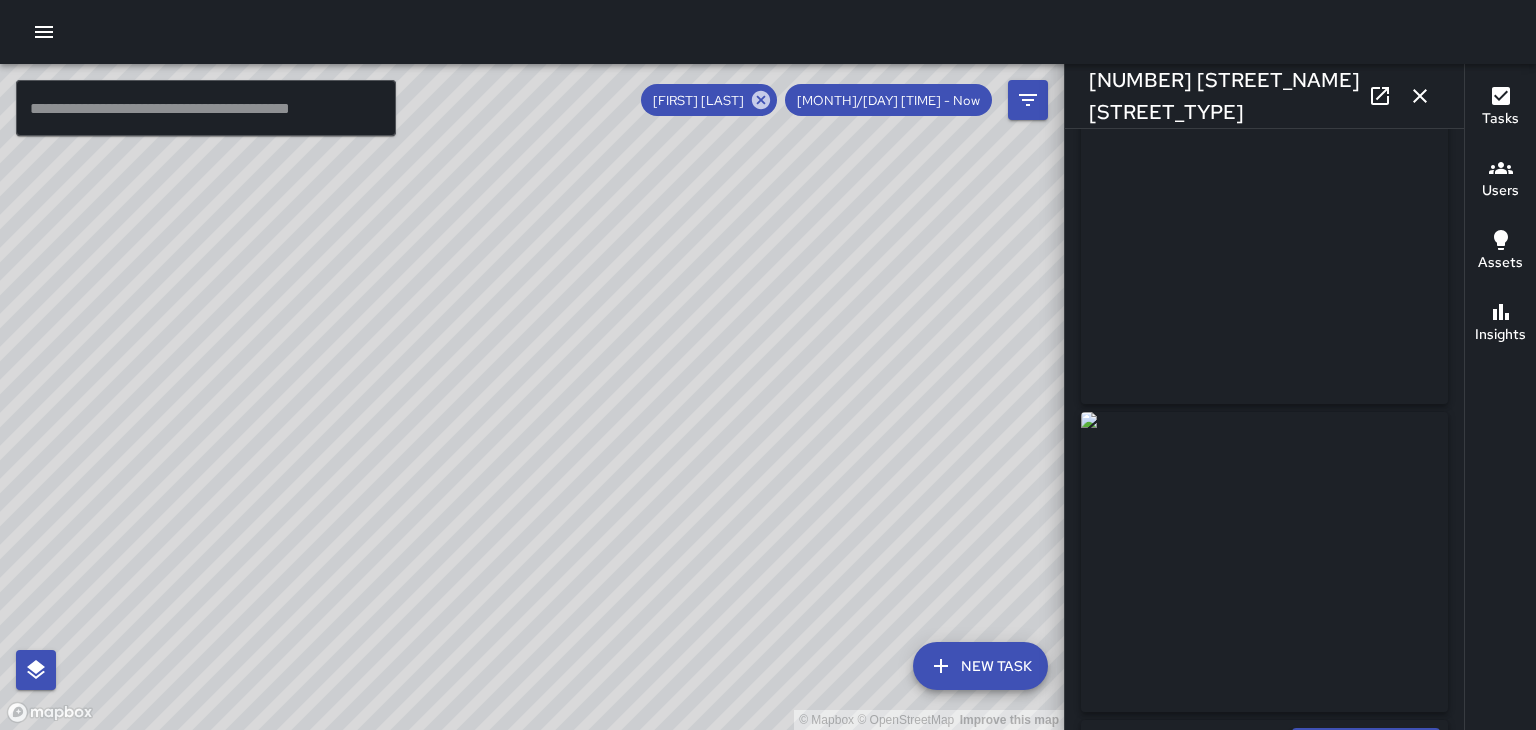 scroll, scrollTop: 0, scrollLeft: 0, axis: both 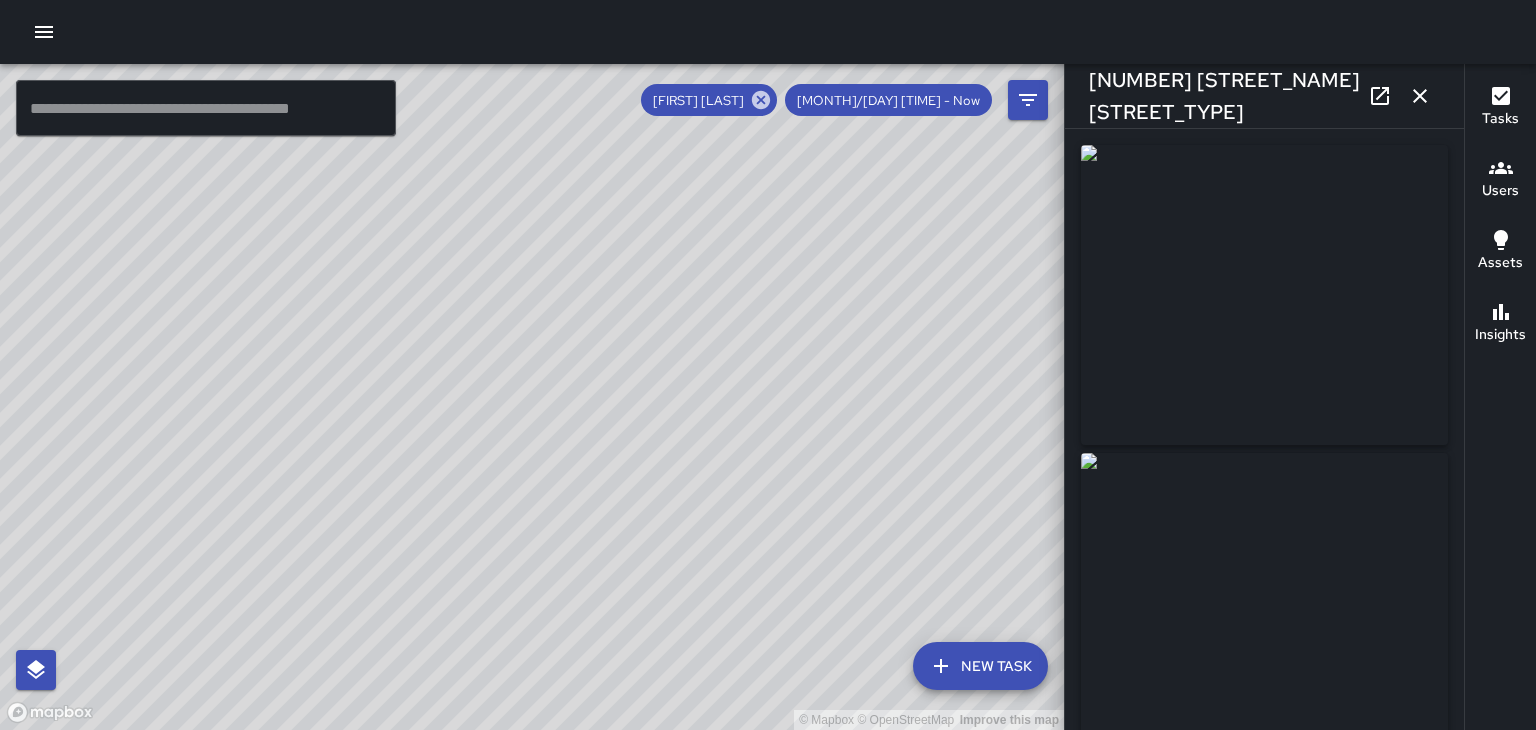 click on "1 Battery Park Avenue" at bounding box center [1264, 96] 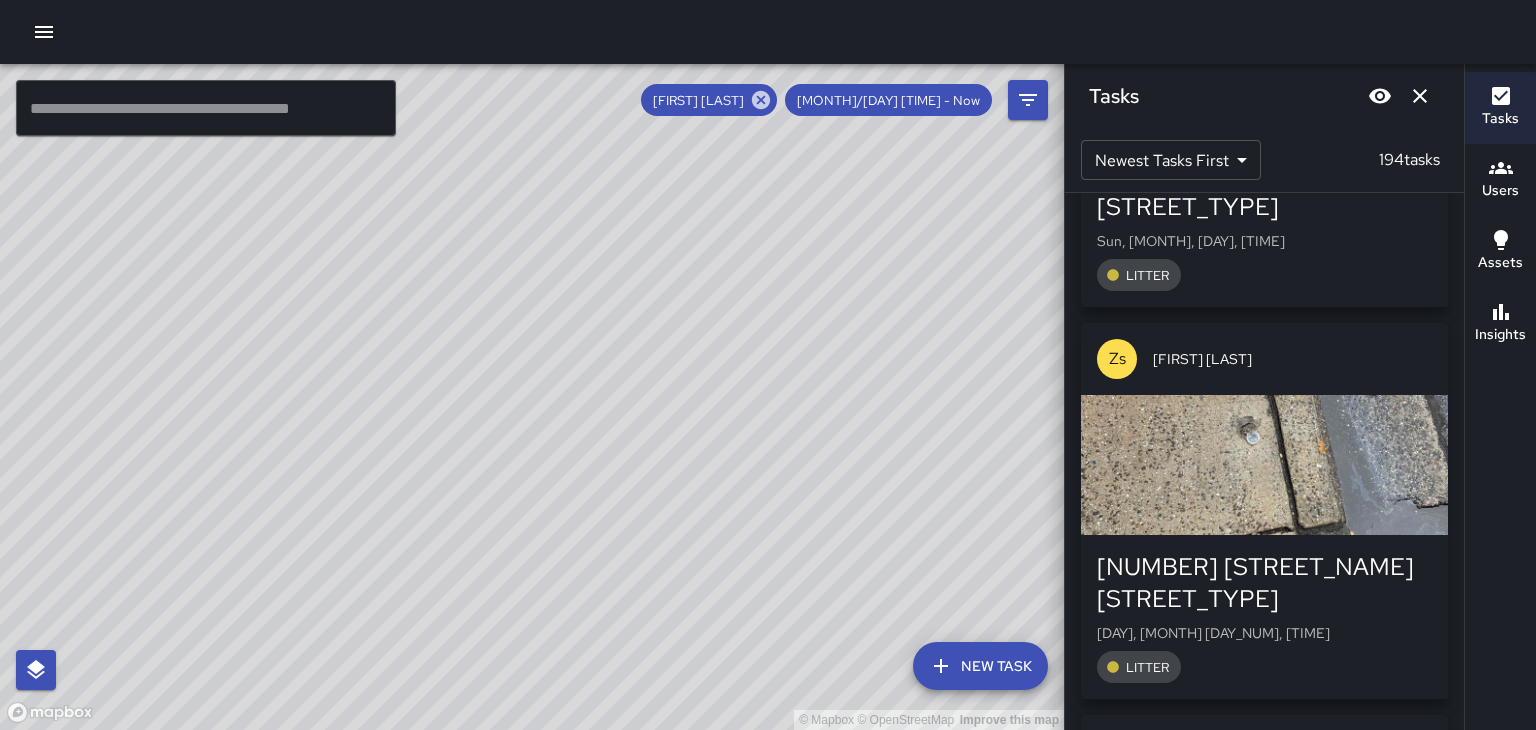 scroll, scrollTop: 64862, scrollLeft: 0, axis: vertical 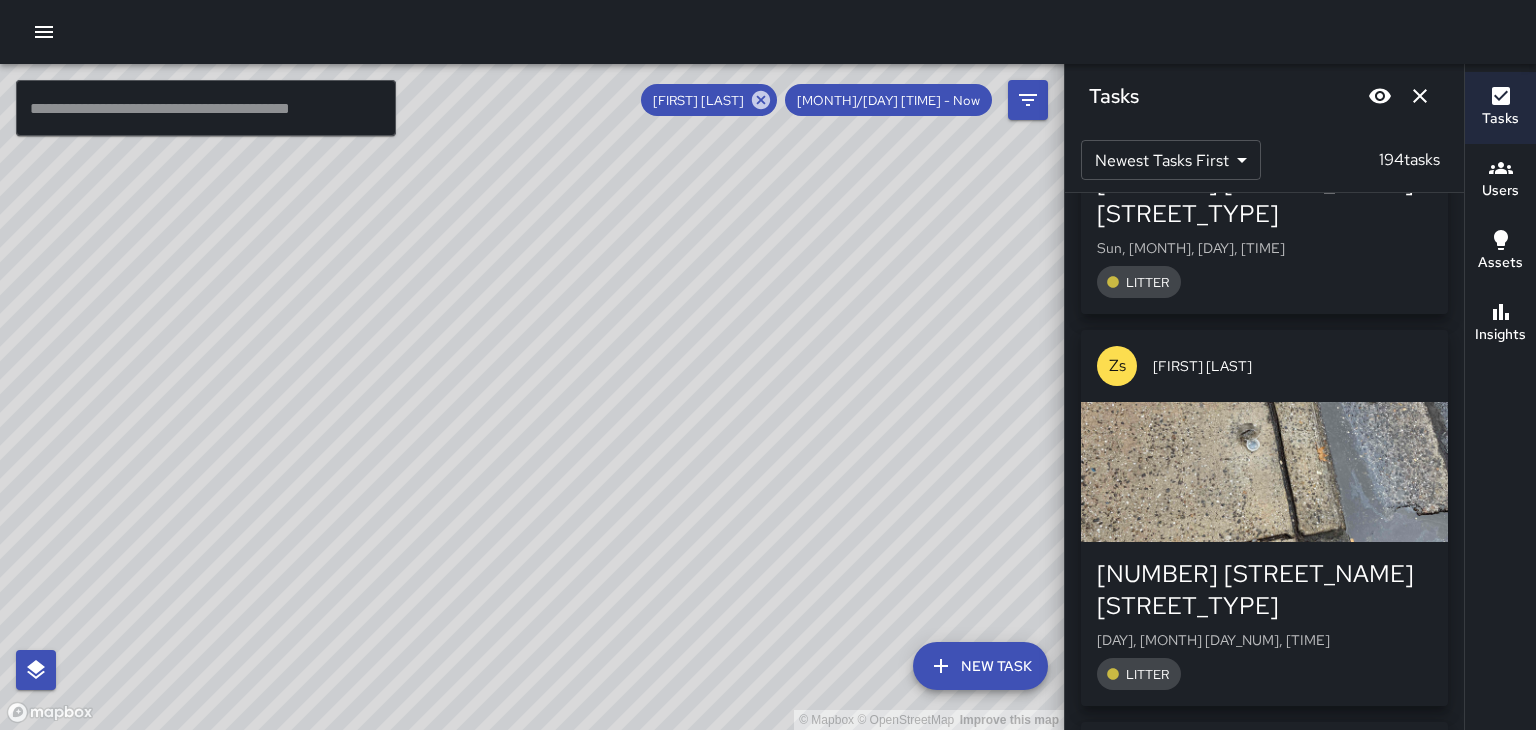 click at bounding box center (1264, 3997) 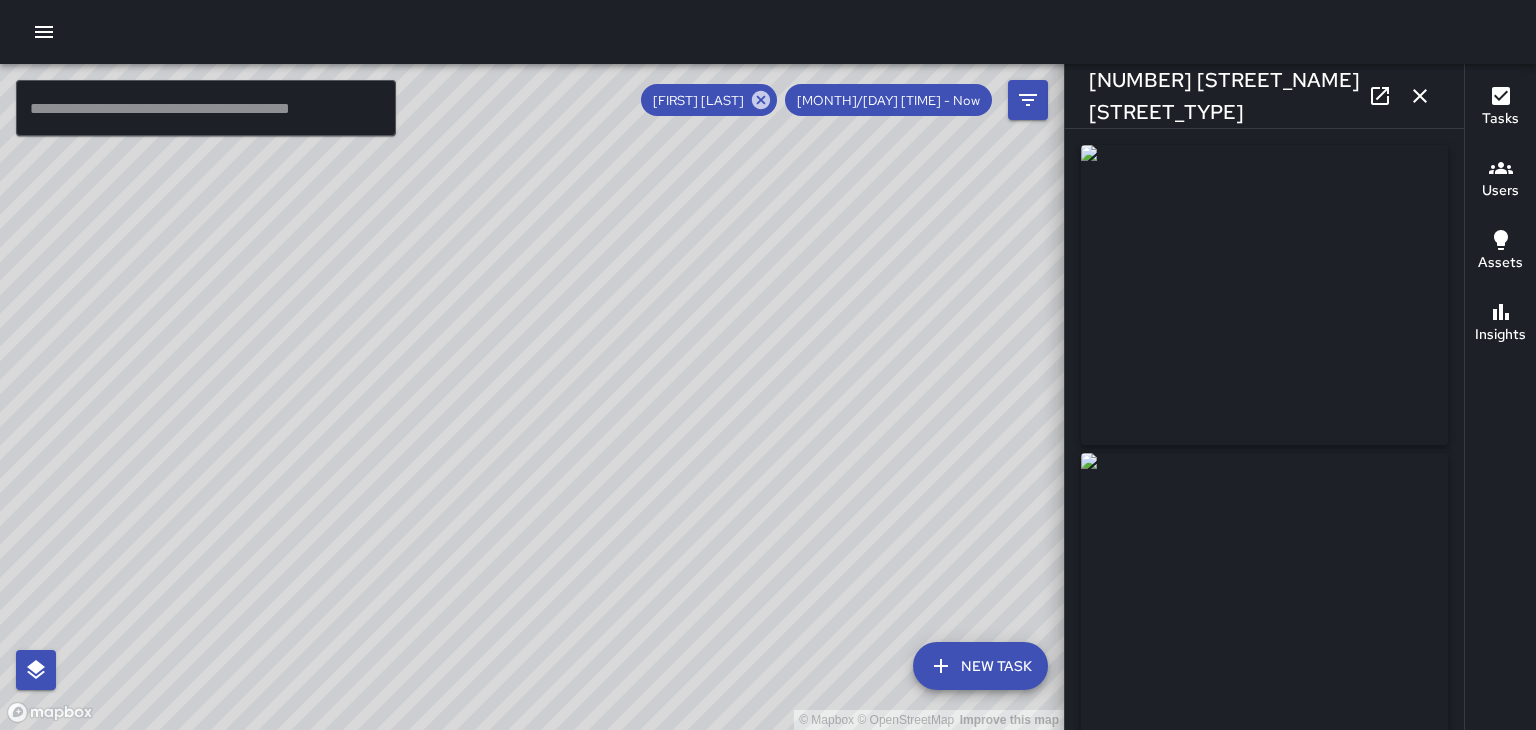 type on "**********" 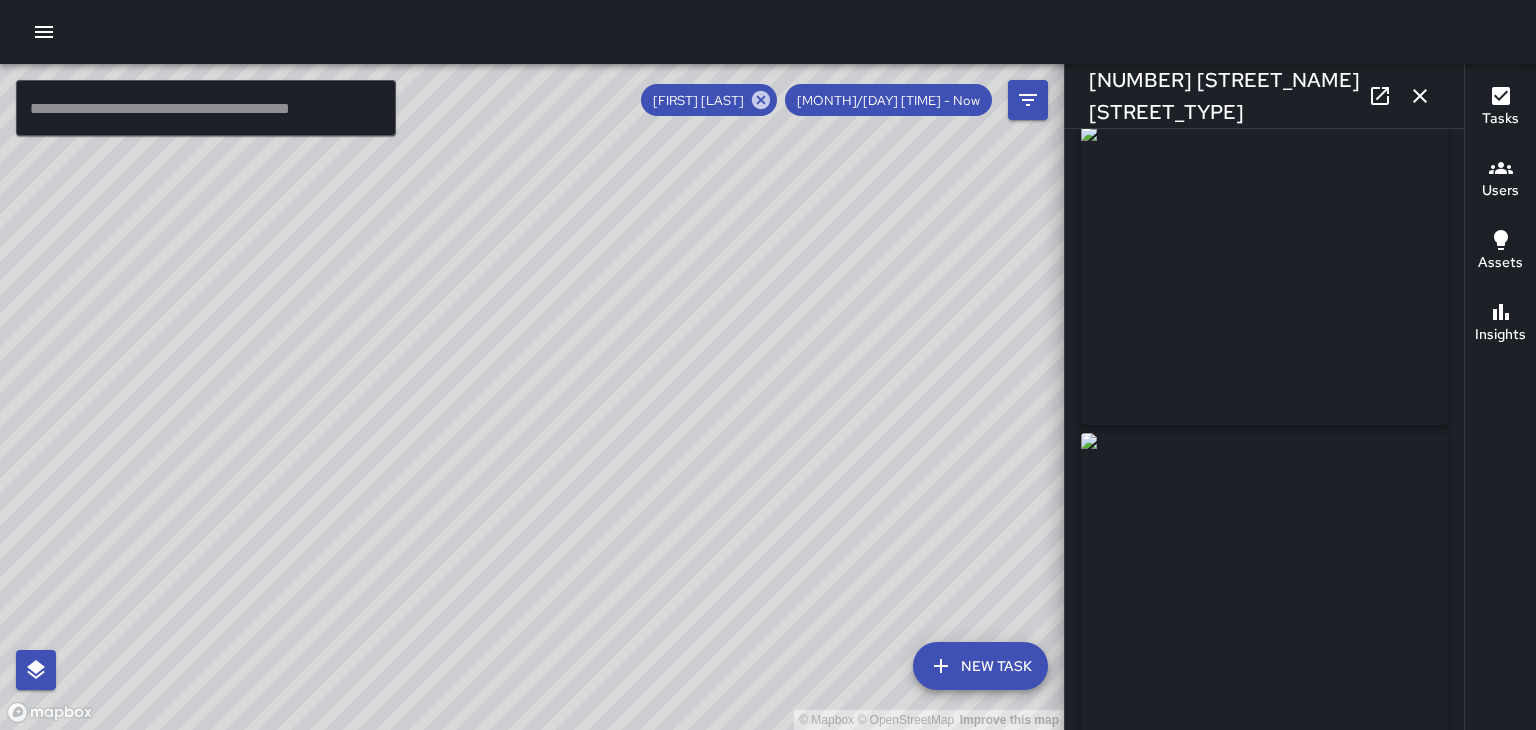 scroll, scrollTop: 16, scrollLeft: 0, axis: vertical 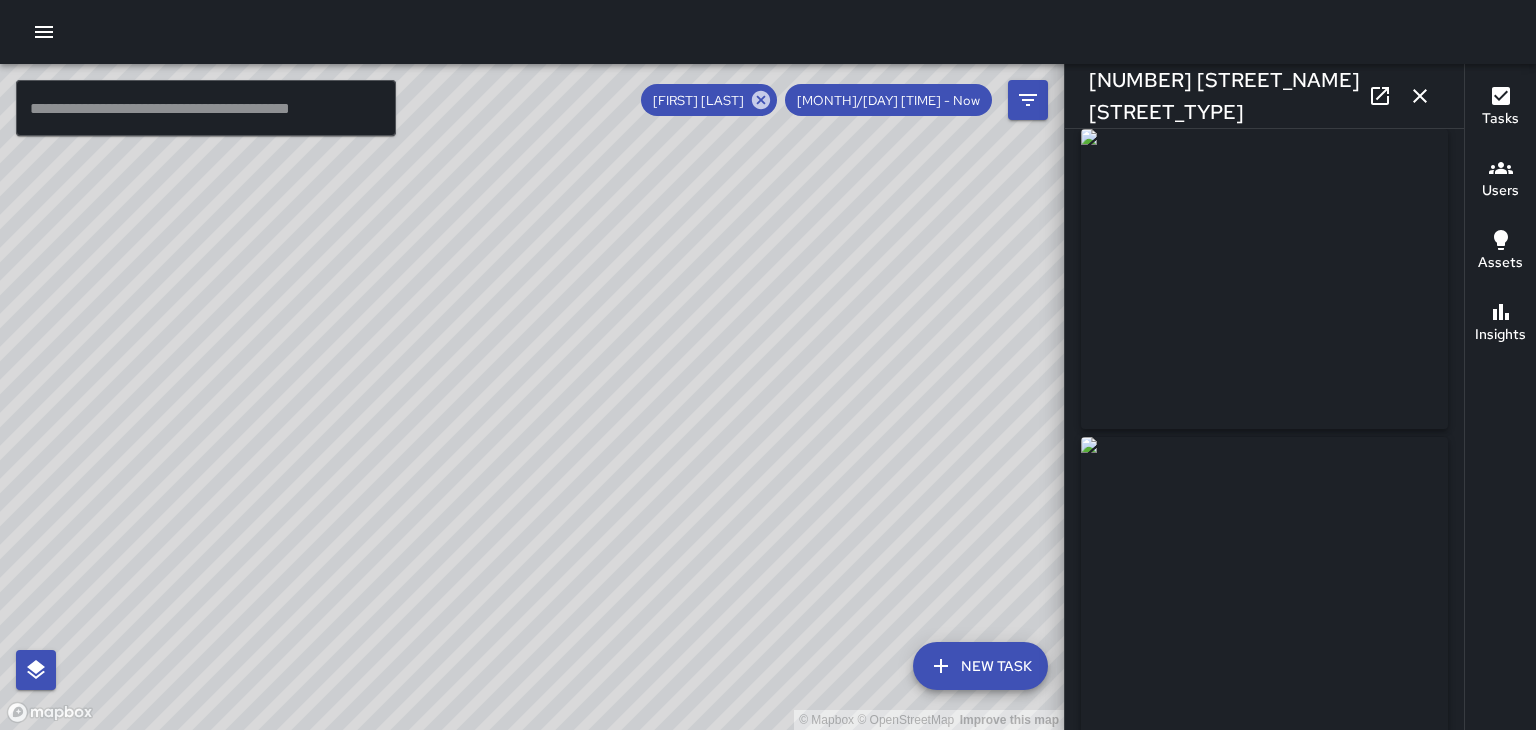 click at bounding box center (1380, 96) 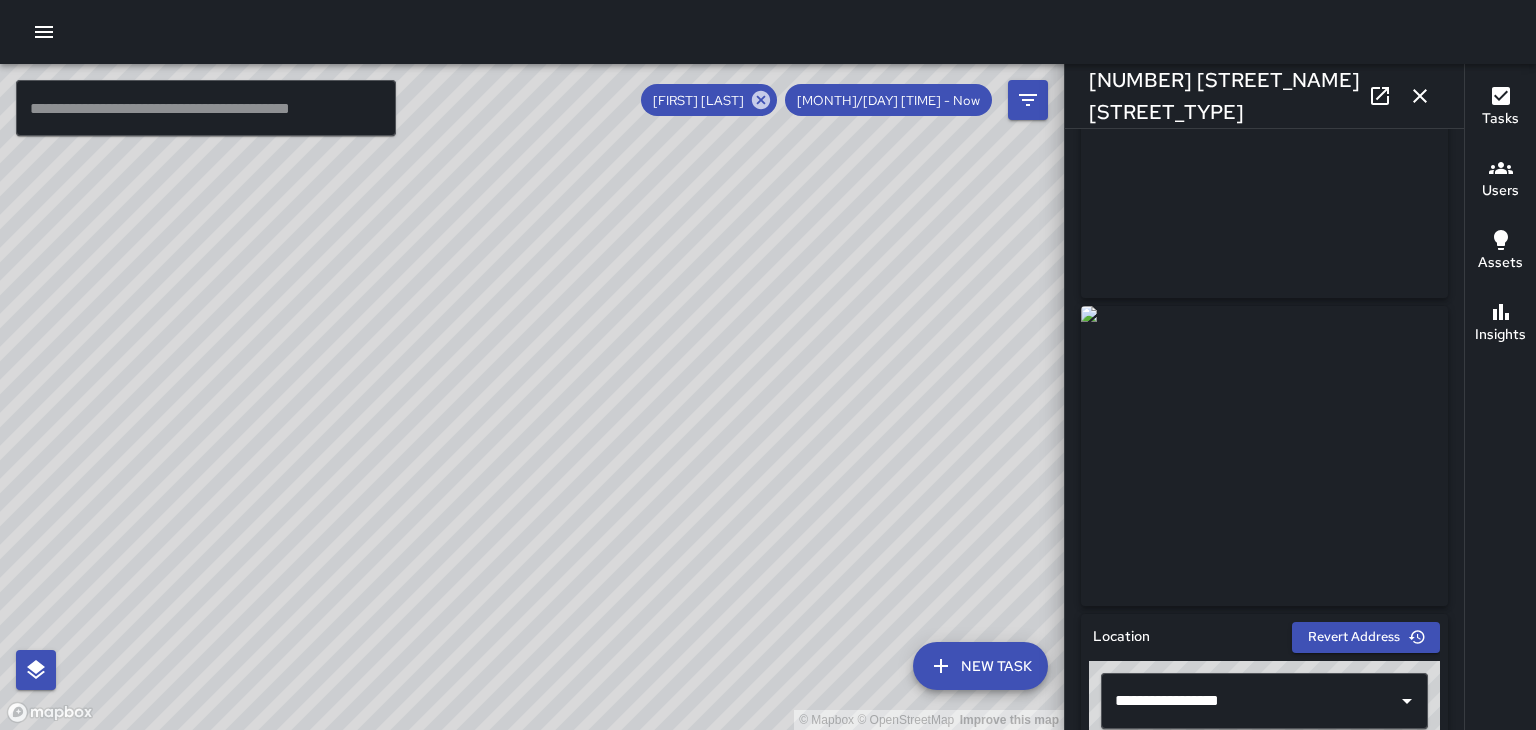 scroll, scrollTop: 0, scrollLeft: 0, axis: both 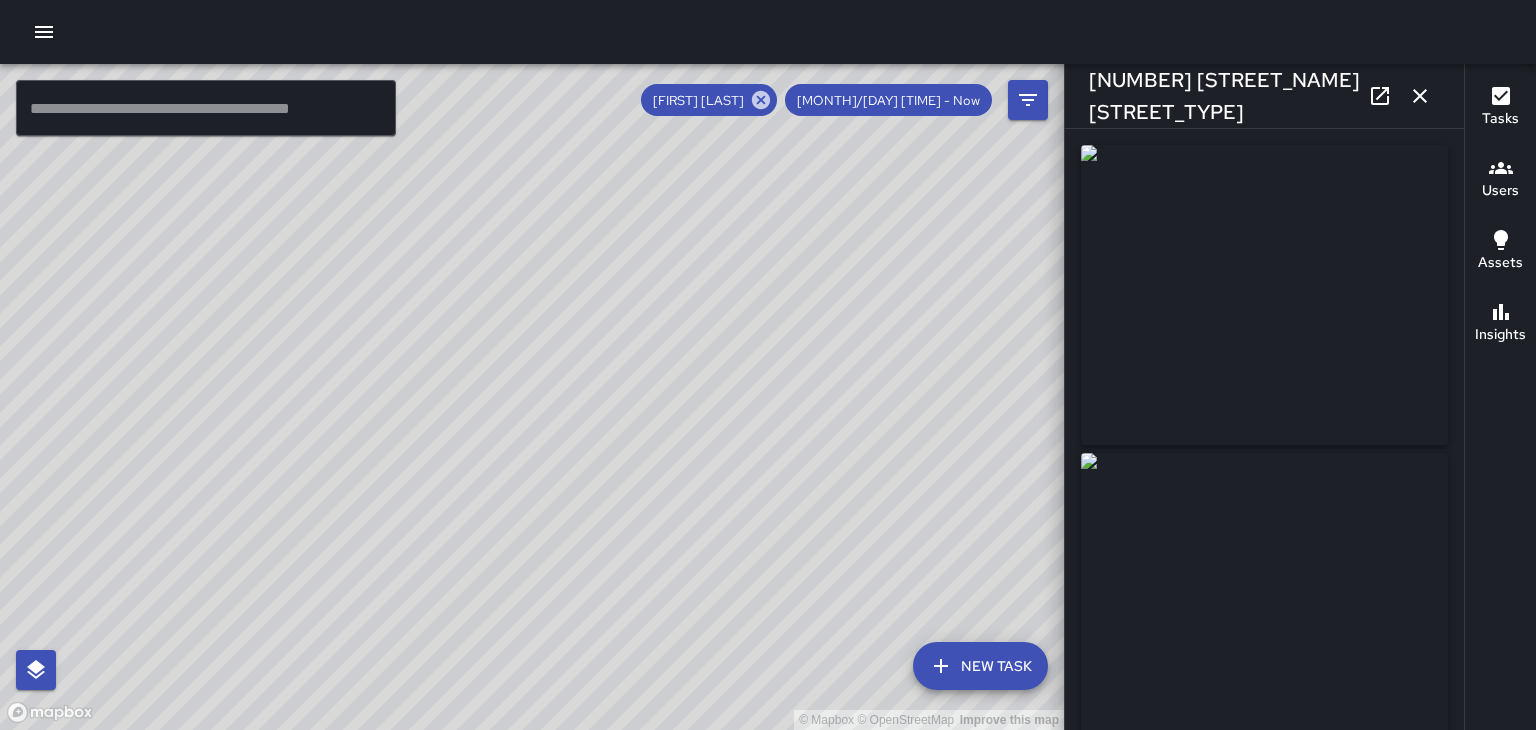 click 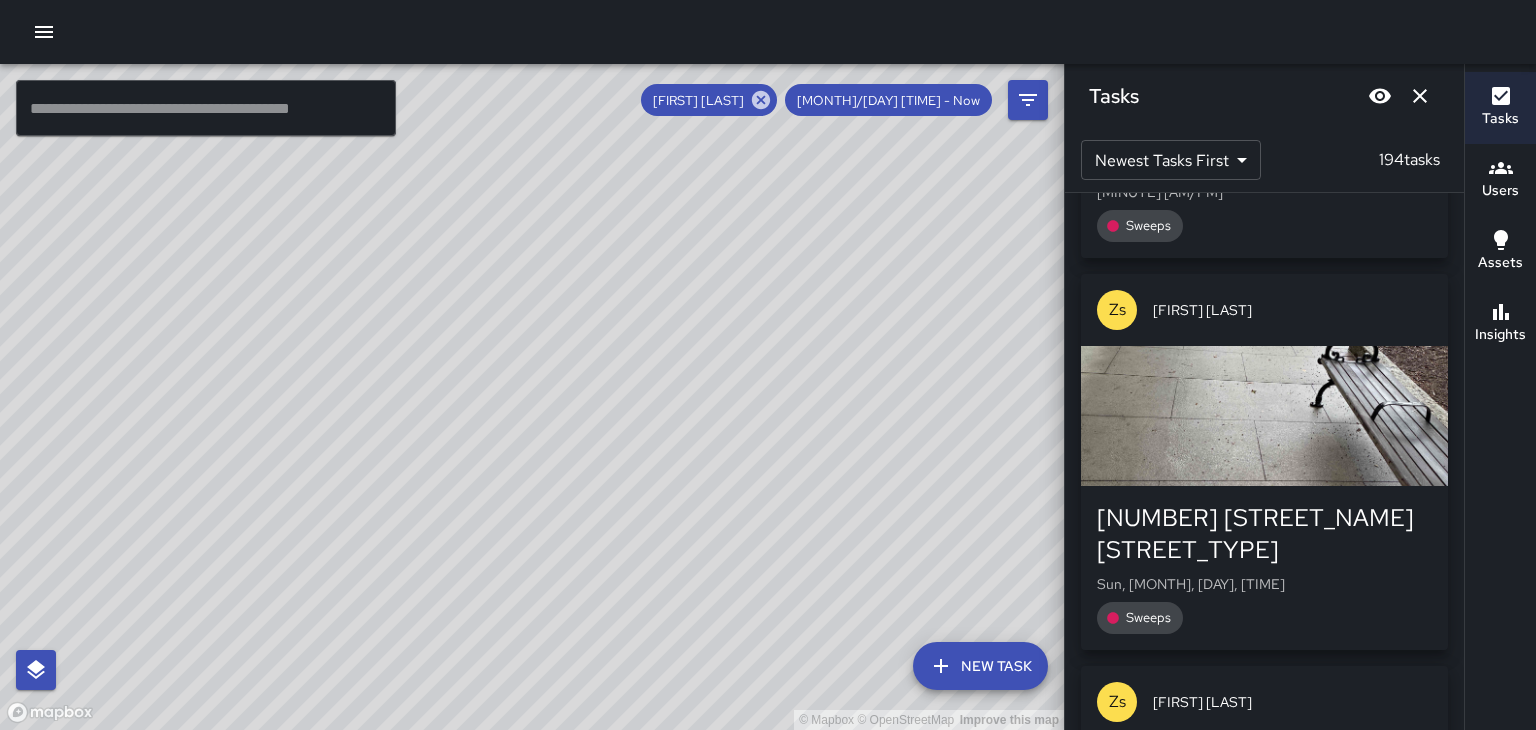 scroll, scrollTop: 68447, scrollLeft: 0, axis: vertical 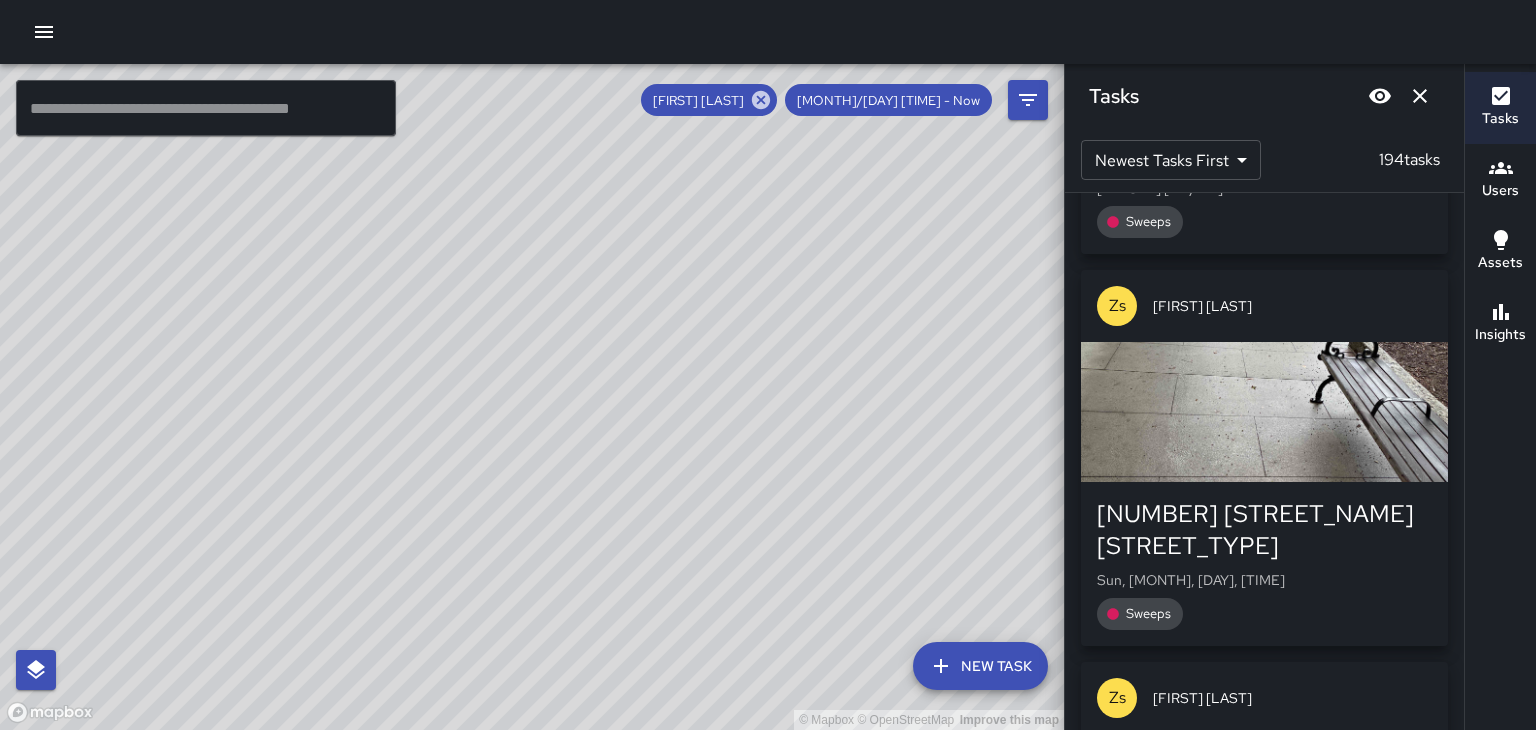 click at bounding box center [1264, 4288] 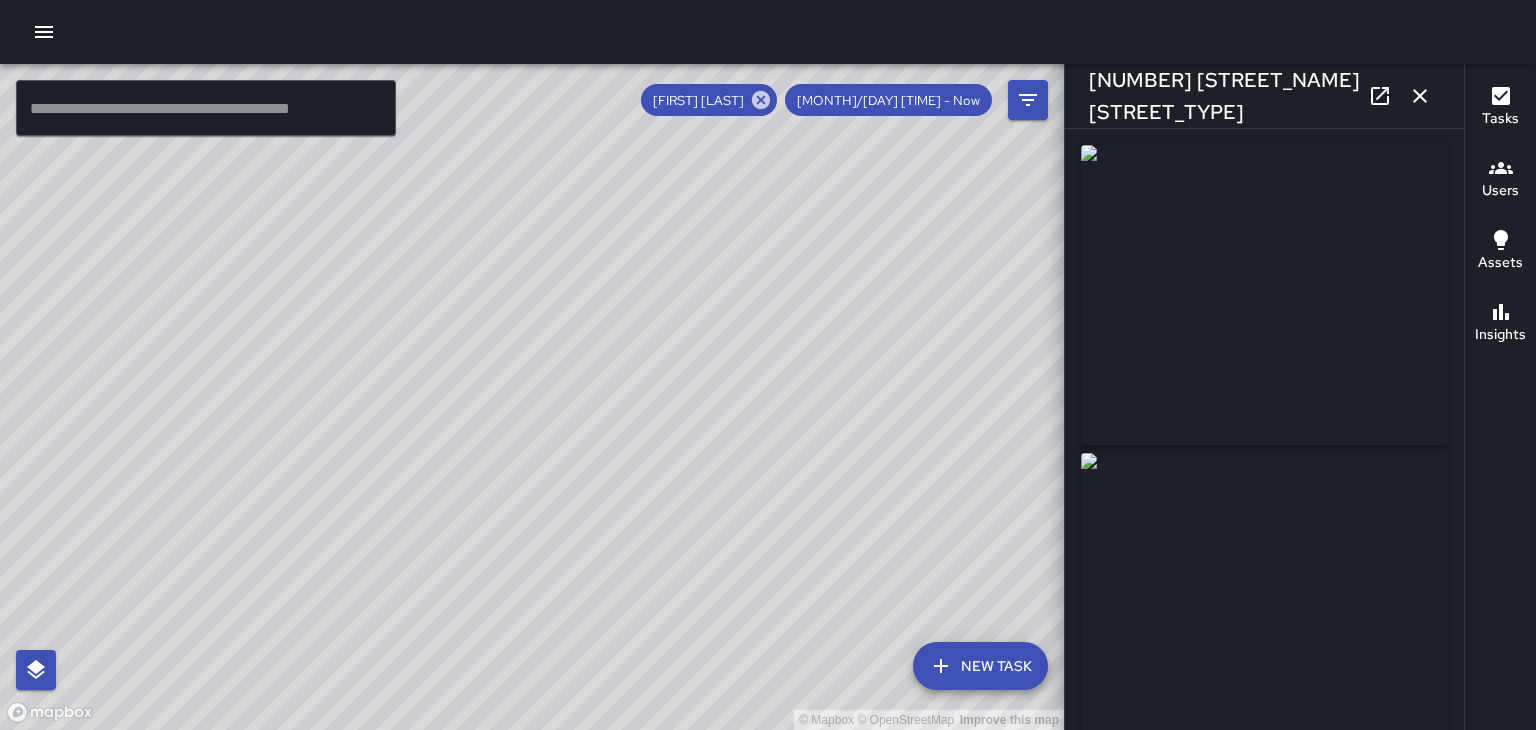 type on "**********" 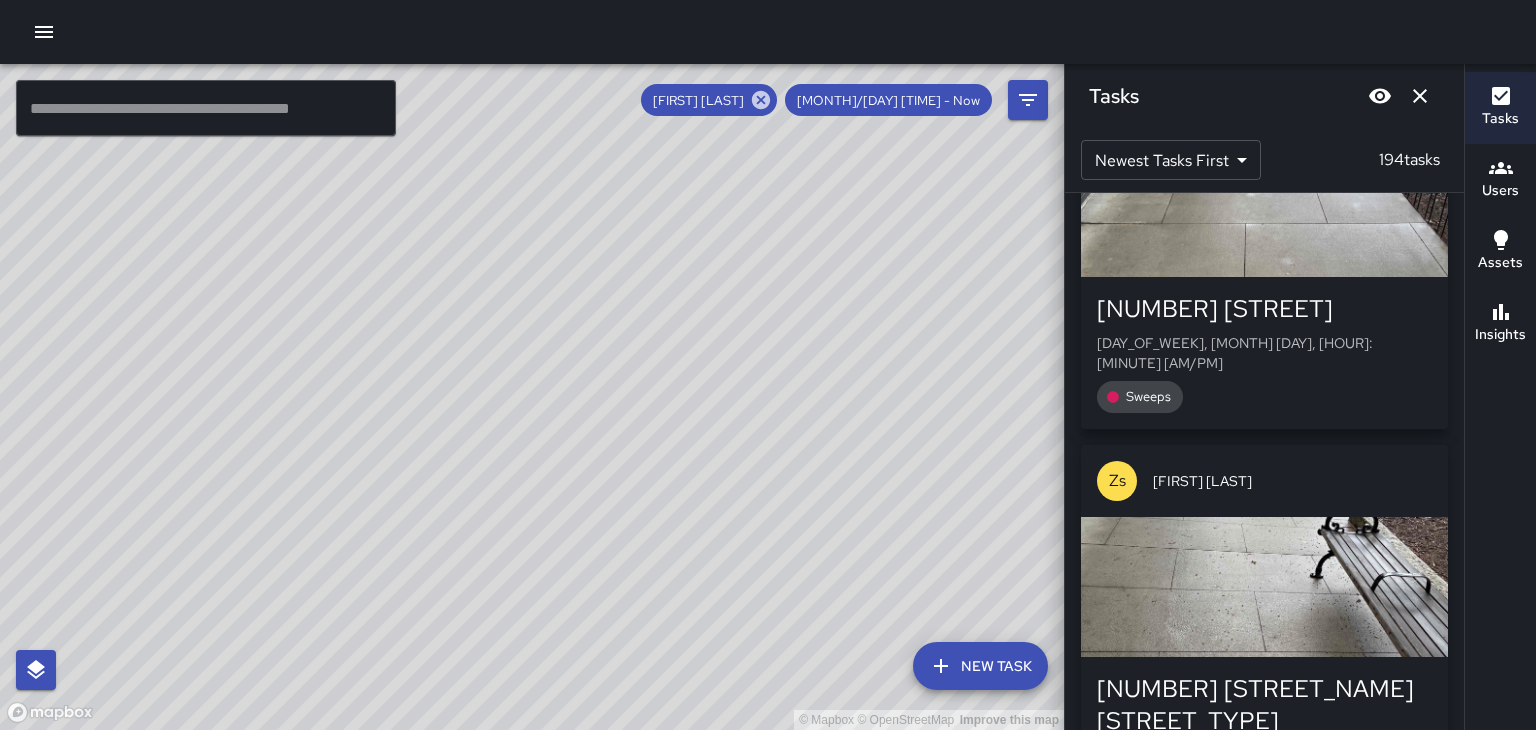 scroll, scrollTop: 68267, scrollLeft: 0, axis: vertical 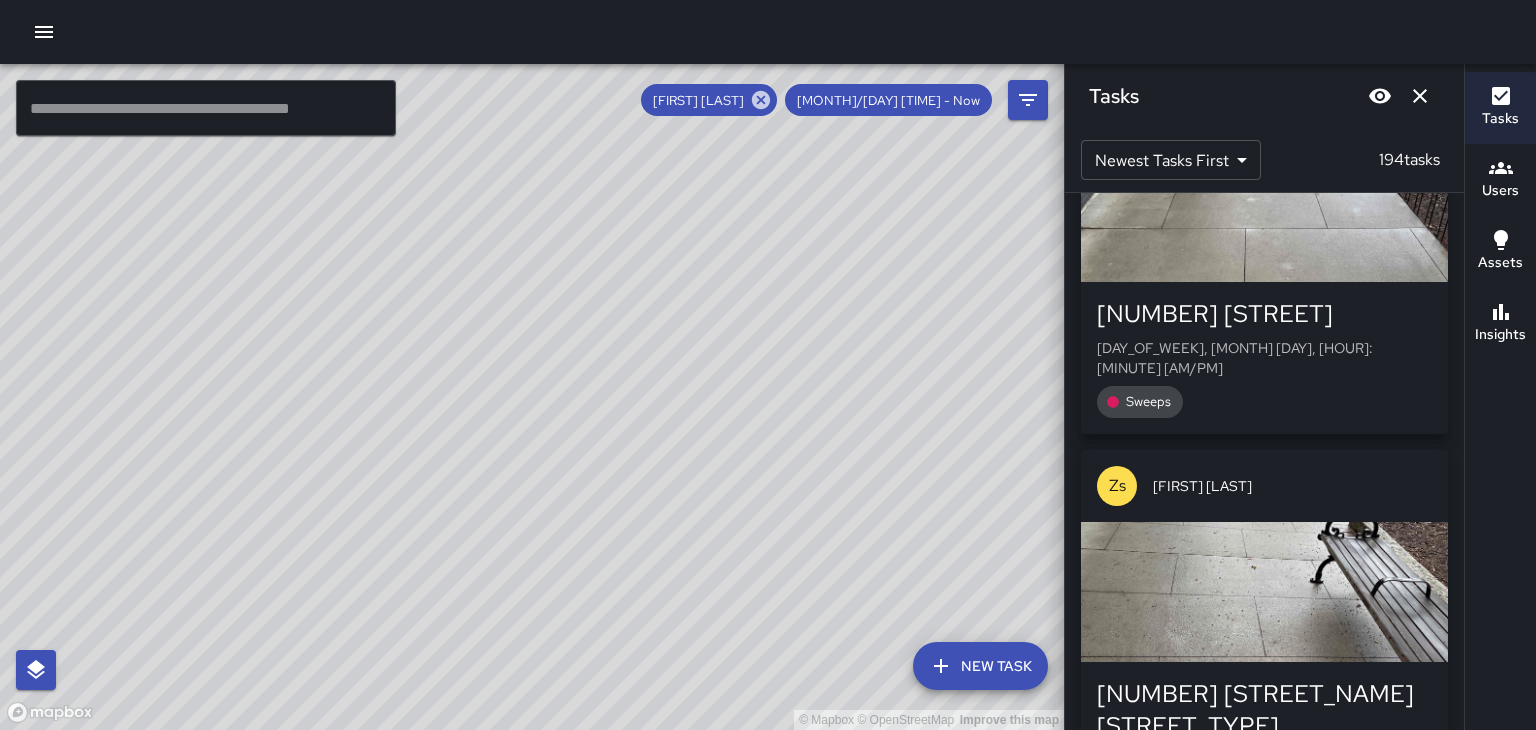 click 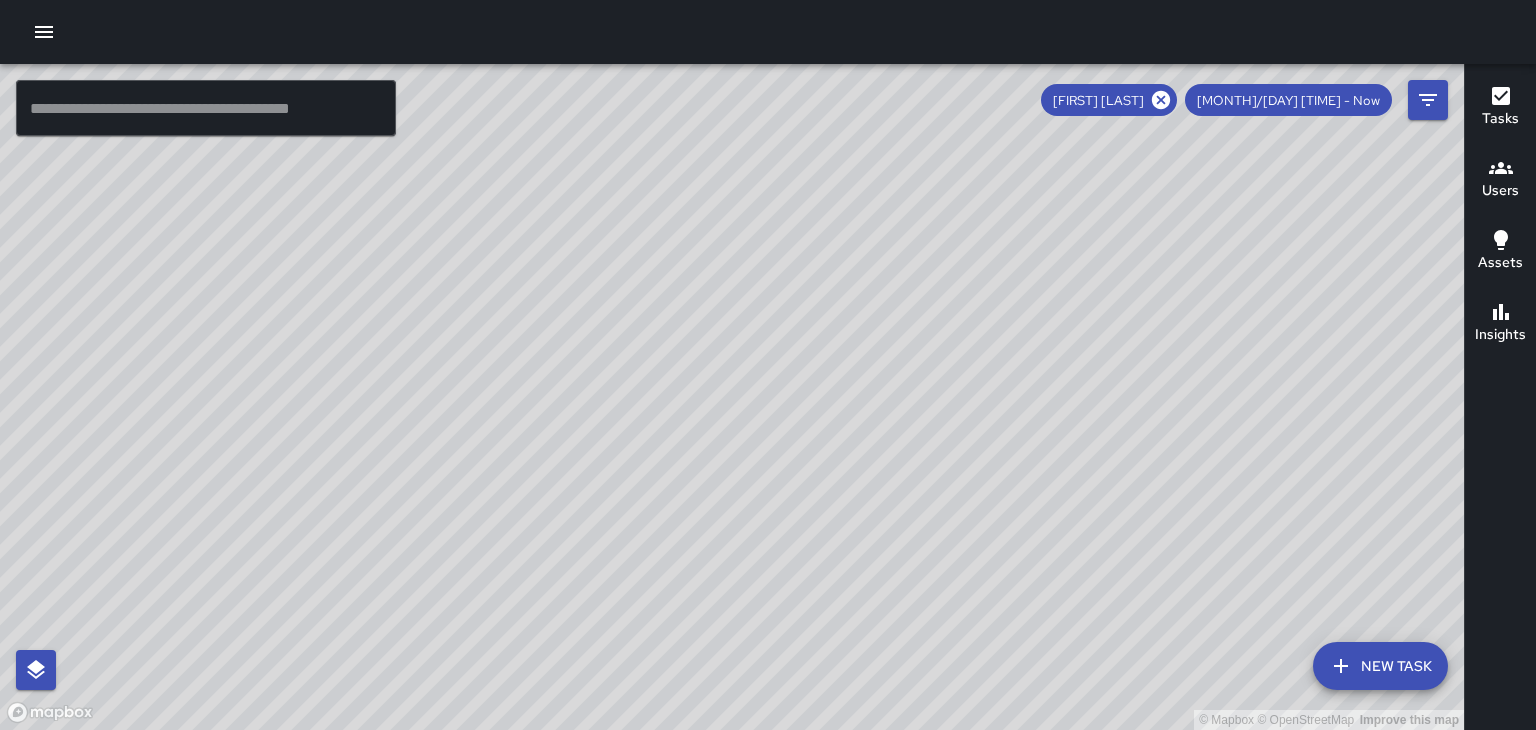 click 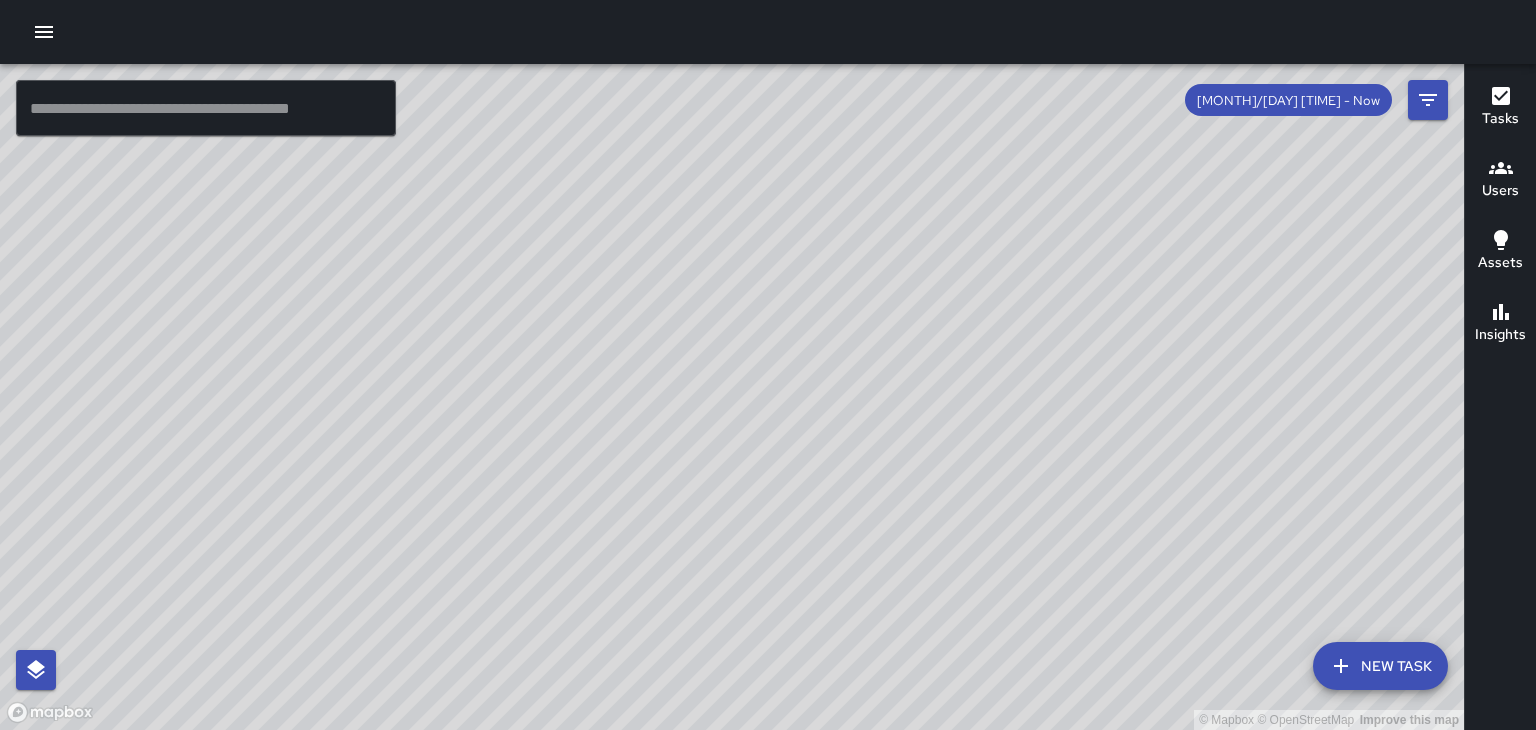 scroll, scrollTop: 148124, scrollLeft: 0, axis: vertical 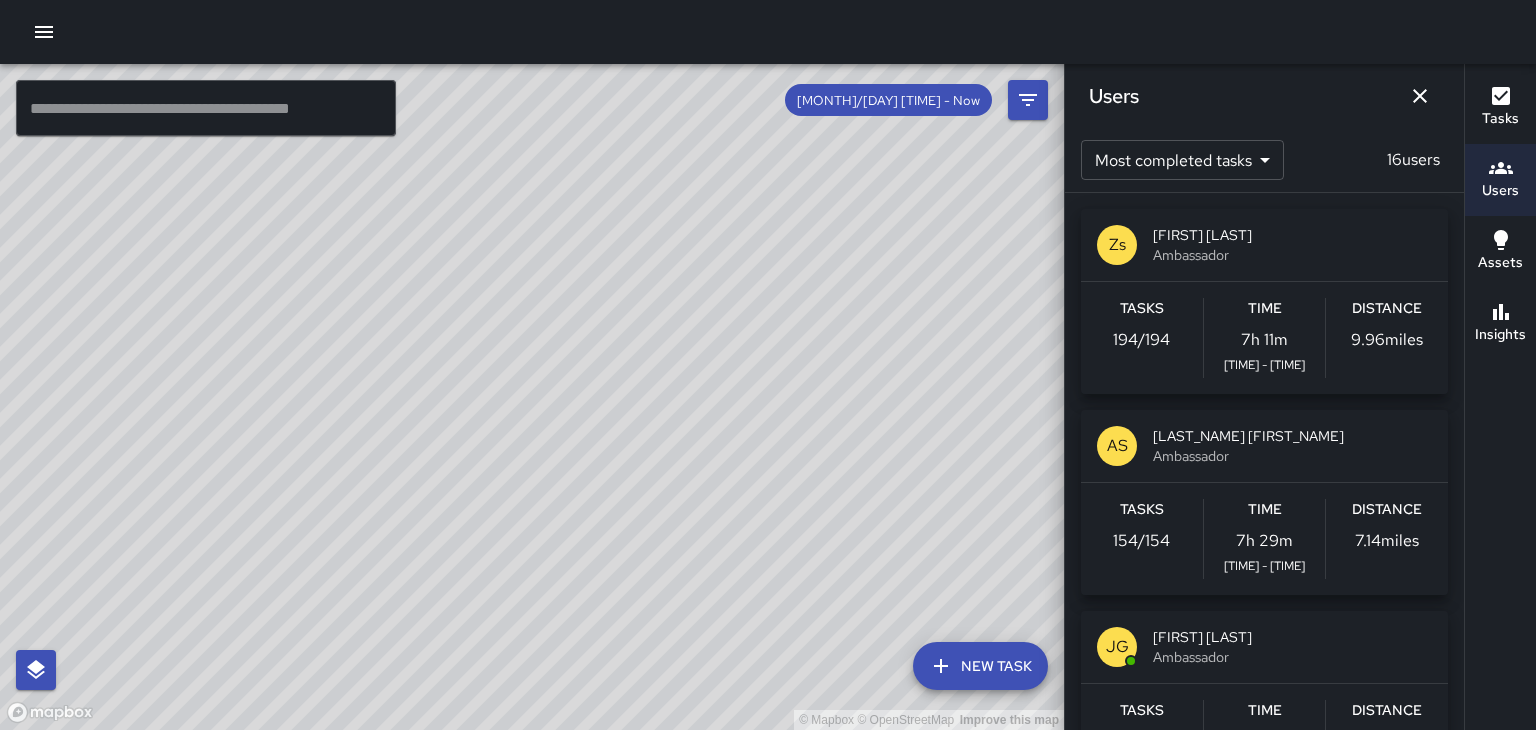 click on "ALIAS SIEGLER" at bounding box center [1292, 436] 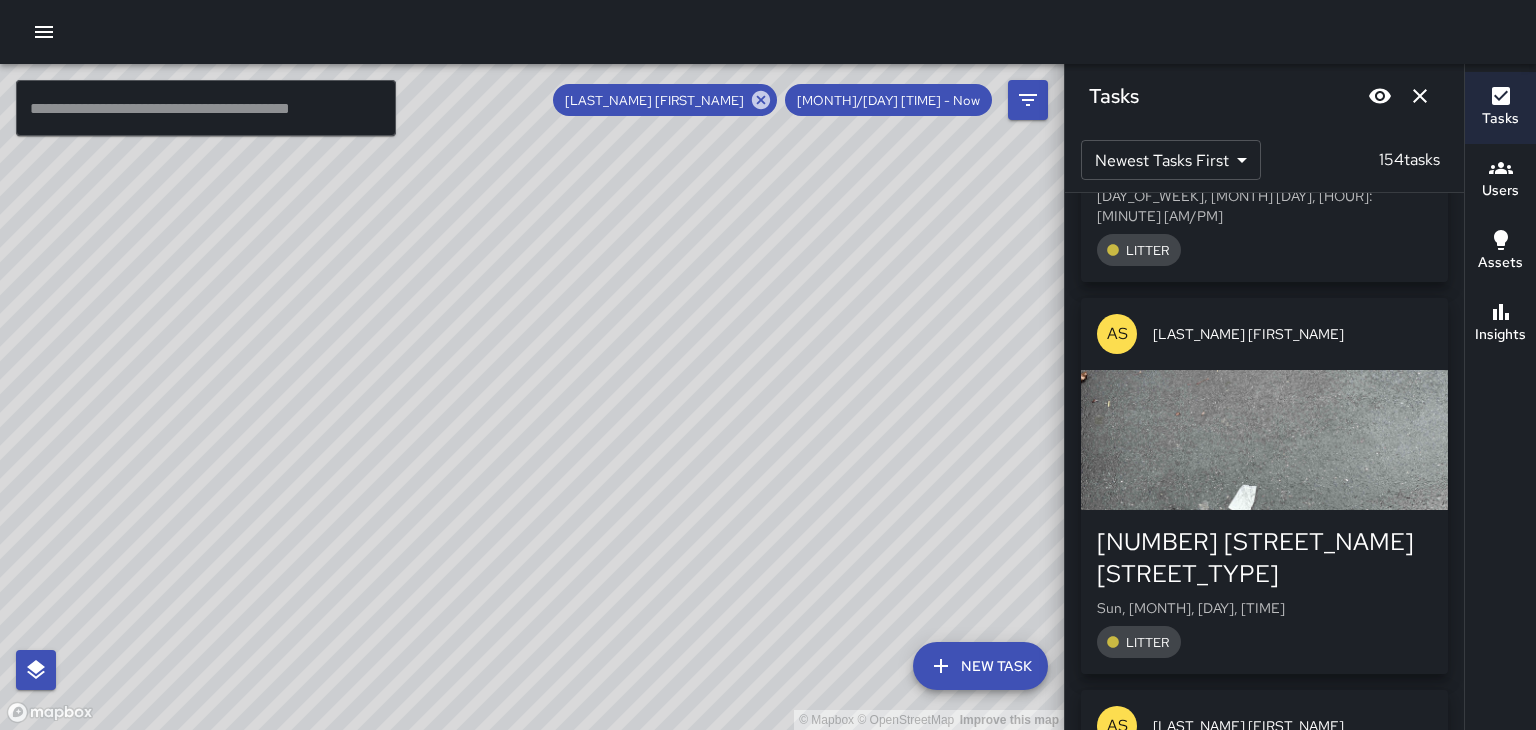 scroll, scrollTop: 3120, scrollLeft: 0, axis: vertical 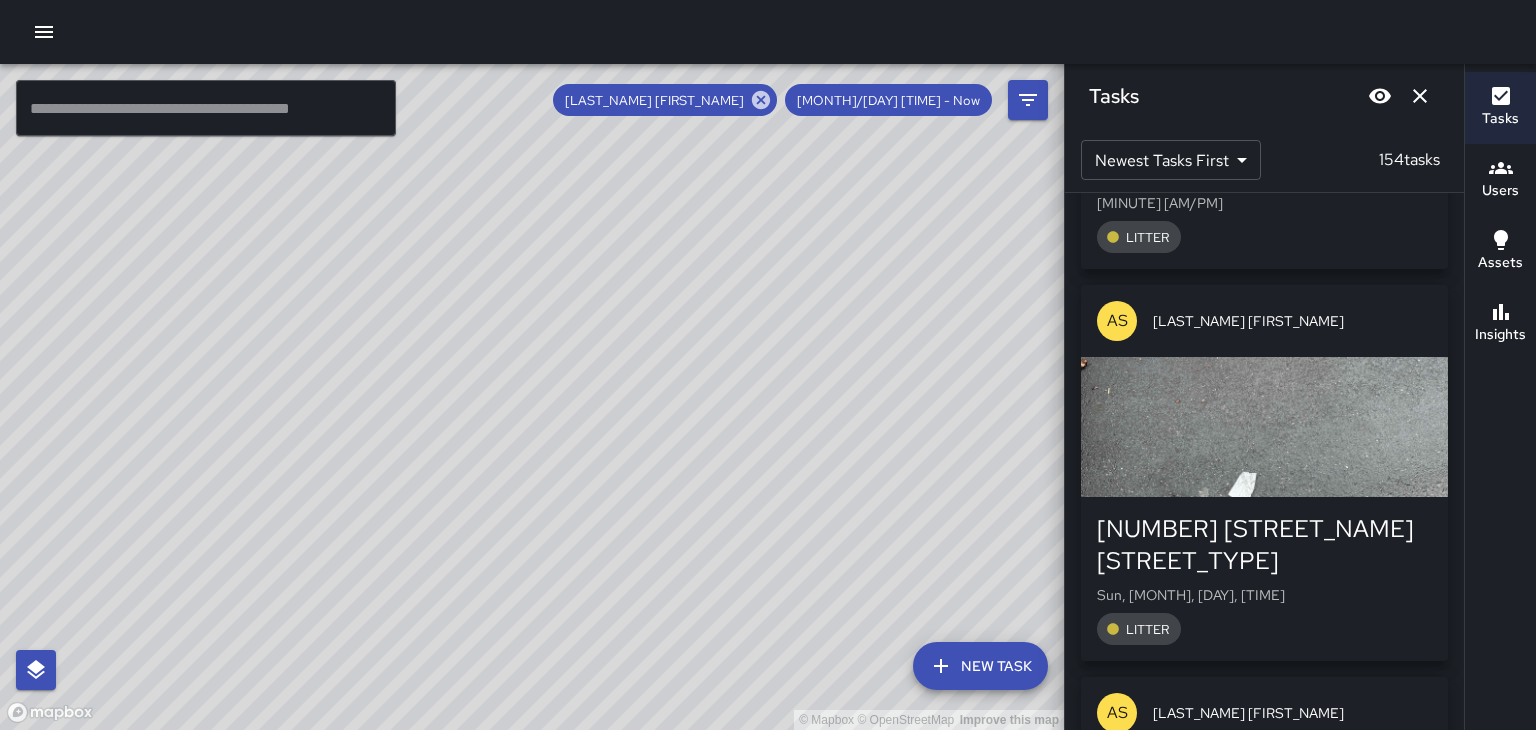 click at bounding box center (1264, 819) 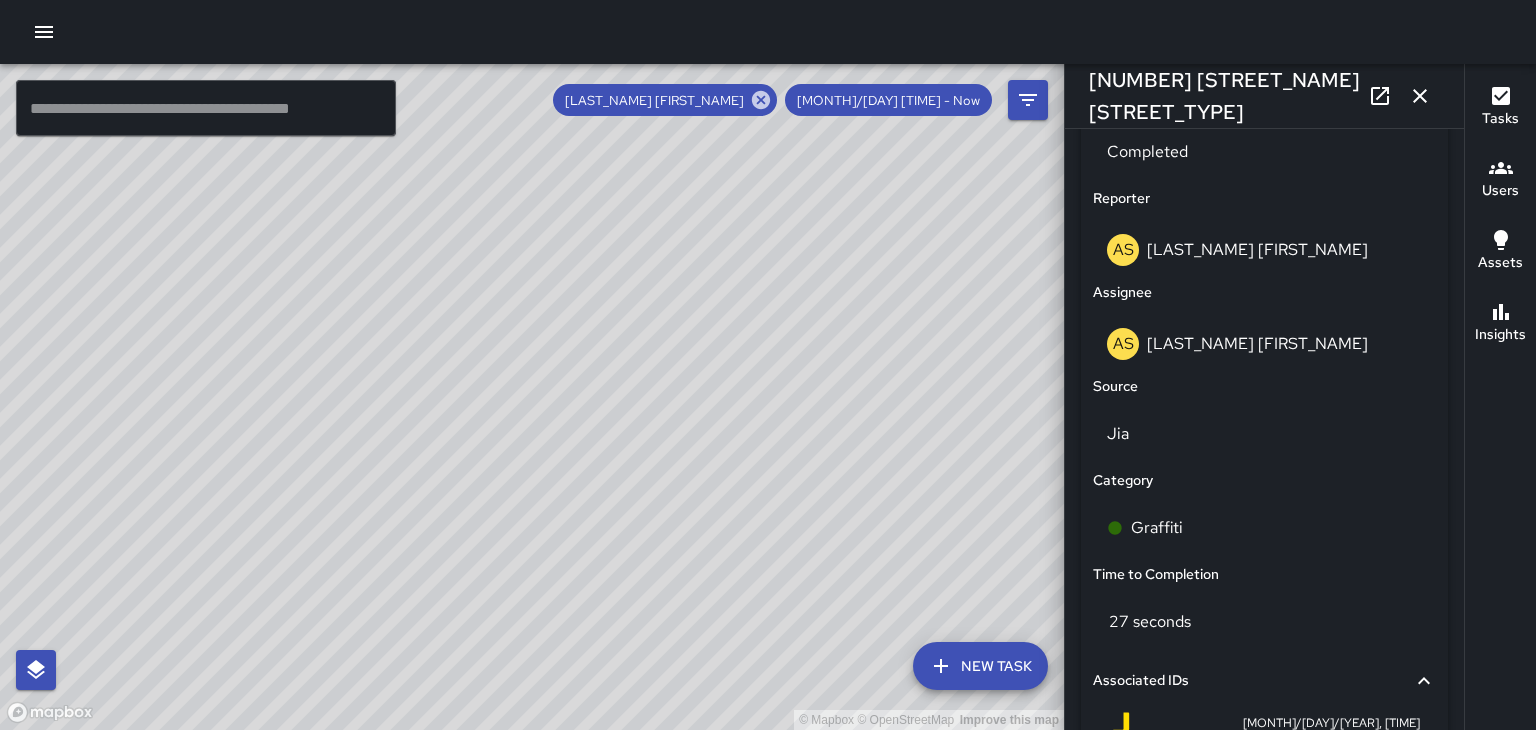 scroll, scrollTop: 1023, scrollLeft: 0, axis: vertical 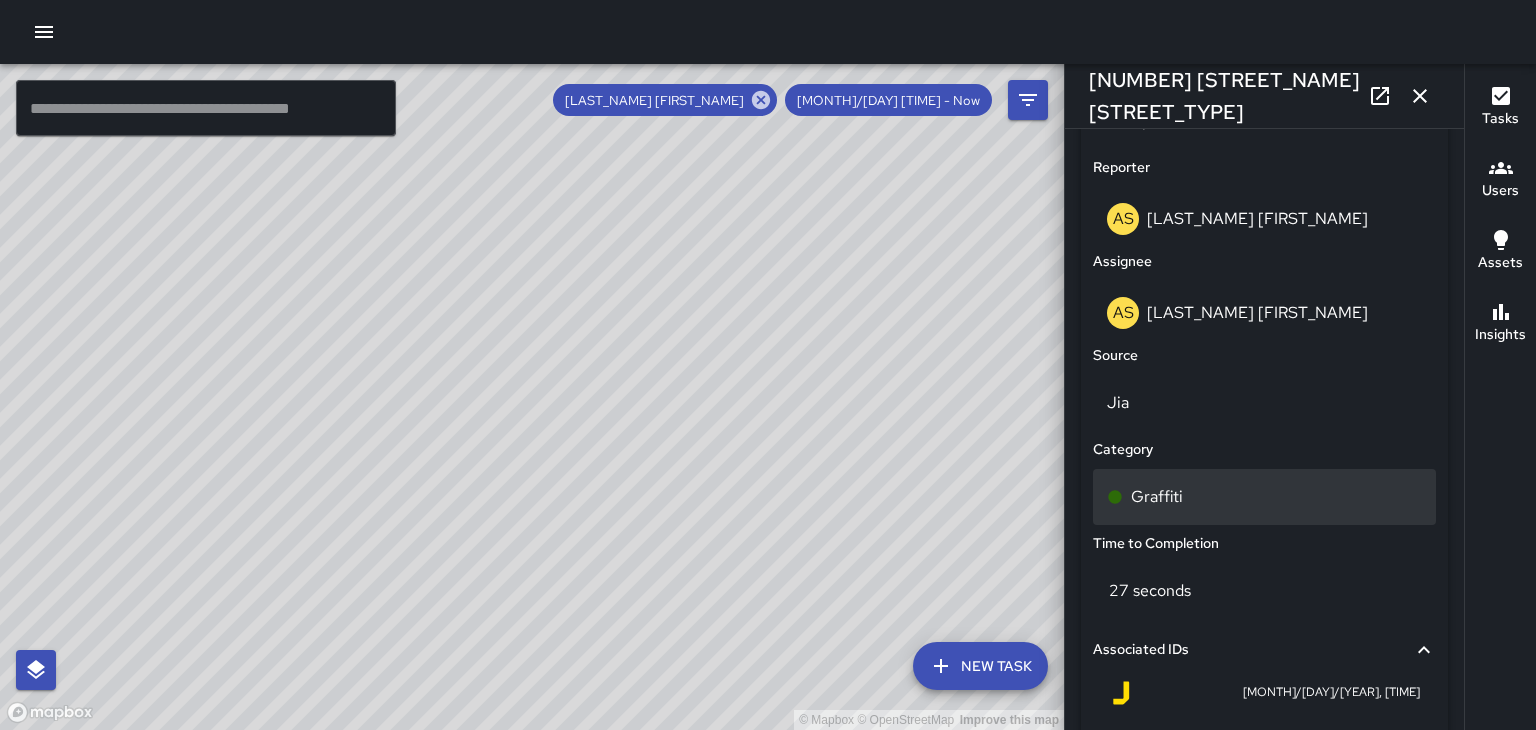 click on "Graffiti" at bounding box center (1264, 497) 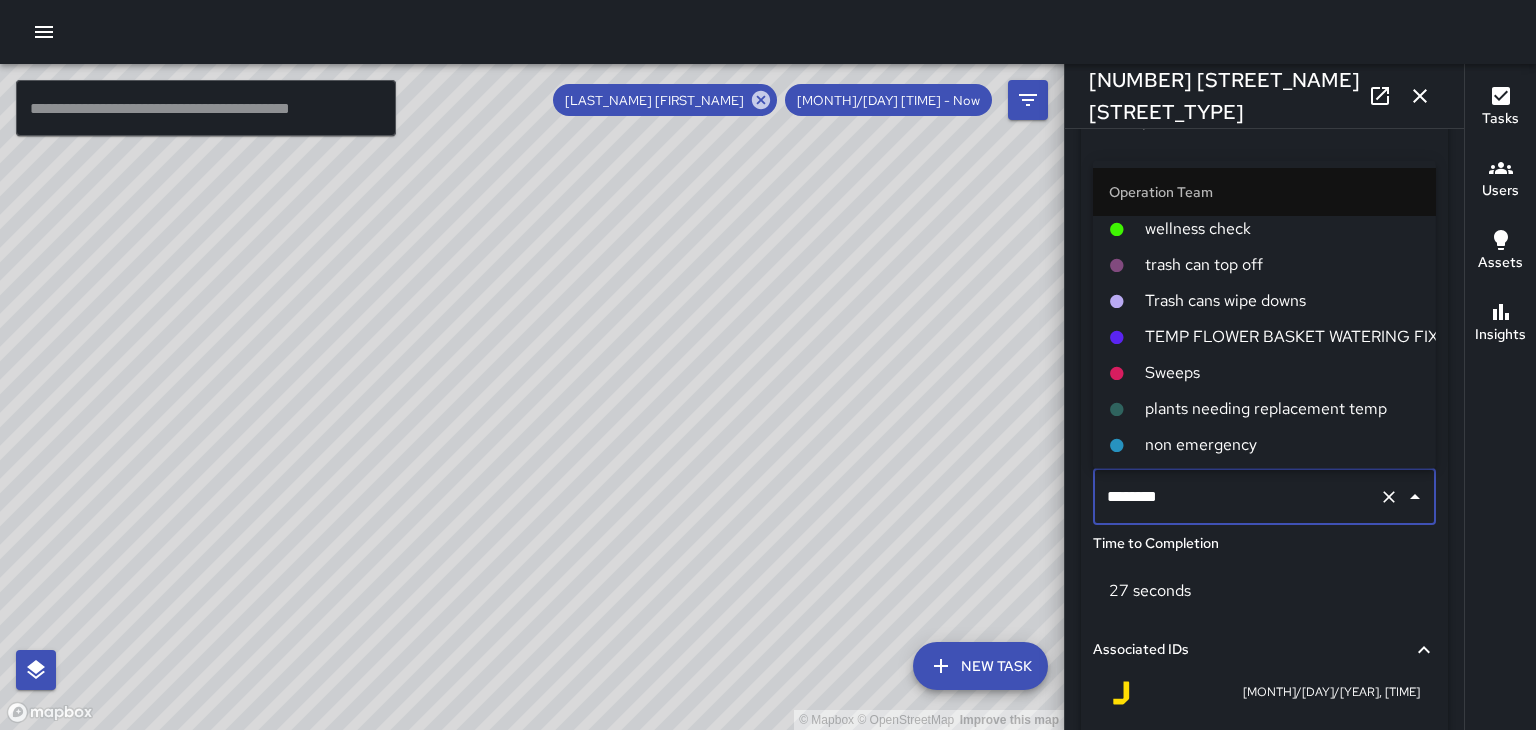 scroll, scrollTop: 0, scrollLeft: 0, axis: both 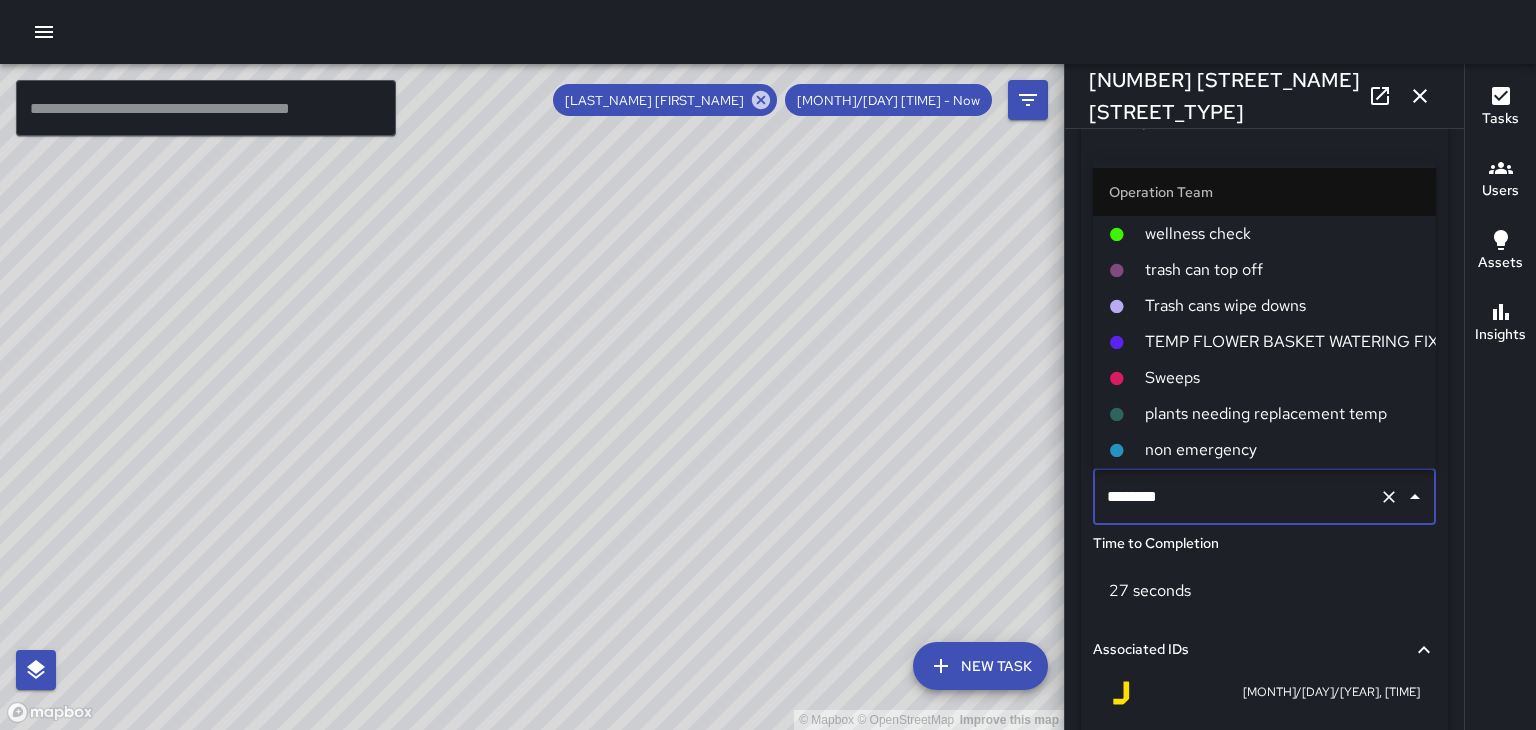 click on "Trash cans wipe downs" at bounding box center [1282, 306] 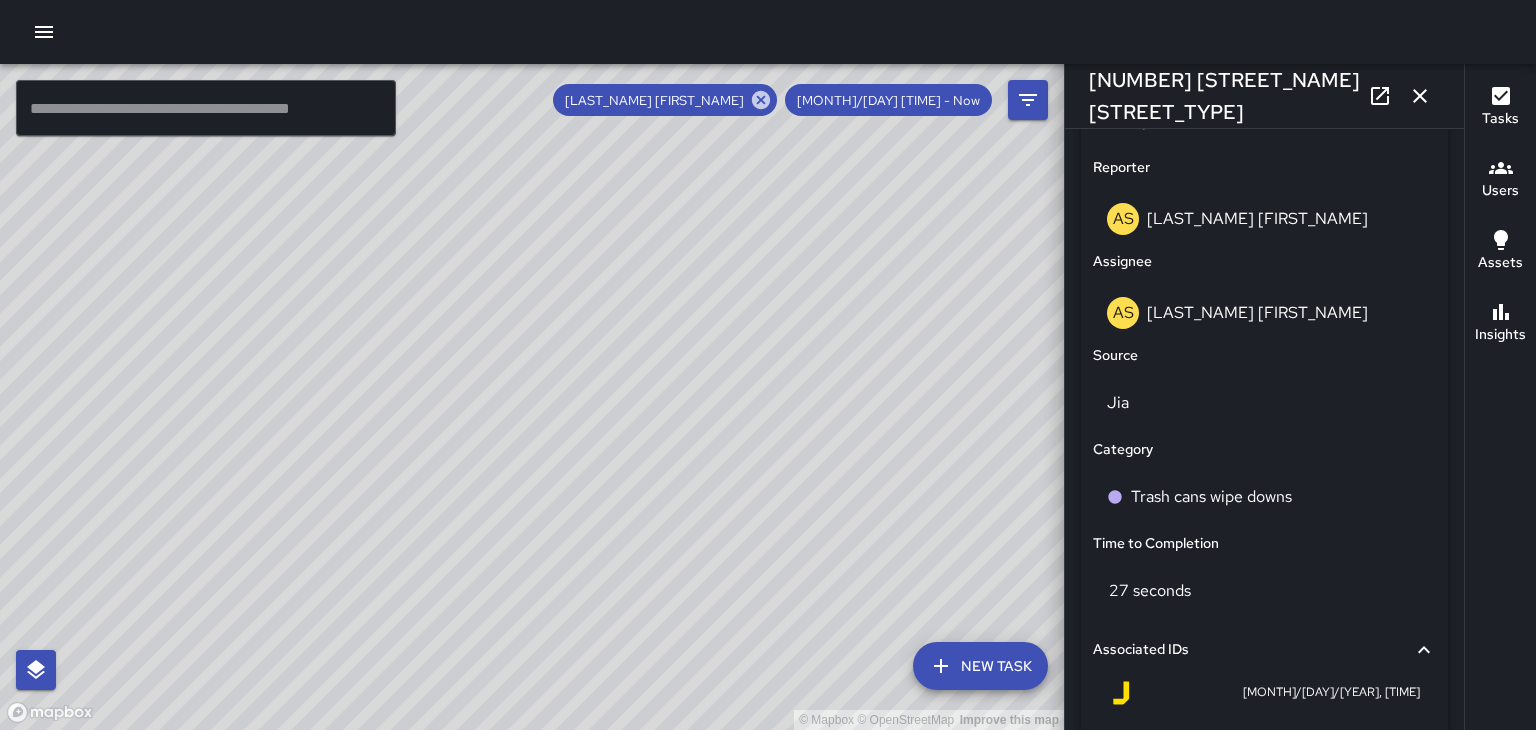 click 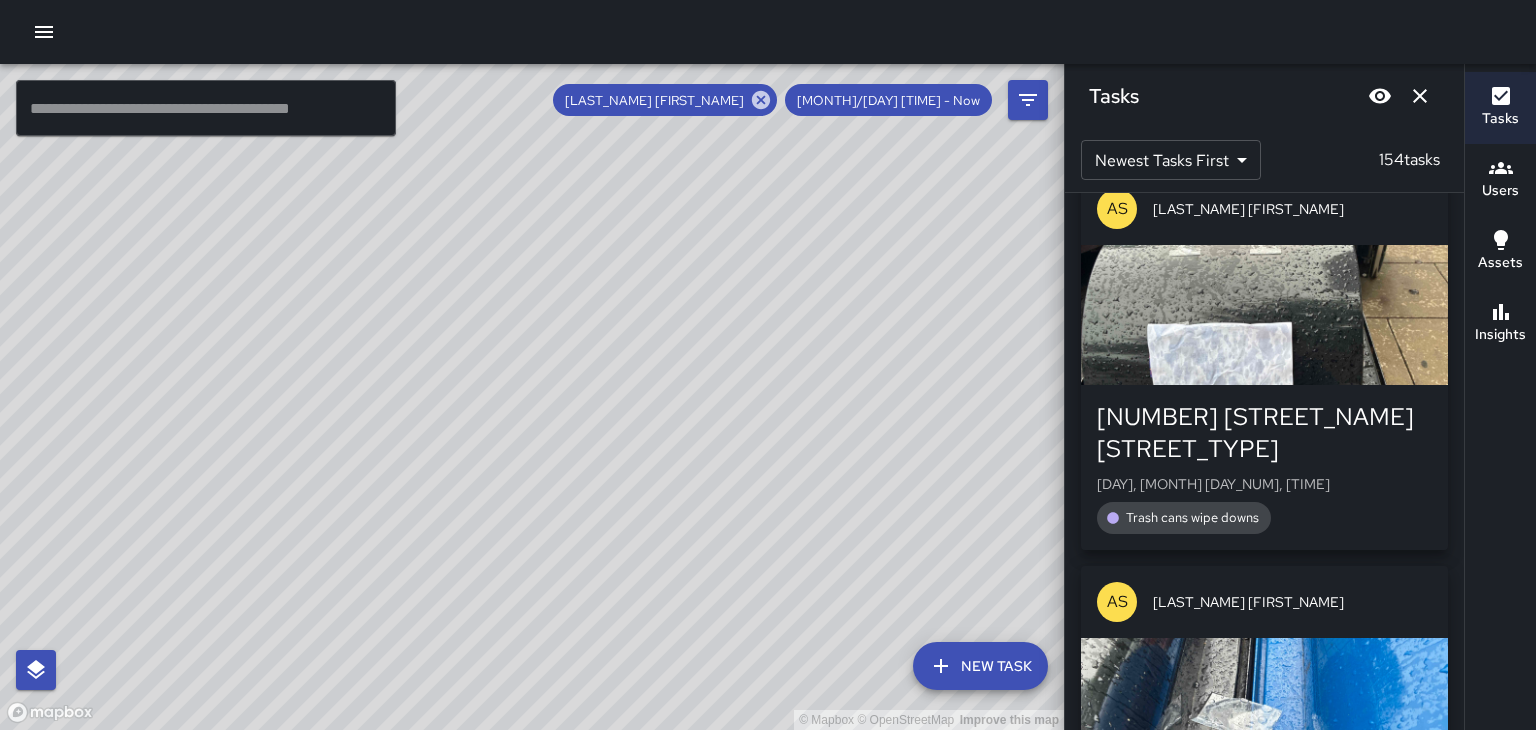 scroll, scrollTop: 3627, scrollLeft: 0, axis: vertical 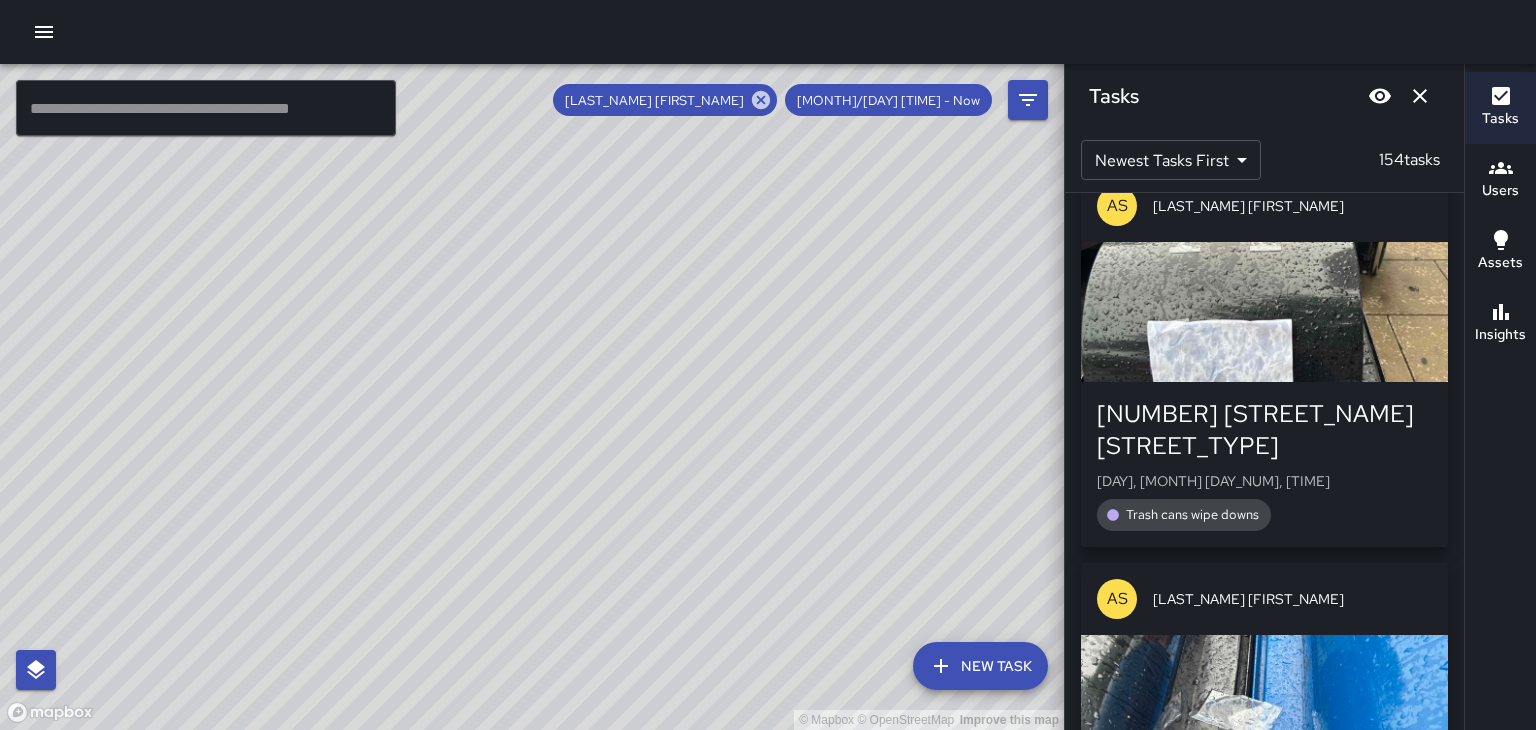 click on "3 Biltmore Avenue" at bounding box center (1264, 823) 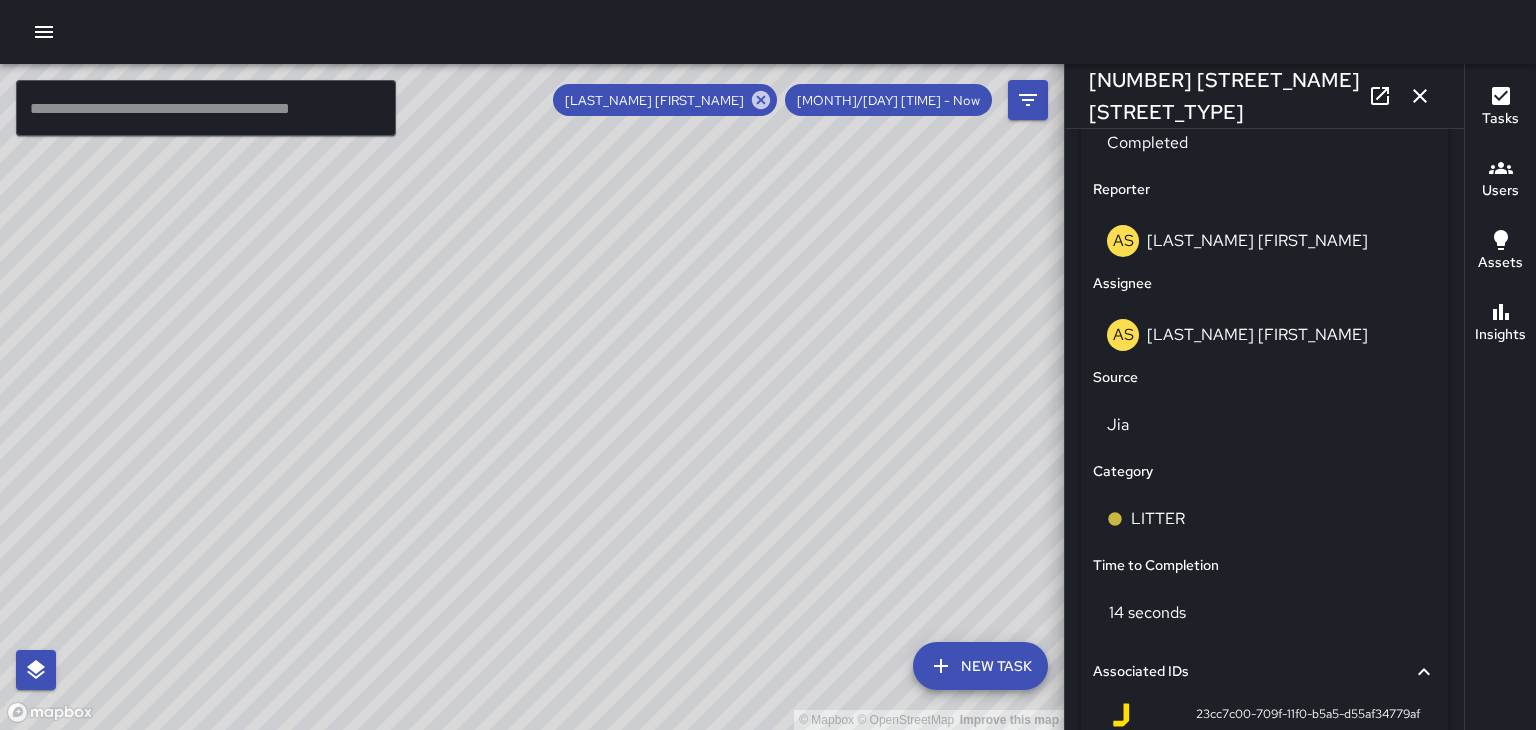 scroll, scrollTop: 1002, scrollLeft: 0, axis: vertical 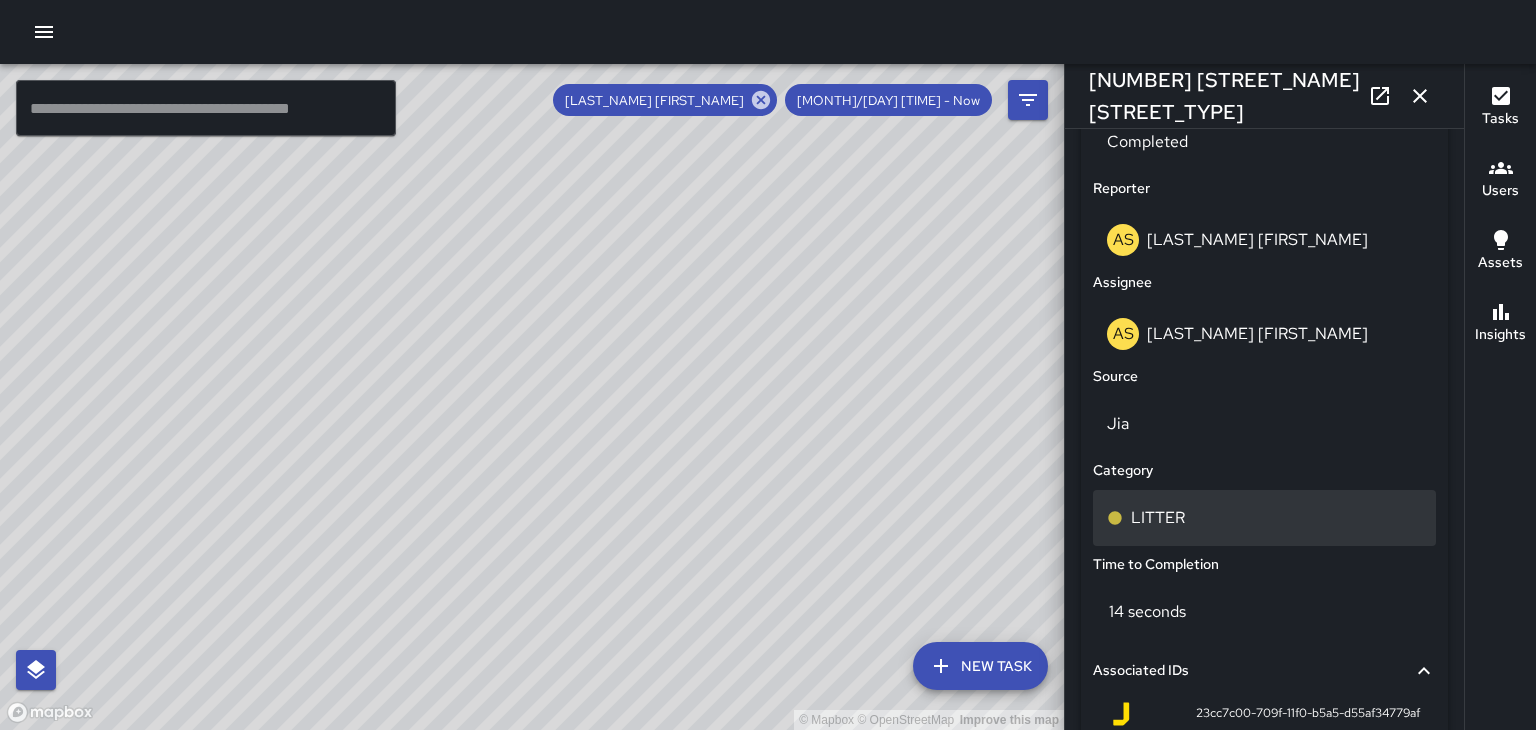 click on "LITTER" at bounding box center (1158, 518) 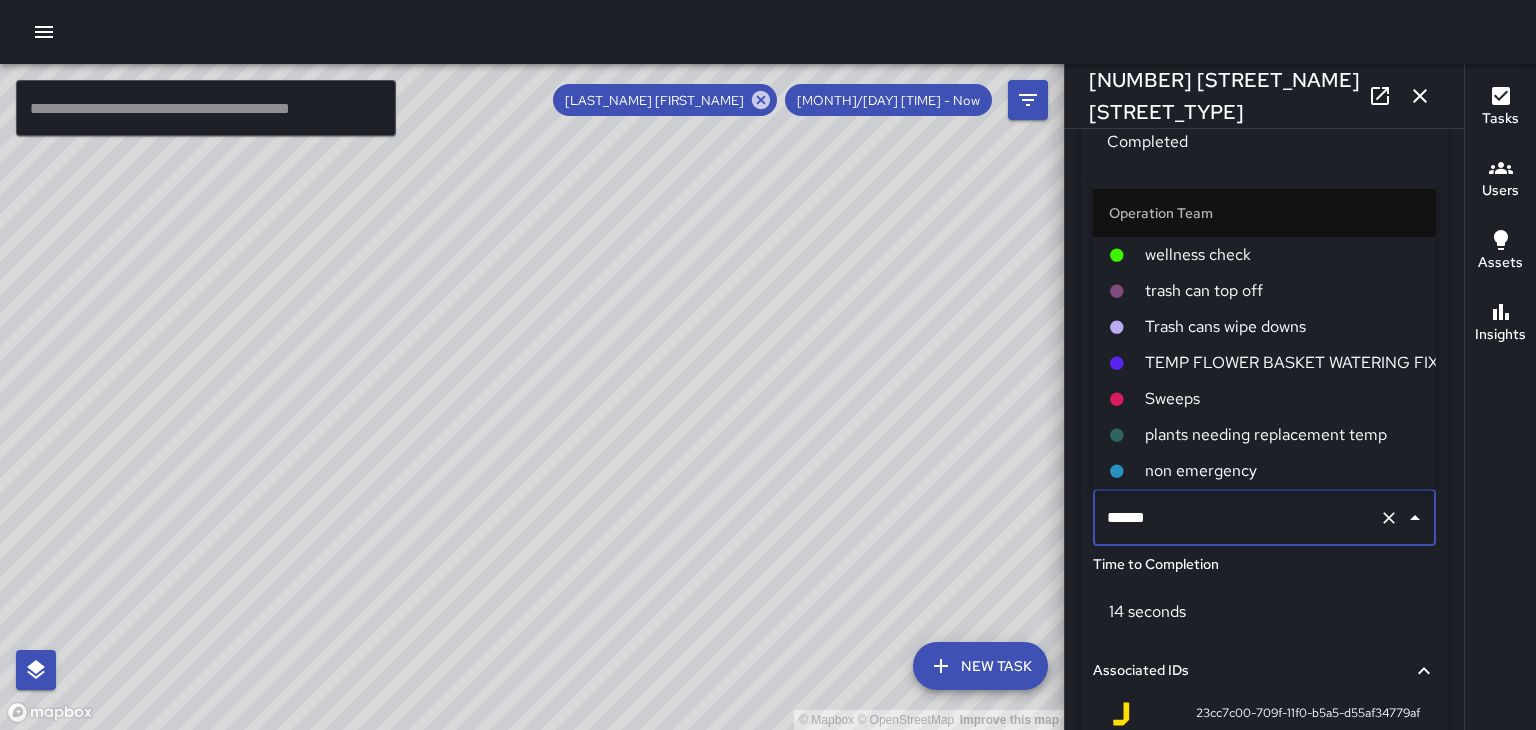 scroll, scrollTop: 72, scrollLeft: 0, axis: vertical 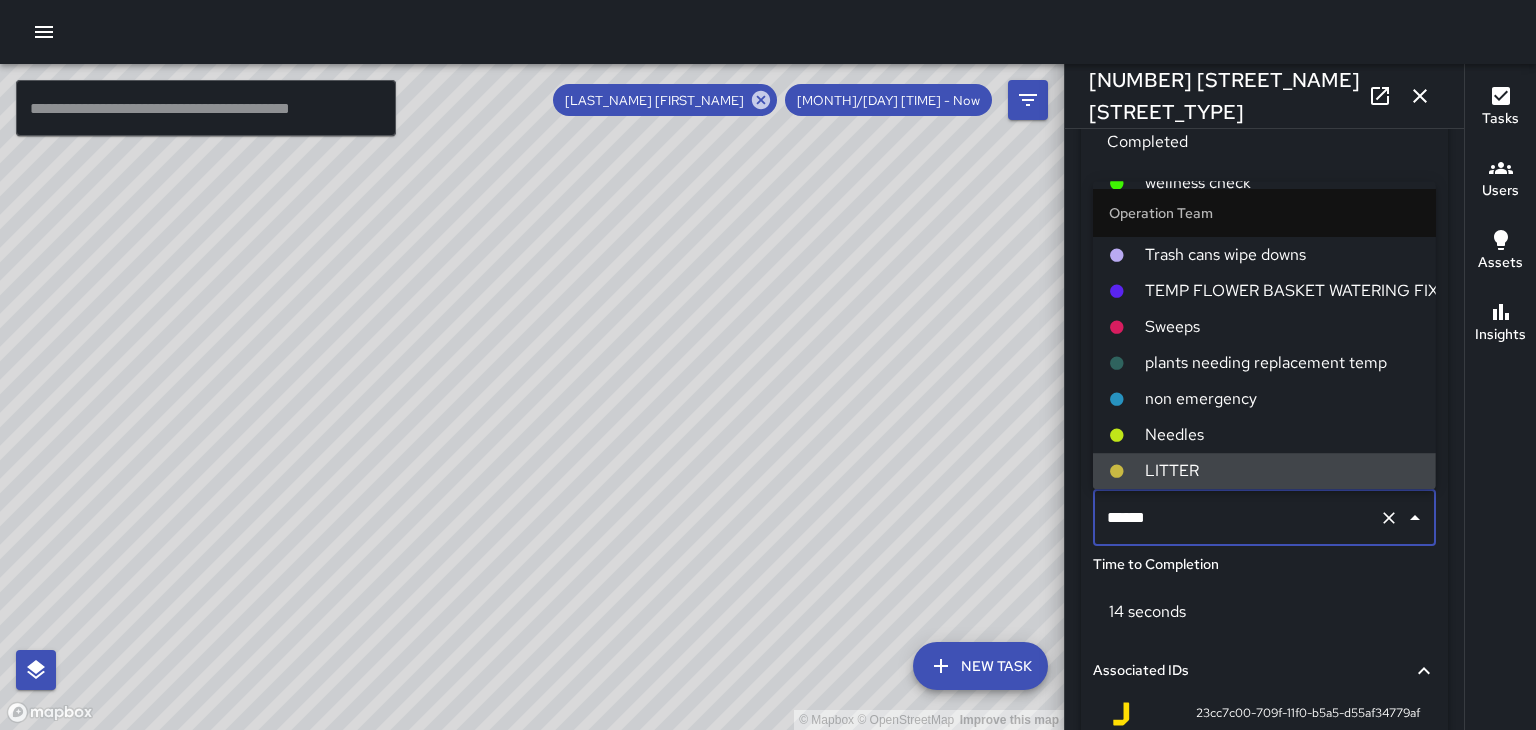 click on "Trash cans wipe downs" at bounding box center (1282, 255) 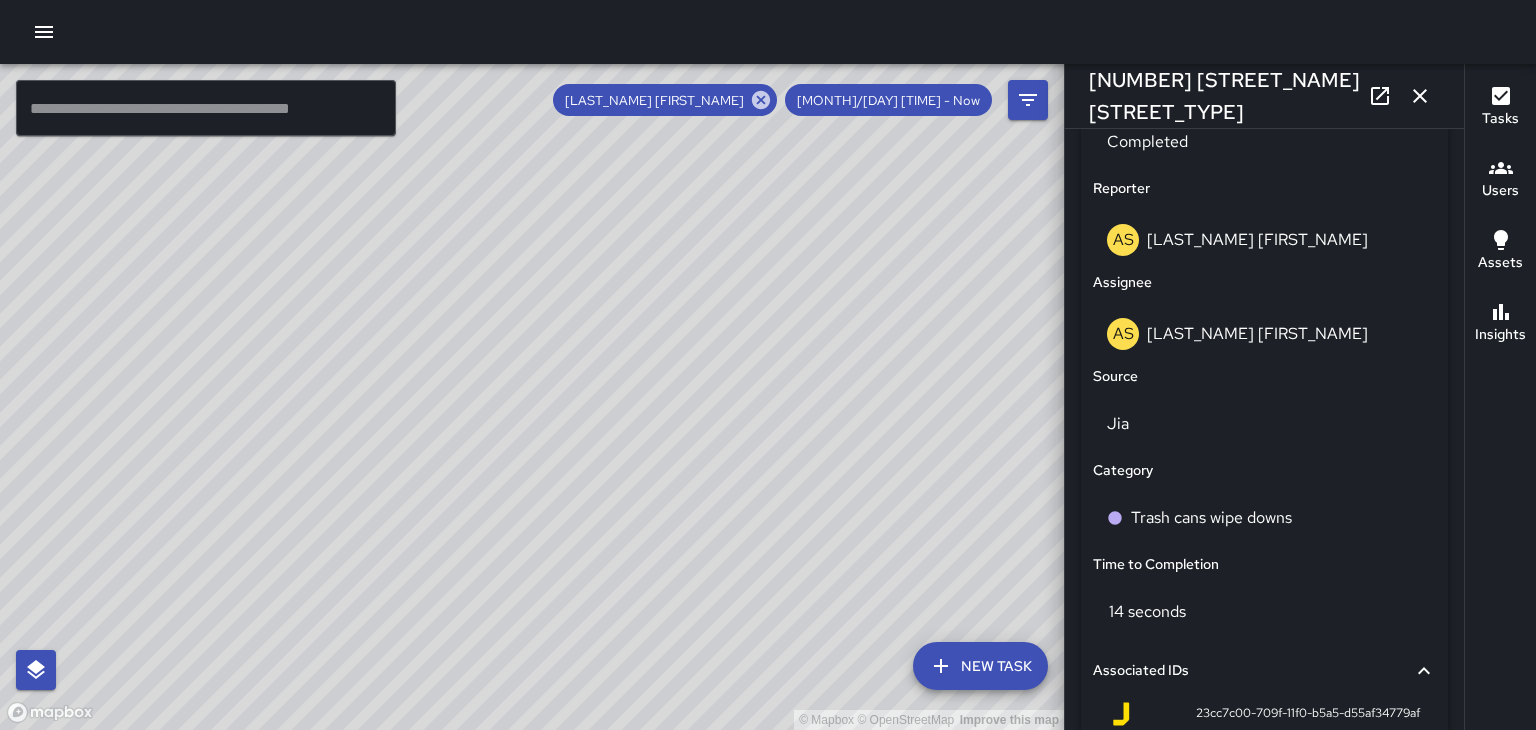 click 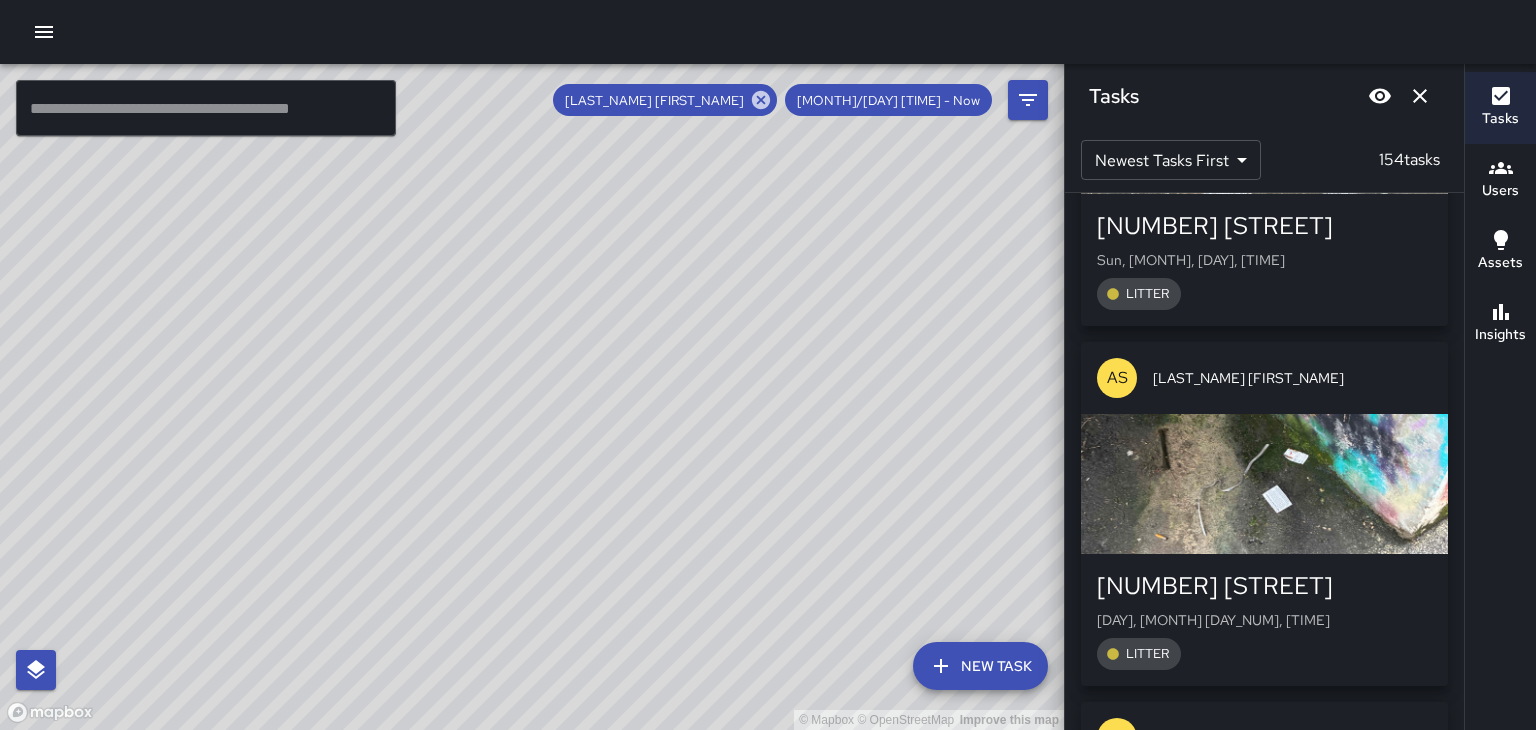 scroll, scrollTop: 8270, scrollLeft: 0, axis: vertical 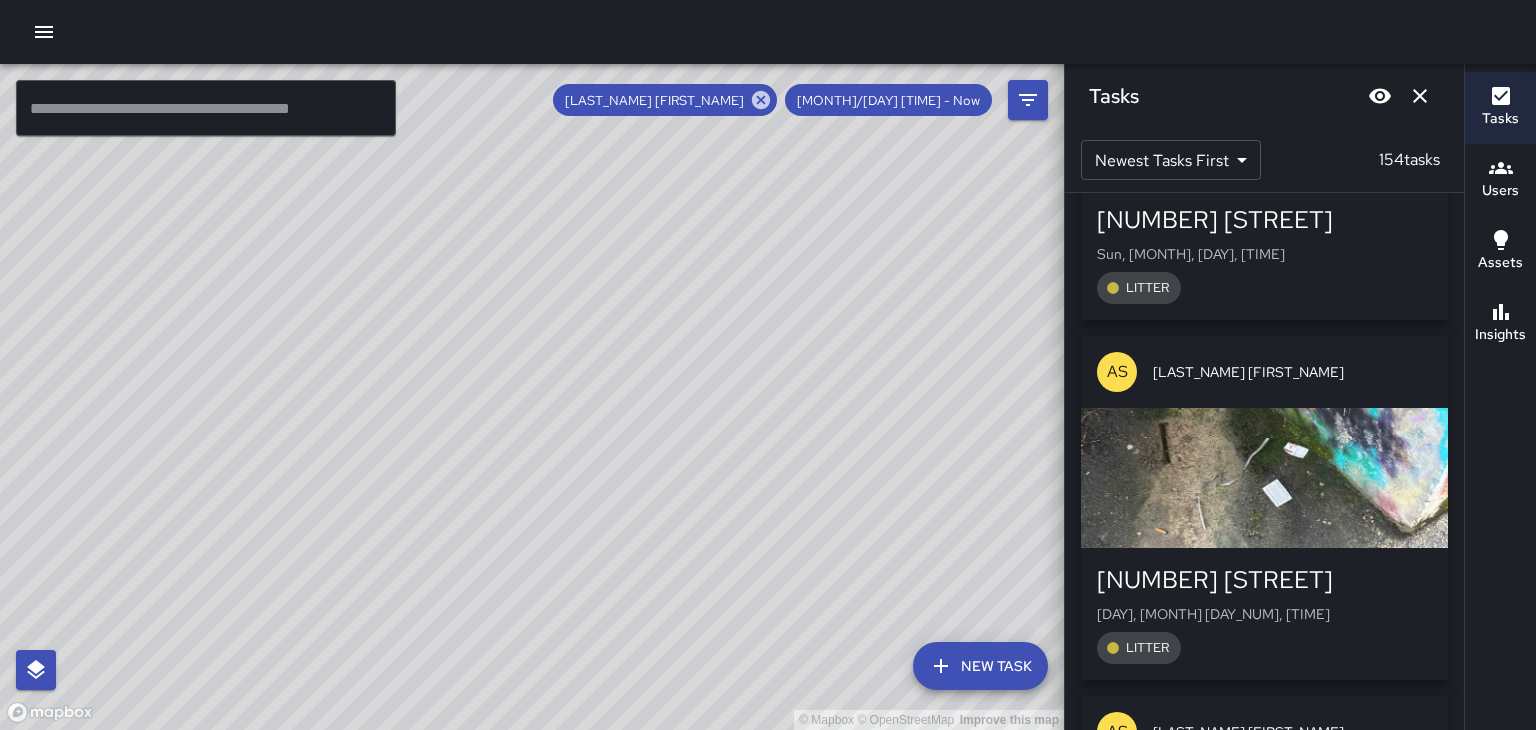 click at bounding box center (1264, 838) 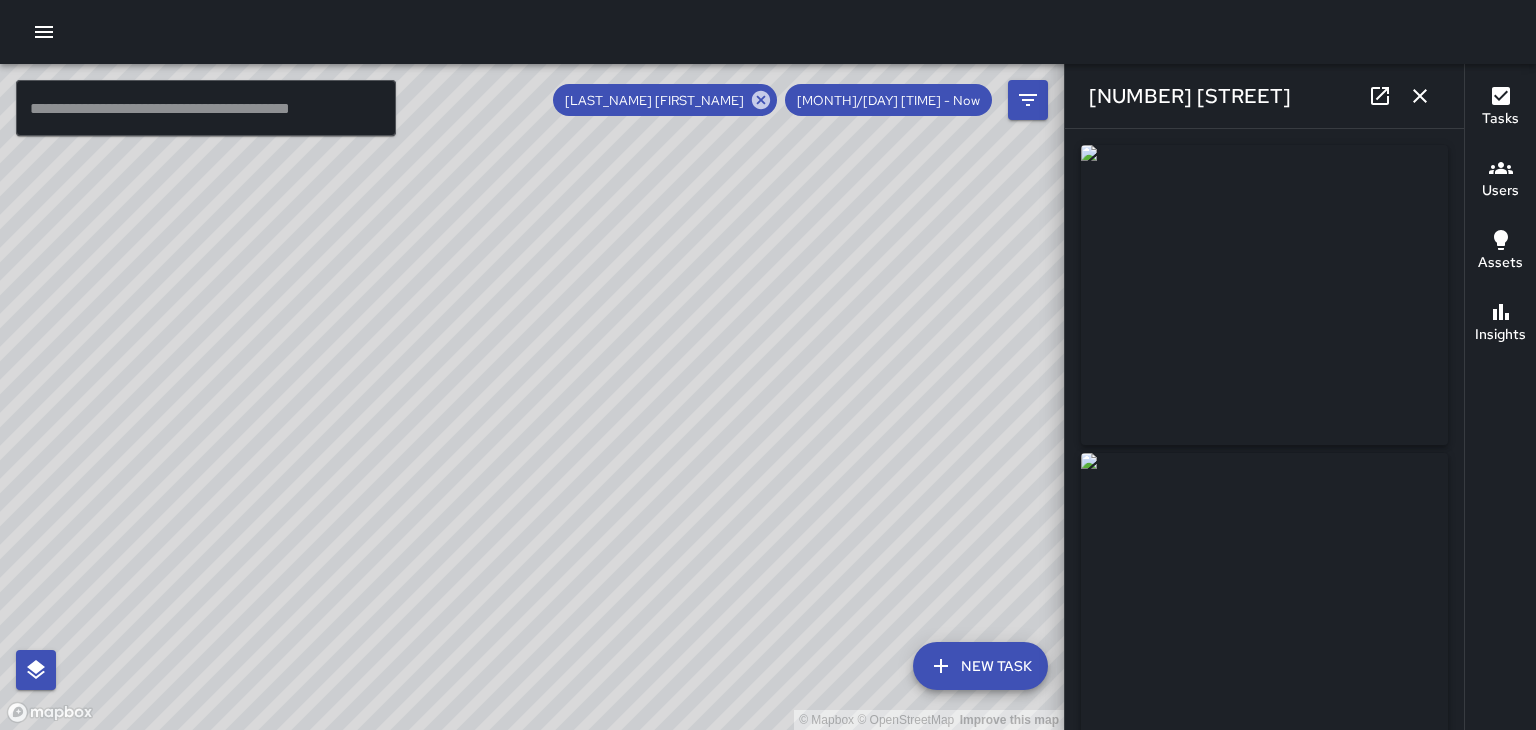type on "**********" 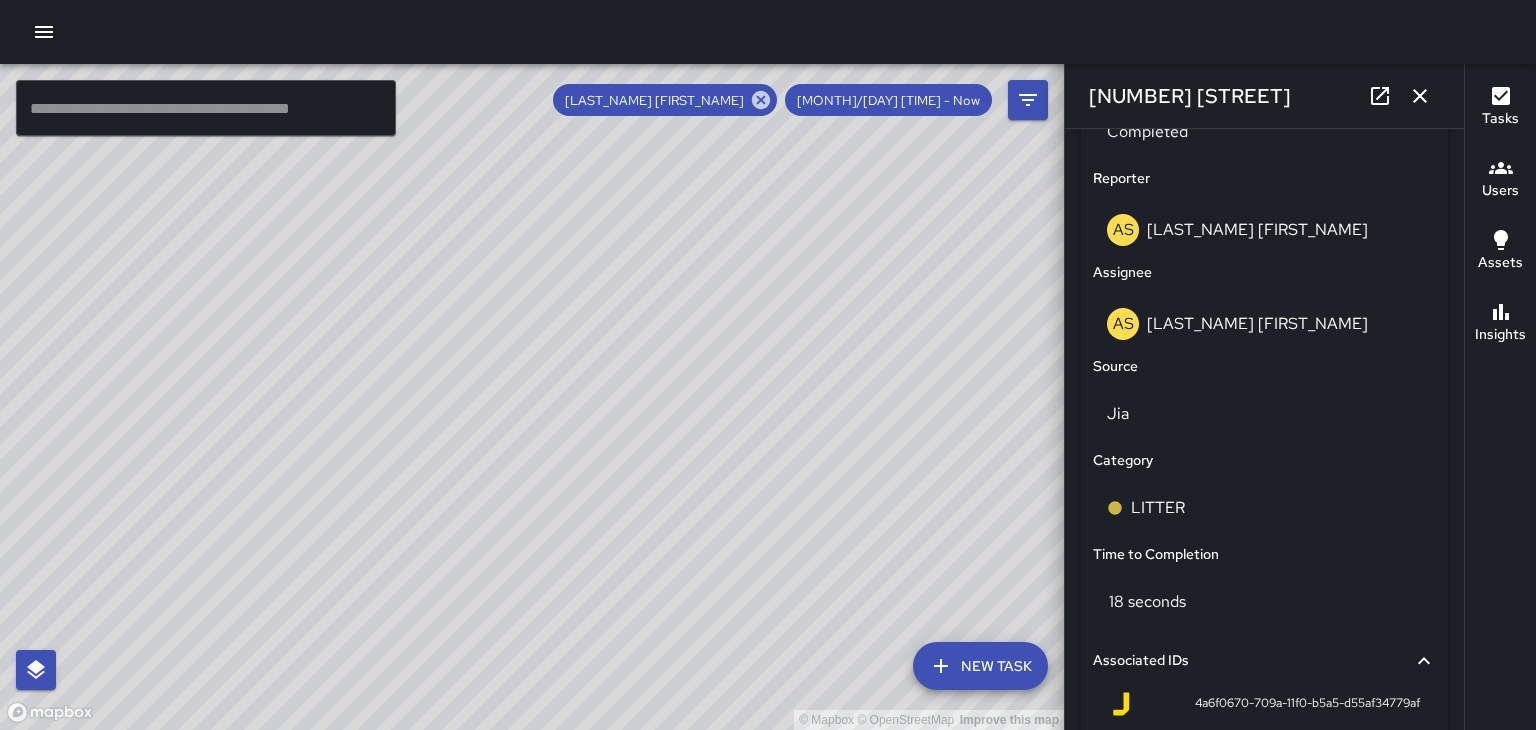 scroll, scrollTop: 1016, scrollLeft: 0, axis: vertical 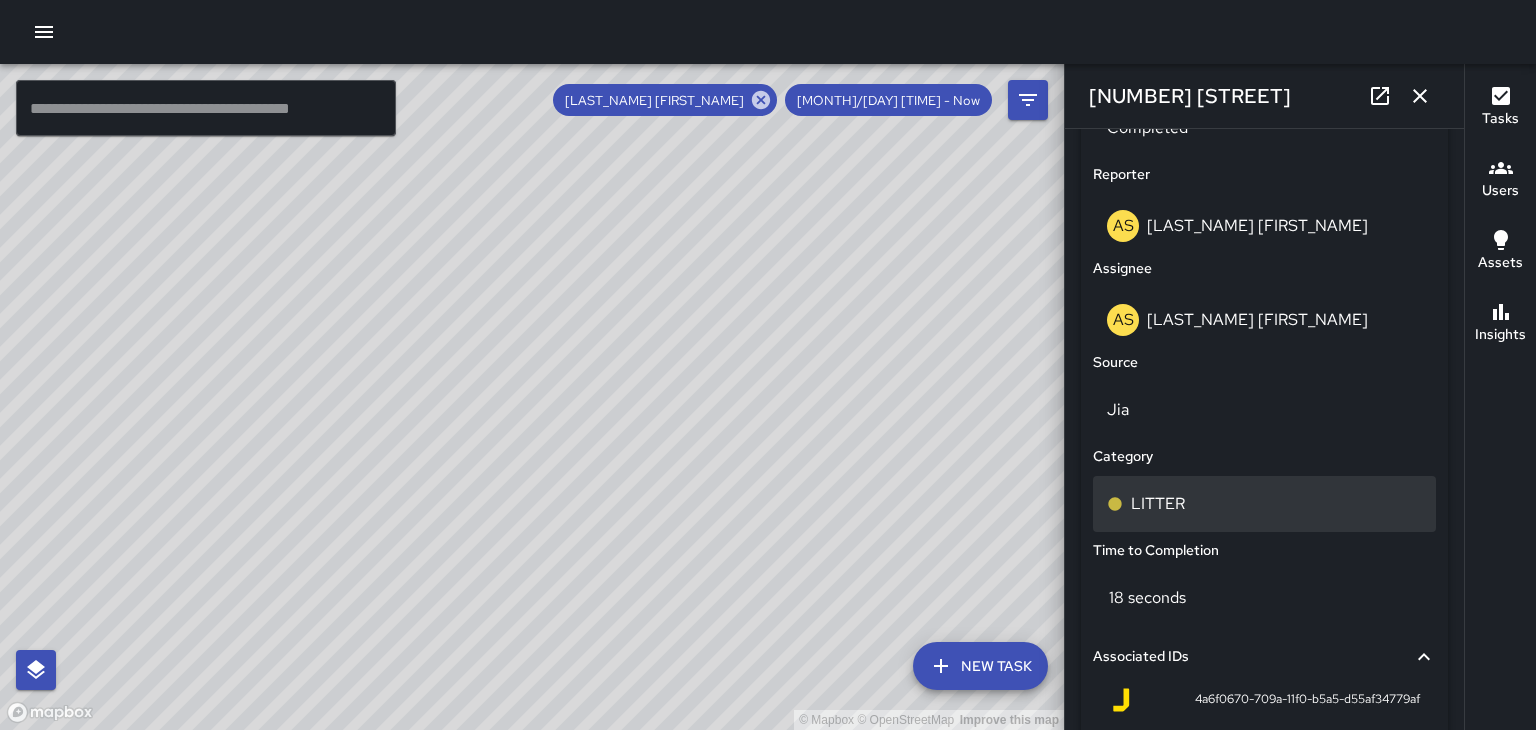click on "LITTER" at bounding box center (1264, 504) 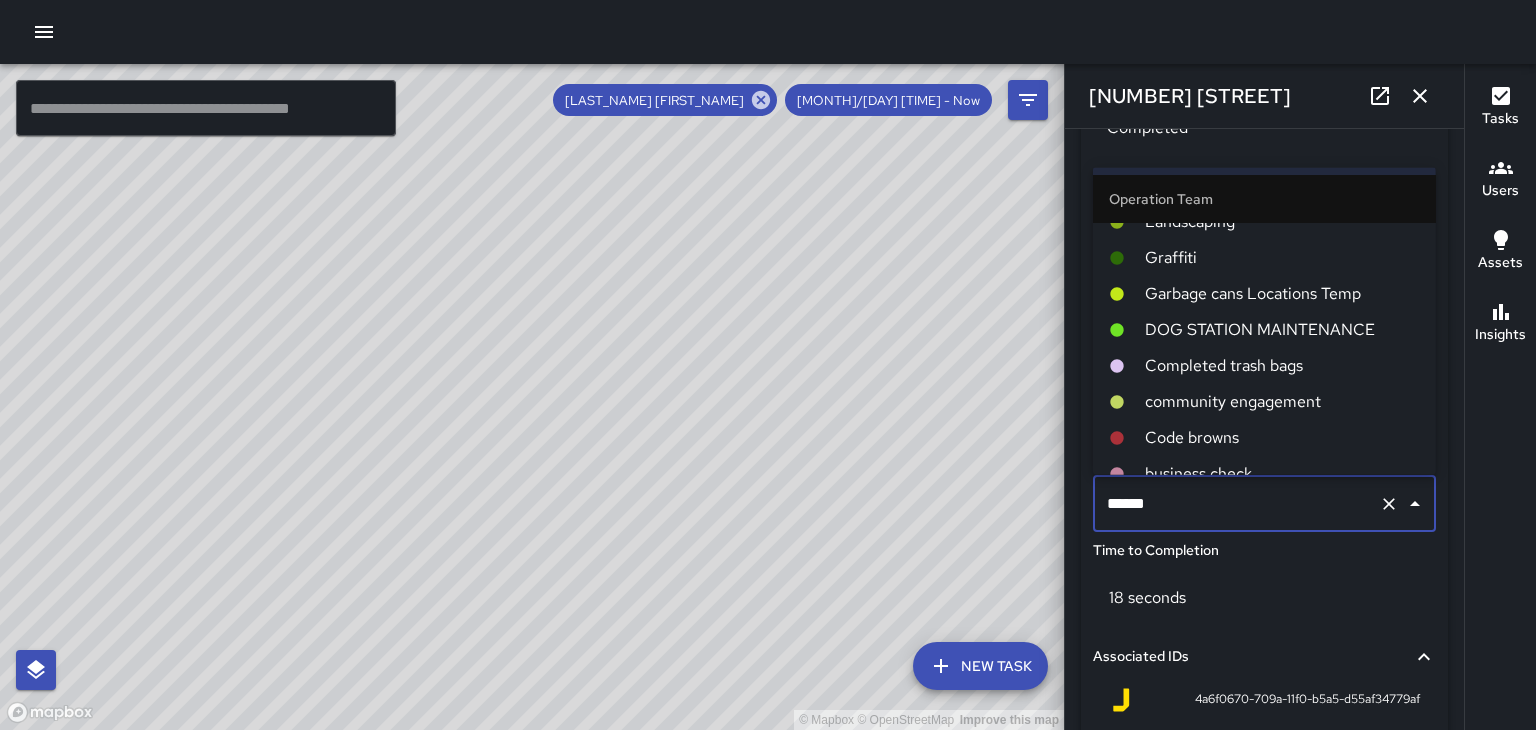 scroll, scrollTop: 351, scrollLeft: 0, axis: vertical 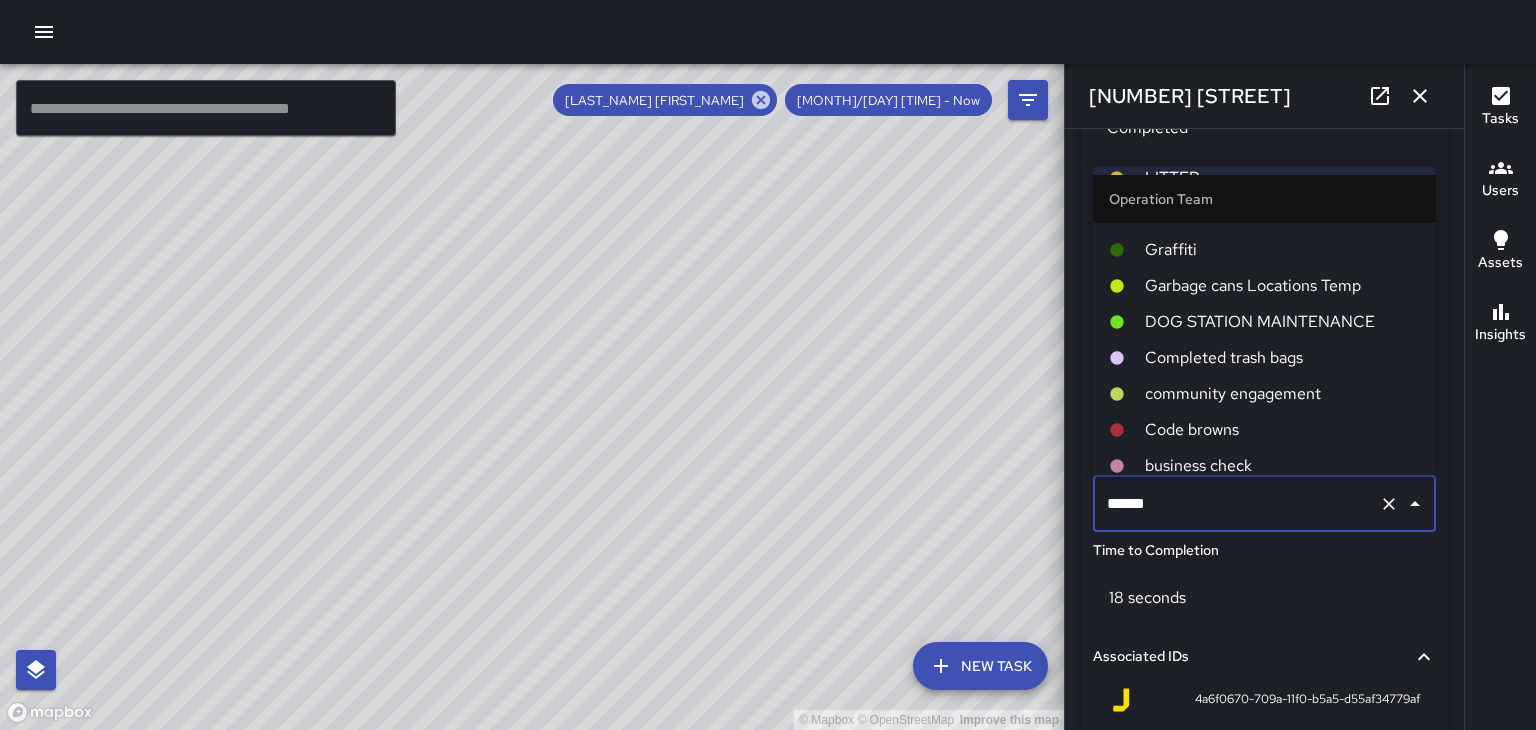 click on "Completed trash bags" at bounding box center (1282, 358) 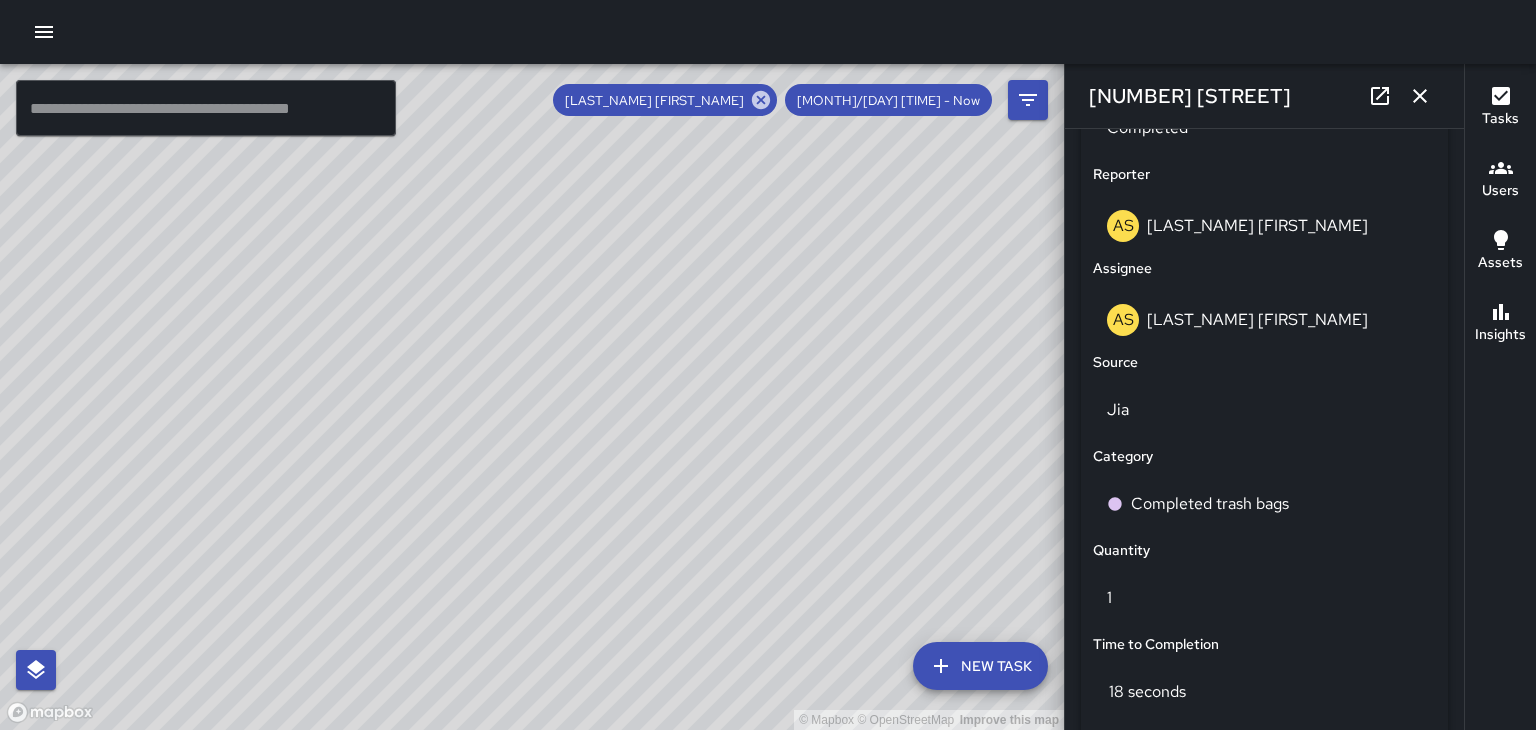 click 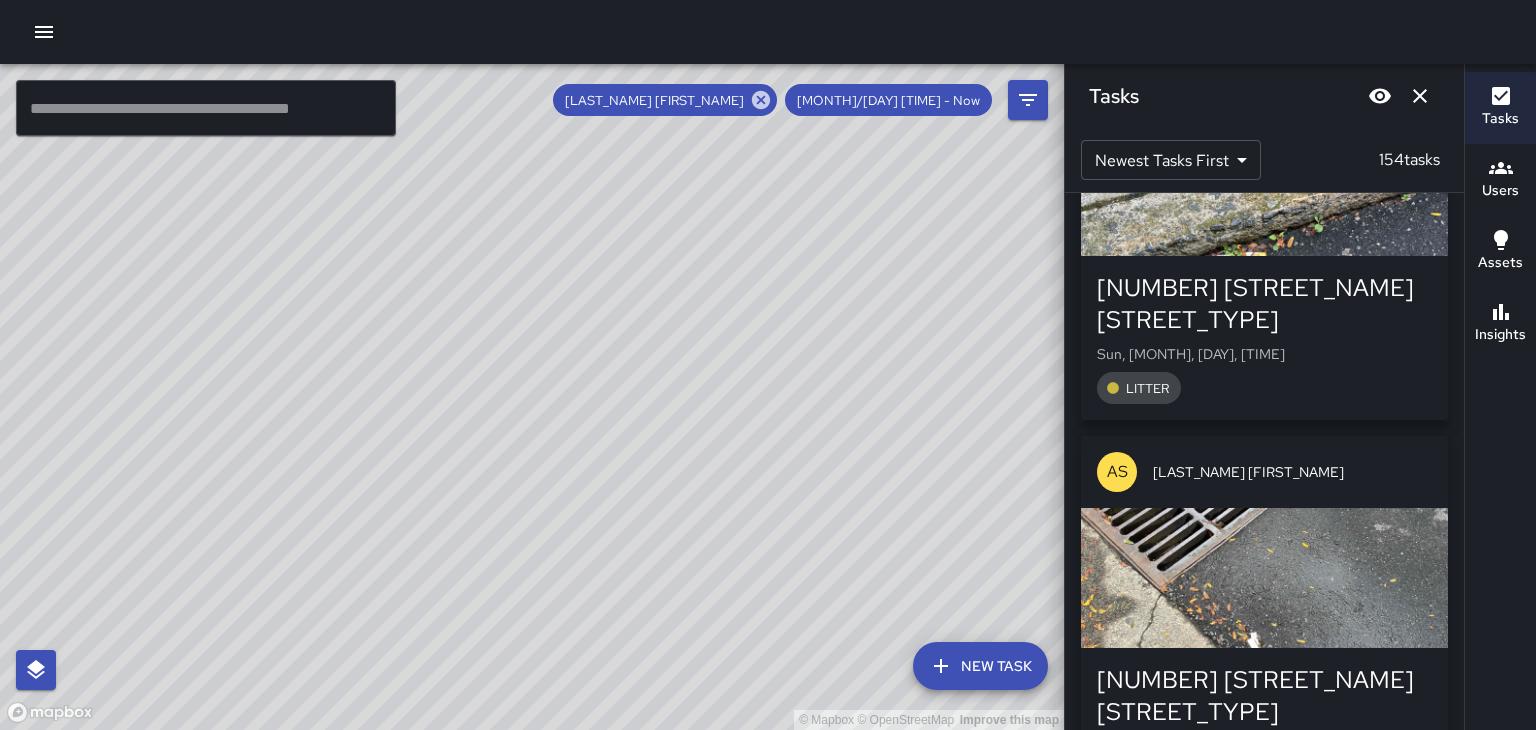 scroll, scrollTop: 12935, scrollLeft: 0, axis: vertical 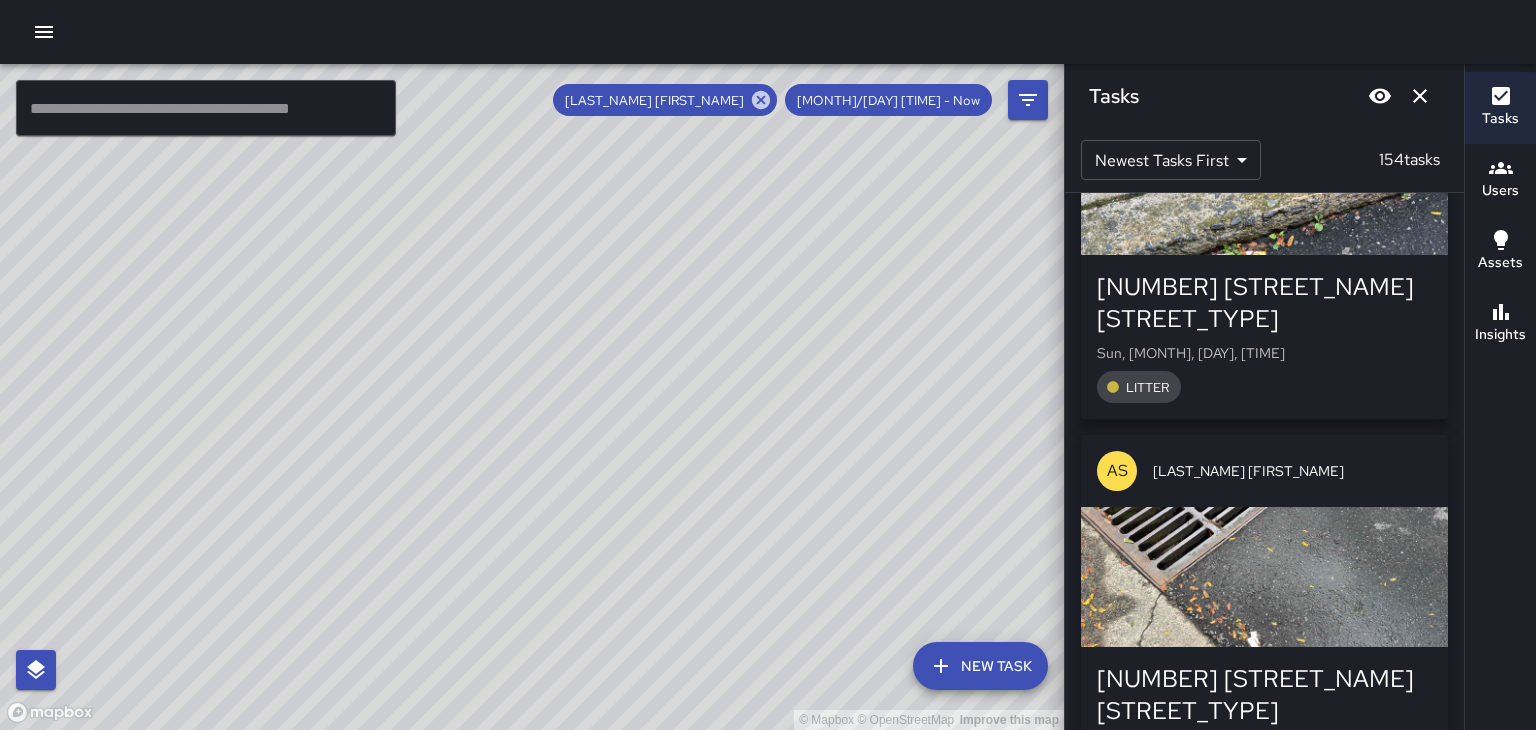 click on "Sun, Aug 3, 2:35 PM" at bounding box center (1264, 1137) 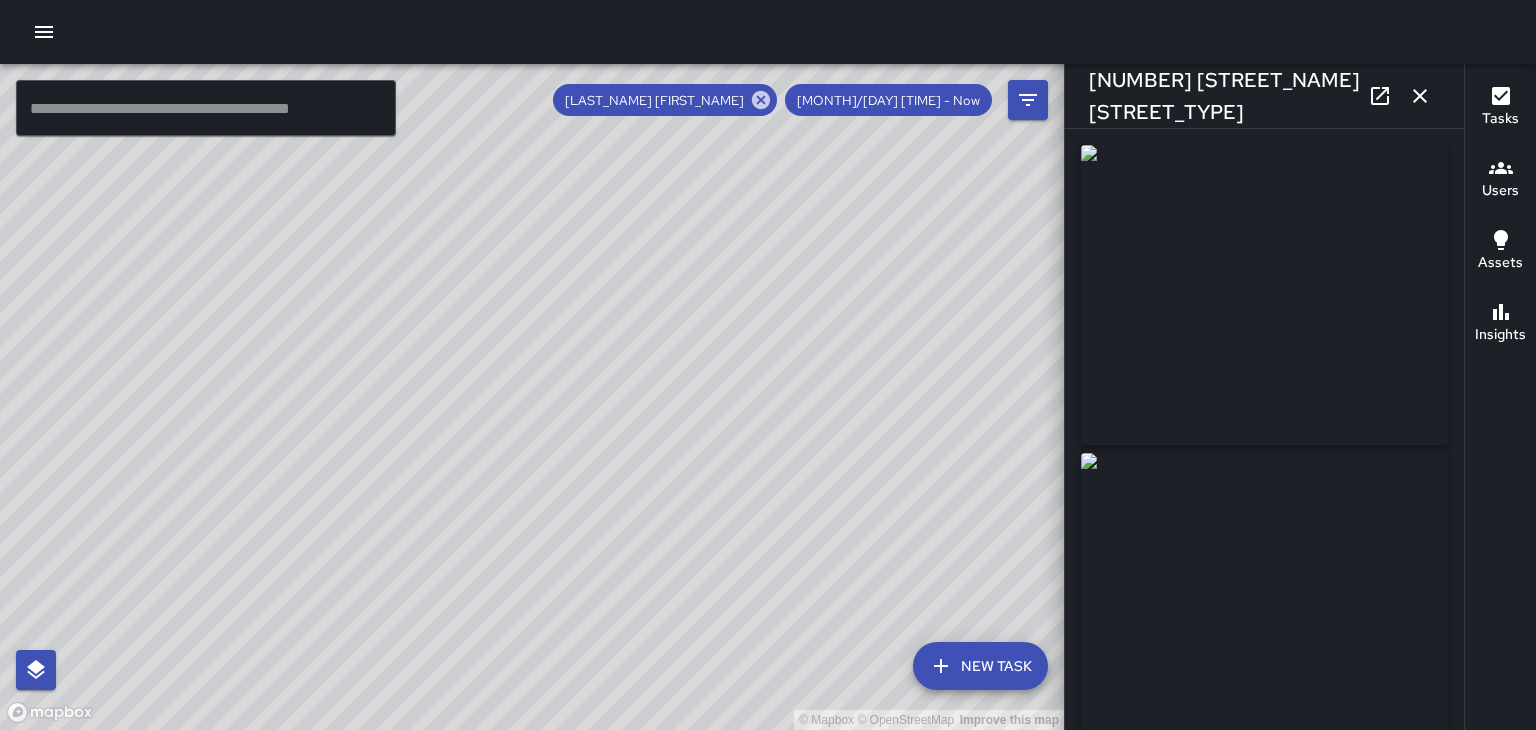 click at bounding box center [1420, 96] 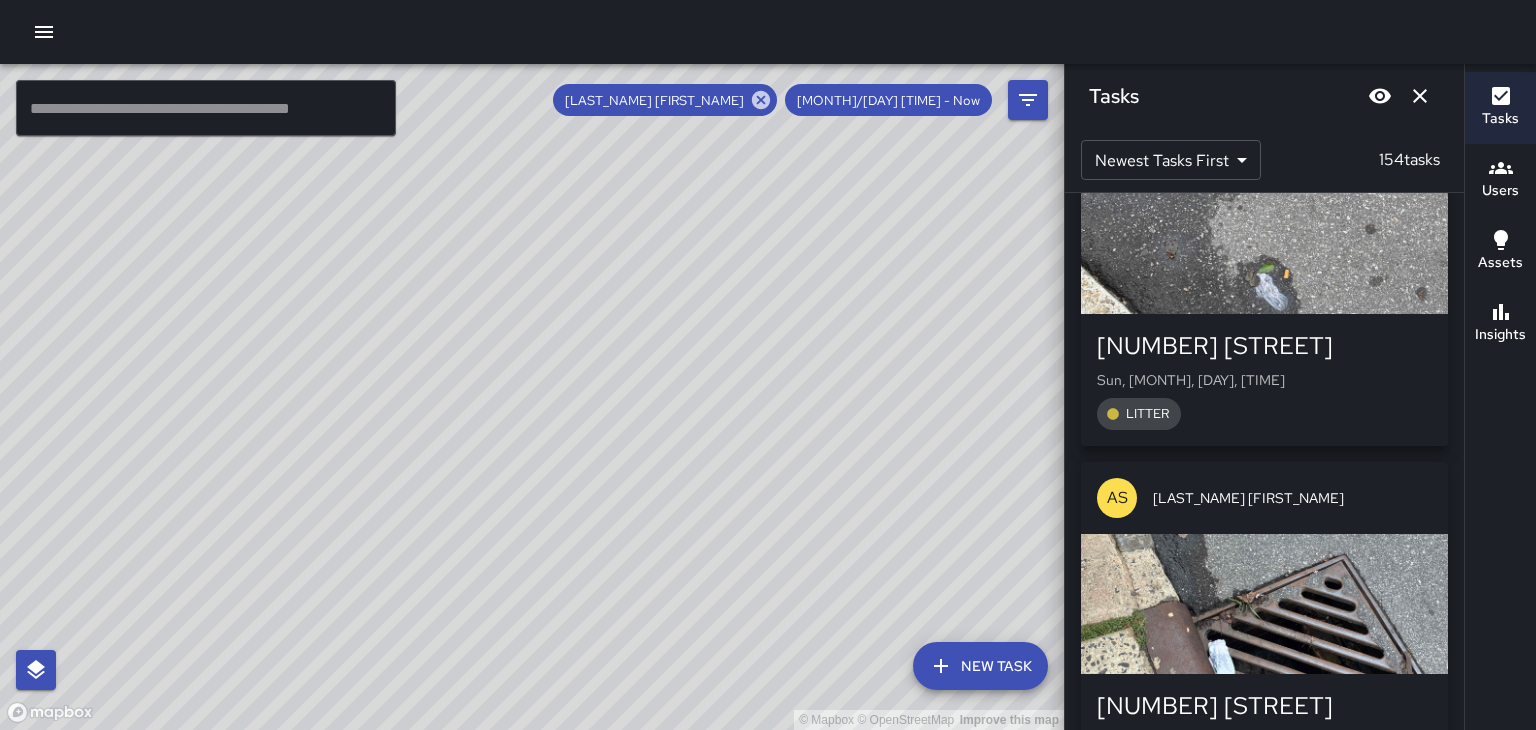 scroll, scrollTop: 14777, scrollLeft: 0, axis: vertical 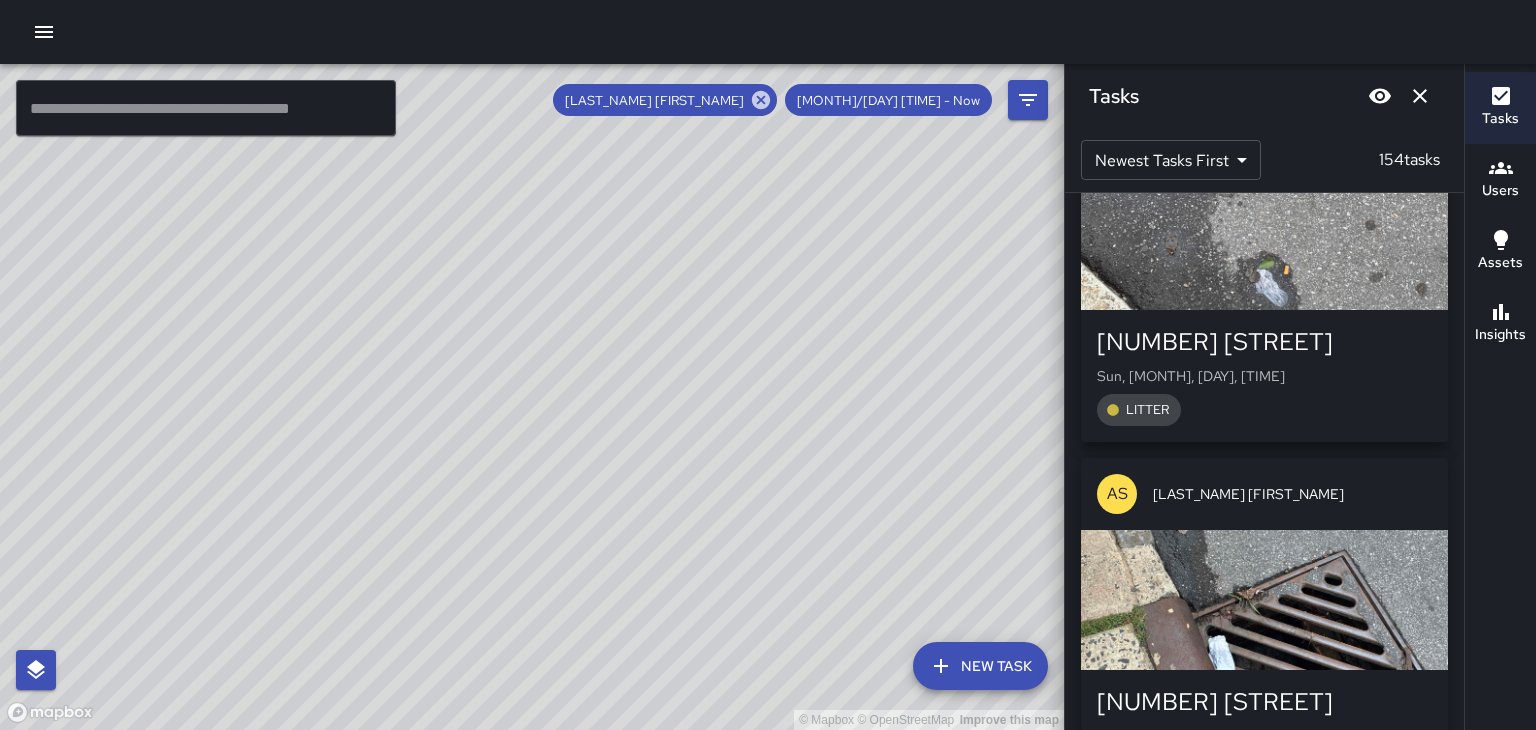 click on "44 South Lexington Avenue Sun, Aug 3, 2:31 PM LITTER" at bounding box center (1264, 1096) 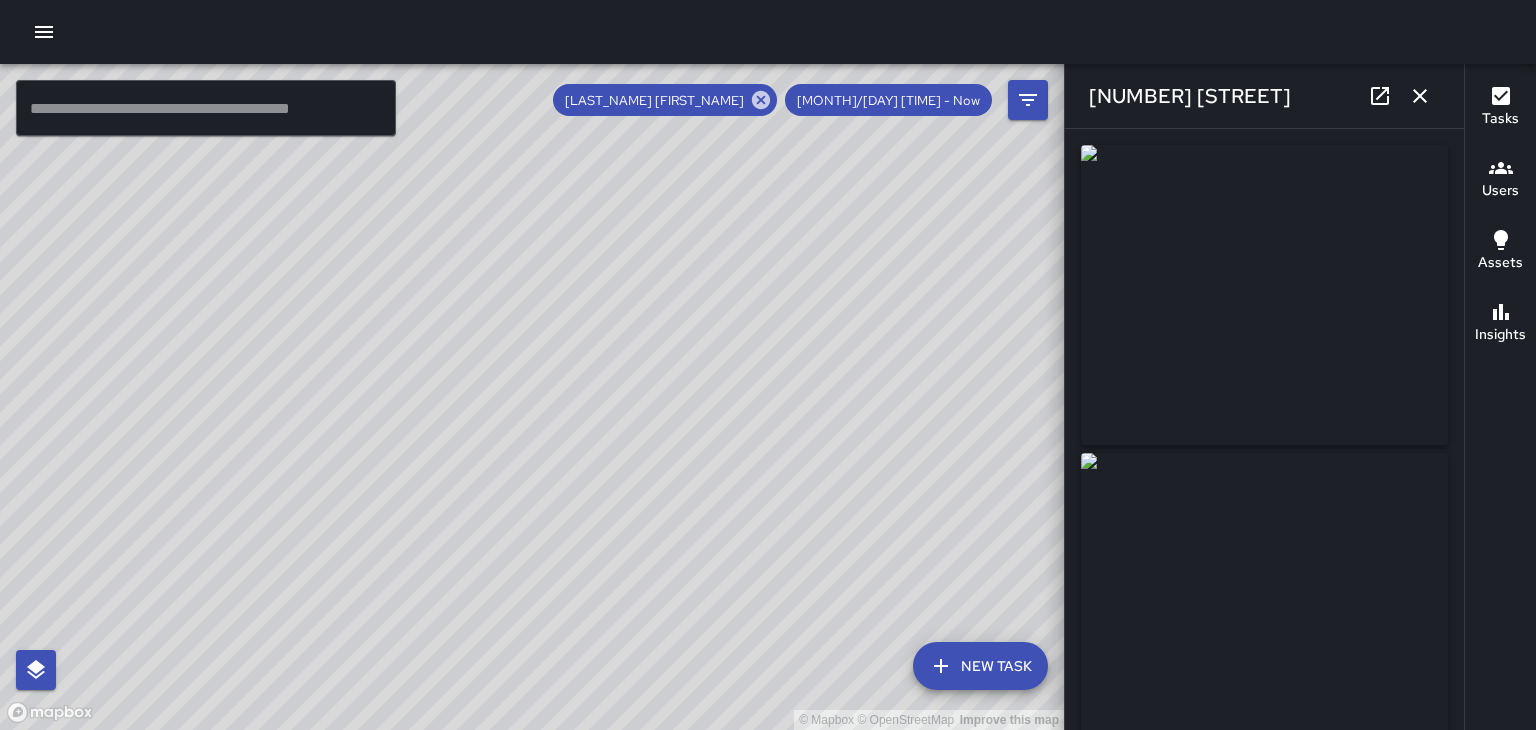 click 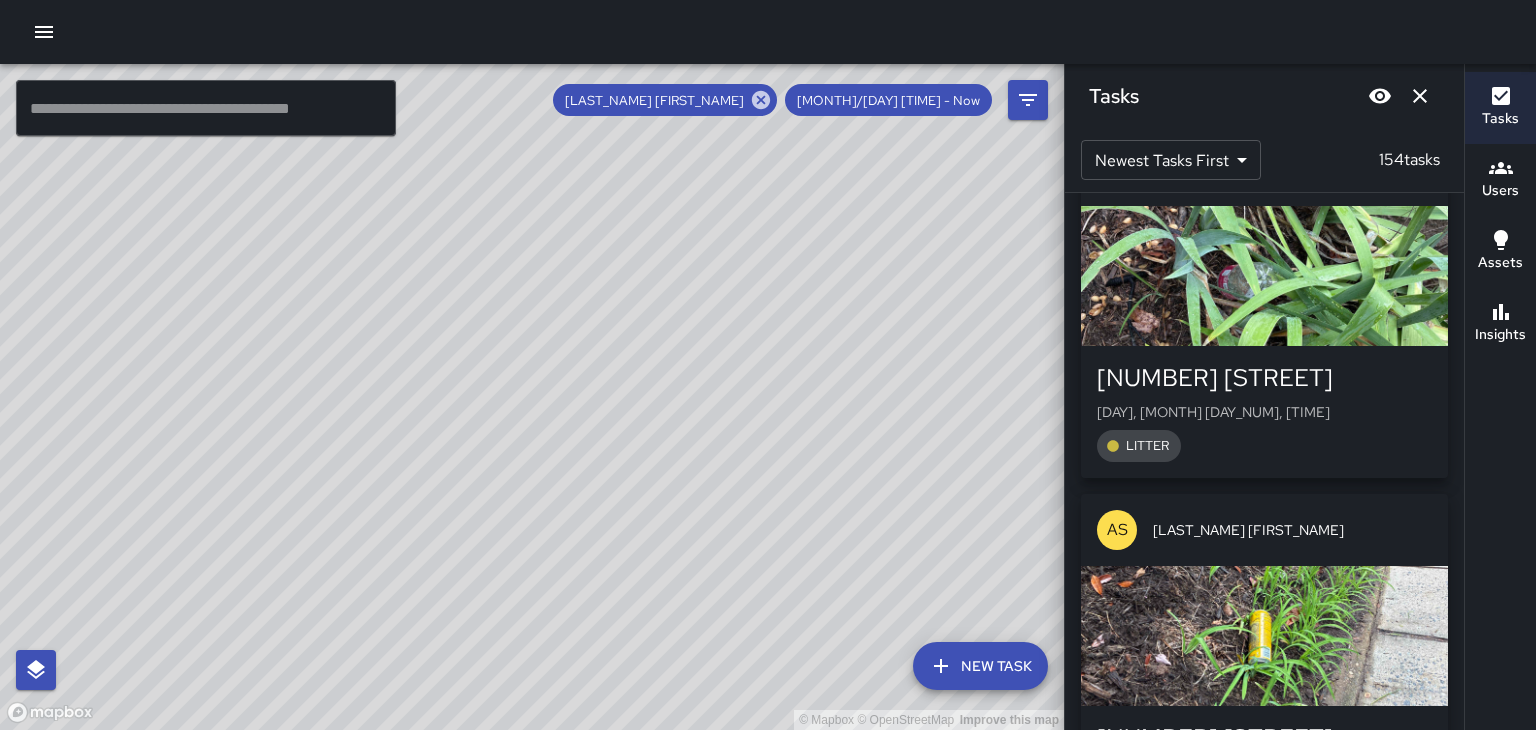 scroll, scrollTop: 15822, scrollLeft: 0, axis: vertical 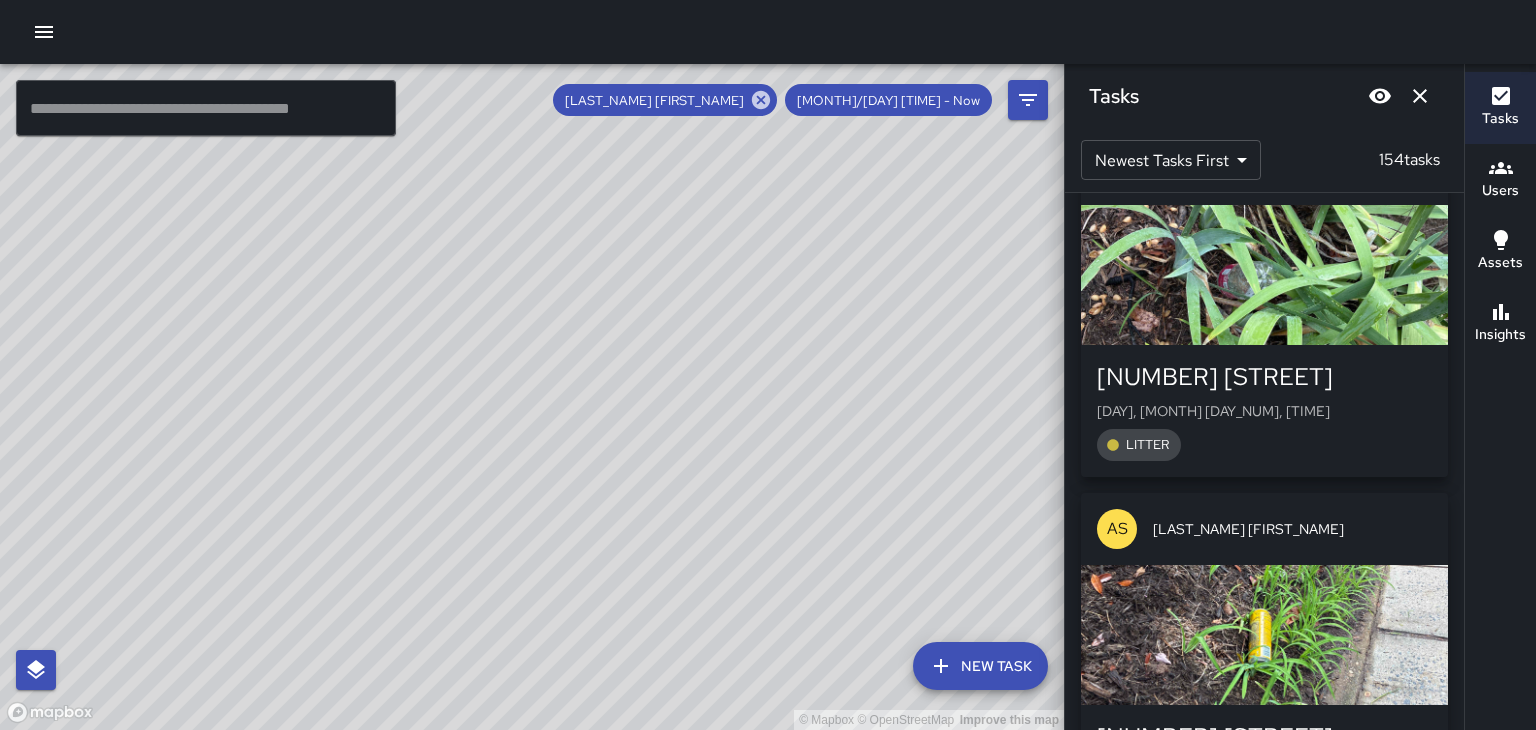 click on "Sun, Aug 3, 2:12 PM" at bounding box center [1264, 1141] 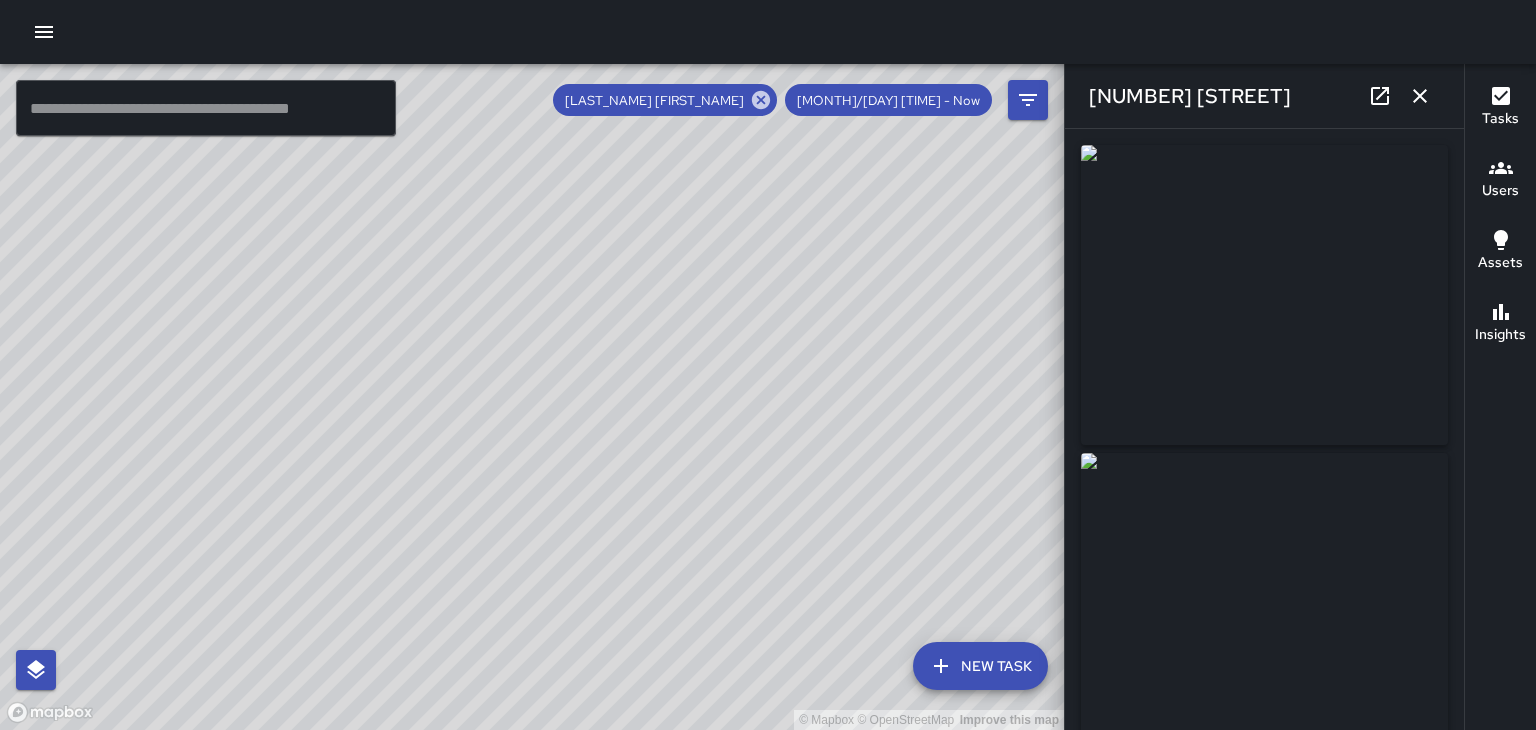 type on "**********" 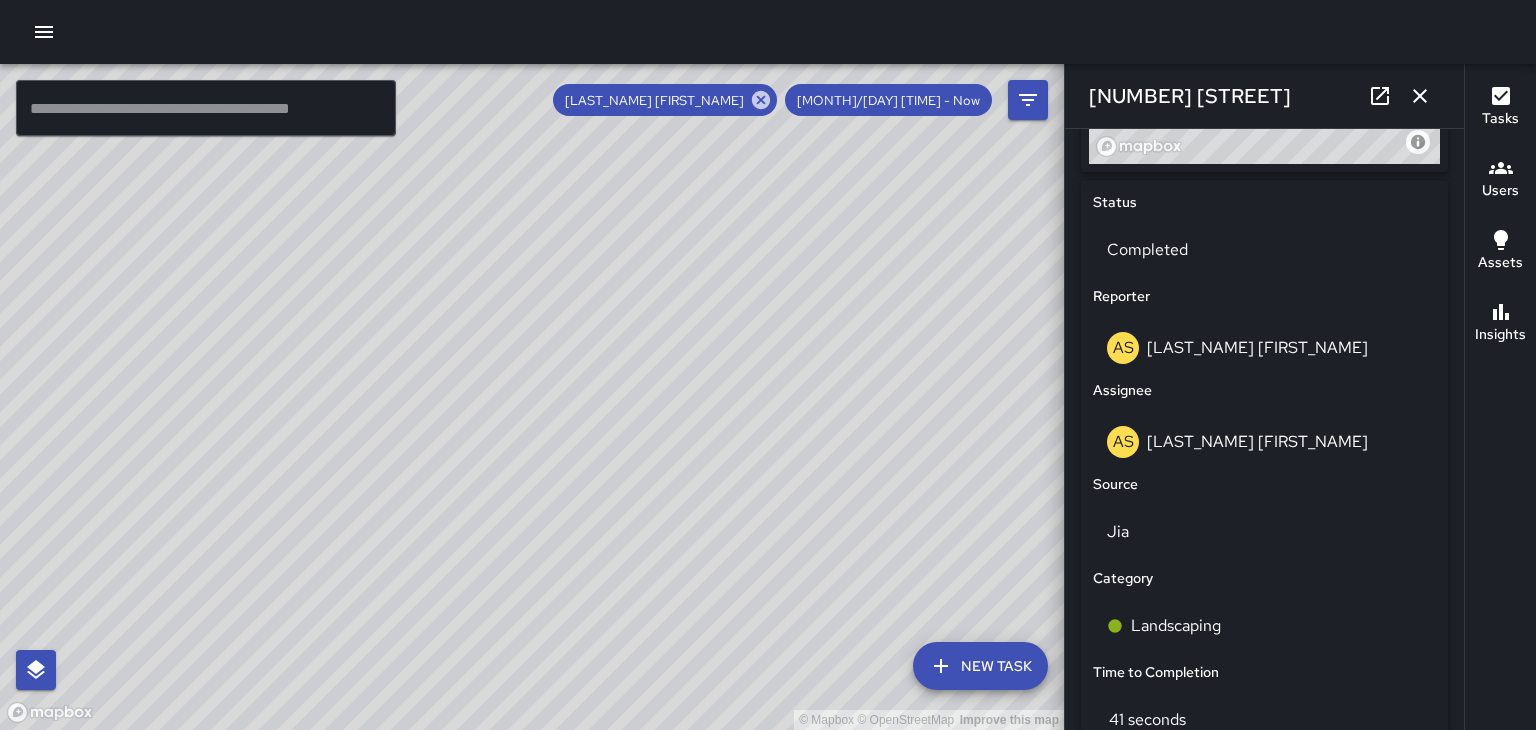 scroll, scrollTop: 896, scrollLeft: 0, axis: vertical 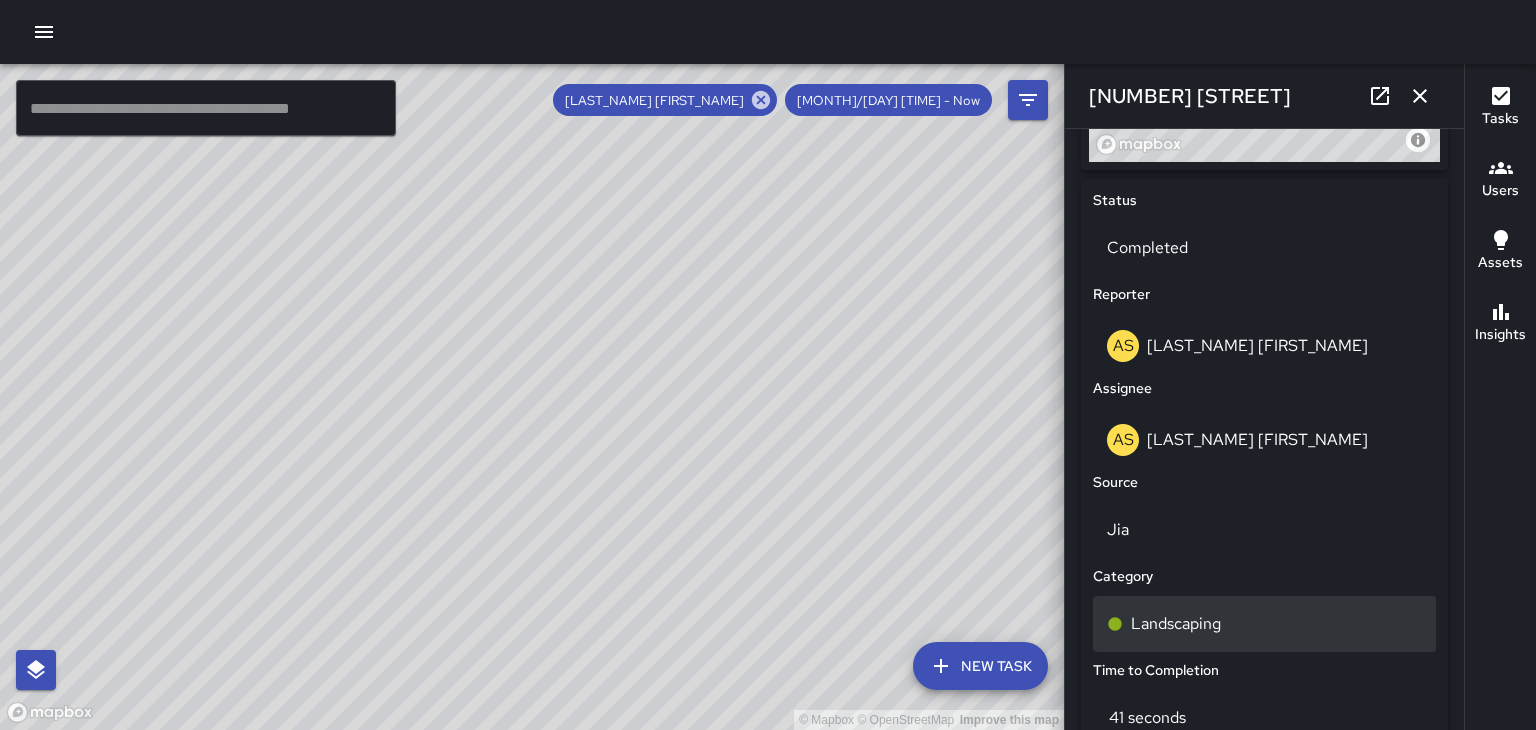 click on "Landscaping" at bounding box center [1264, 624] 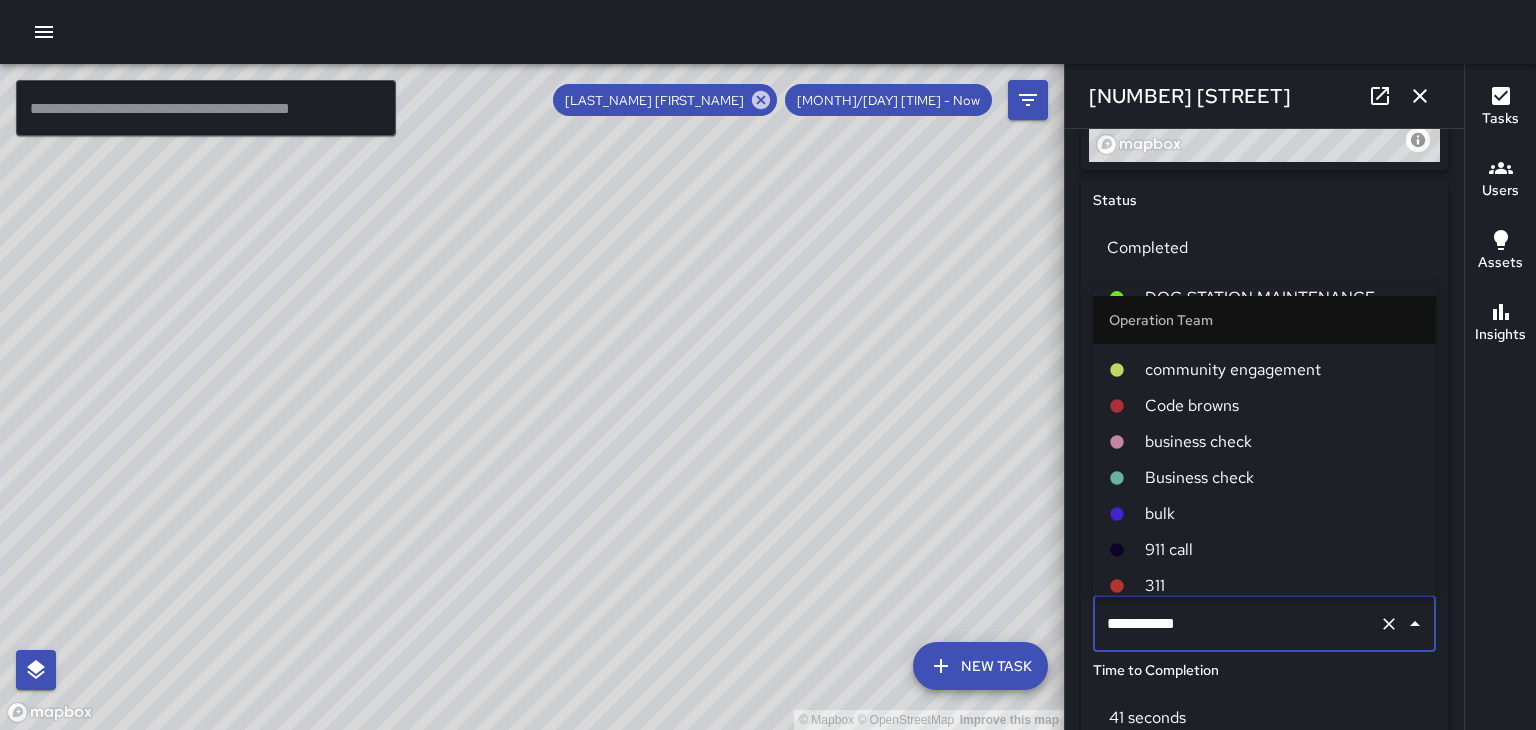 scroll, scrollTop: 512, scrollLeft: 0, axis: vertical 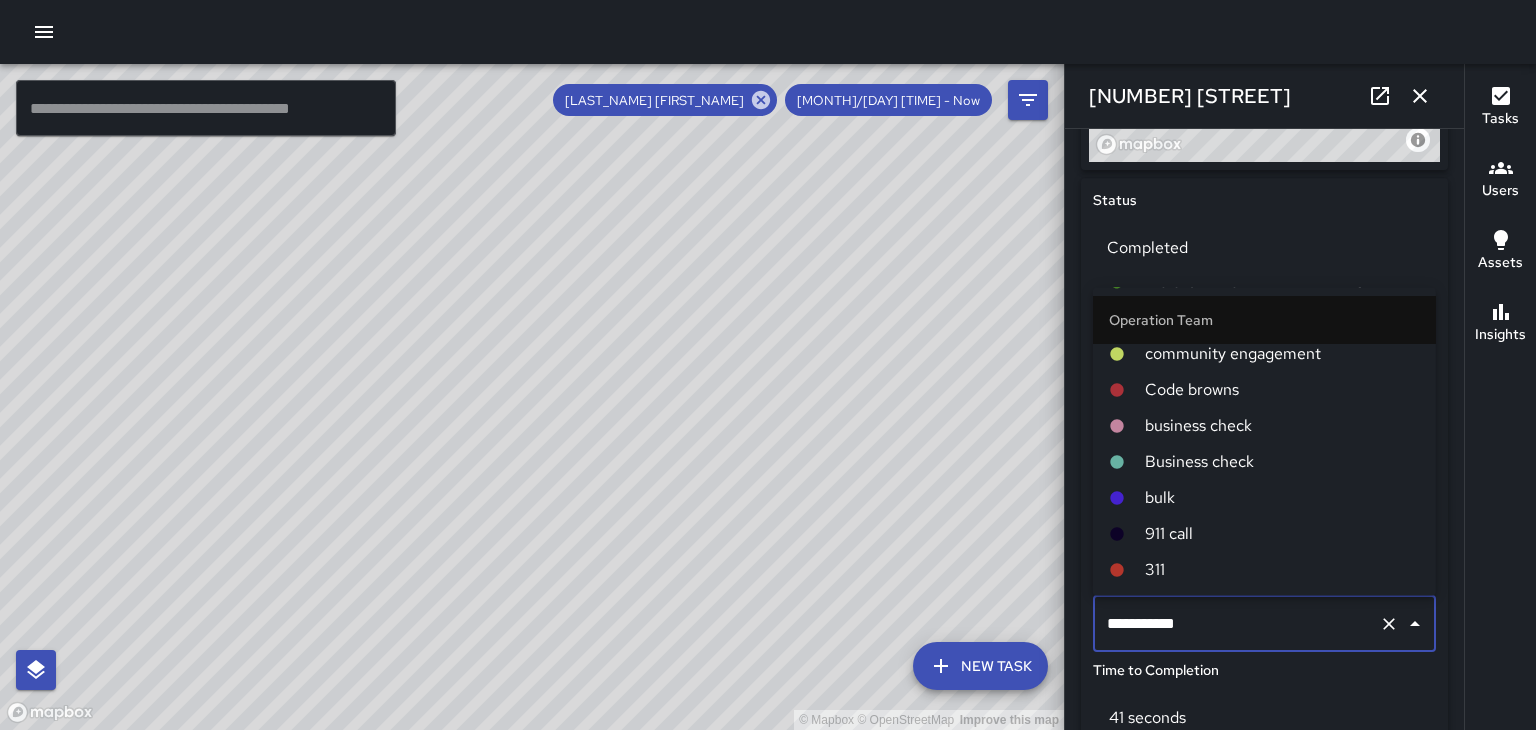 click on "bulk" at bounding box center (1282, 498) 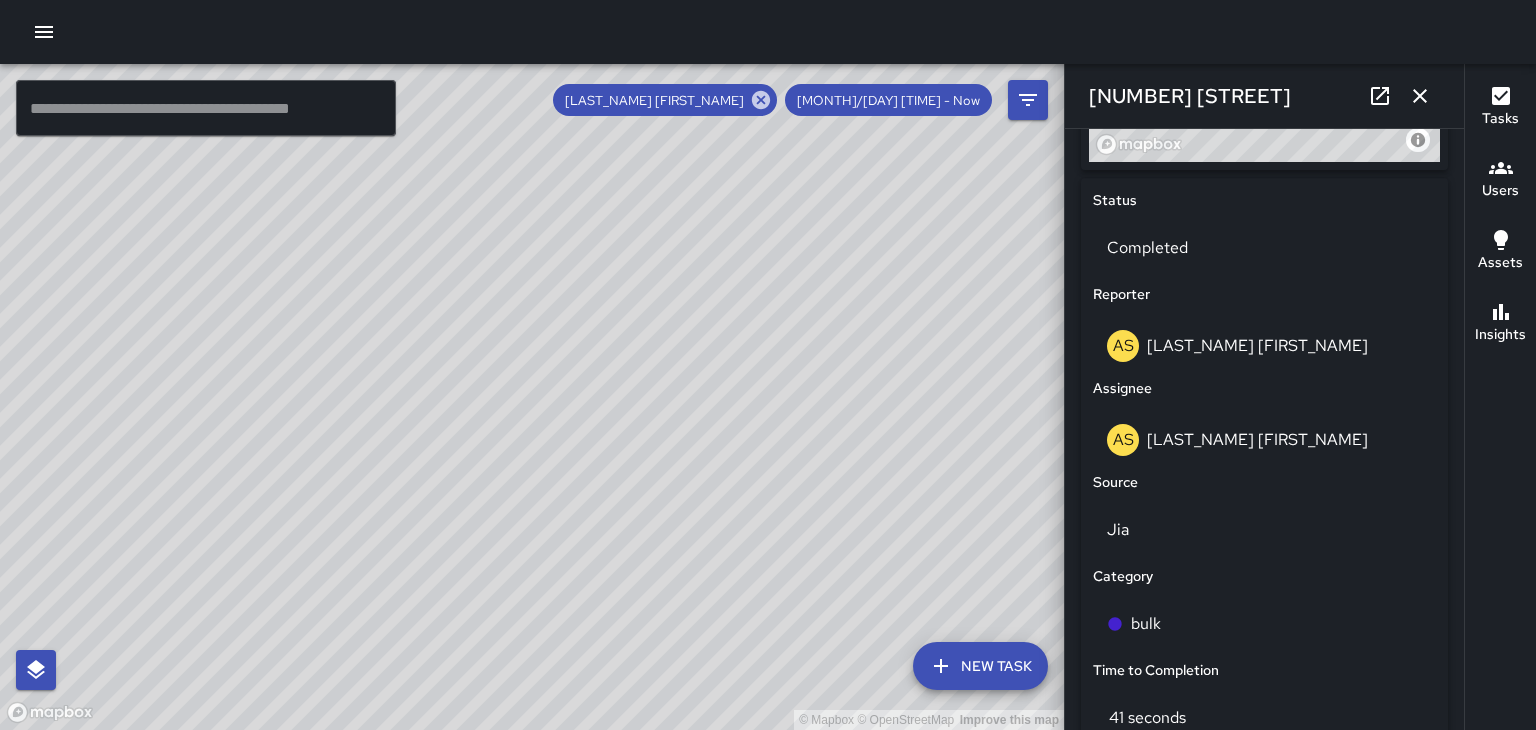 click 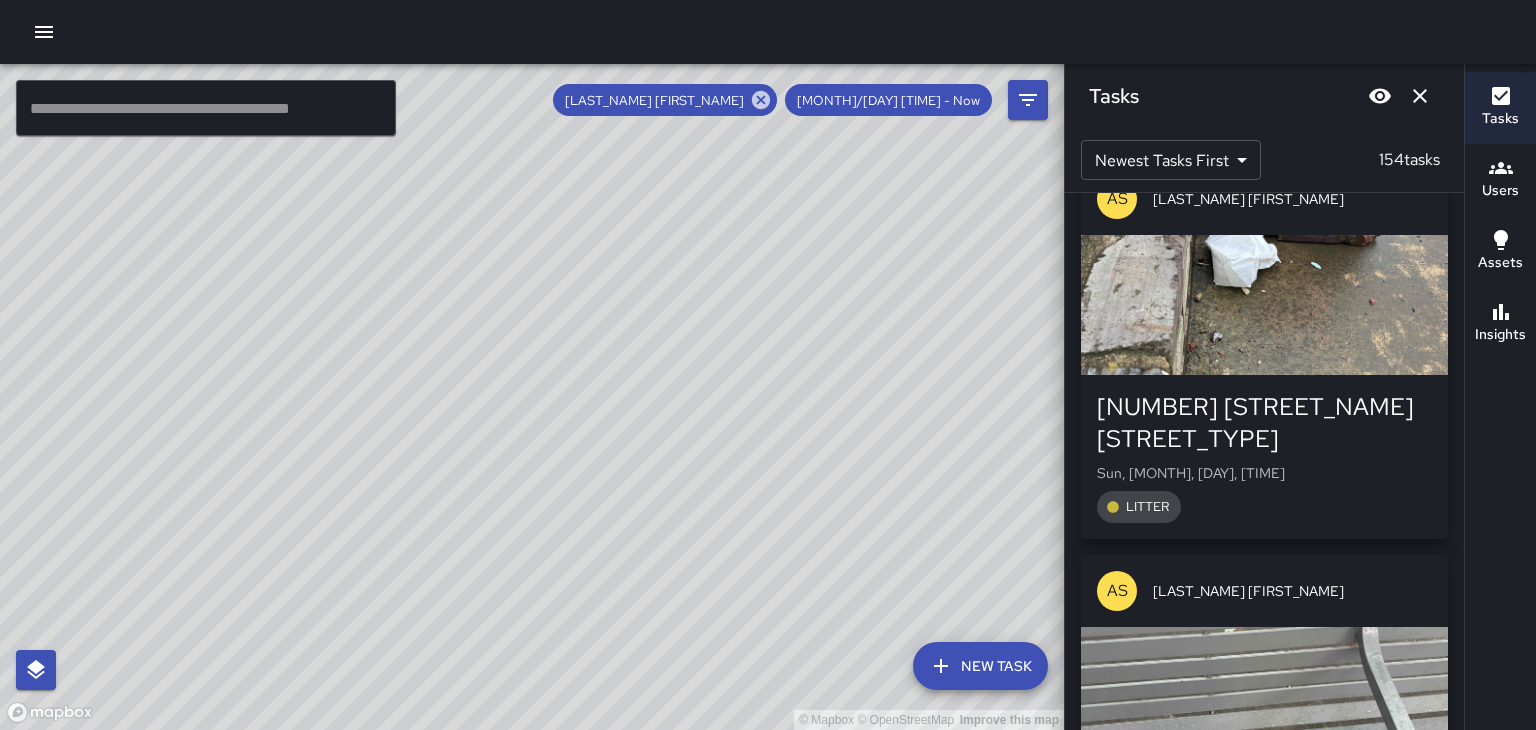 scroll, scrollTop: 17995, scrollLeft: 0, axis: vertical 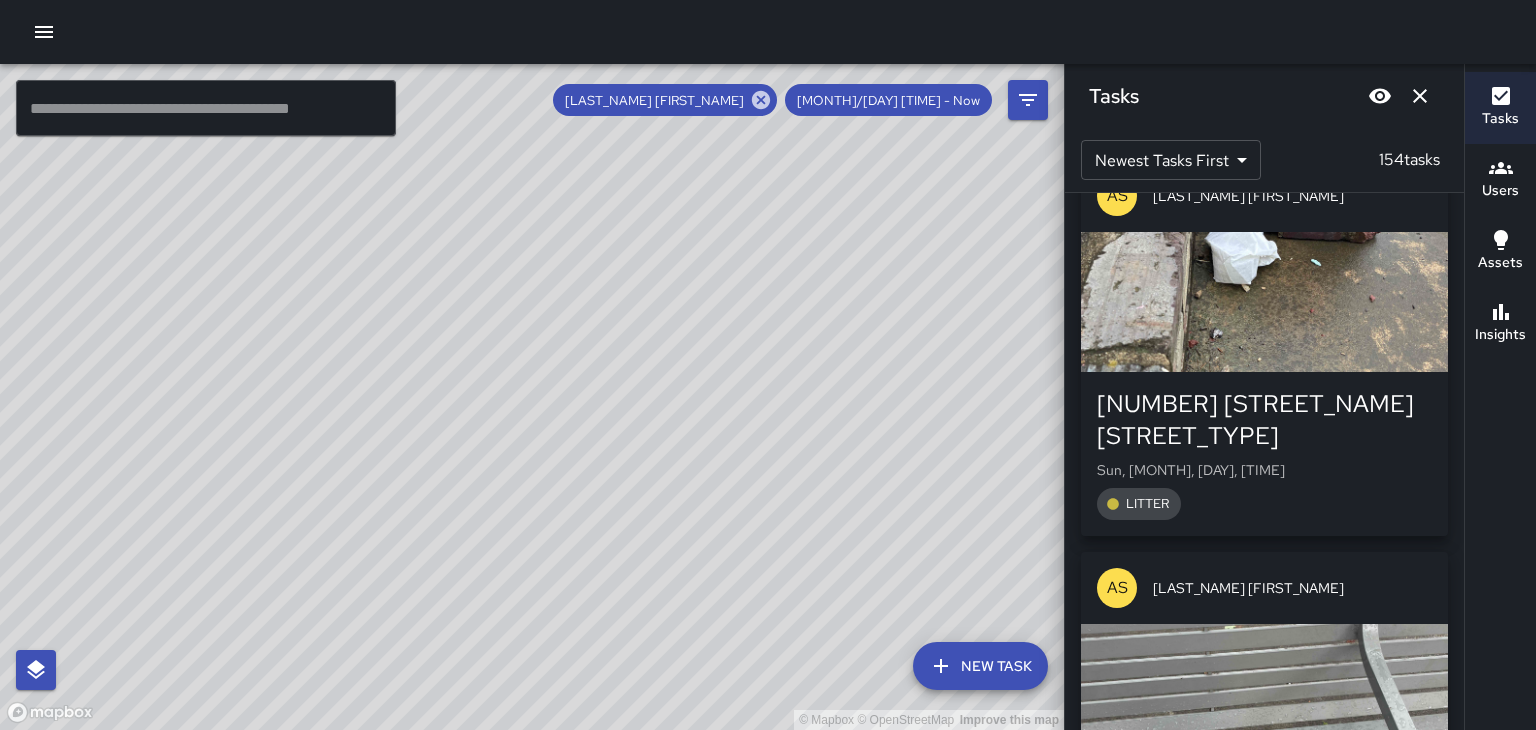 click on "15 Stage Lane" at bounding box center [1264, 1224] 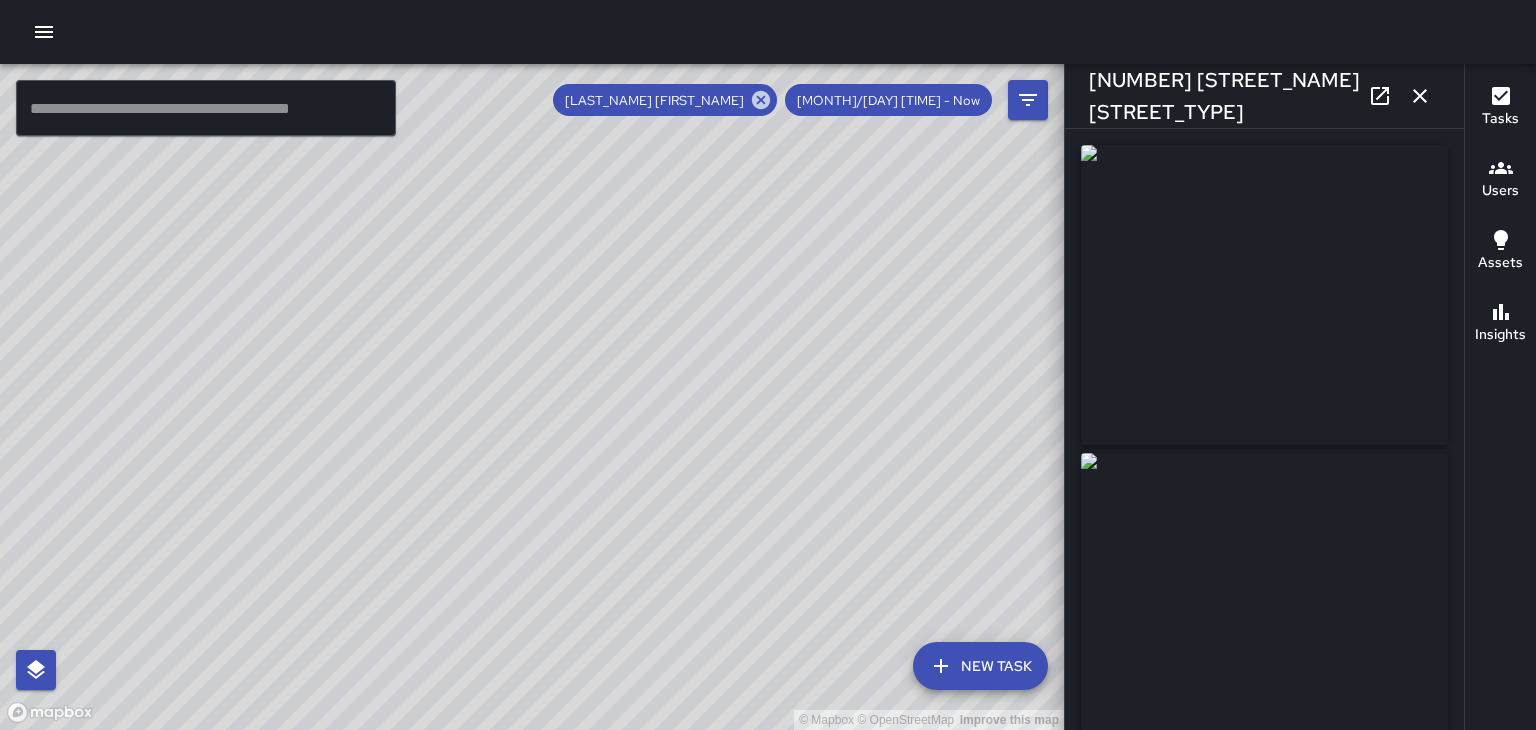 type on "**********" 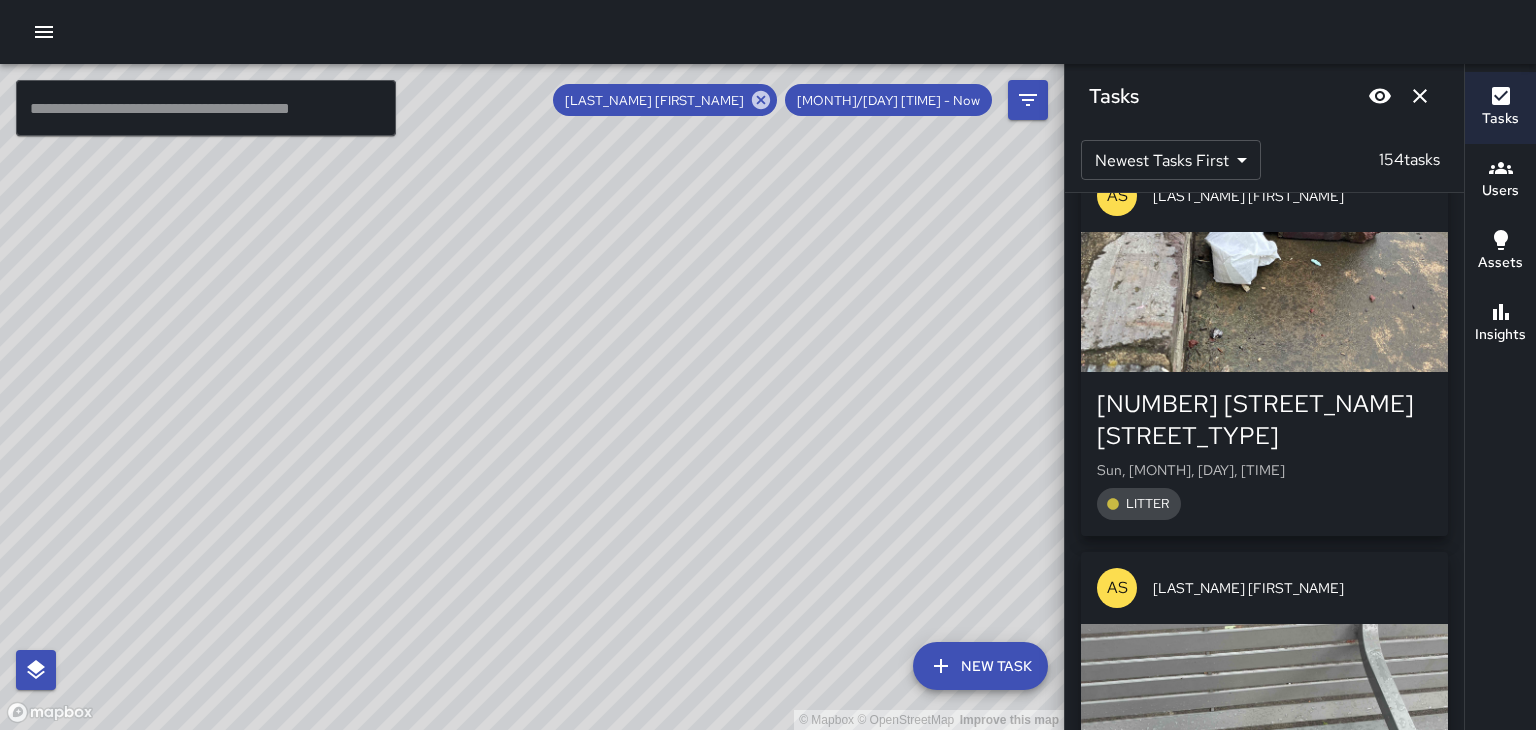 click at bounding box center (1264, 1106) 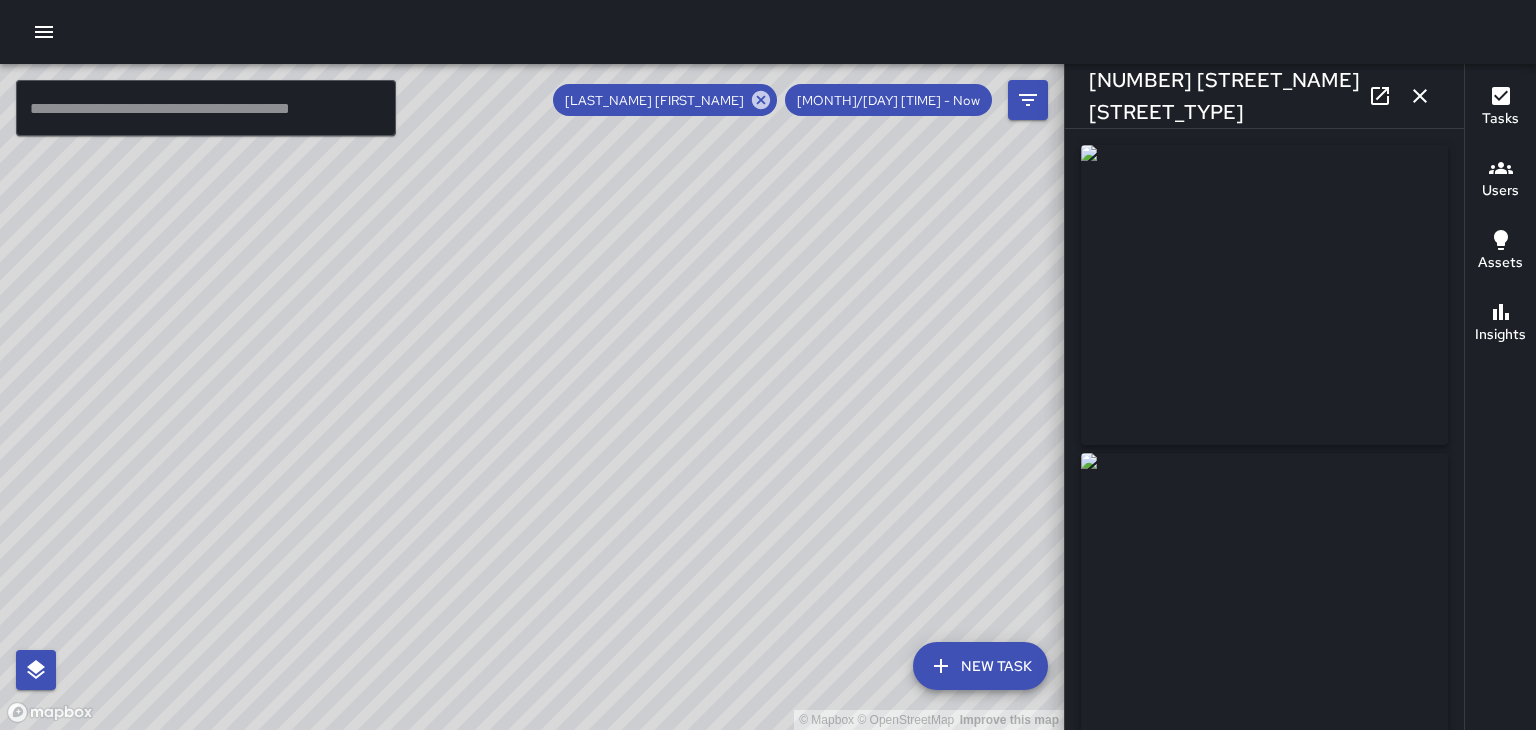 type on "**********" 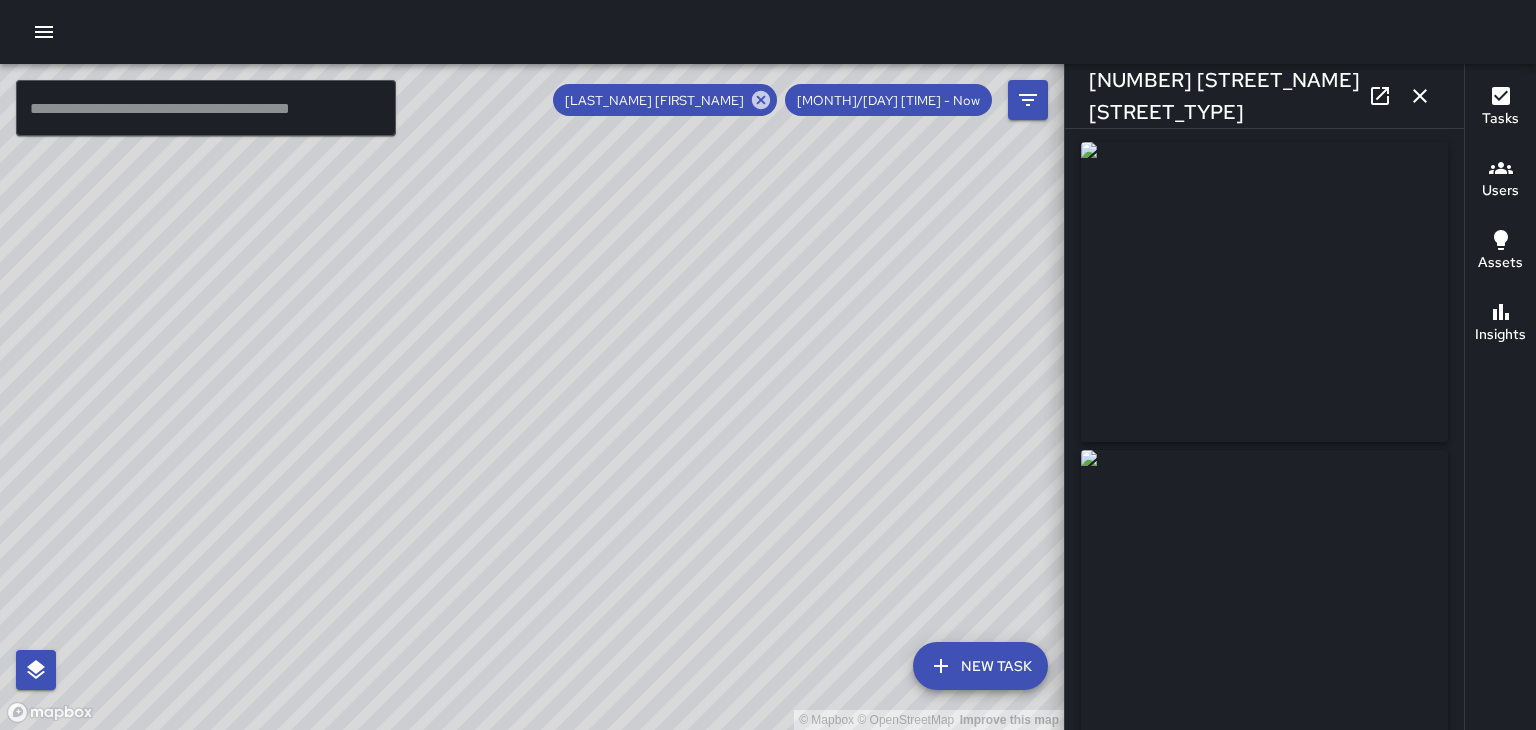 scroll, scrollTop: 0, scrollLeft: 0, axis: both 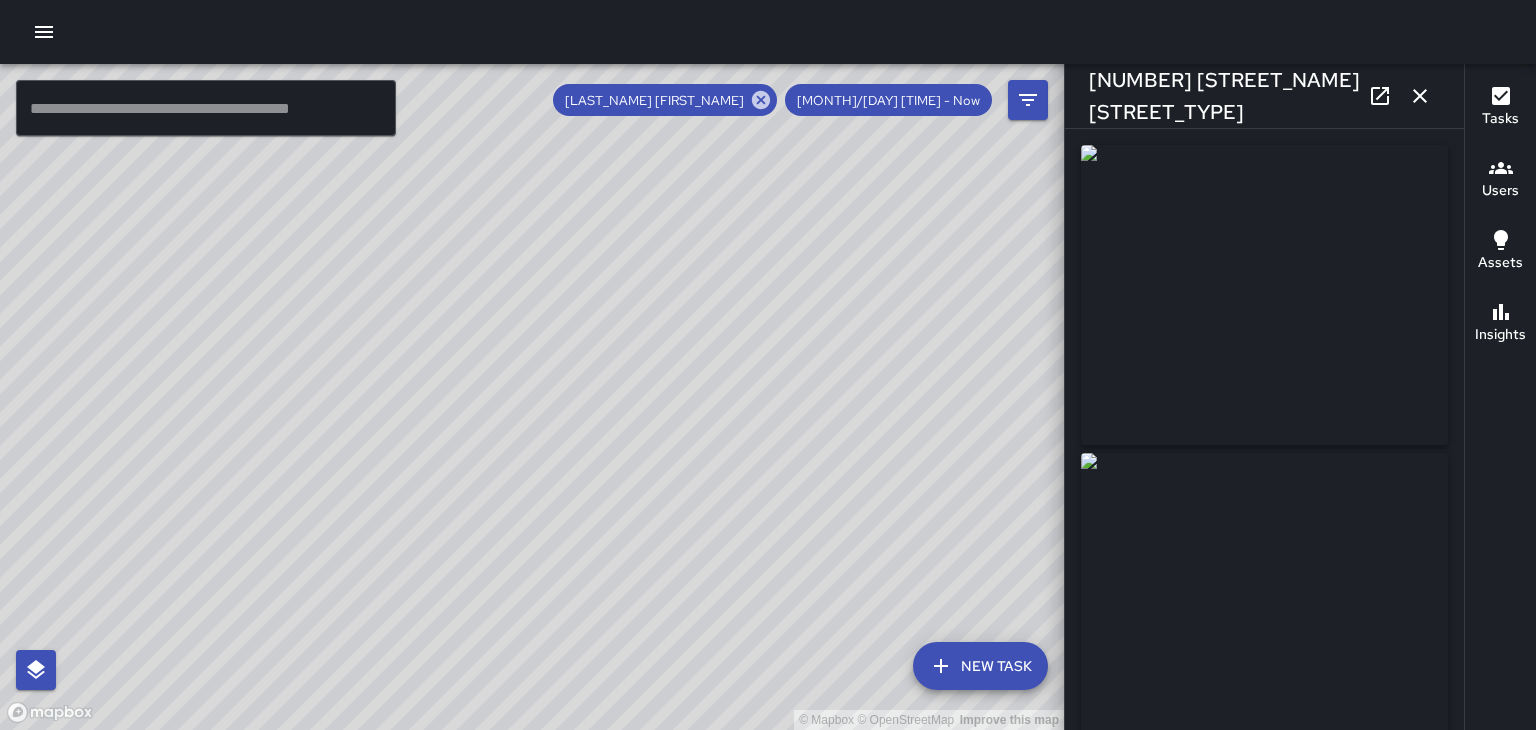 click 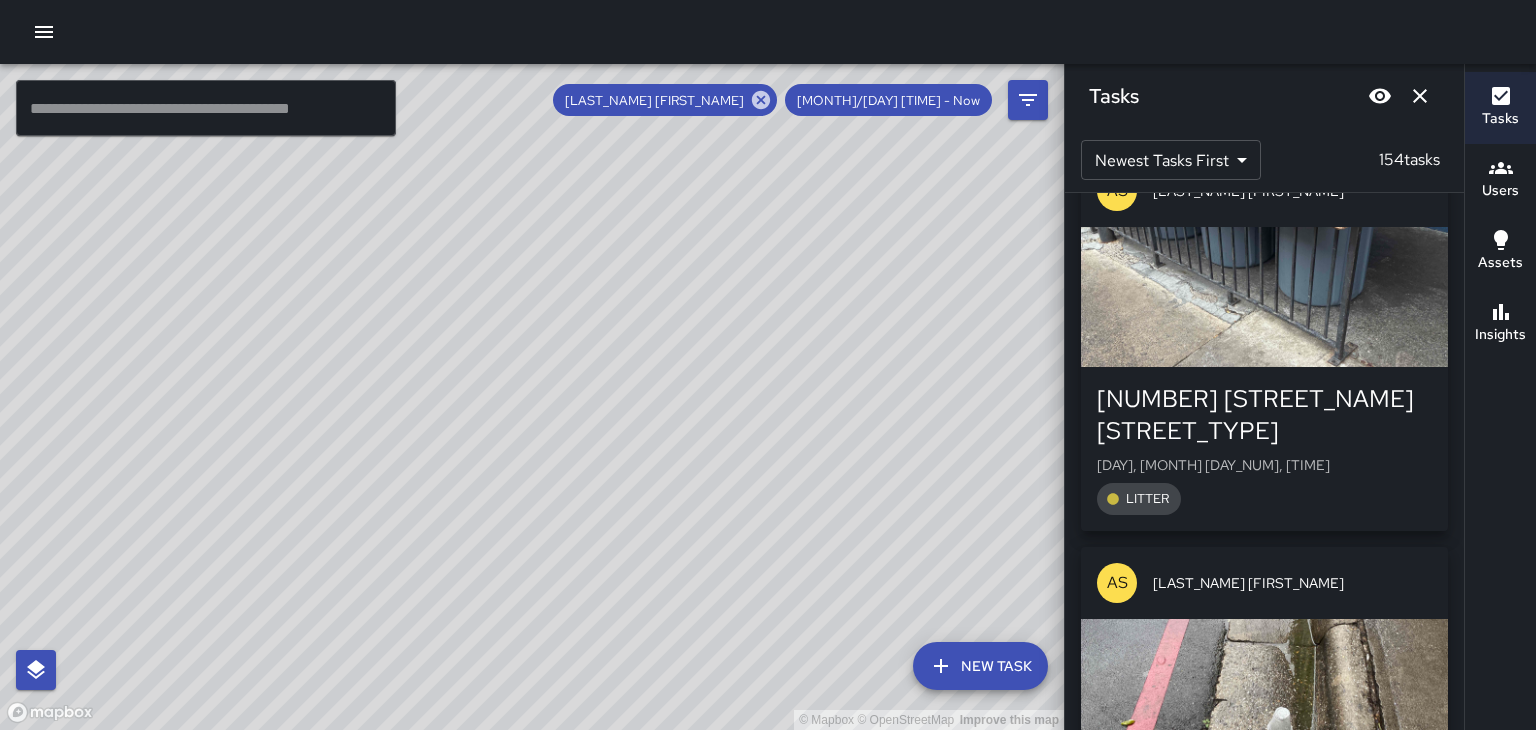 scroll, scrollTop: 33752, scrollLeft: 0, axis: vertical 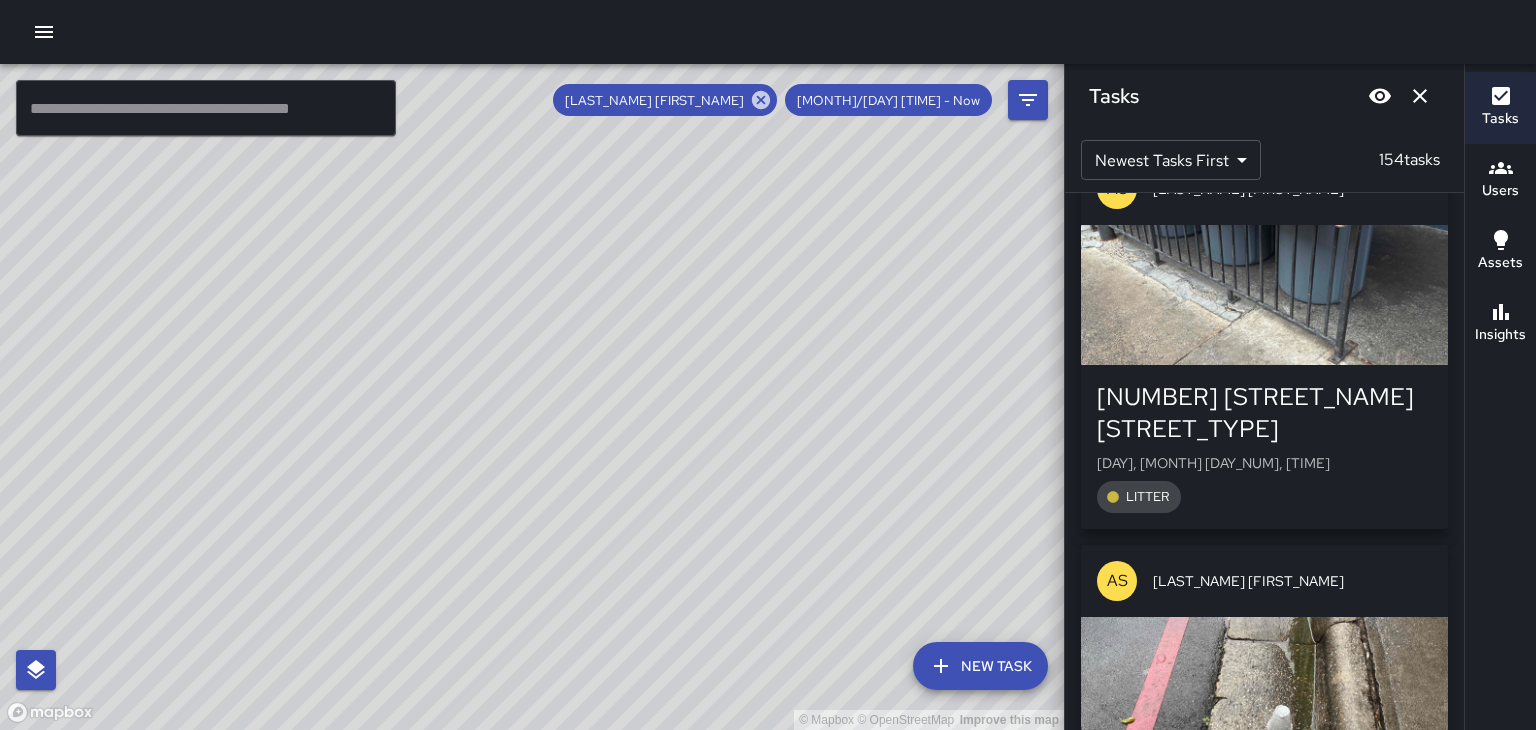 click on "Sun, Aug 3, 10:39 AM" at bounding box center [1264, 2423] 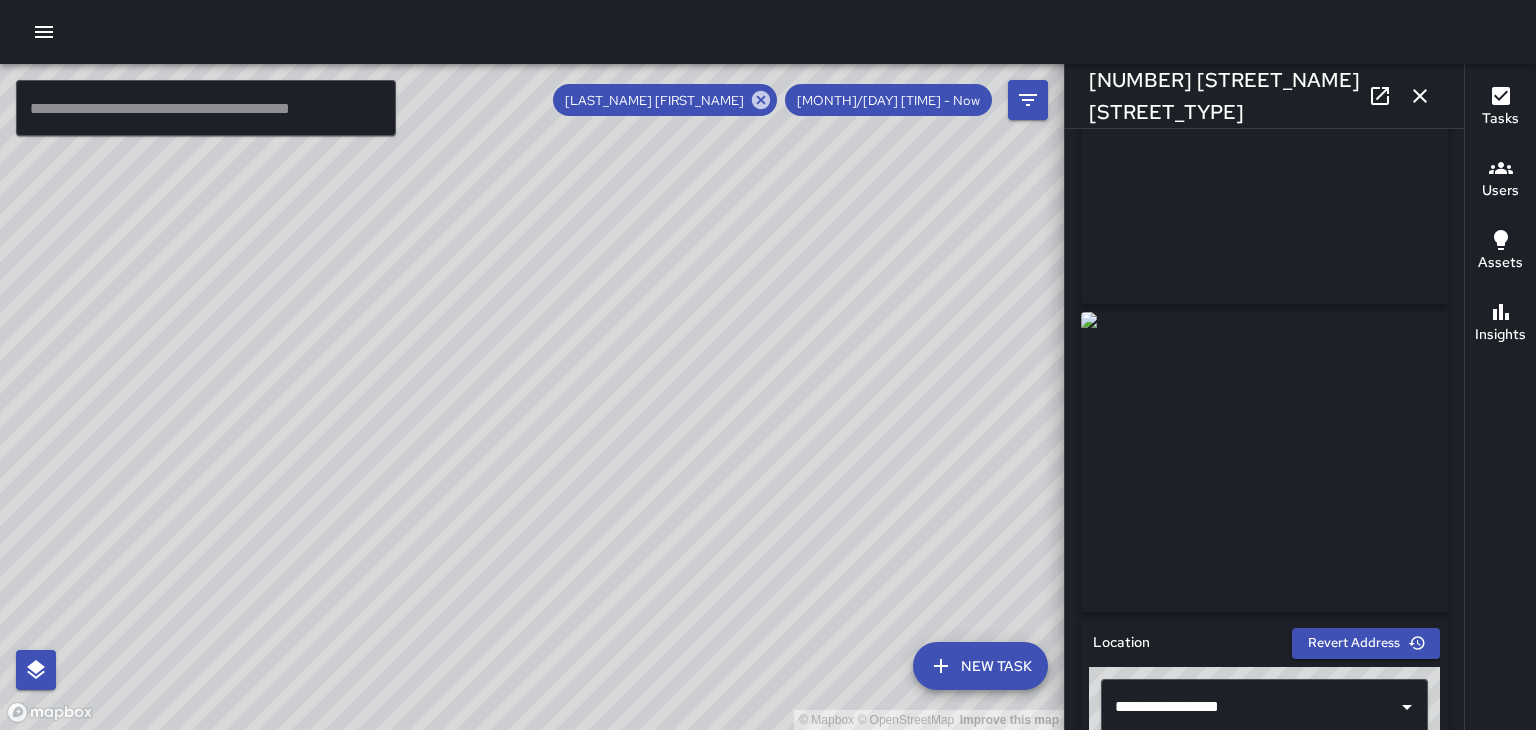 scroll, scrollTop: 0, scrollLeft: 0, axis: both 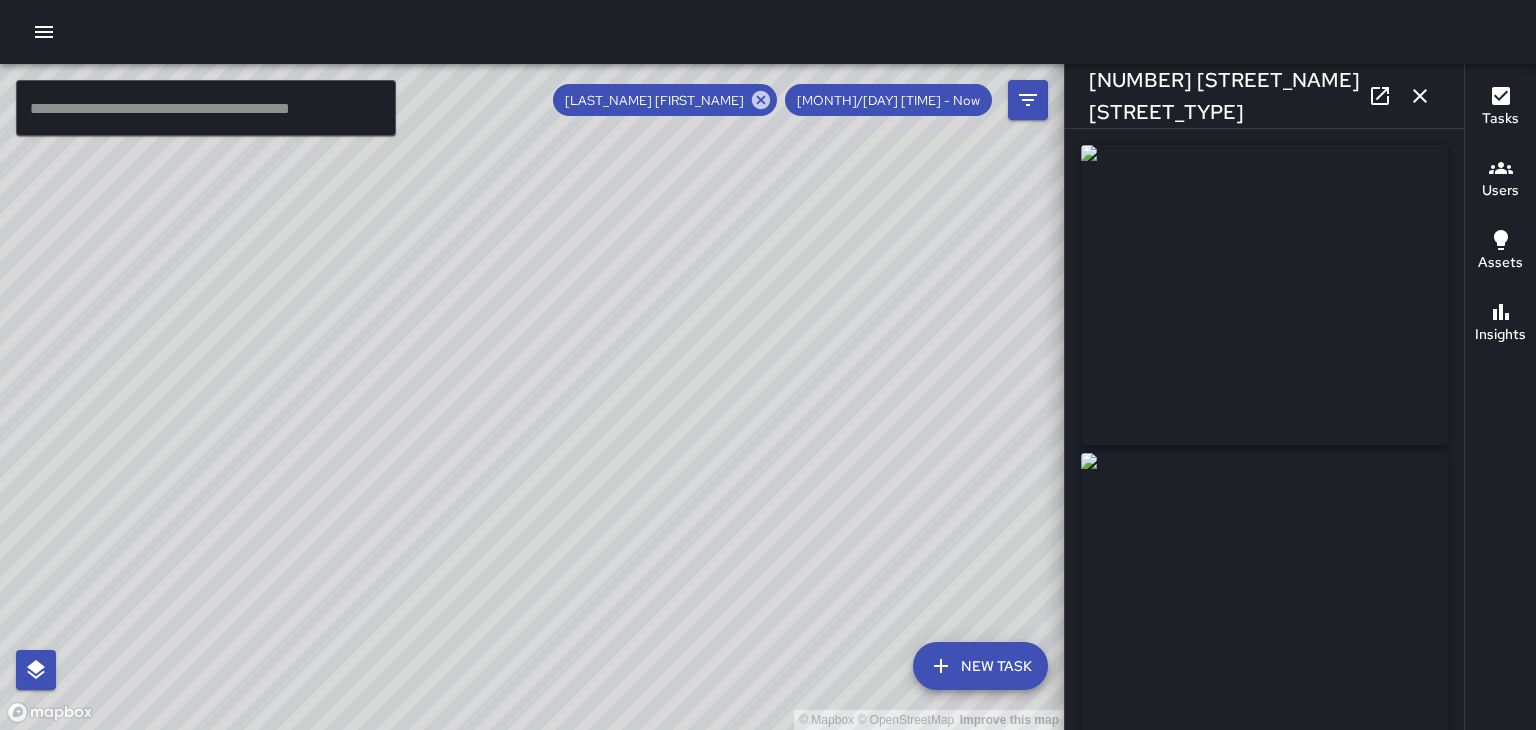 click 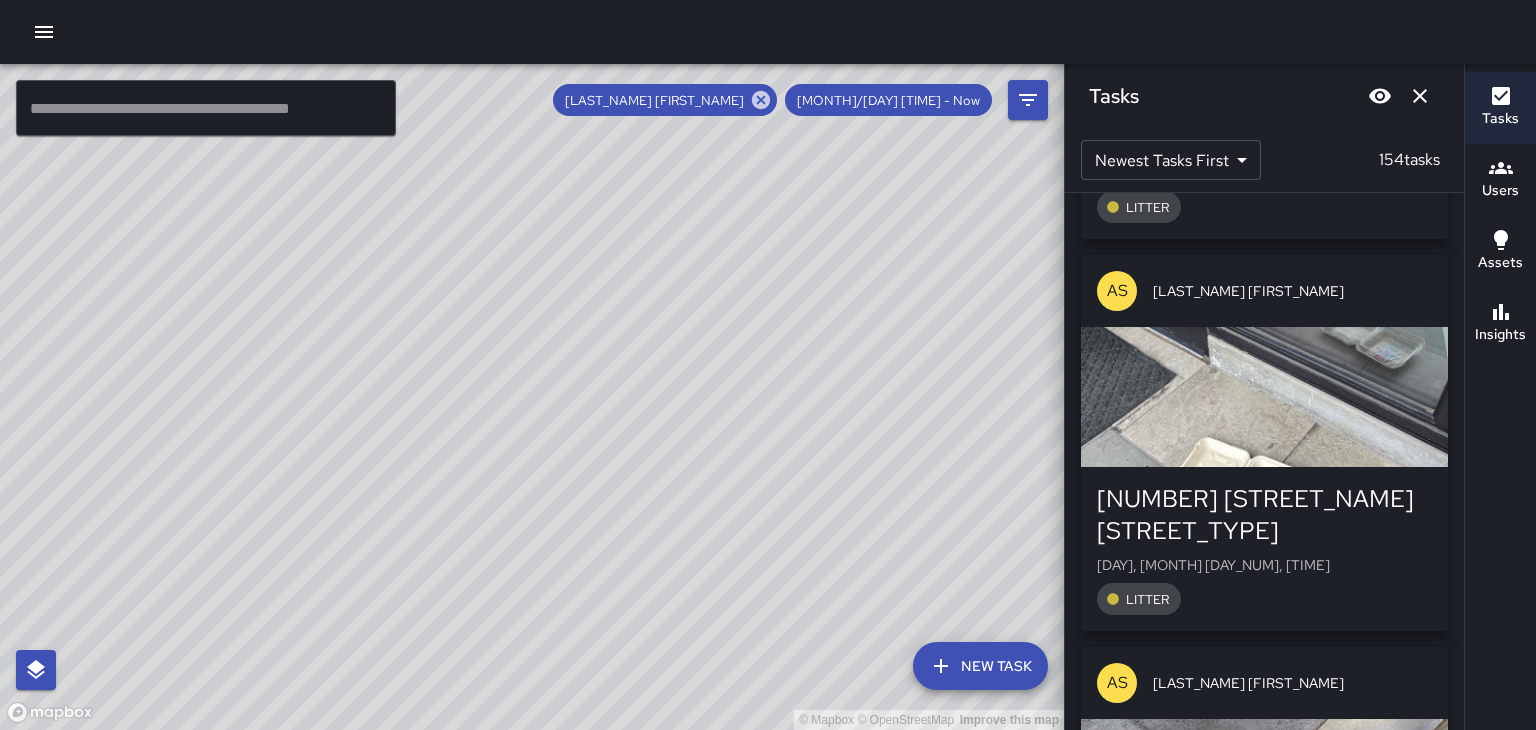 scroll, scrollTop: 36399, scrollLeft: 0, axis: vertical 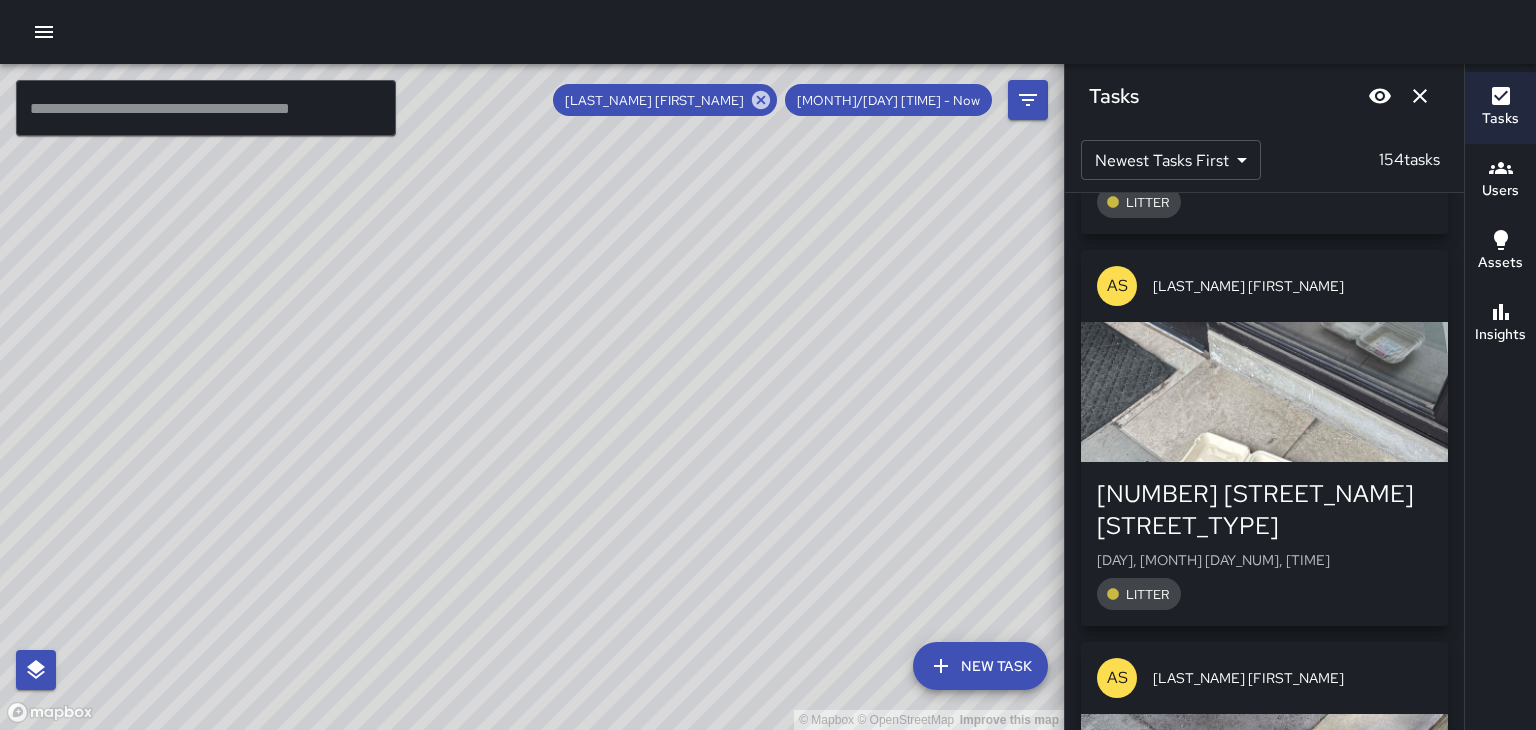 click on "Sun, Aug 3, 9:31 AM" at bounding box center [1264, 2424] 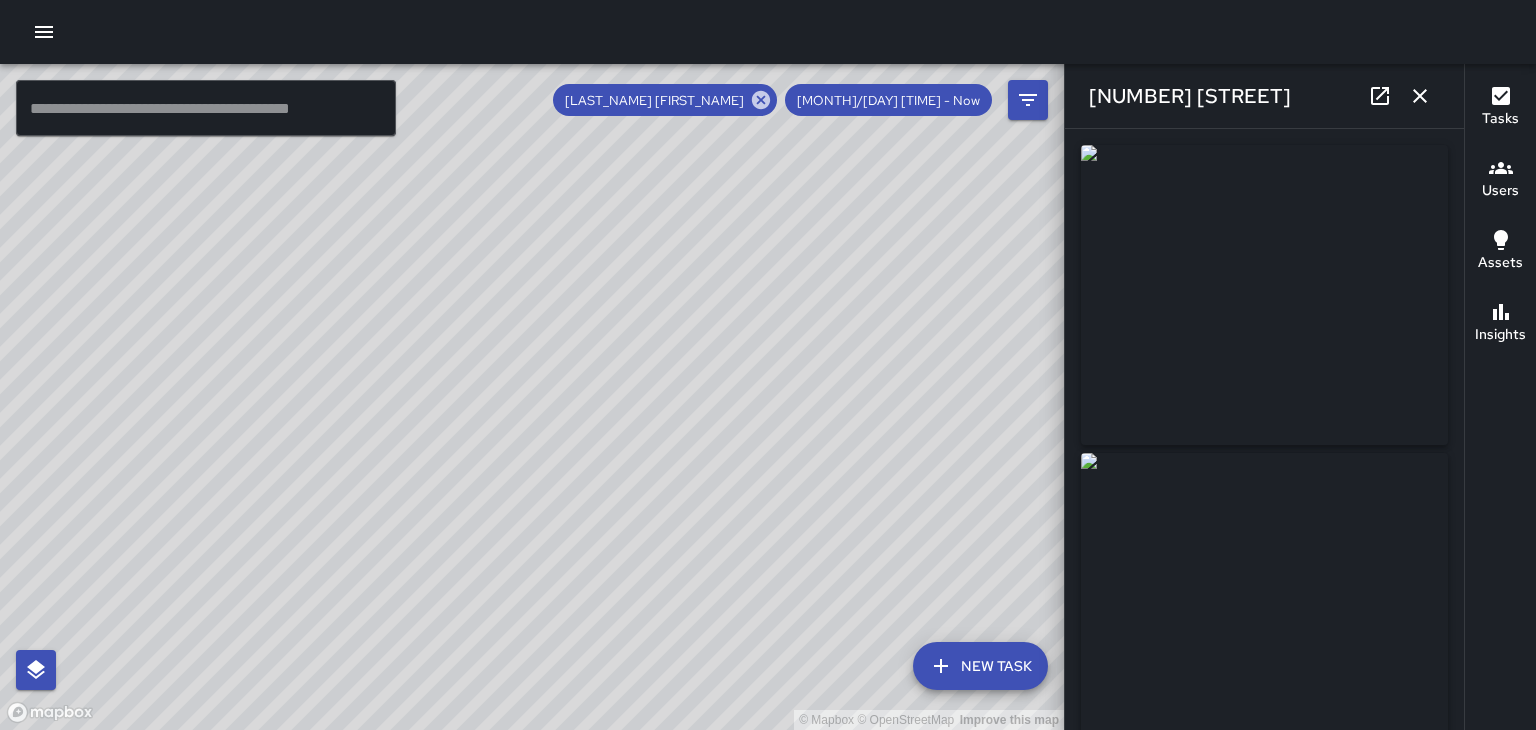 click 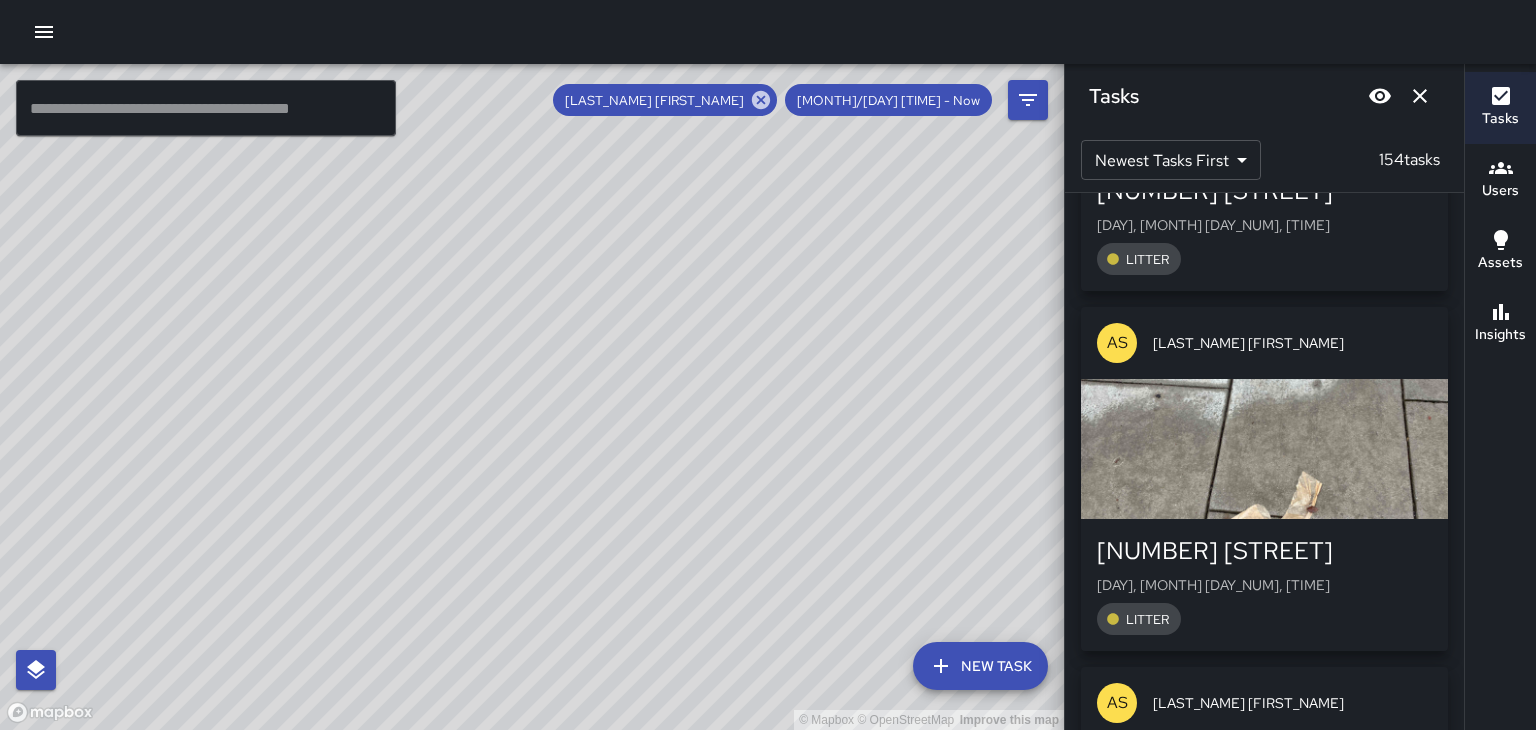scroll, scrollTop: 38961, scrollLeft: 0, axis: vertical 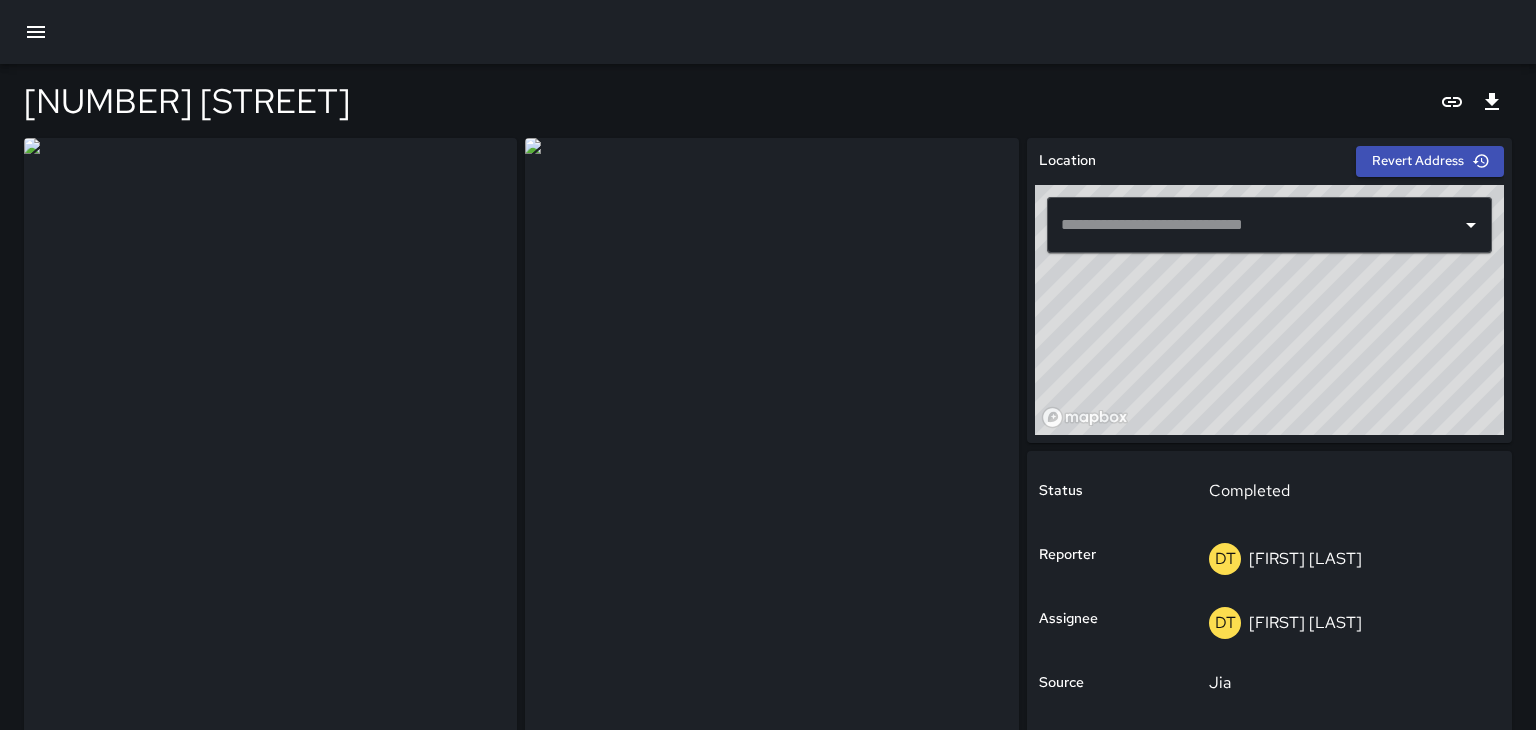 type on "**********" 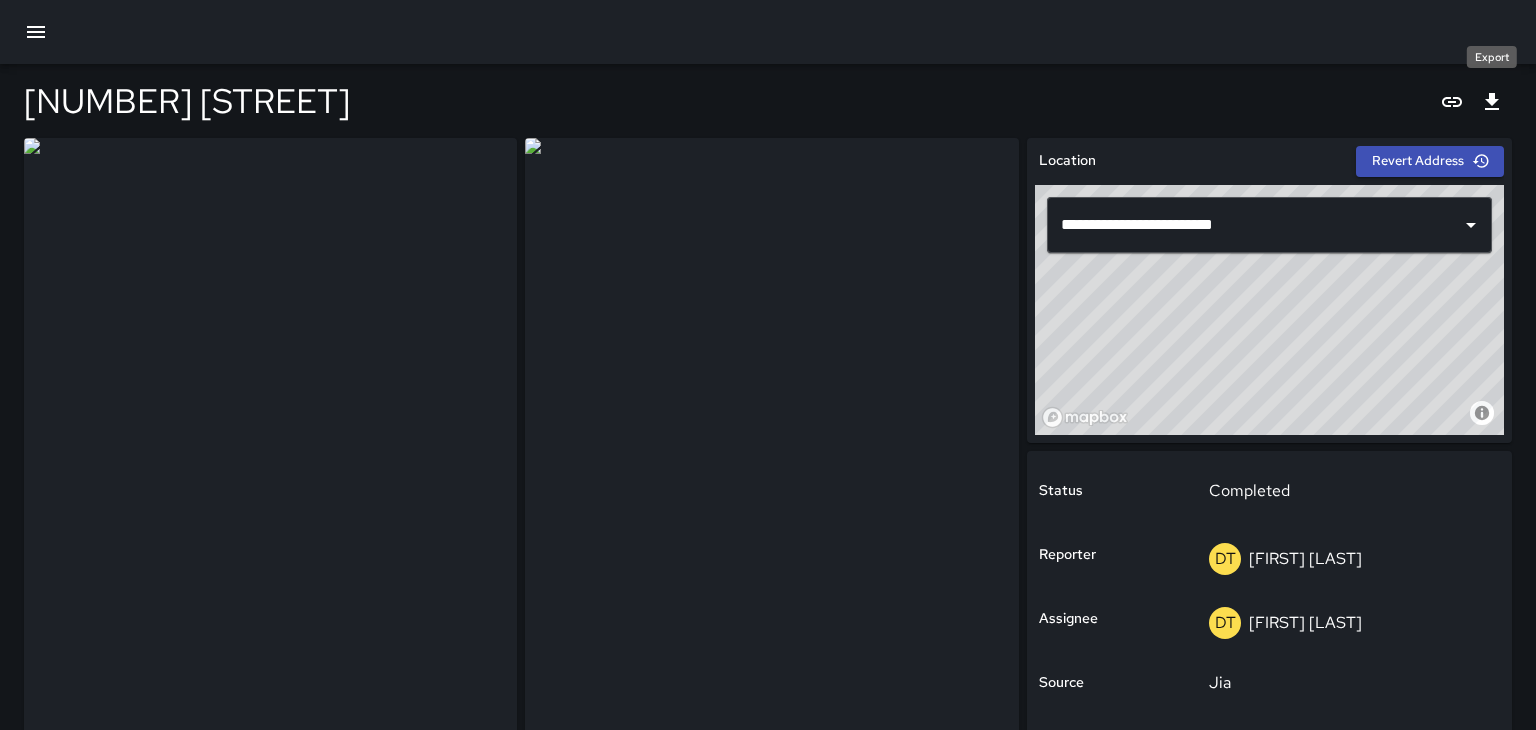 click 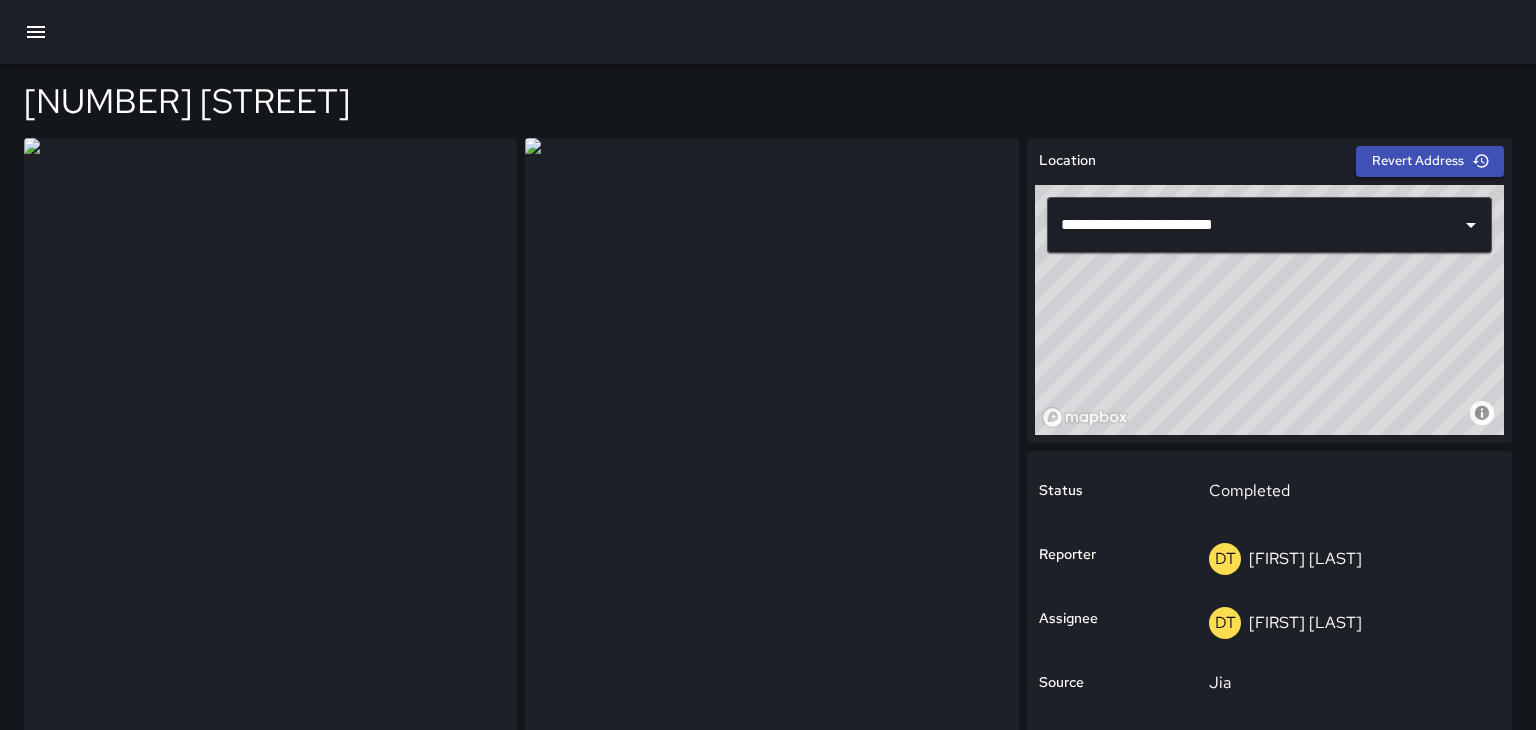 scroll, scrollTop: 0, scrollLeft: 0, axis: both 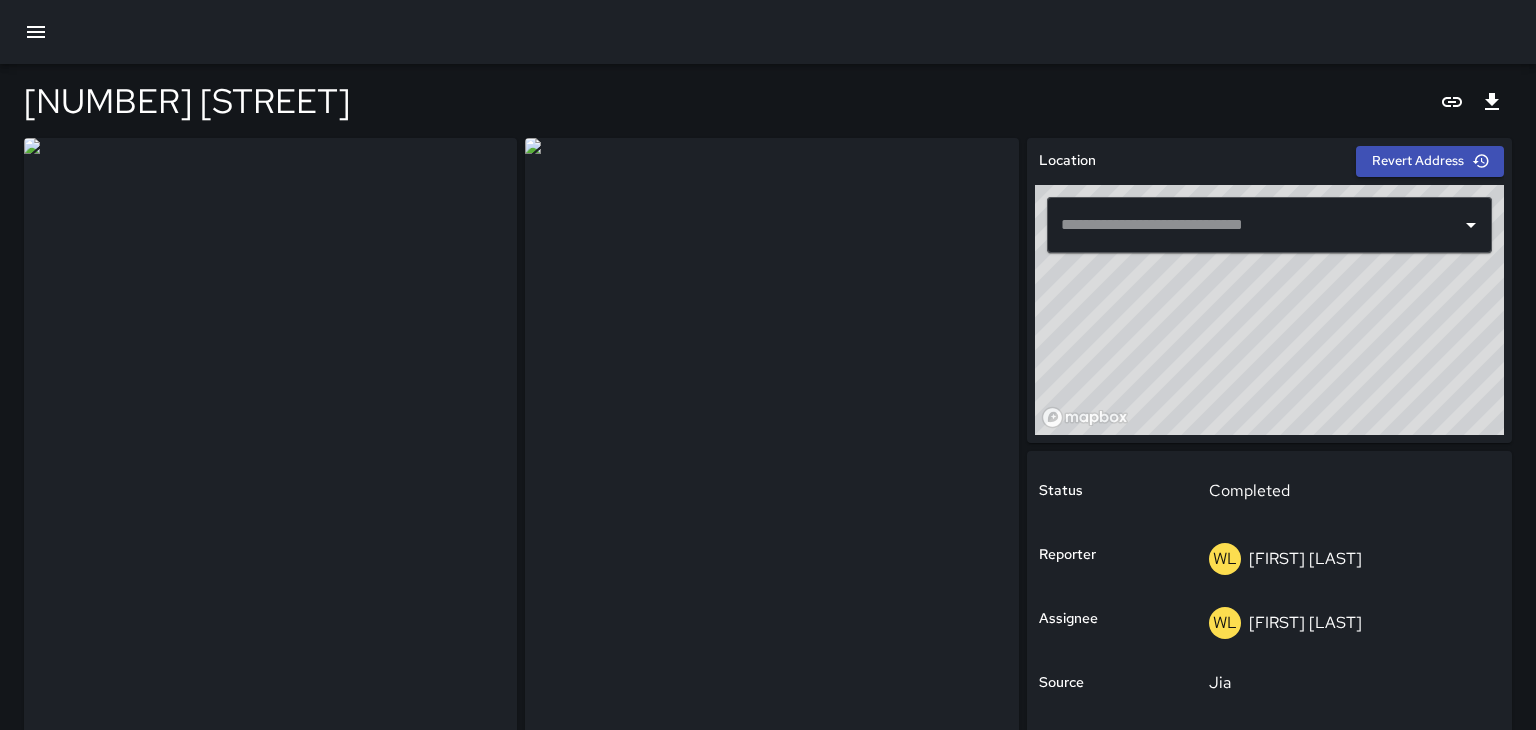 type on "**********" 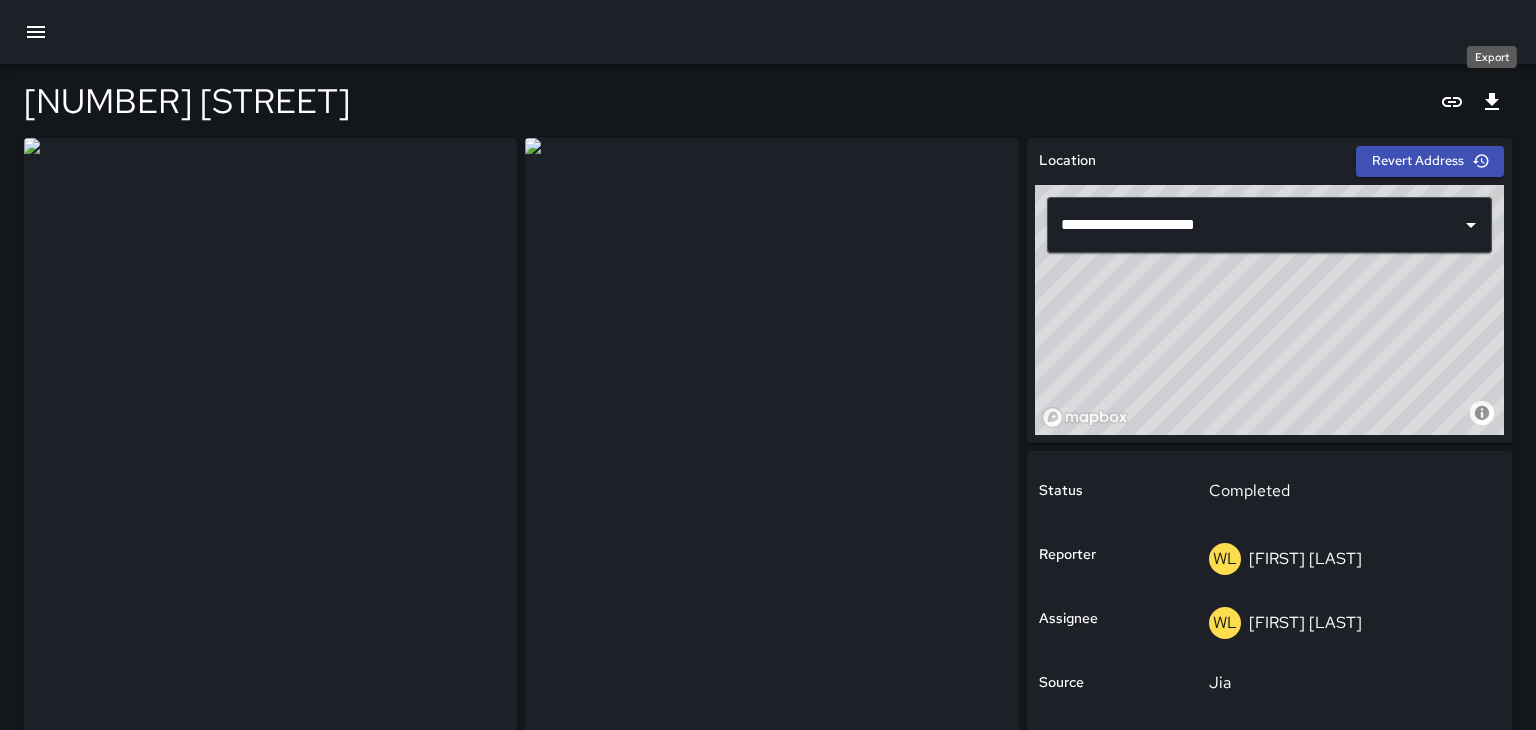 click 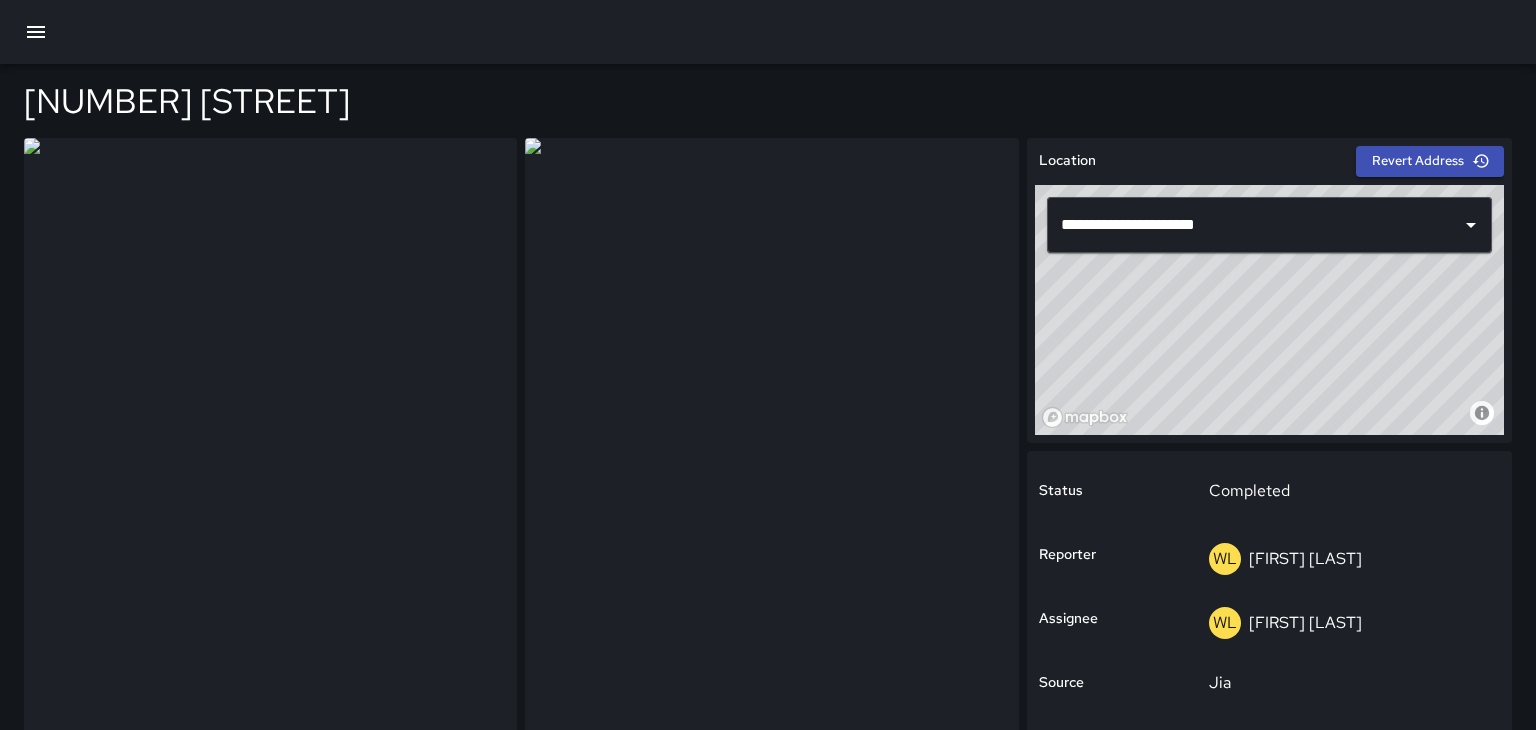 scroll, scrollTop: 0, scrollLeft: 0, axis: both 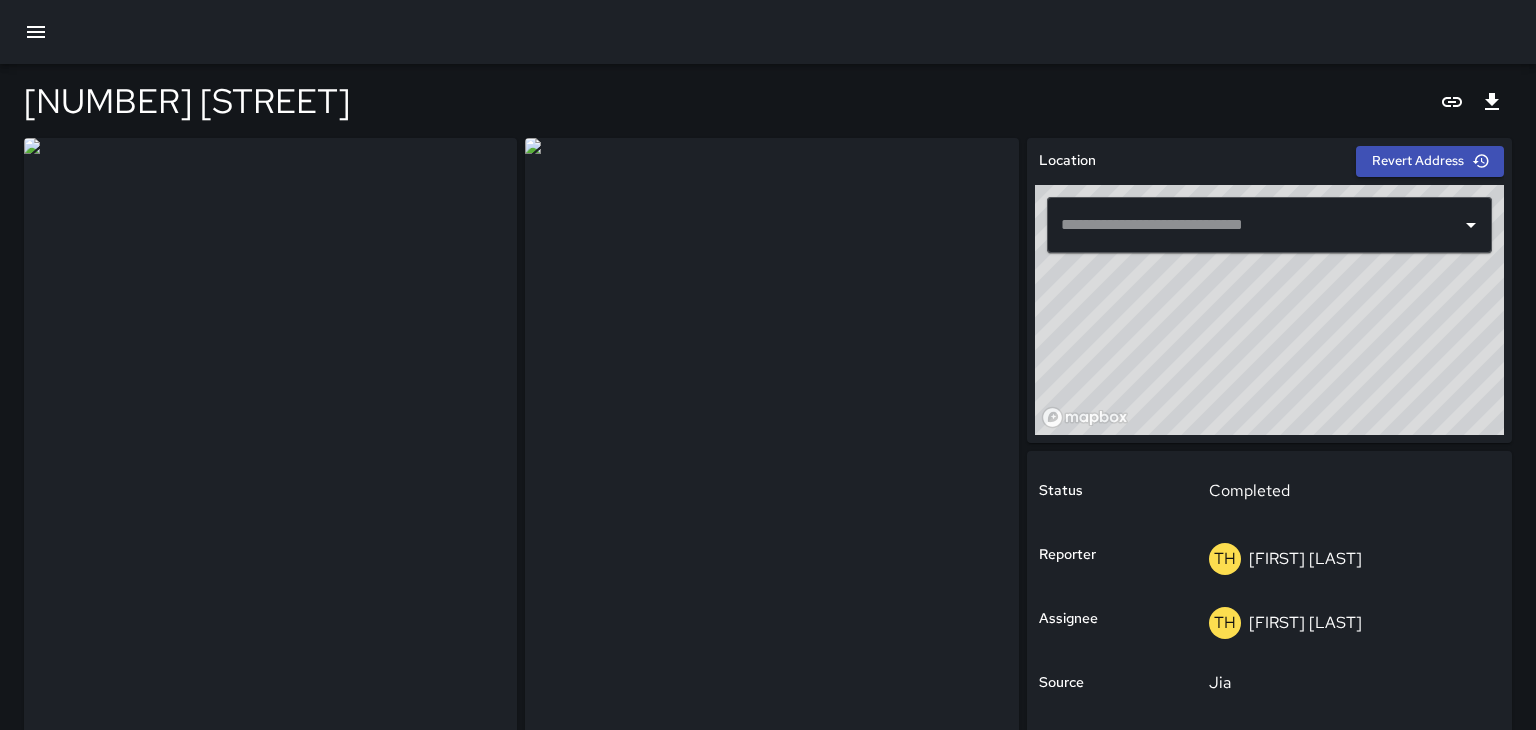 type on "**********" 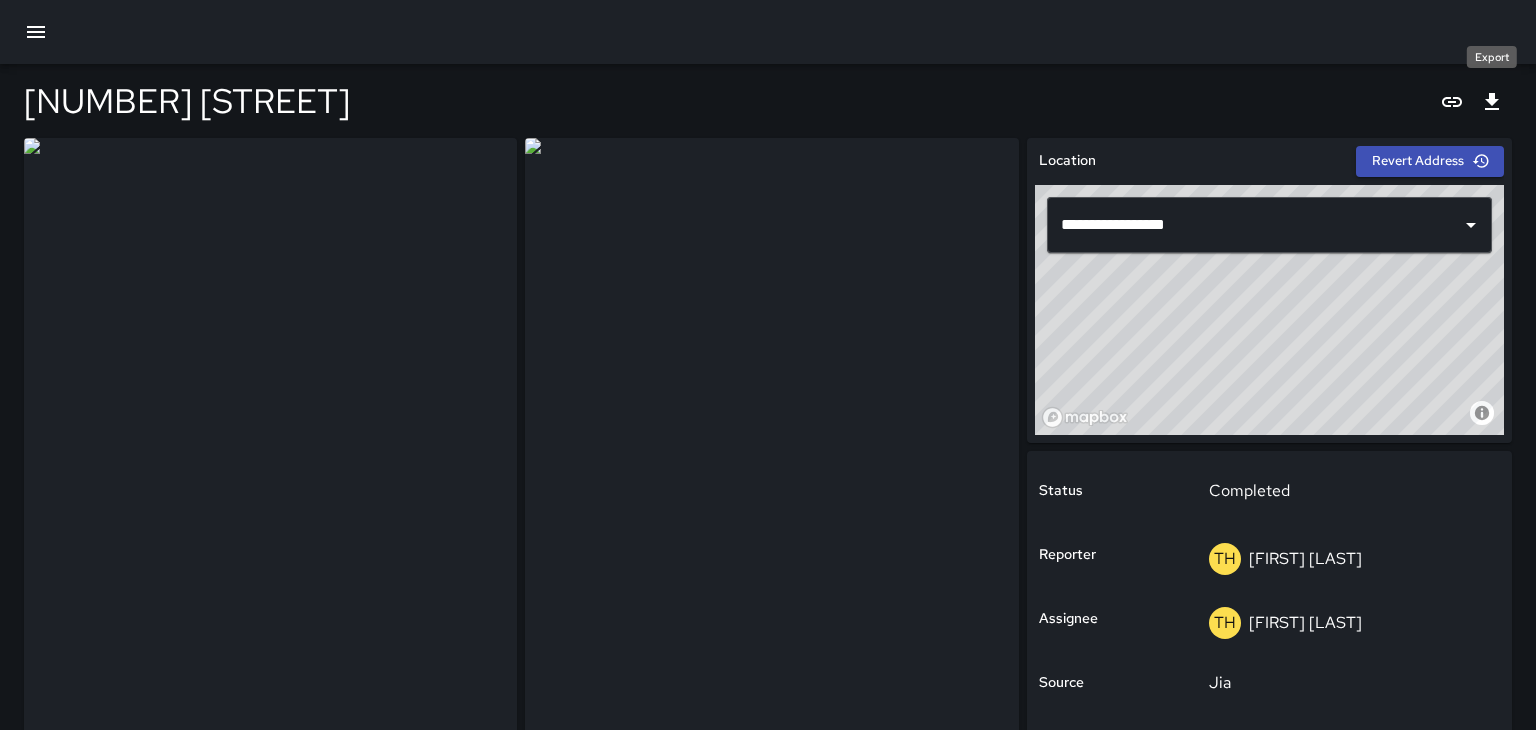 click 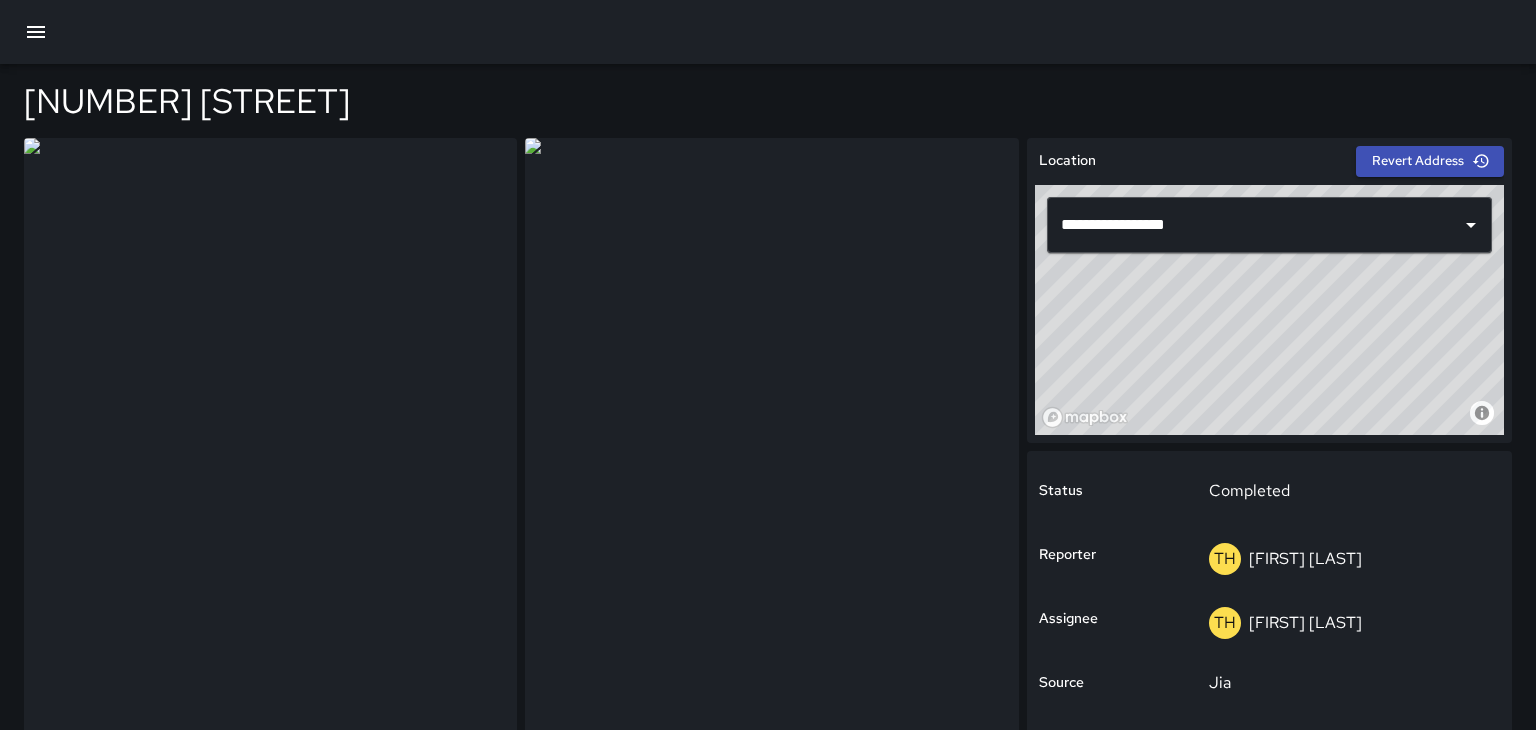scroll, scrollTop: 0, scrollLeft: 0, axis: both 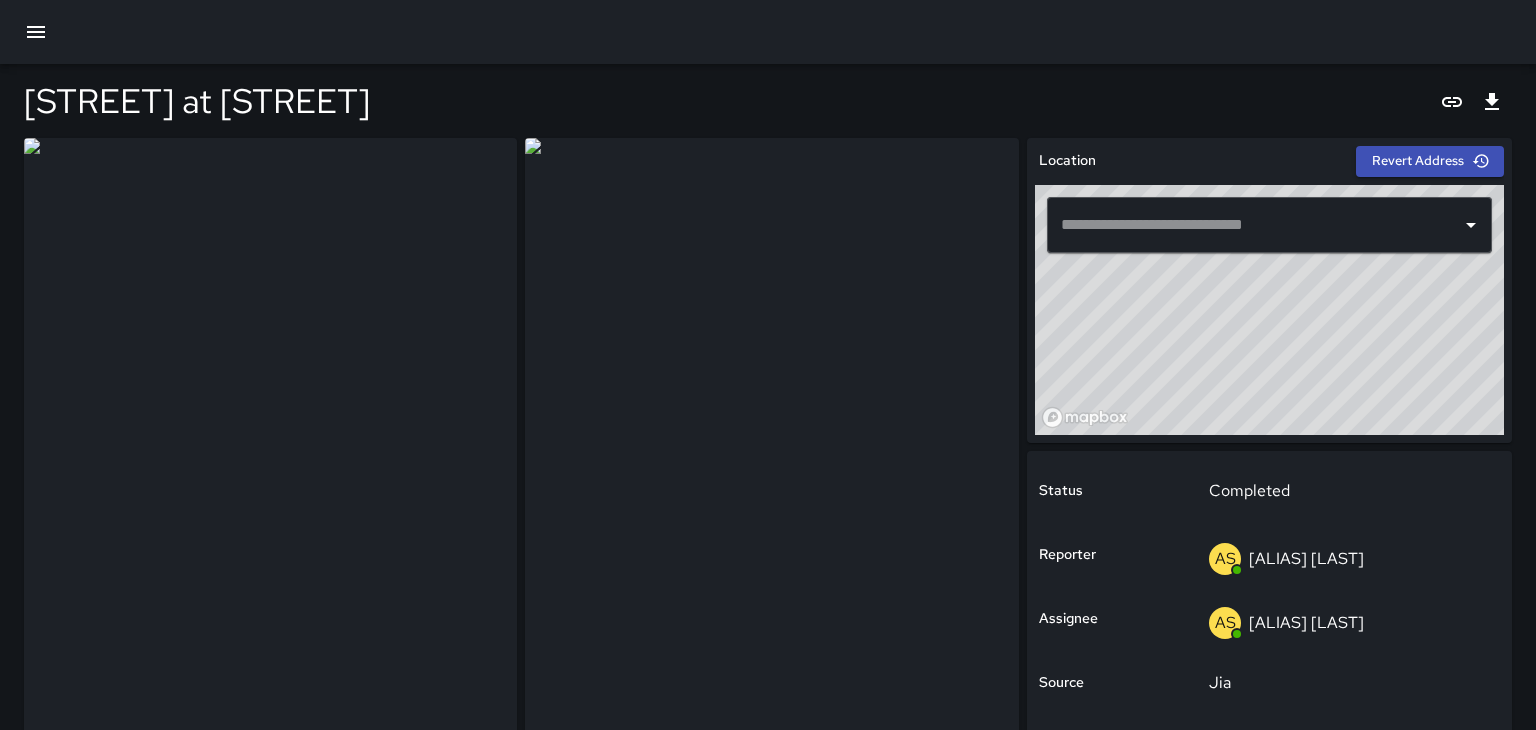 type on "**********" 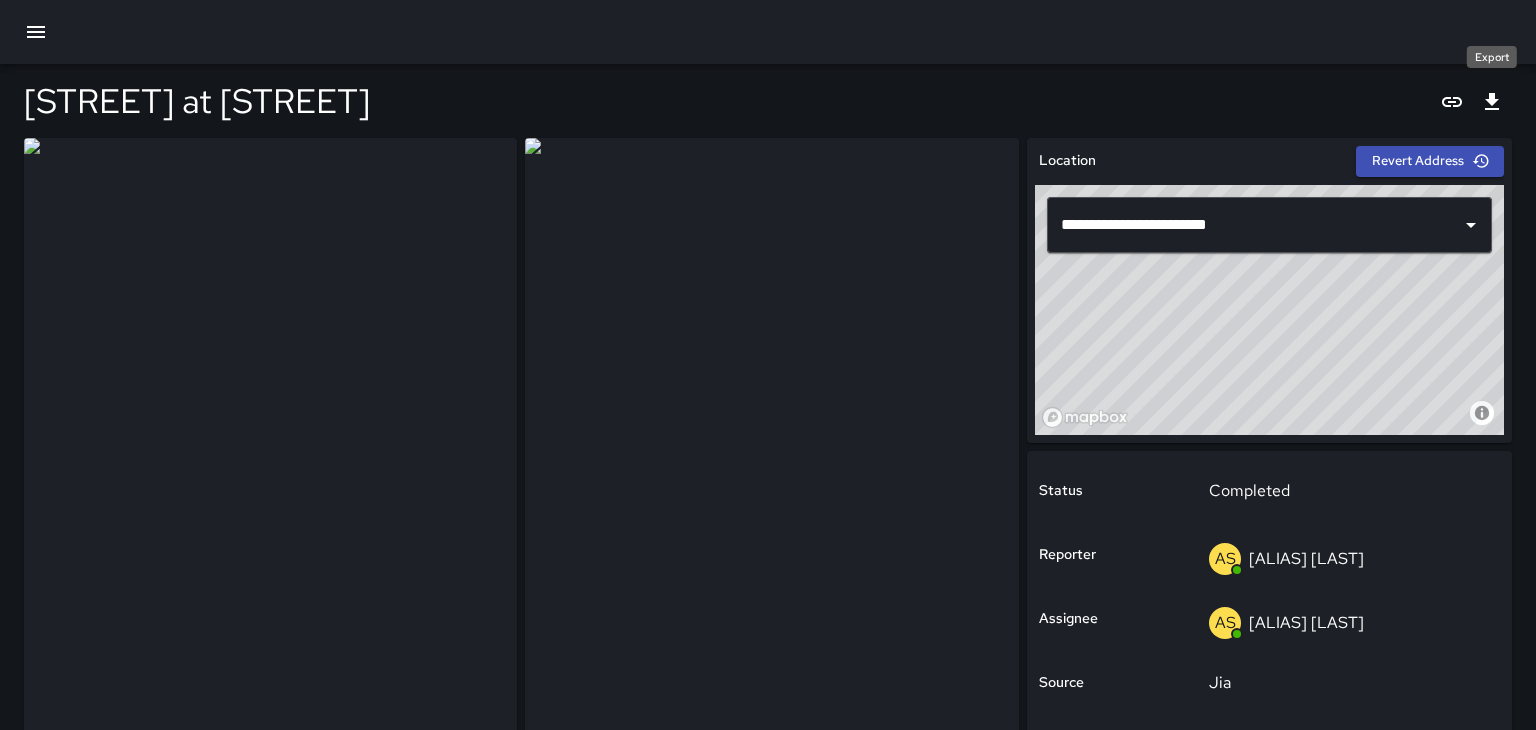 click 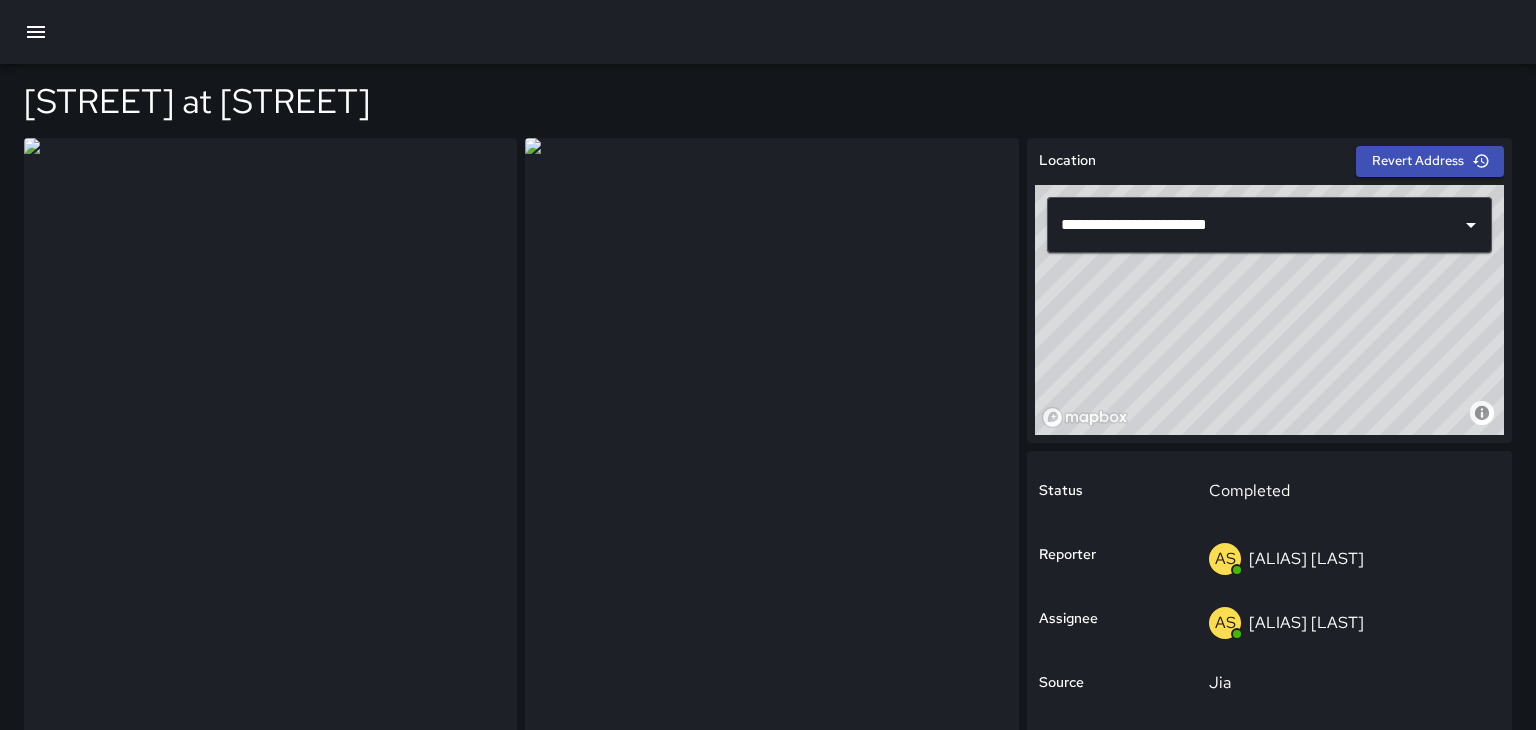 scroll, scrollTop: 0, scrollLeft: 0, axis: both 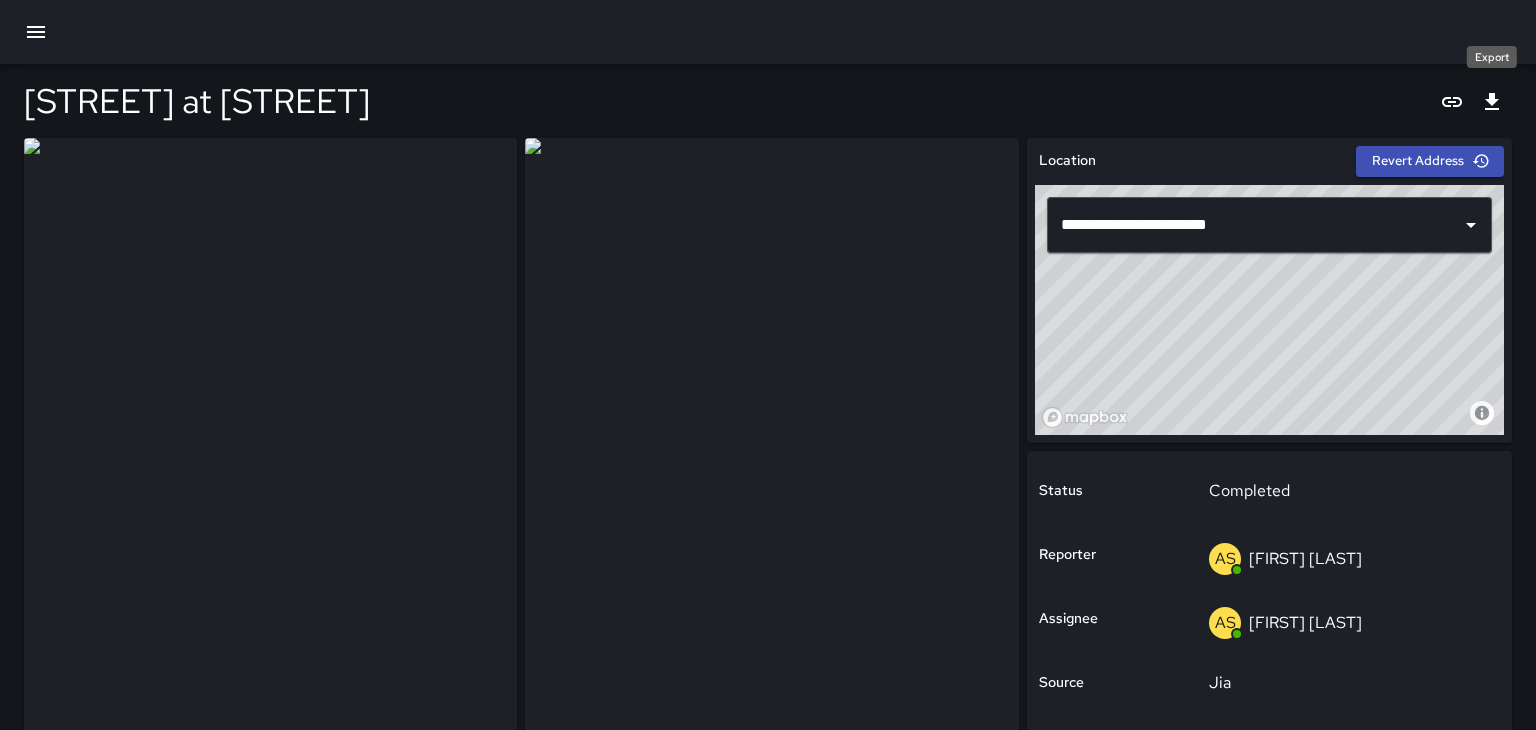 click 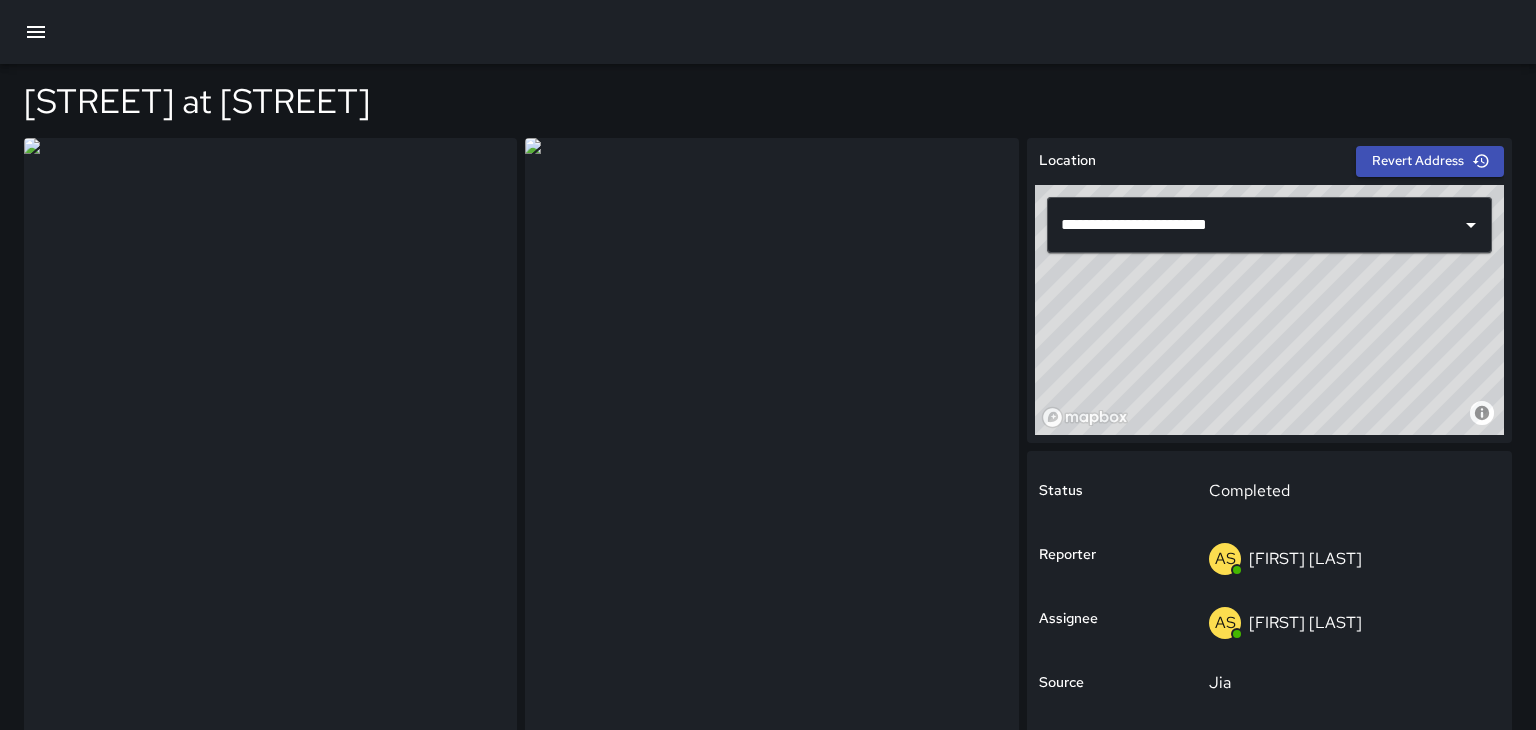 scroll, scrollTop: 0, scrollLeft: 0, axis: both 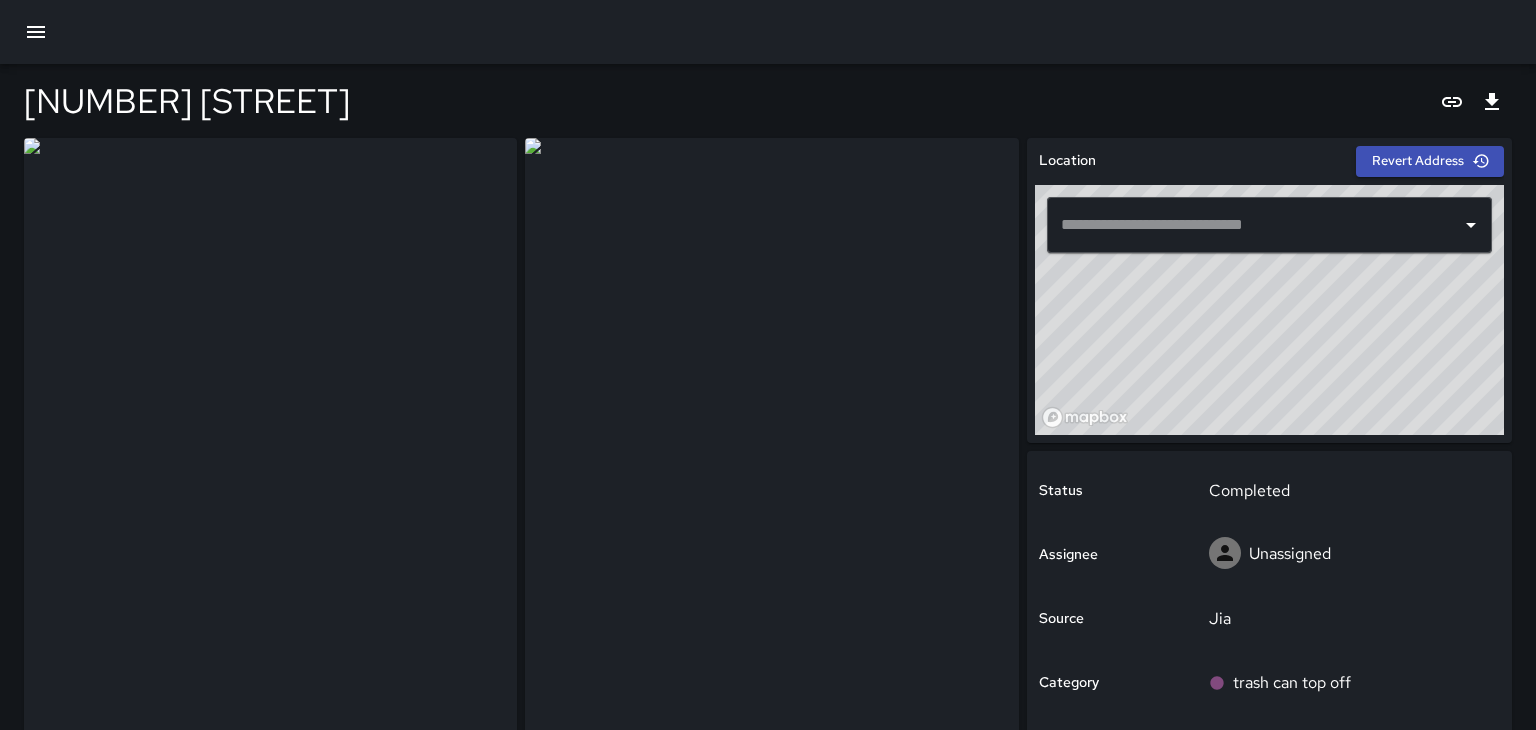 type on "**********" 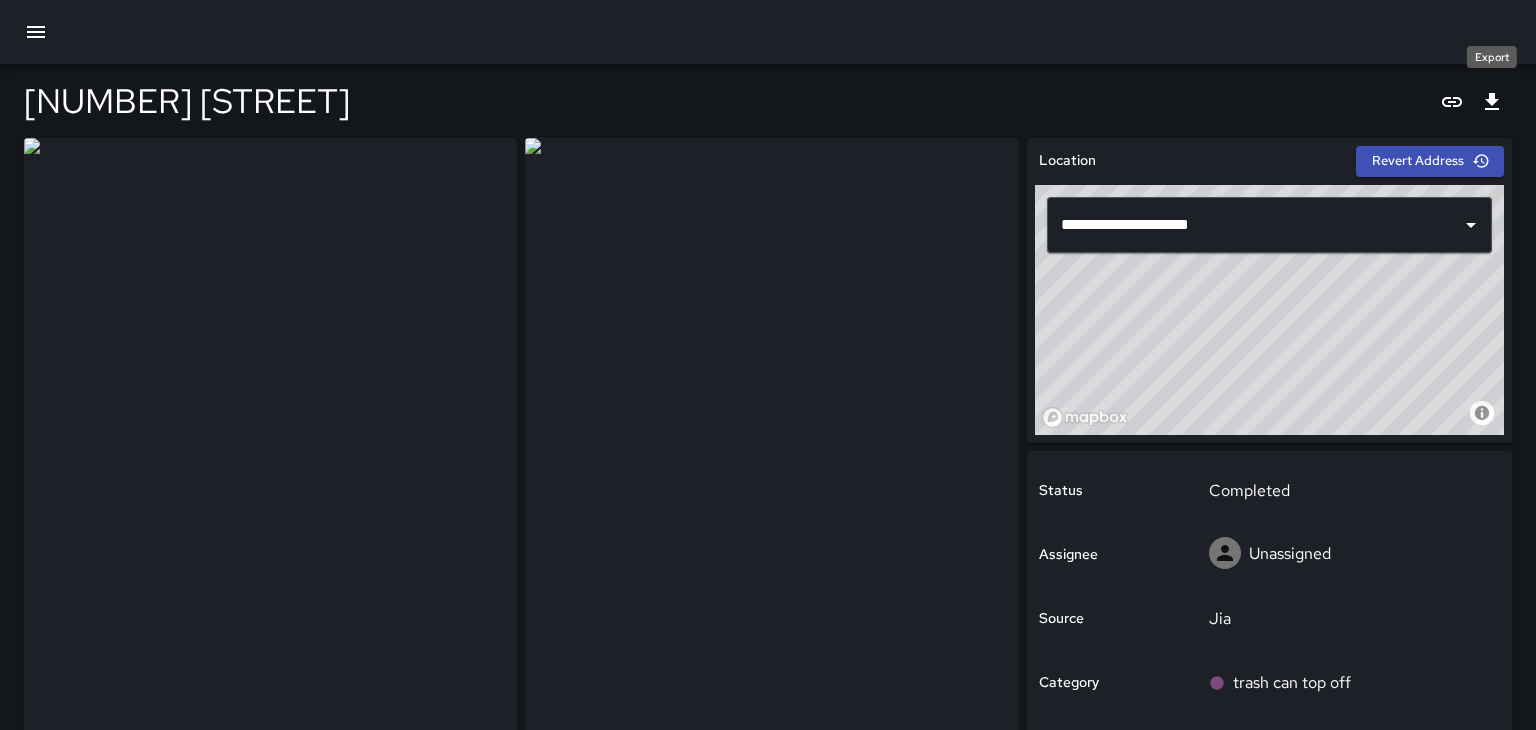 click 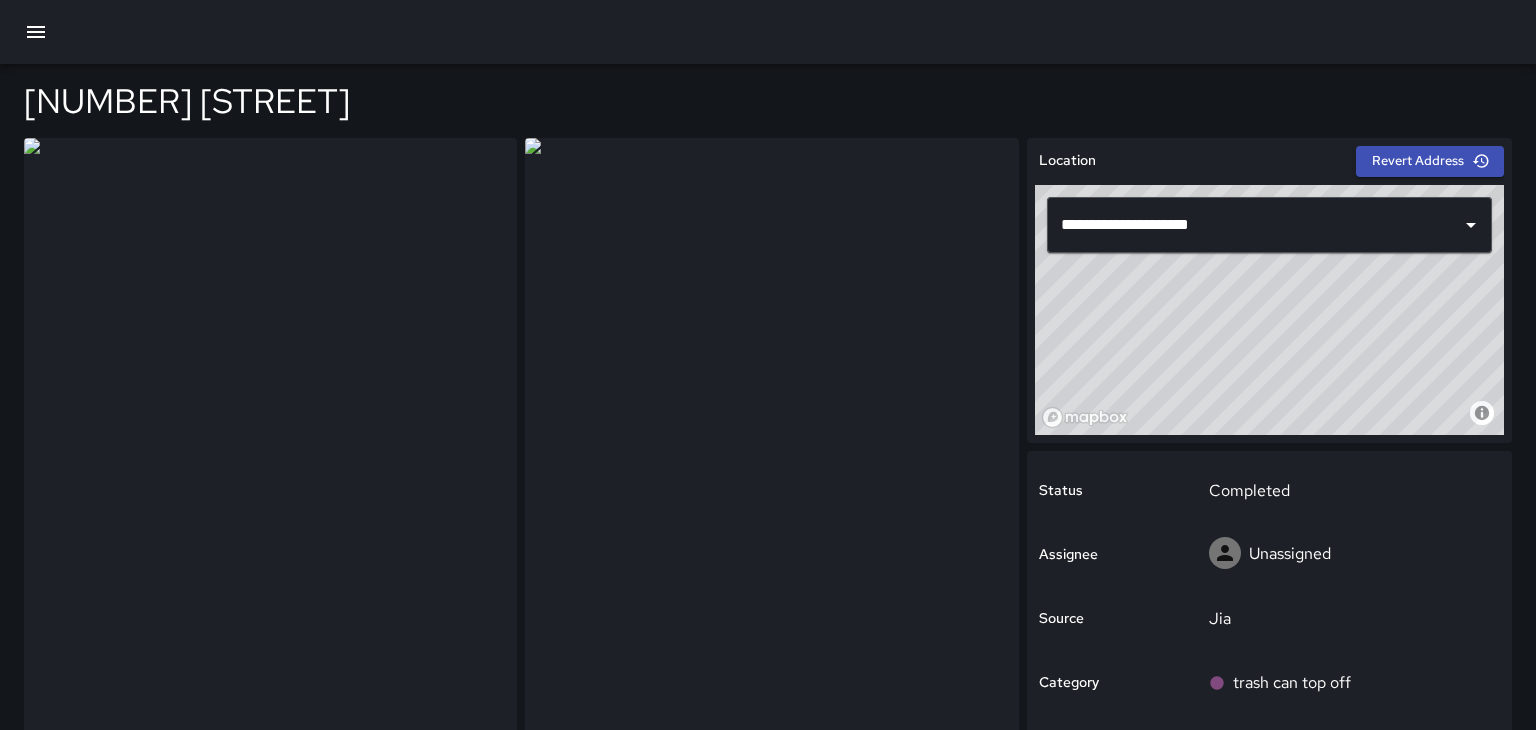 scroll, scrollTop: 0, scrollLeft: 0, axis: both 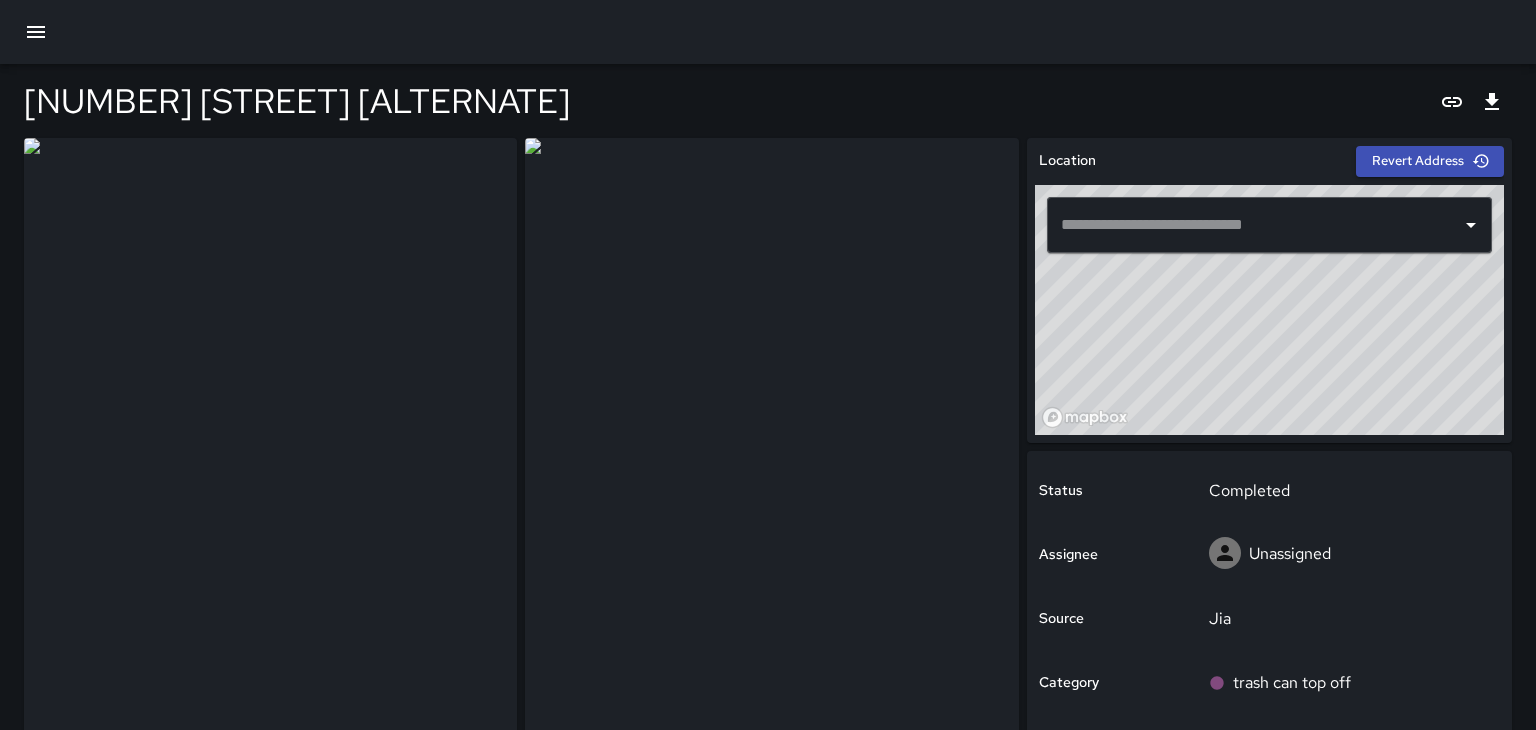 type on "**********" 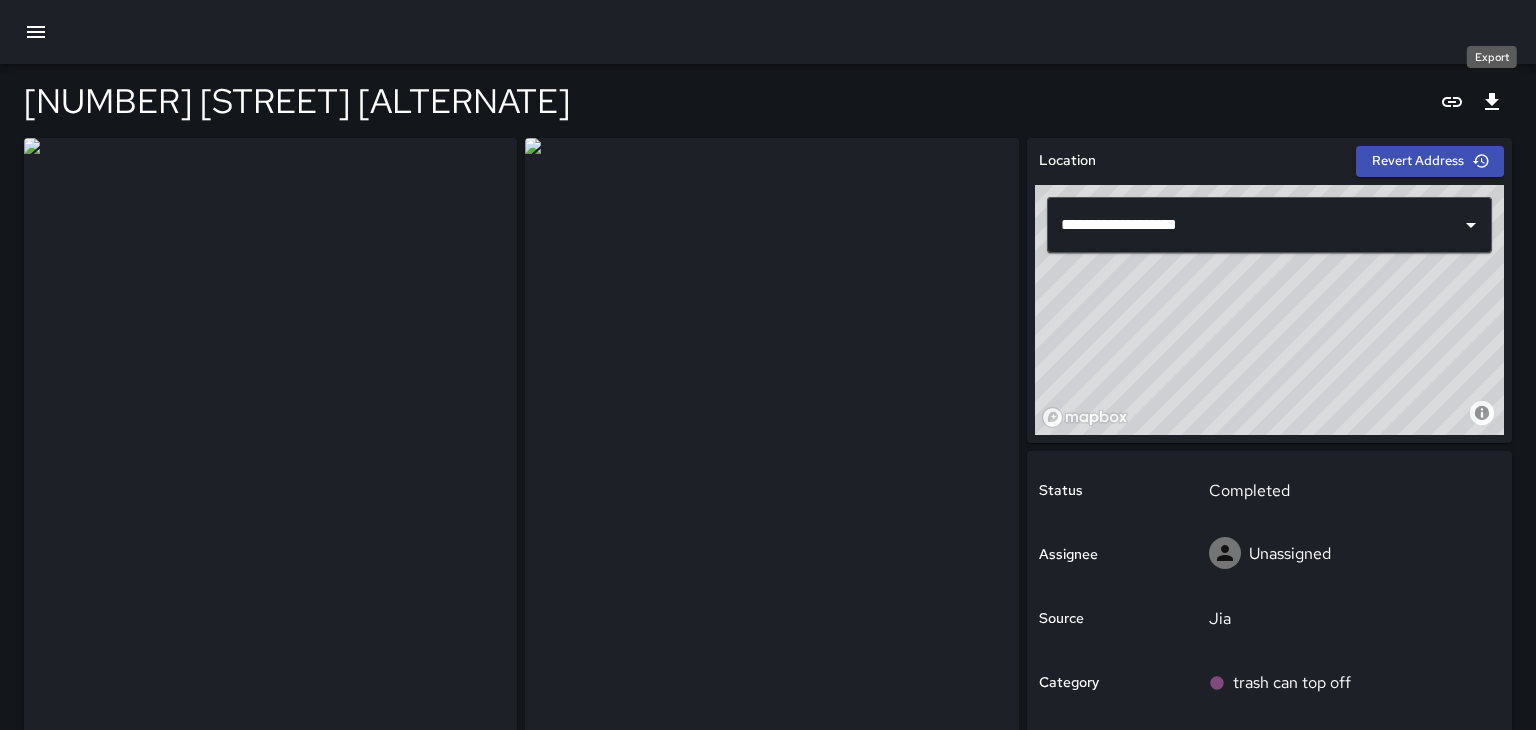 click 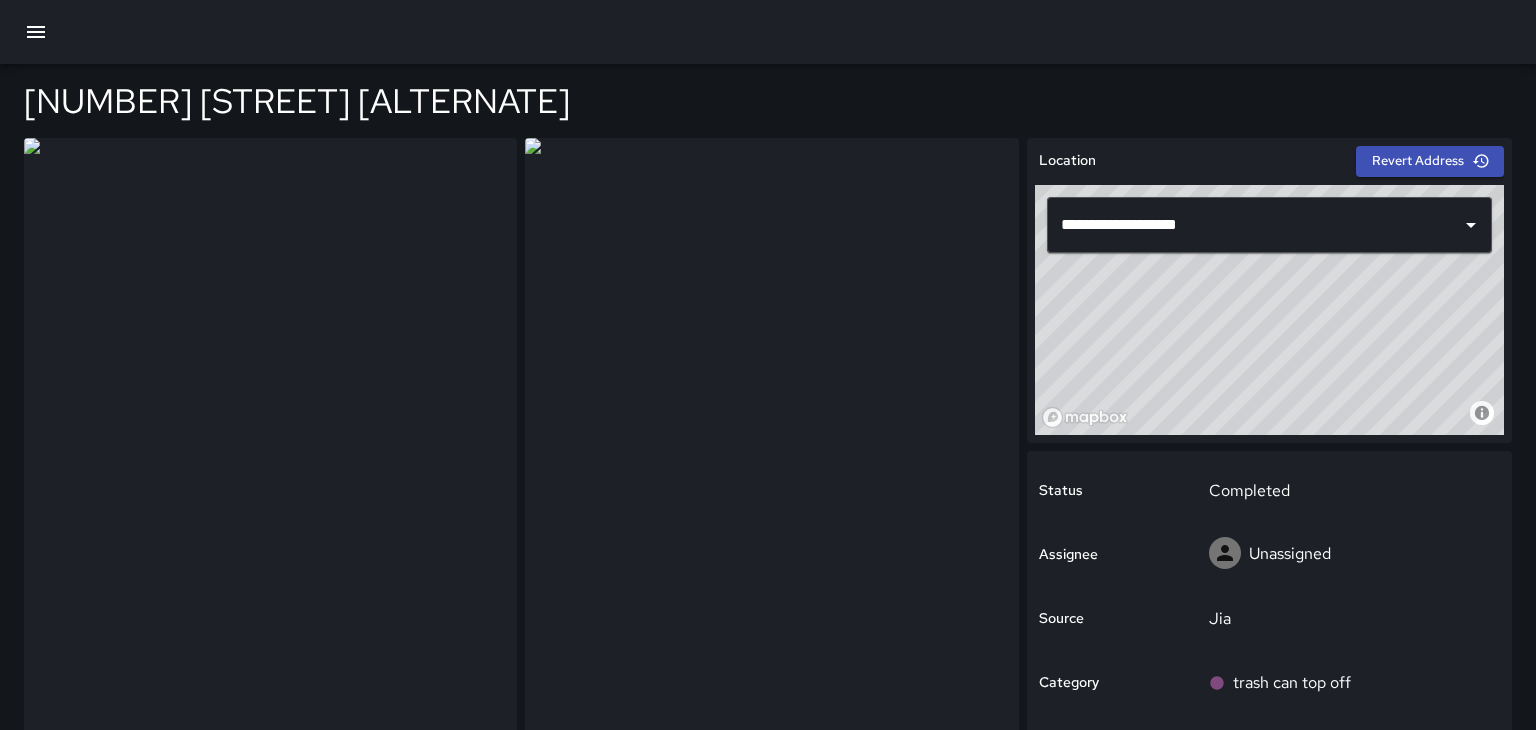 scroll, scrollTop: 0, scrollLeft: 0, axis: both 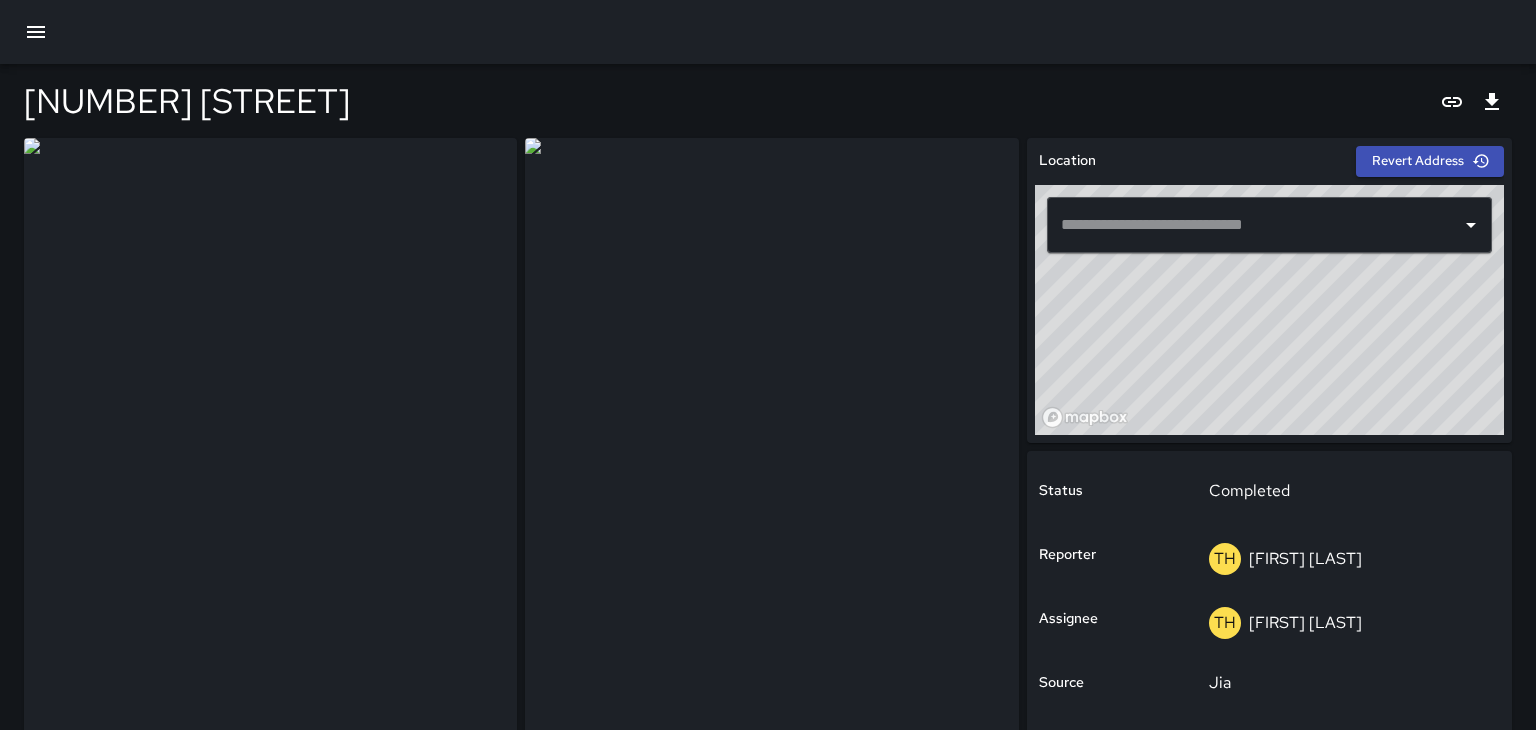 type on "**********" 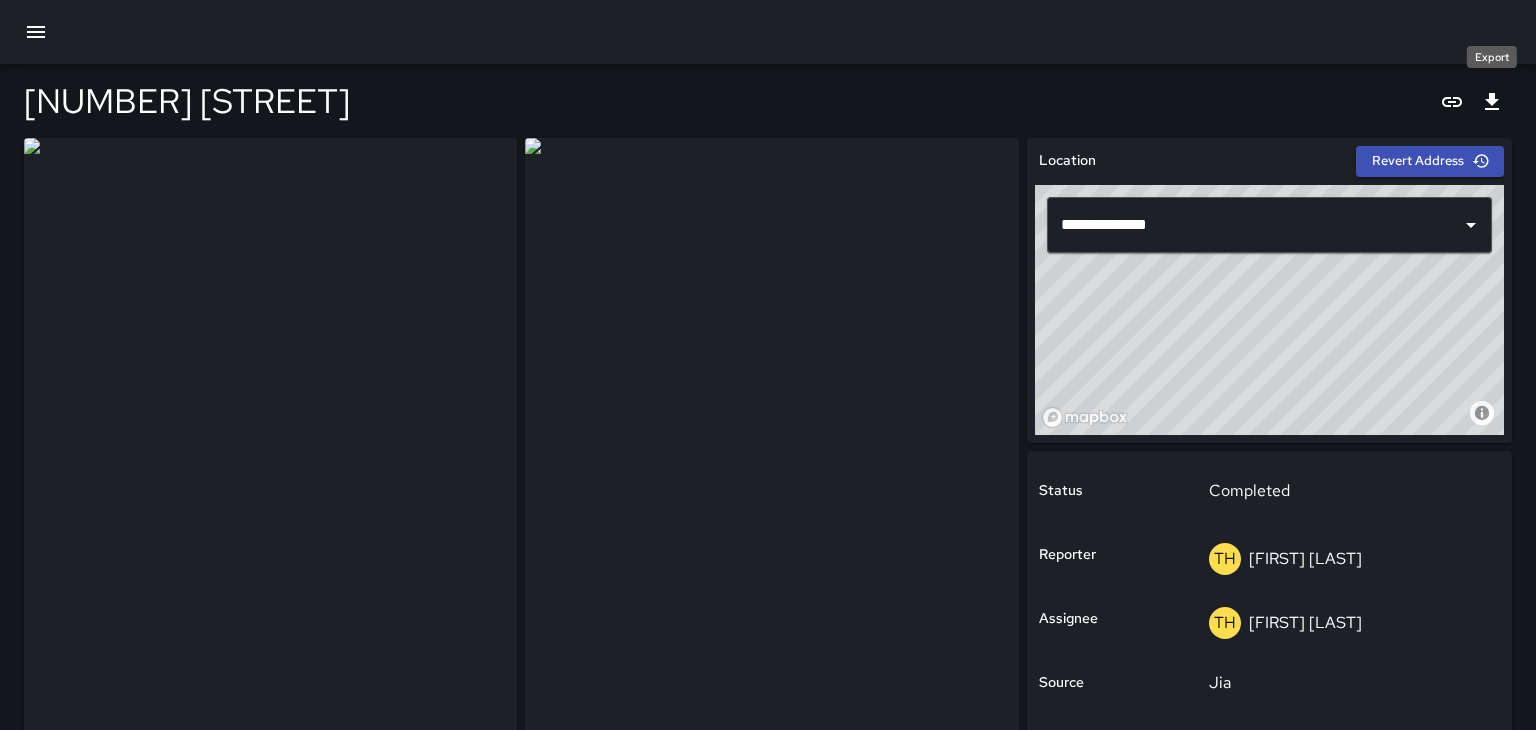 click 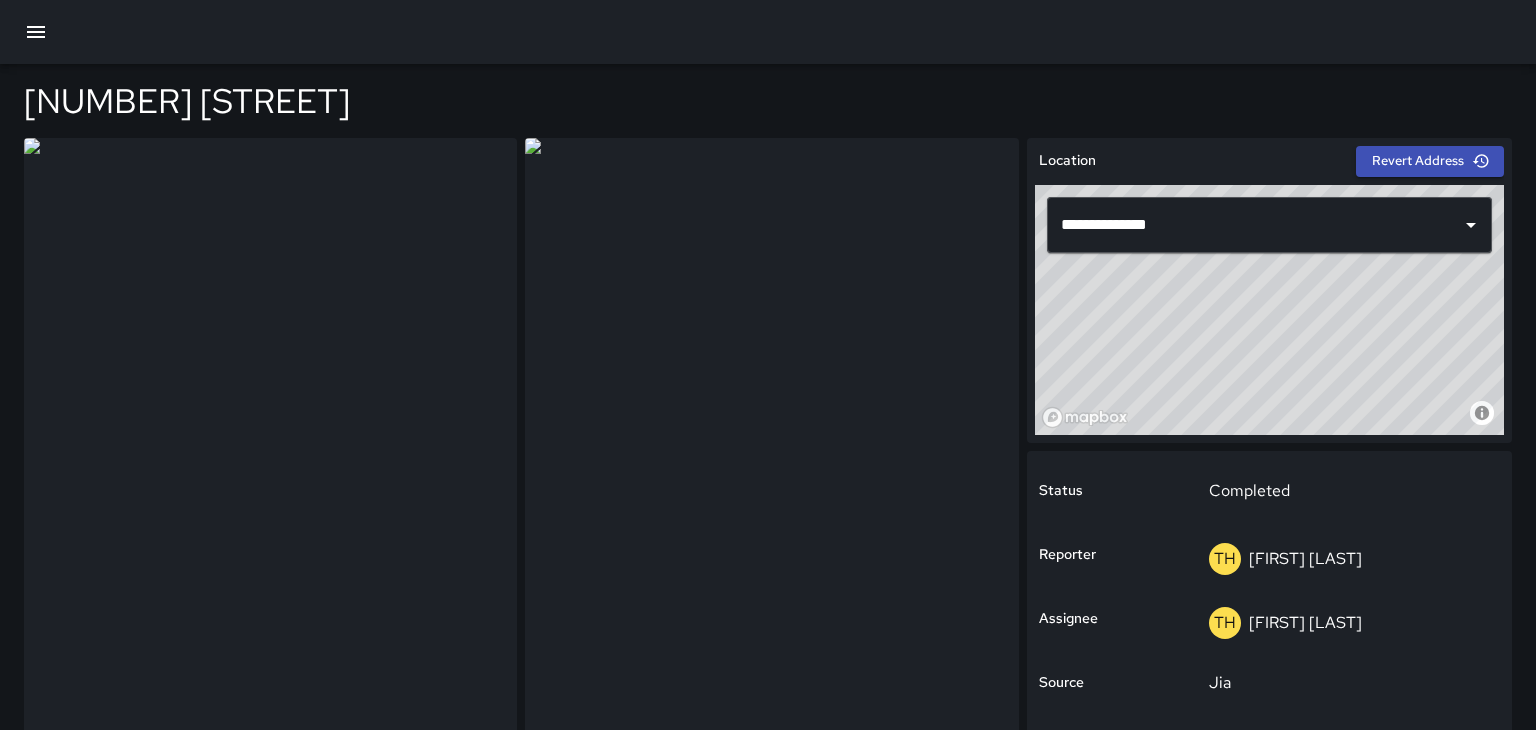 scroll, scrollTop: 0, scrollLeft: 0, axis: both 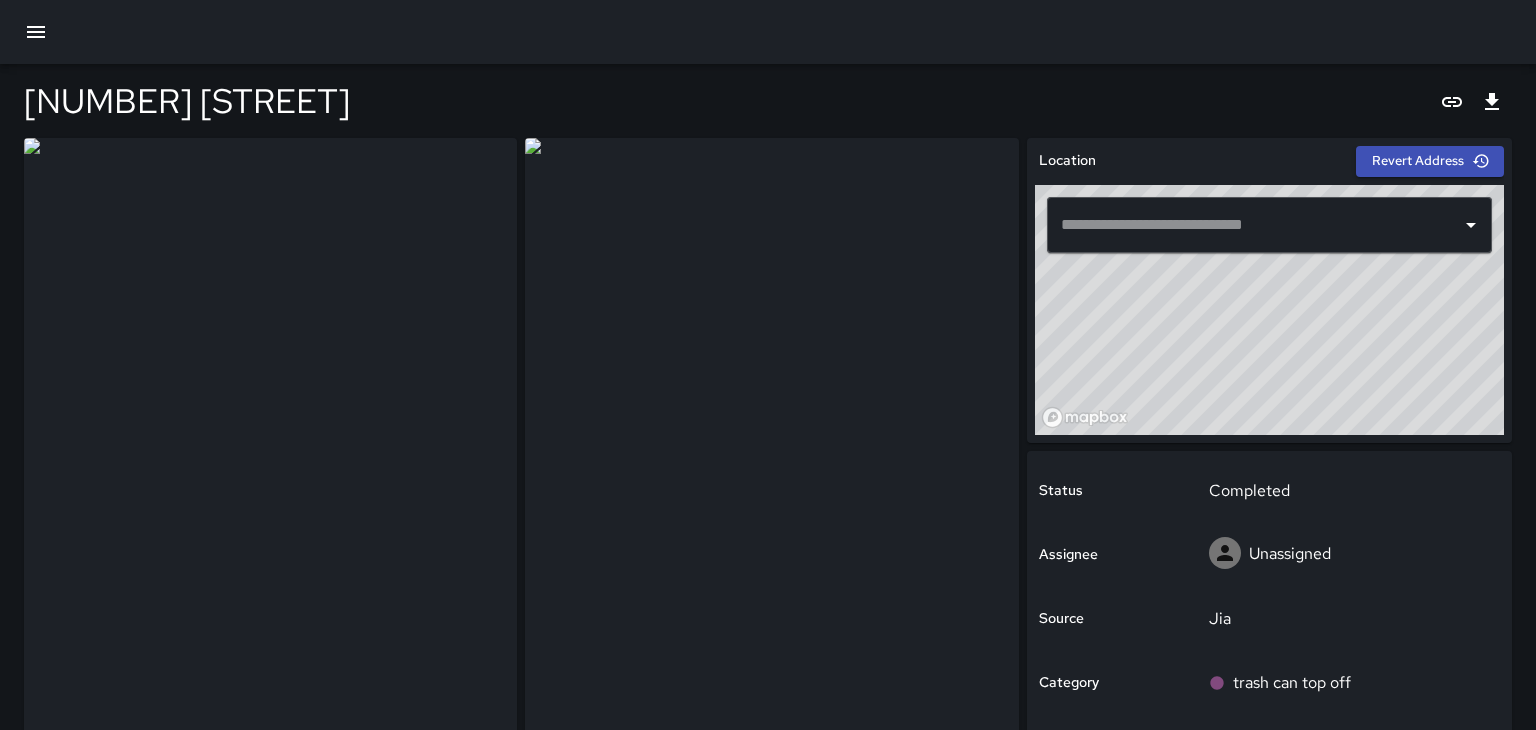 type on "**********" 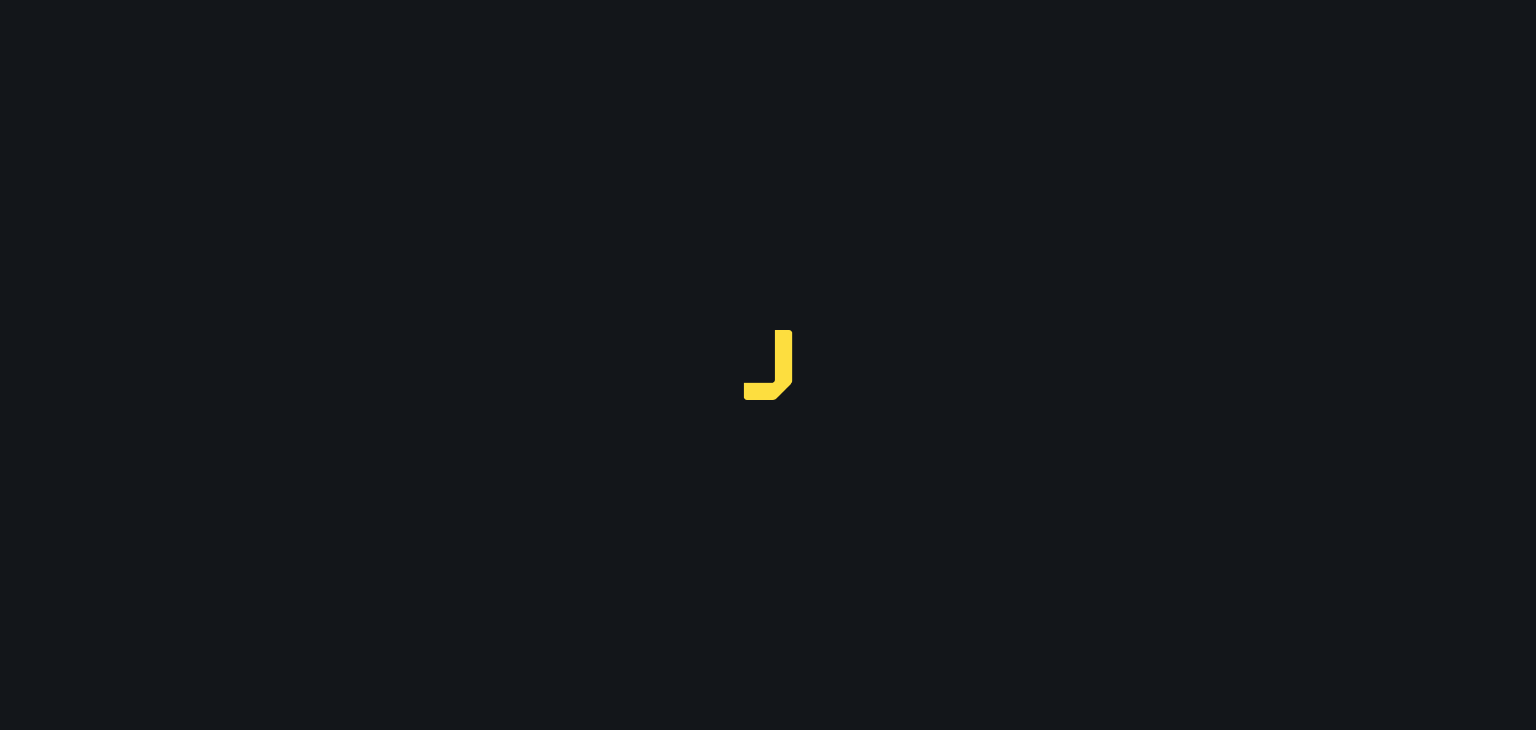 scroll, scrollTop: 0, scrollLeft: 0, axis: both 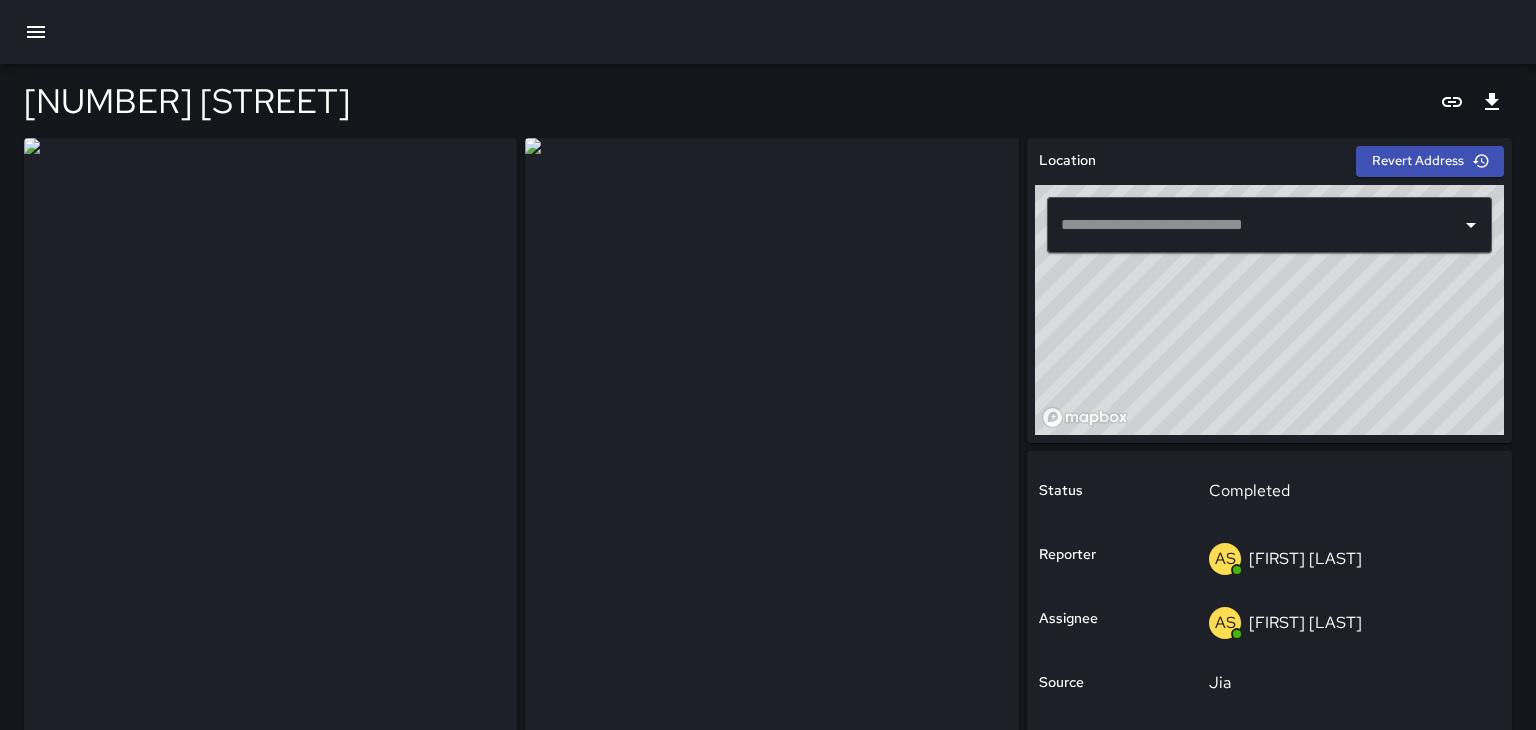 type on "**********" 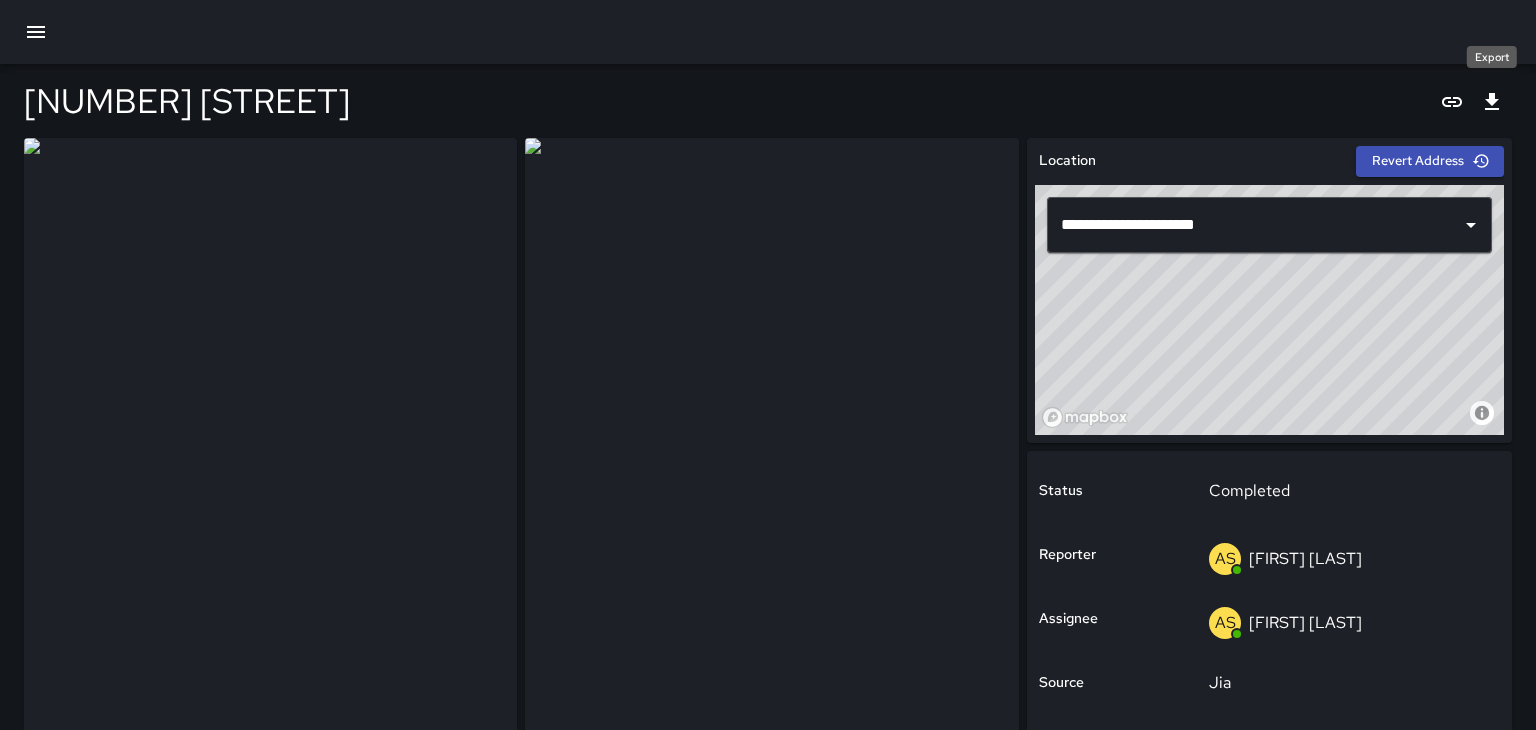 click 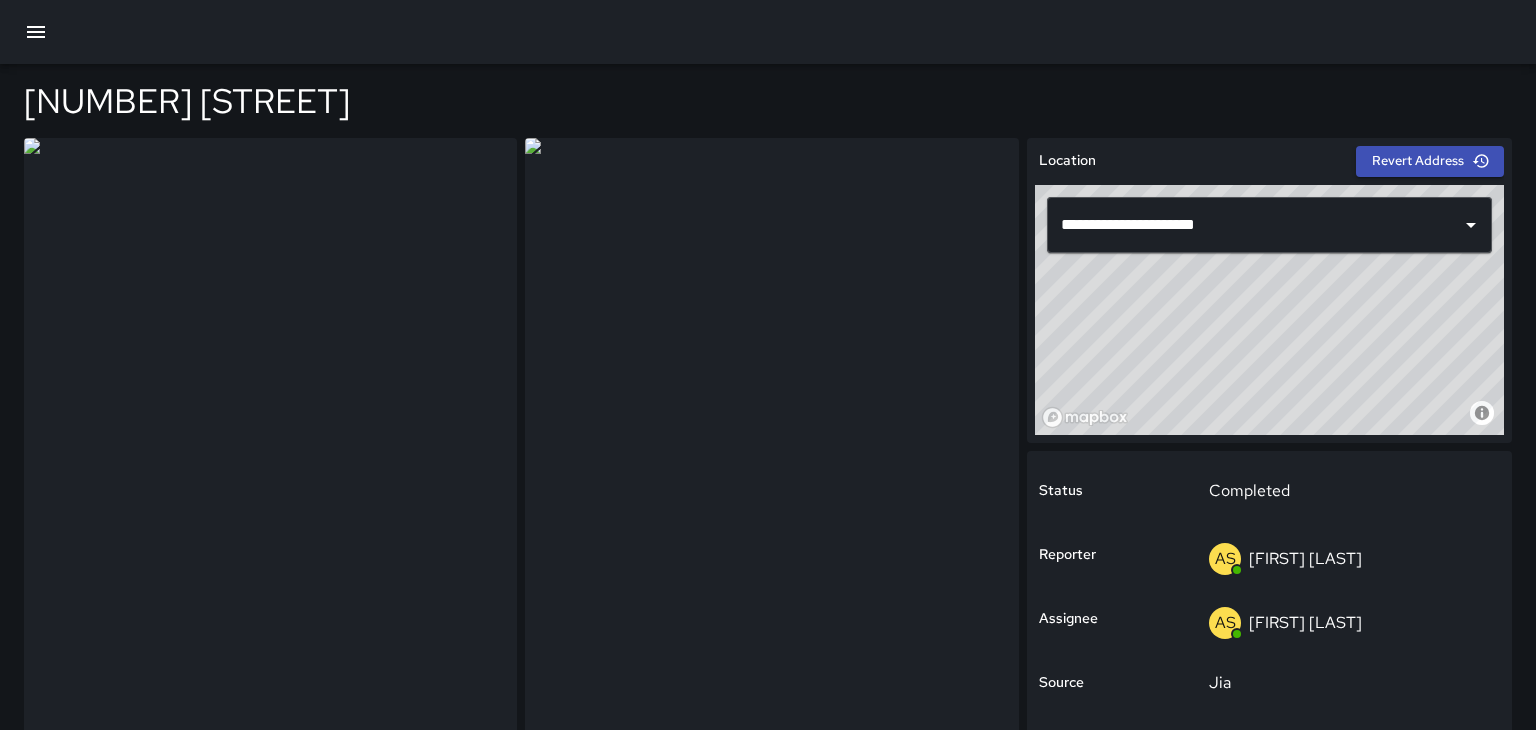 scroll, scrollTop: 0, scrollLeft: 0, axis: both 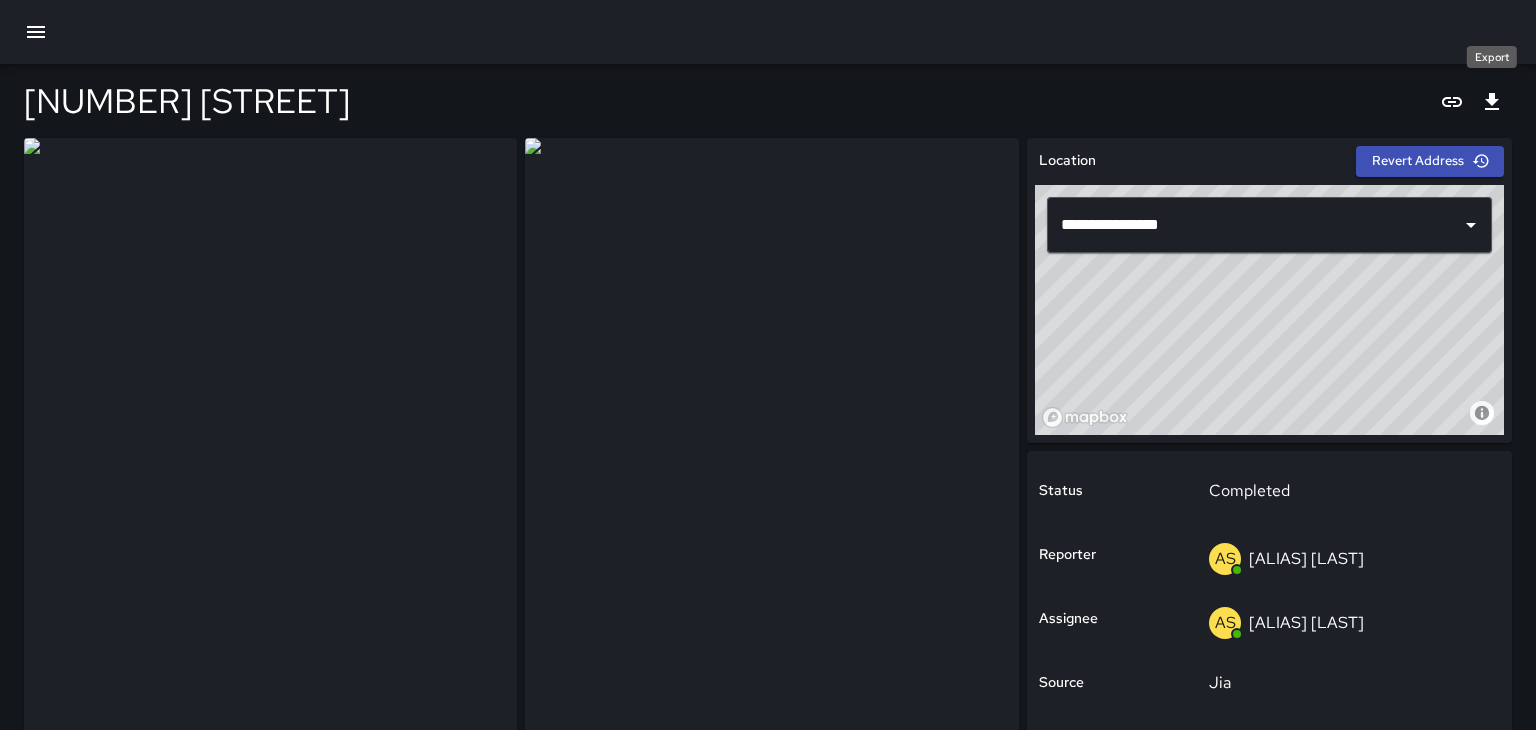 click 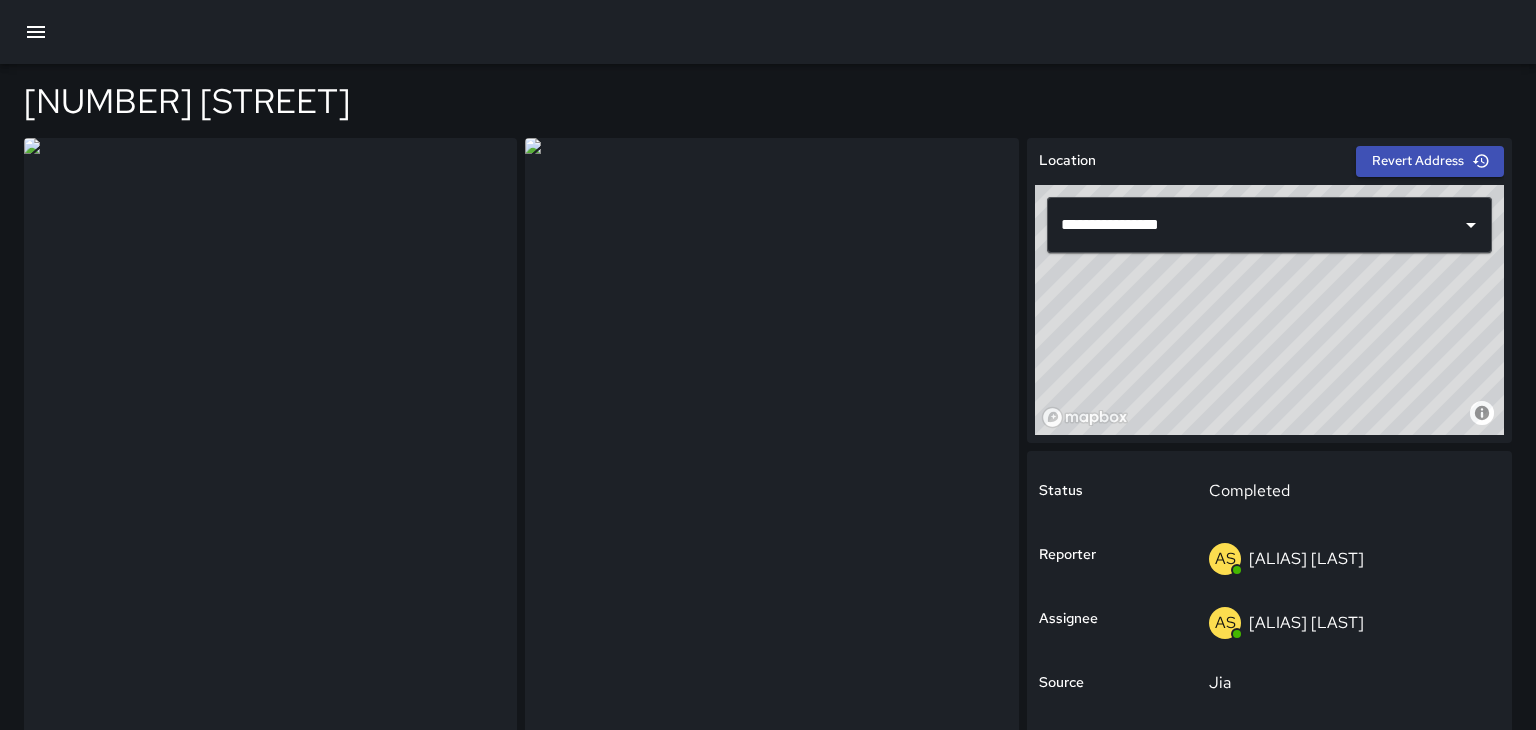 scroll, scrollTop: 0, scrollLeft: 0, axis: both 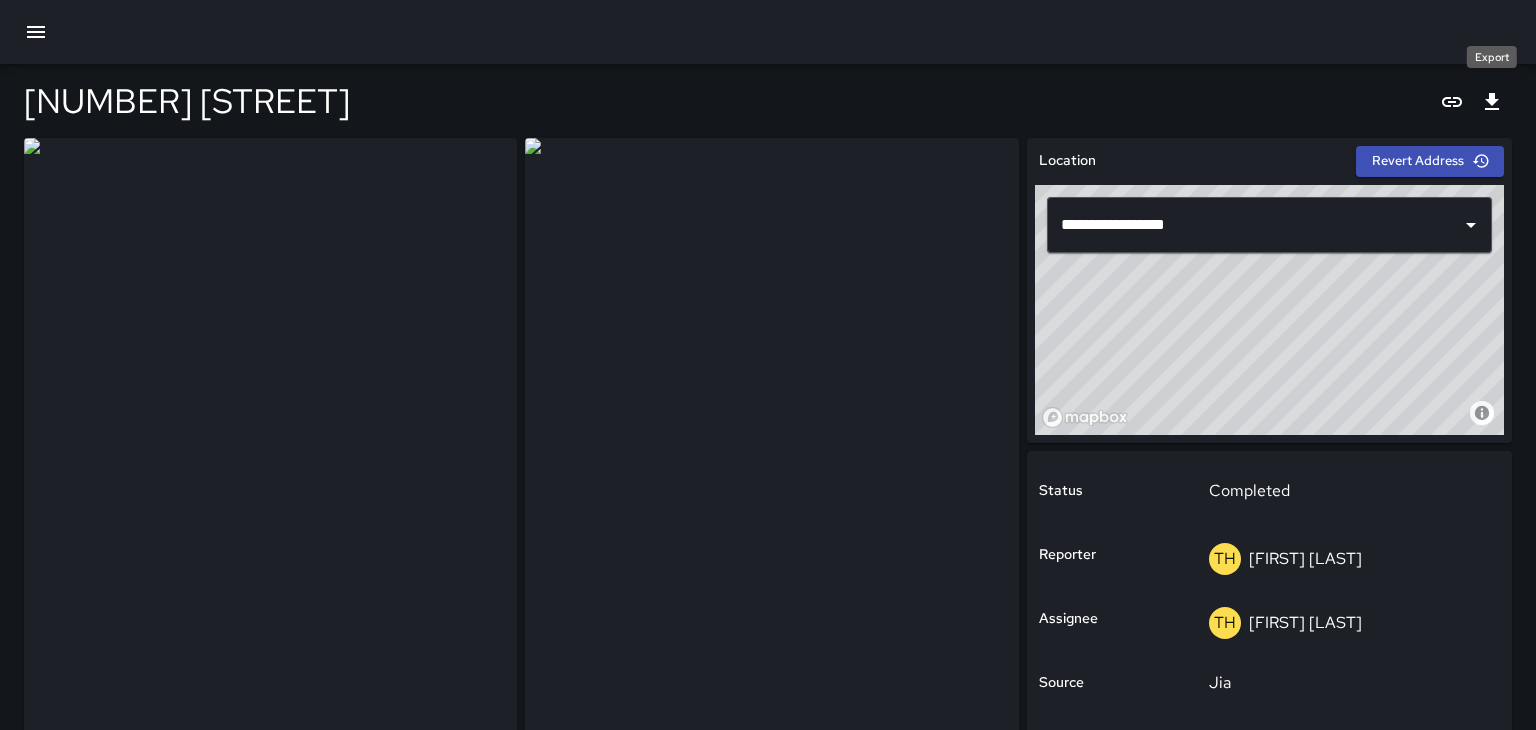 click 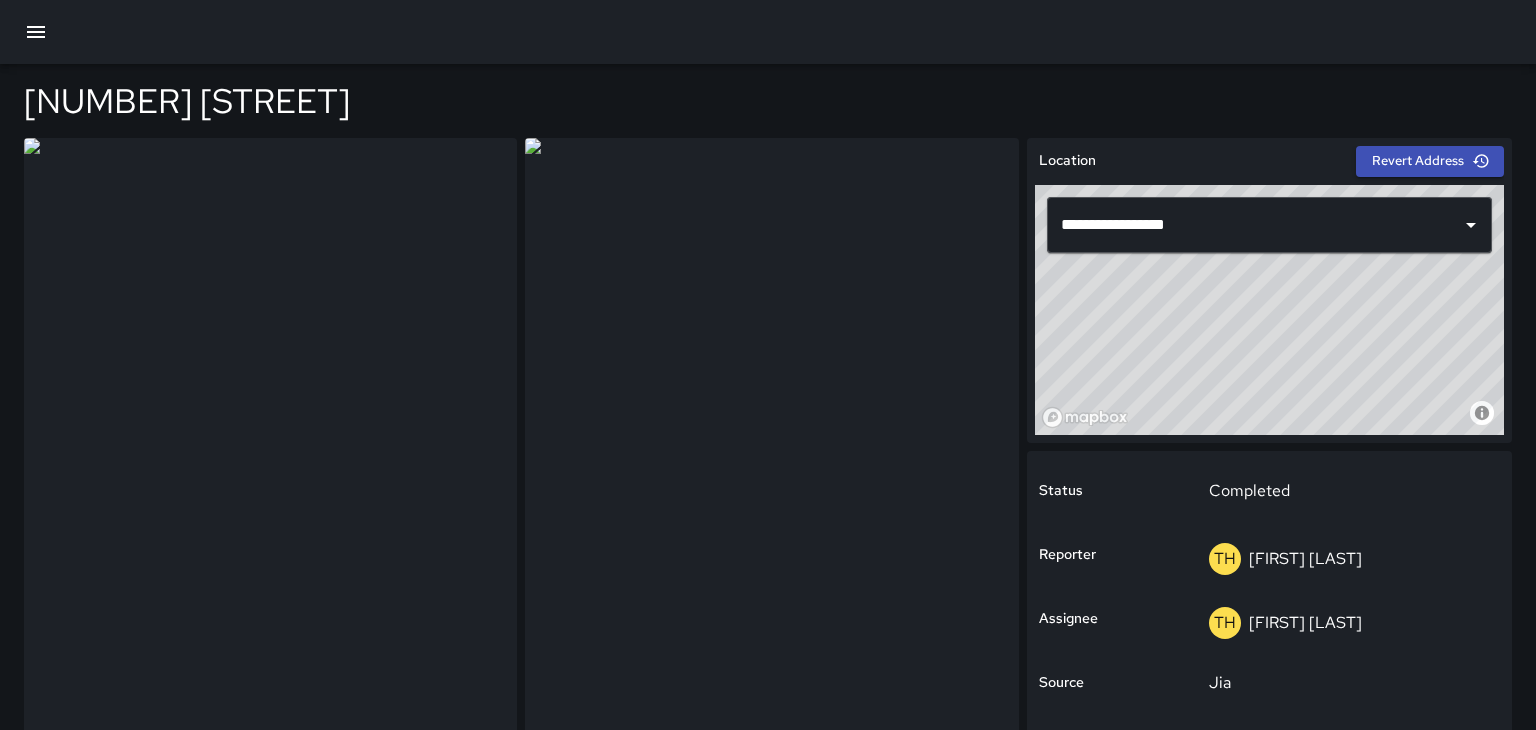 scroll, scrollTop: 0, scrollLeft: 0, axis: both 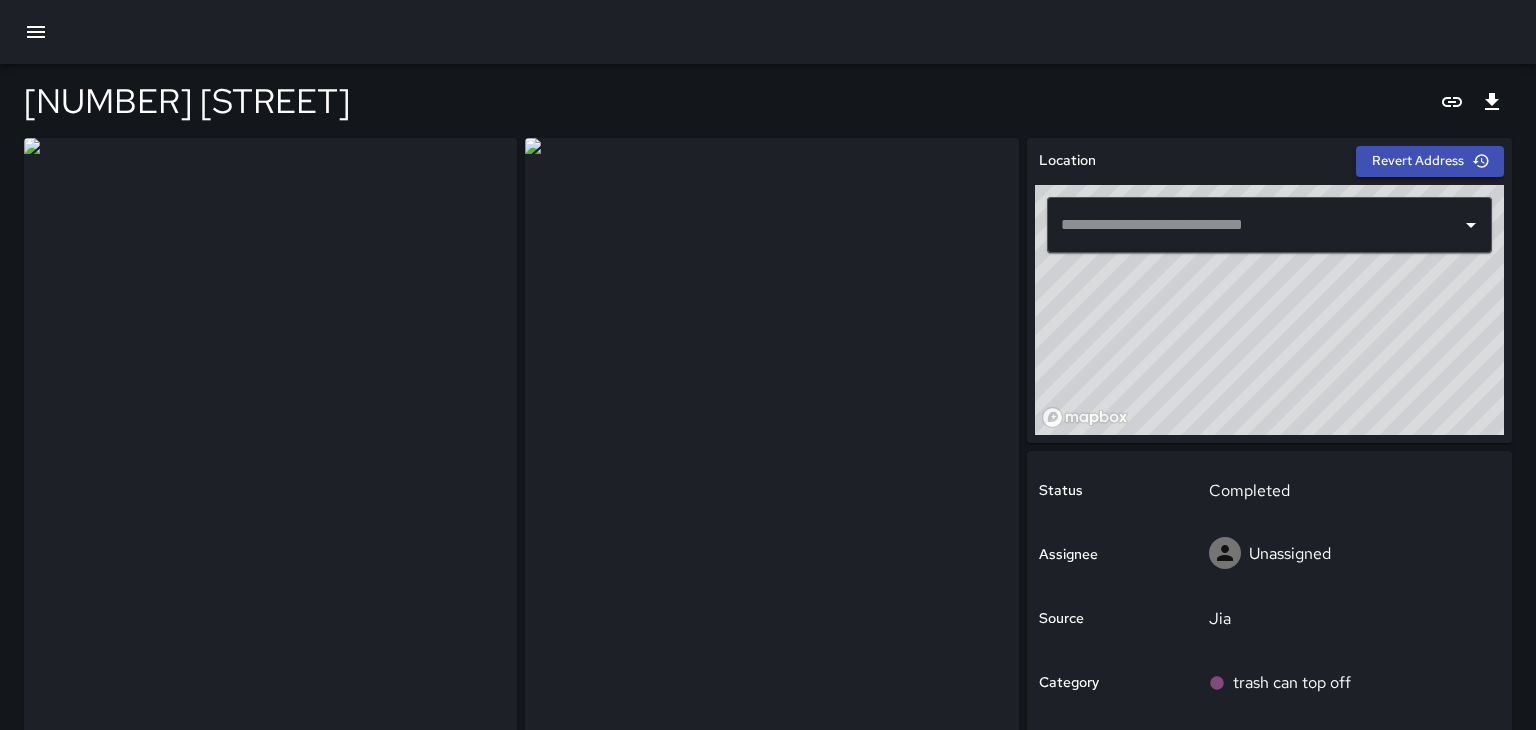 type on "**********" 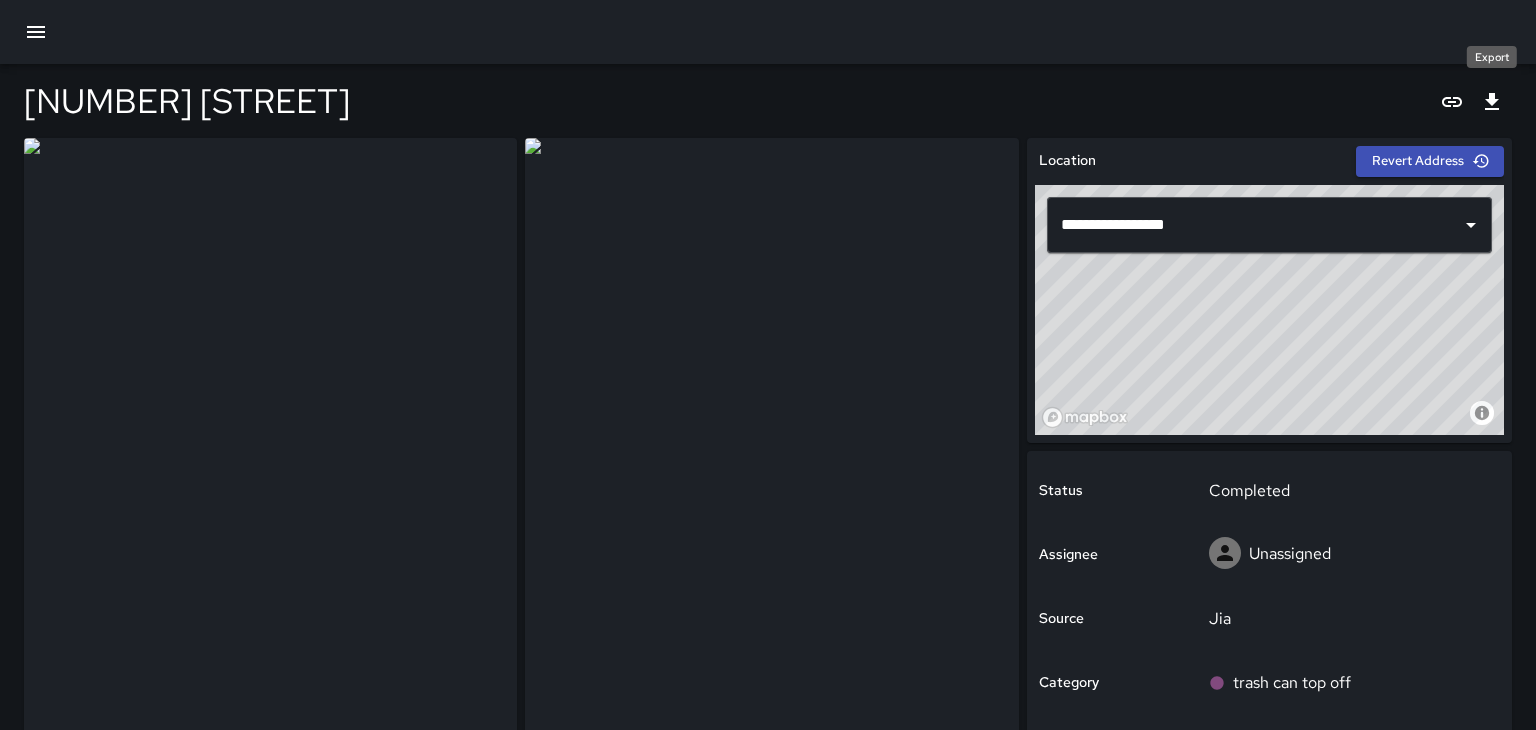 click 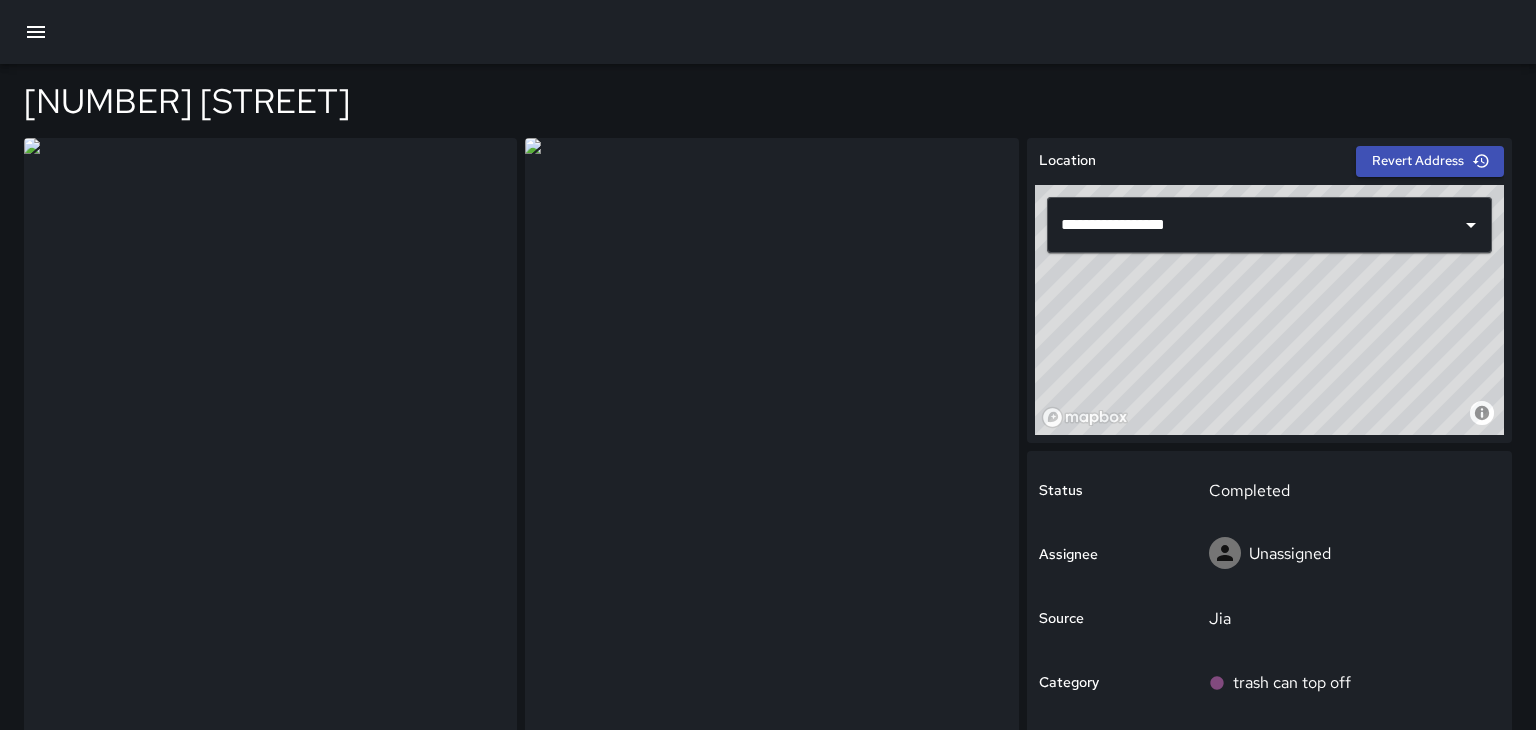 scroll, scrollTop: 0, scrollLeft: 0, axis: both 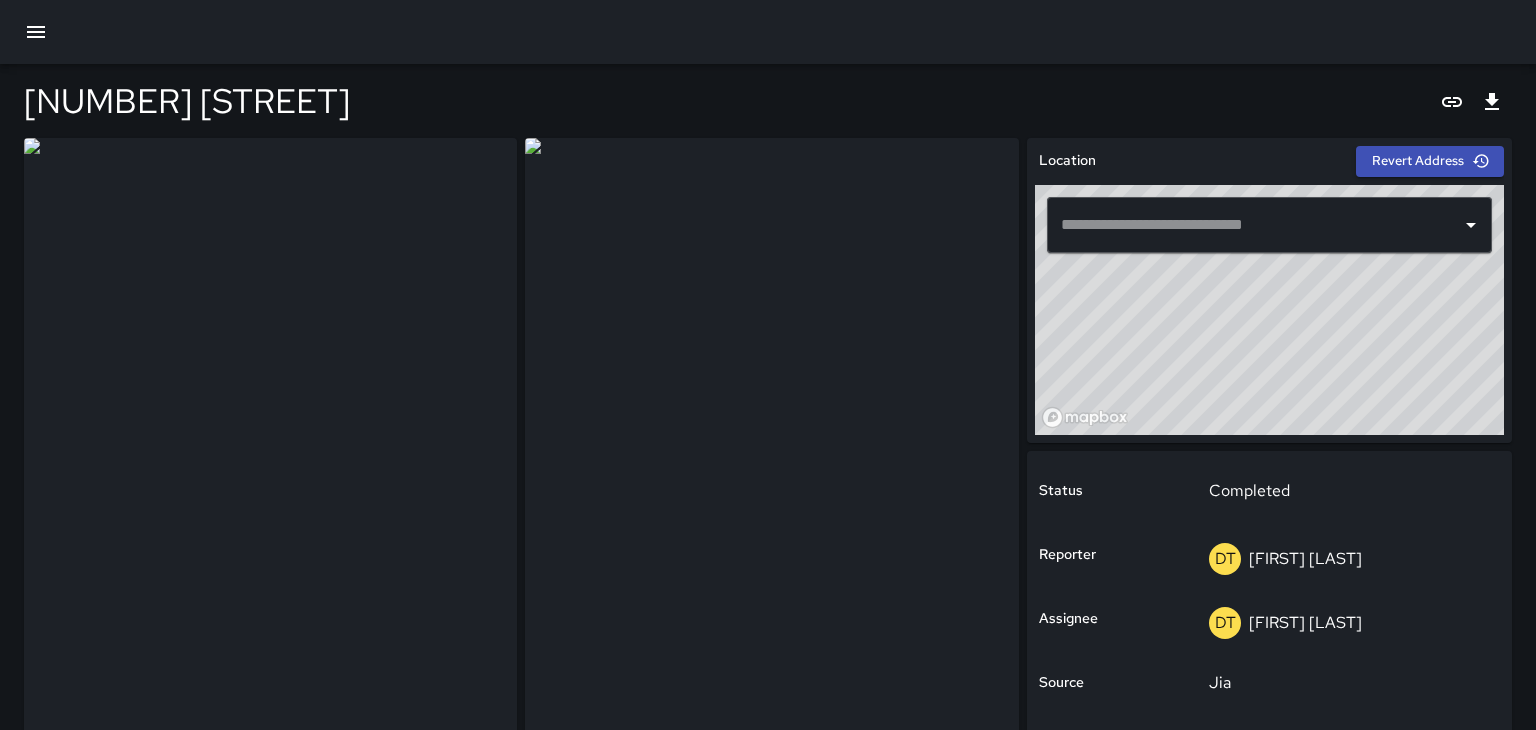 type on "**********" 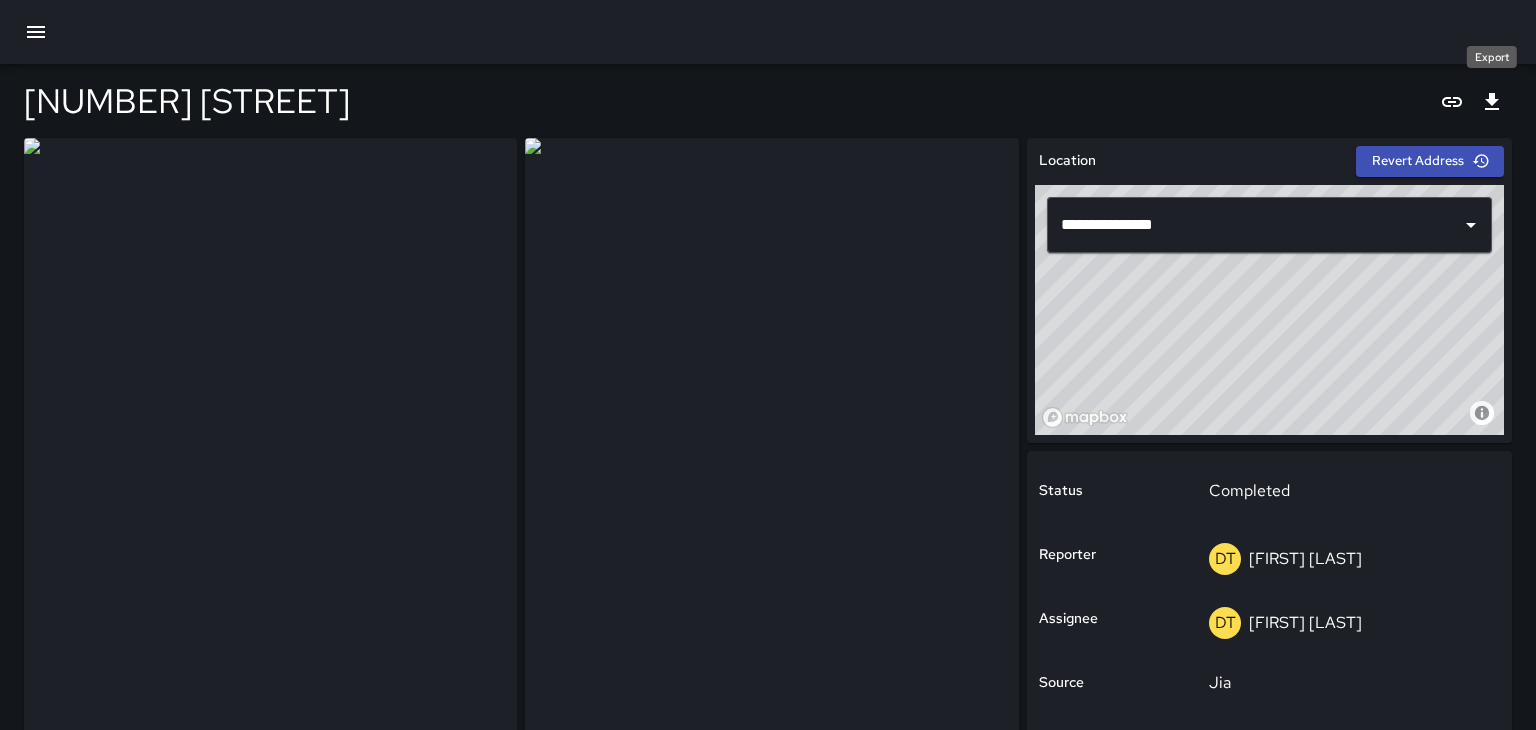 click 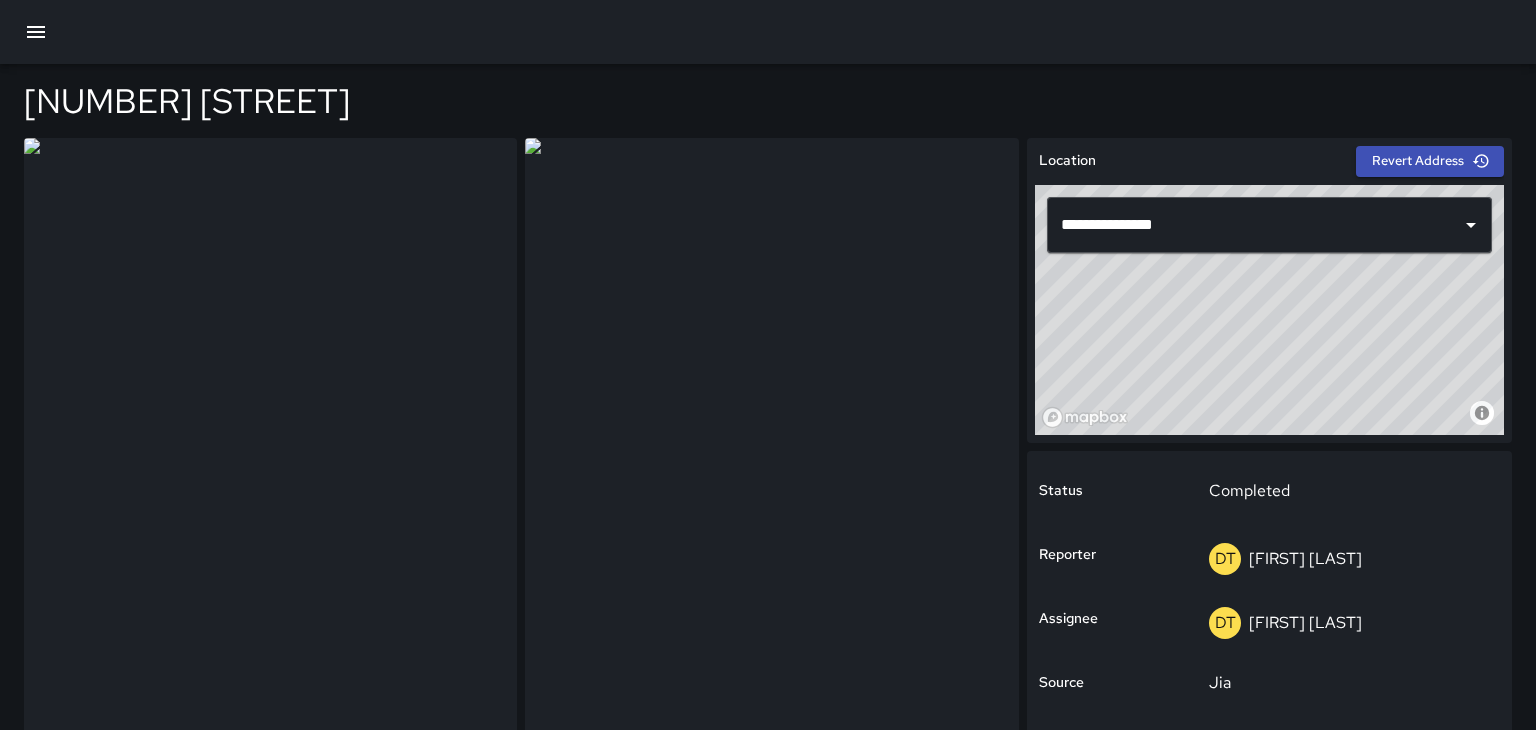 scroll, scrollTop: 0, scrollLeft: 0, axis: both 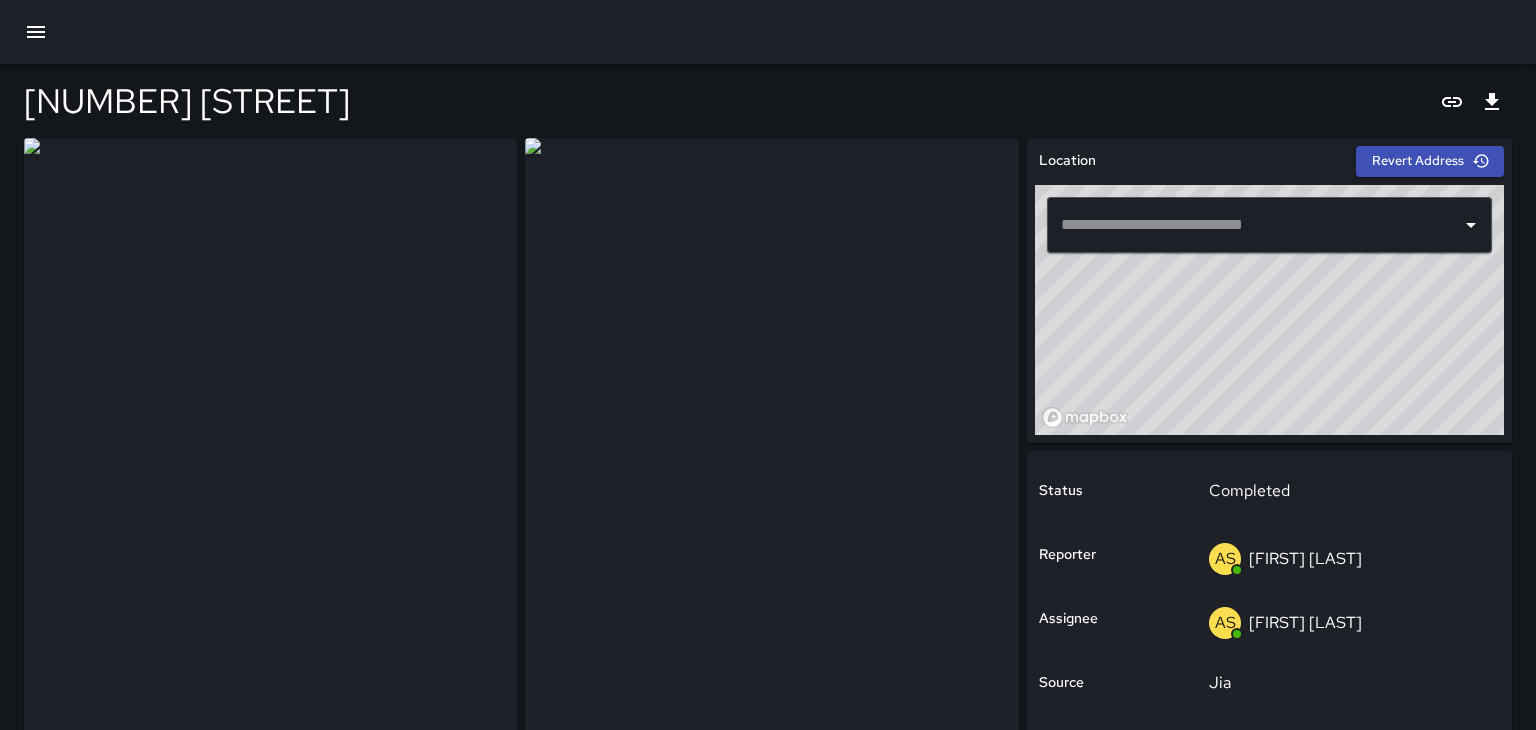 type on "**********" 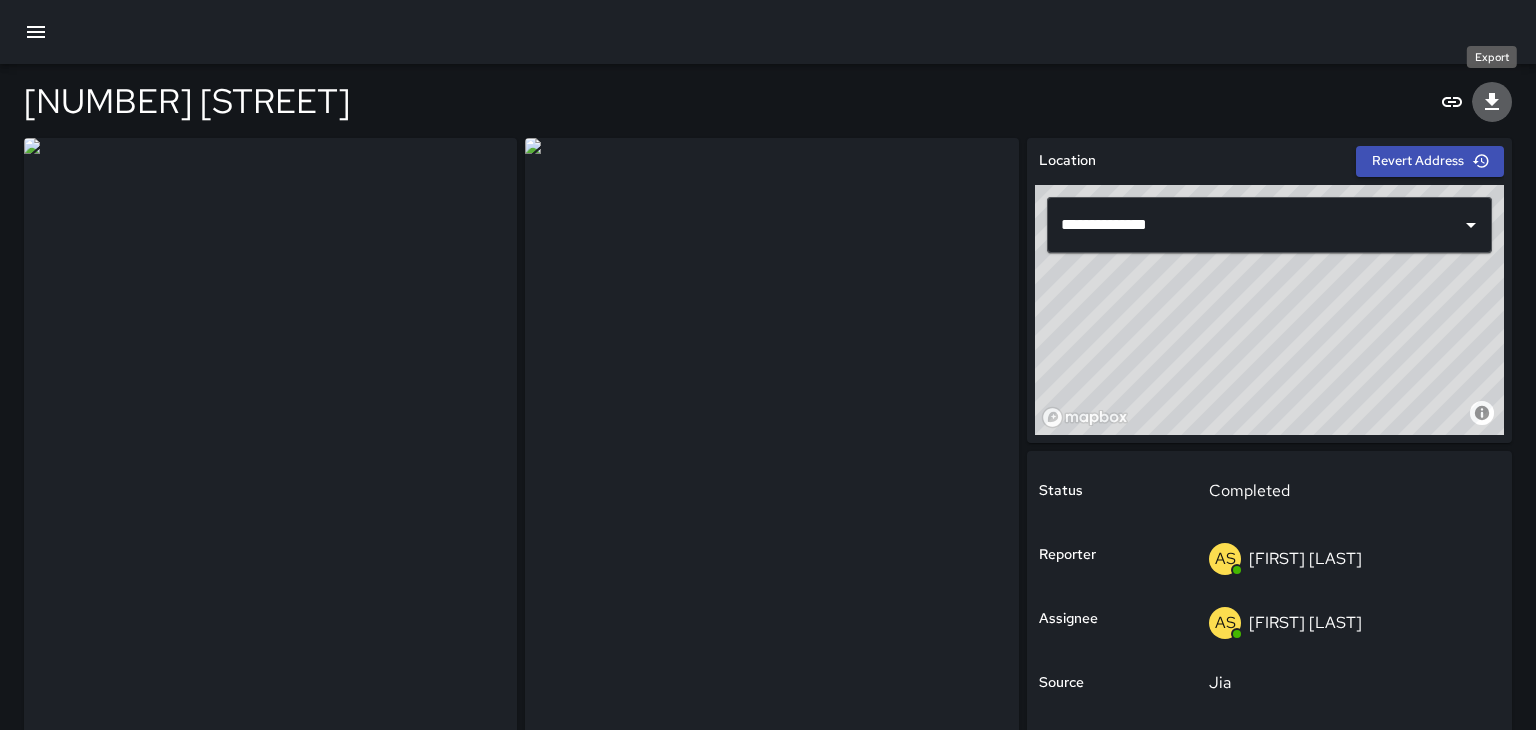 click 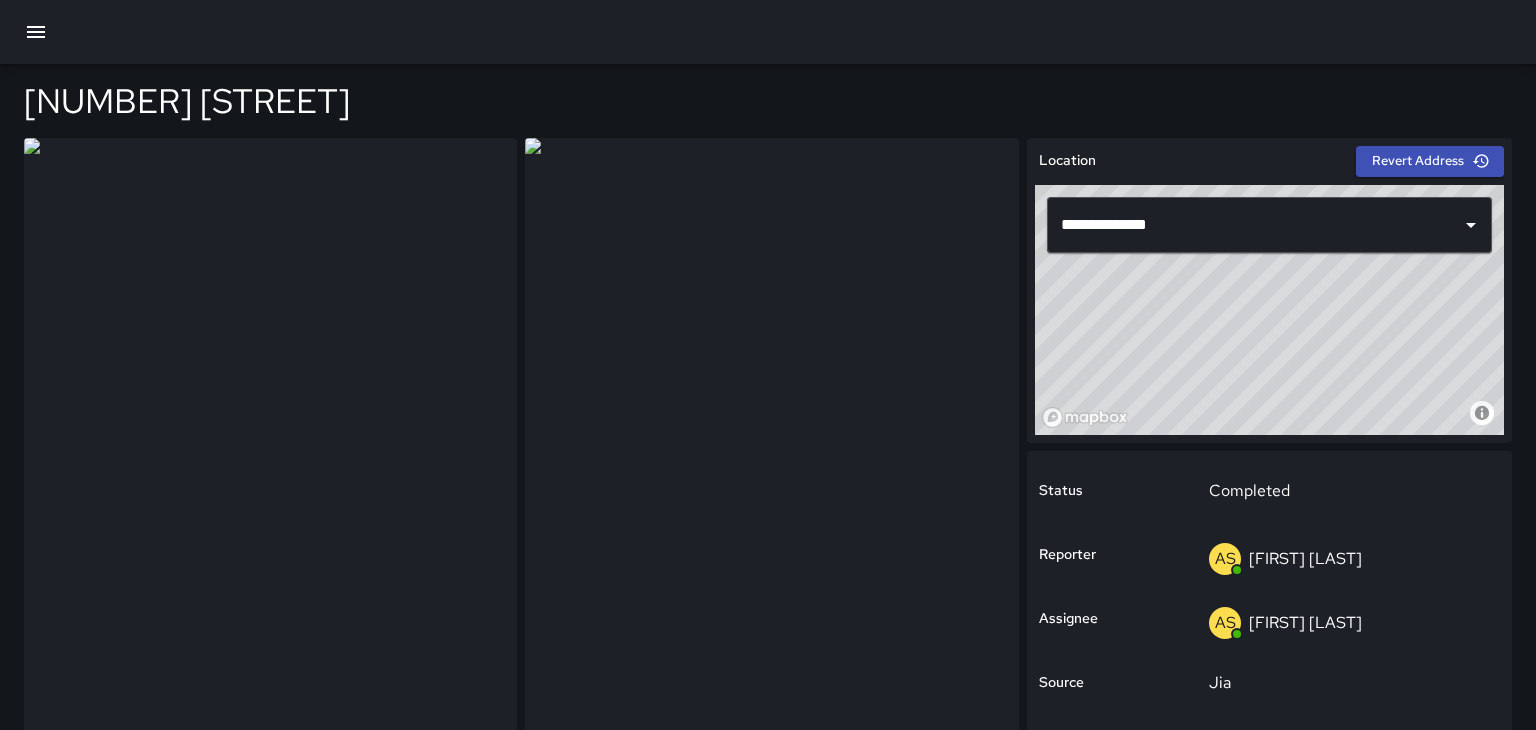 scroll, scrollTop: 0, scrollLeft: 0, axis: both 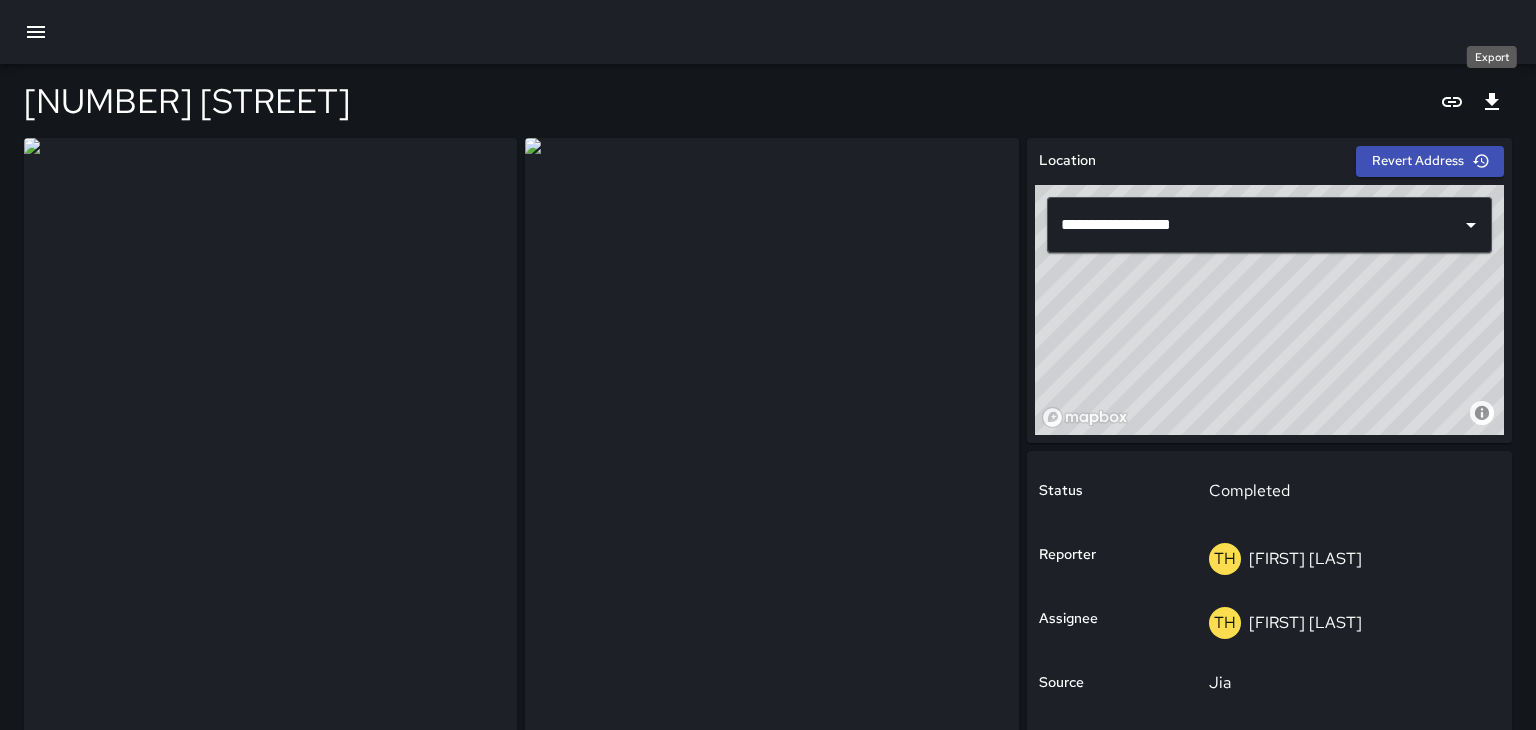 click 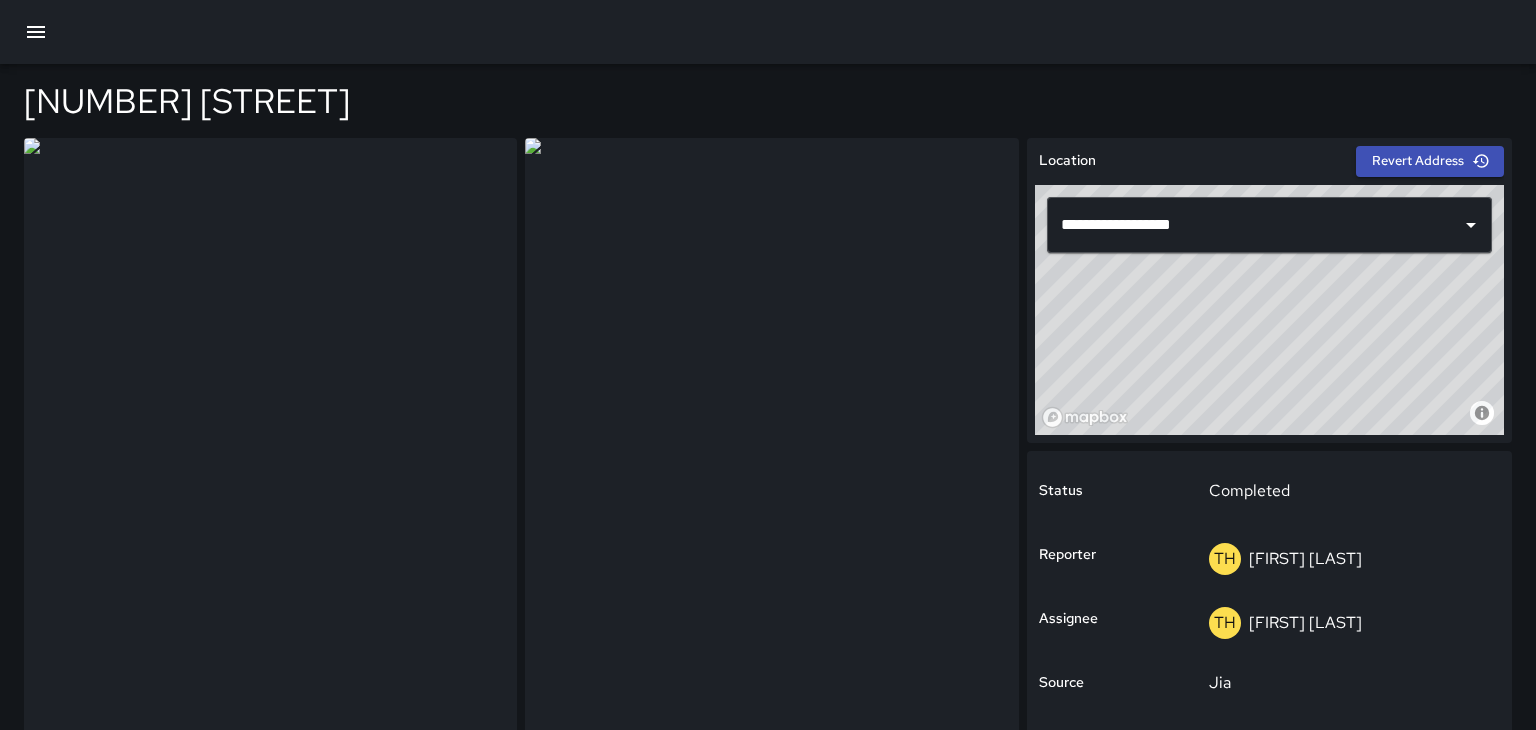 scroll, scrollTop: 0, scrollLeft: 0, axis: both 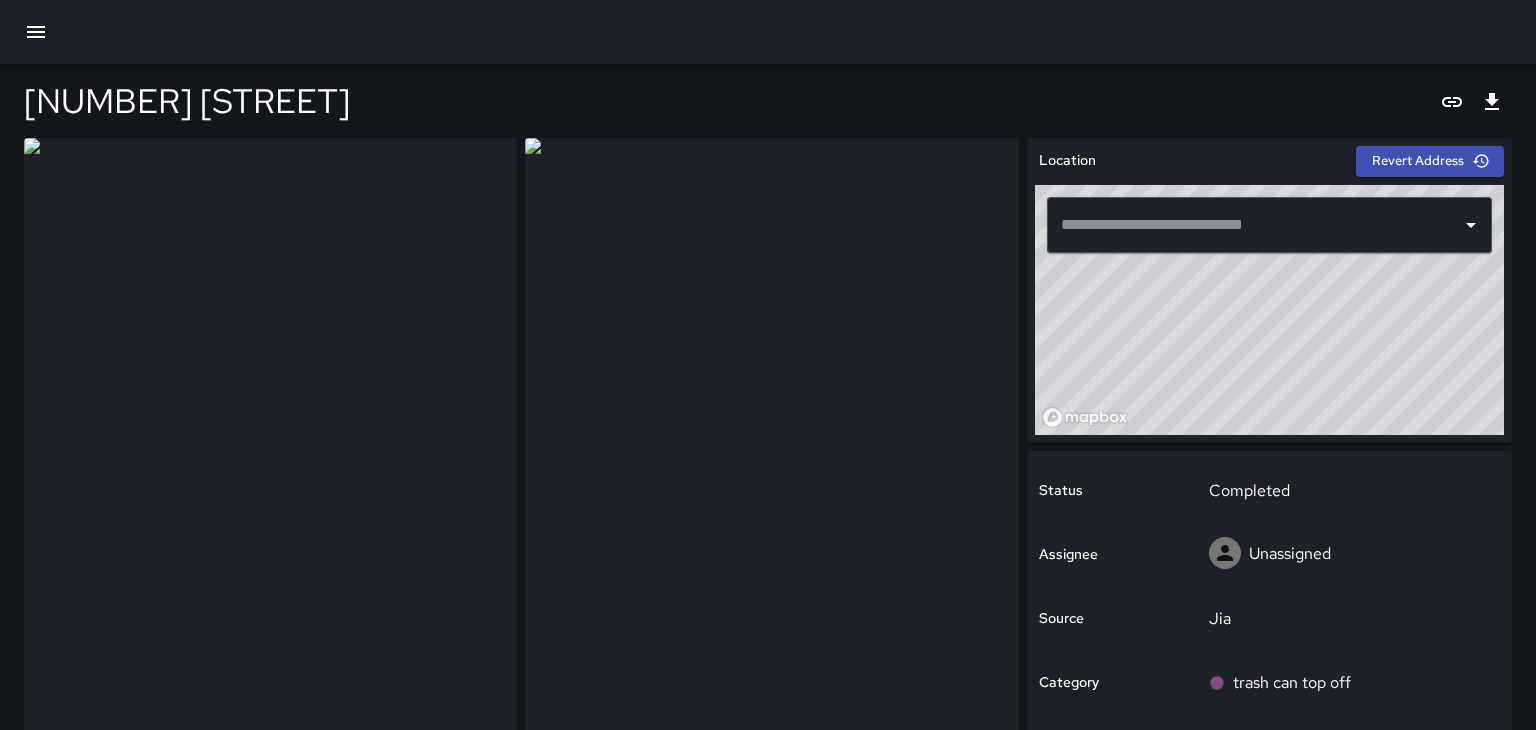 type on "**********" 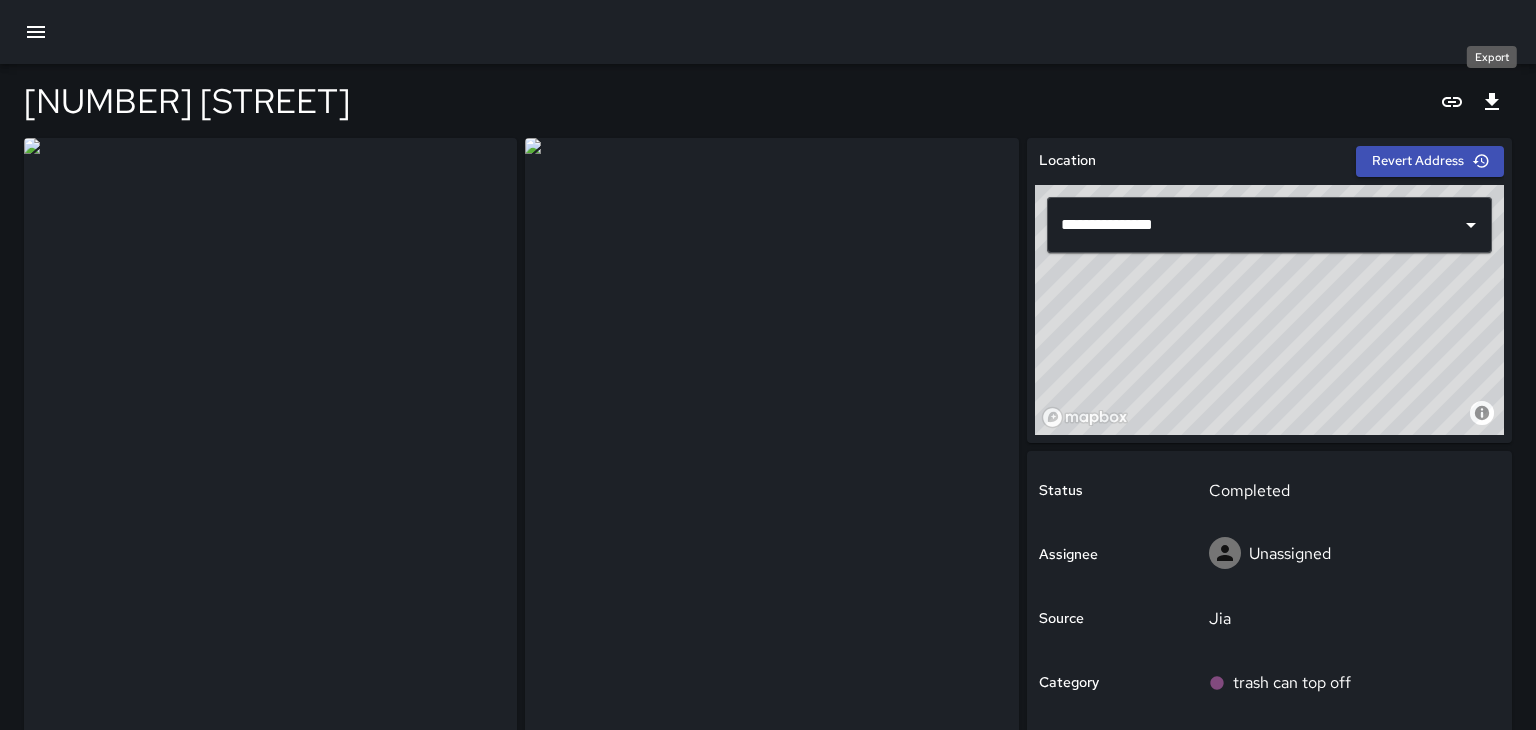 click 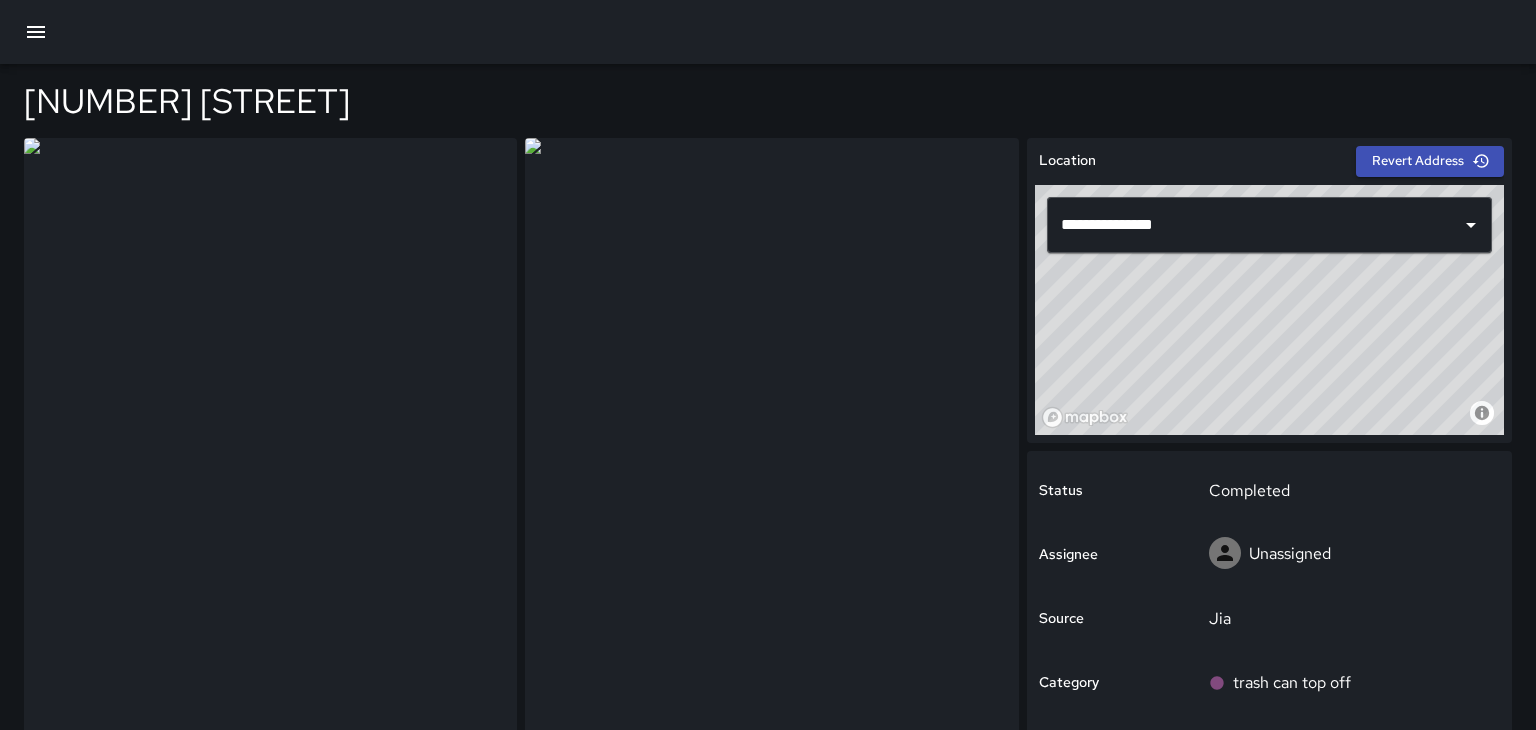 scroll, scrollTop: 0, scrollLeft: 0, axis: both 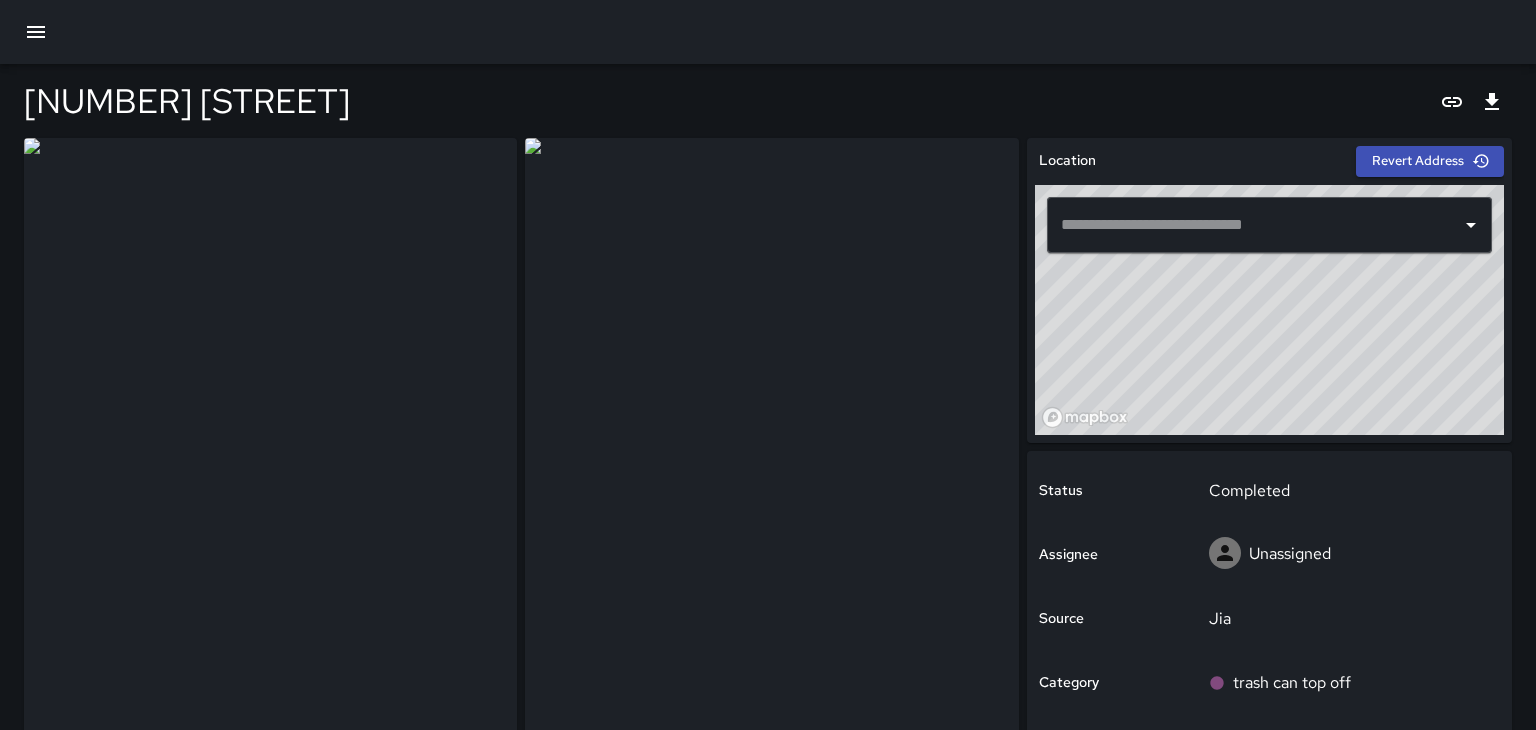 type on "**********" 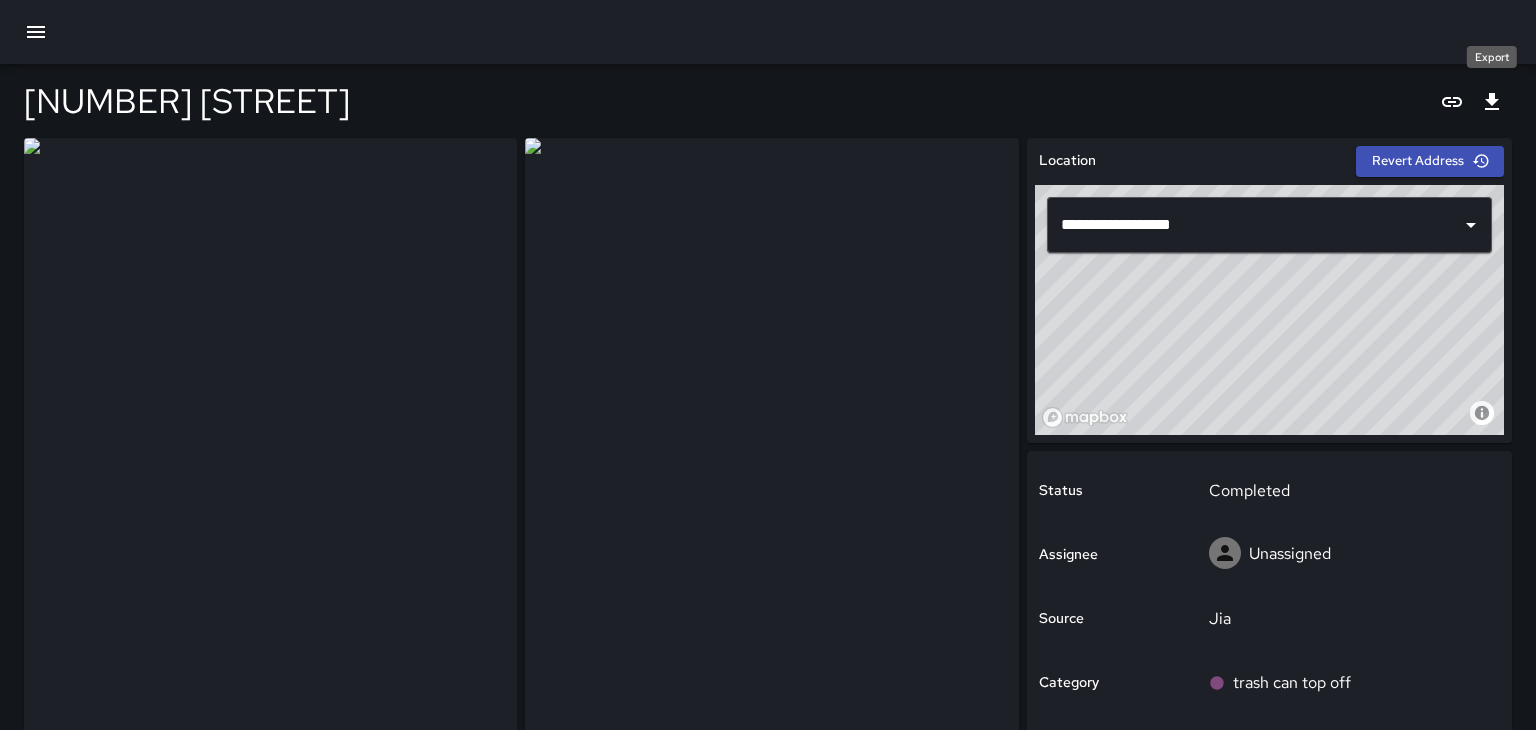 click 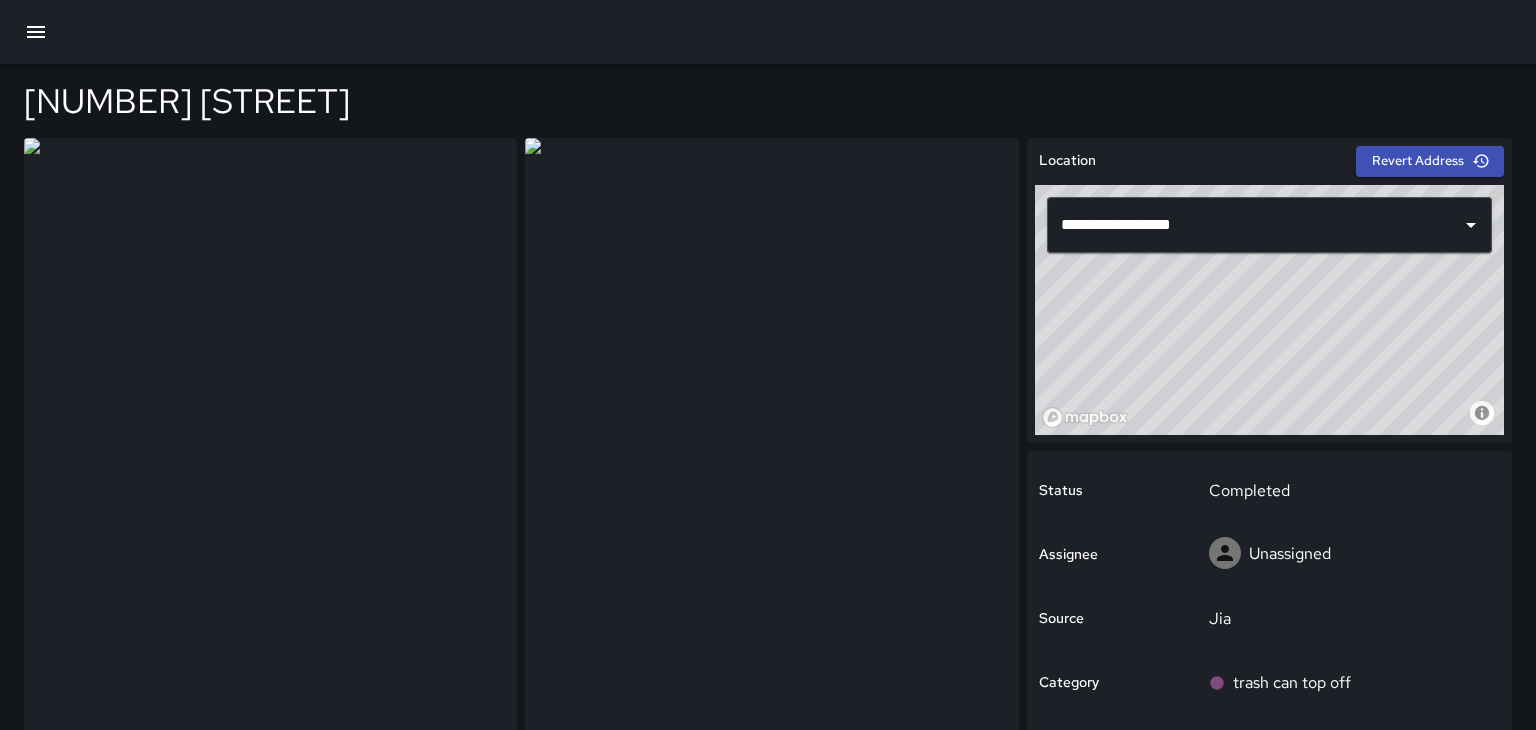 scroll, scrollTop: 0, scrollLeft: 0, axis: both 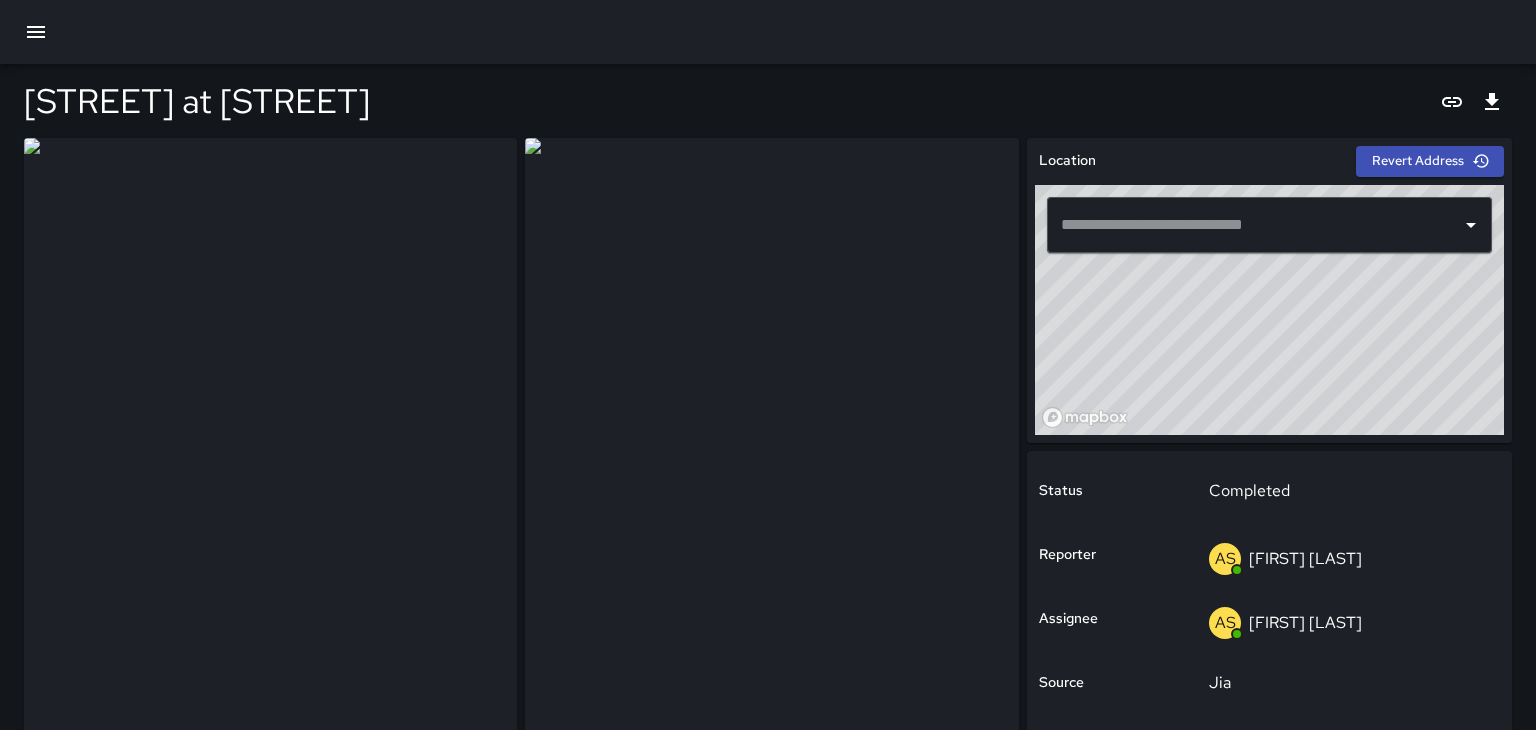 type on "**********" 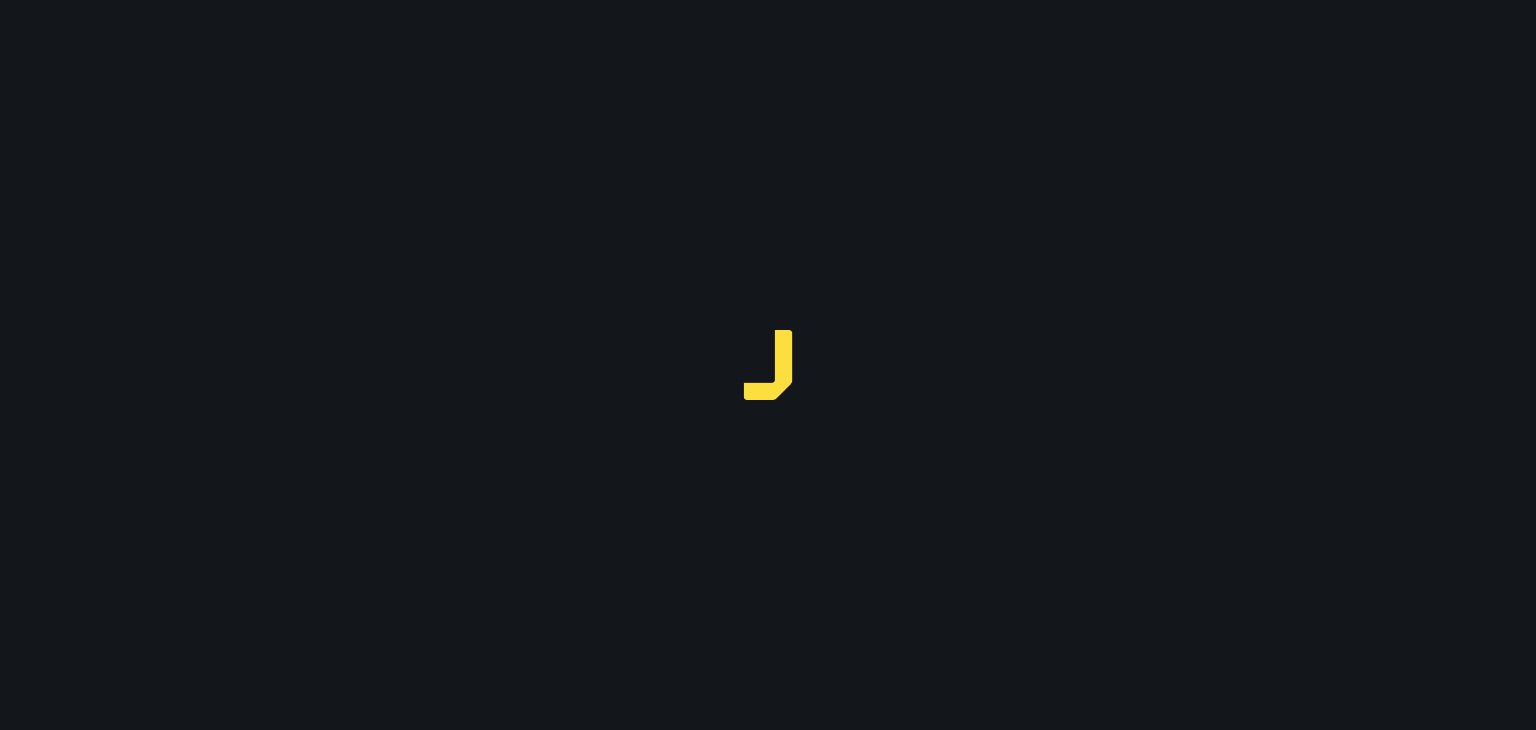 scroll, scrollTop: 0, scrollLeft: 0, axis: both 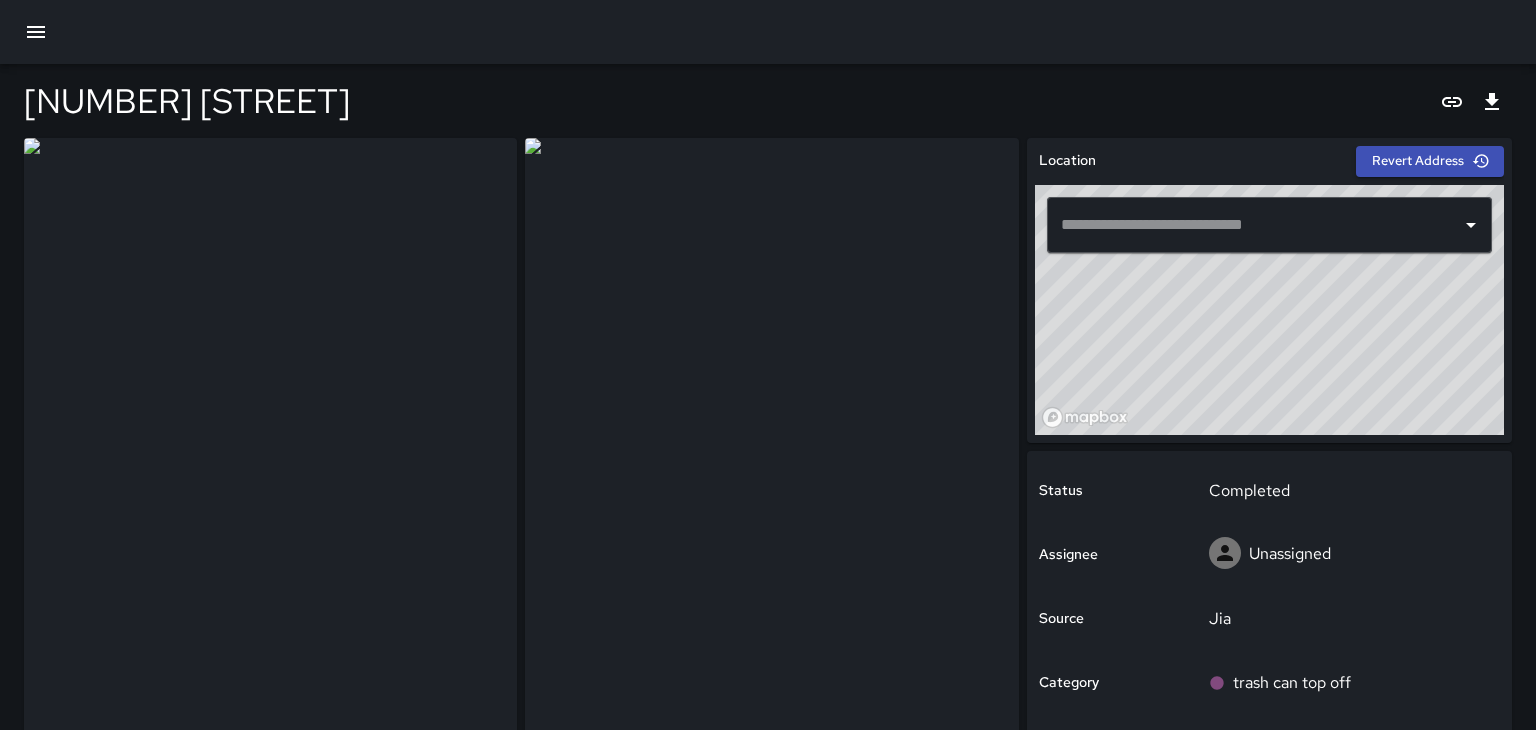 type on "**********" 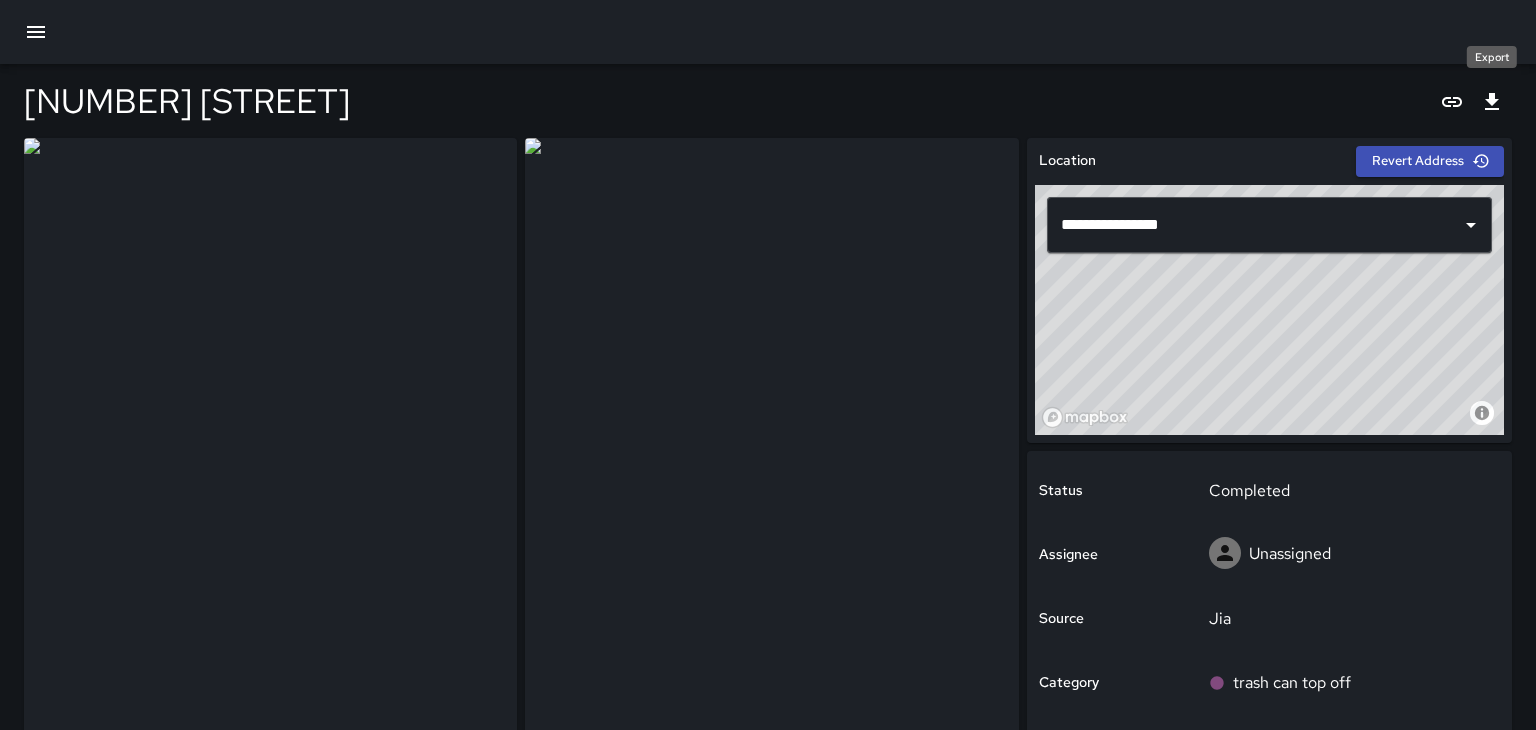 click 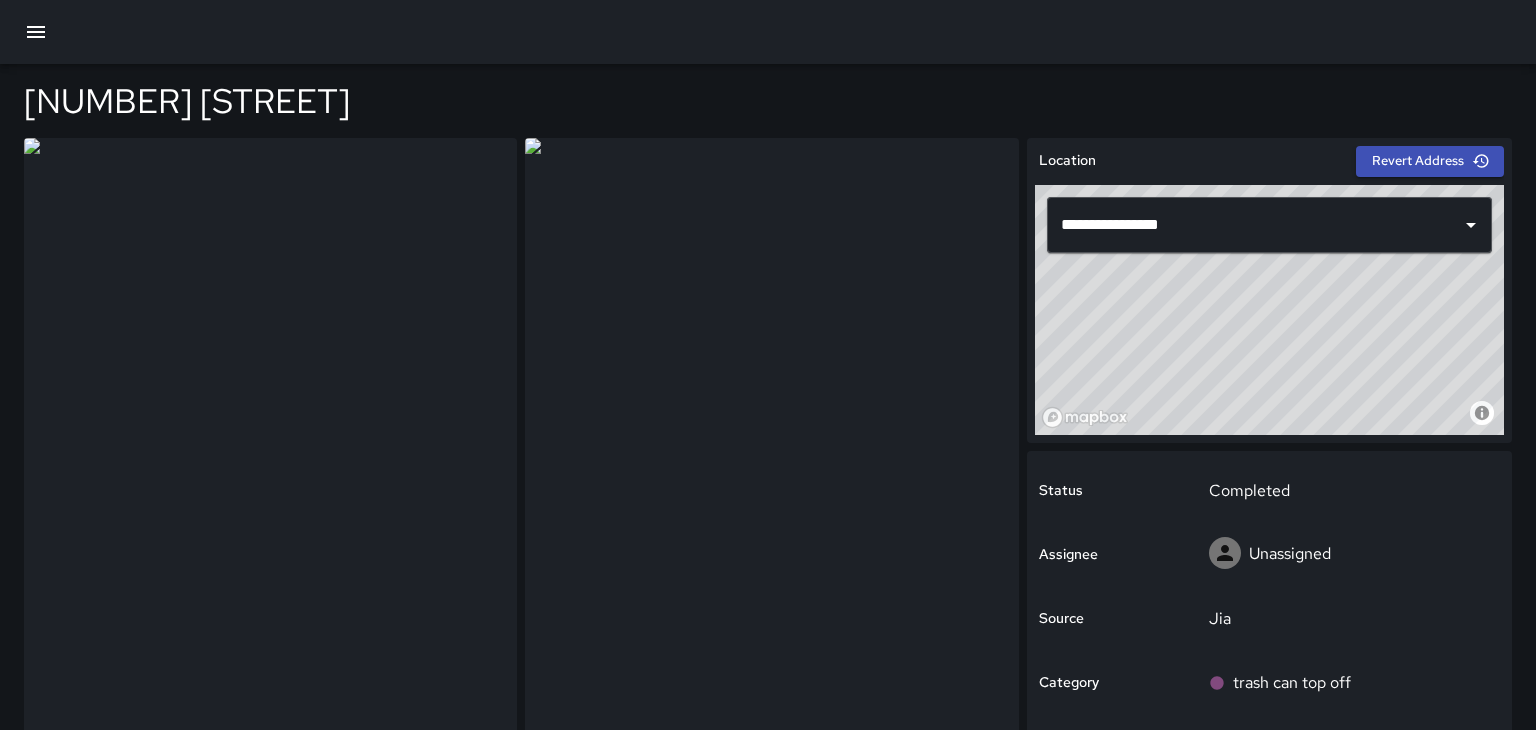 scroll, scrollTop: 0, scrollLeft: 0, axis: both 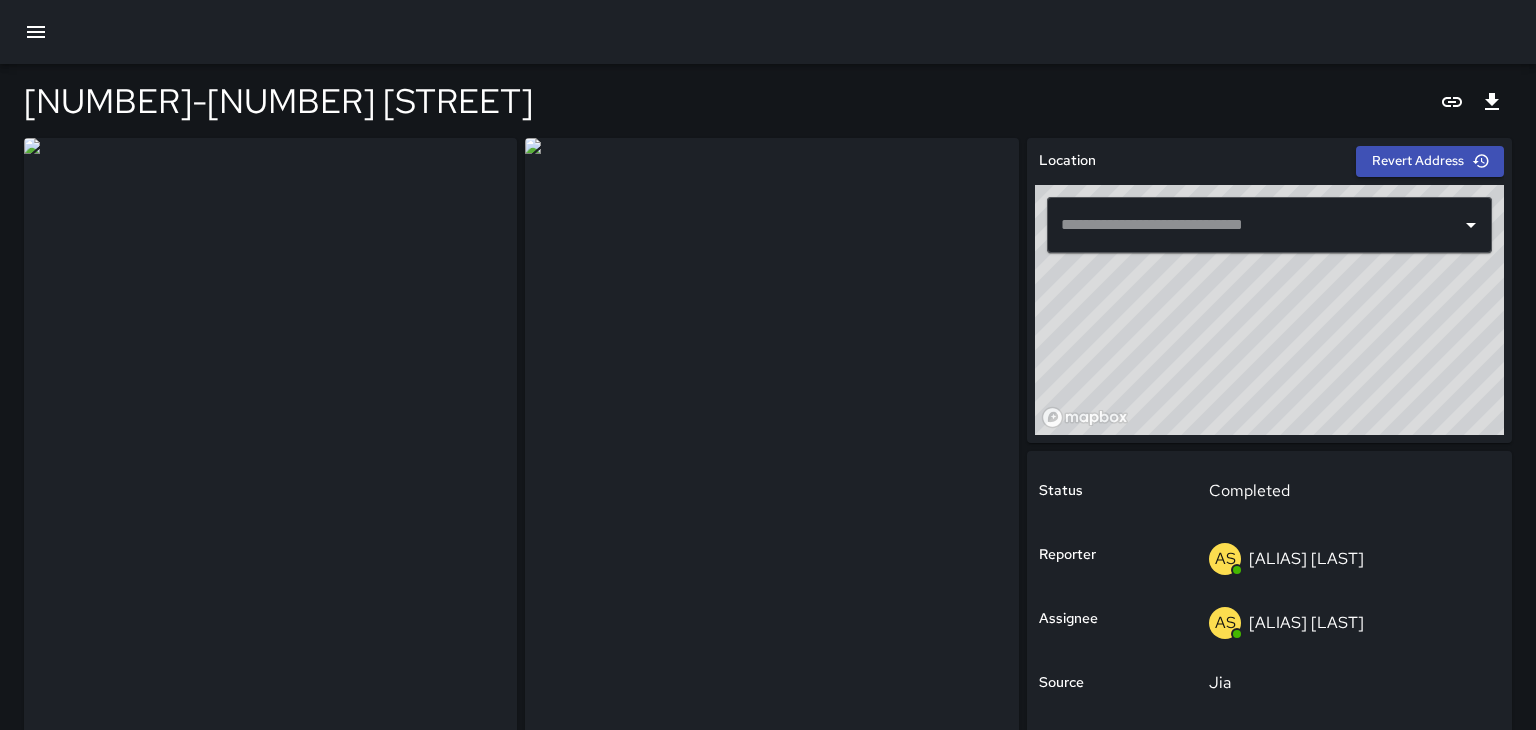 type on "**********" 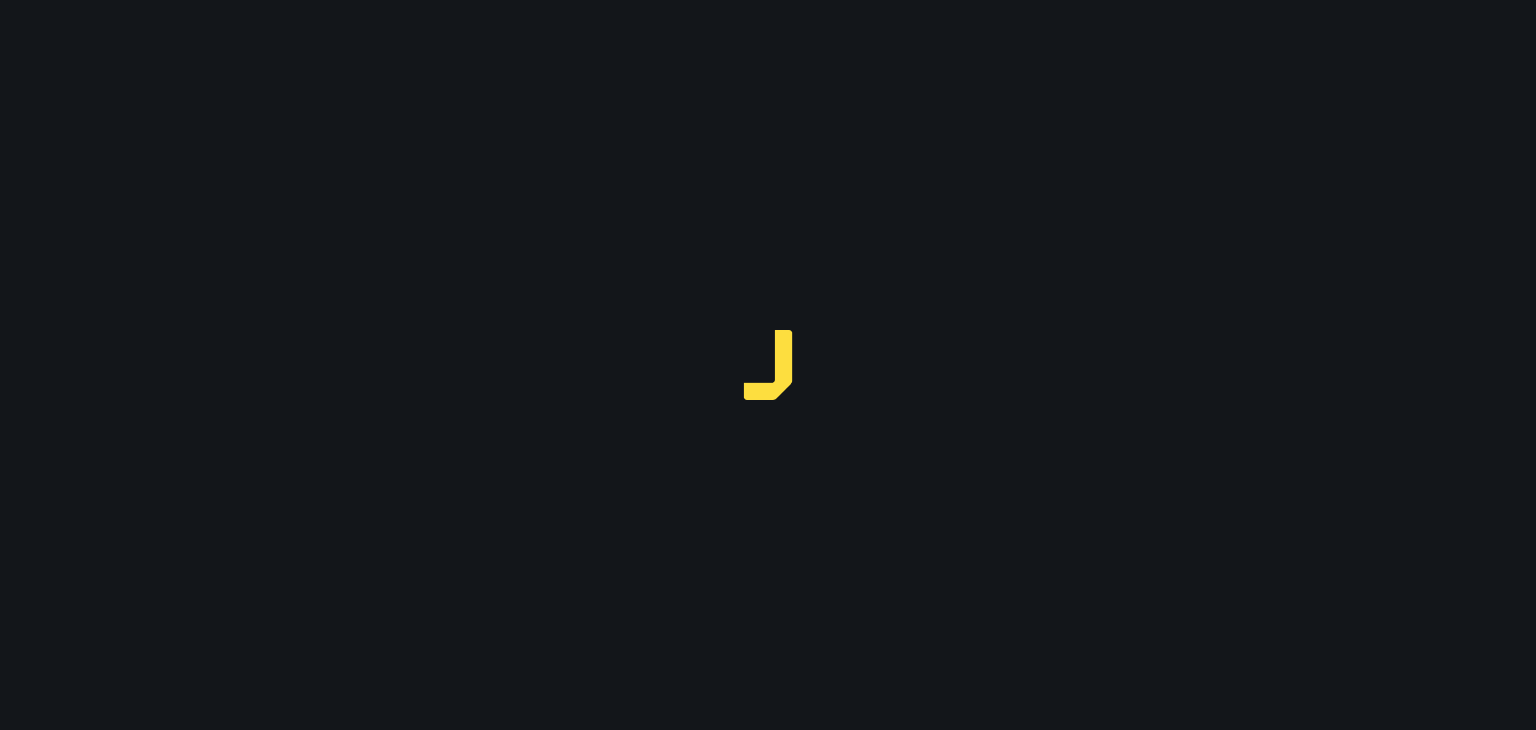 scroll, scrollTop: 0, scrollLeft: 0, axis: both 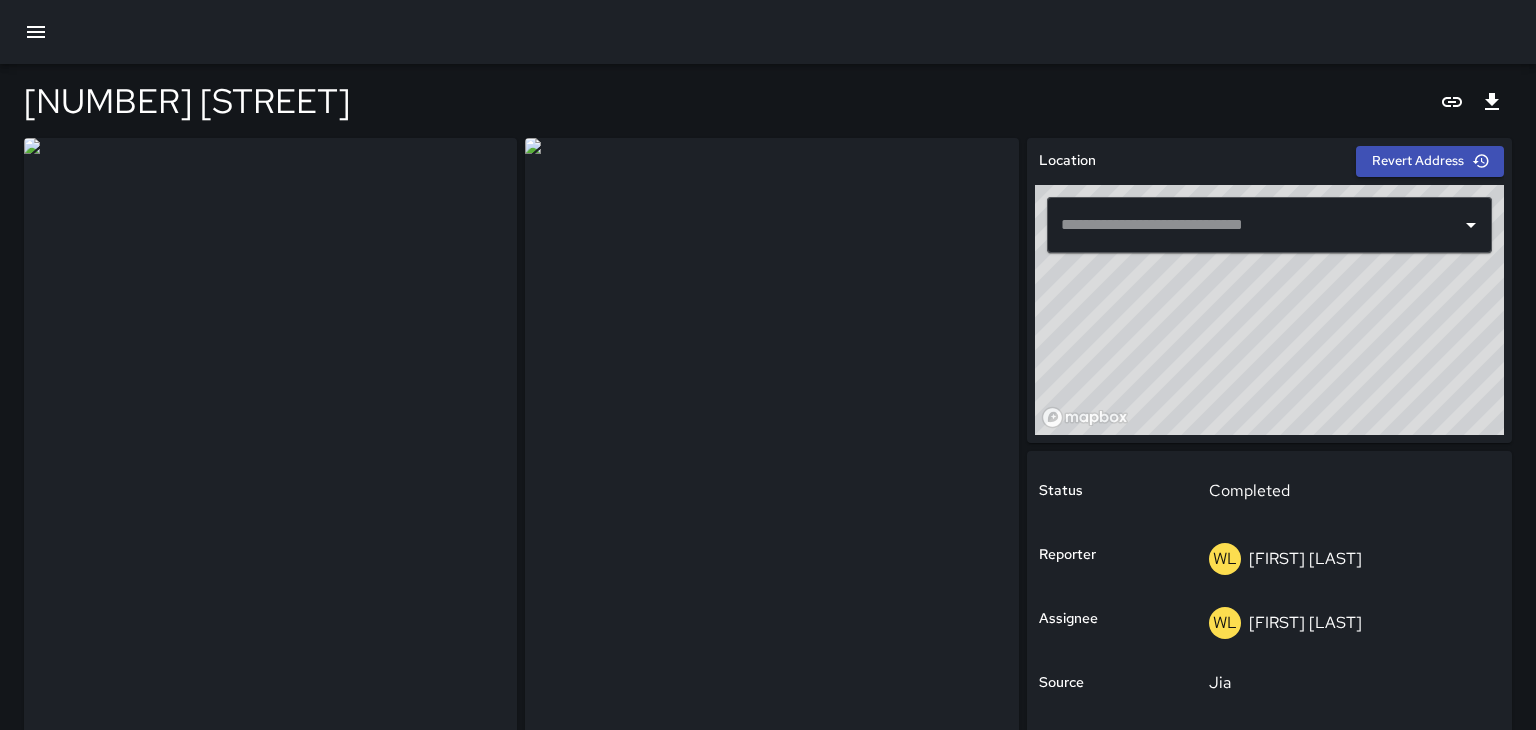type on "**********" 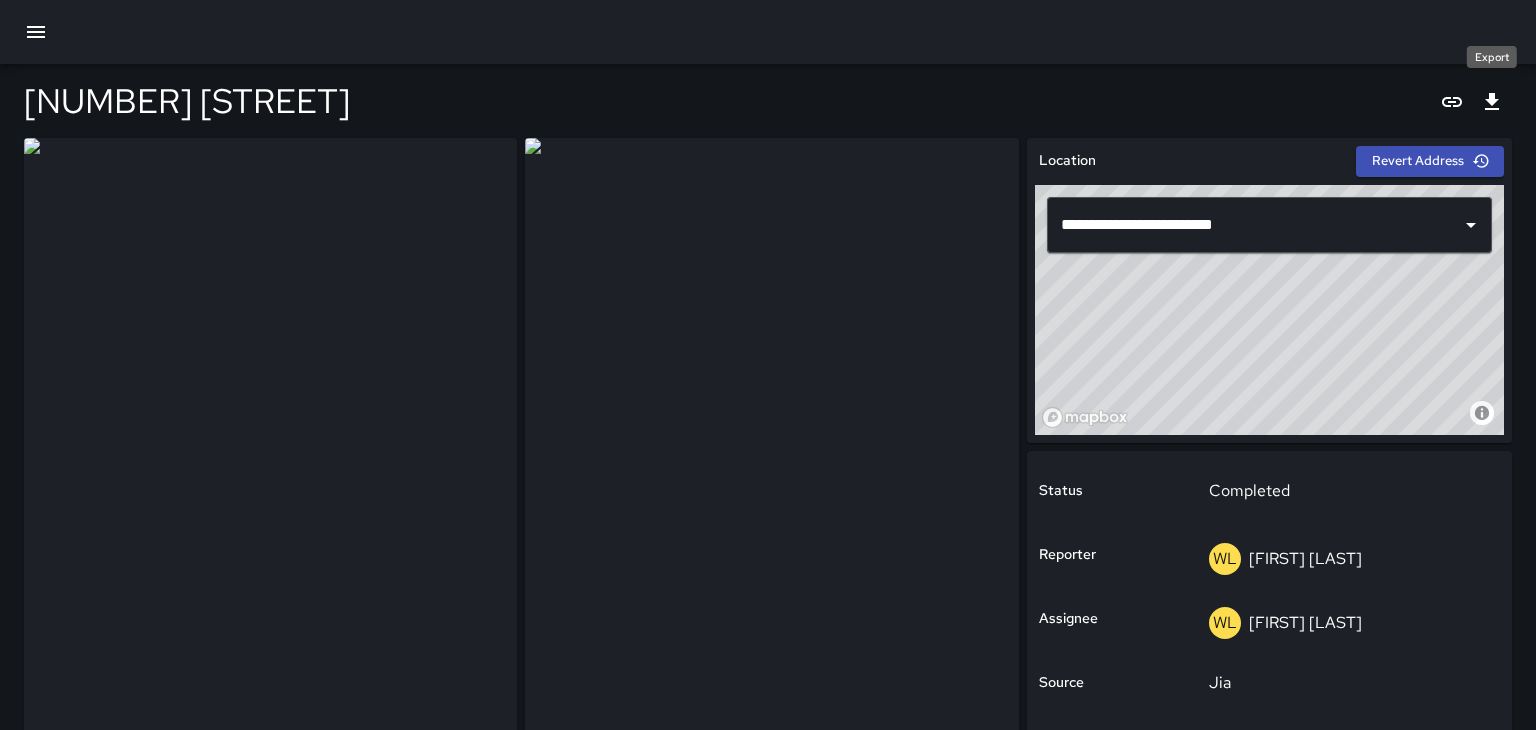 click 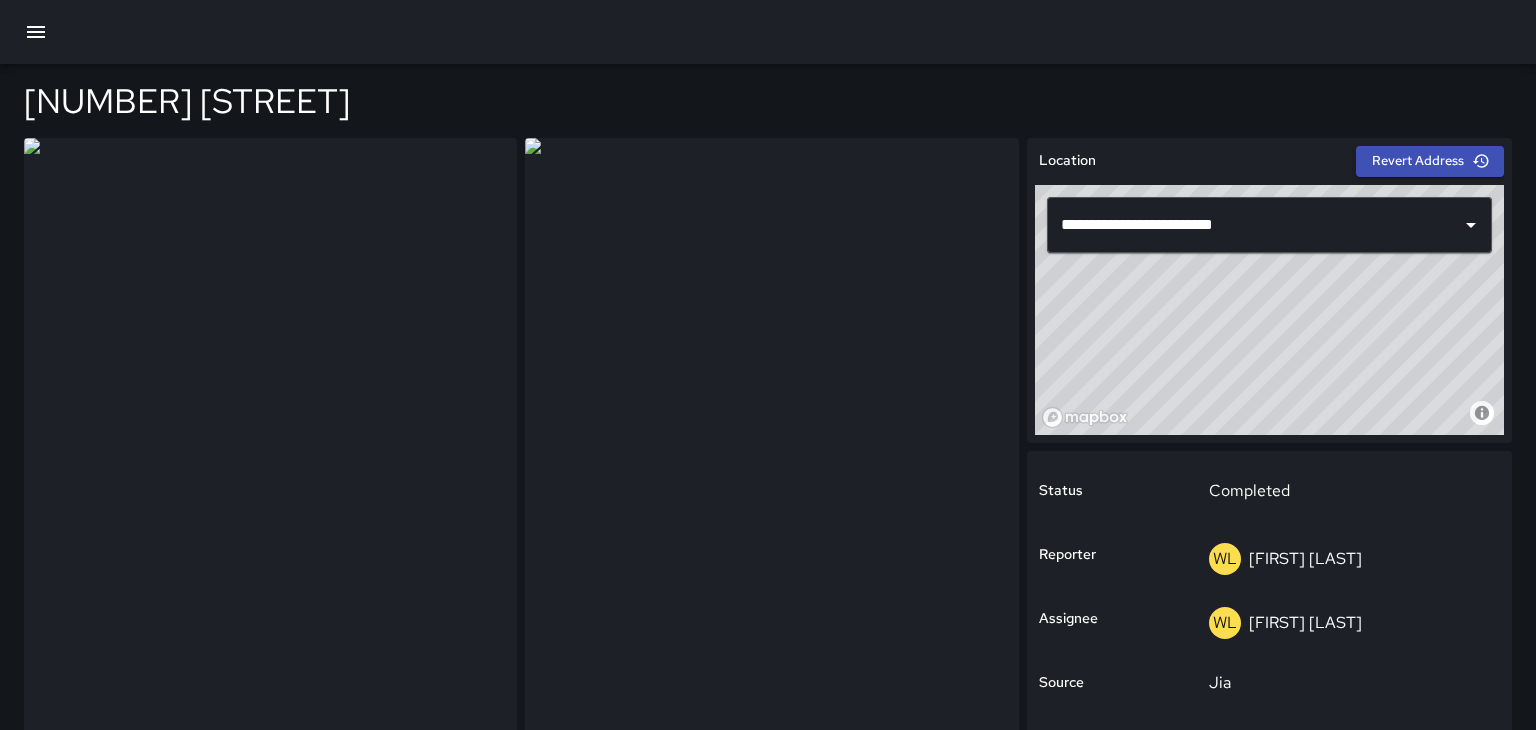 scroll, scrollTop: 0, scrollLeft: 0, axis: both 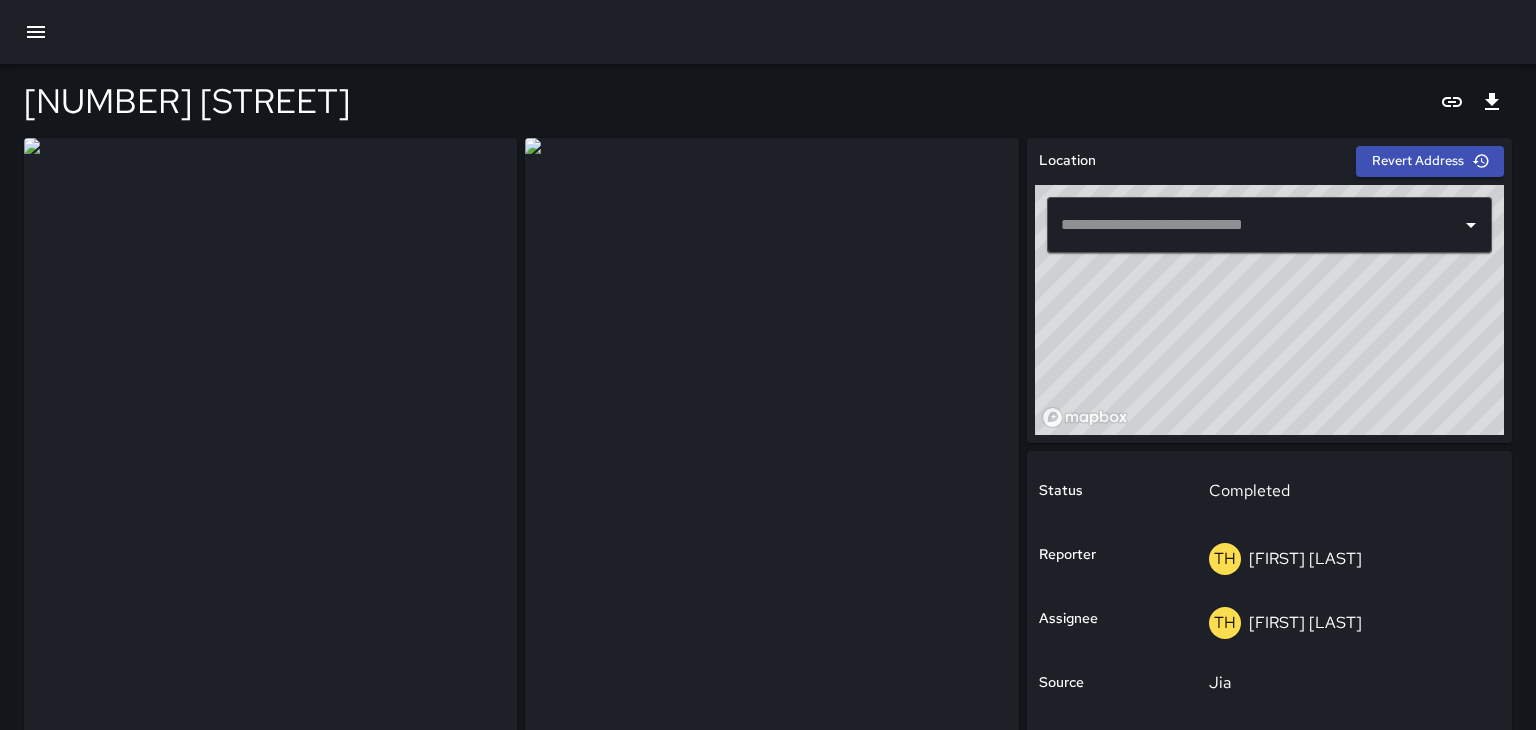 type on "**********" 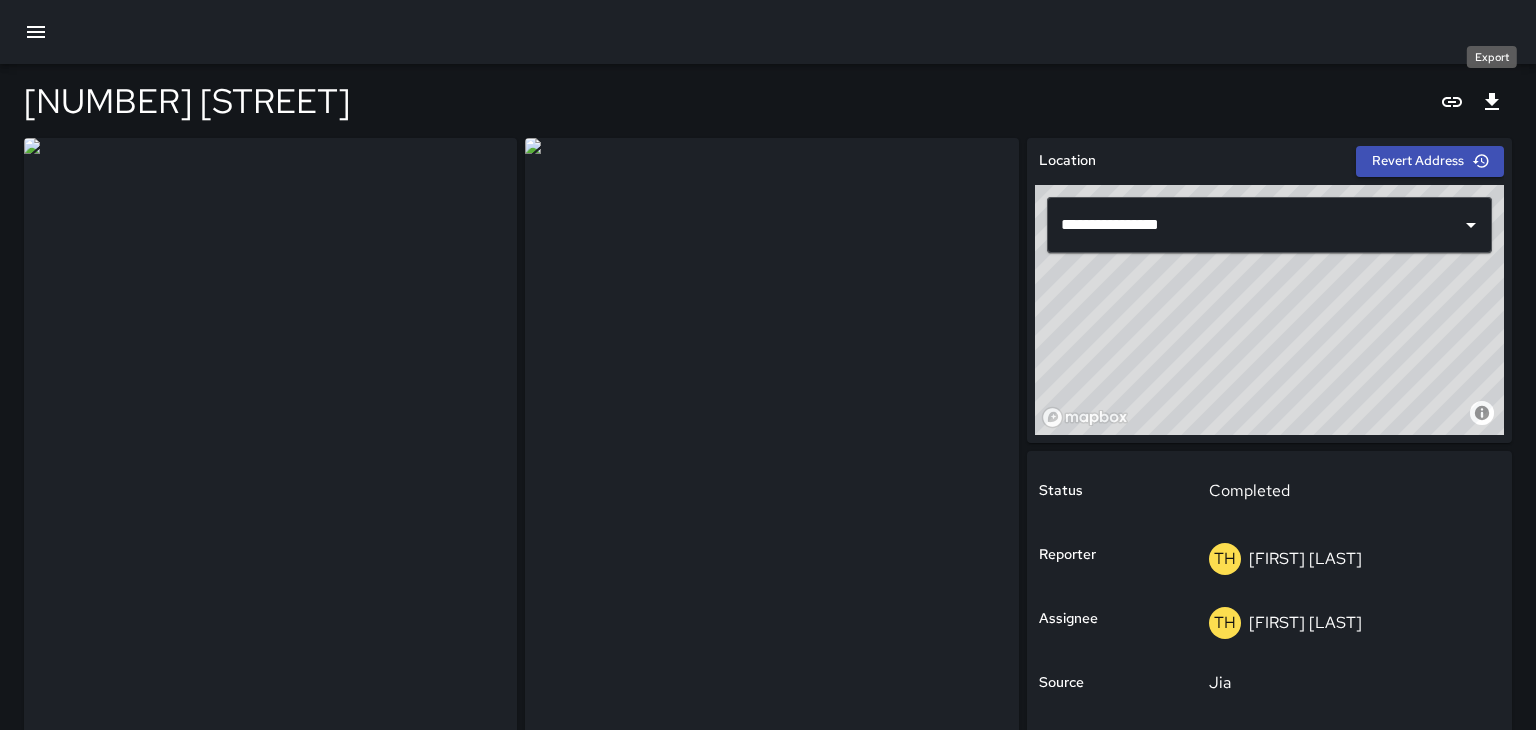 click 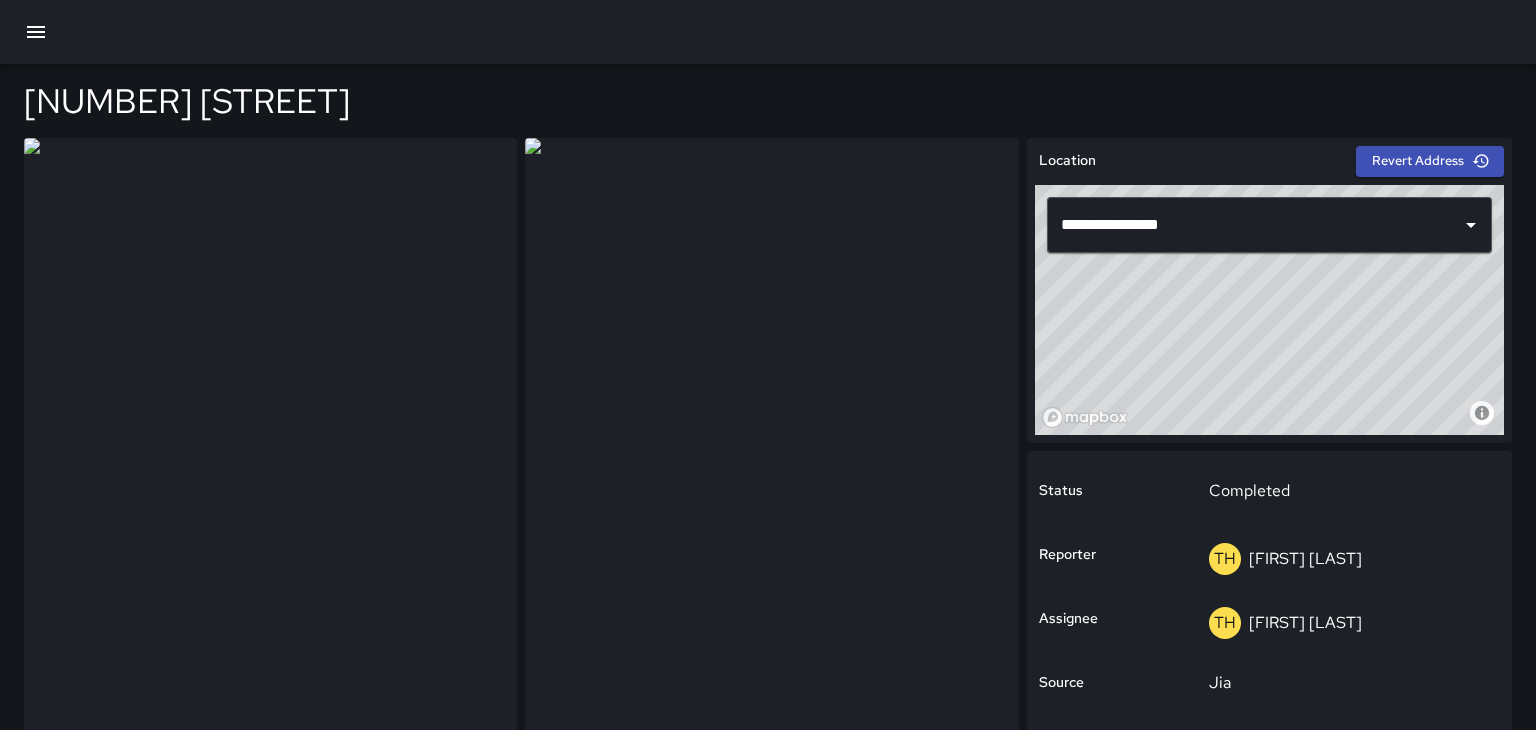 scroll, scrollTop: 0, scrollLeft: 0, axis: both 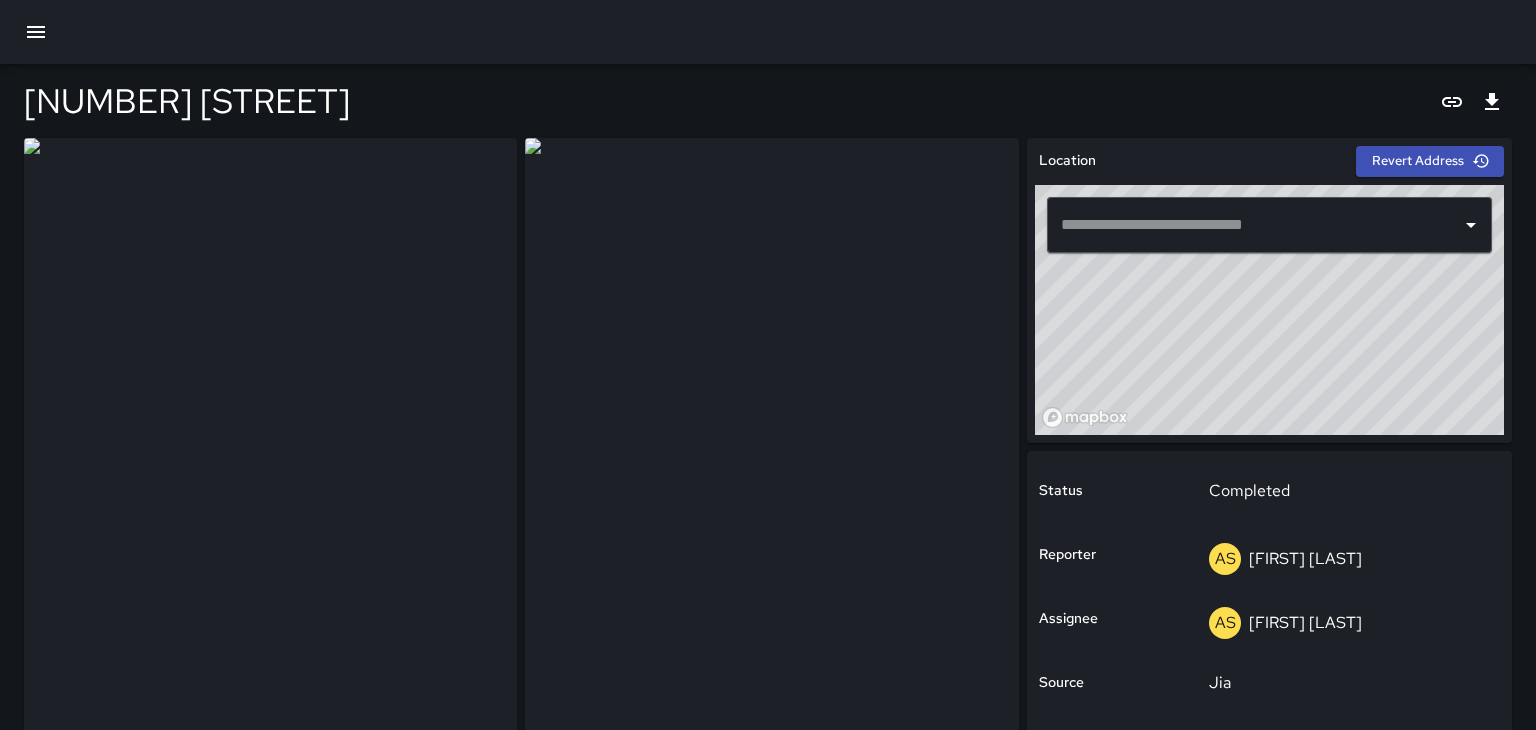 type on "**********" 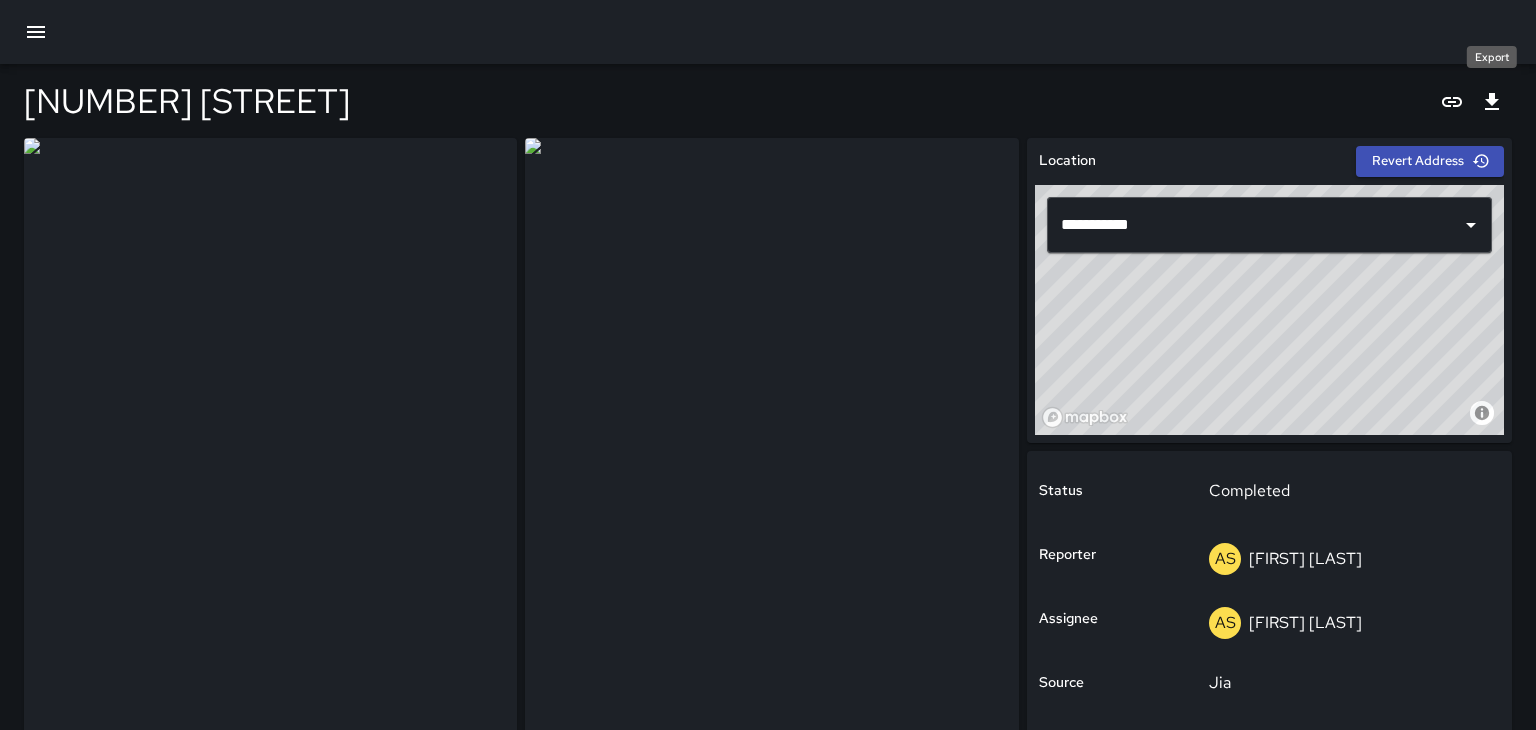click 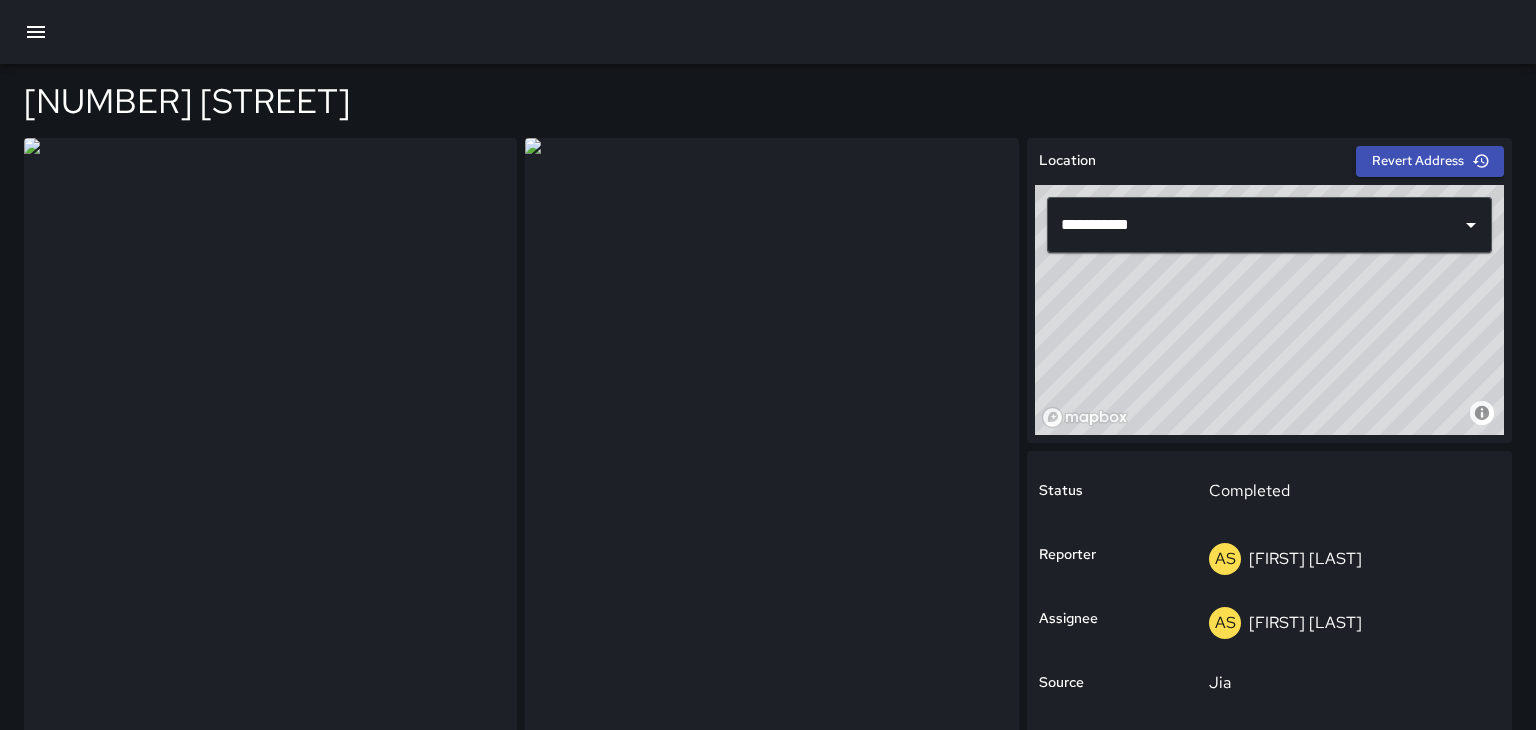 scroll, scrollTop: 0, scrollLeft: 0, axis: both 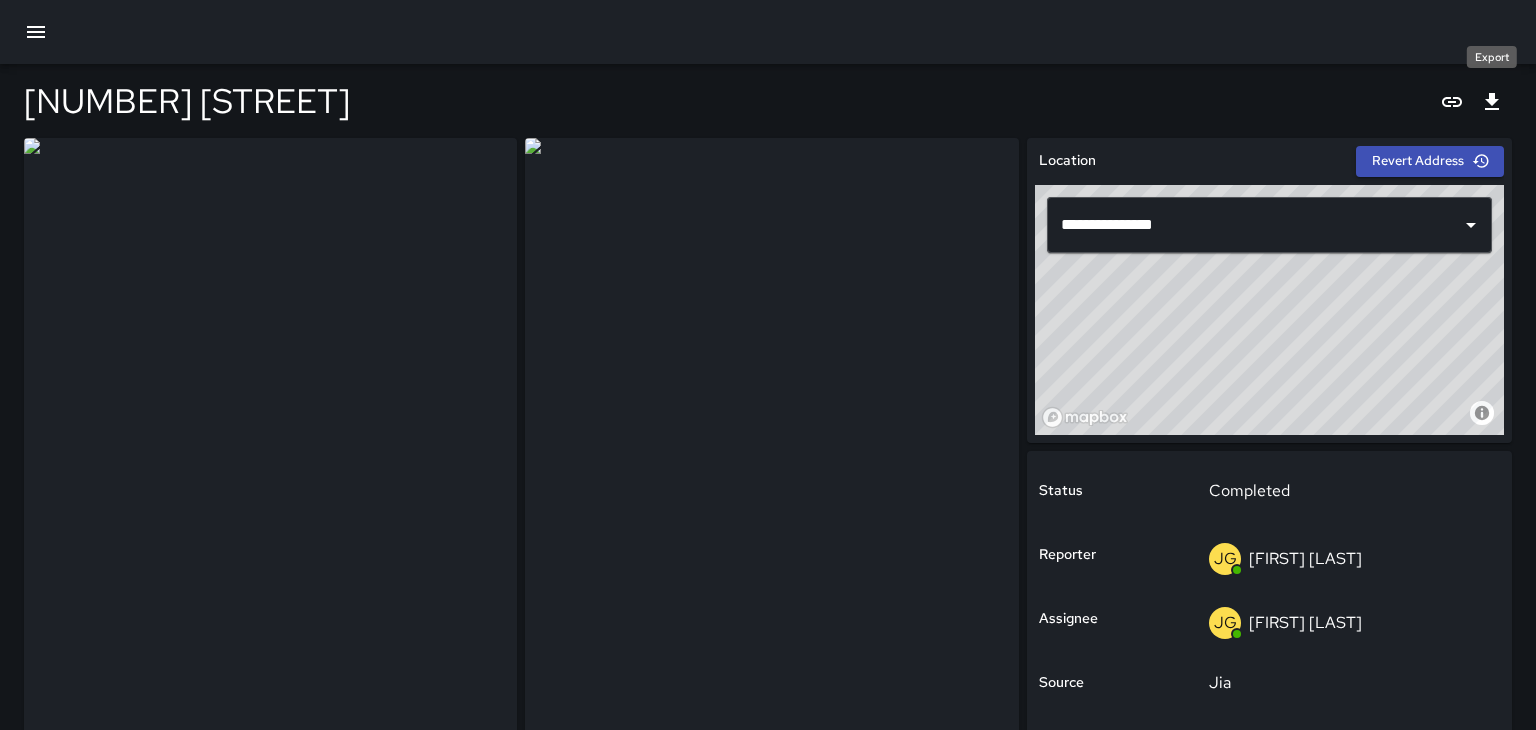 click 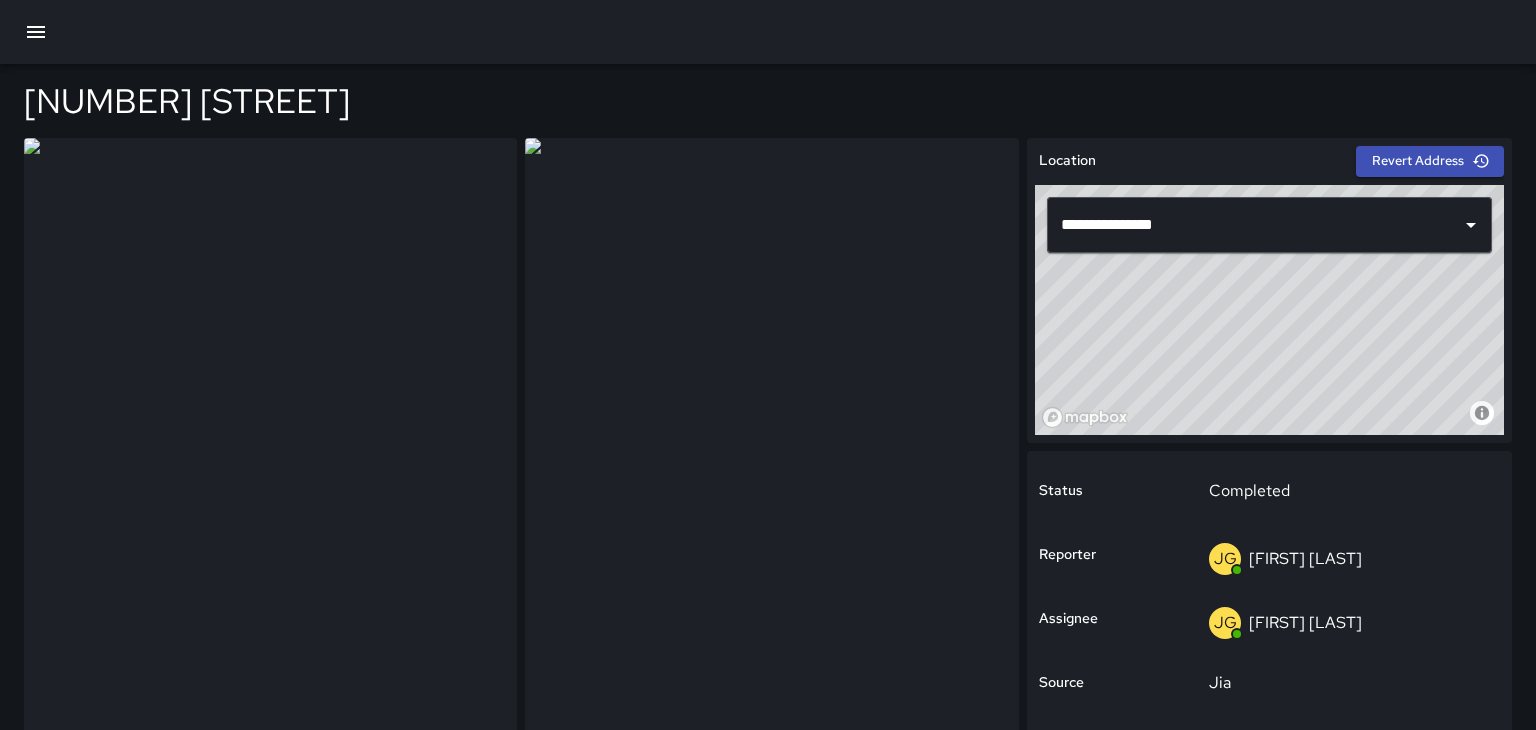 scroll, scrollTop: 0, scrollLeft: 0, axis: both 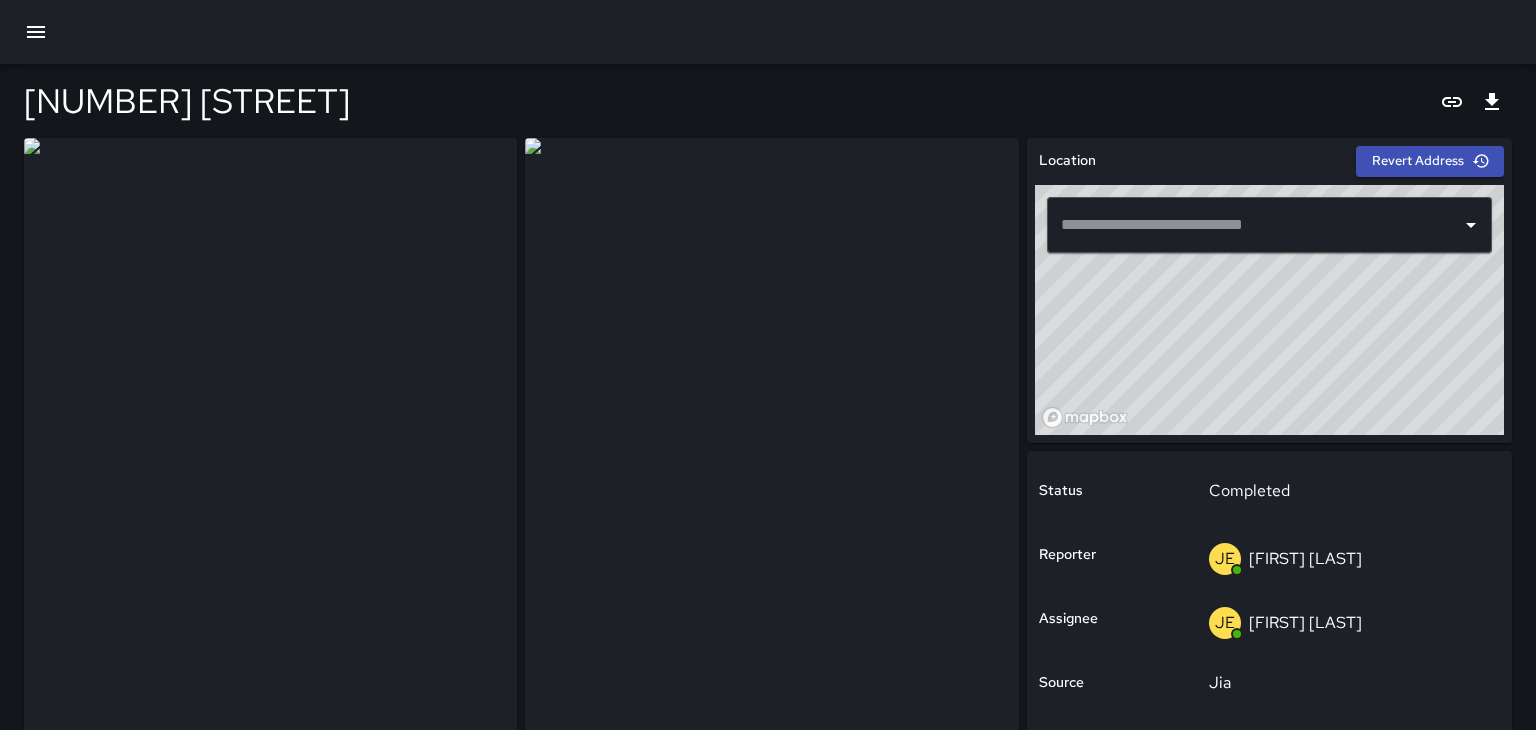 type on "**********" 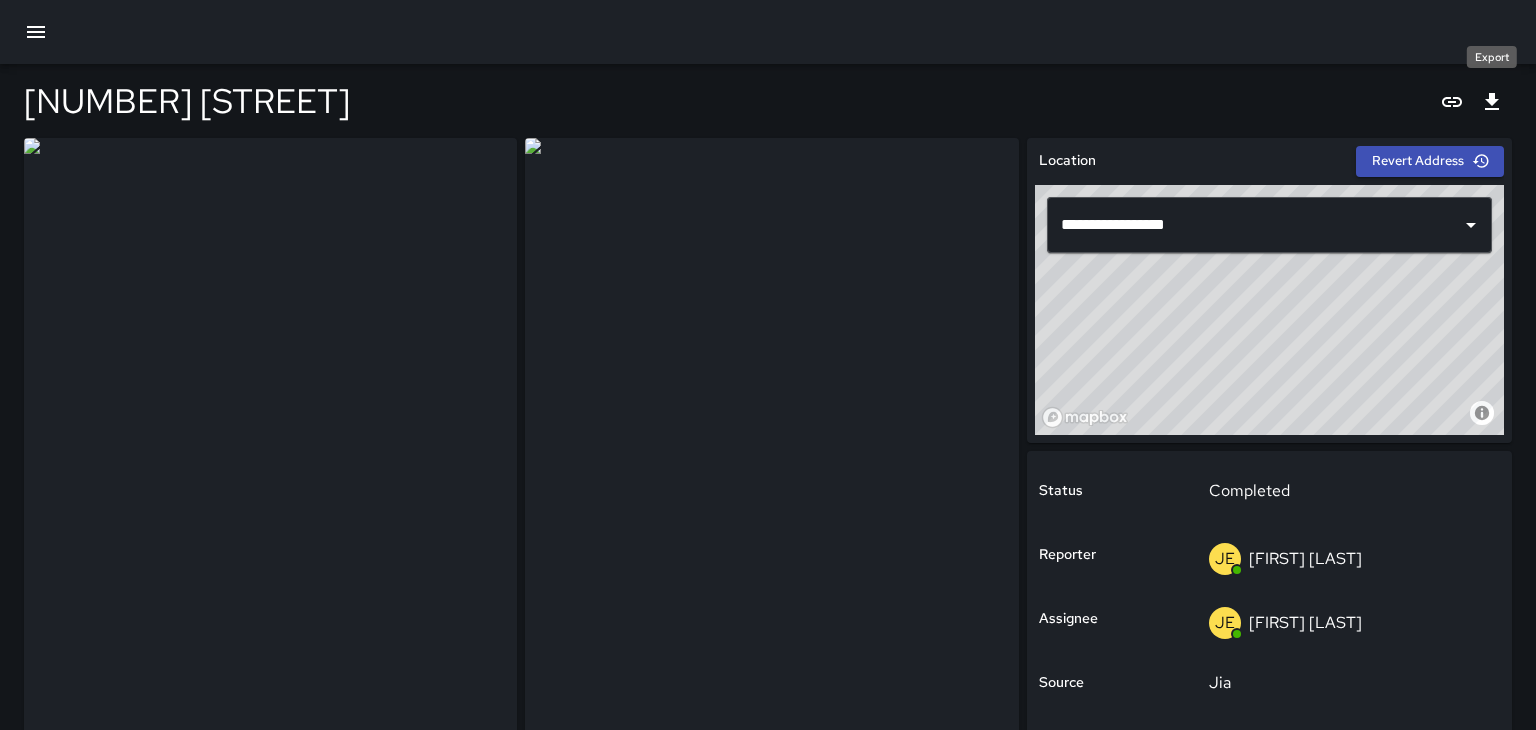 click 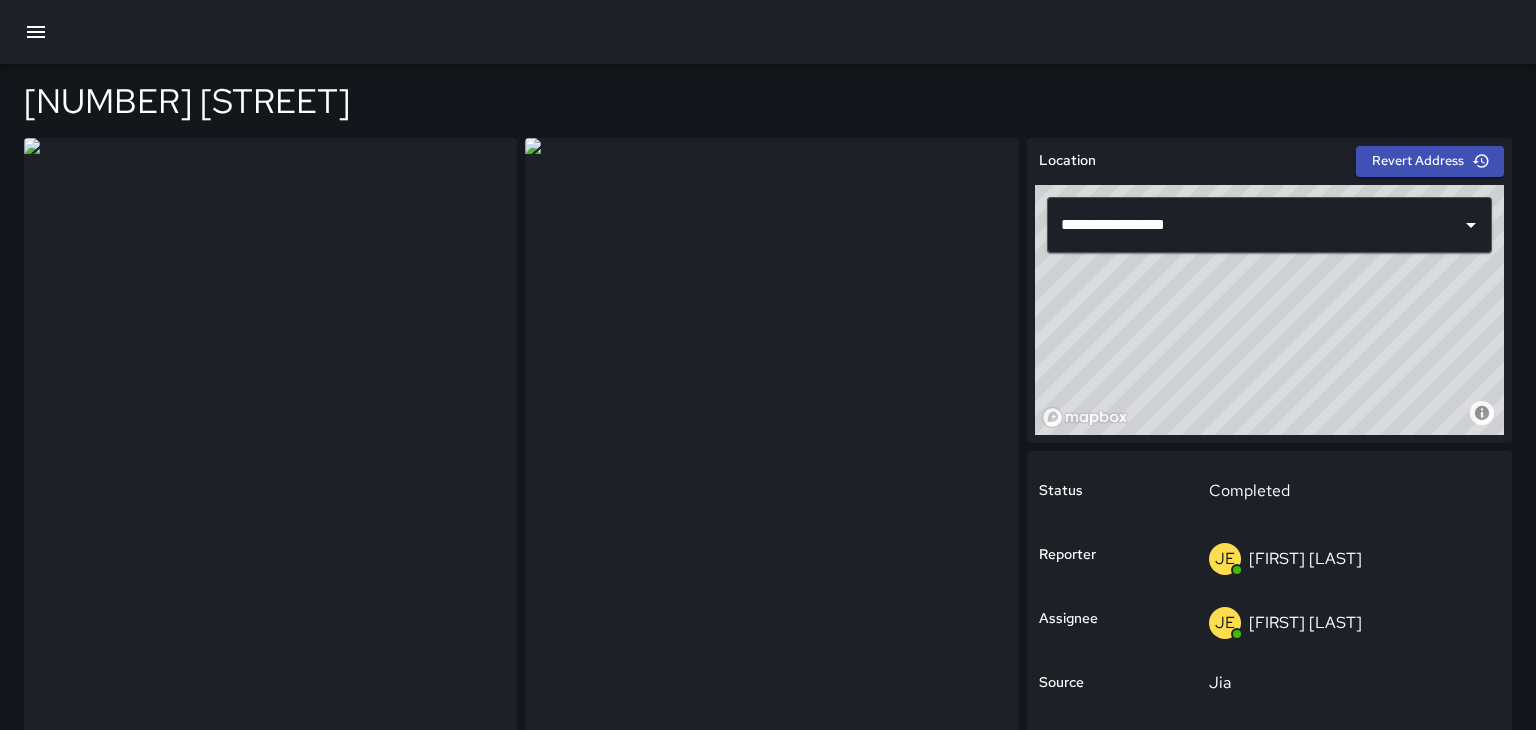 scroll, scrollTop: 0, scrollLeft: 0, axis: both 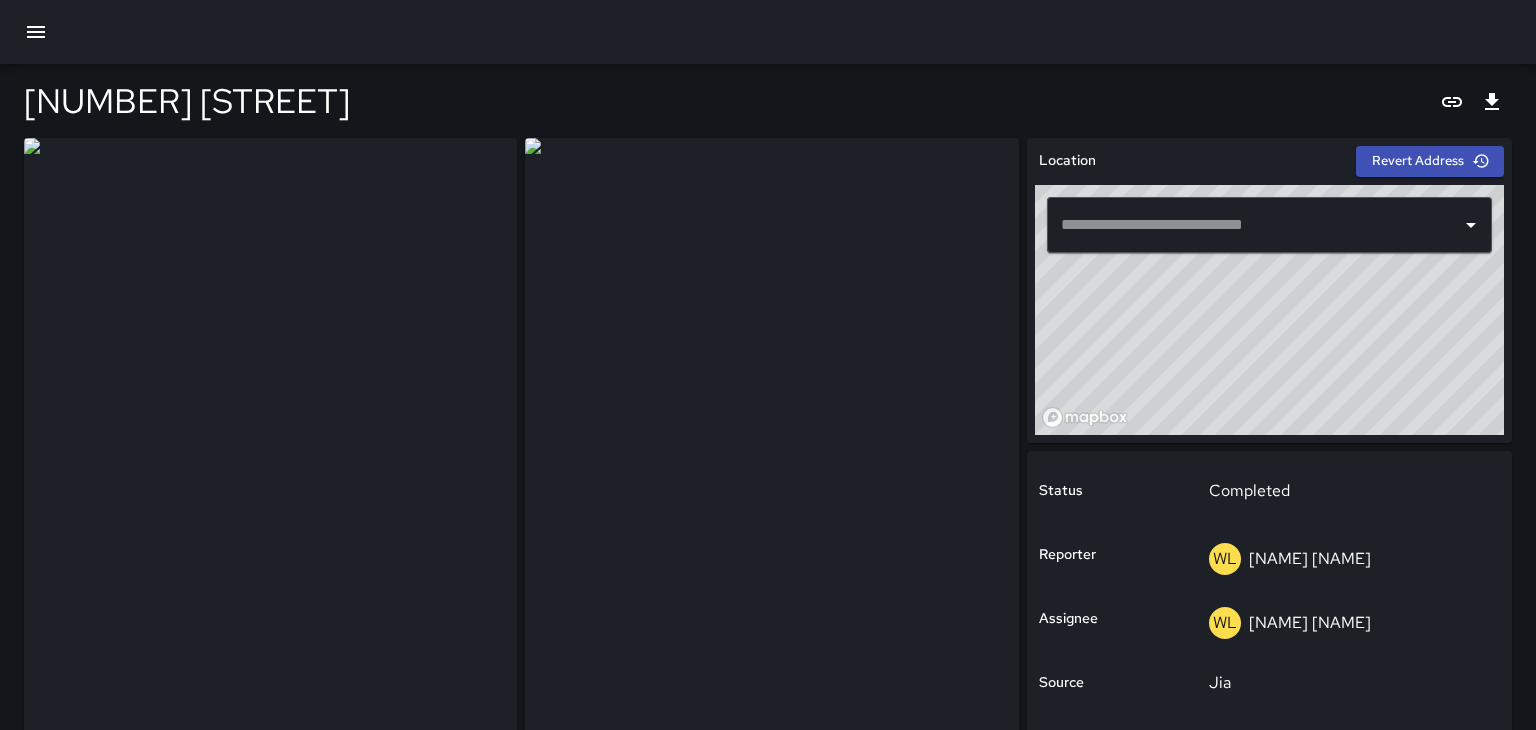 type on "**********" 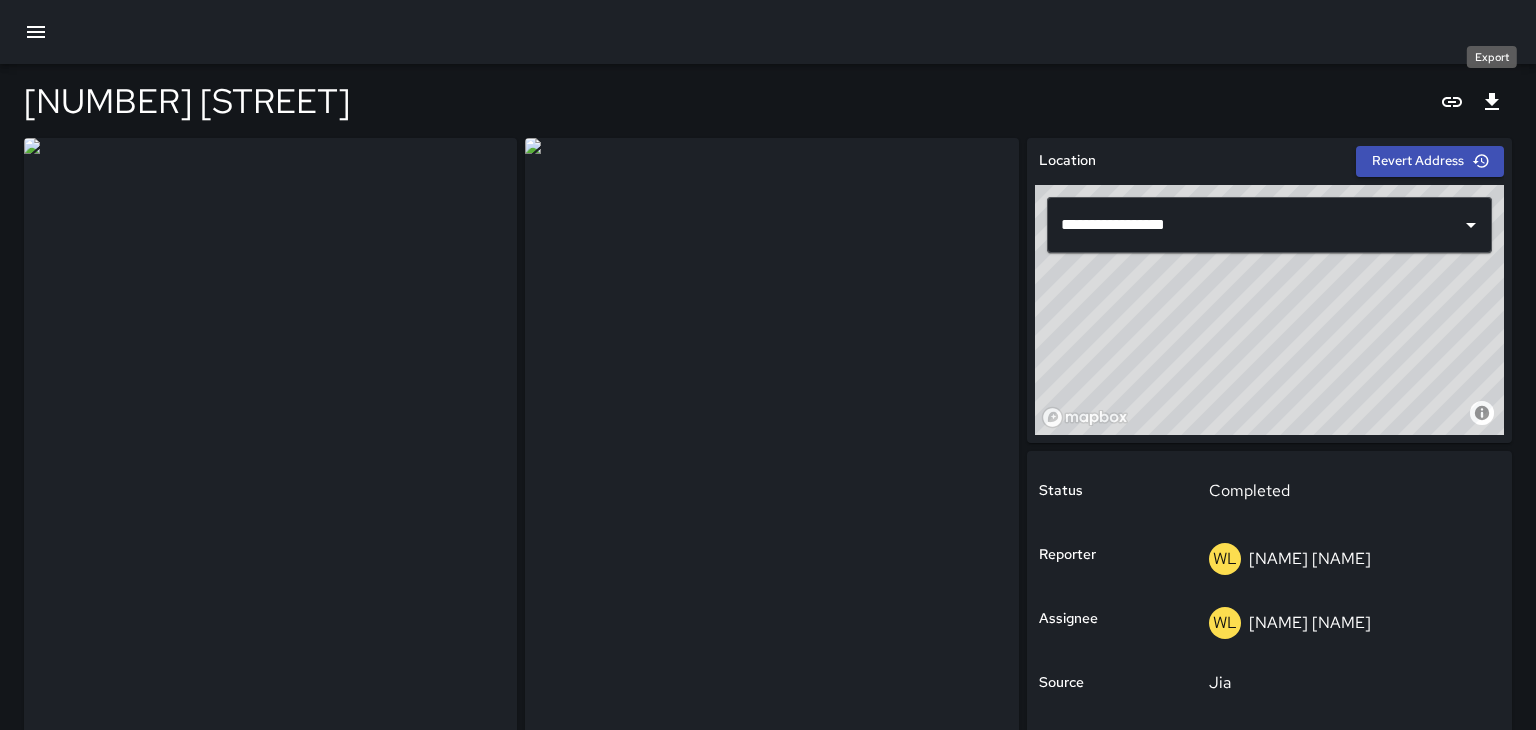 click 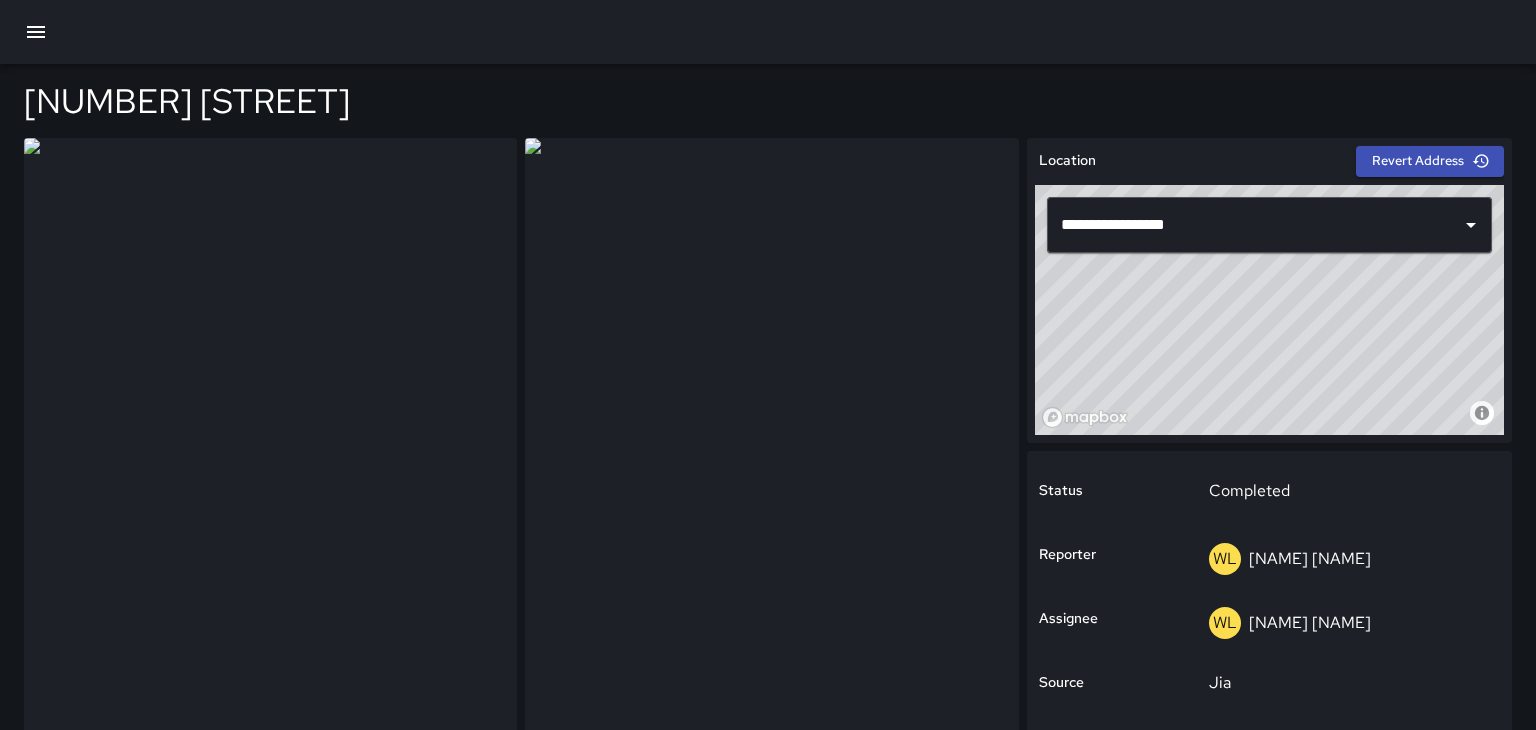 scroll, scrollTop: 0, scrollLeft: 0, axis: both 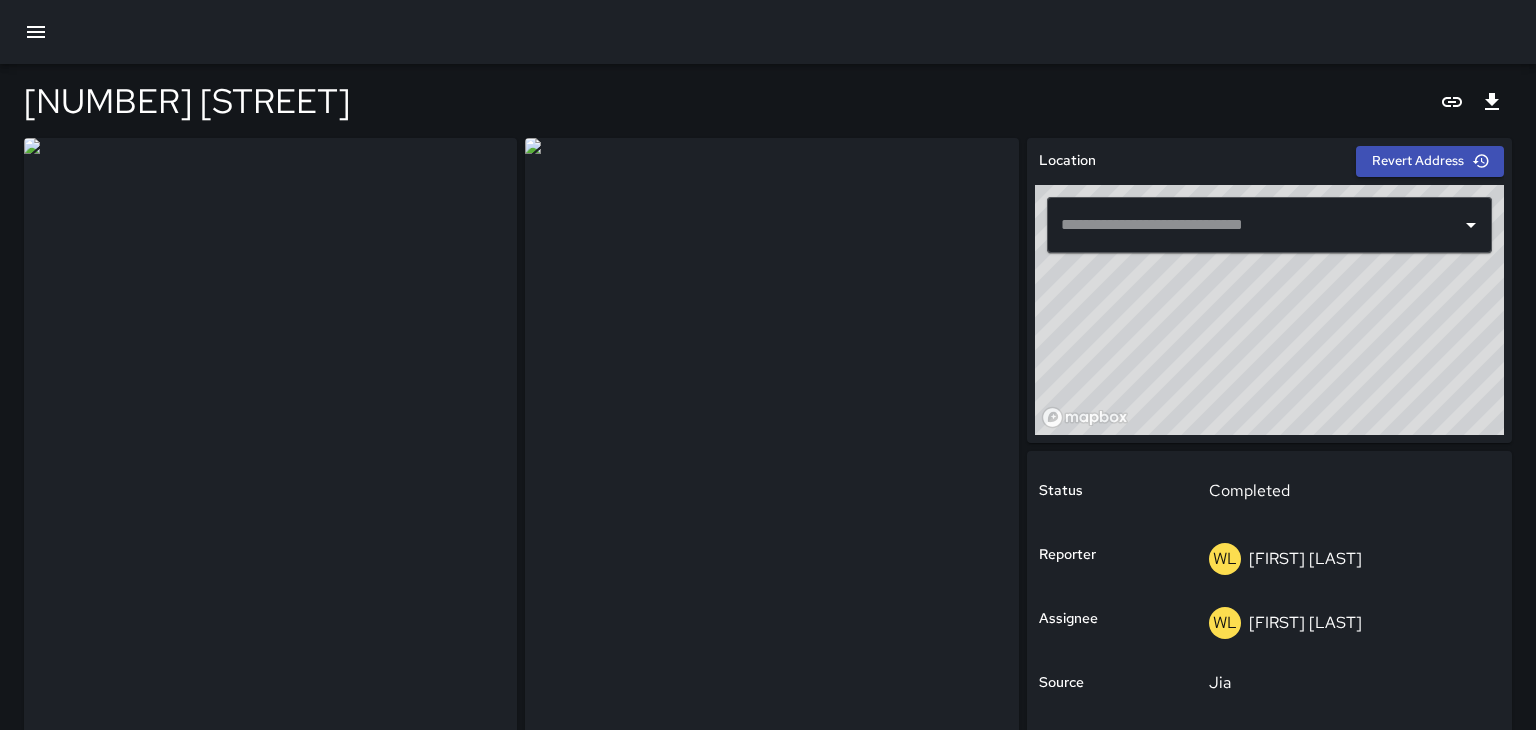 type on "**********" 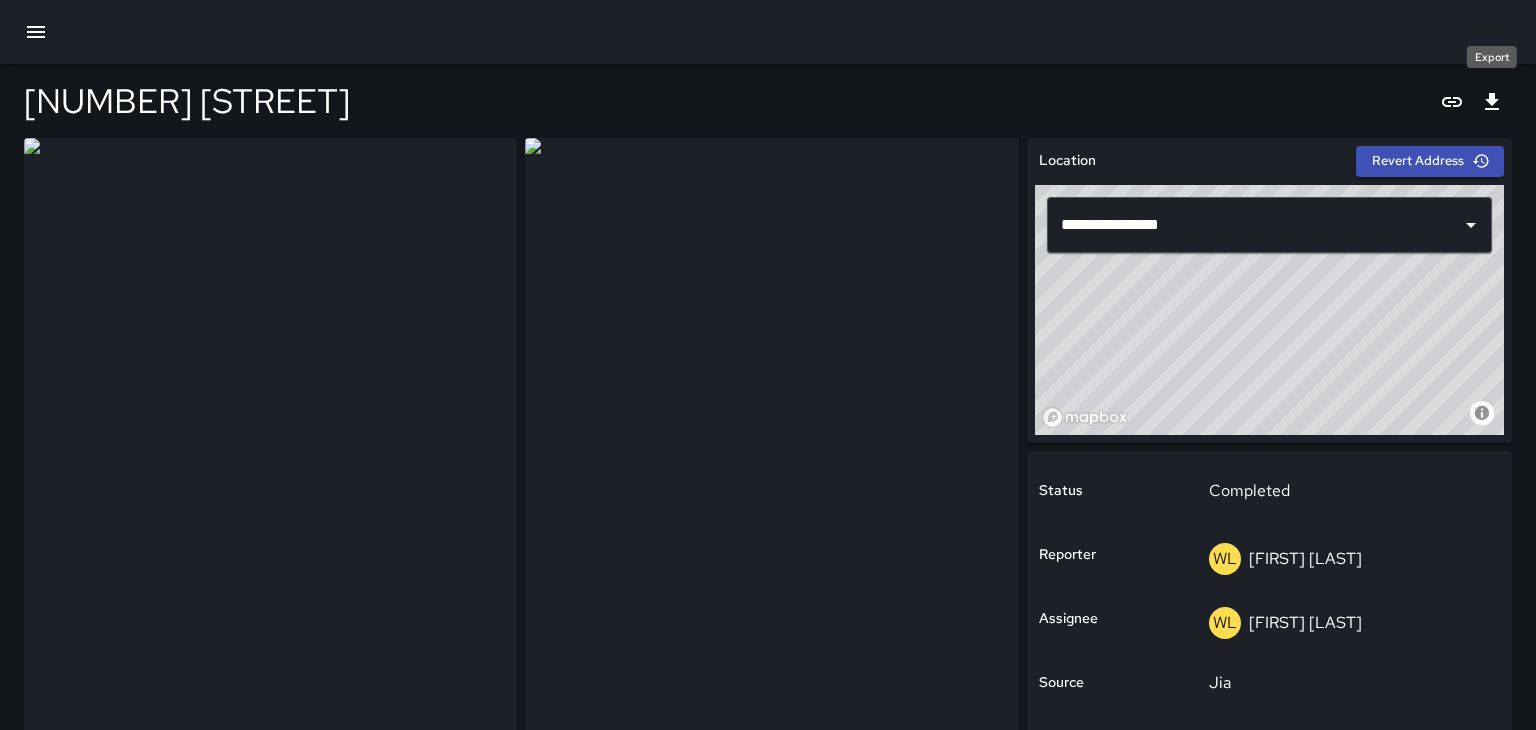 click 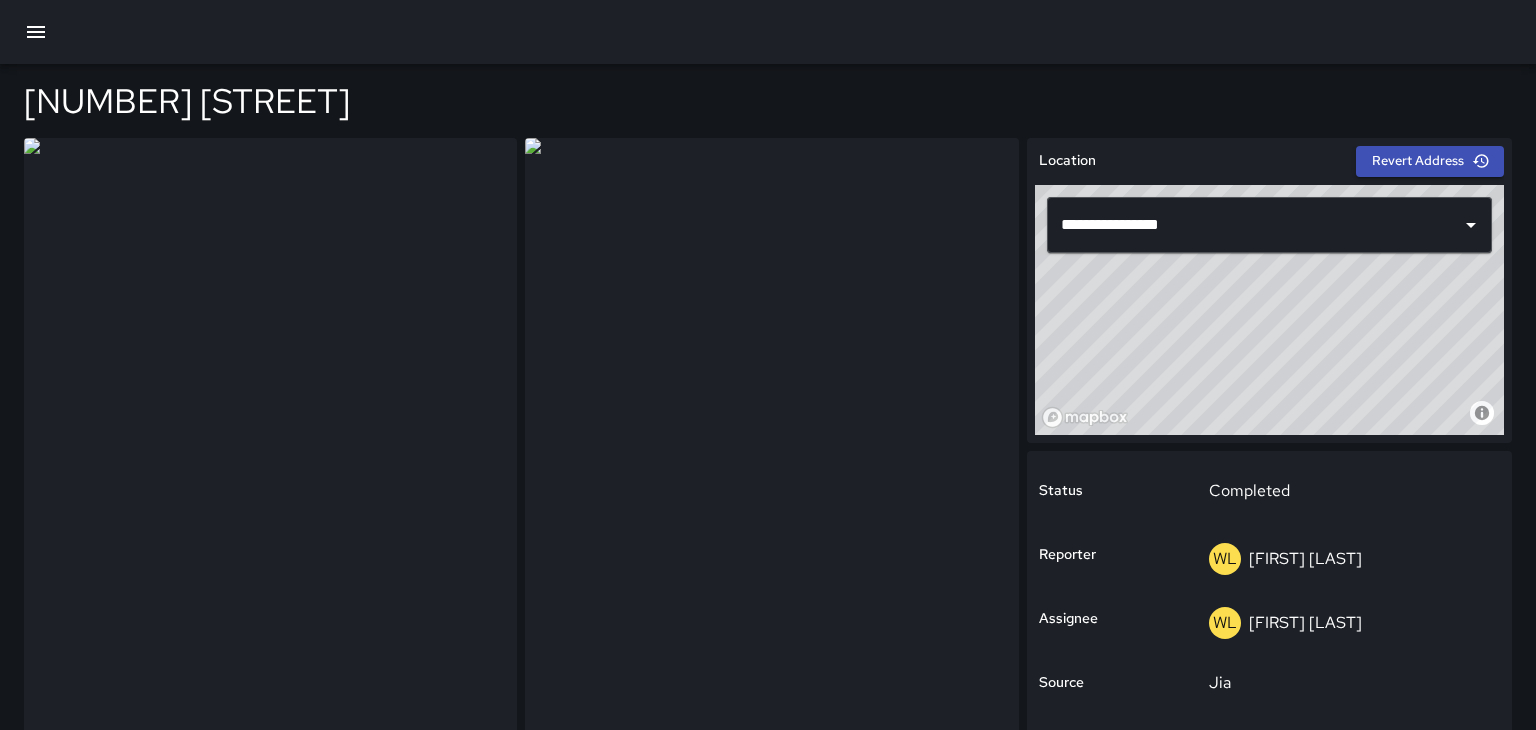 scroll, scrollTop: 0, scrollLeft: 0, axis: both 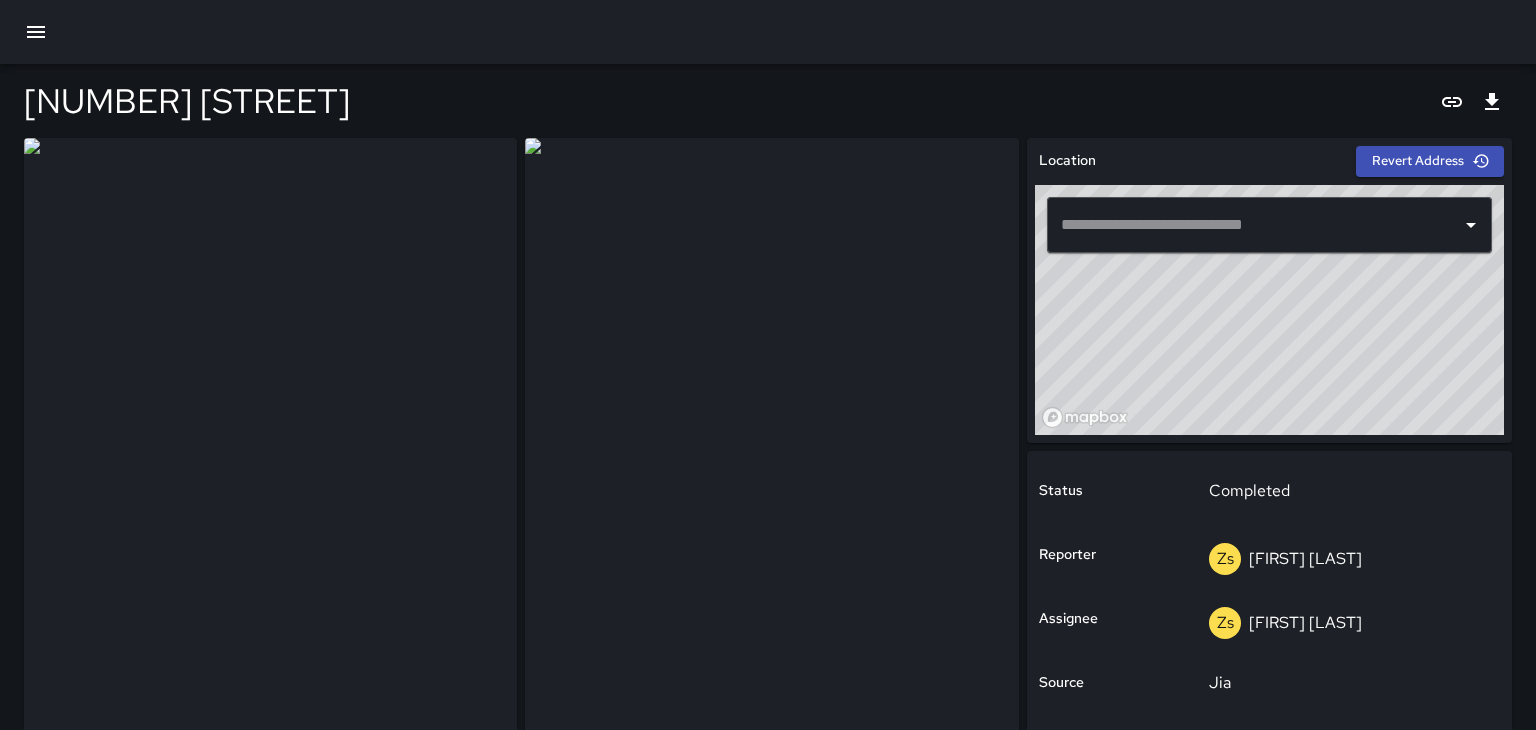type on "**********" 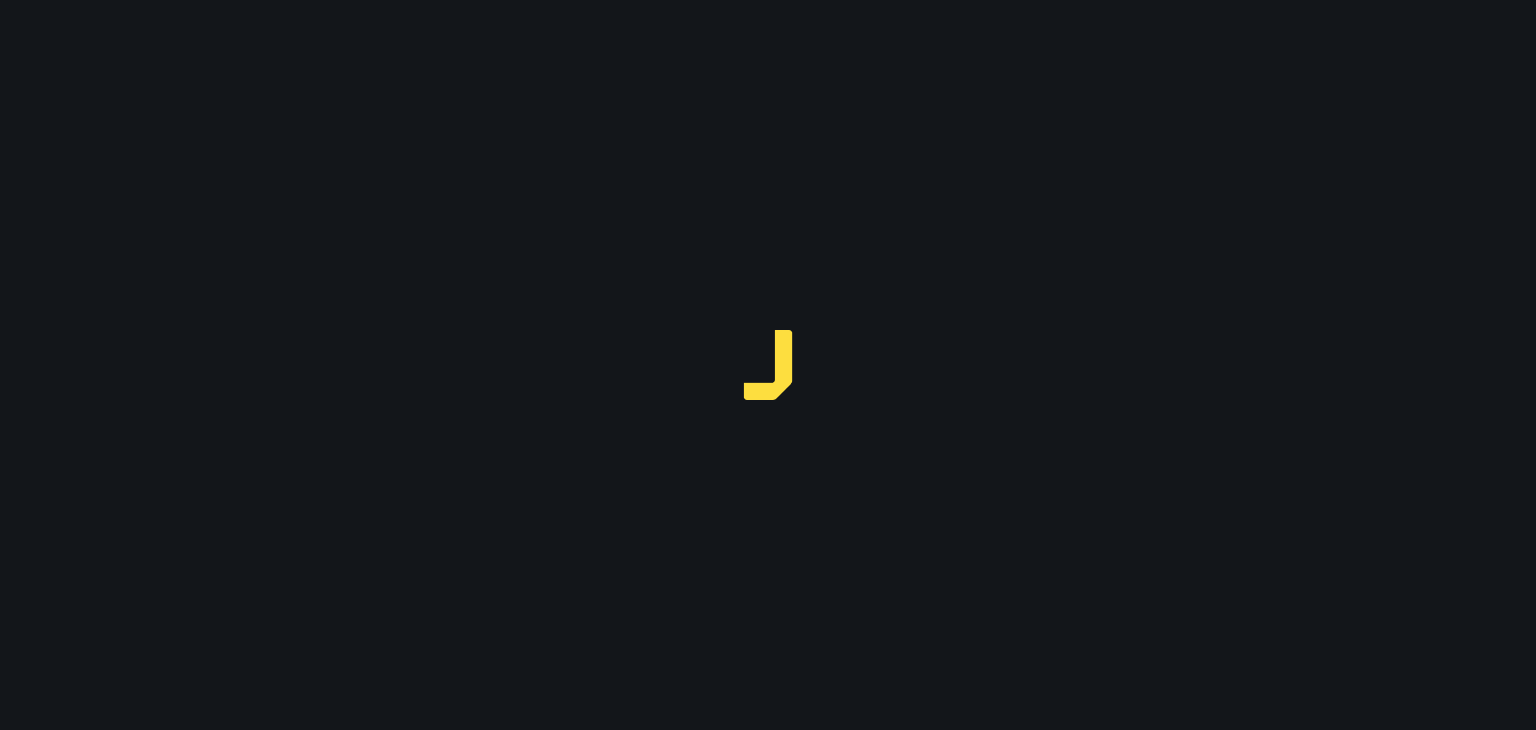 scroll, scrollTop: 0, scrollLeft: 0, axis: both 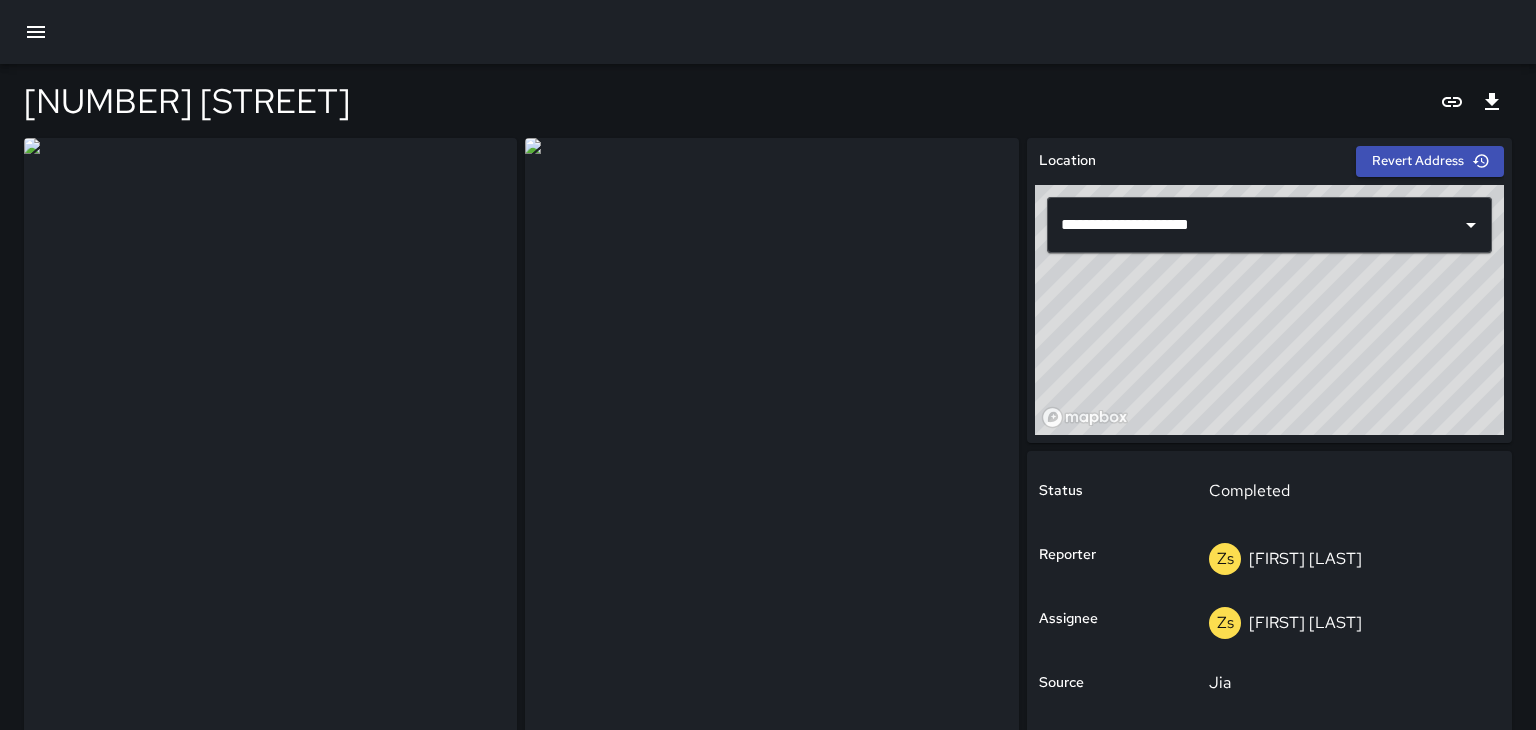 type on "**********" 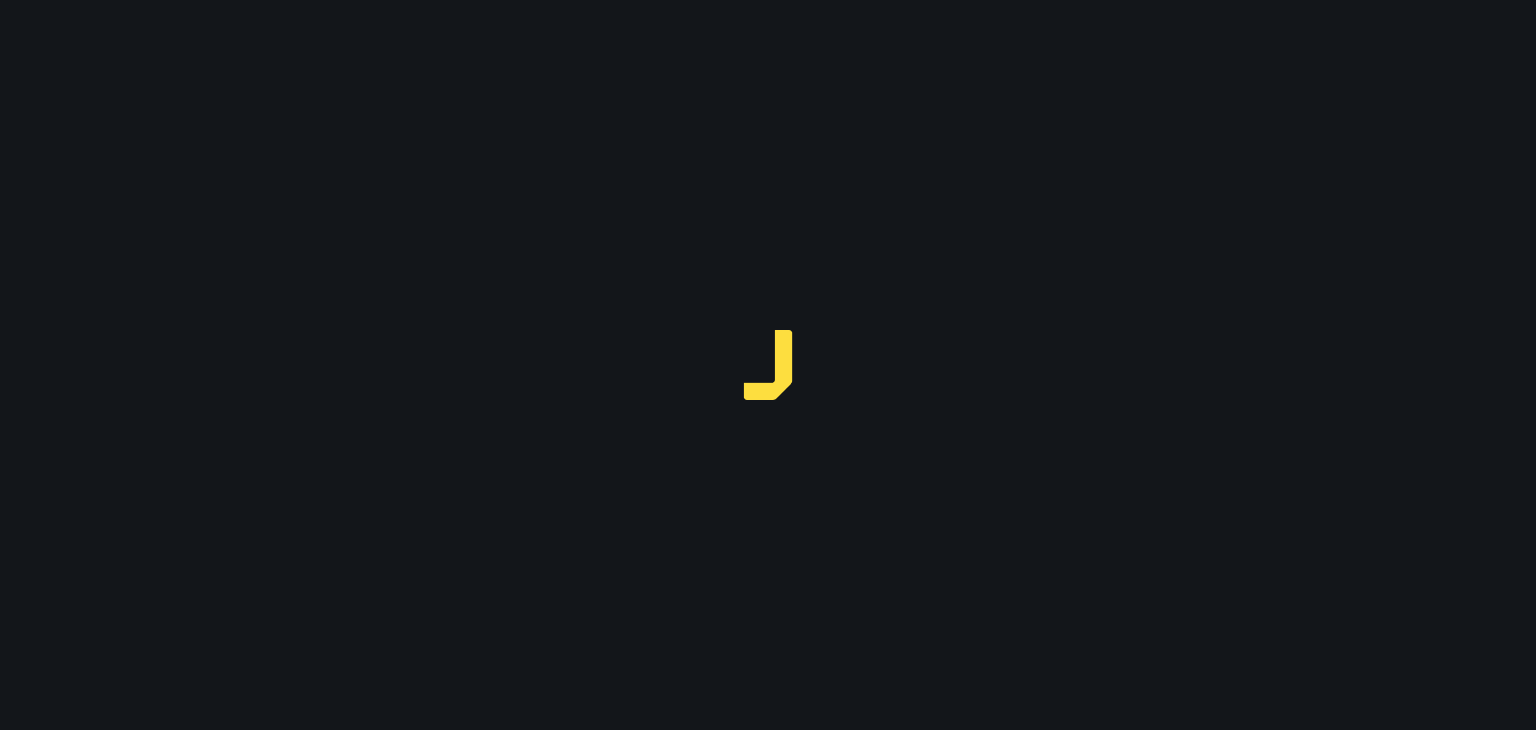 scroll, scrollTop: 0, scrollLeft: 0, axis: both 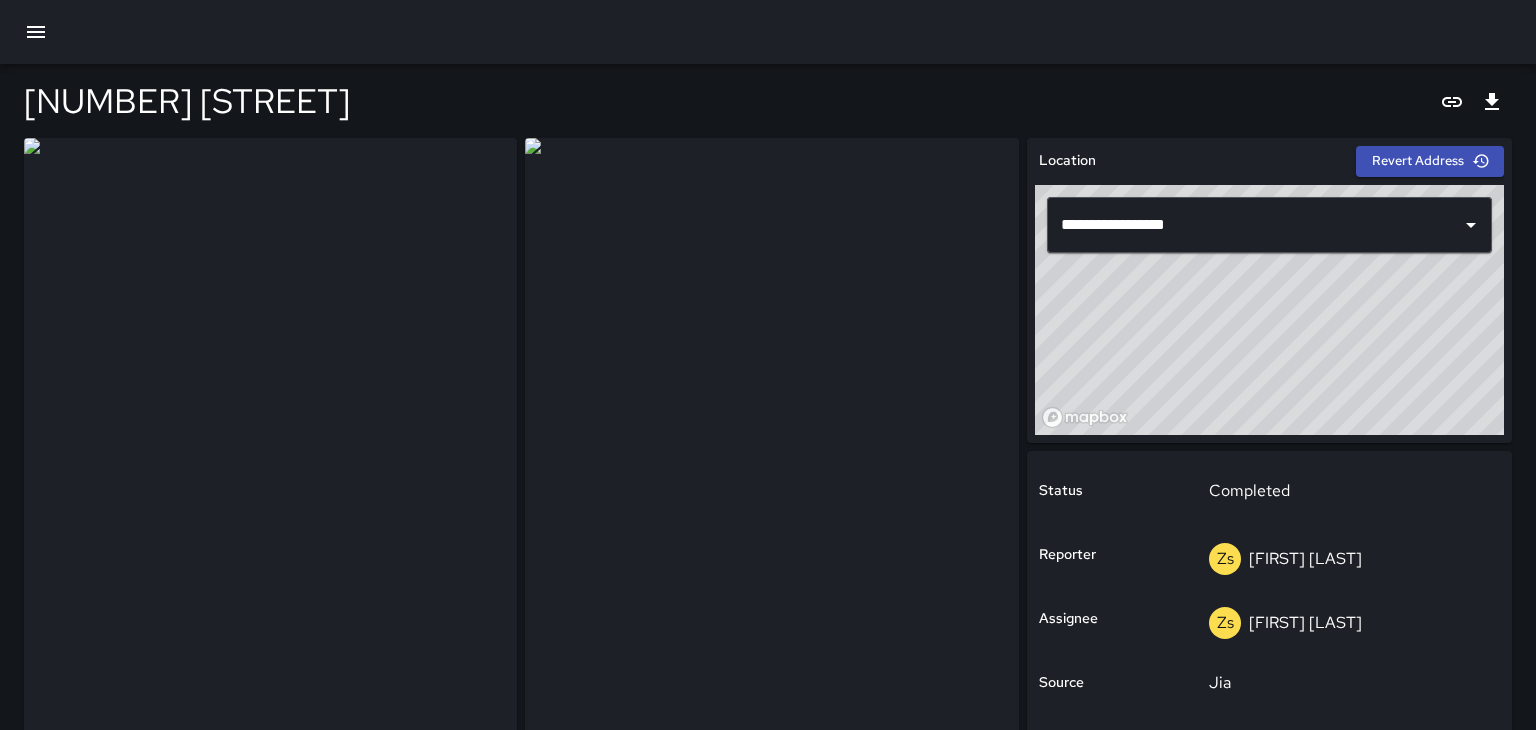 type on "**********" 